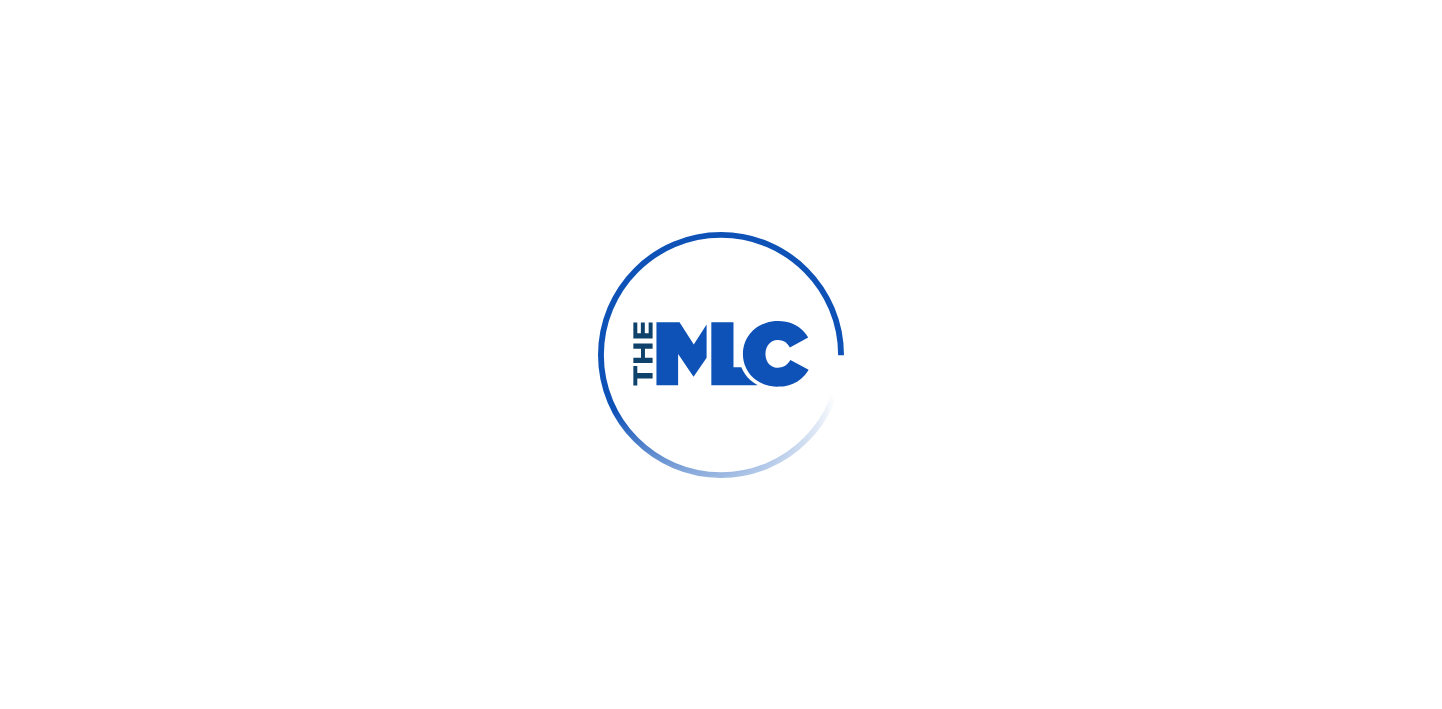 scroll, scrollTop: 0, scrollLeft: 0, axis: both 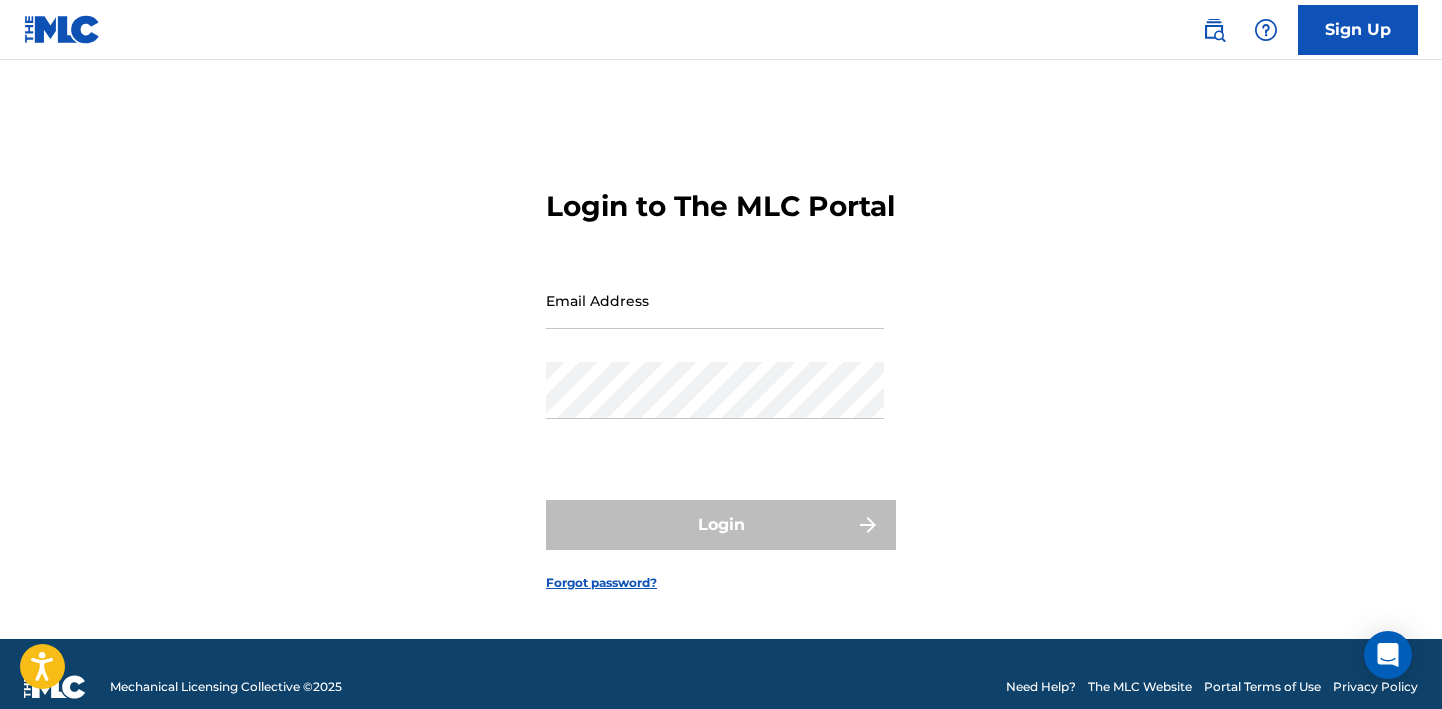 click on "Email Address" at bounding box center [715, 300] 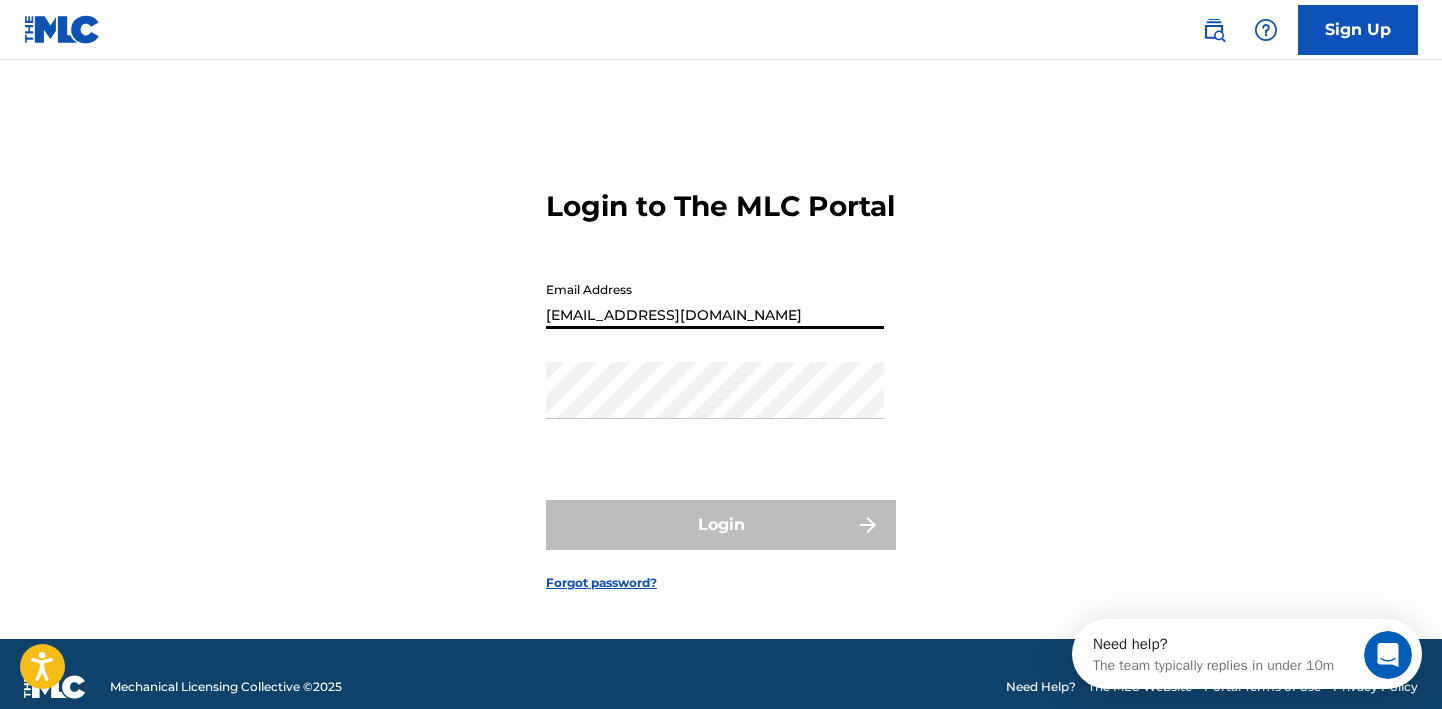 scroll, scrollTop: 0, scrollLeft: 0, axis: both 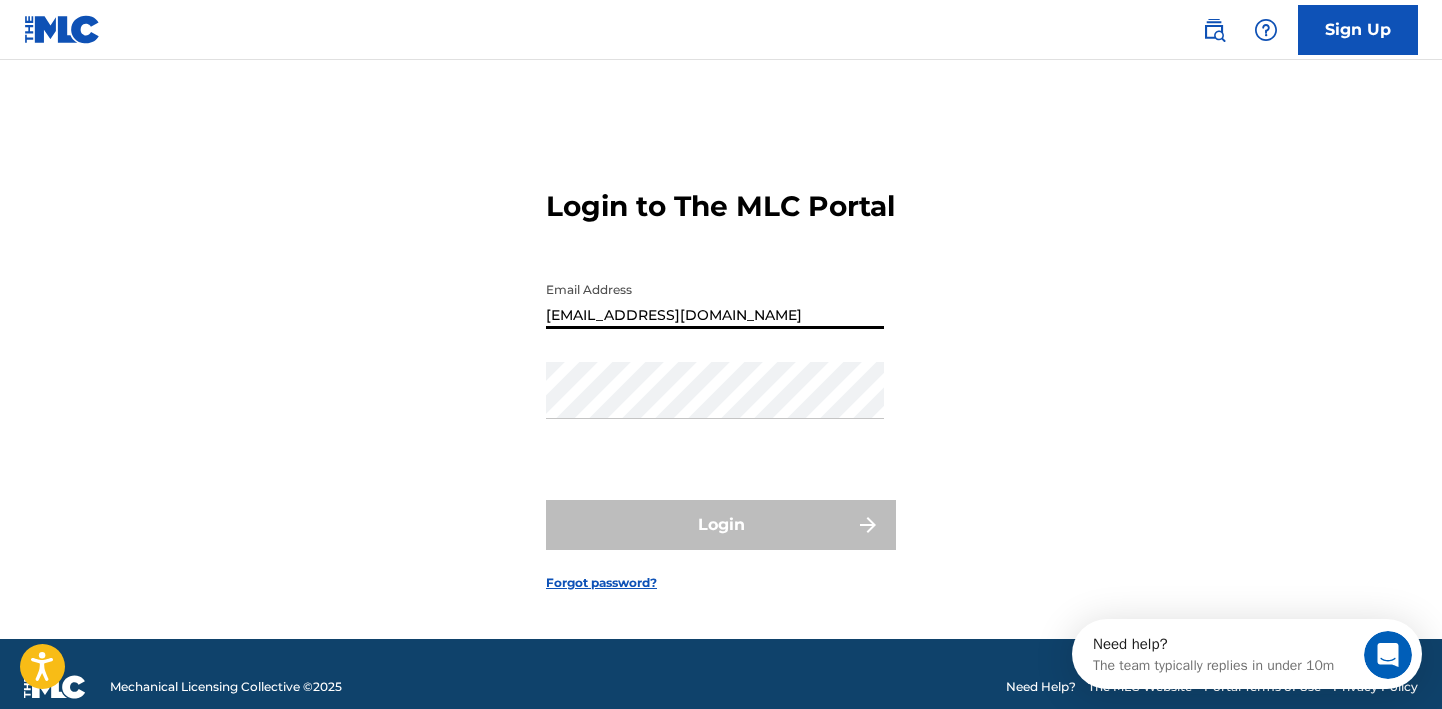 click on "[EMAIL_ADDRESS][DOMAIN_NAME]" at bounding box center [715, 300] 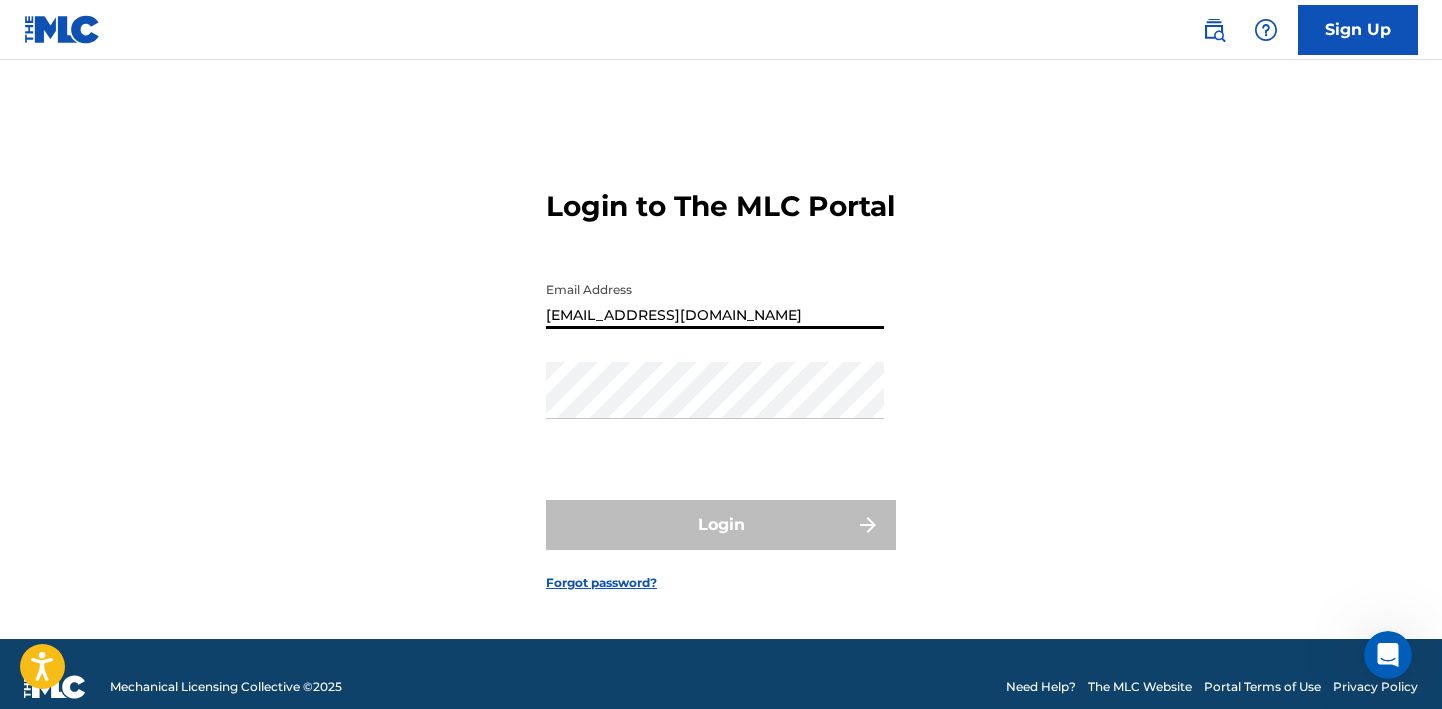 type on "[EMAIL_ADDRESS][DOMAIN_NAME]" 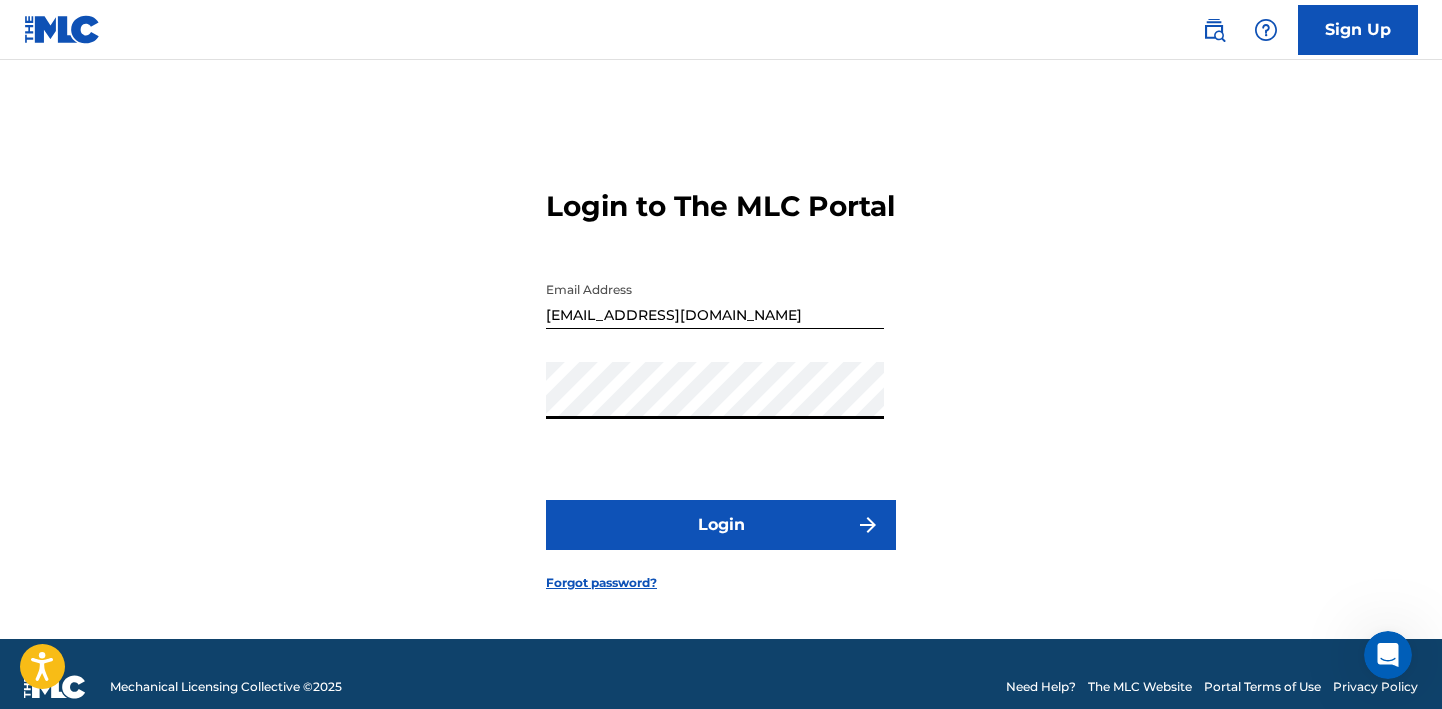 click on "Login" at bounding box center [721, 525] 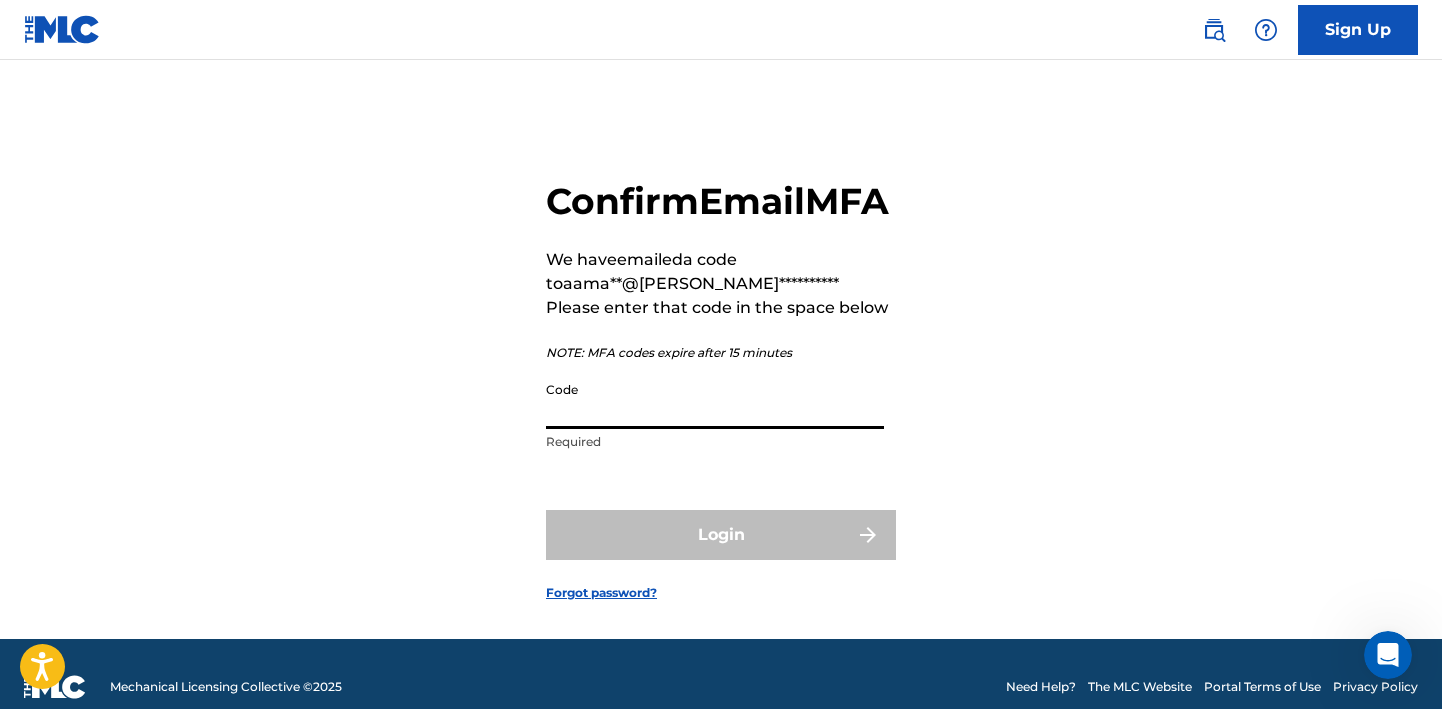 click on "Code" at bounding box center [715, 400] 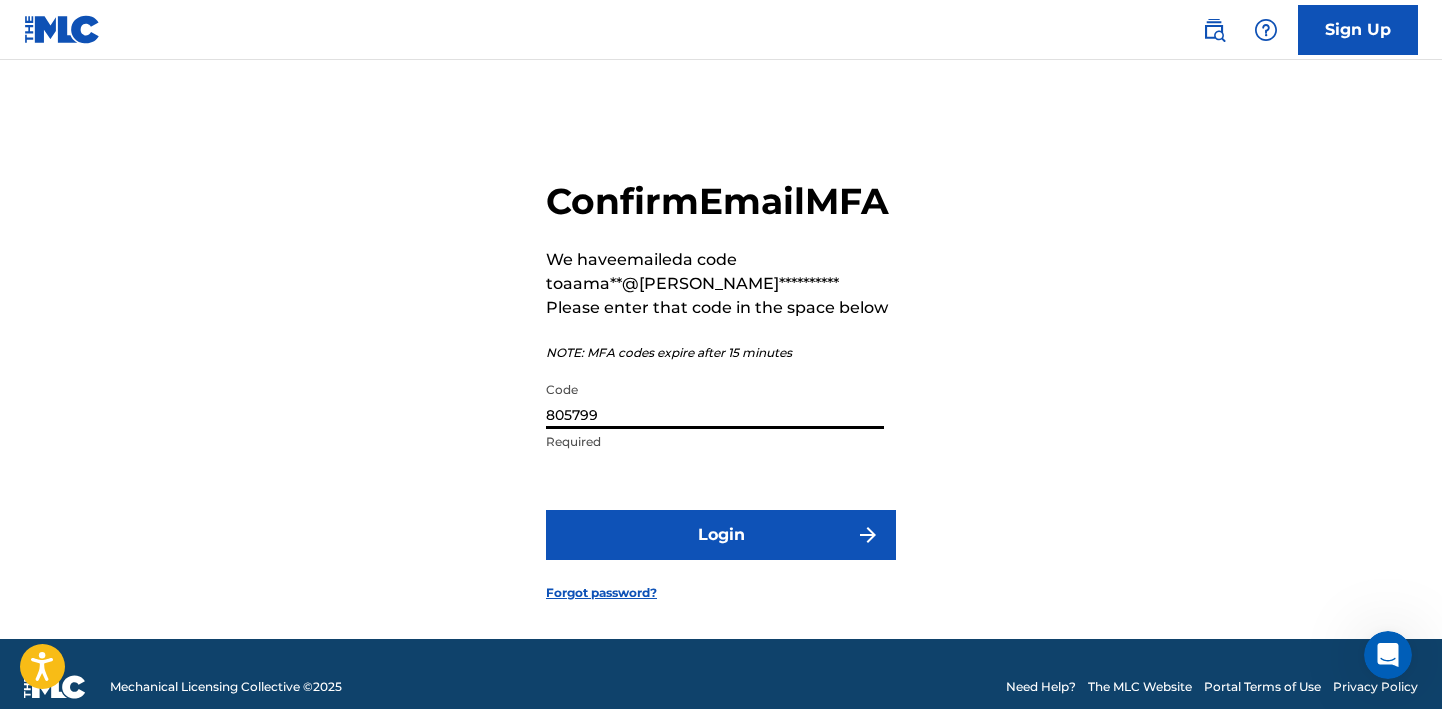 type on "805799" 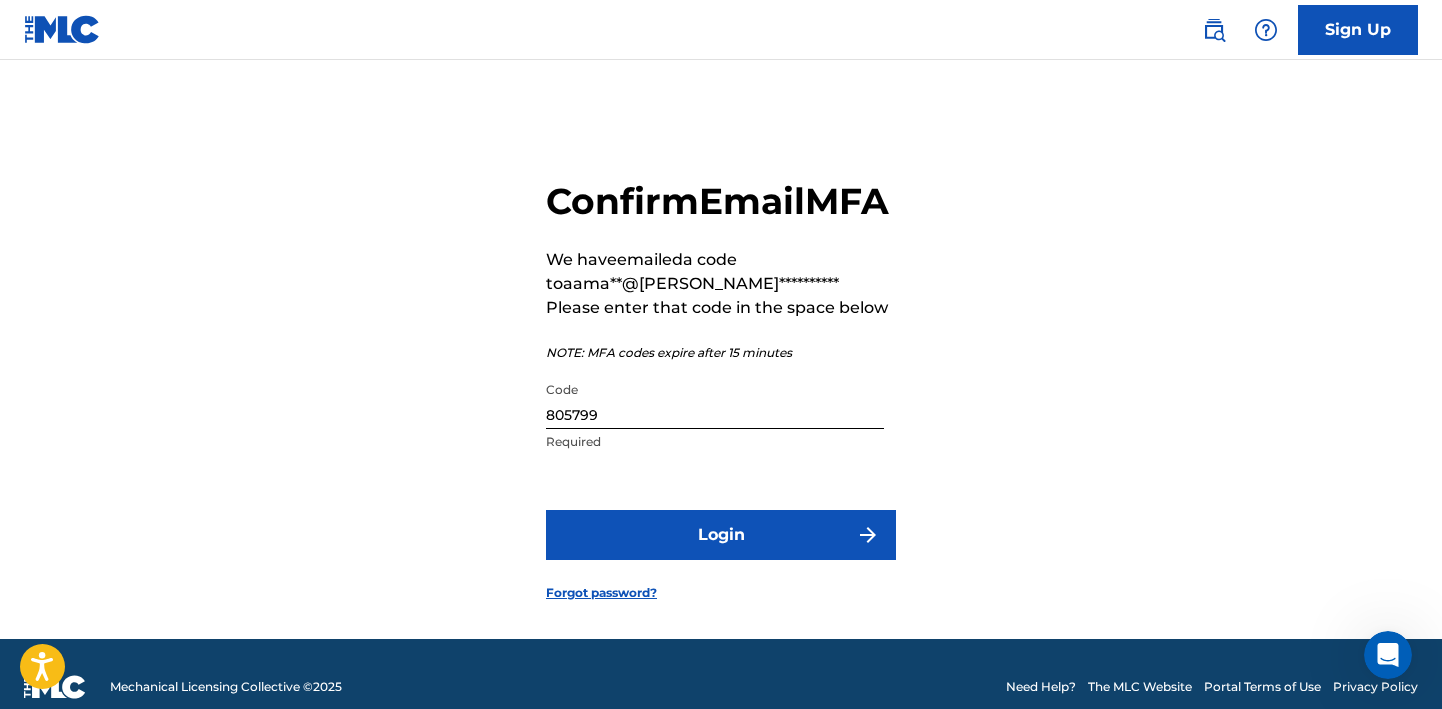 click on "Login" at bounding box center (721, 535) 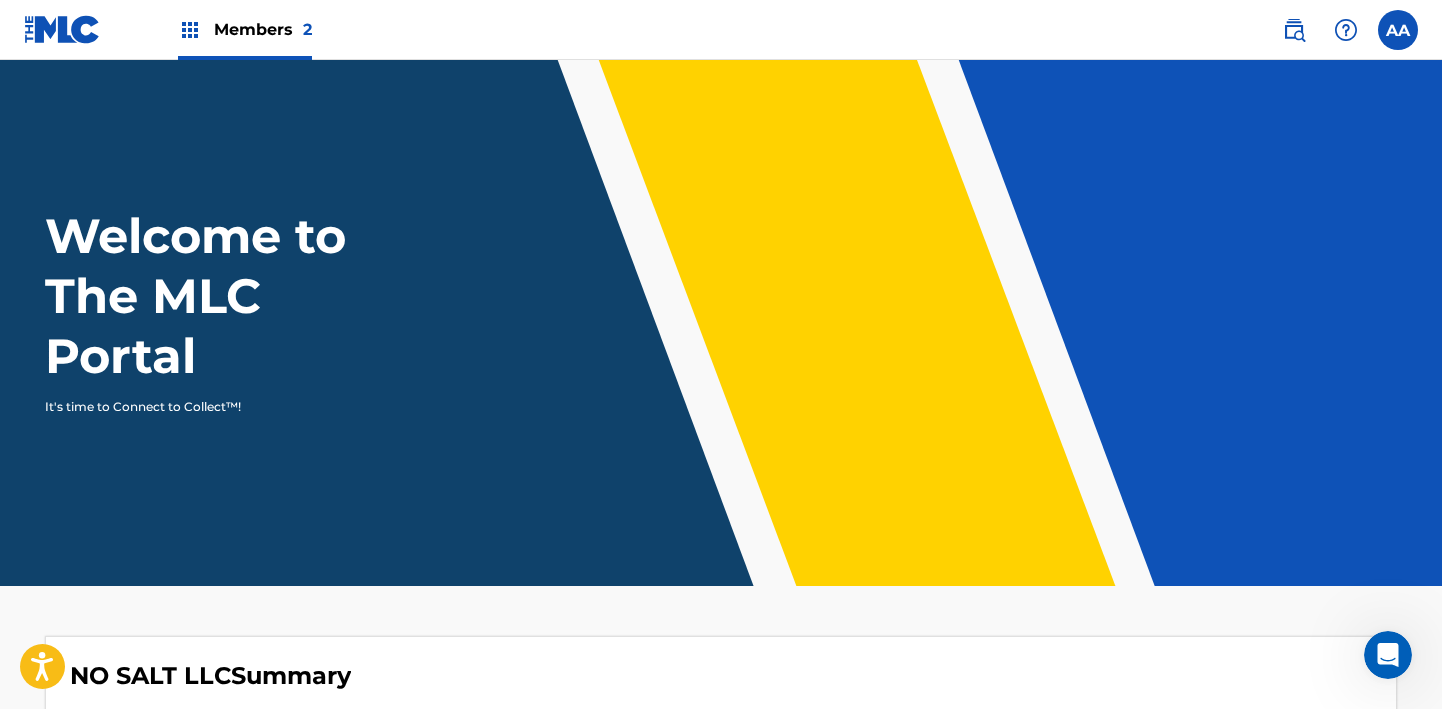 scroll, scrollTop: 0, scrollLeft: 0, axis: both 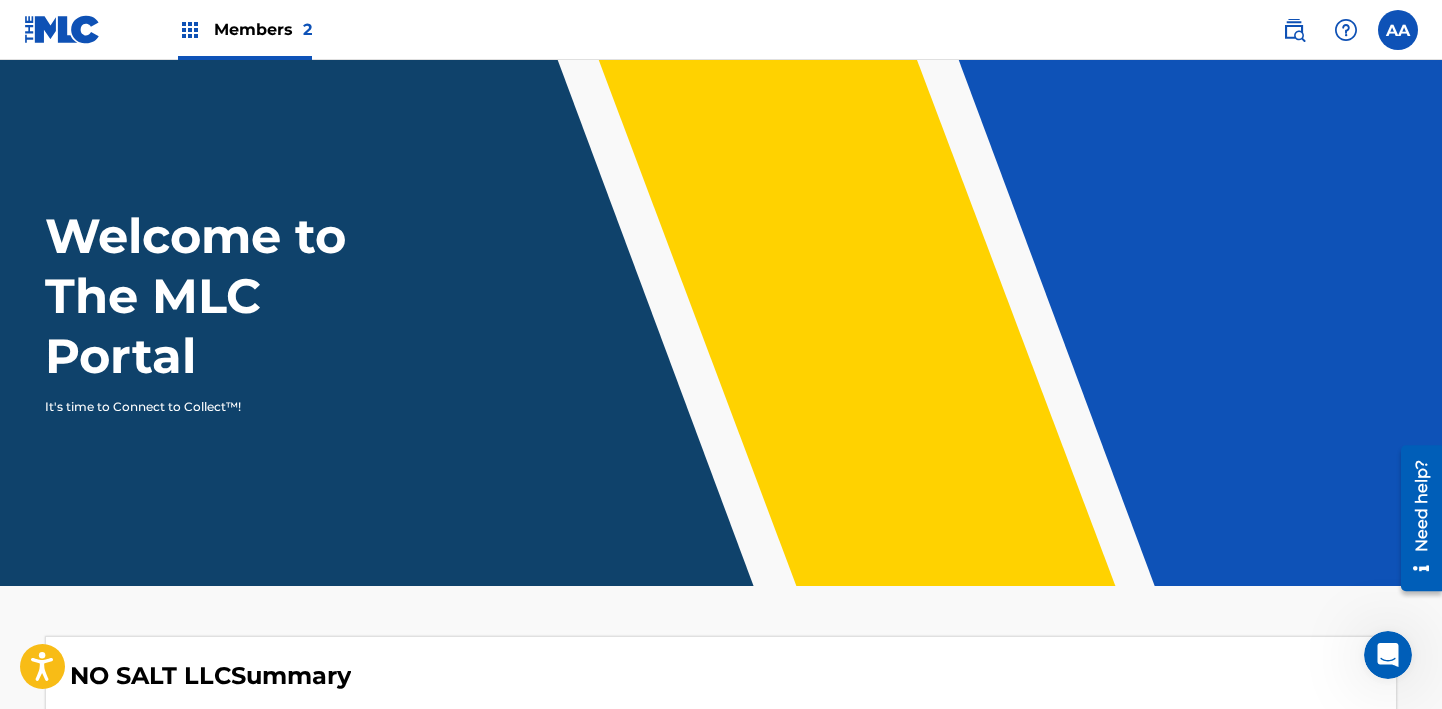 click on "2" at bounding box center (307, 29) 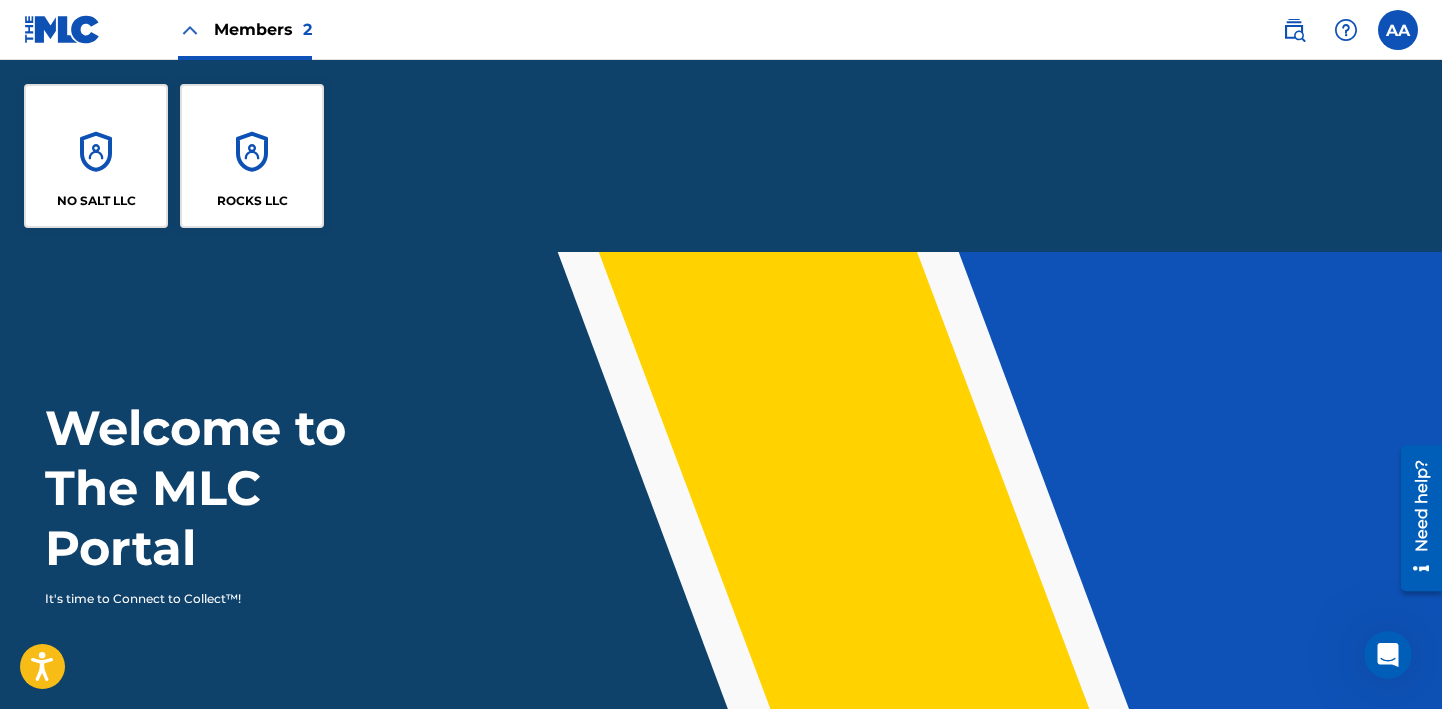 click on "ROCKS LLC" at bounding box center [252, 156] 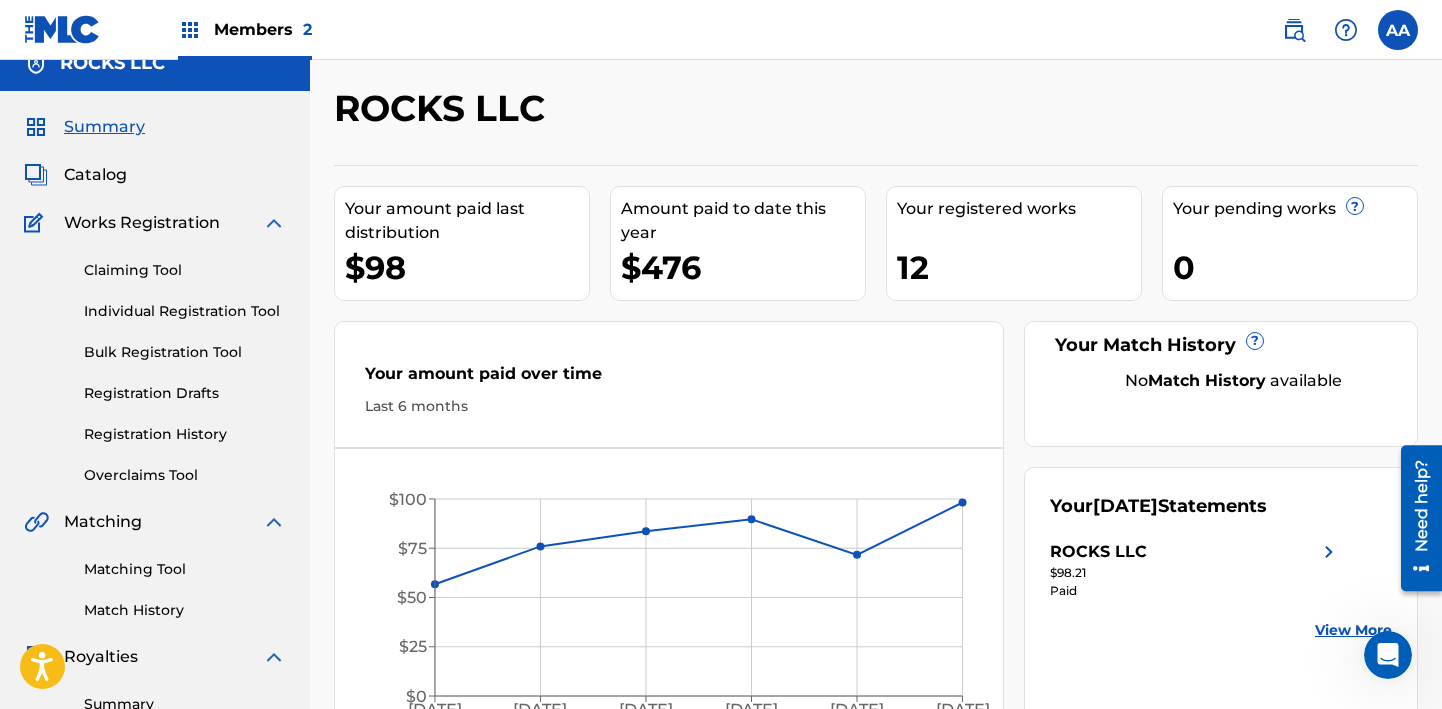scroll, scrollTop: 0, scrollLeft: 0, axis: both 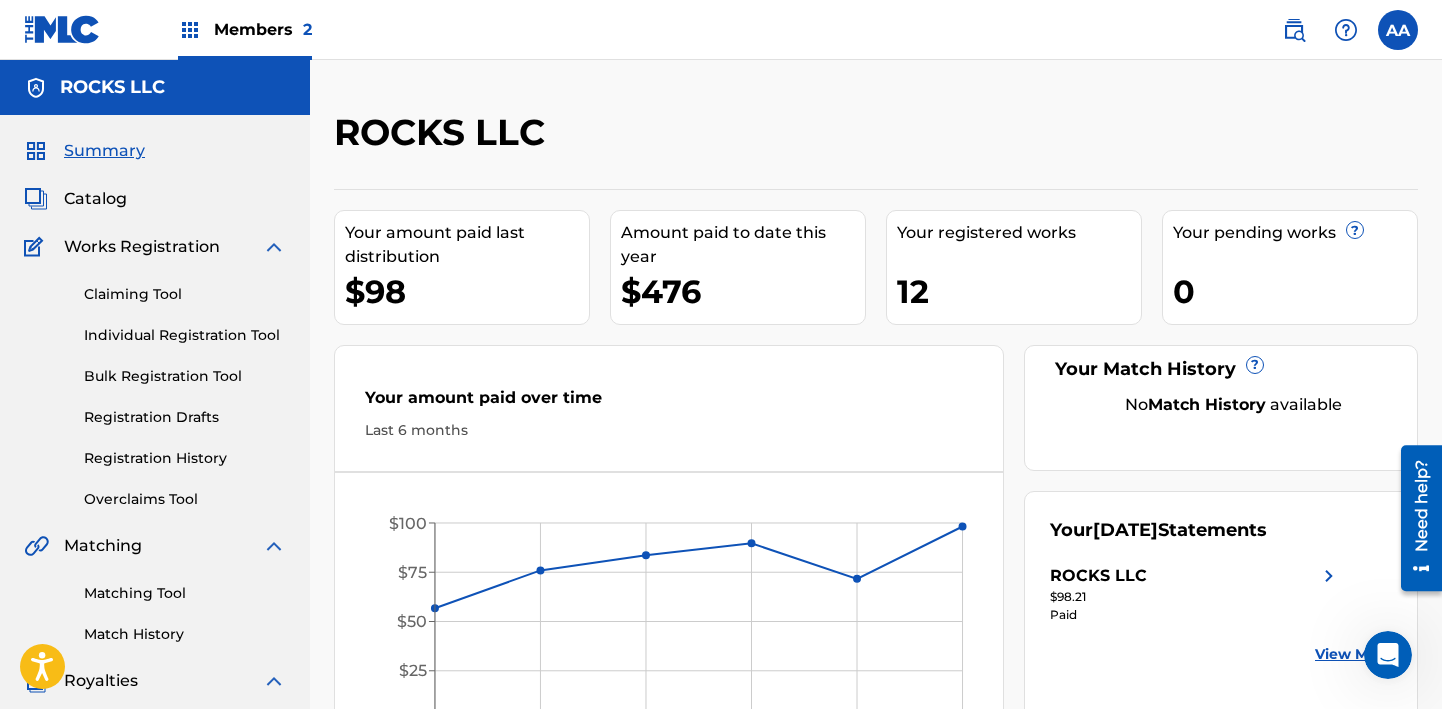 click on "Catalog" at bounding box center [95, 199] 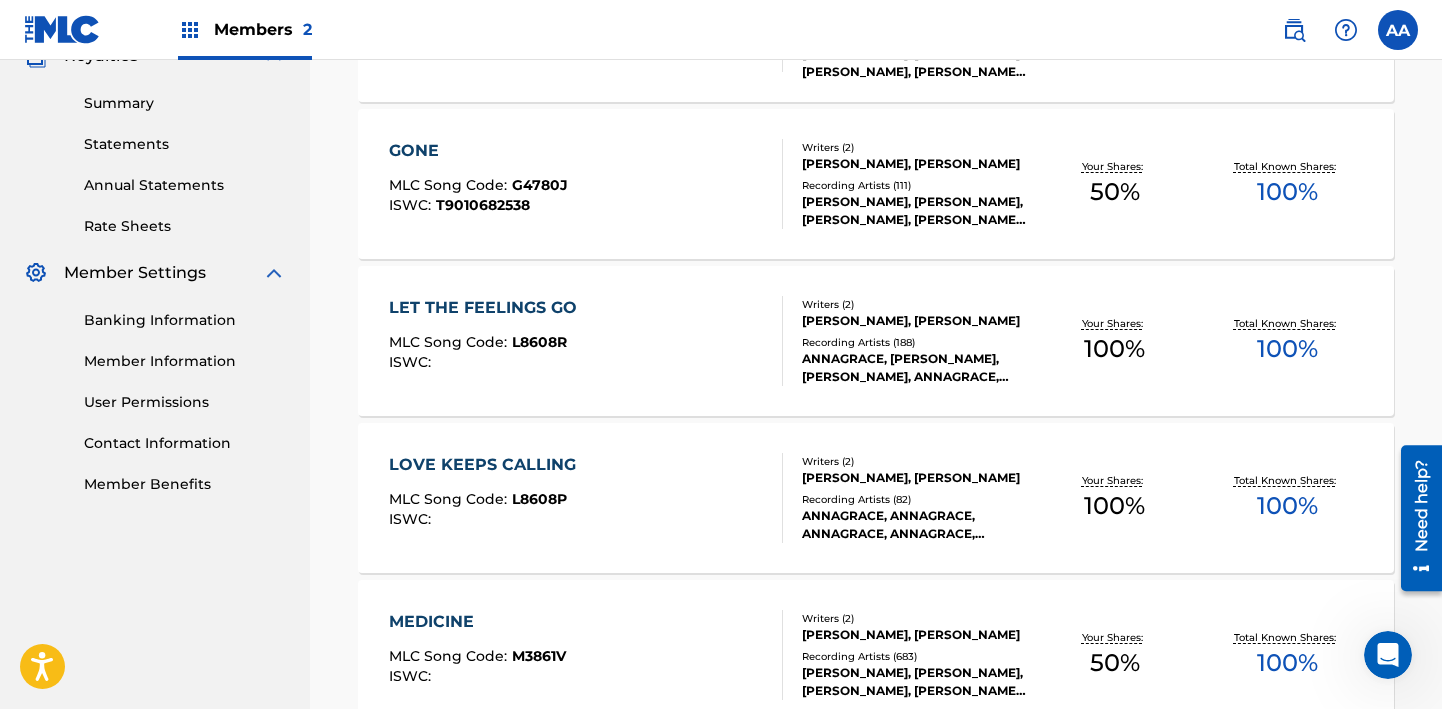 scroll, scrollTop: 425, scrollLeft: 0, axis: vertical 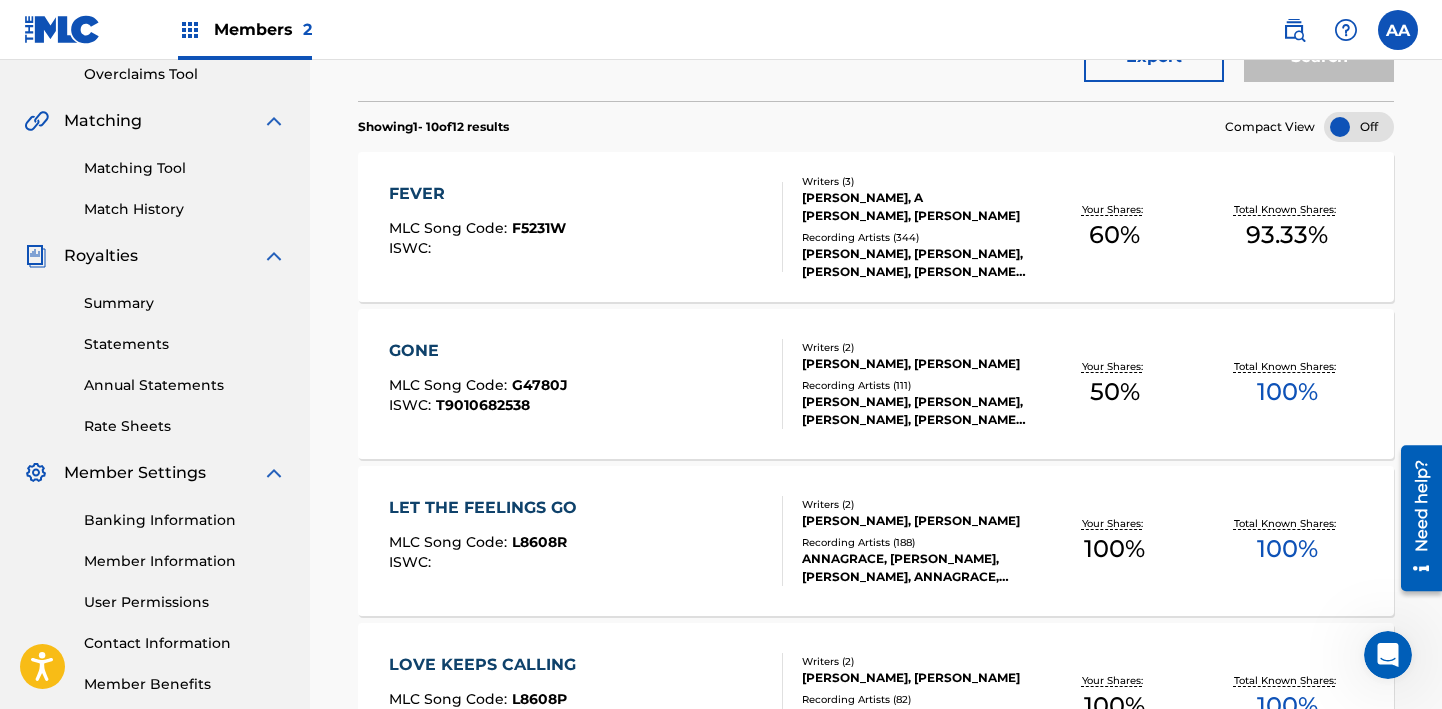click on "Statements" at bounding box center [185, 344] 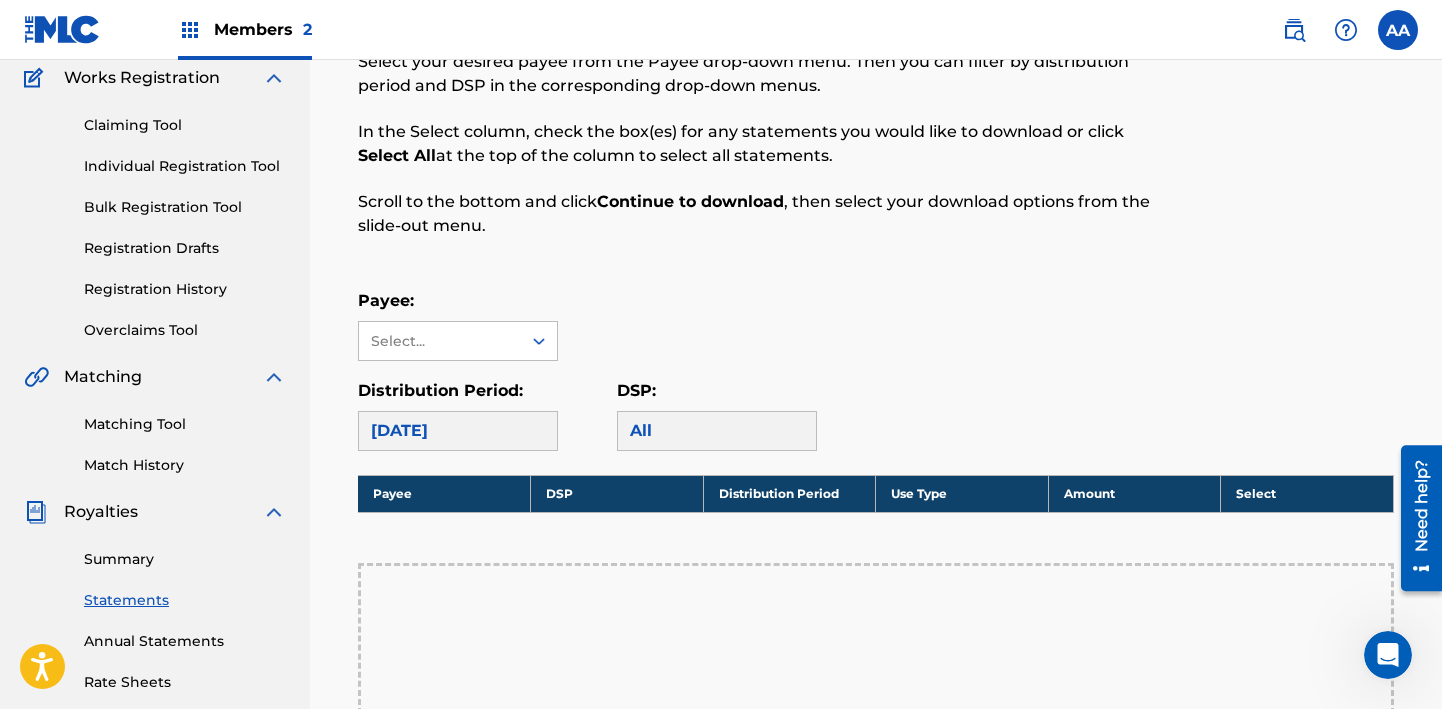 scroll, scrollTop: 205, scrollLeft: 0, axis: vertical 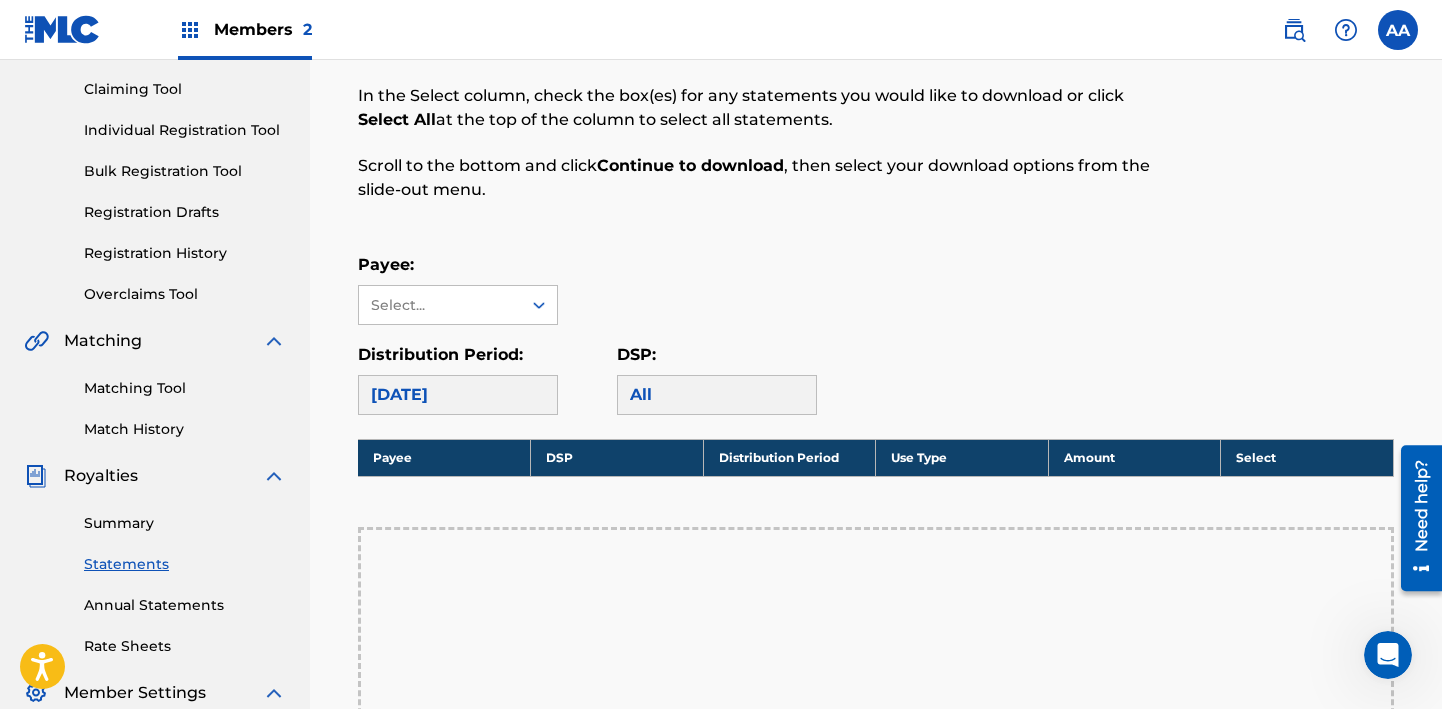 click on "[DATE]" at bounding box center [458, 395] 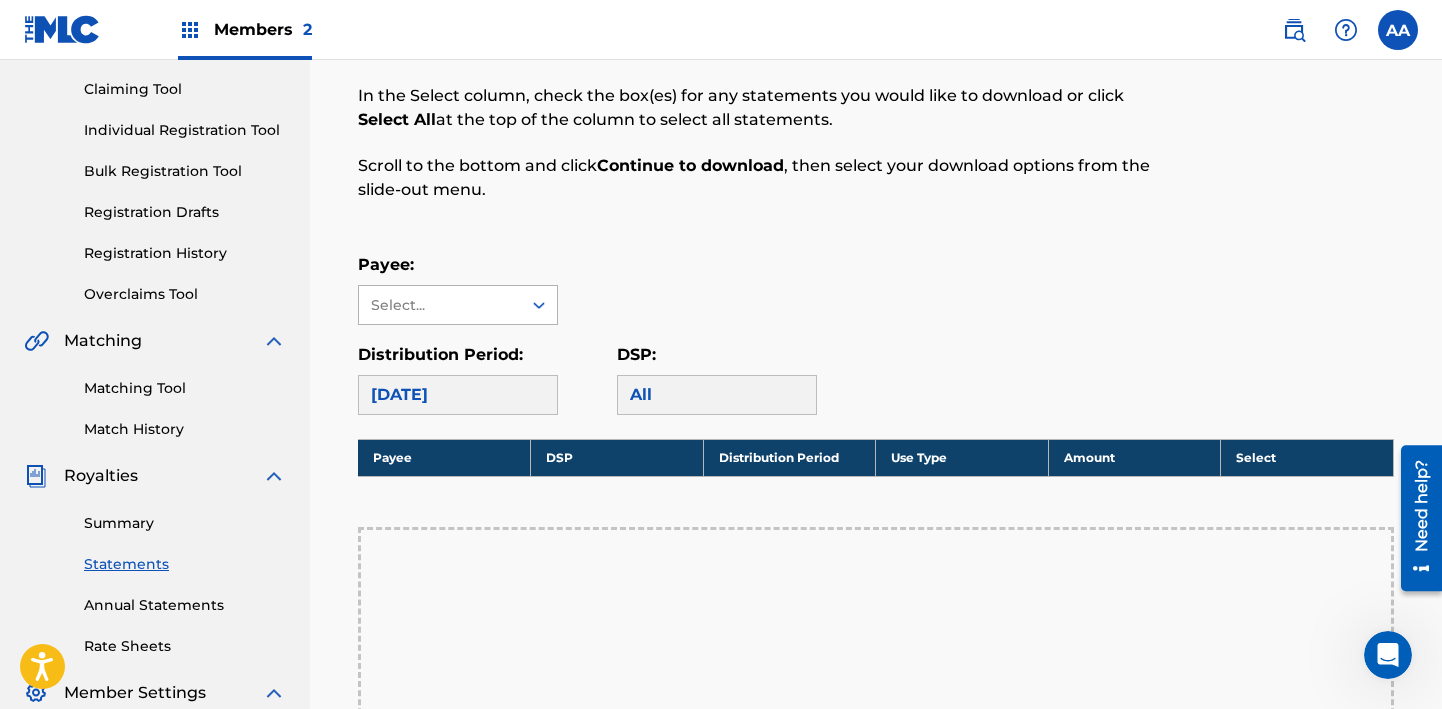 click 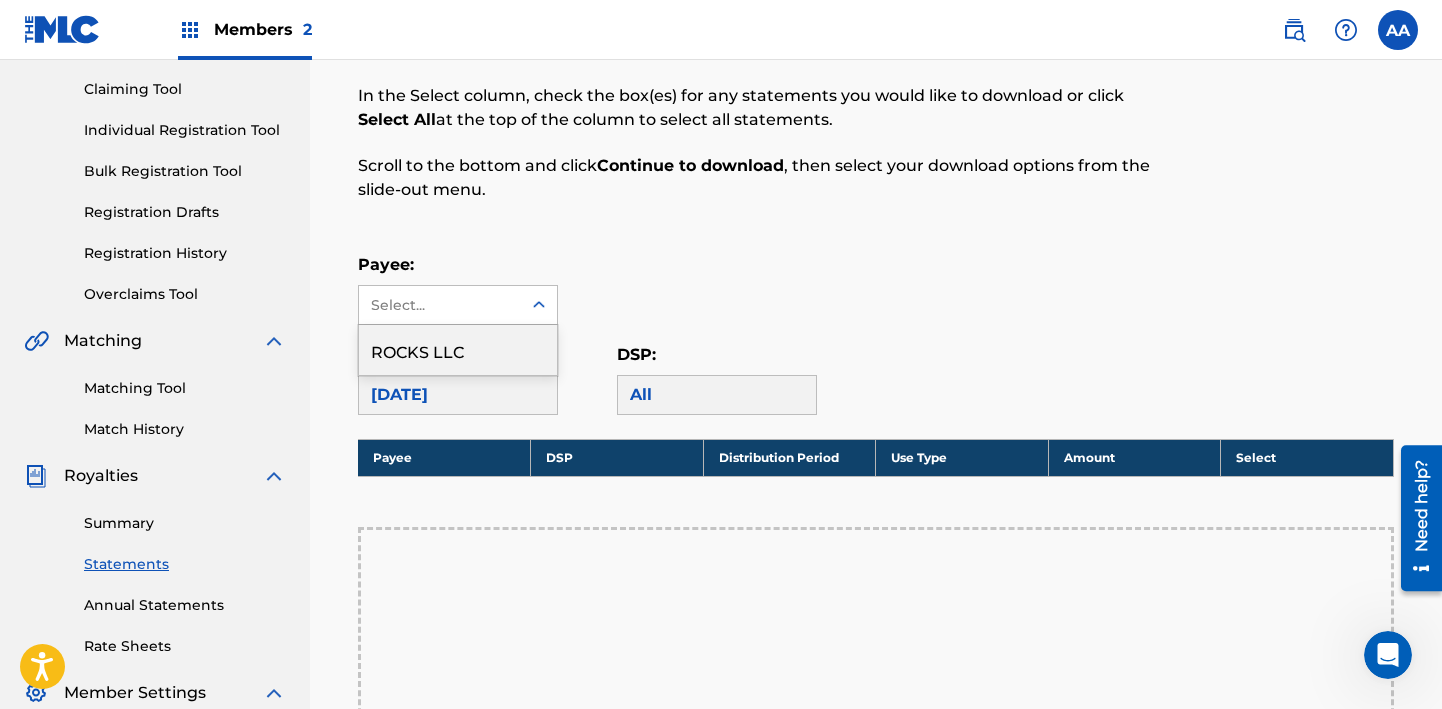 click on "ROCKS LLC" at bounding box center (458, 350) 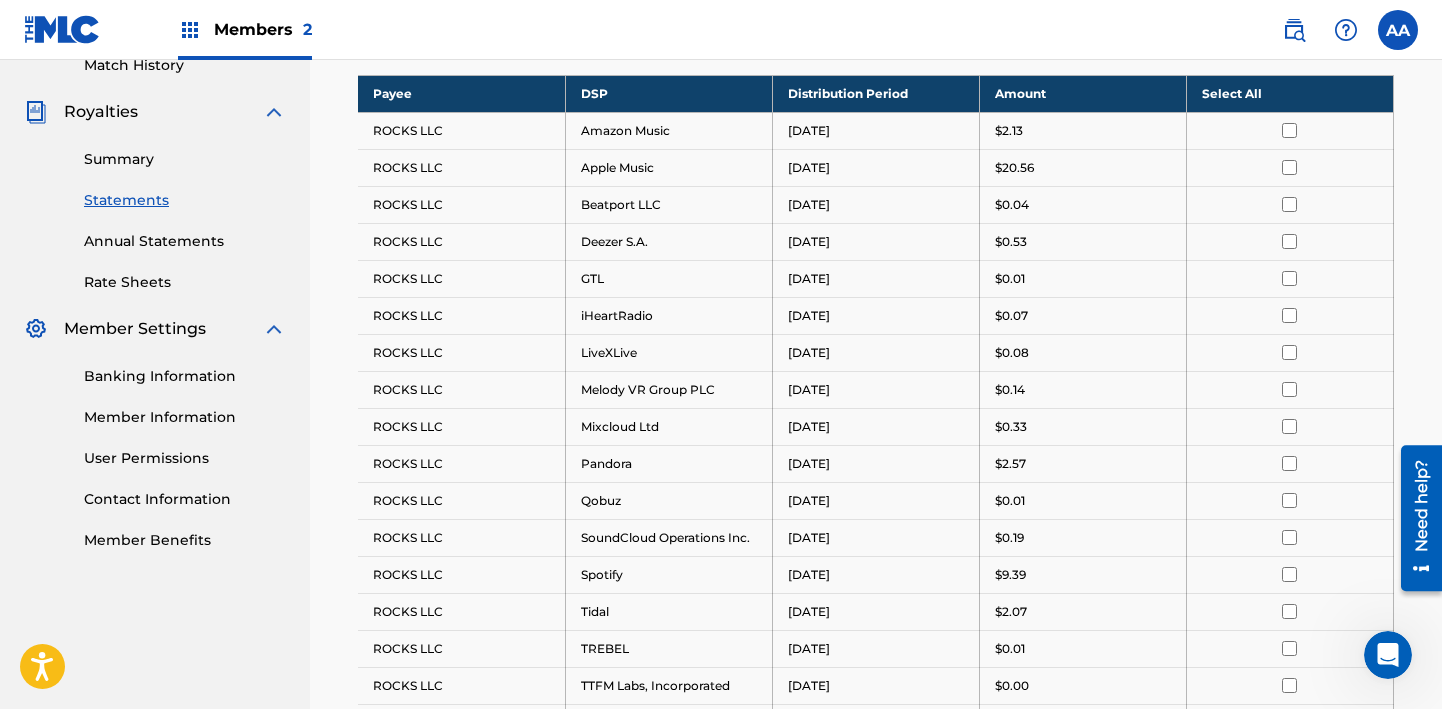 scroll, scrollTop: 513, scrollLeft: 0, axis: vertical 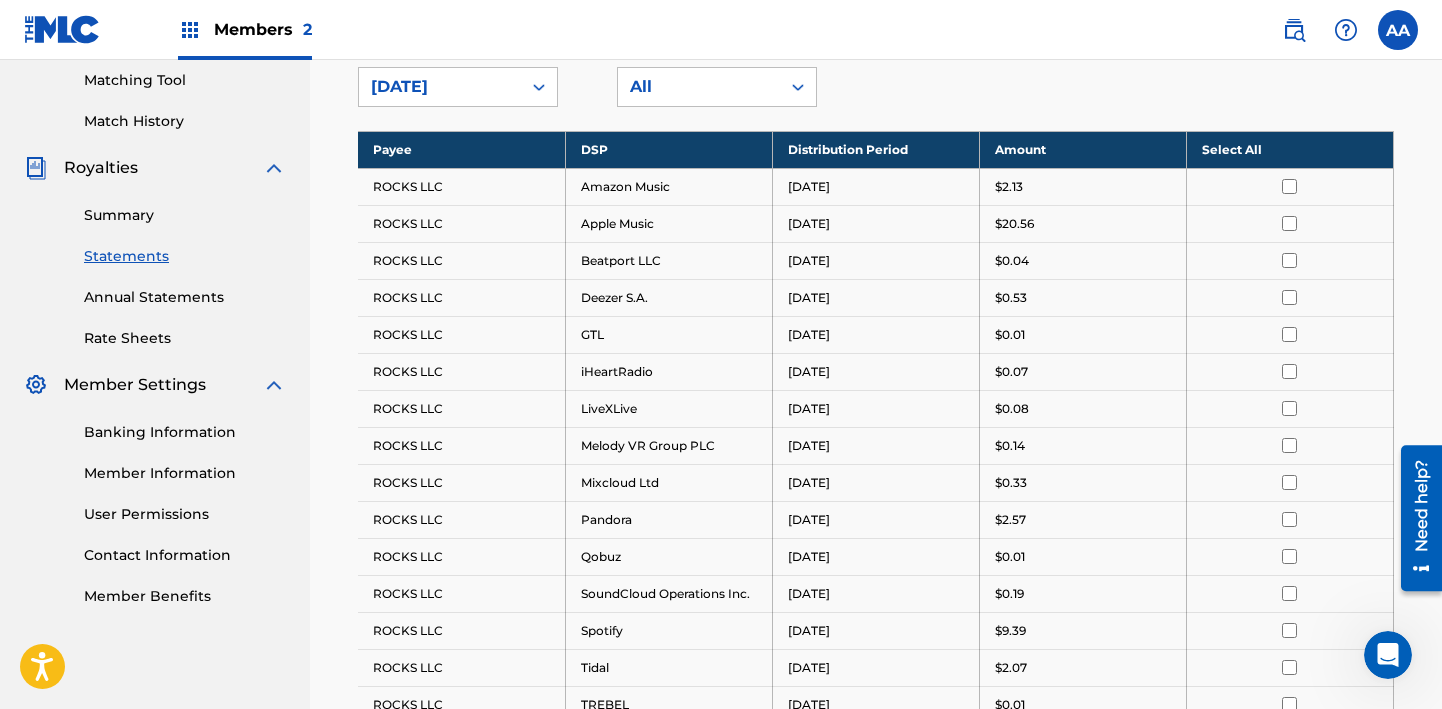 click on "Select All" at bounding box center [1289, 149] 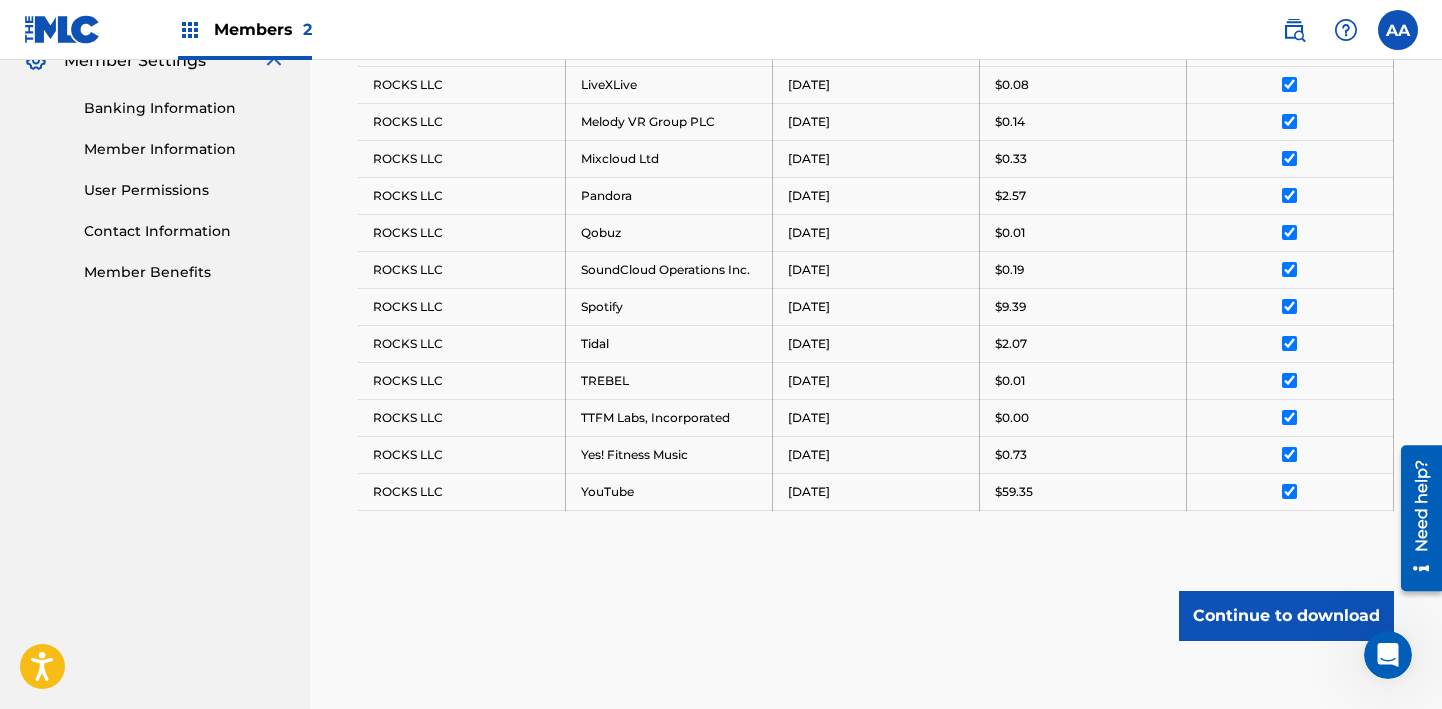 scroll, scrollTop: 858, scrollLeft: 0, axis: vertical 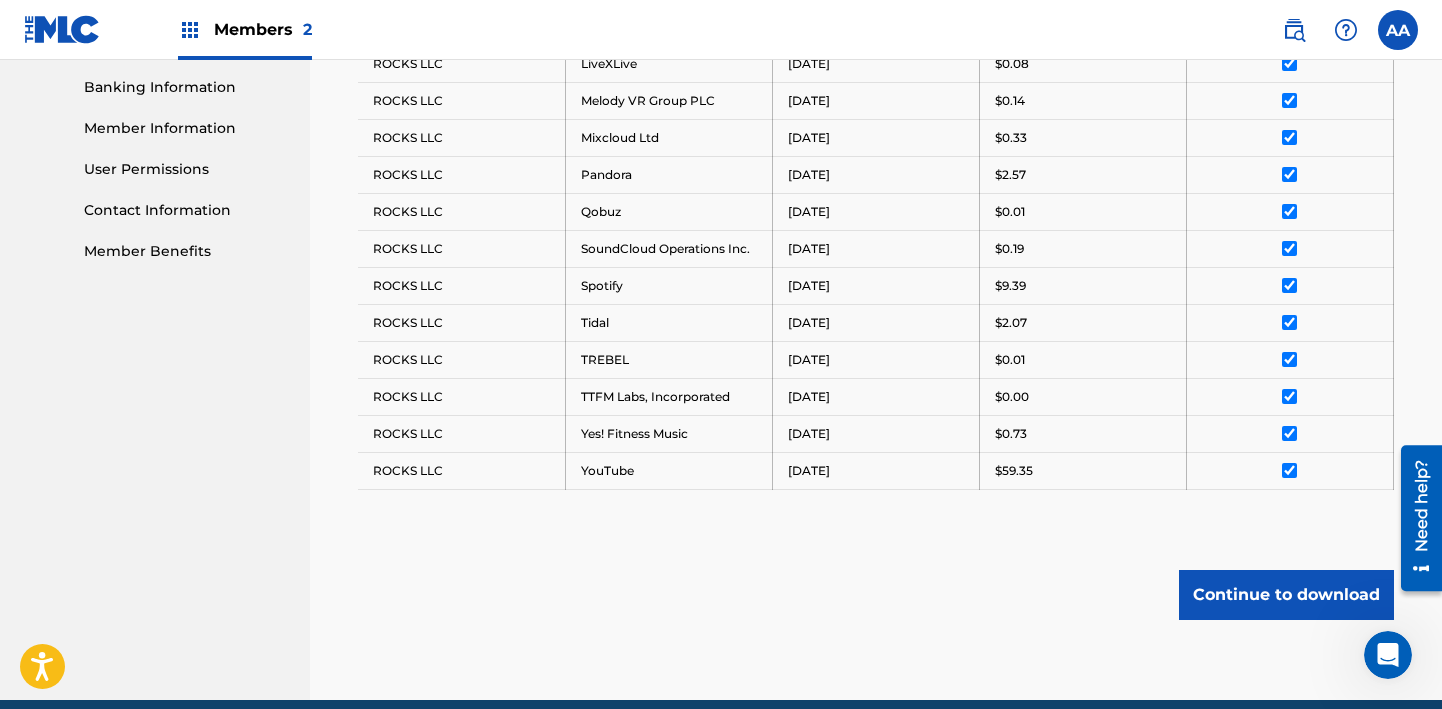click on "Continue to download" at bounding box center (1286, 595) 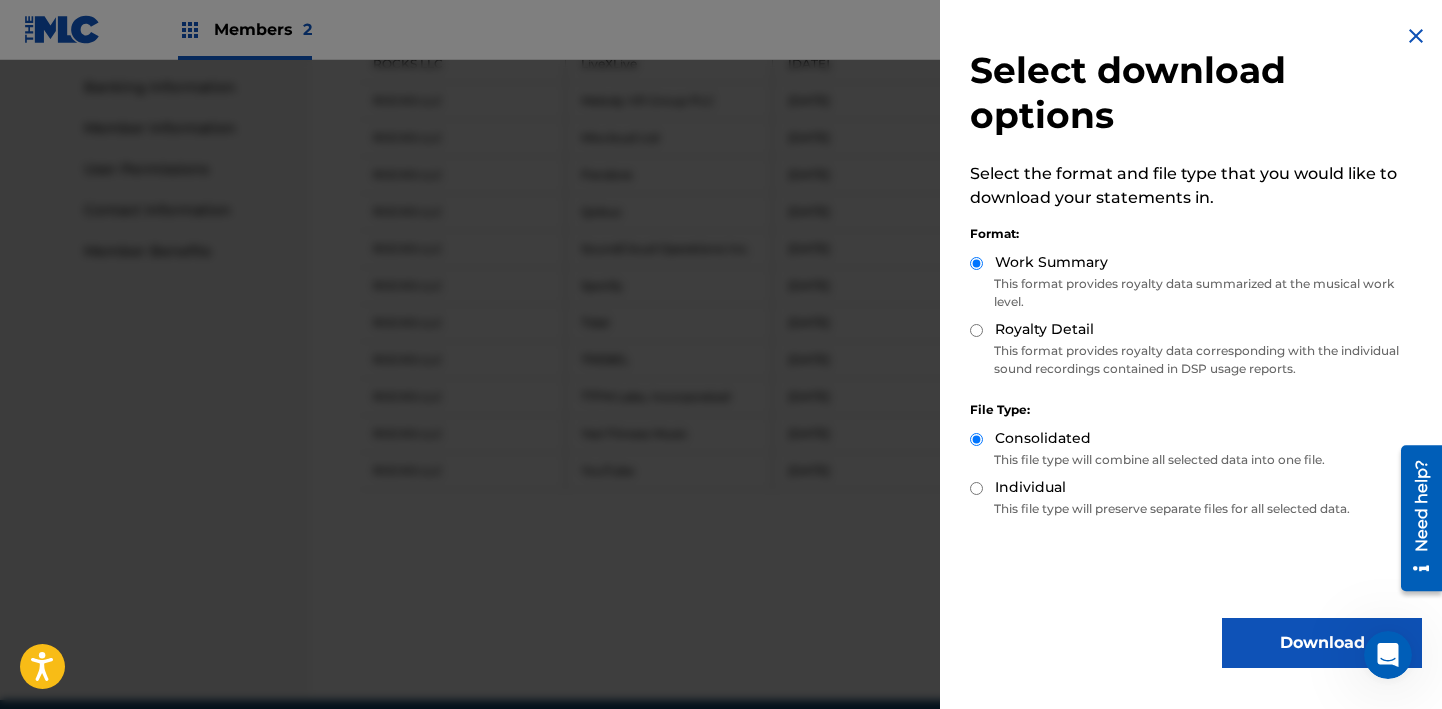 click on "Download" at bounding box center (1322, 643) 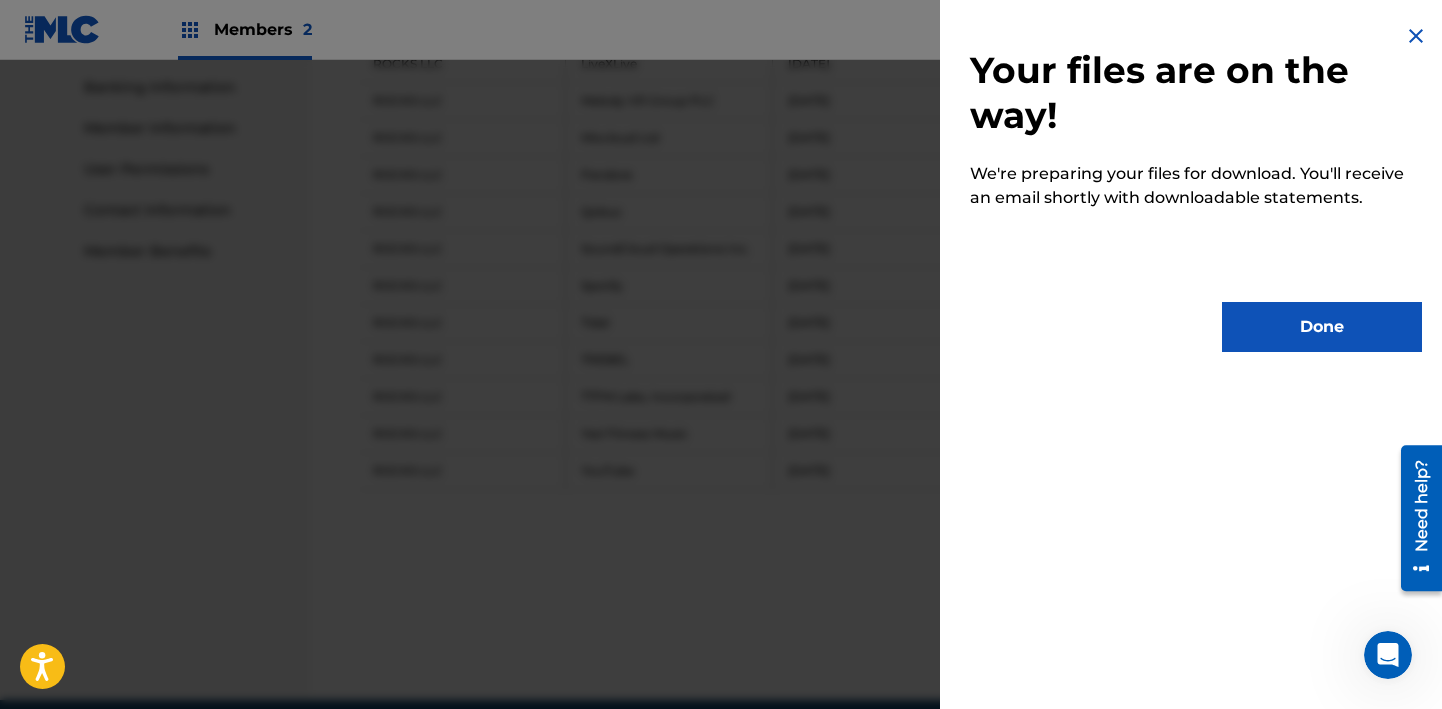 click on "Done" at bounding box center (1322, 327) 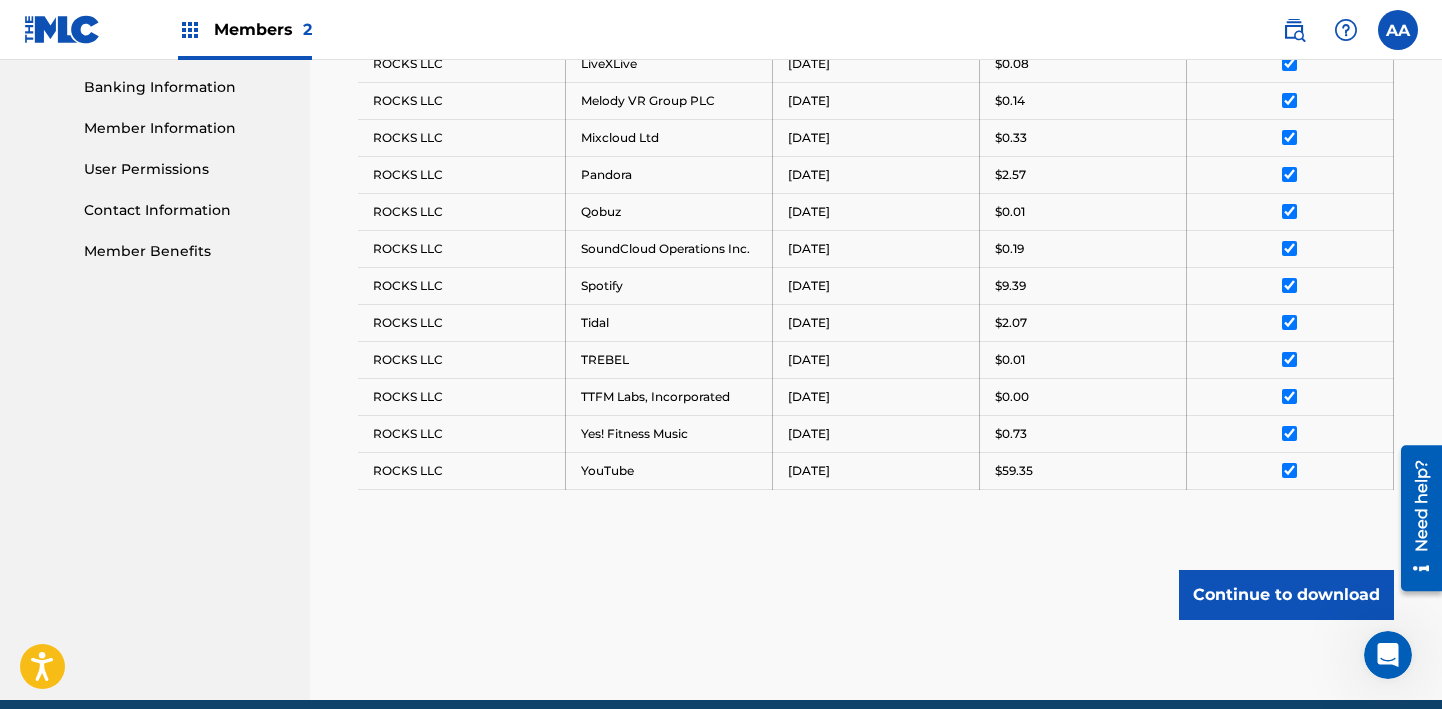 click on "Continue to download" at bounding box center (1286, 595) 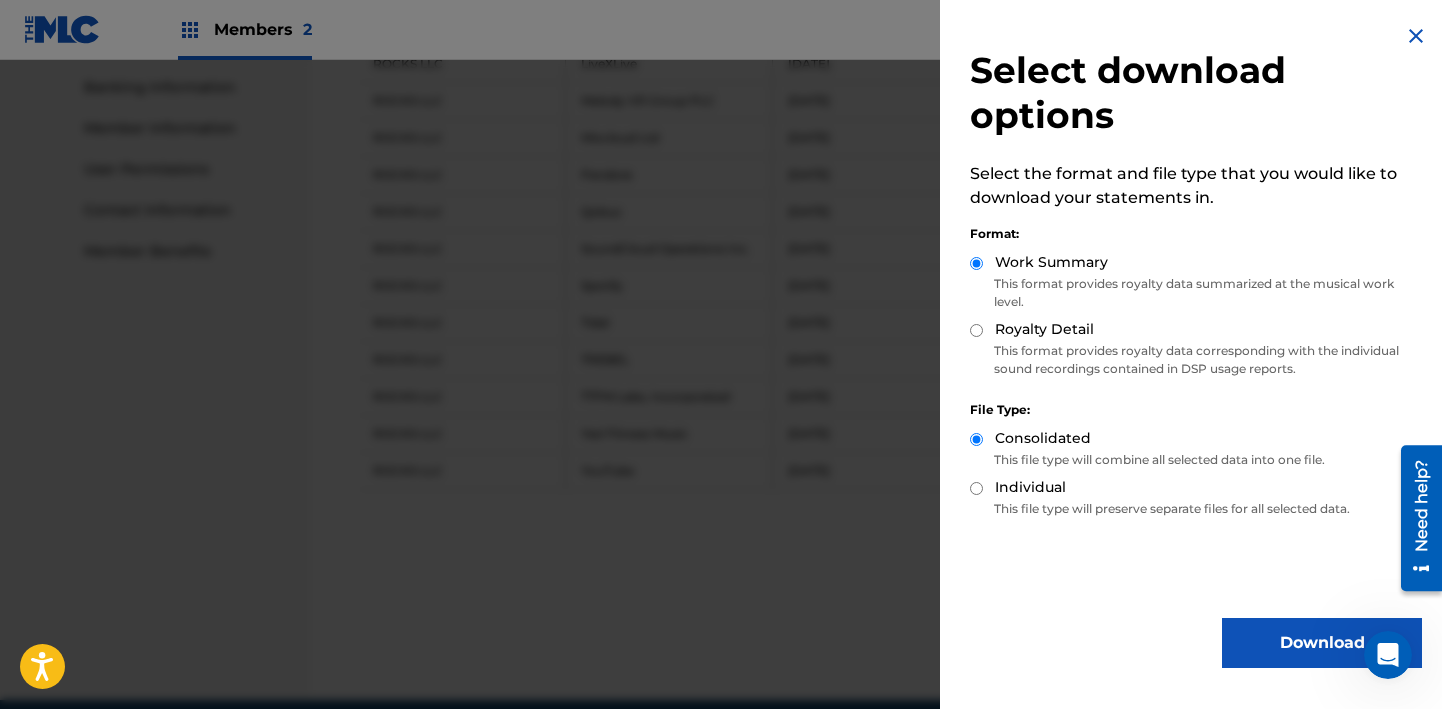 click 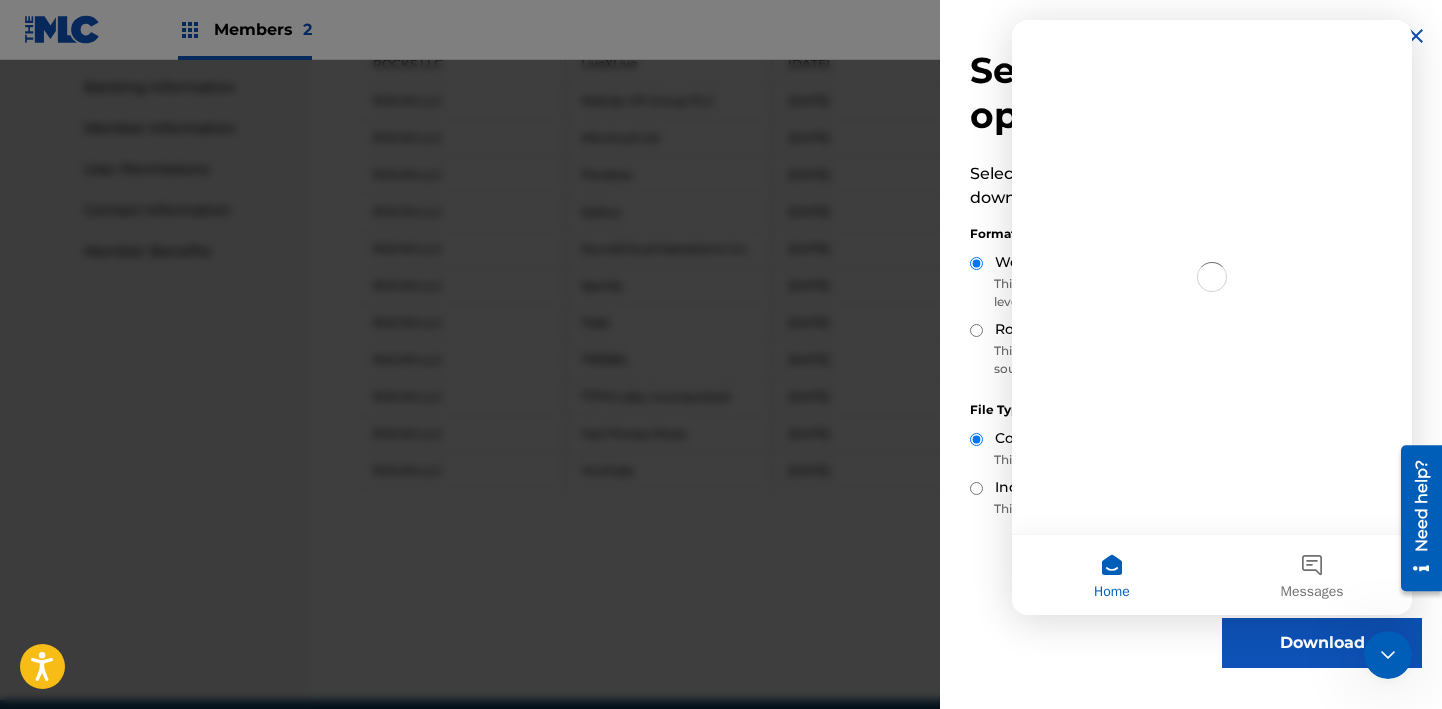 scroll, scrollTop: 0, scrollLeft: 0, axis: both 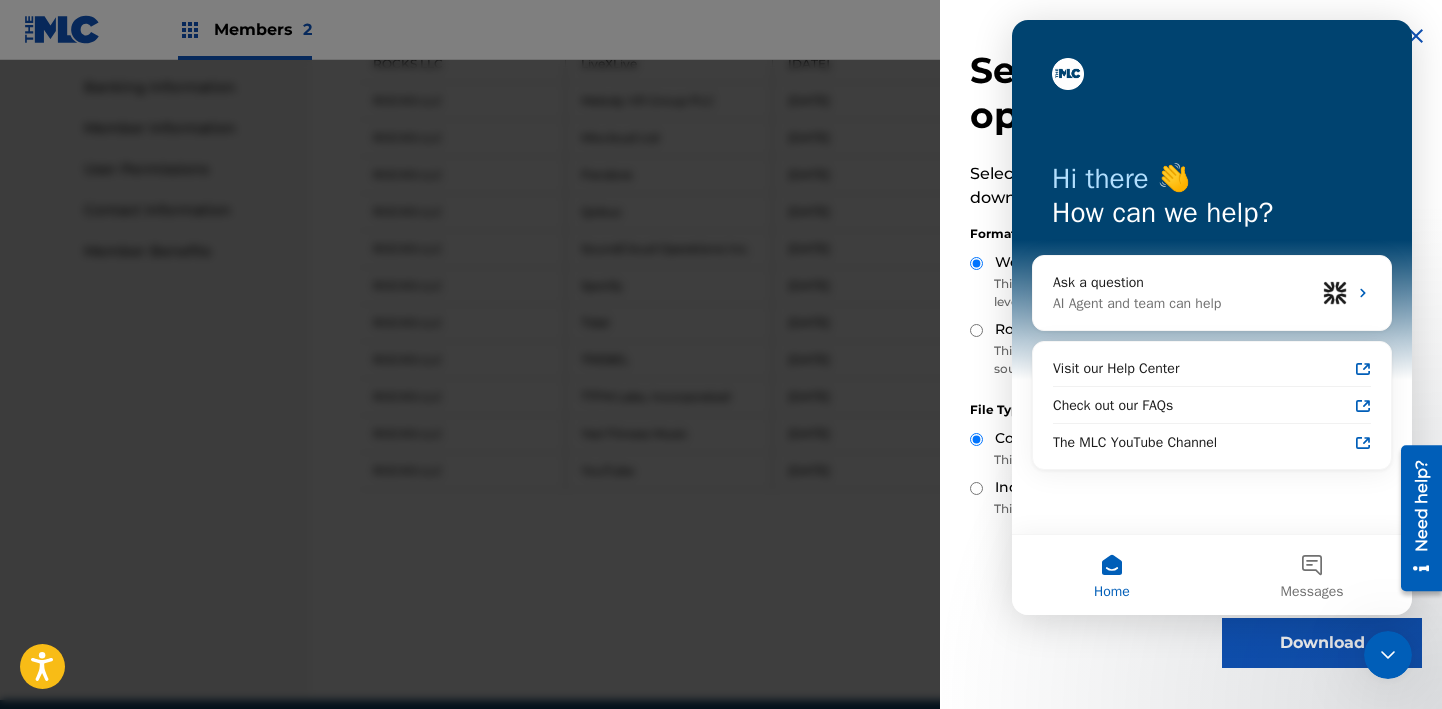 click at bounding box center [721, 414] 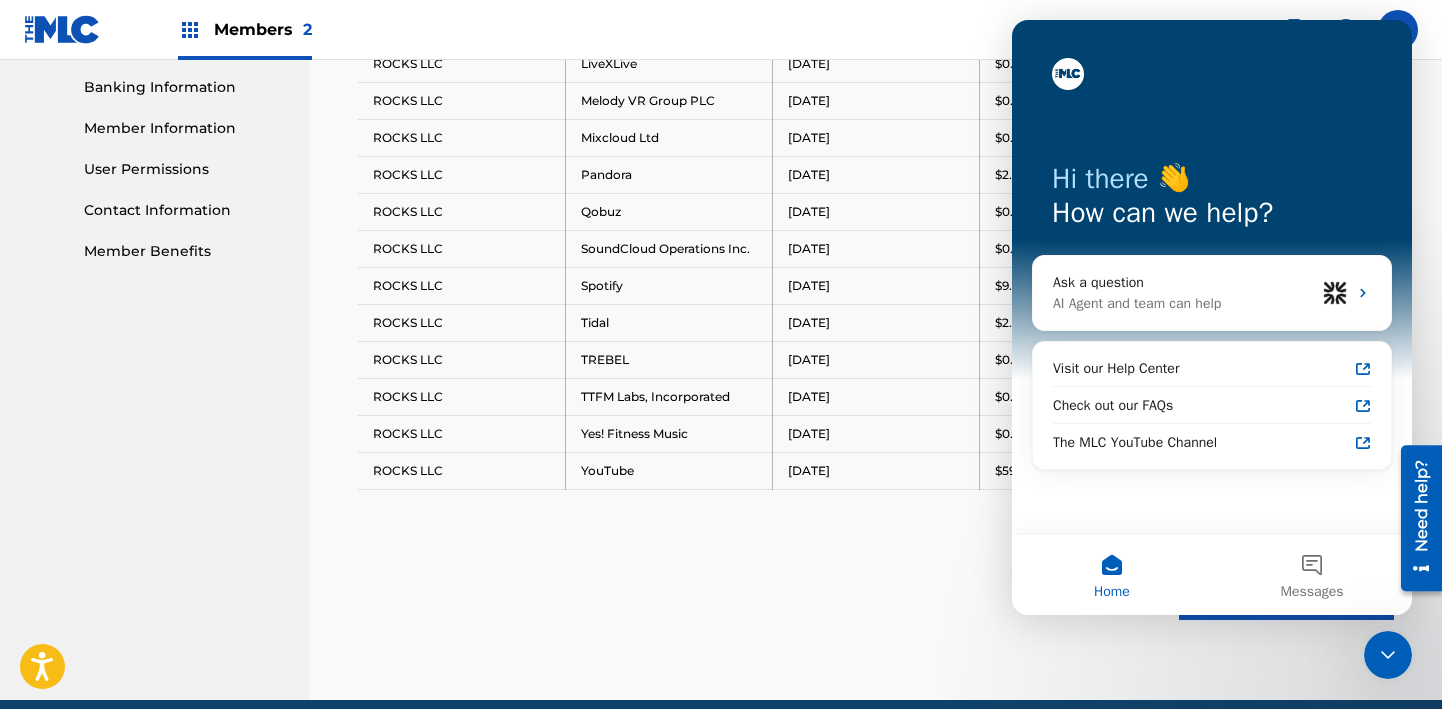 click on "Continue to download" at bounding box center [876, 595] 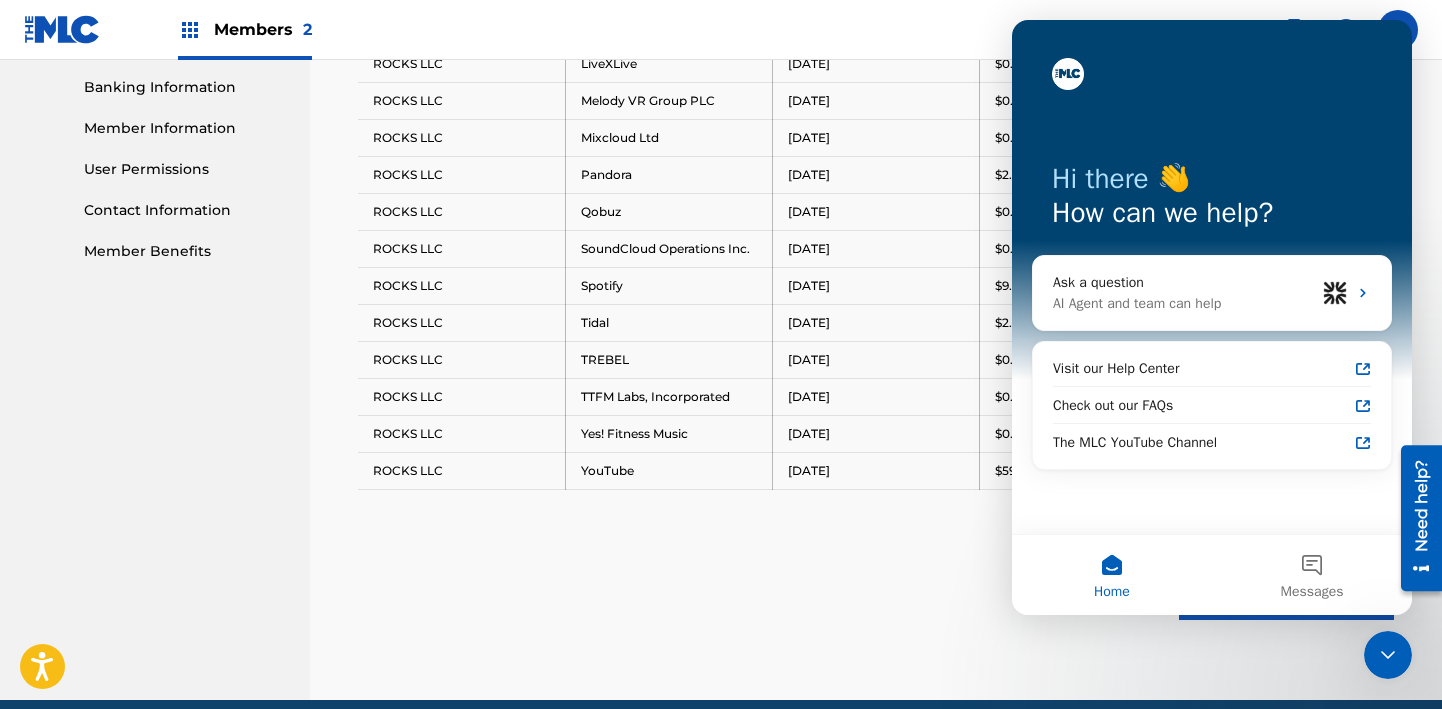 click on "Hi there 👋 How can we help?" at bounding box center (1212, 200) 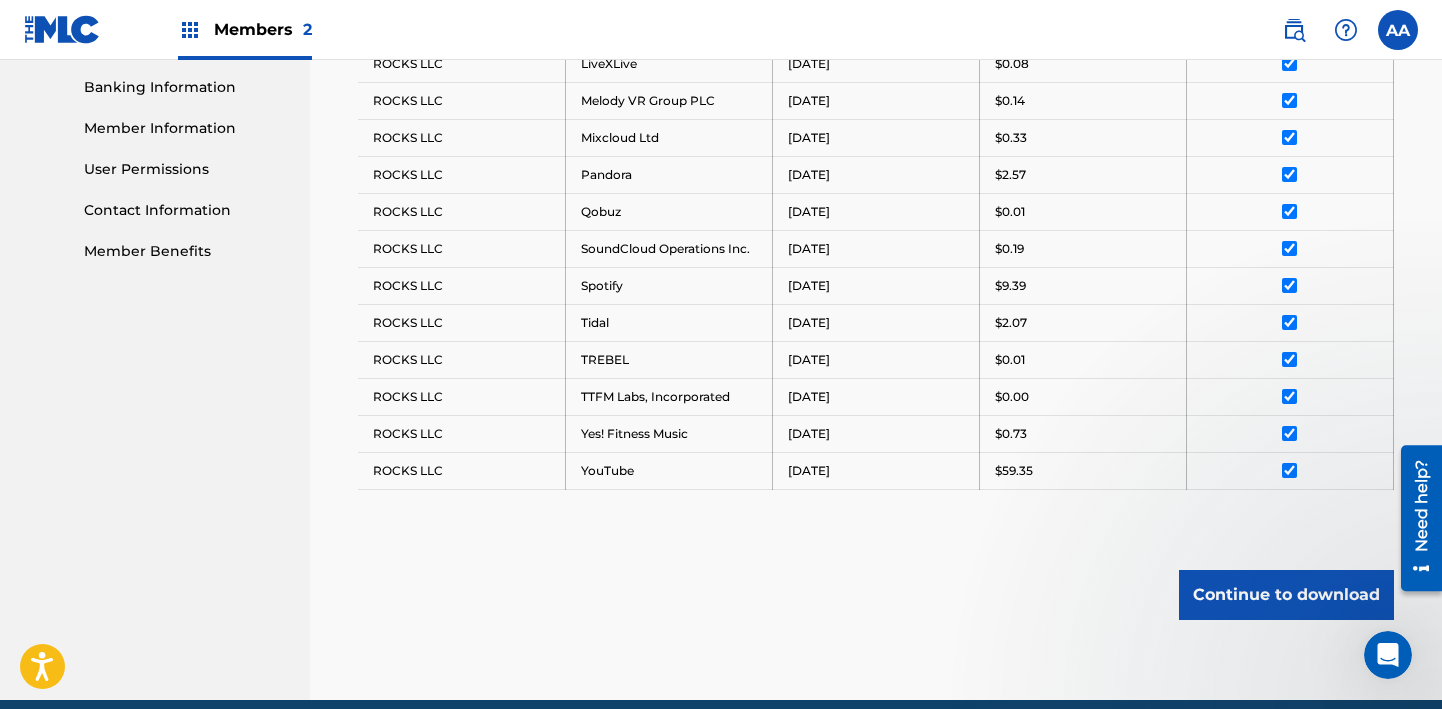 scroll, scrollTop: 0, scrollLeft: 0, axis: both 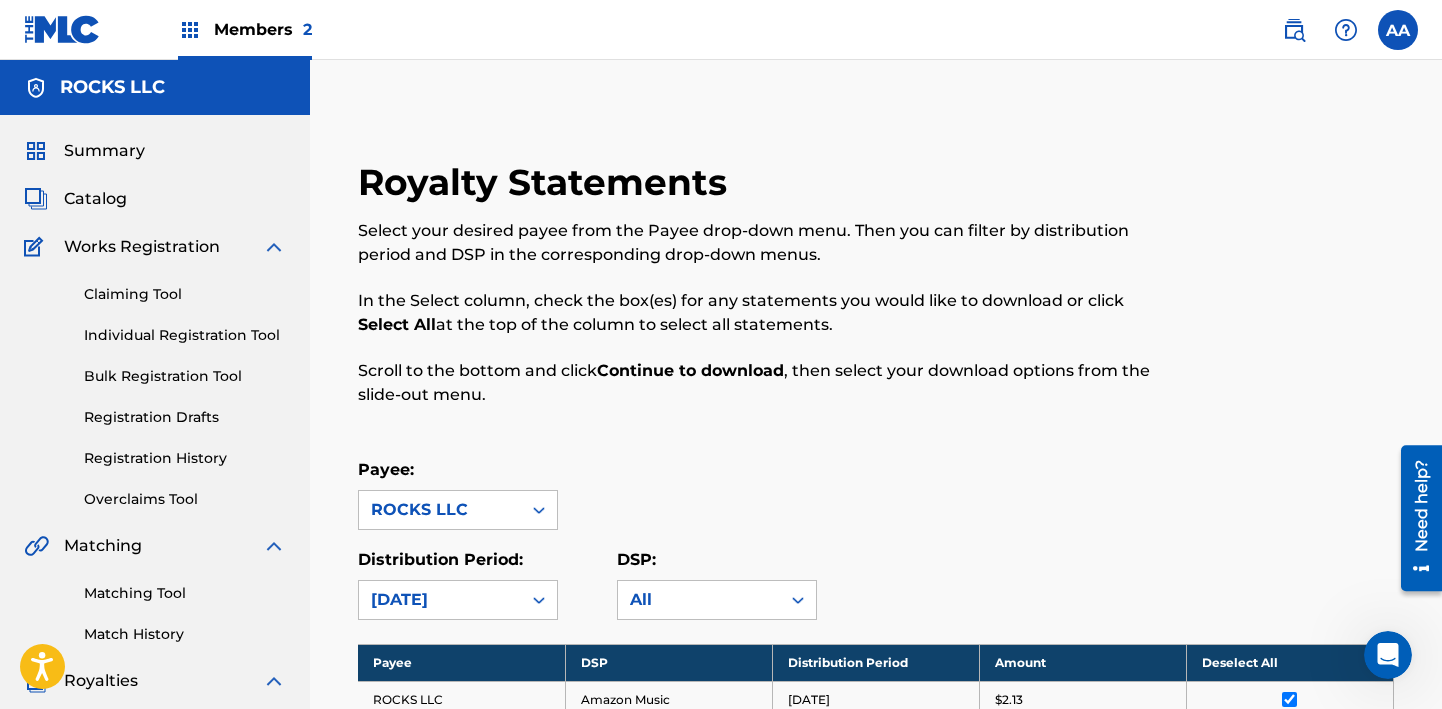 click on "Catalog" at bounding box center (95, 199) 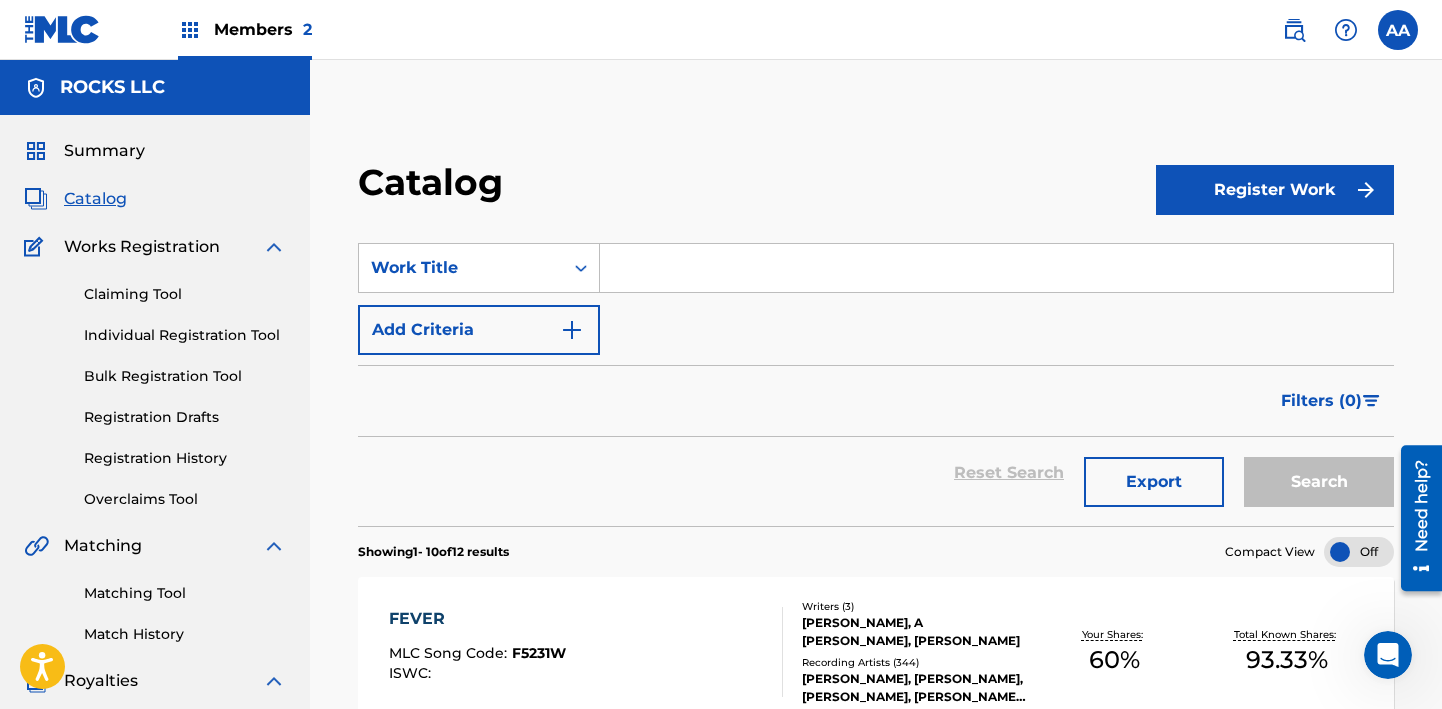 click at bounding box center (996, 268) 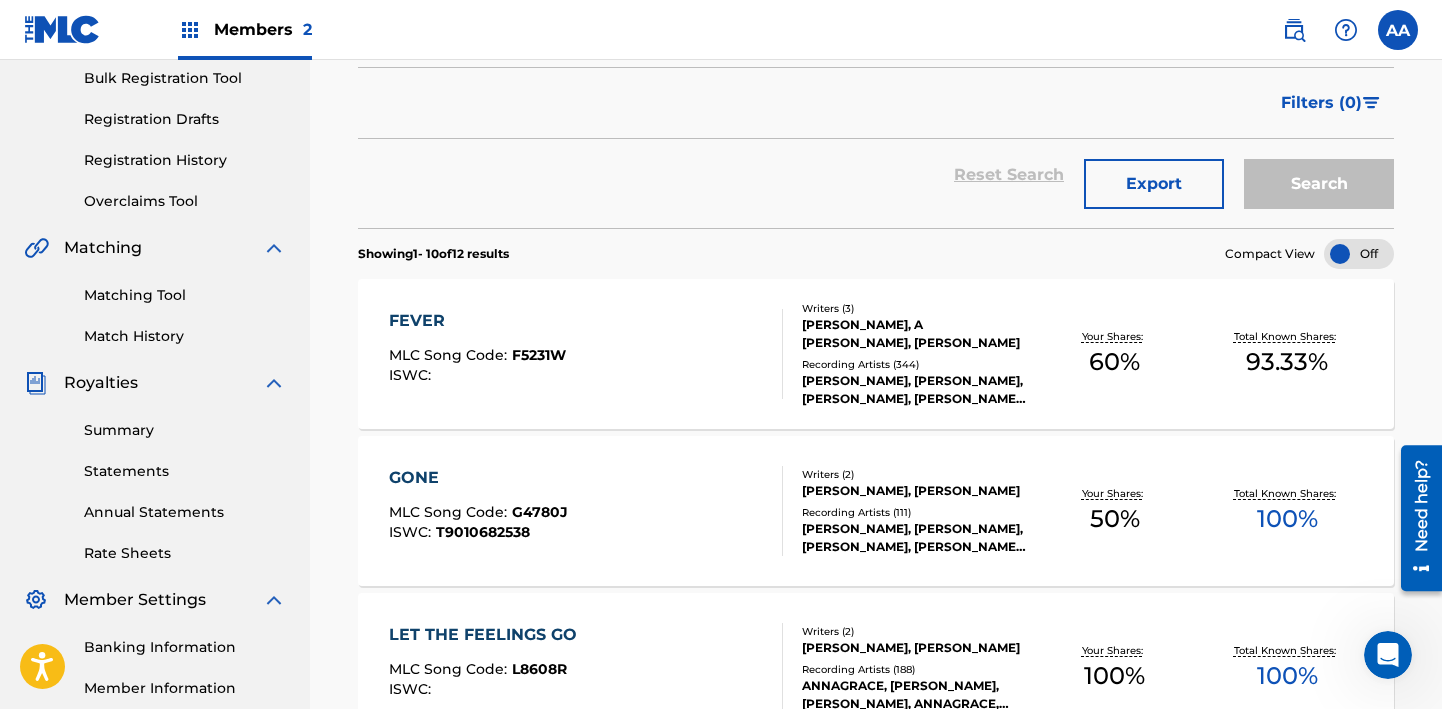 scroll, scrollTop: 305, scrollLeft: 0, axis: vertical 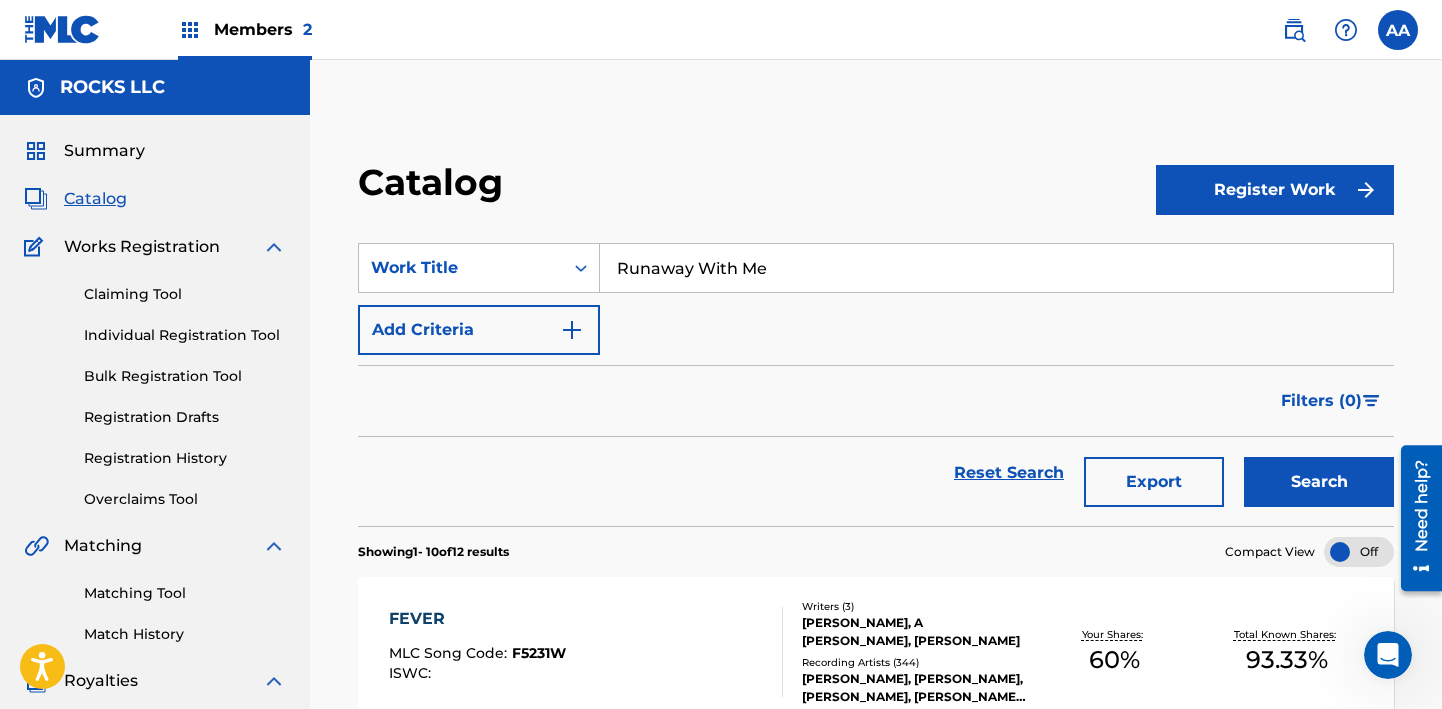 type on "Runaway With Me" 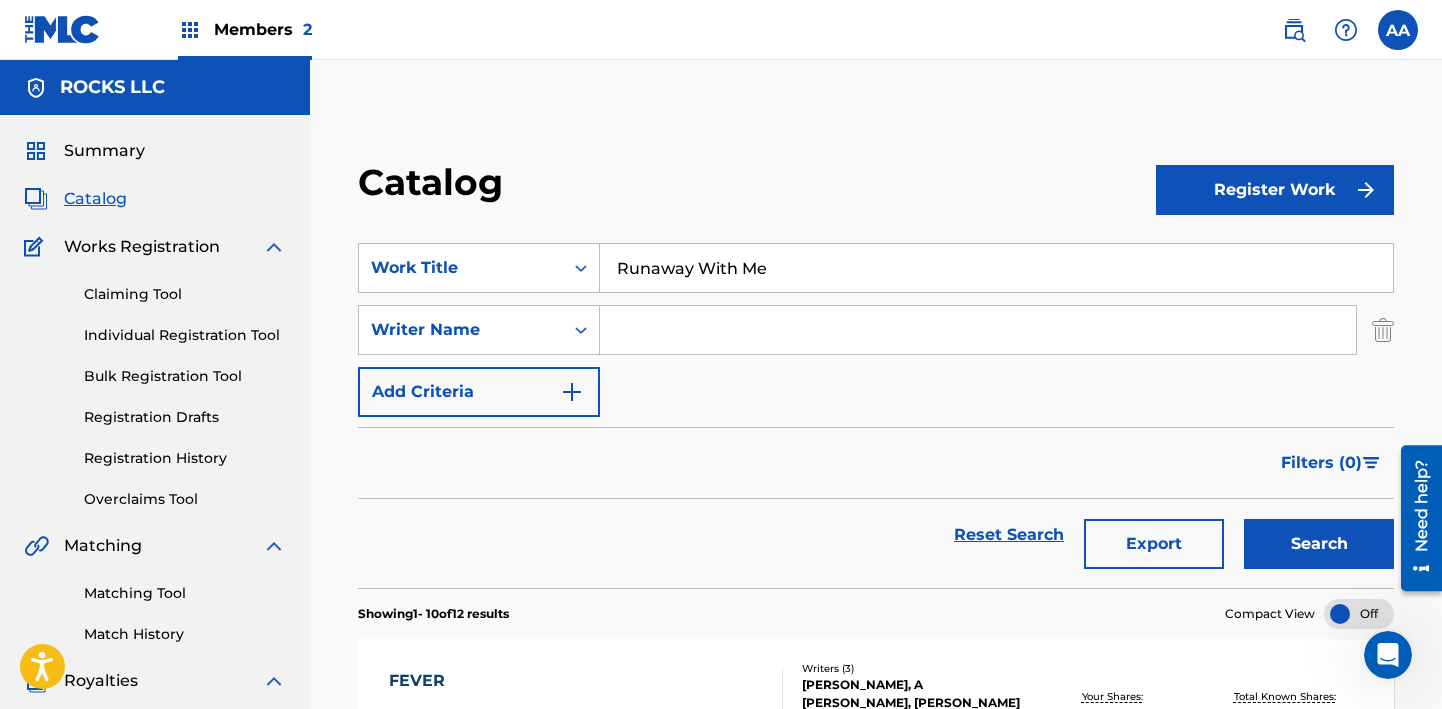 click at bounding box center (978, 330) 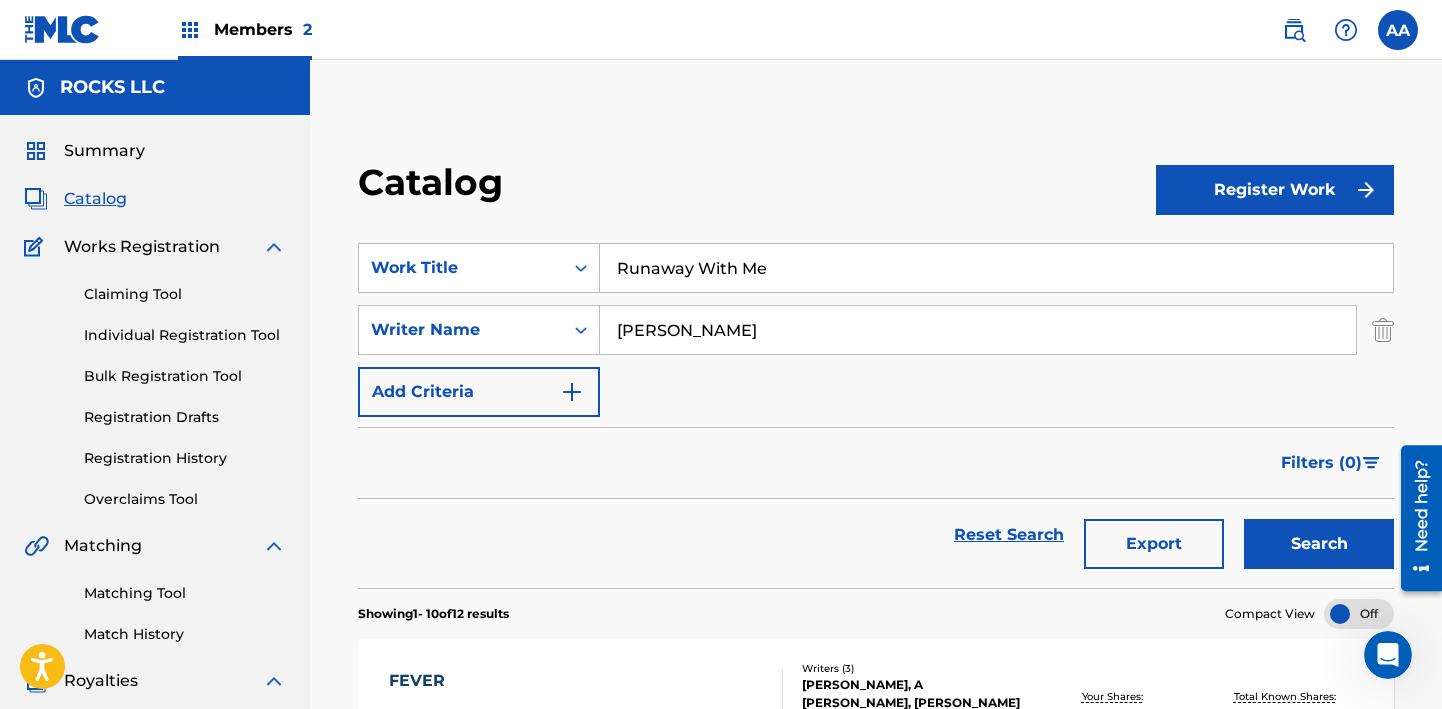 type on "[PERSON_NAME]" 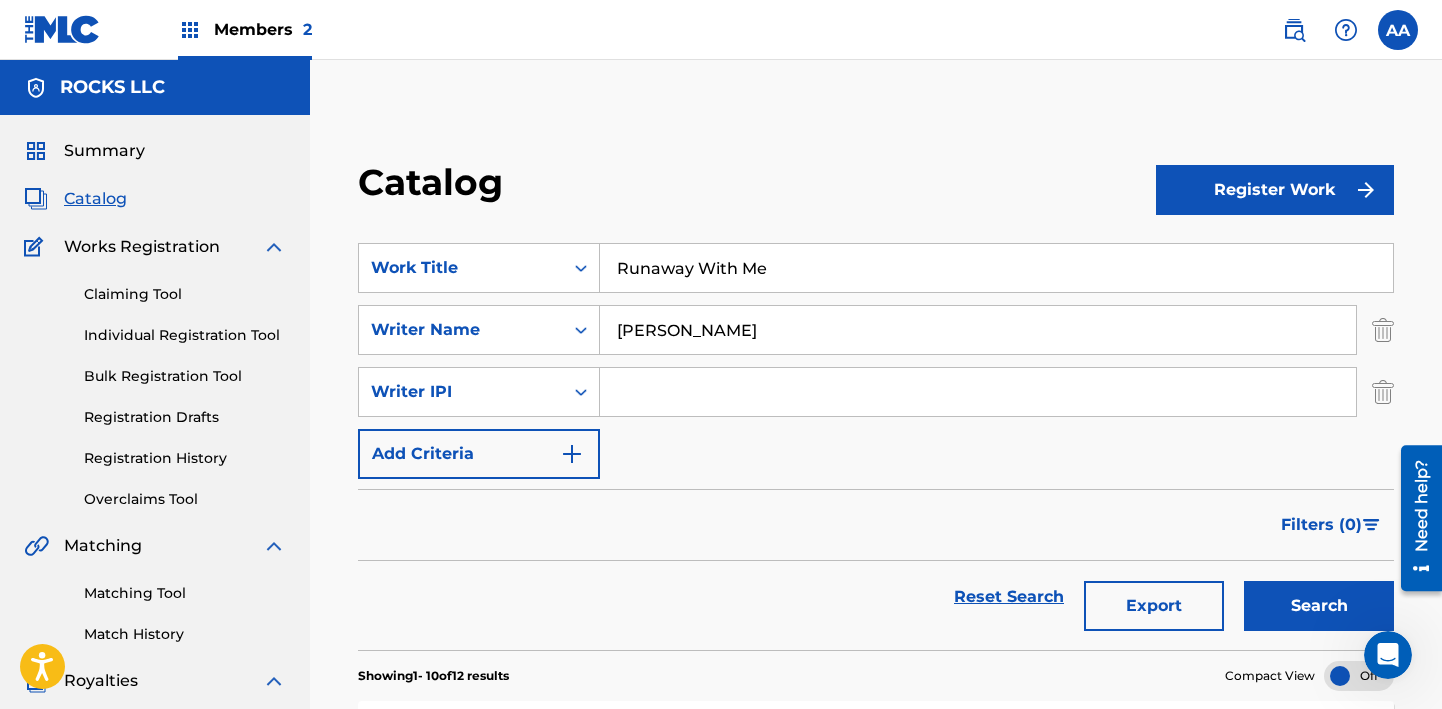 click at bounding box center [978, 392] 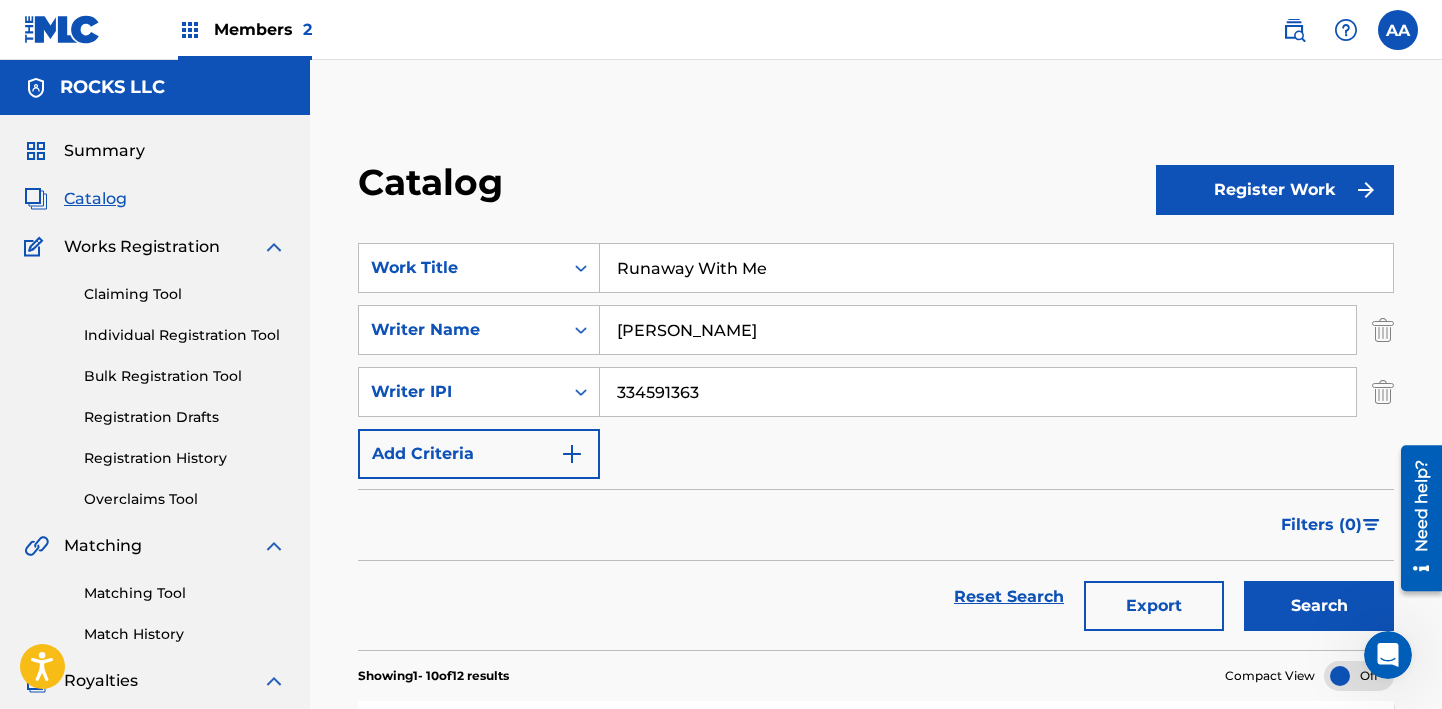 type on "334591363" 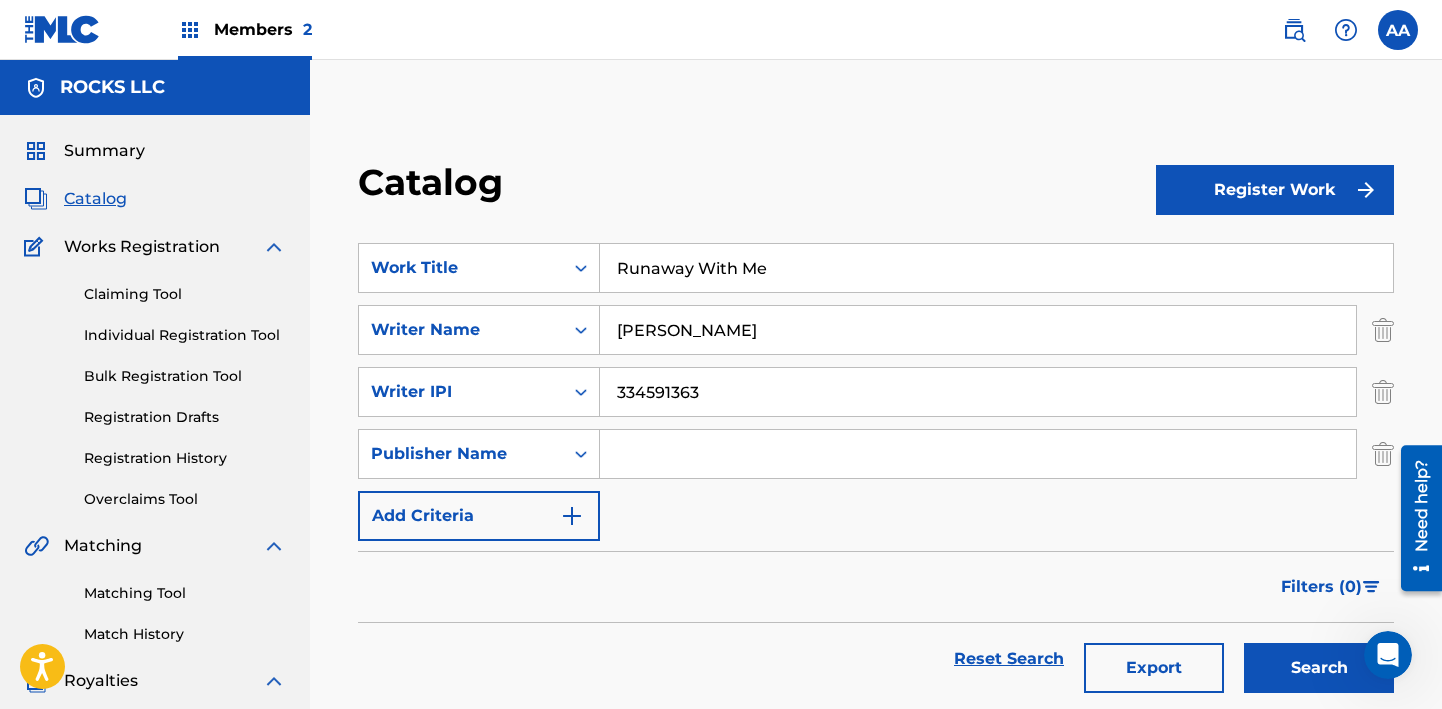 click at bounding box center [978, 454] 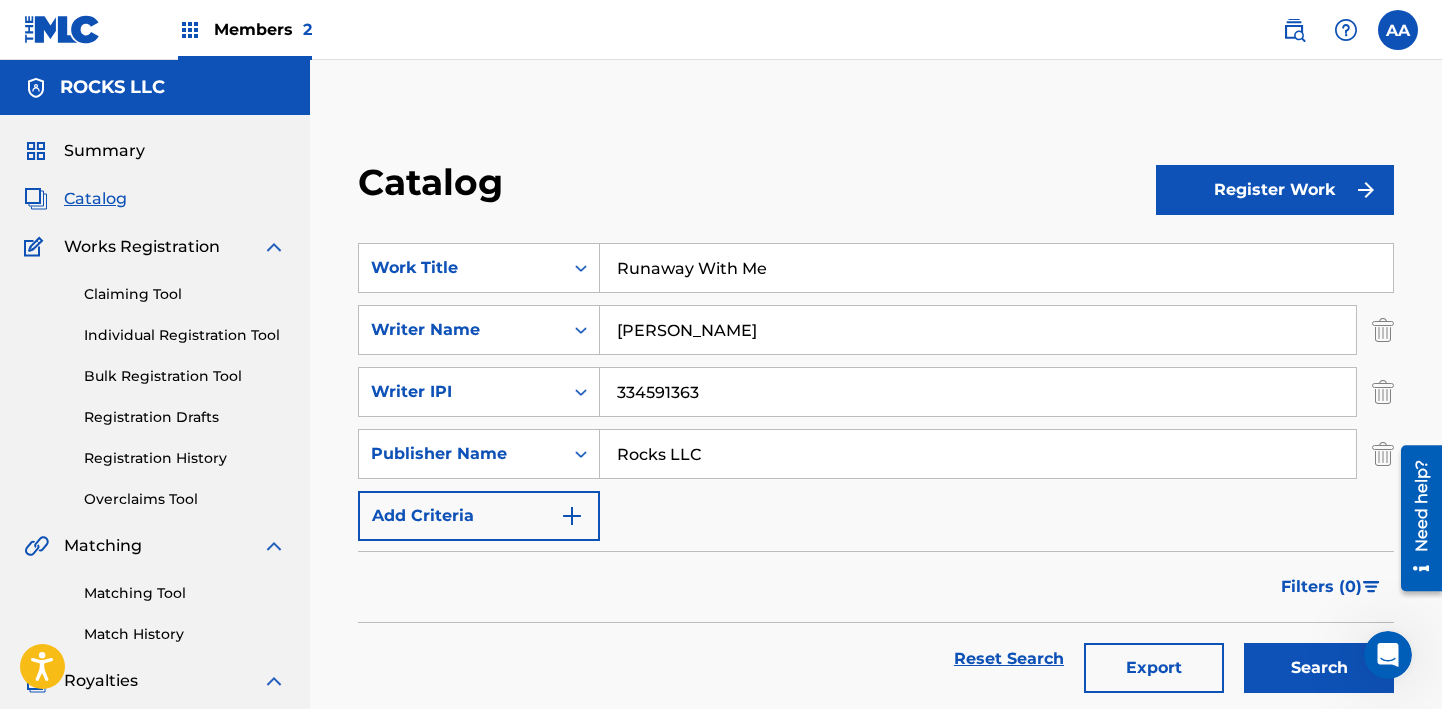 type on "Rocks LLC" 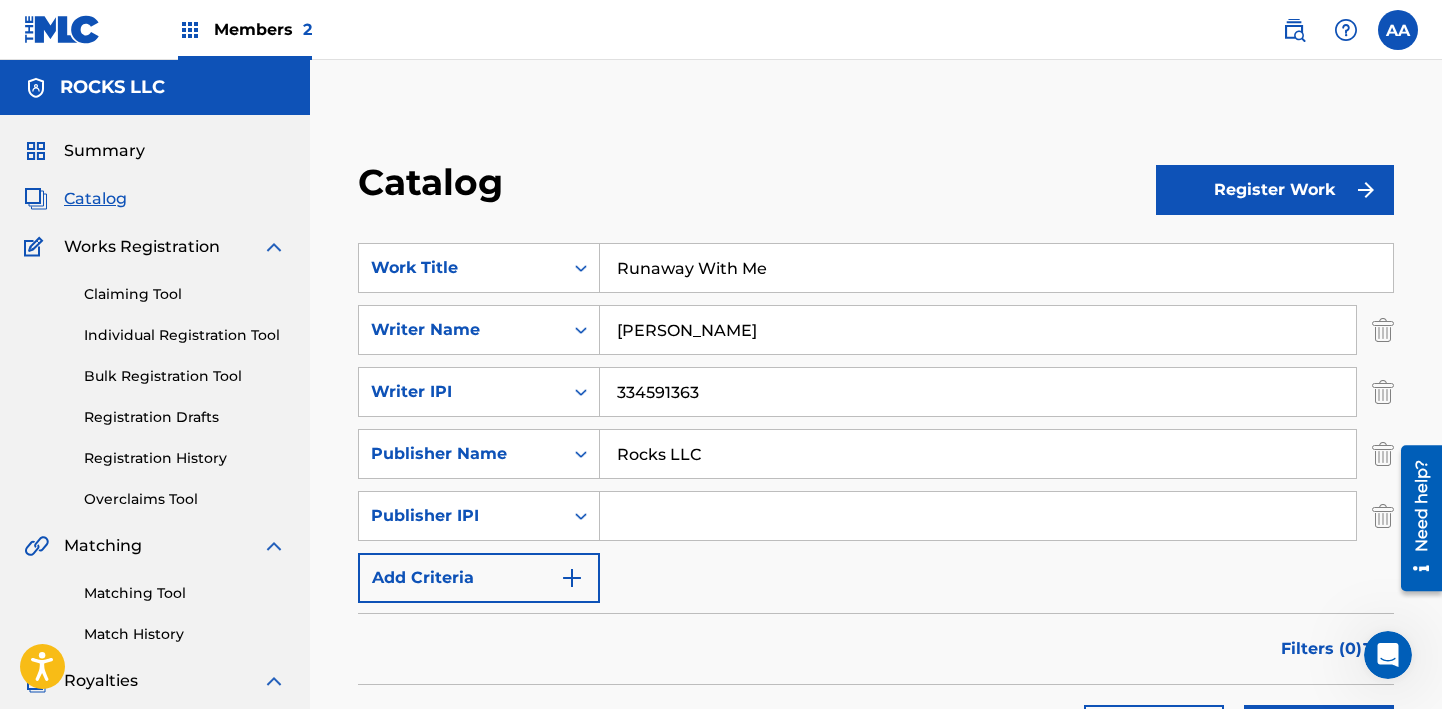 click at bounding box center [978, 516] 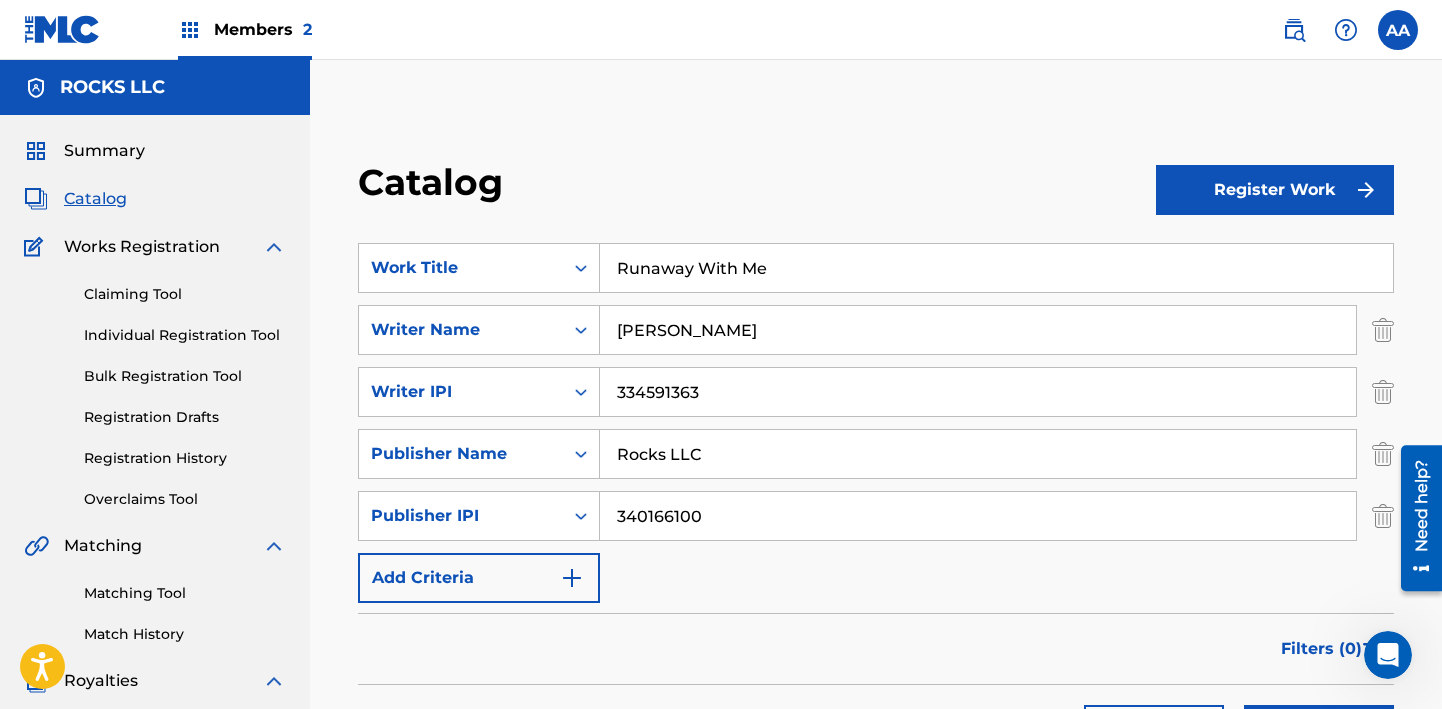 type on "340166100" 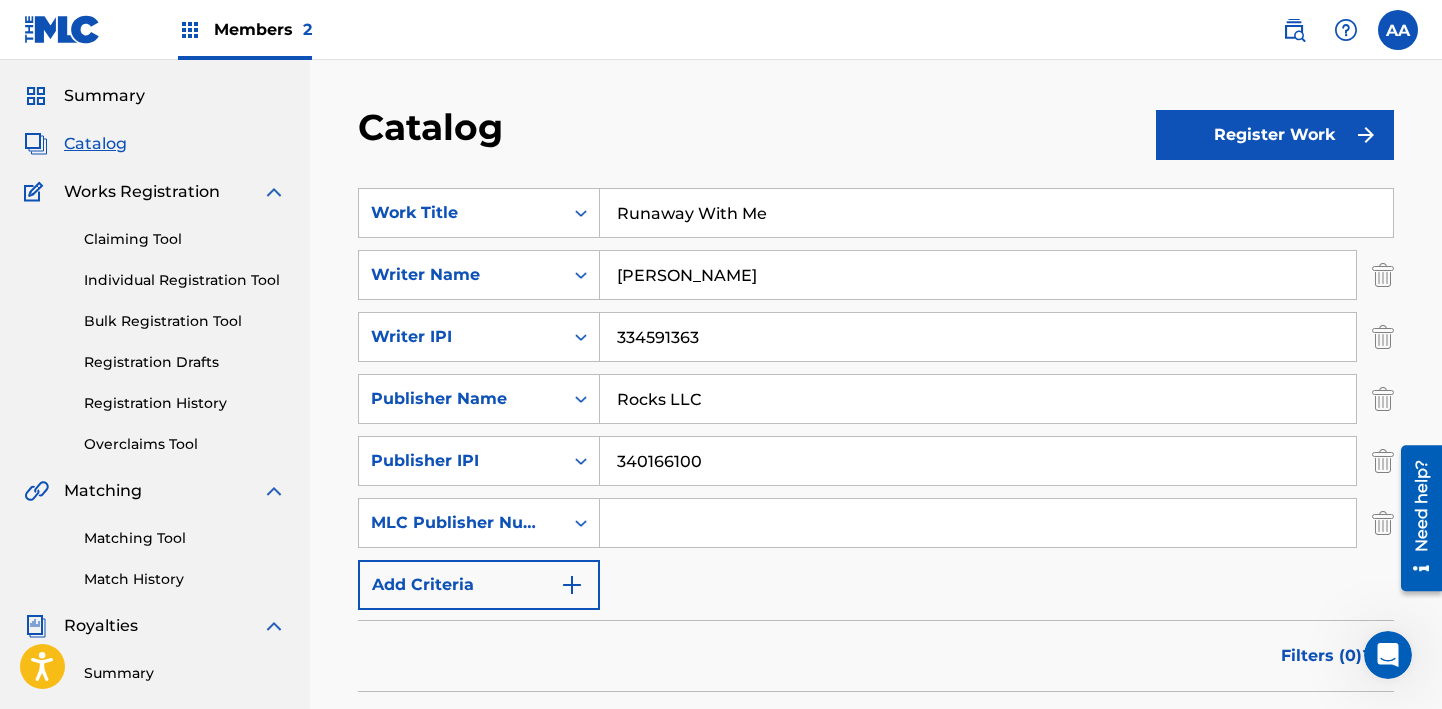 scroll, scrollTop: 57, scrollLeft: 0, axis: vertical 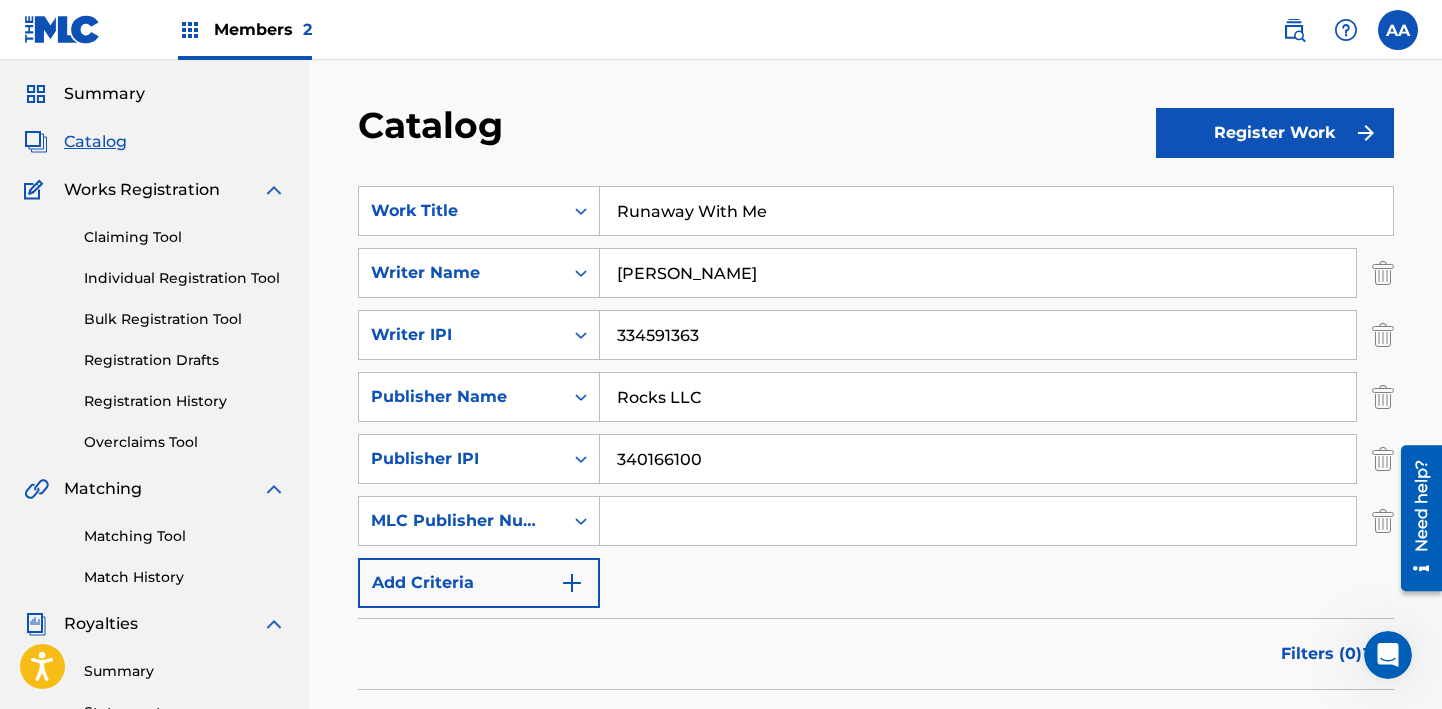click at bounding box center (572, 583) 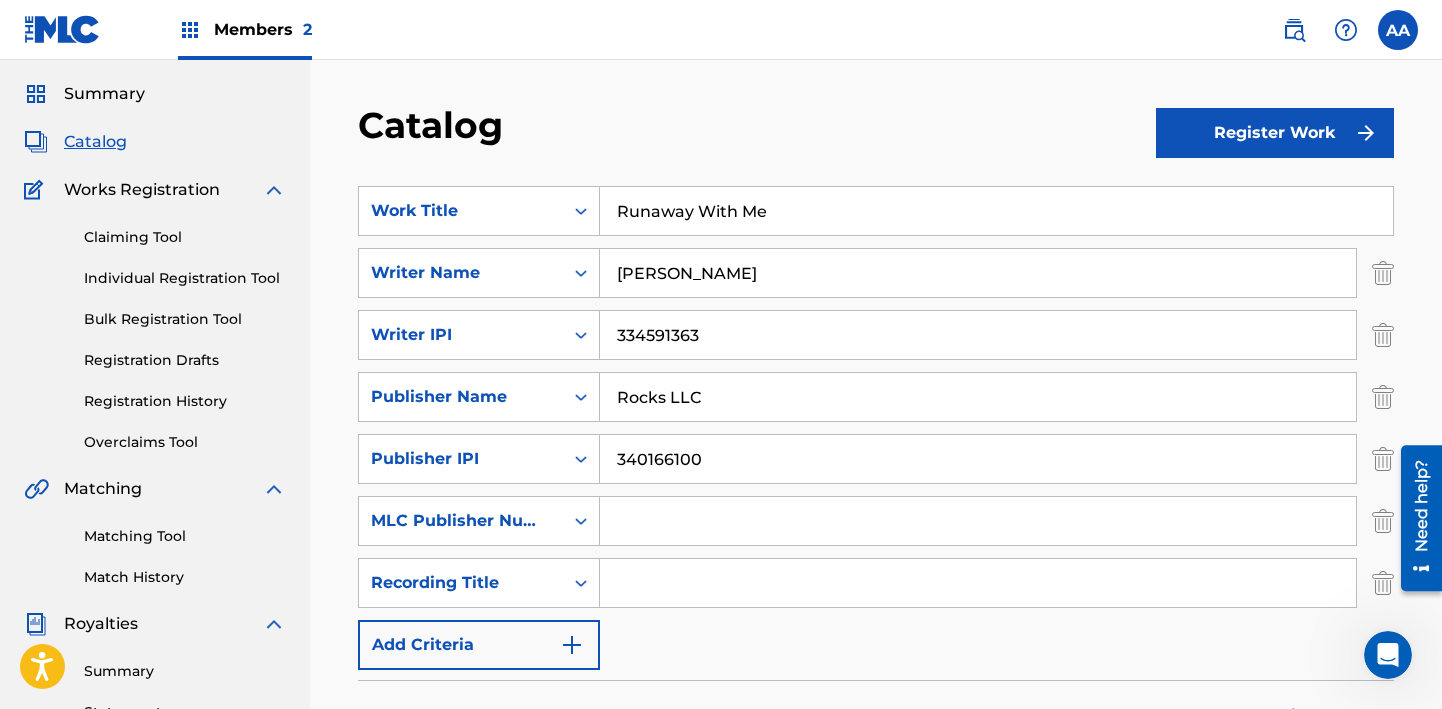click at bounding box center (978, 583) 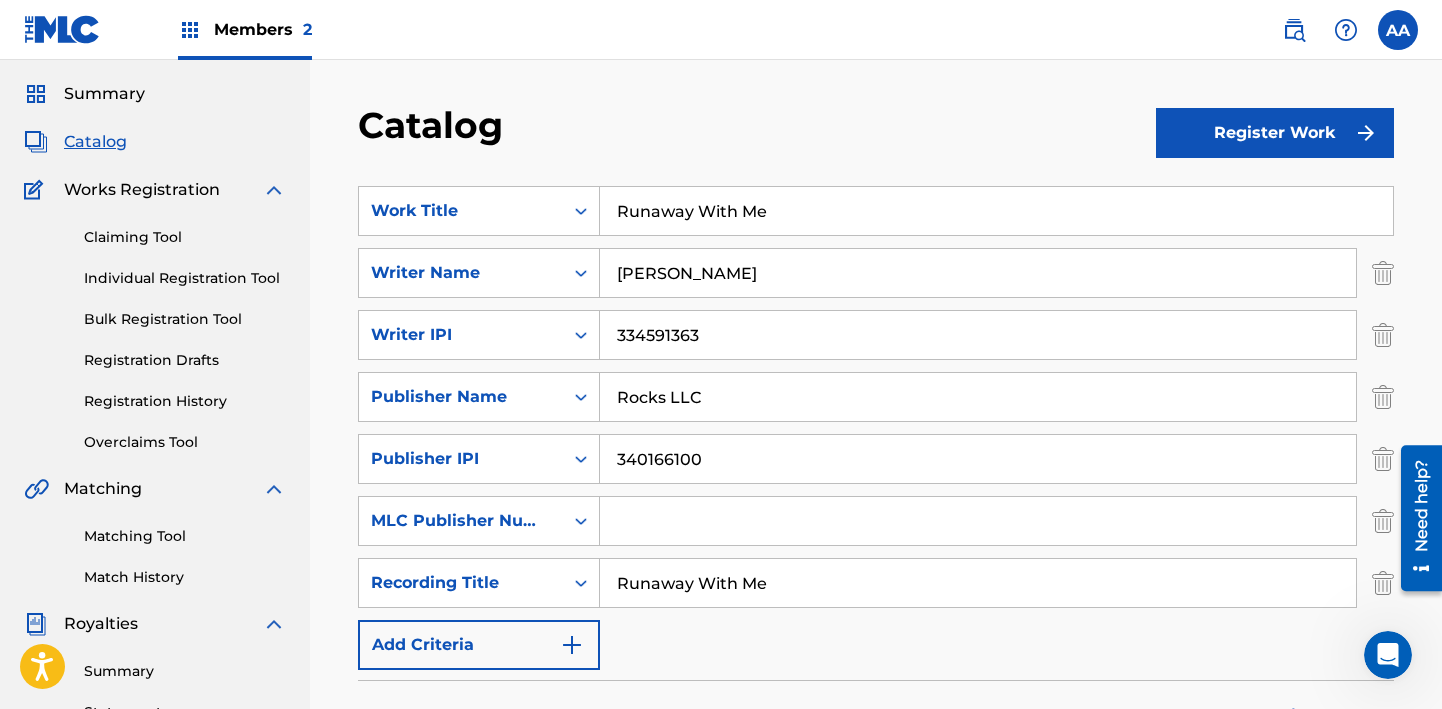 type on "Runaway With Me" 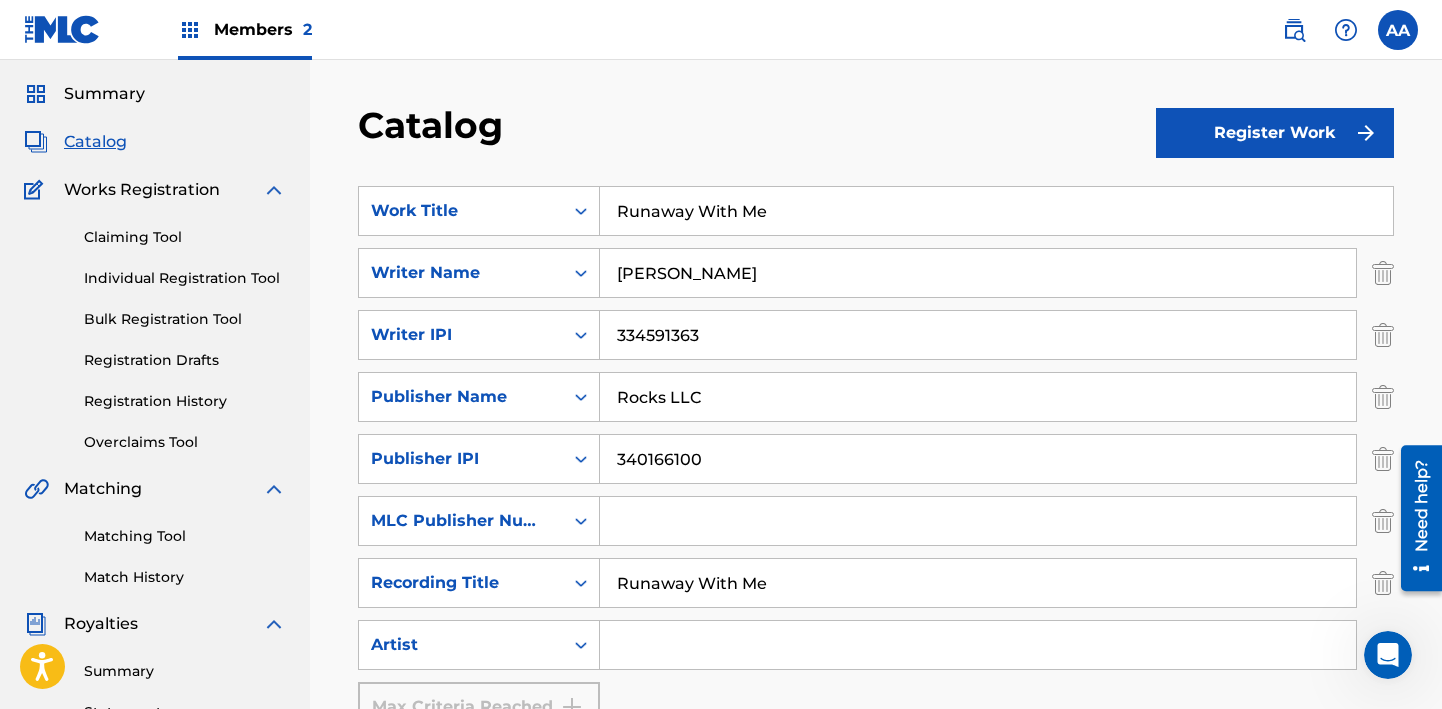 click at bounding box center (978, 645) 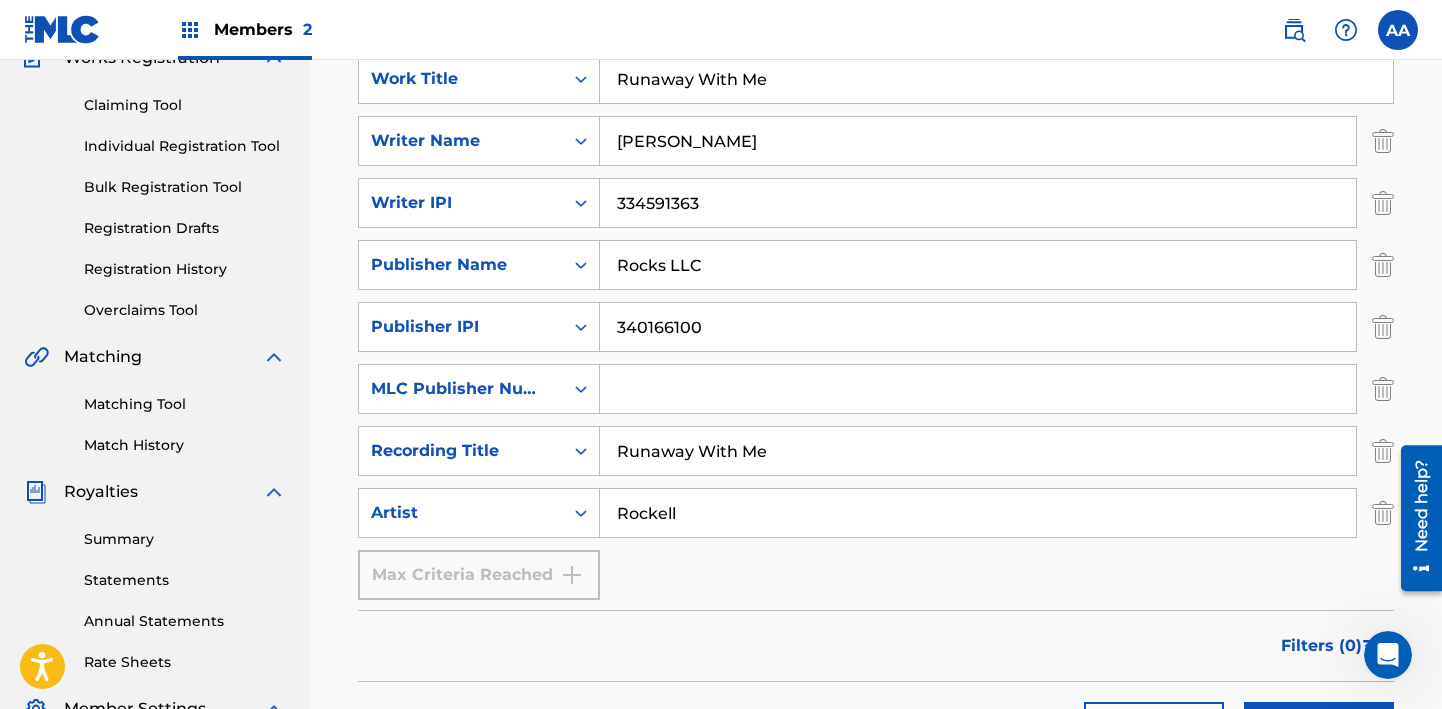 scroll, scrollTop: 199, scrollLeft: 0, axis: vertical 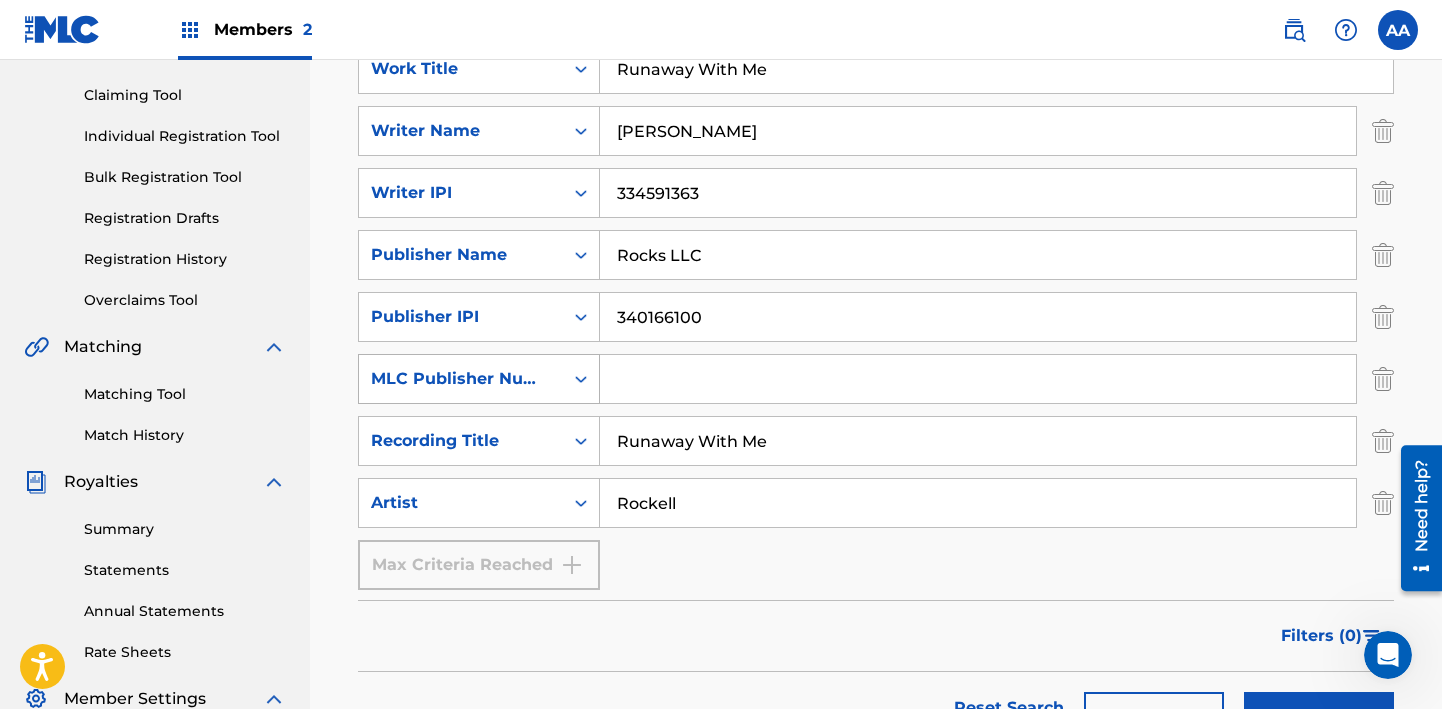 type on "Rockell" 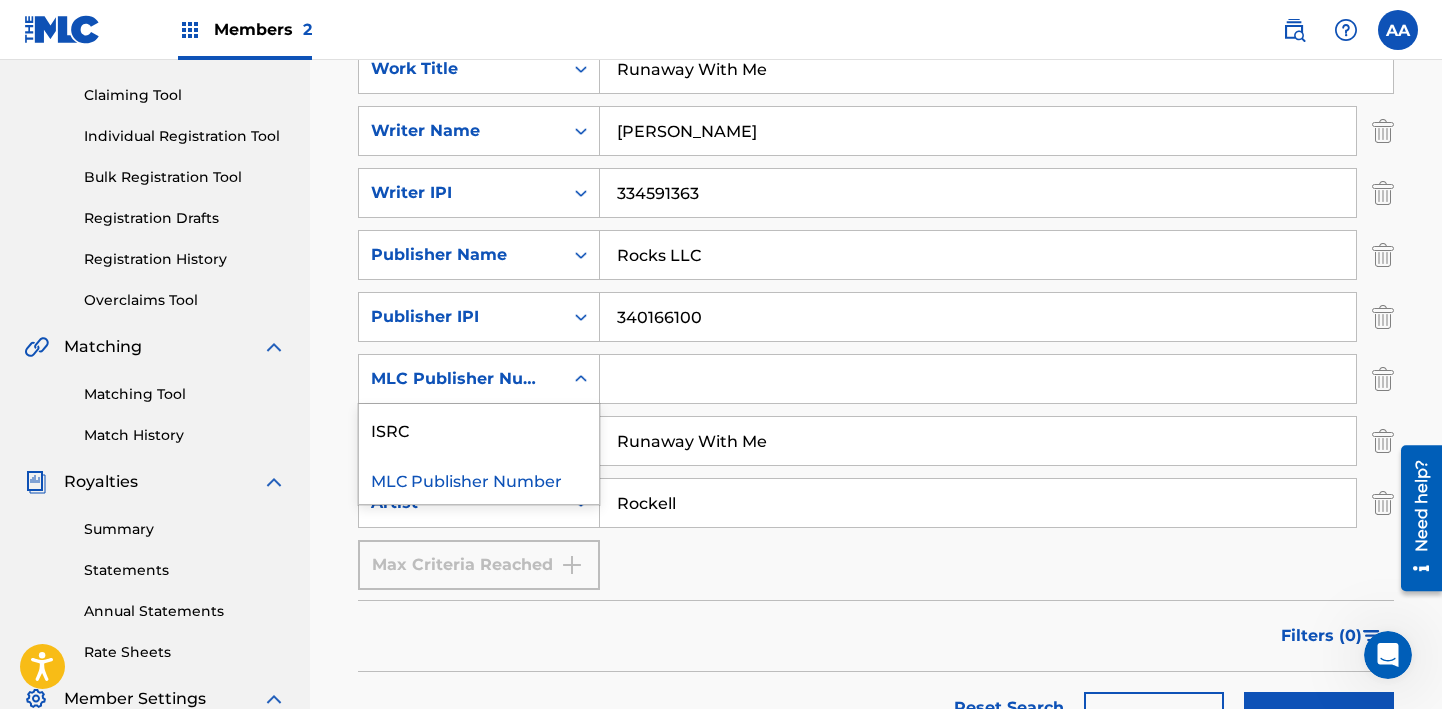 click 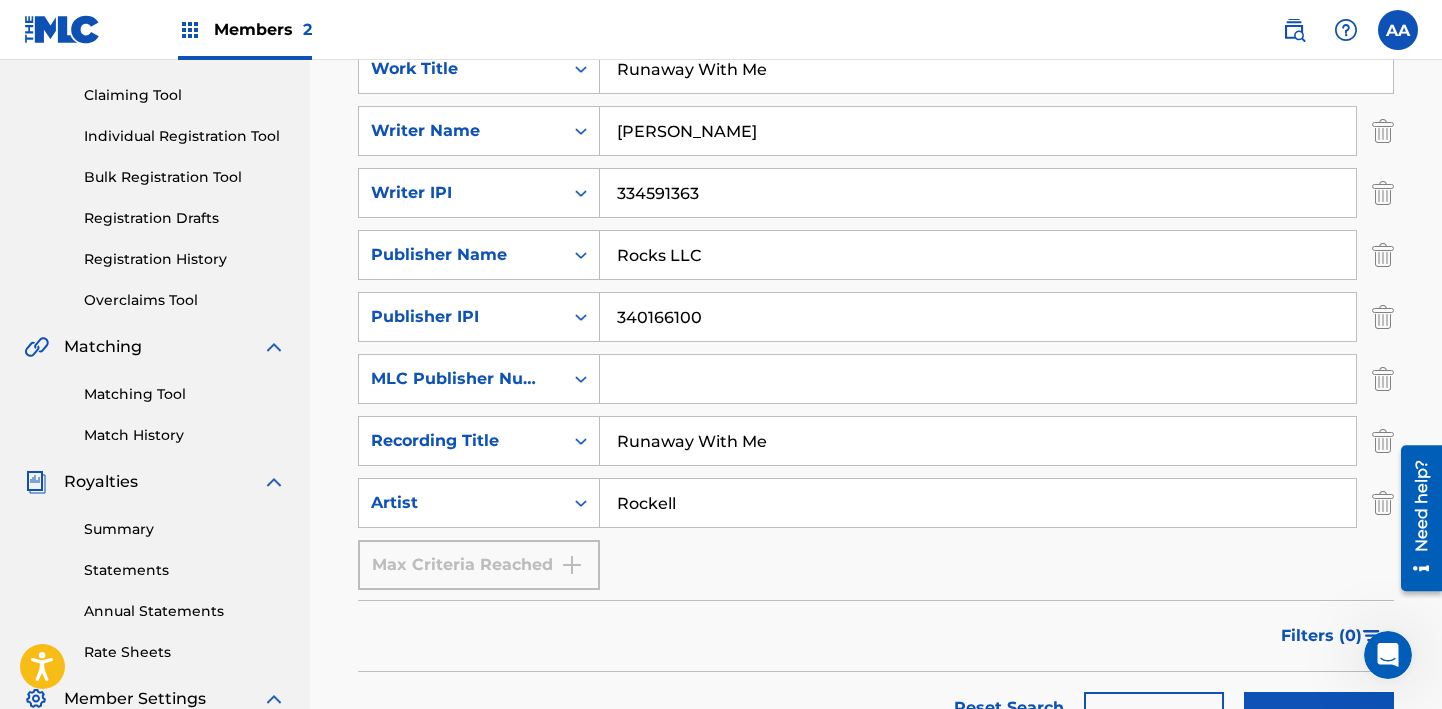 click on "SearchWithCriteria74c74bff-ea98-4eed-881c-f0c731695f8b Work Title Runaway With Me SearchWithCriteria5d02a7e5-6ae5-40fd-aebd-9b412f53b0c5 Writer Name [PERSON_NAME] SearchWithCriteria8b4d1ffa-a563-4ada-8af8-48a00767aa3b Writer IPI 334591363 SearchWithCriteria105d83b9-b478-46dd-9516-ec6cae7c10a1 Publisher Name Rocks LLC SearchWithCriteriae5cd32ae-8381-4a77-829a-a60b169b8b74 Publisher IPI 340166100 SearchWithCriteria822a11d7-5514-4d3e-8ec1-1010fbdf1d47 MLC Publisher Number SearchWithCriteria228fb352-3ae7-42d6-a30f-9af270b101c8 Recording Title Runaway With Me SearchWithCriteria7c2dfdc9-9f8f-4c18-8d4a-d22893aa0d58 Artist Rockell Max Criteria Reached" at bounding box center [876, 317] 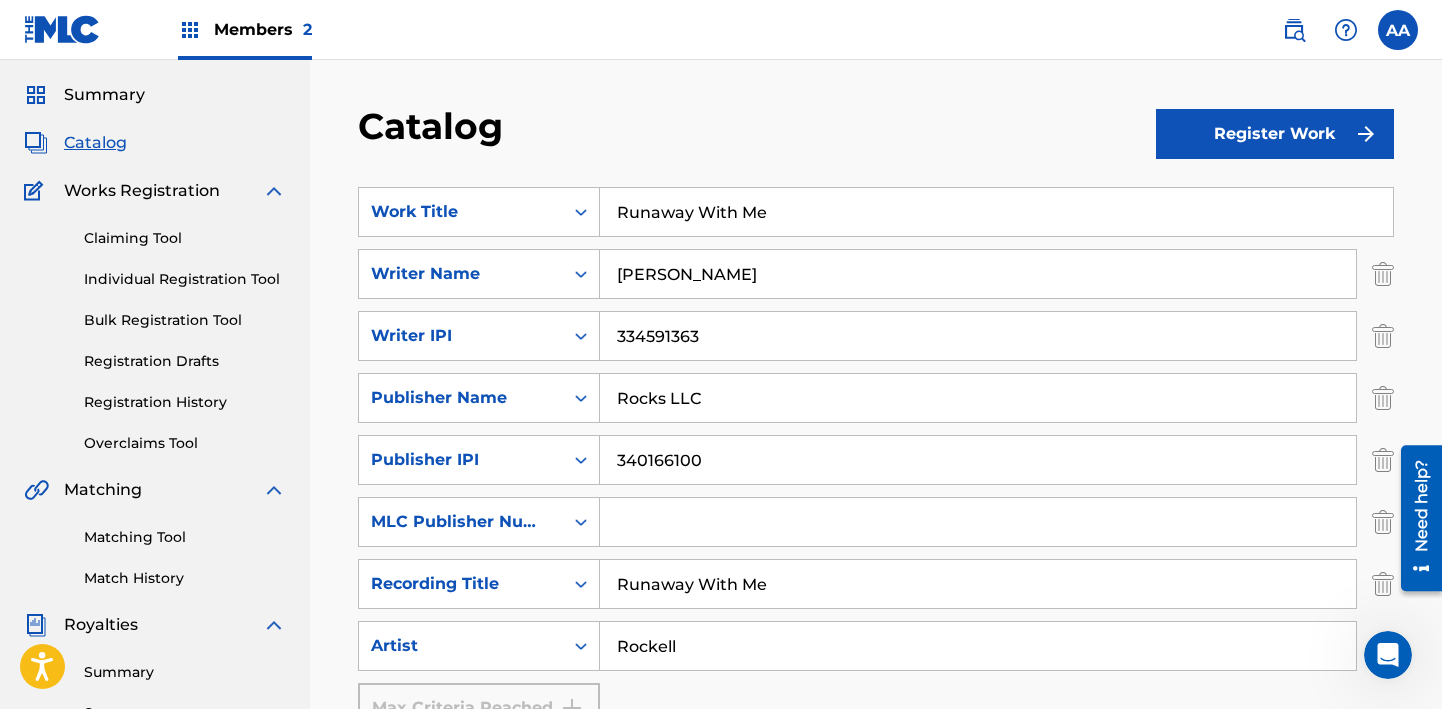 scroll, scrollTop: 0, scrollLeft: 0, axis: both 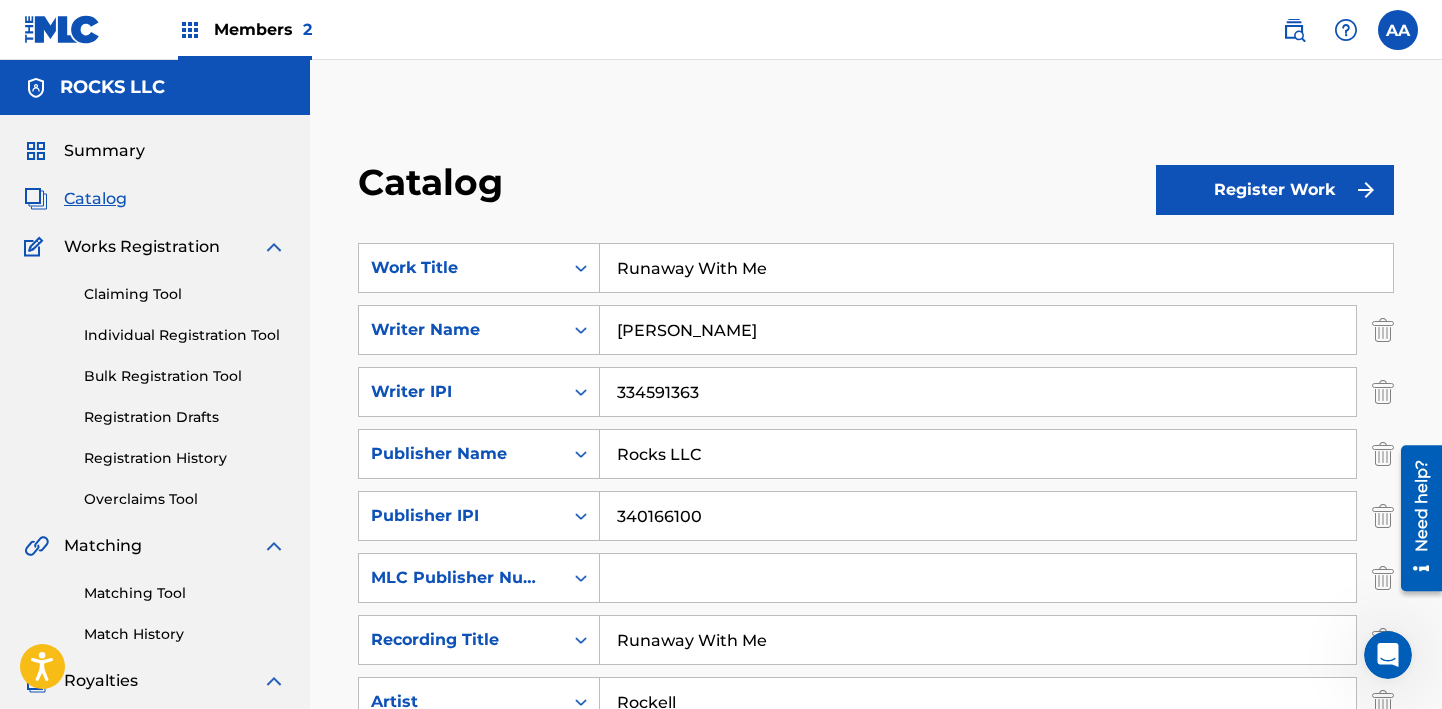 click on "Register Work" at bounding box center (1275, 190) 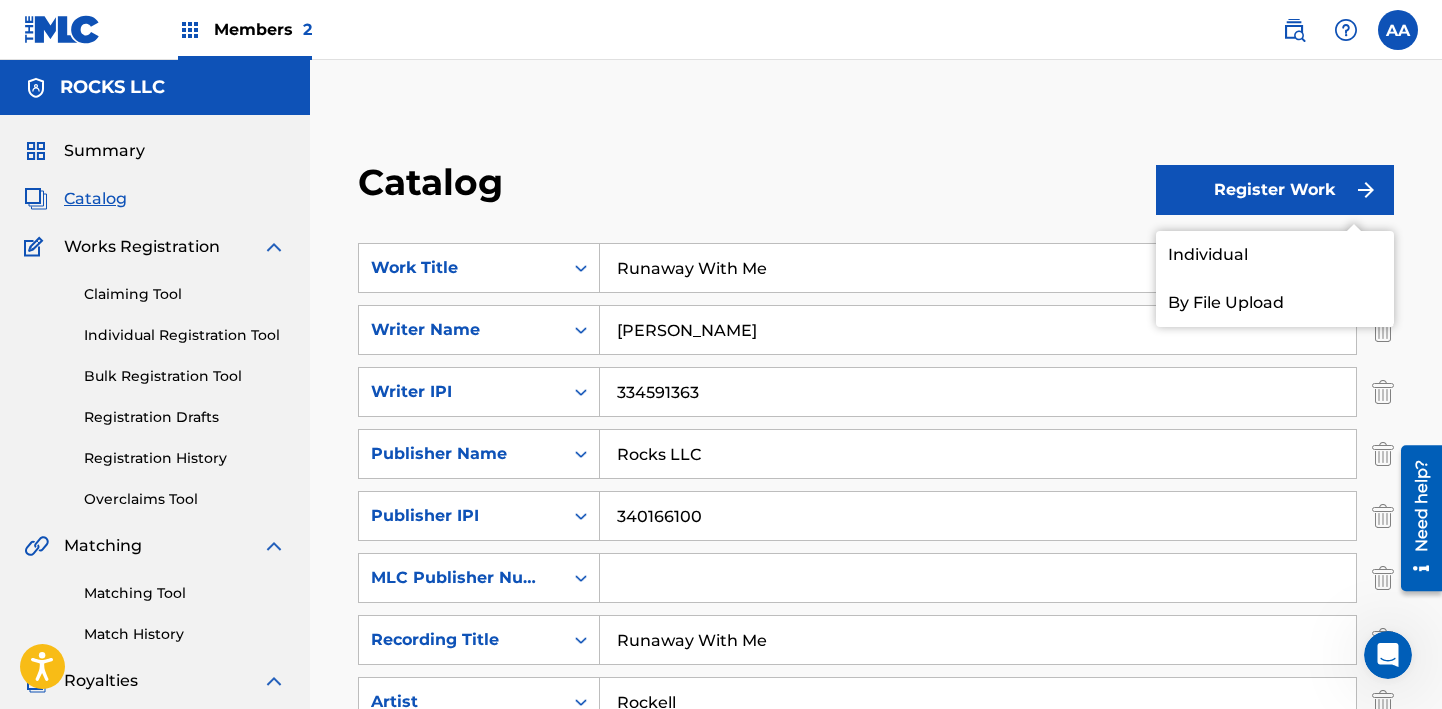 click on "Individual" at bounding box center (1275, 255) 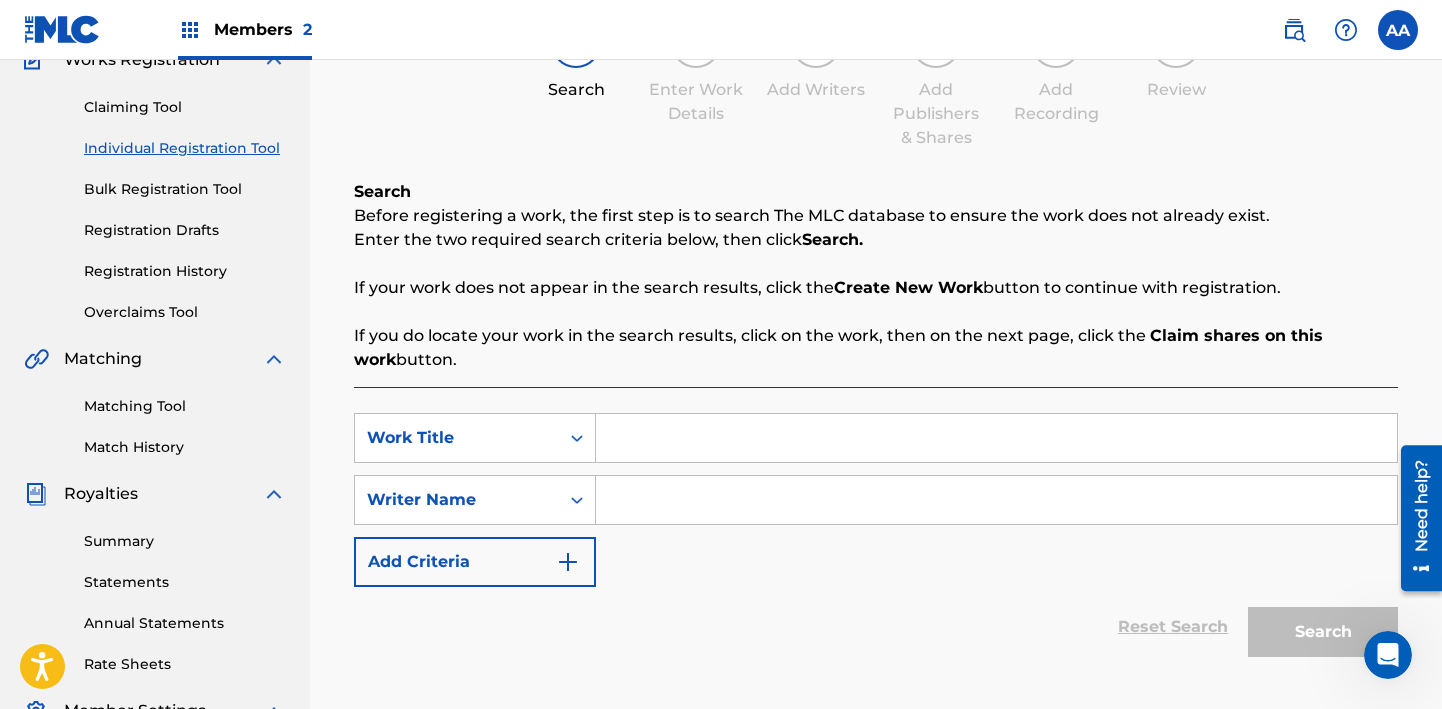 scroll, scrollTop: 249, scrollLeft: 0, axis: vertical 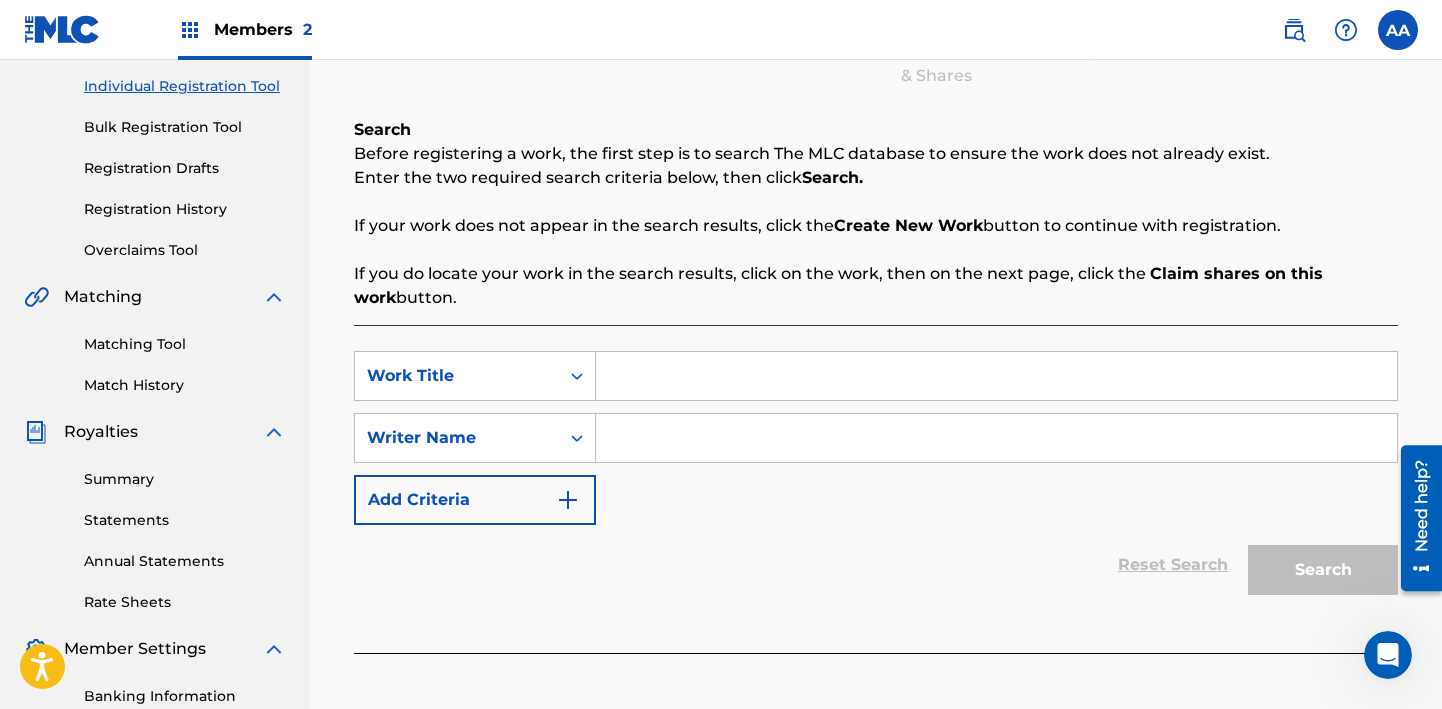 click at bounding box center (996, 376) 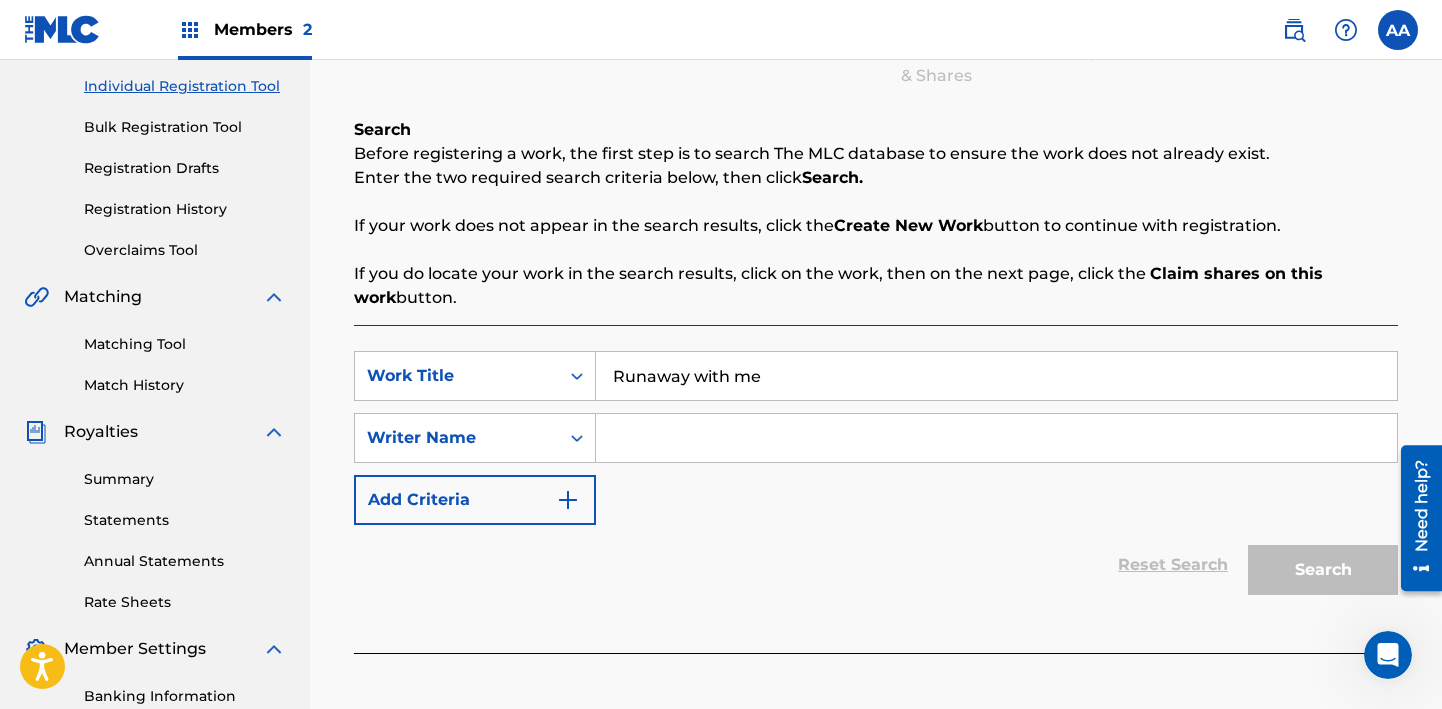type on "Runaway with me" 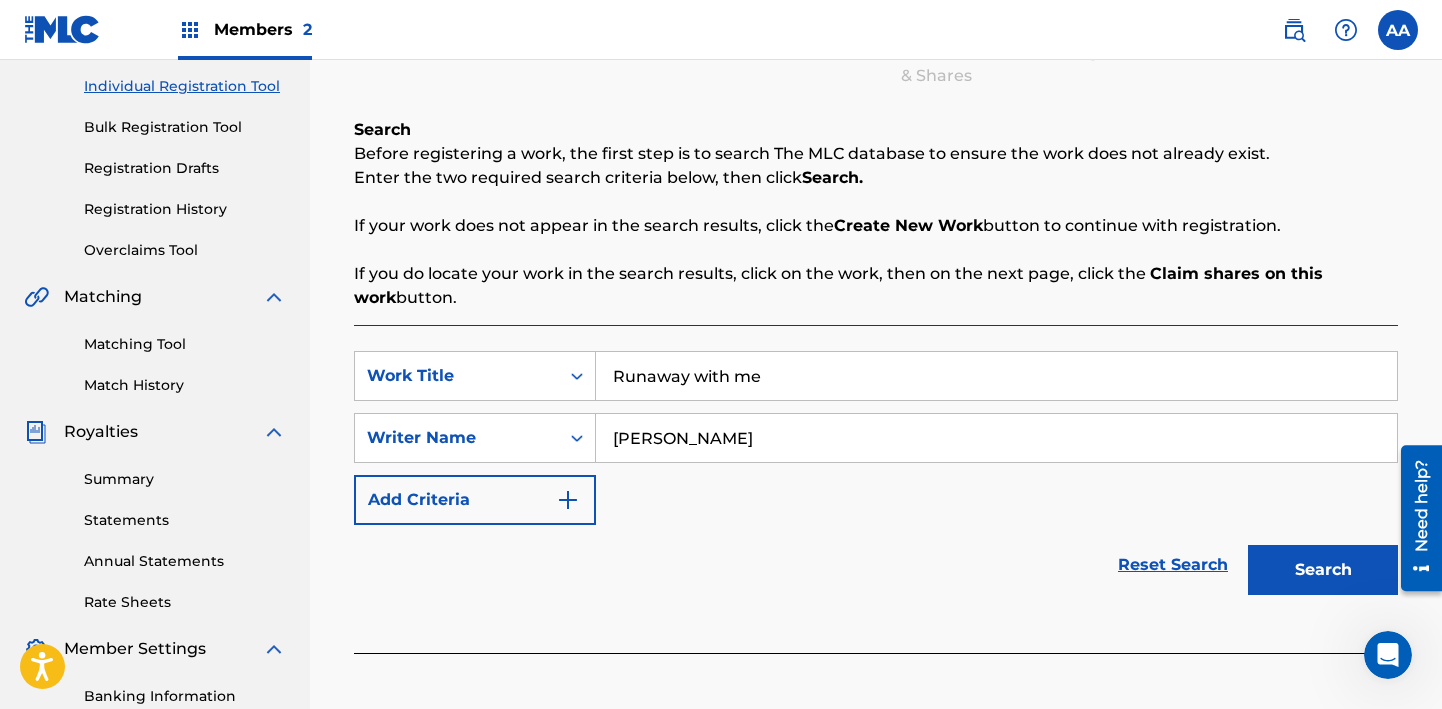 type on "[PERSON_NAME]" 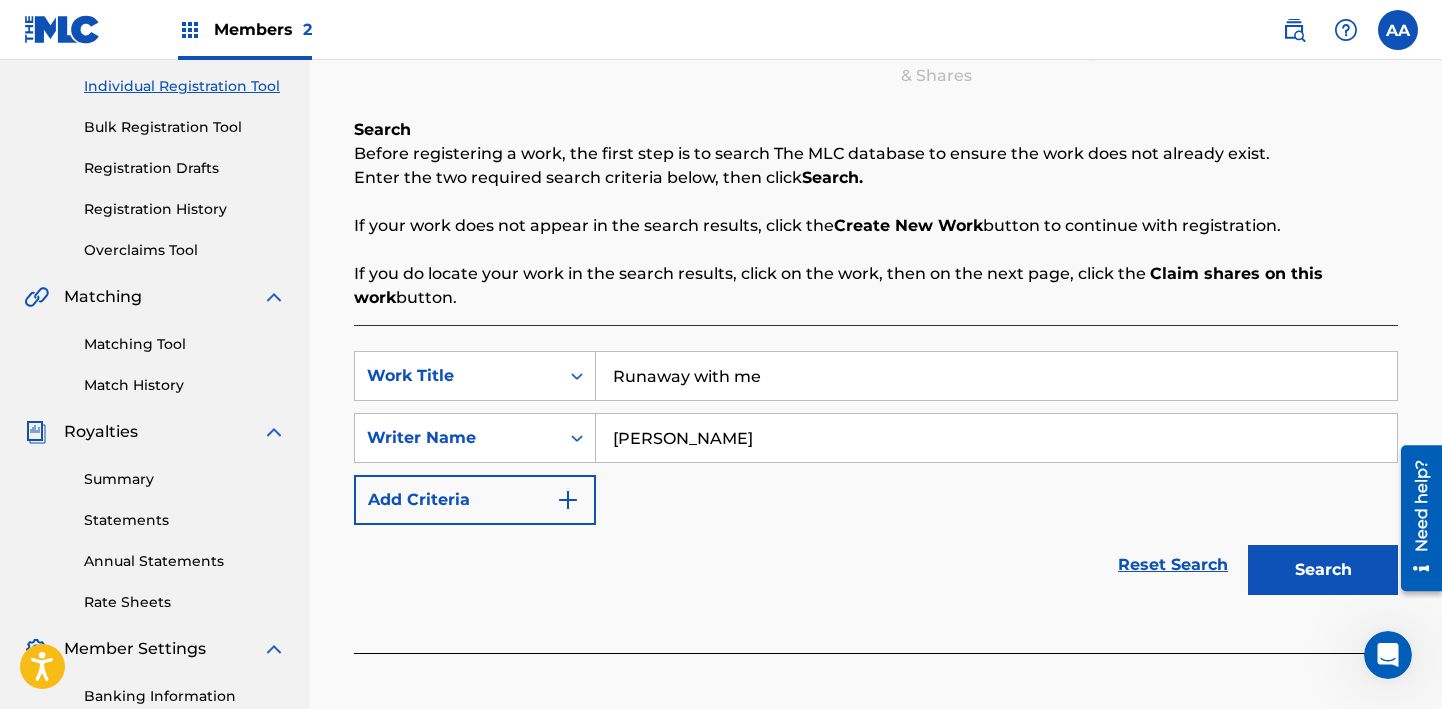 click on "Search" at bounding box center (1323, 570) 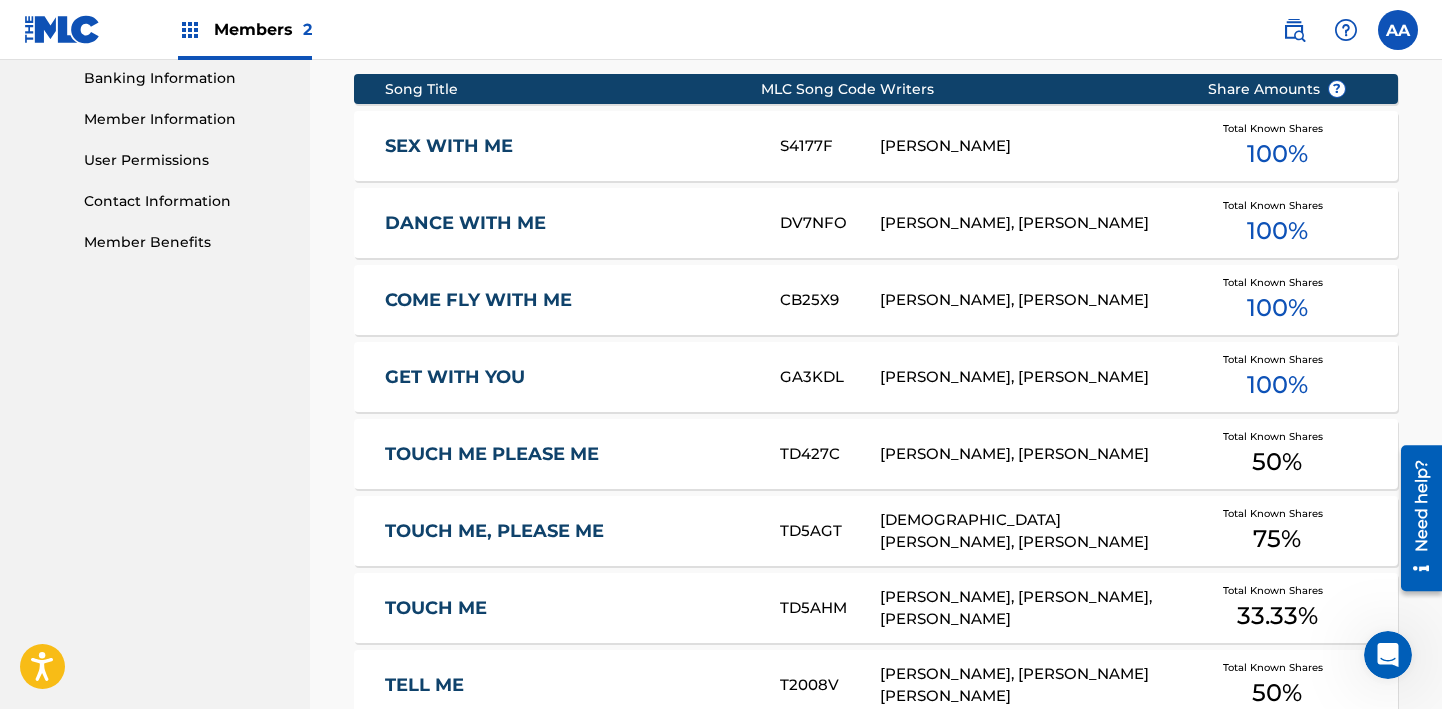 scroll, scrollTop: 508, scrollLeft: 0, axis: vertical 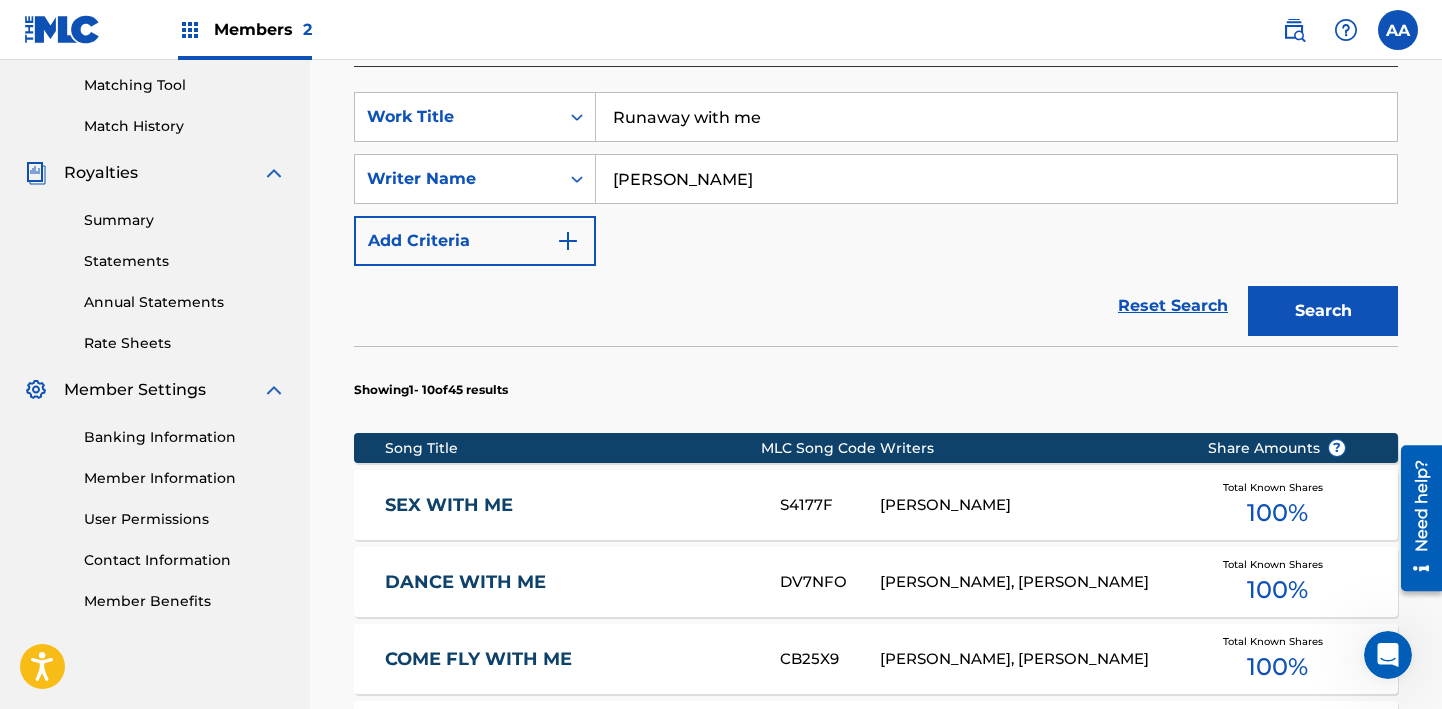 click on "Search" at bounding box center [1323, 311] 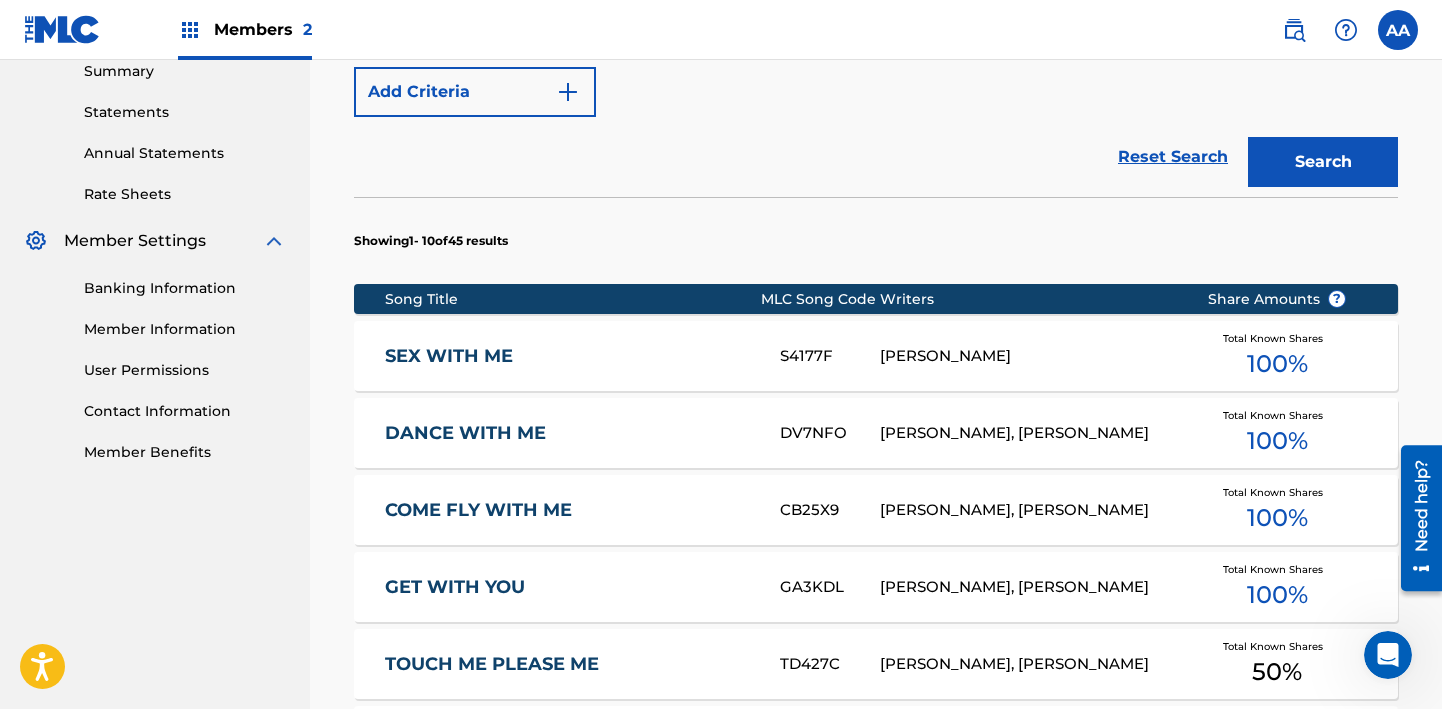 scroll, scrollTop: 861, scrollLeft: 0, axis: vertical 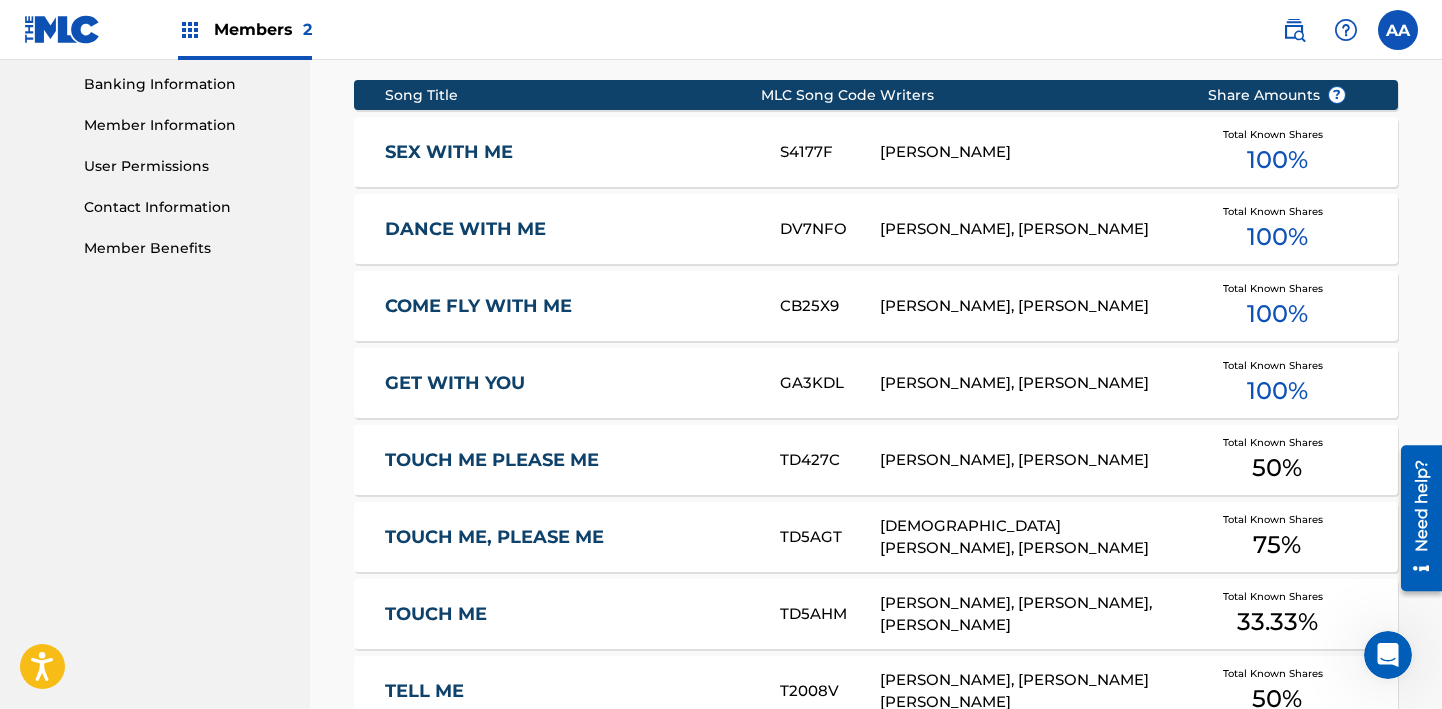 click on "Song Title" at bounding box center [572, 95] 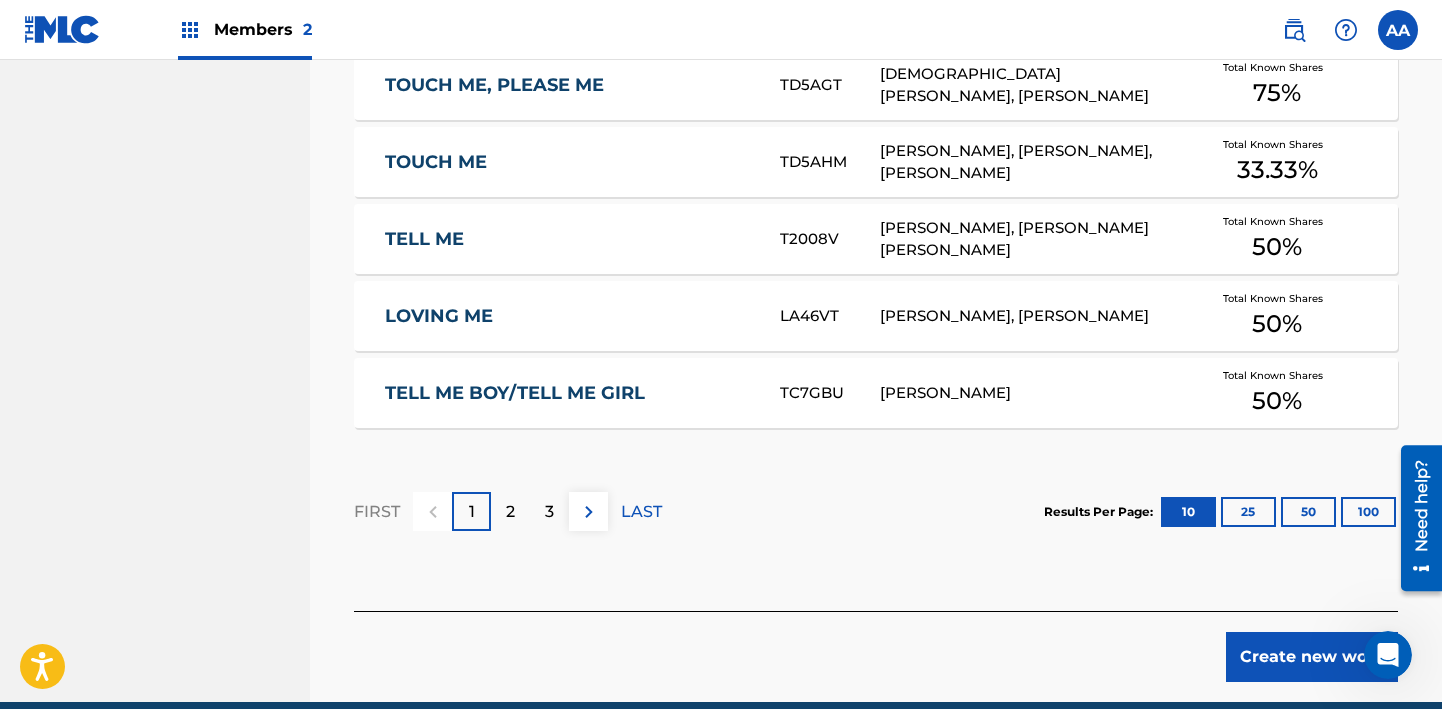 scroll, scrollTop: 1320, scrollLeft: 0, axis: vertical 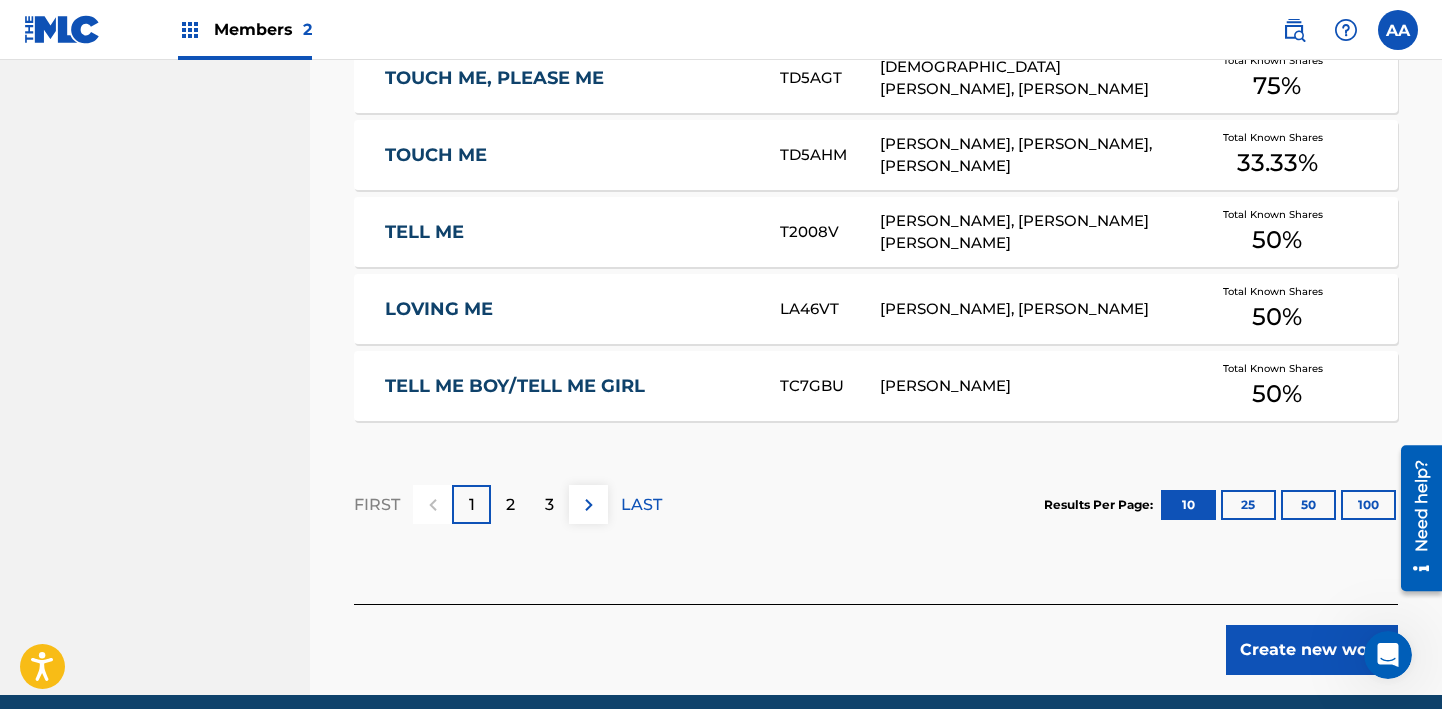click on "2" at bounding box center [510, 505] 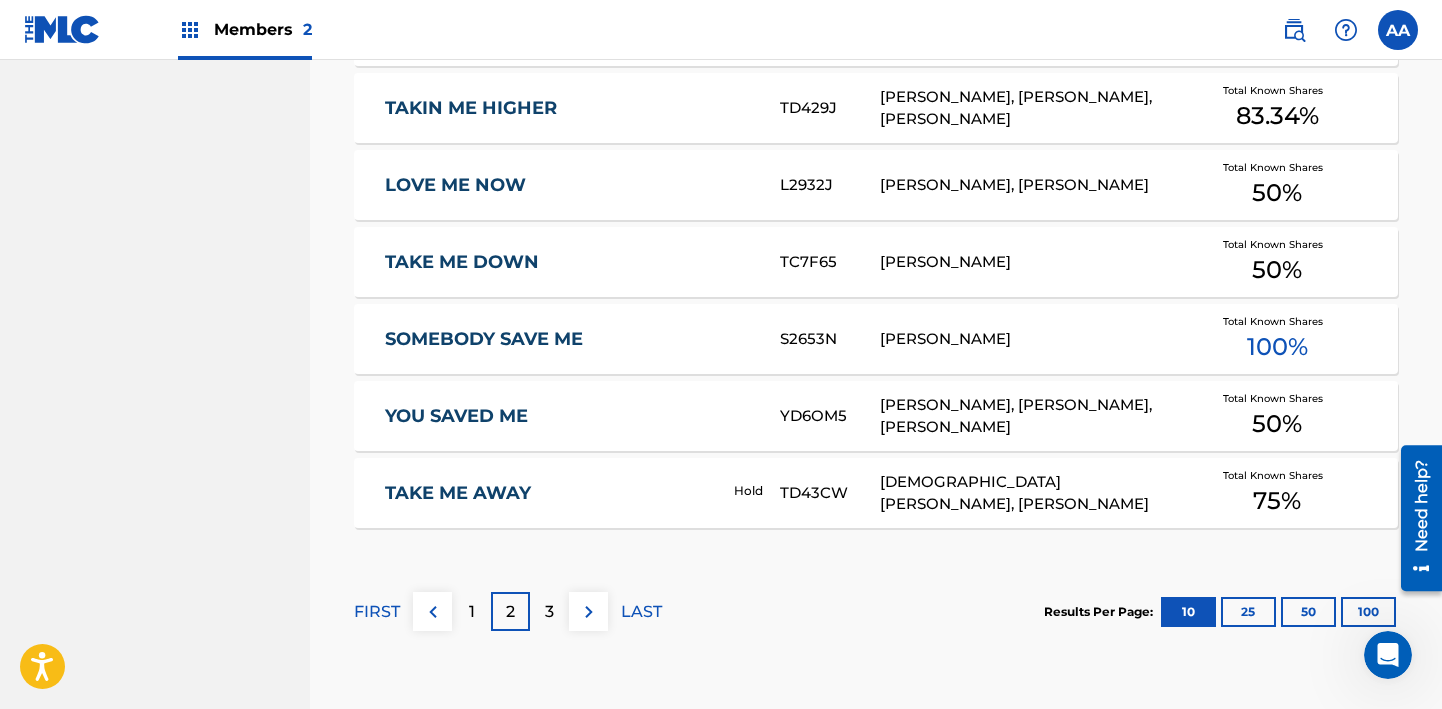 scroll, scrollTop: 1217, scrollLeft: 0, axis: vertical 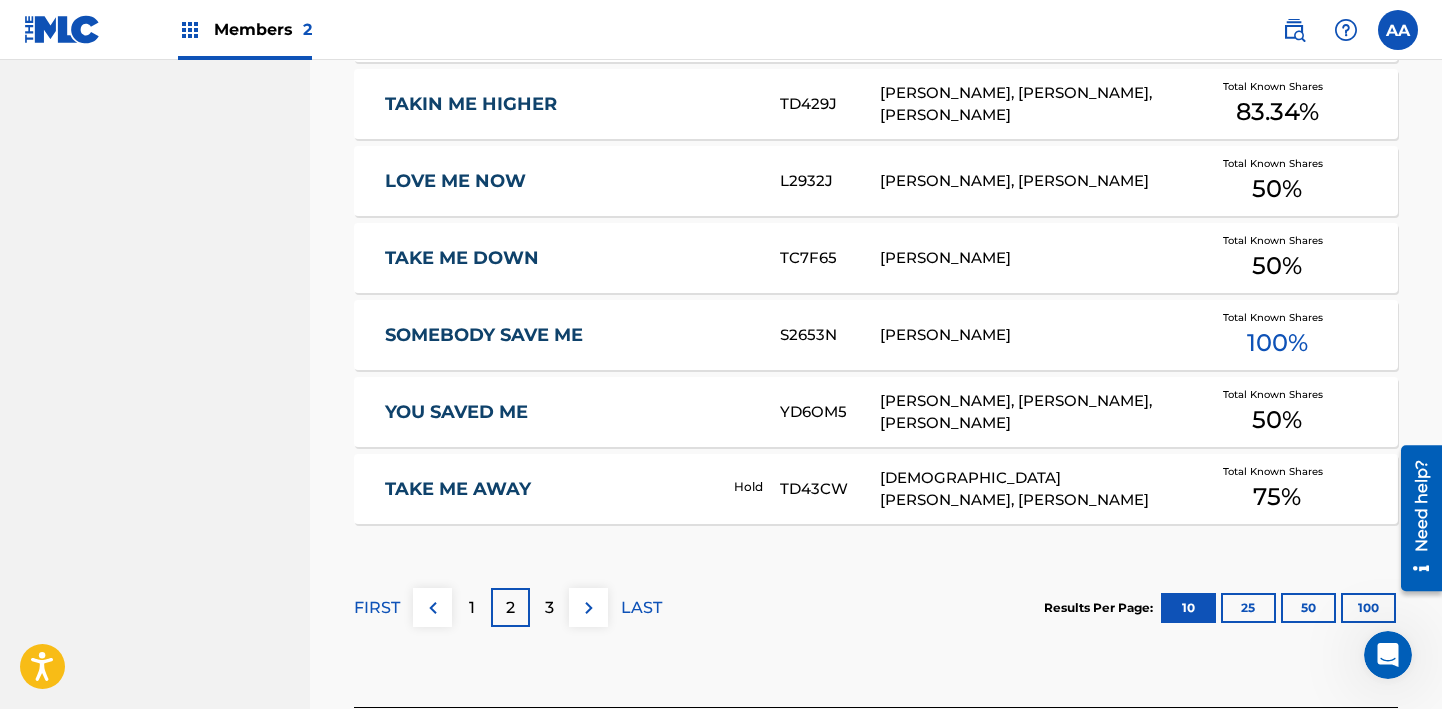 click on "3" at bounding box center [549, 608] 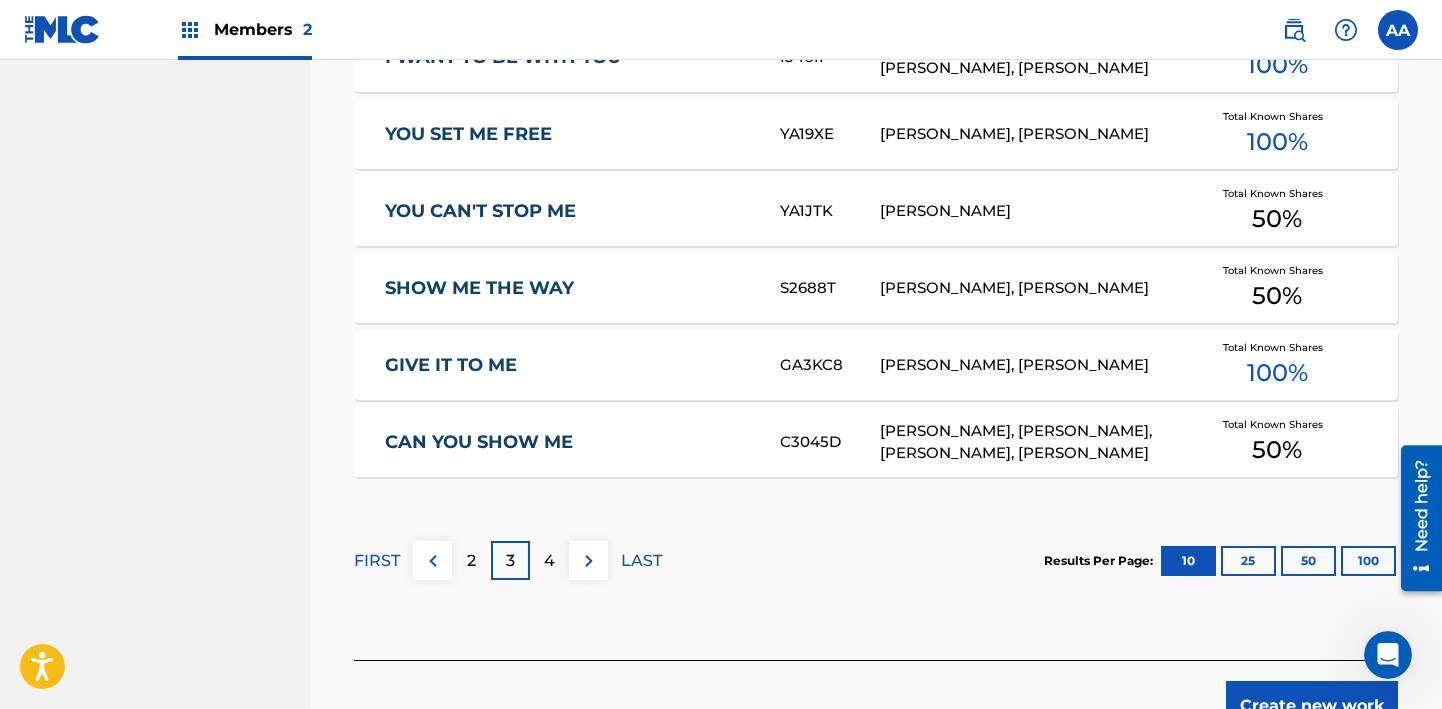 scroll, scrollTop: 1267, scrollLeft: 0, axis: vertical 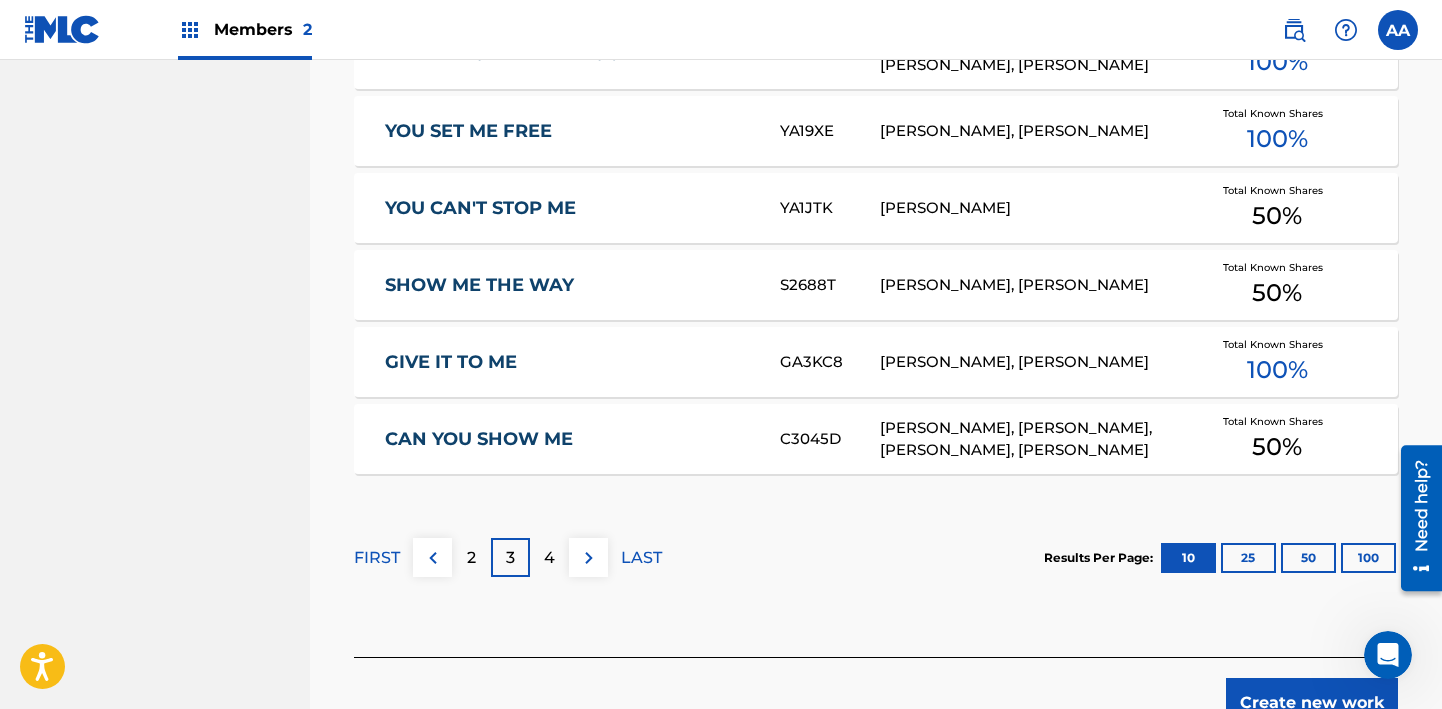 click on "4" at bounding box center (549, 558) 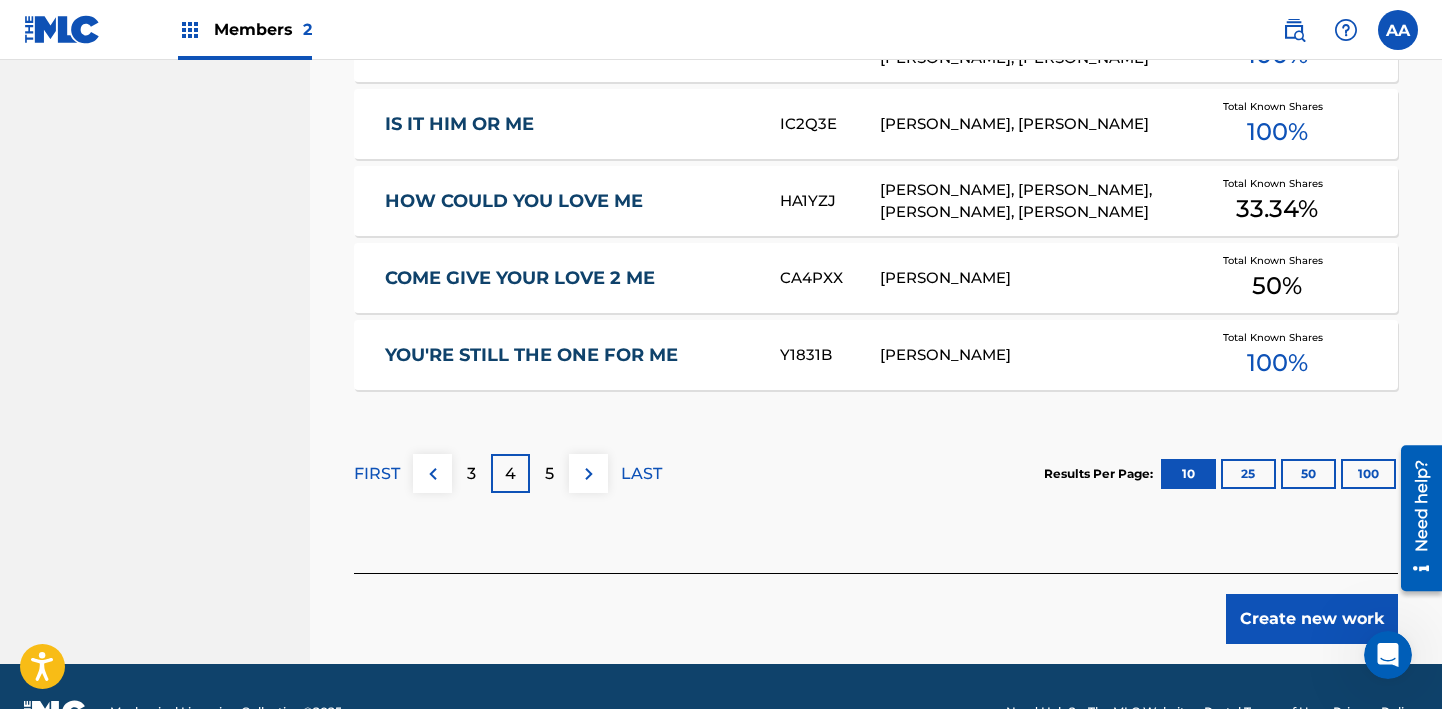 scroll, scrollTop: 1379, scrollLeft: 0, axis: vertical 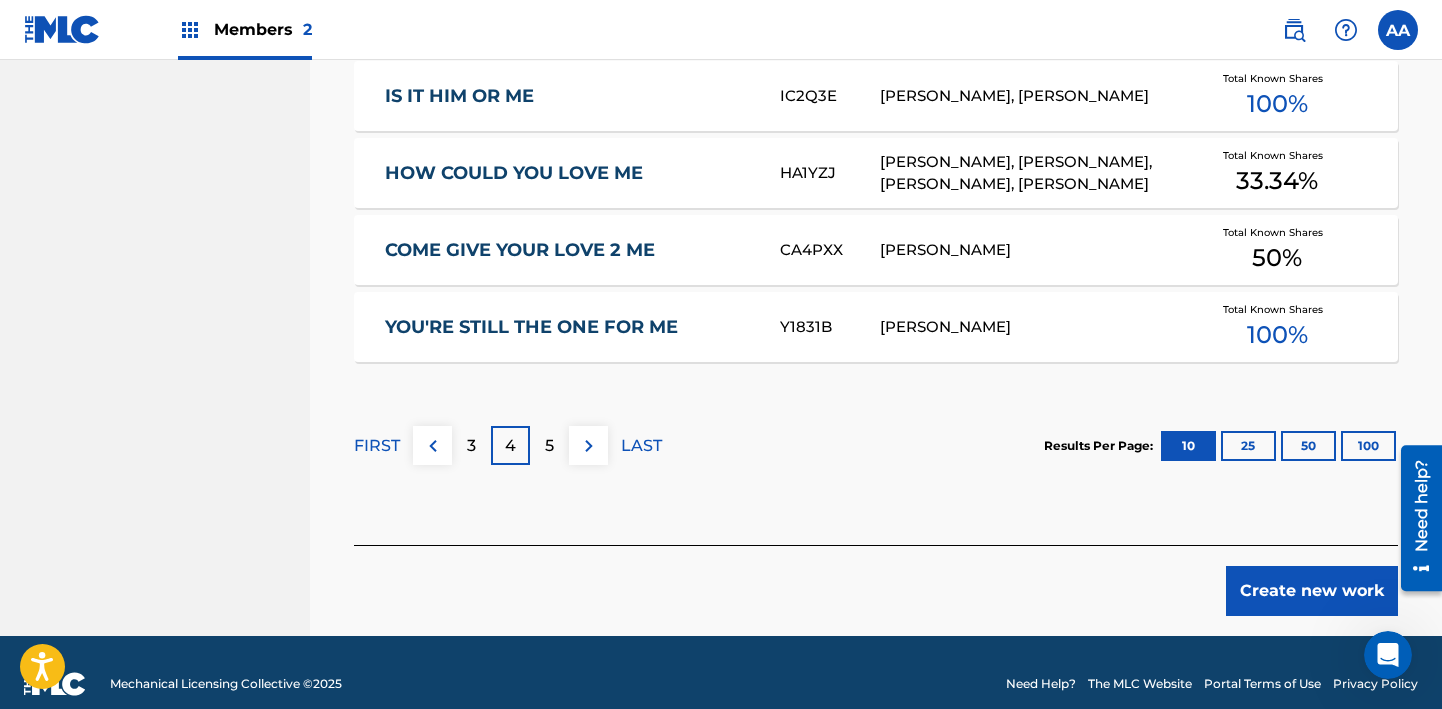 click on "5" at bounding box center [549, 446] 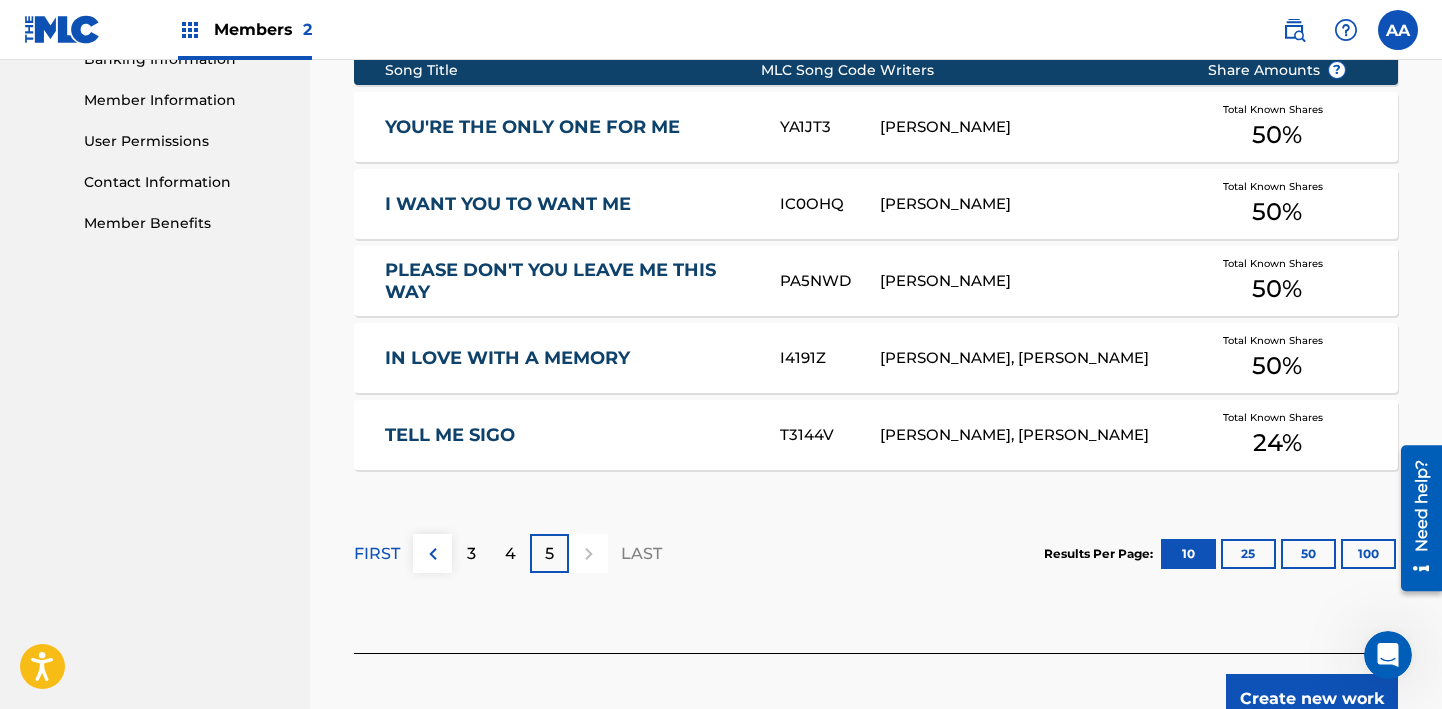 scroll, scrollTop: 898, scrollLeft: 0, axis: vertical 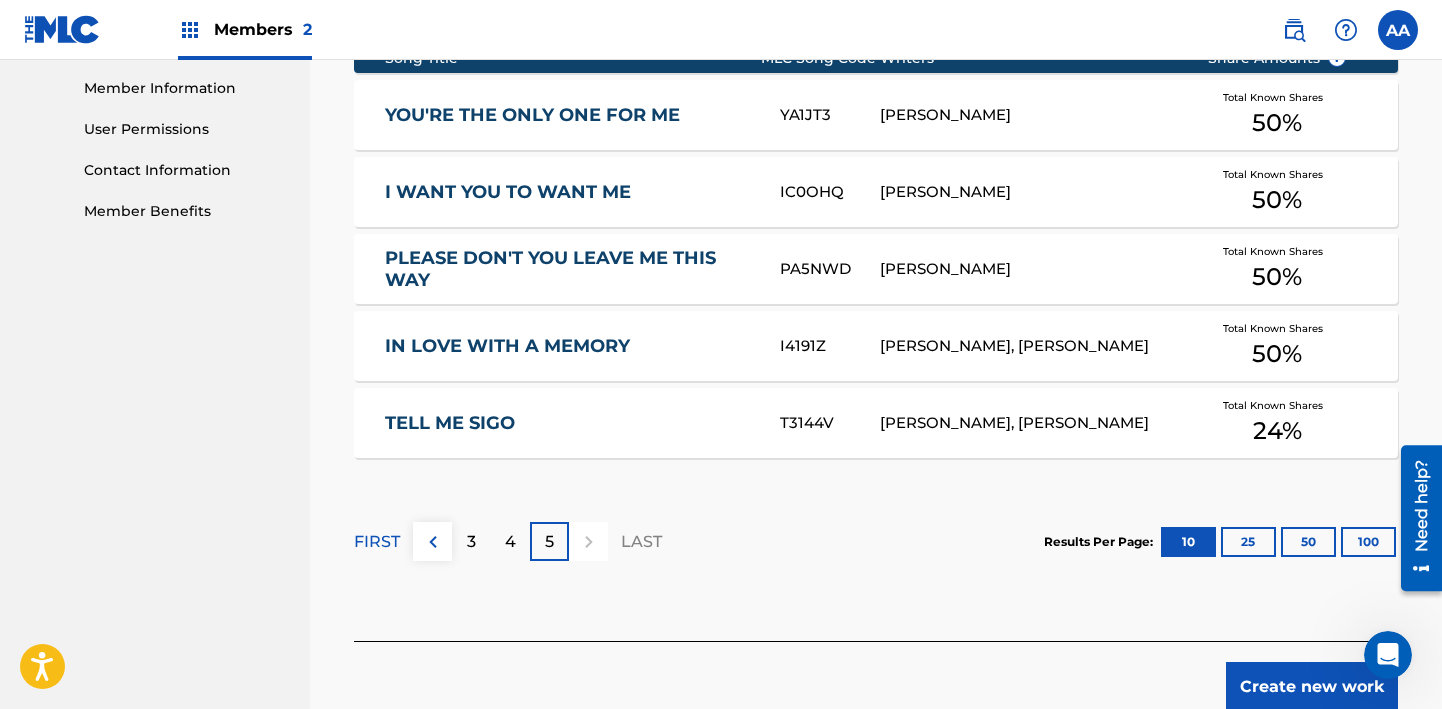 click on "LAST" at bounding box center [641, 542] 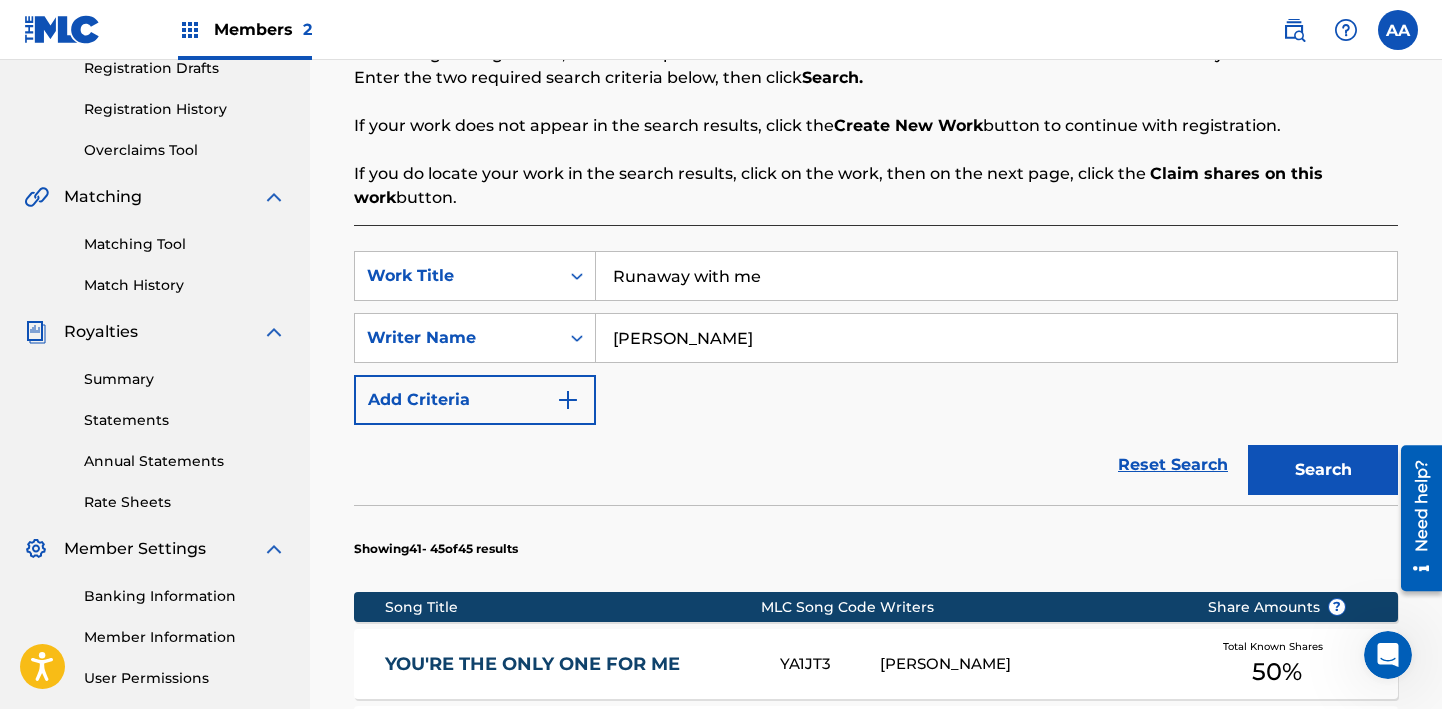 scroll, scrollTop: 308, scrollLeft: 0, axis: vertical 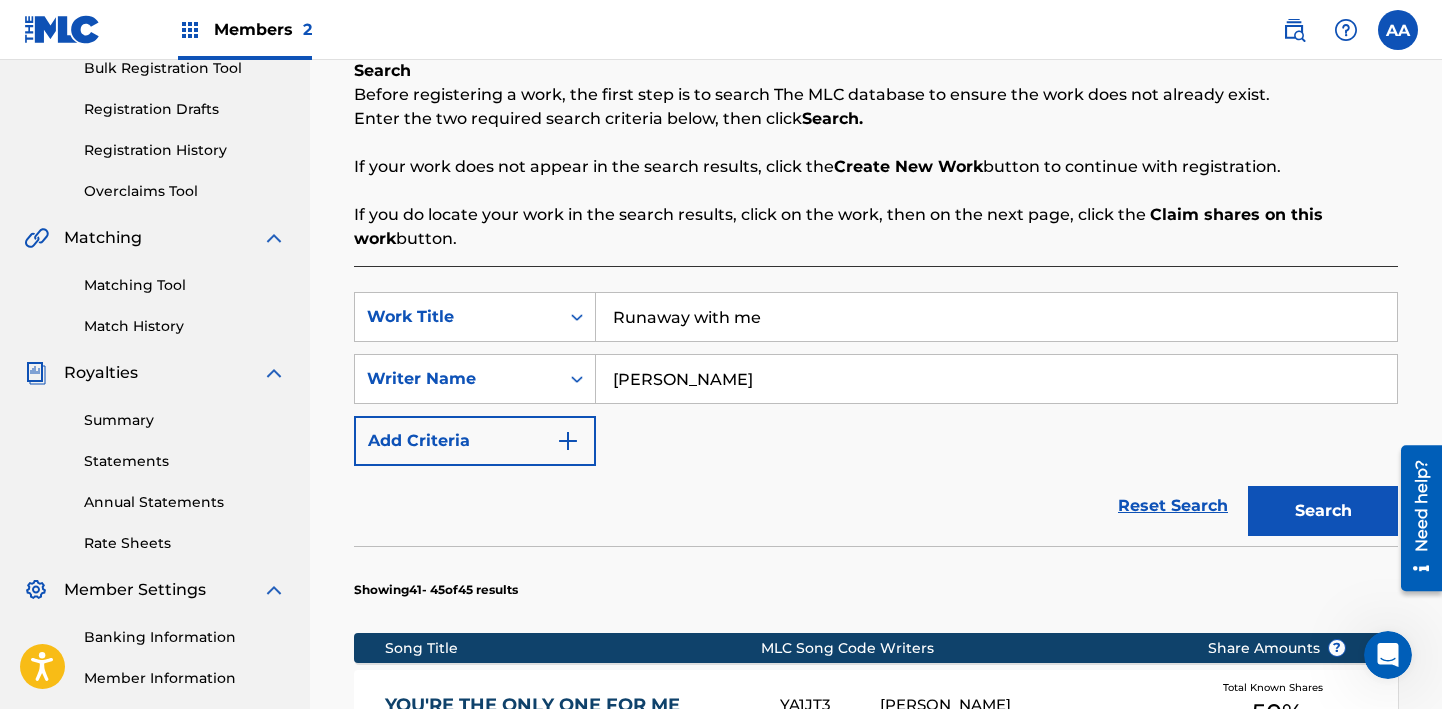 click at bounding box center (568, 441) 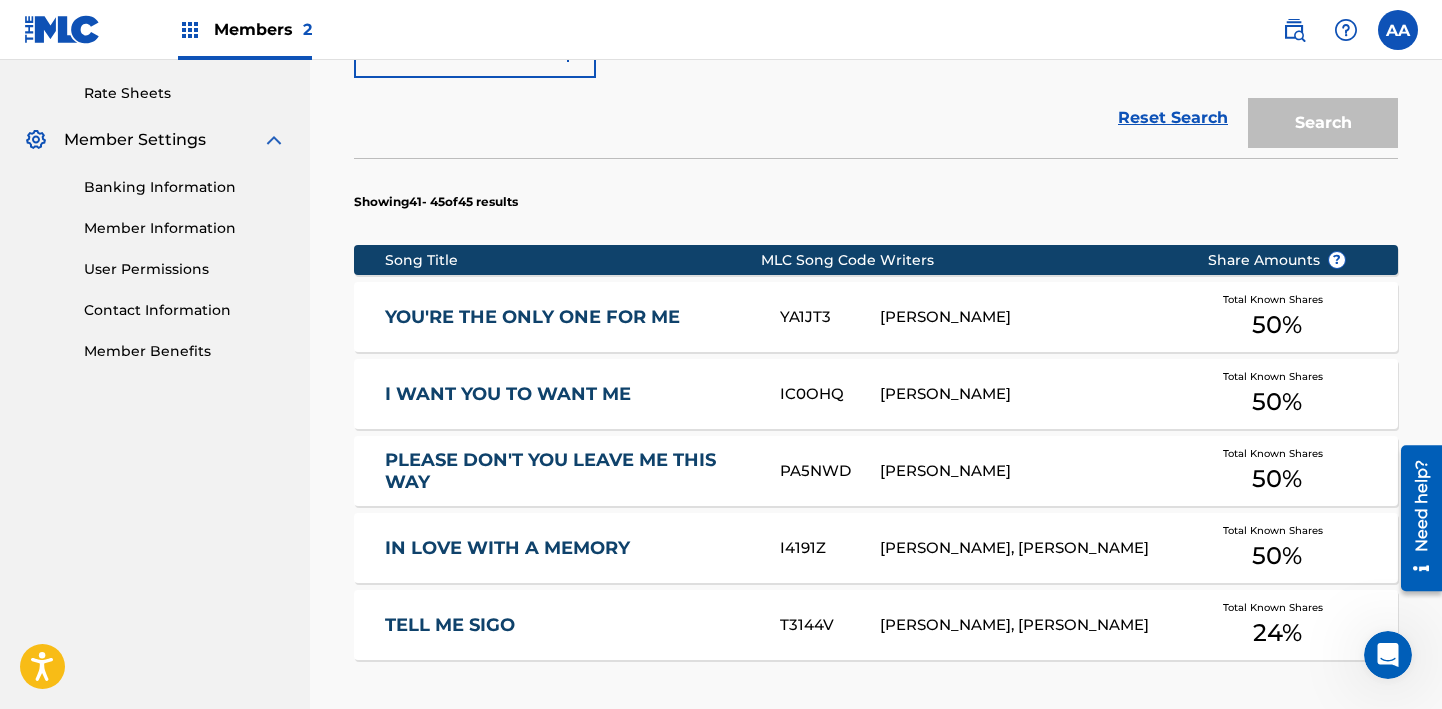 scroll, scrollTop: 1079, scrollLeft: 0, axis: vertical 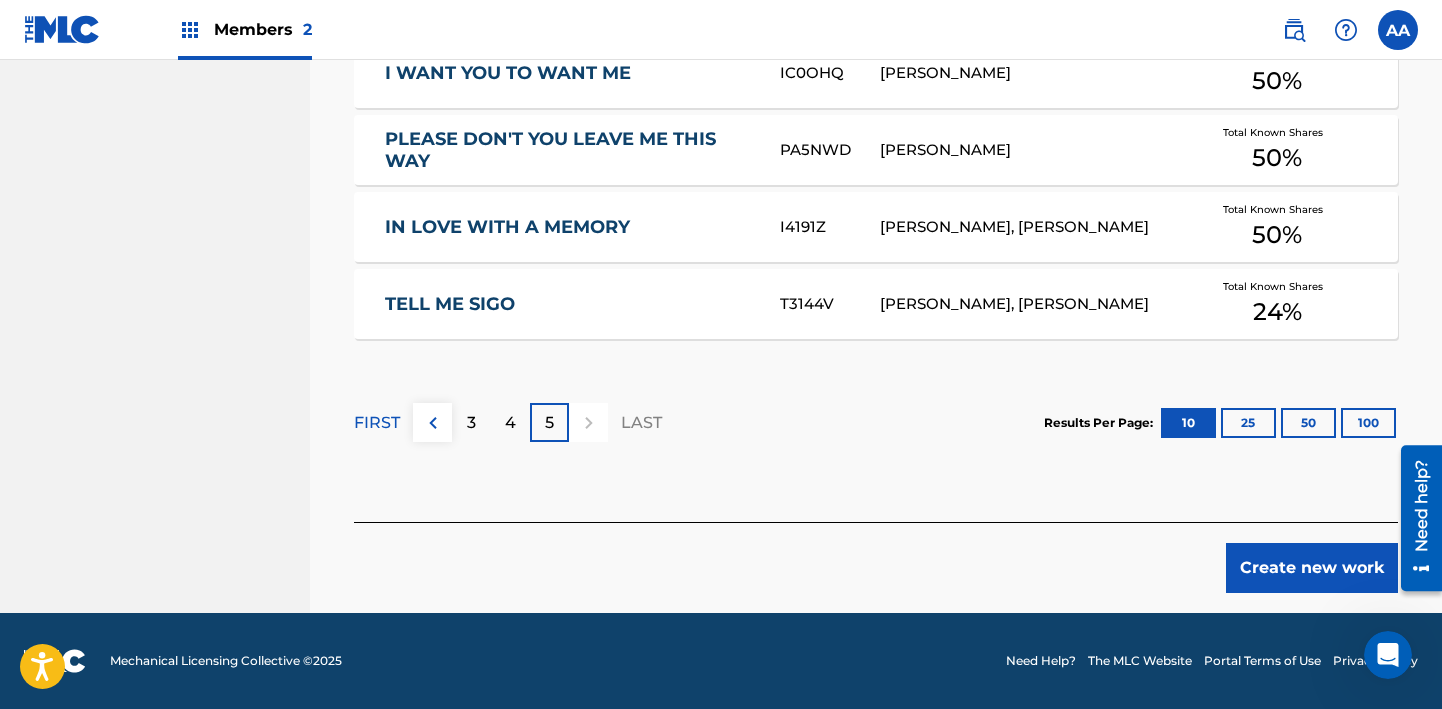 click on "Create new work" at bounding box center [1312, 568] 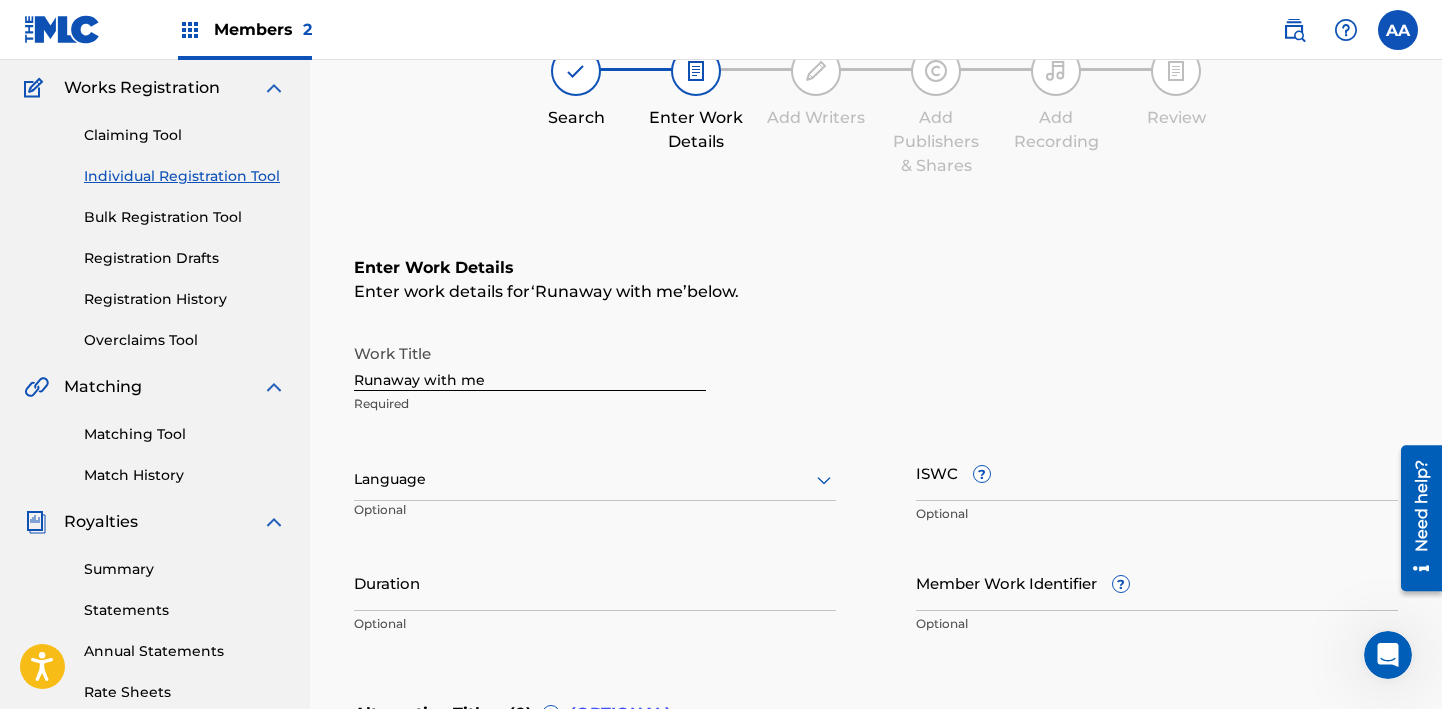 scroll, scrollTop: 251, scrollLeft: 0, axis: vertical 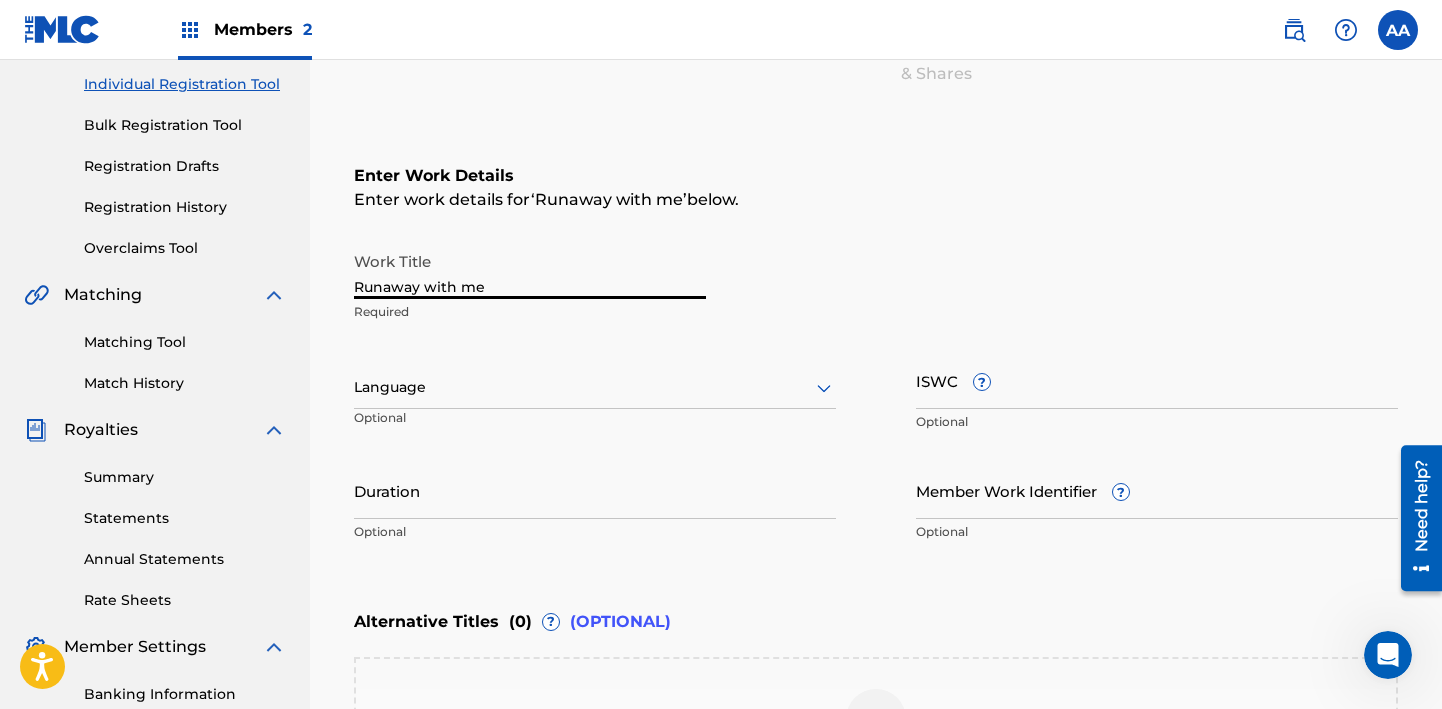 click on "Runaway with me" at bounding box center (530, 270) 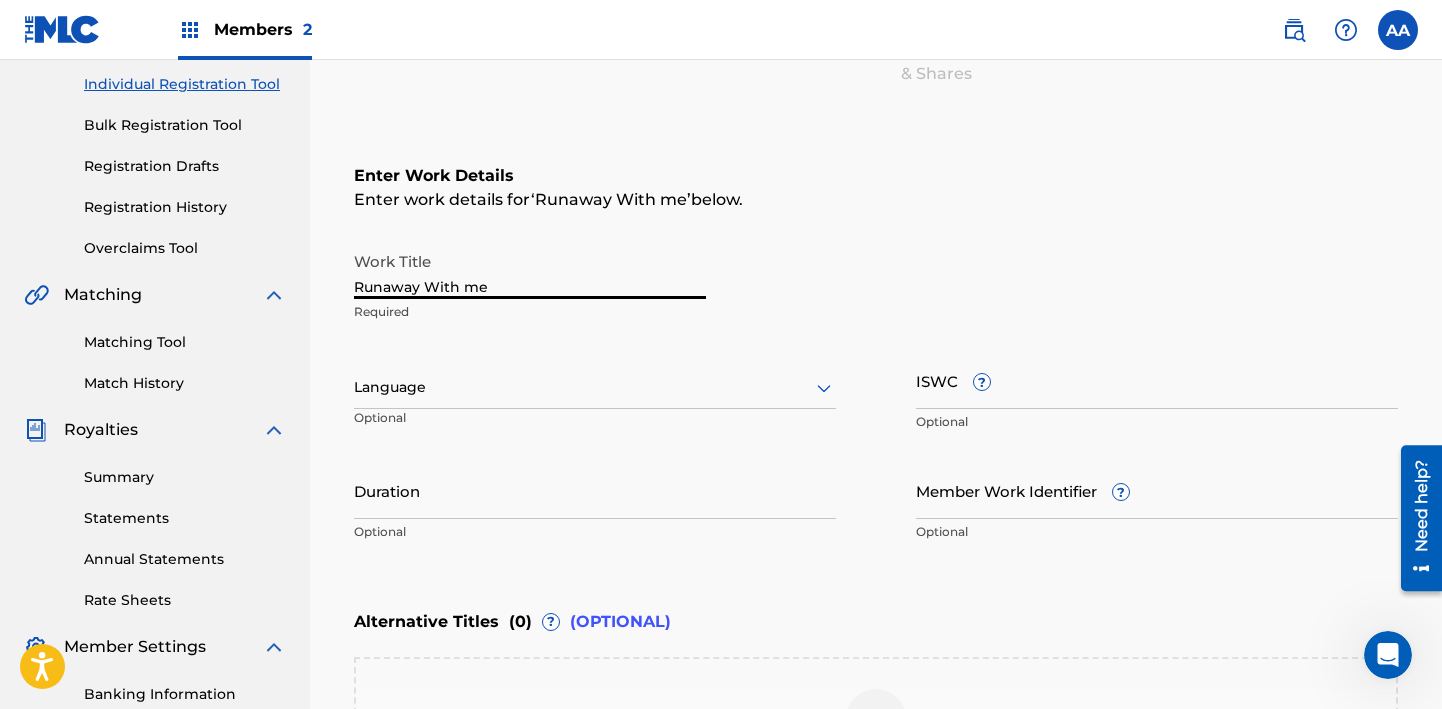 click on "Runaway With me" at bounding box center (530, 270) 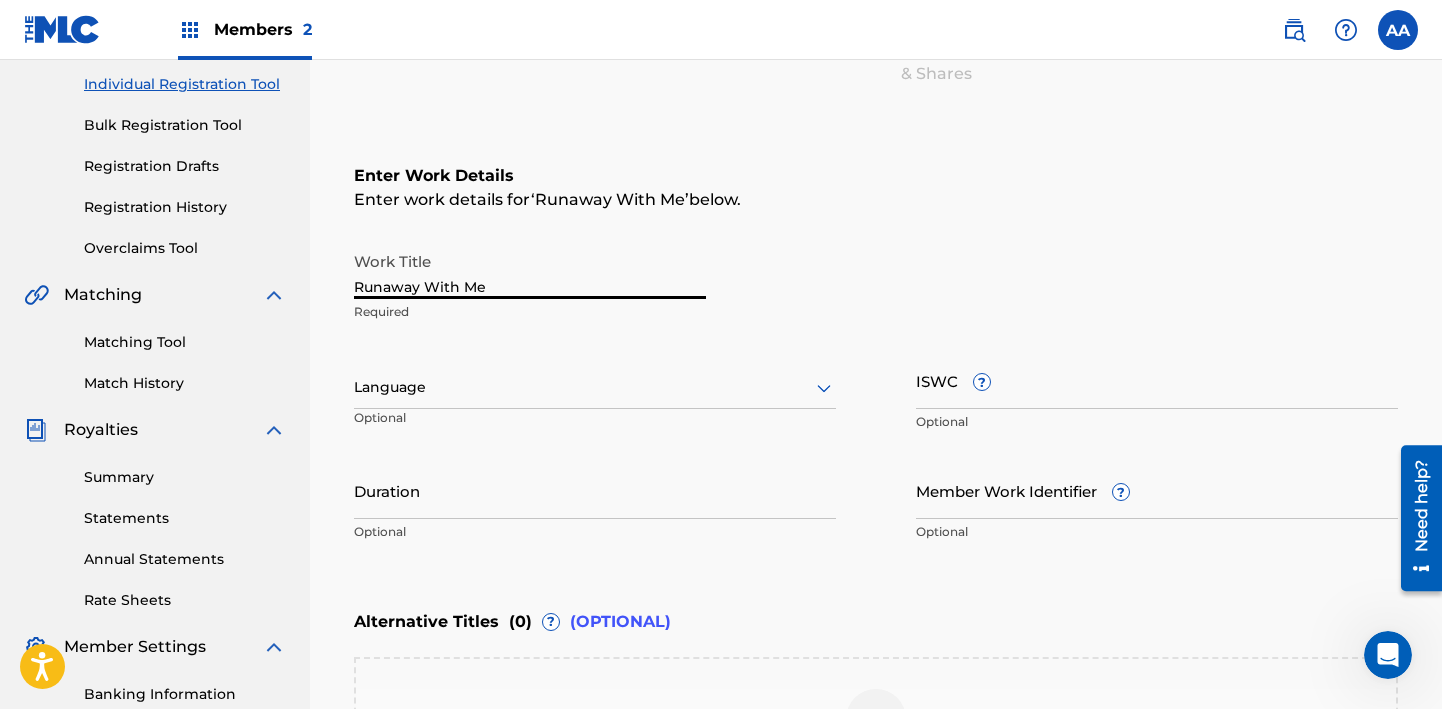 type on "Runaway With Me" 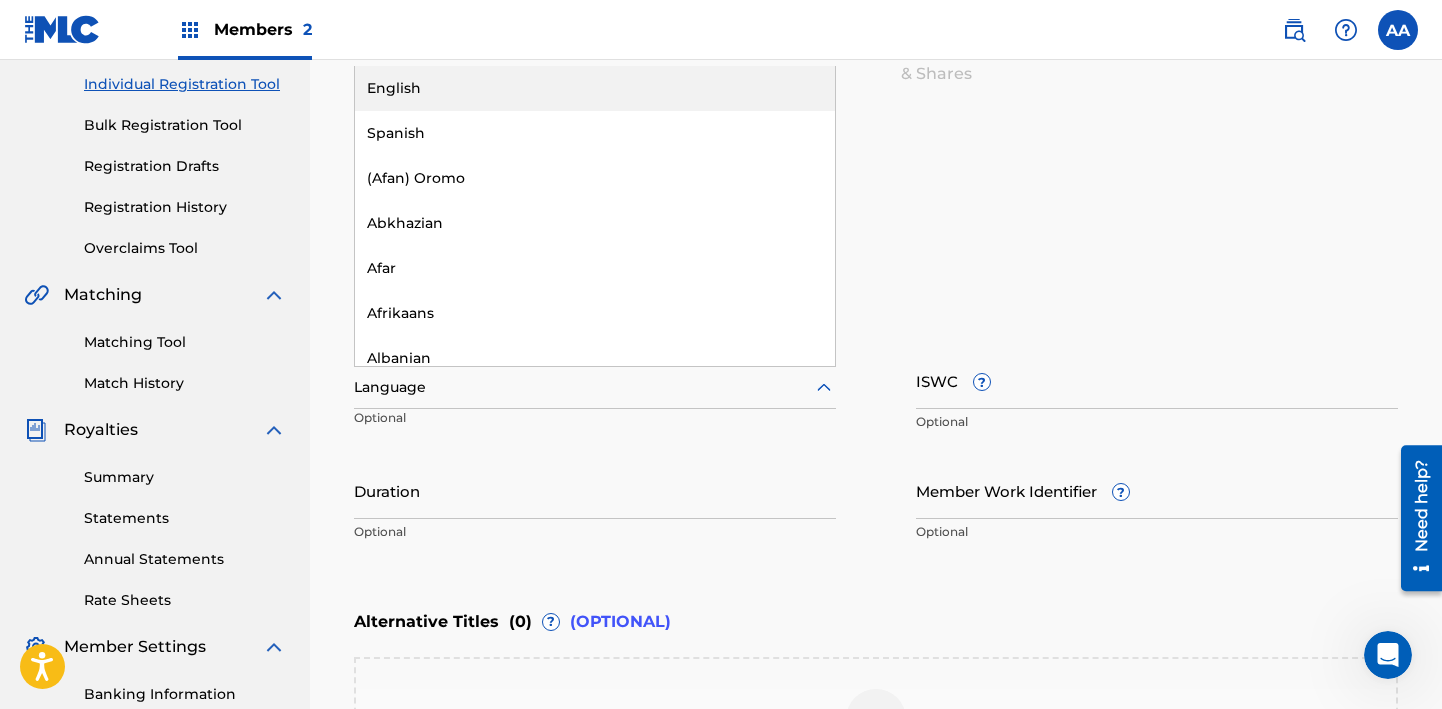 click on "English" at bounding box center [595, 88] 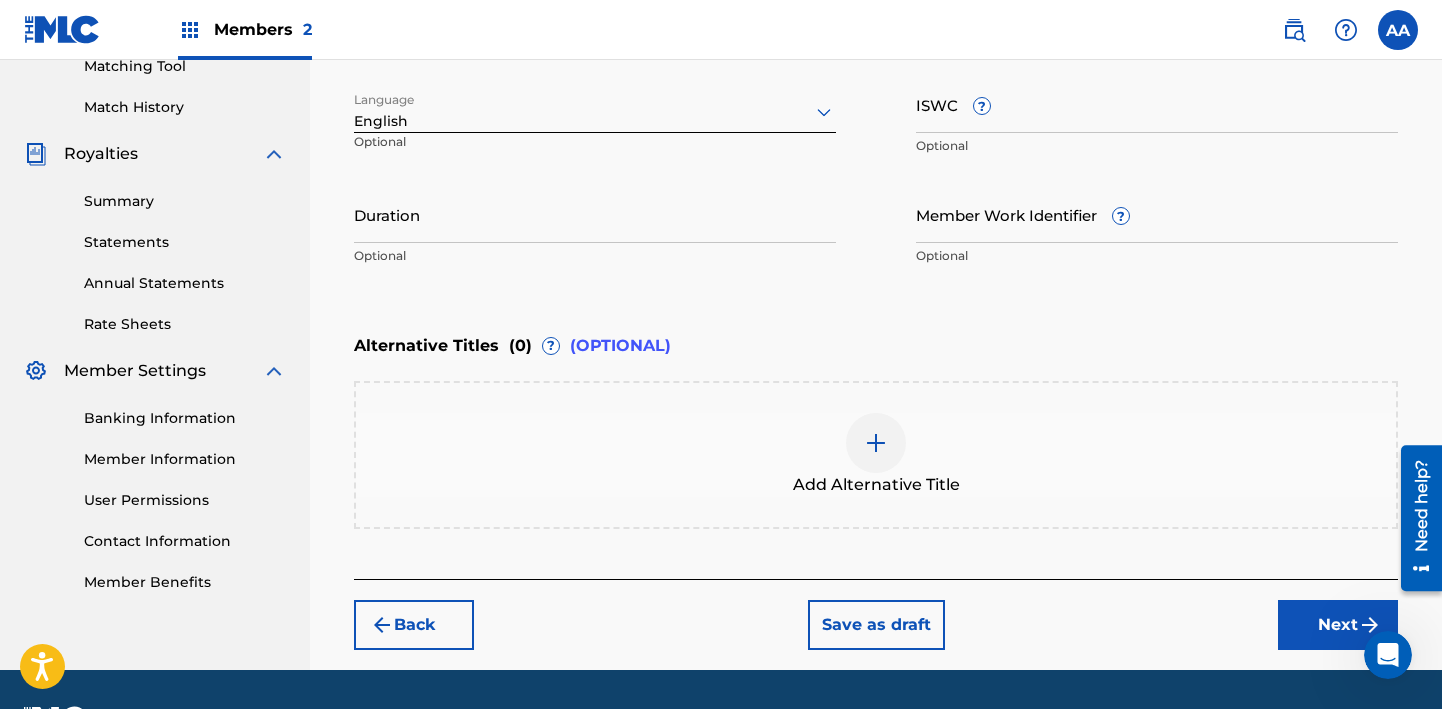 scroll, scrollTop: 583, scrollLeft: 0, axis: vertical 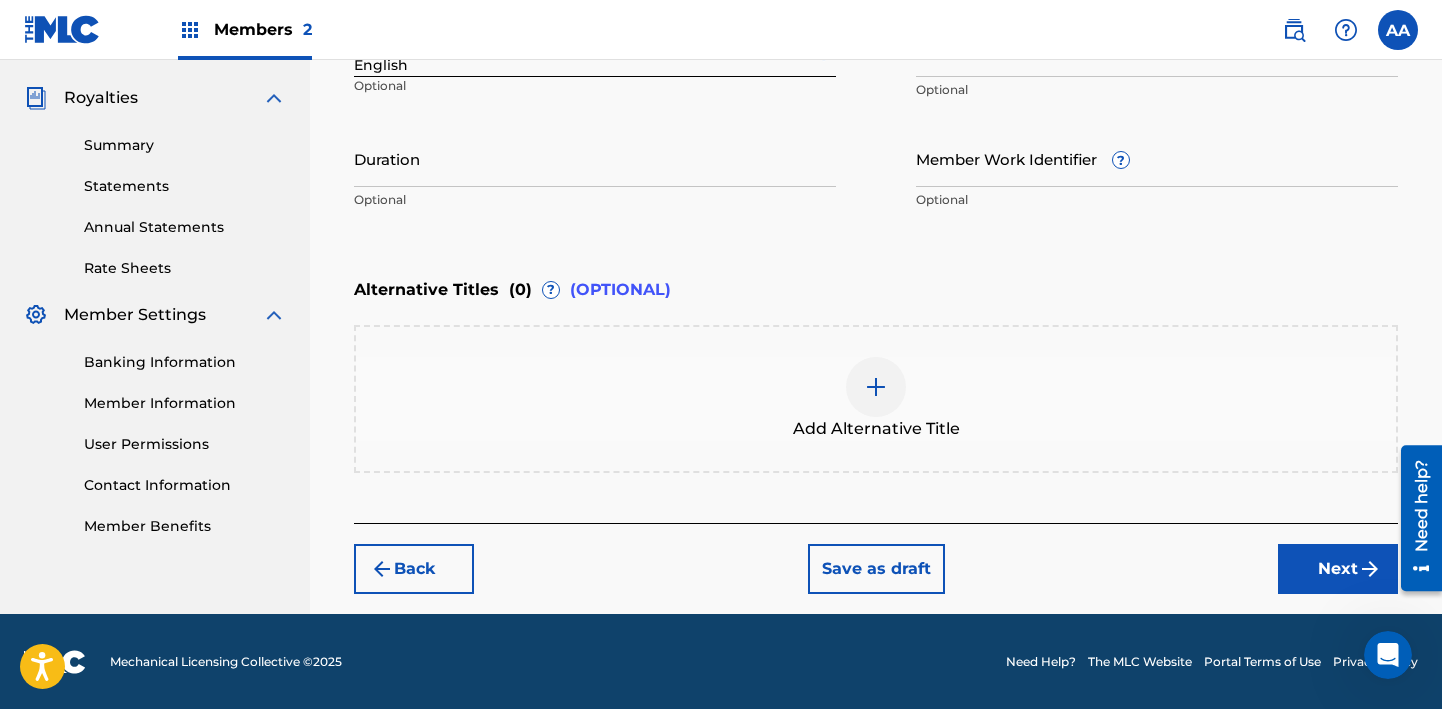click on "Next" at bounding box center (1338, 569) 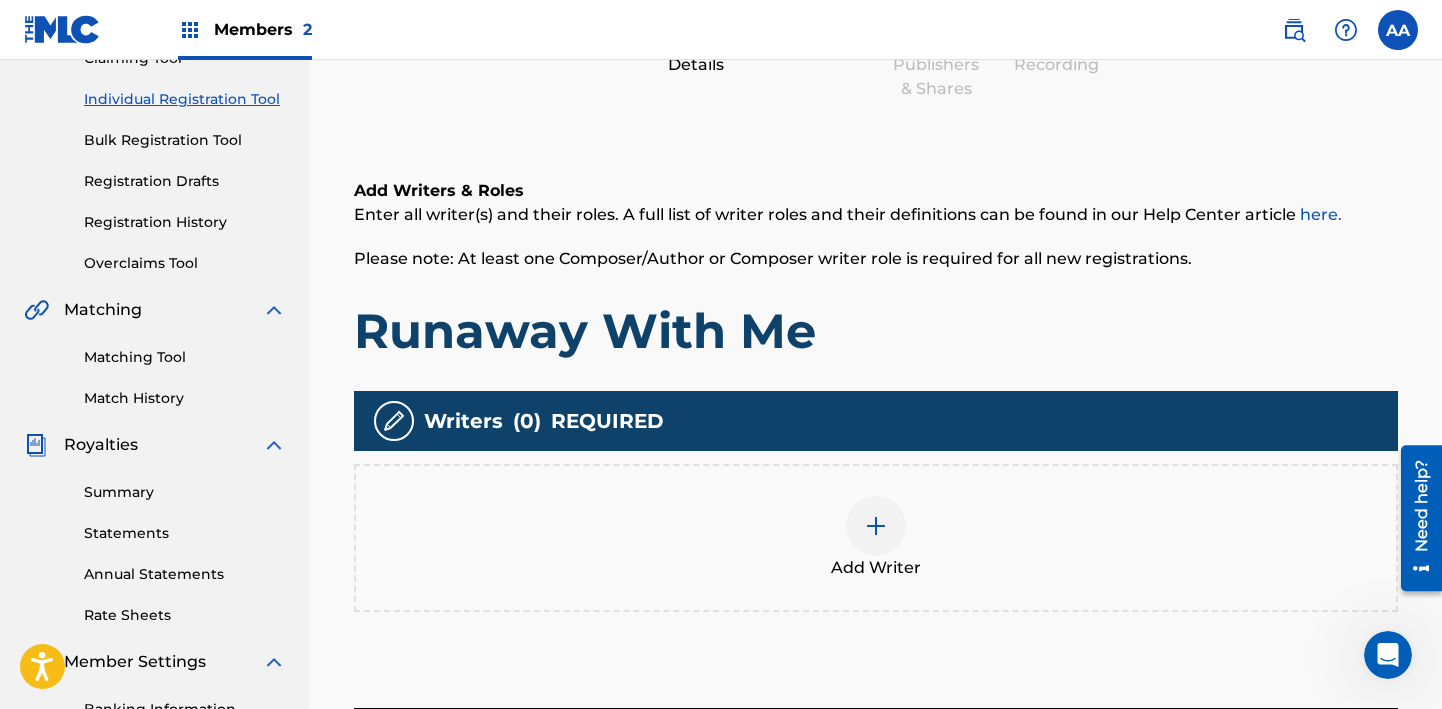 scroll, scrollTop: 238, scrollLeft: 0, axis: vertical 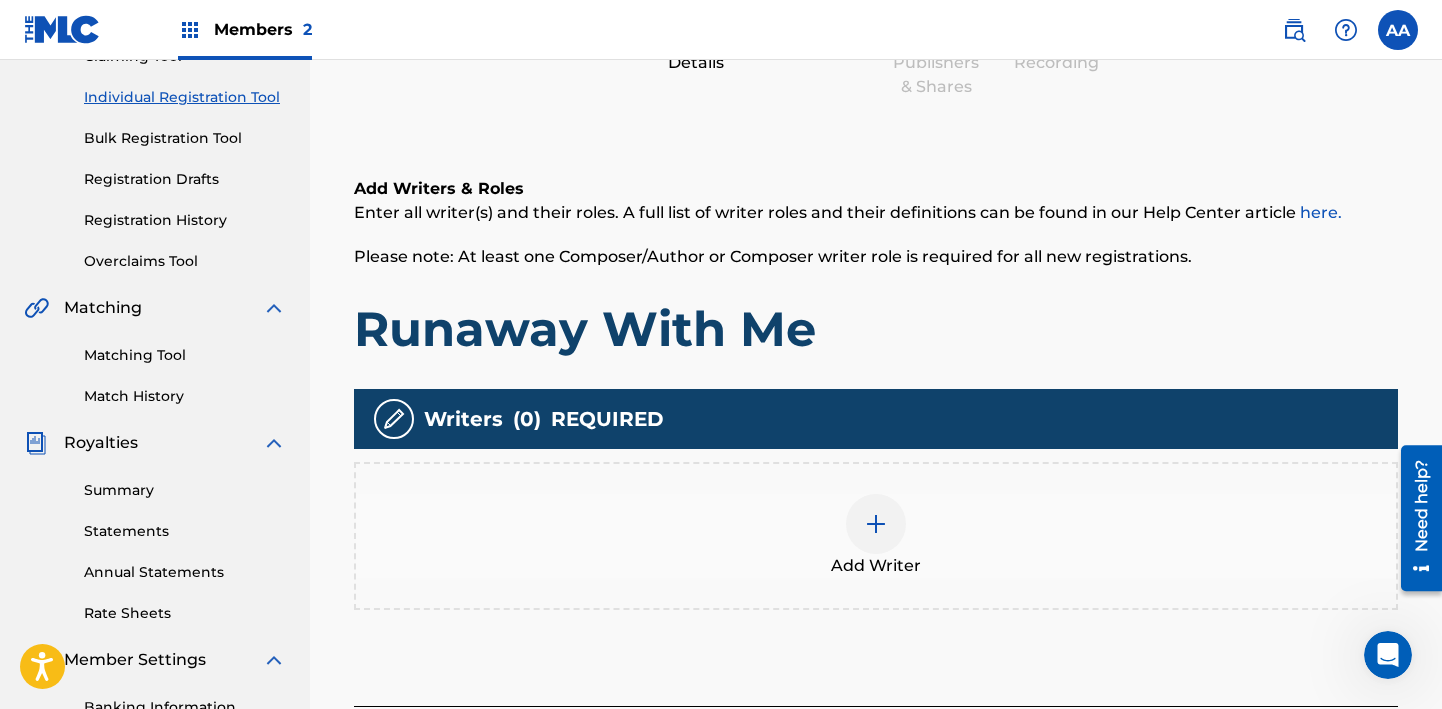 click at bounding box center [876, 524] 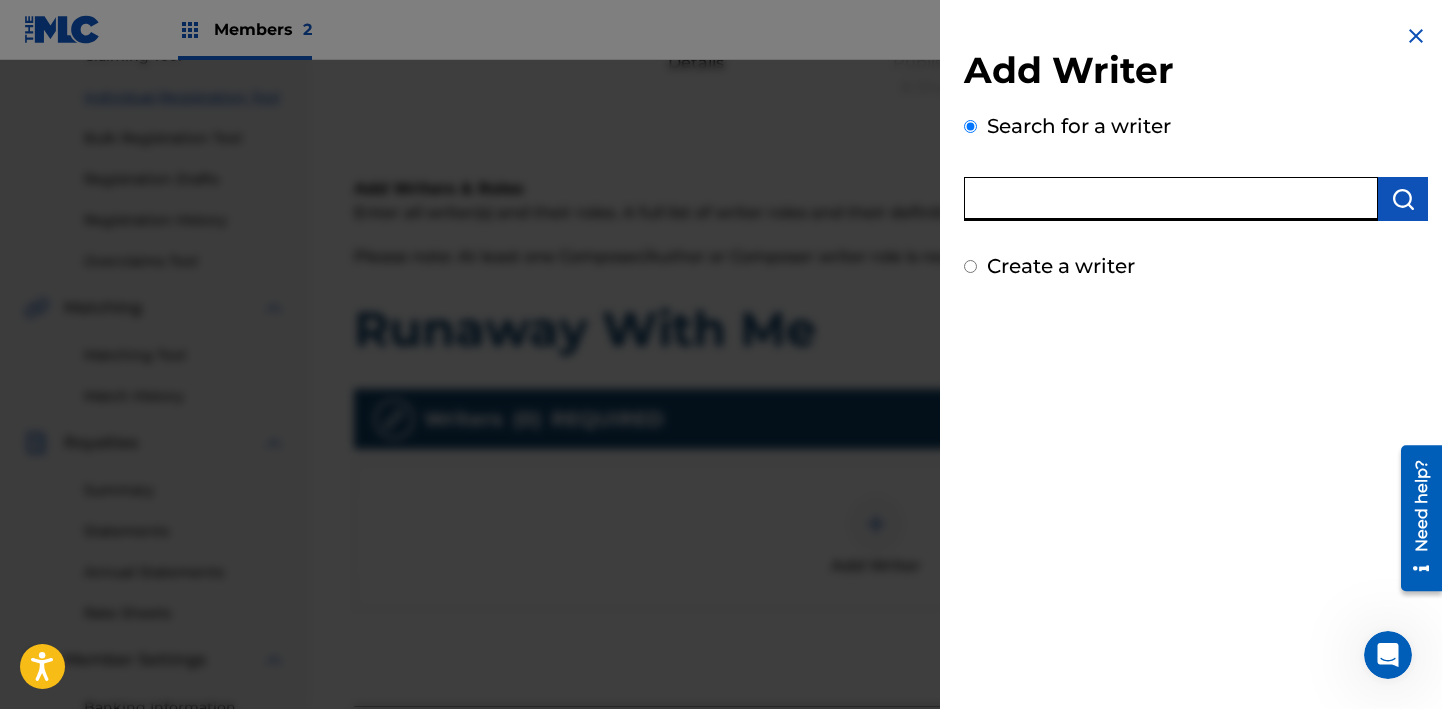 click at bounding box center [1171, 199] 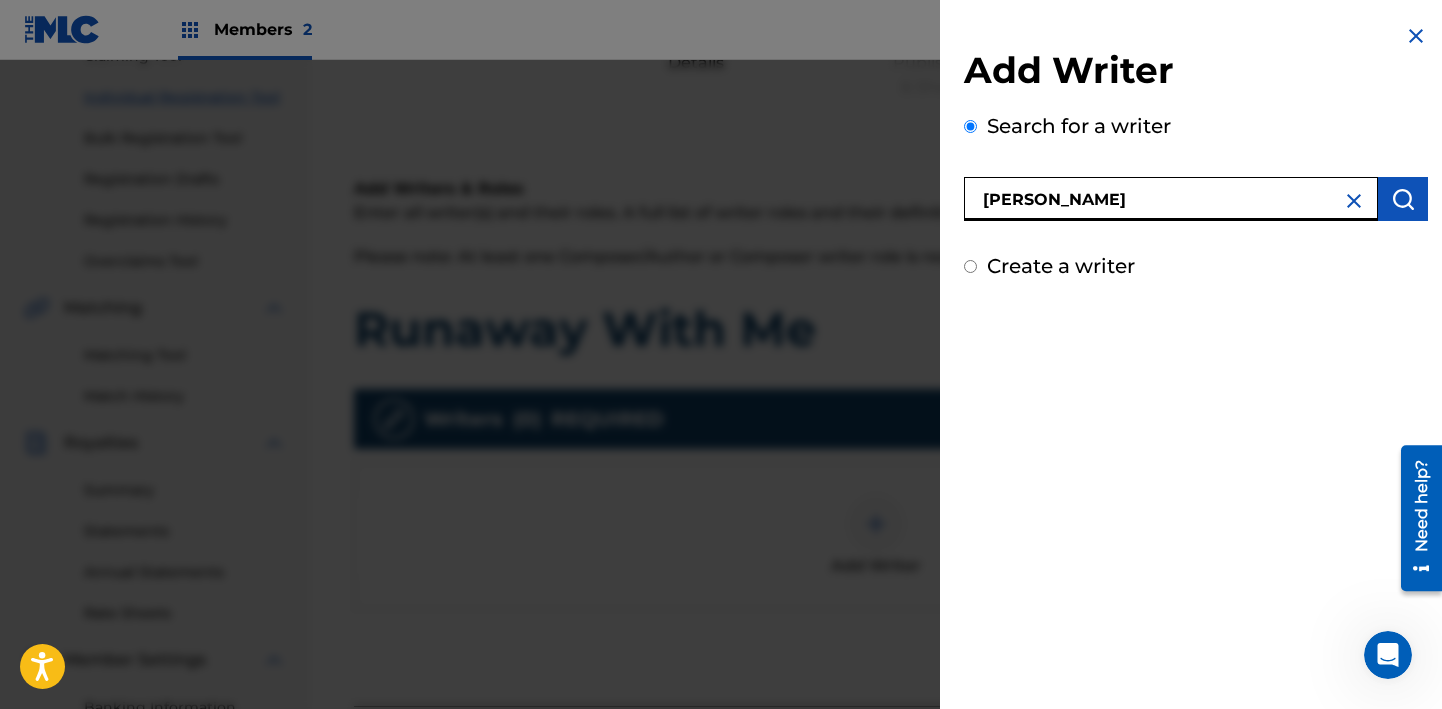 type on "[PERSON_NAME]" 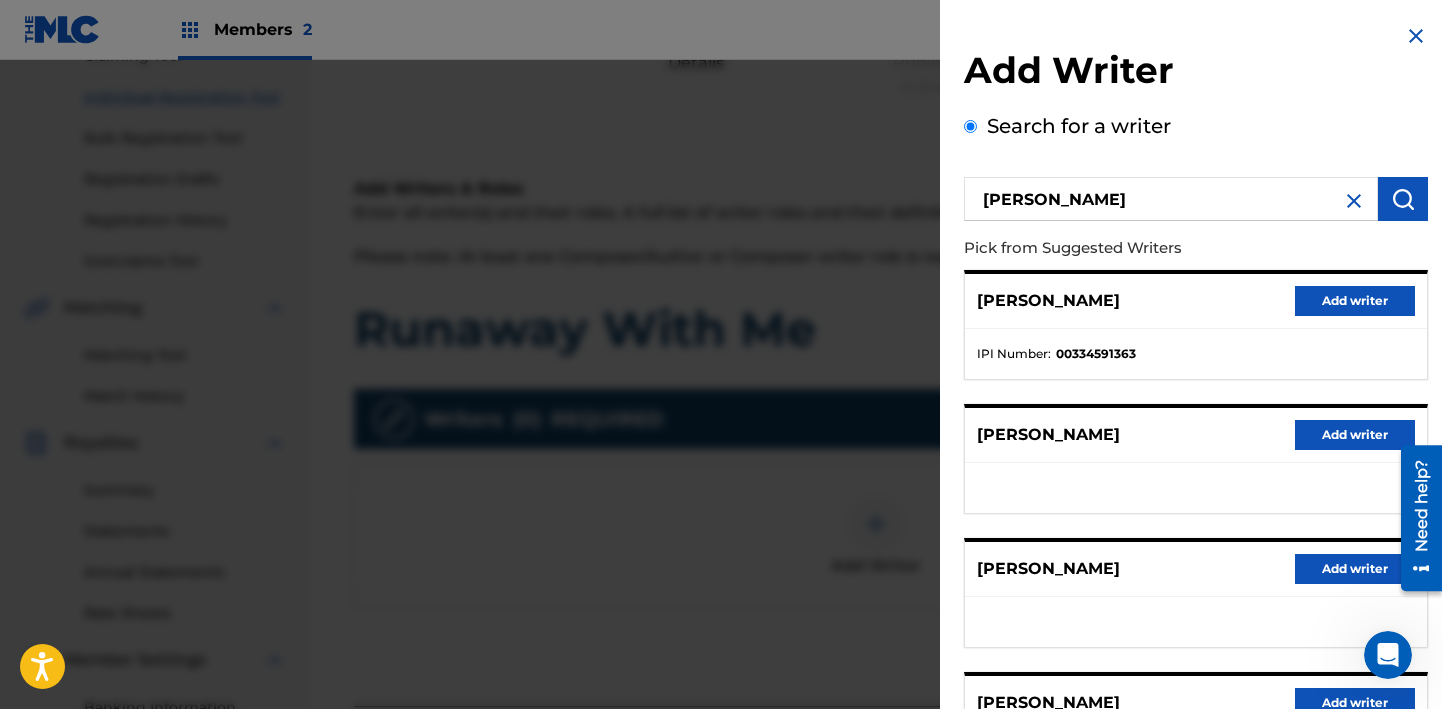 click on "Add writer" at bounding box center (1355, 301) 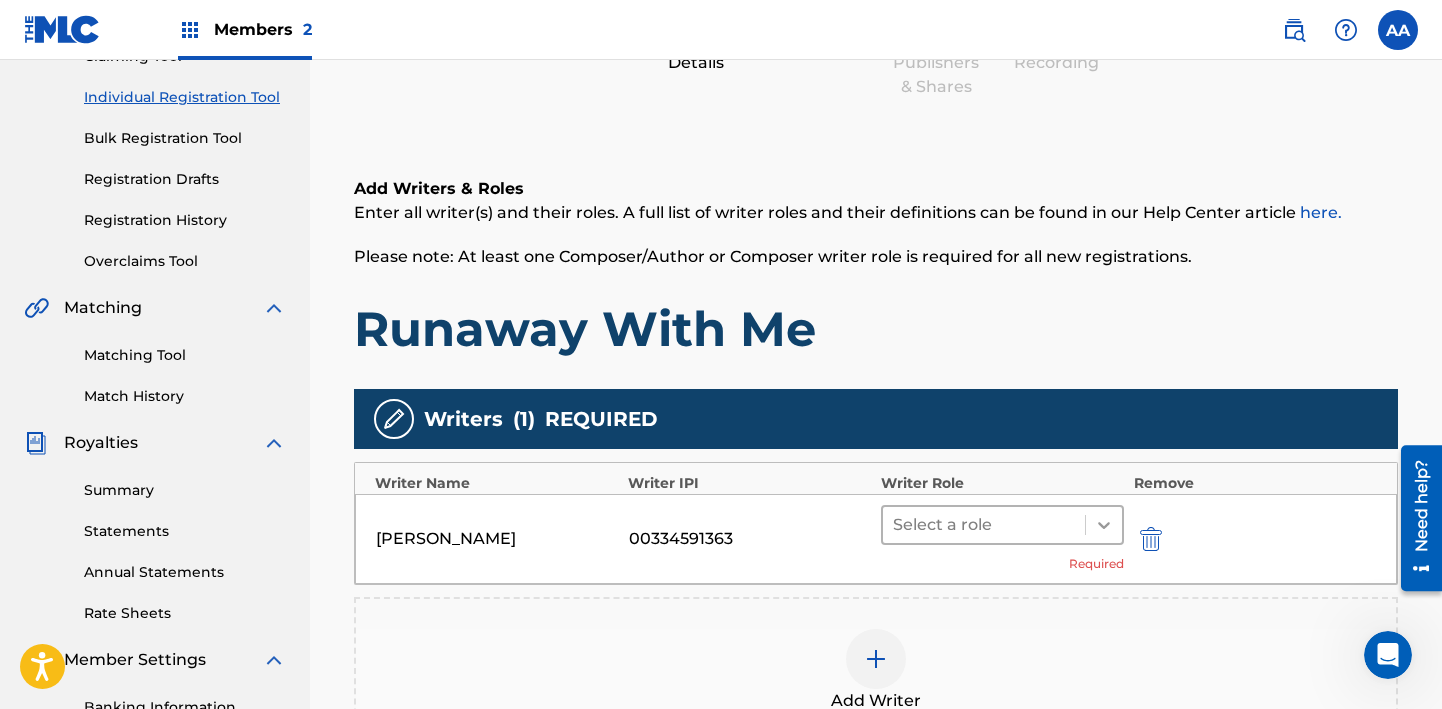 click 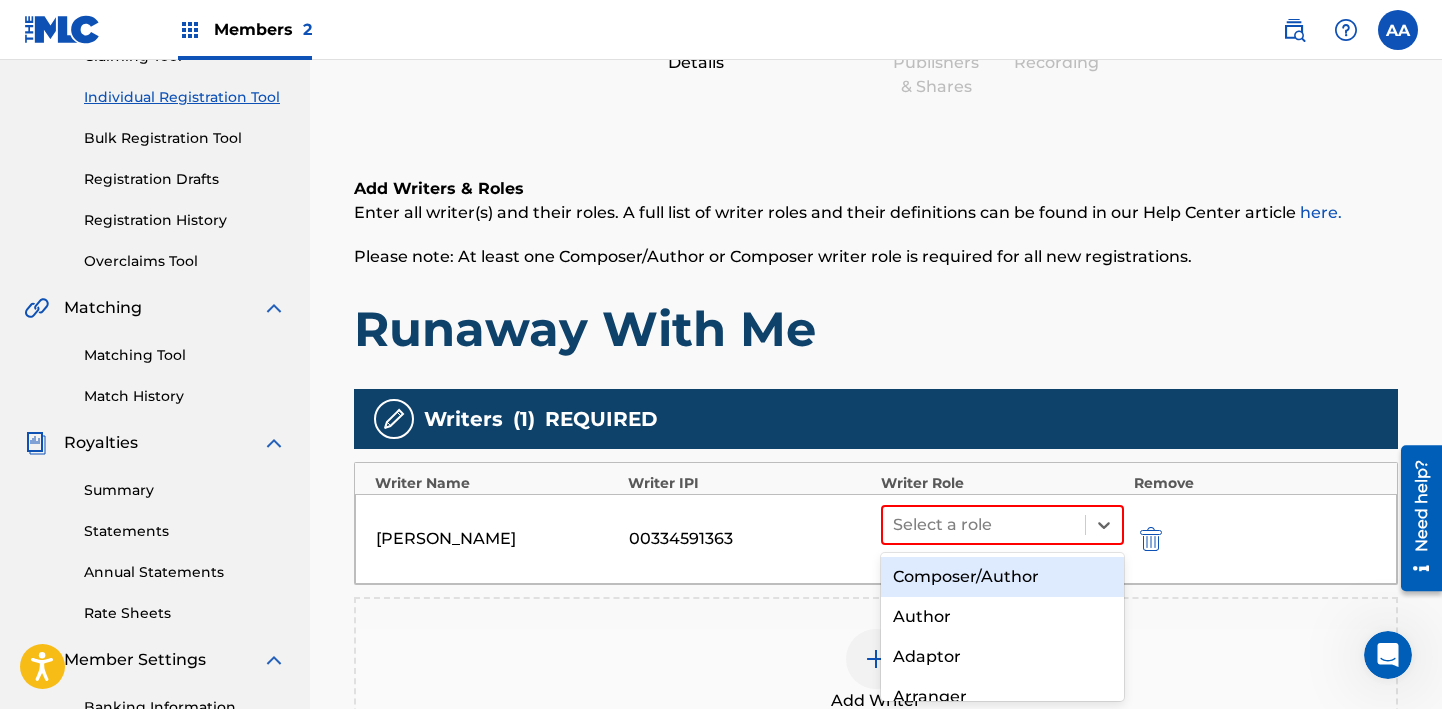click on "Composer/Author" at bounding box center (1002, 577) 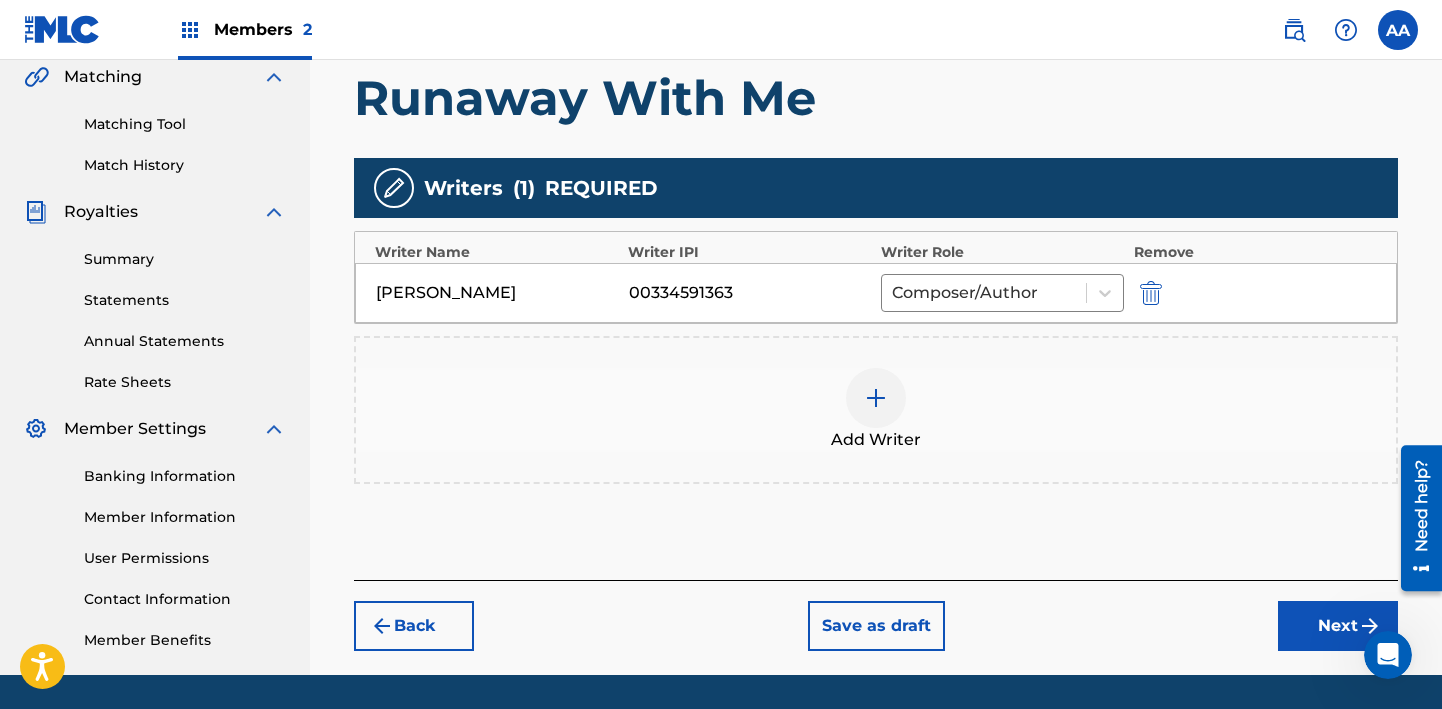 scroll, scrollTop: 531, scrollLeft: 0, axis: vertical 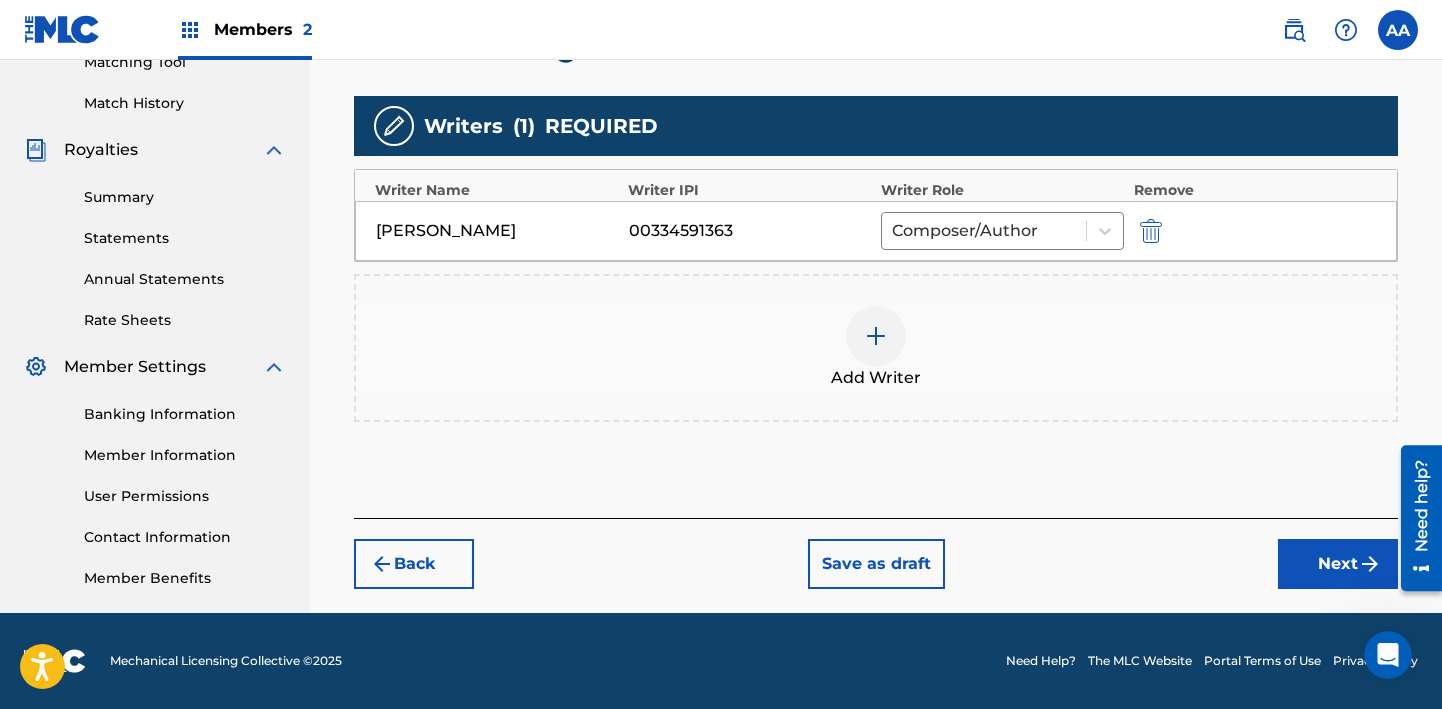 click on "Next" at bounding box center [1338, 564] 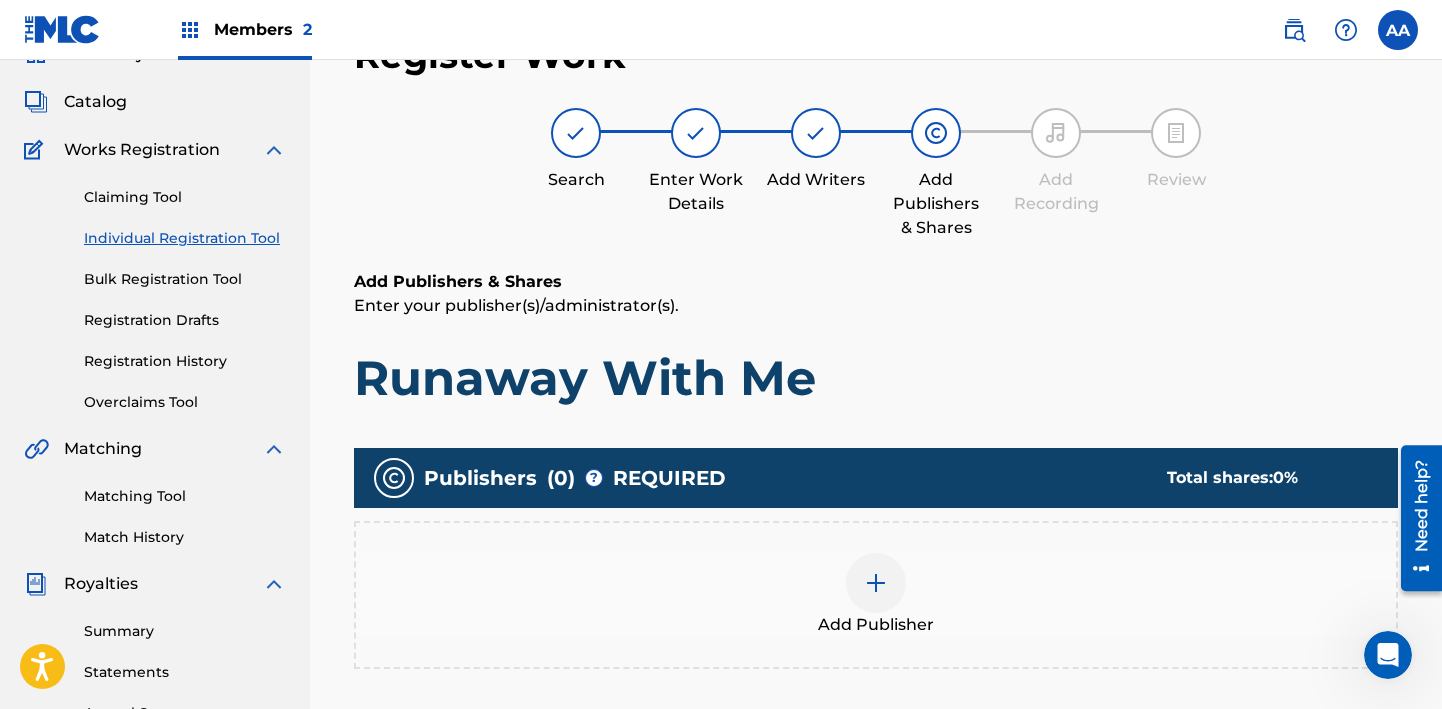scroll, scrollTop: 90, scrollLeft: 0, axis: vertical 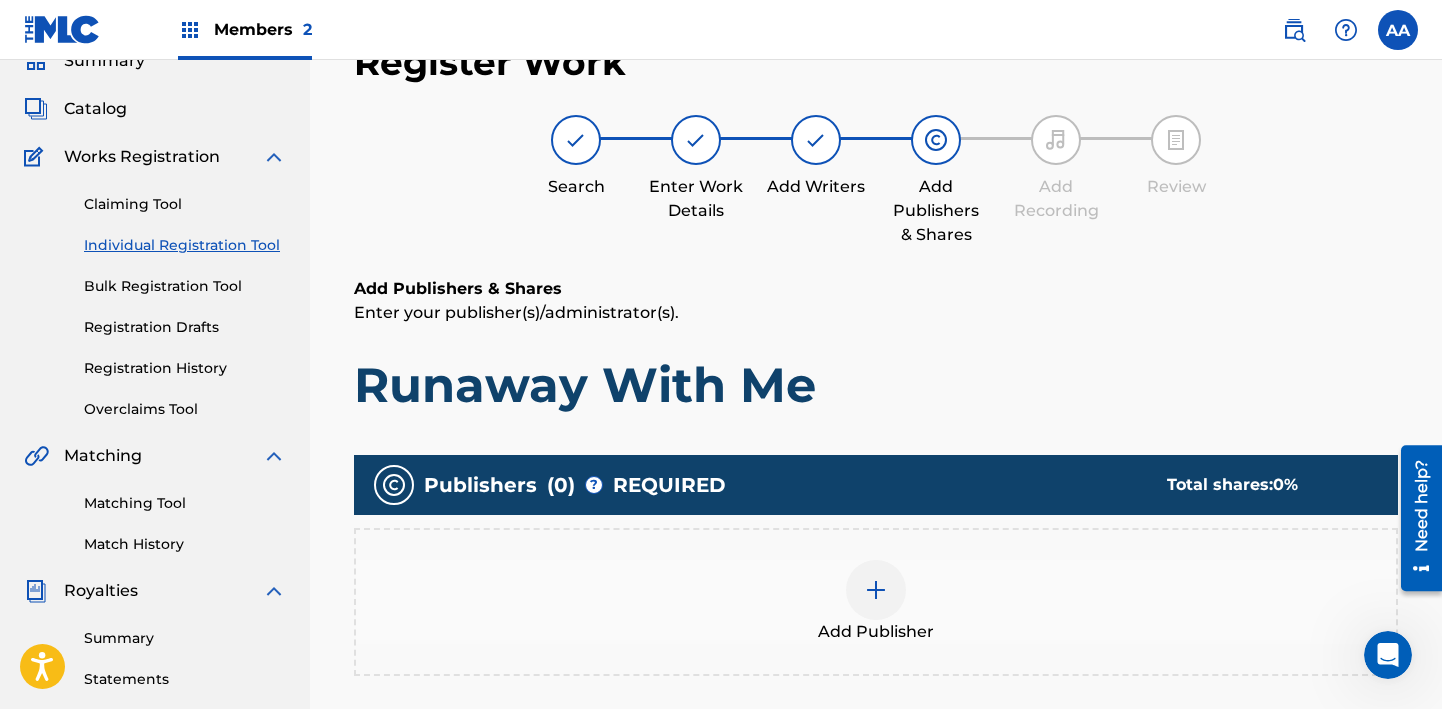 click at bounding box center (876, 590) 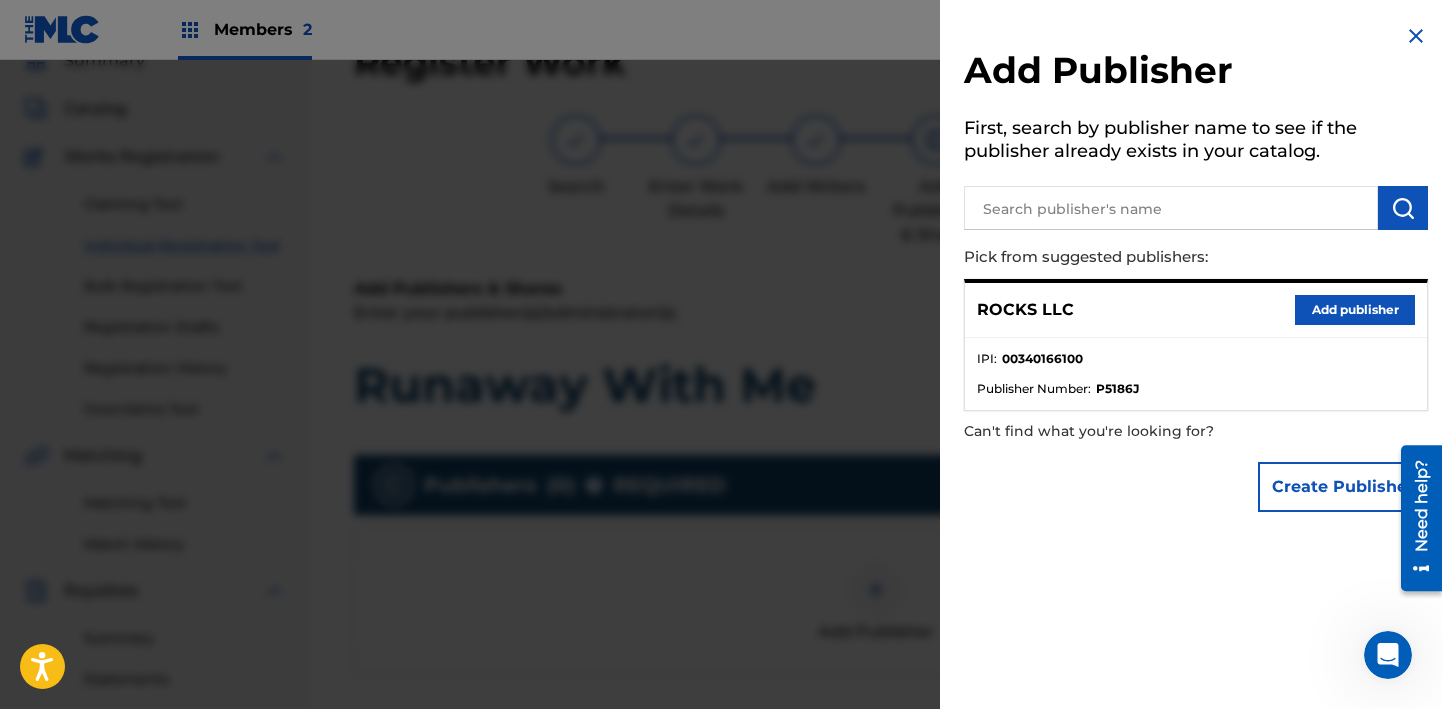 click at bounding box center (1171, 208) 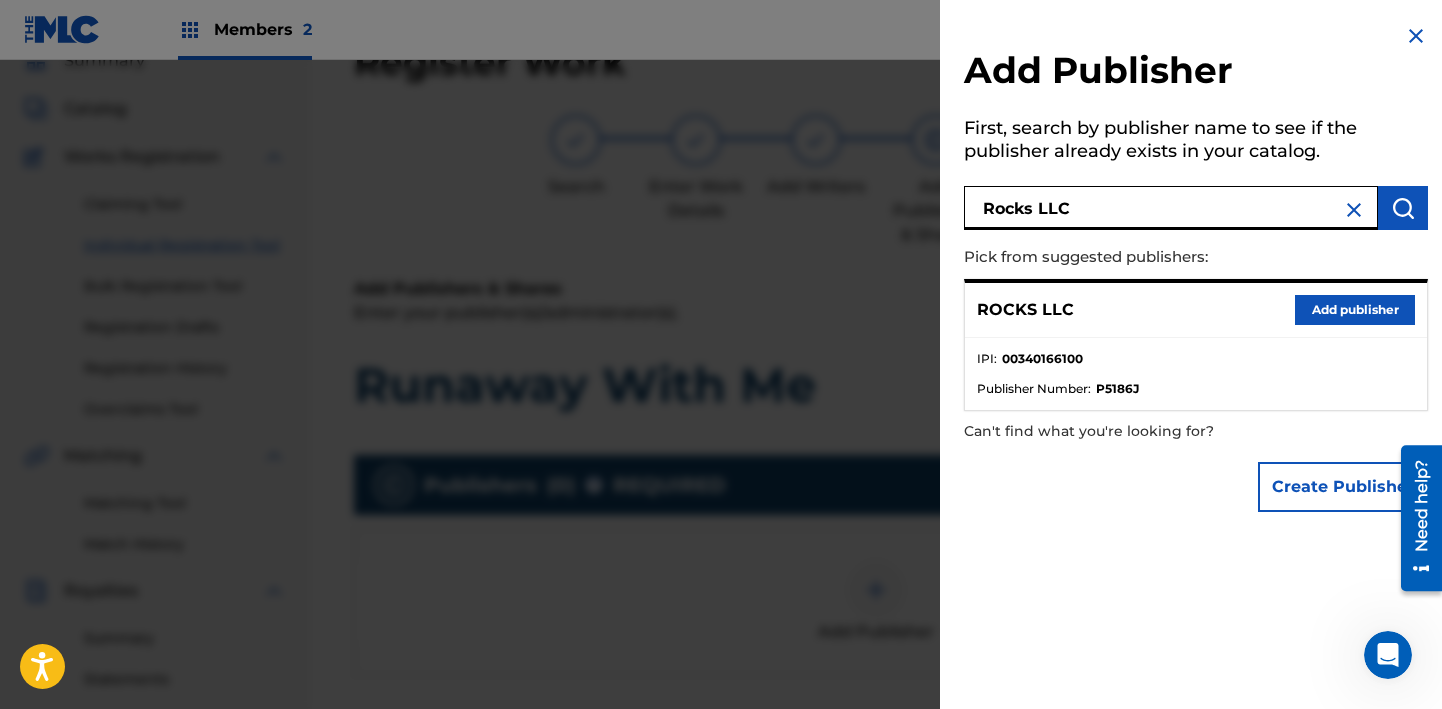 type on "Rocks LLC" 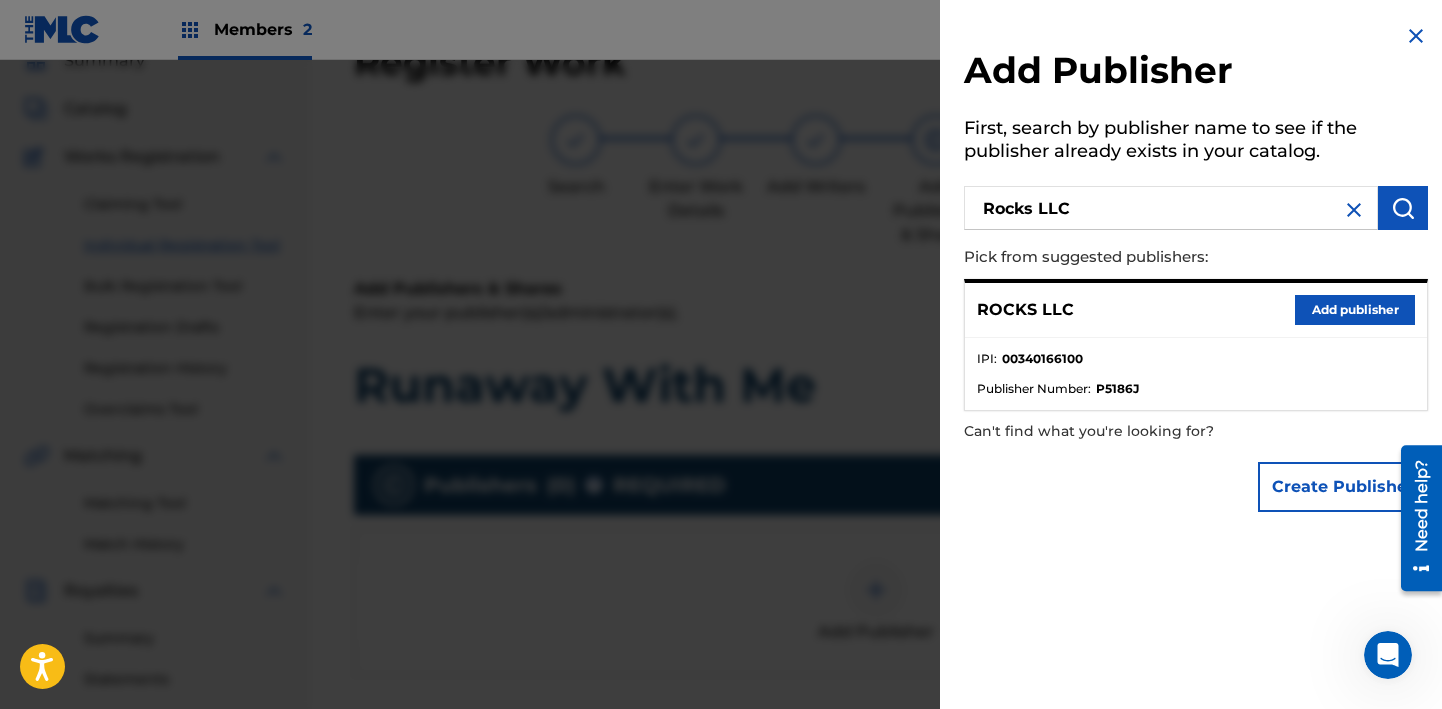 click on "Add publisher" at bounding box center [1355, 310] 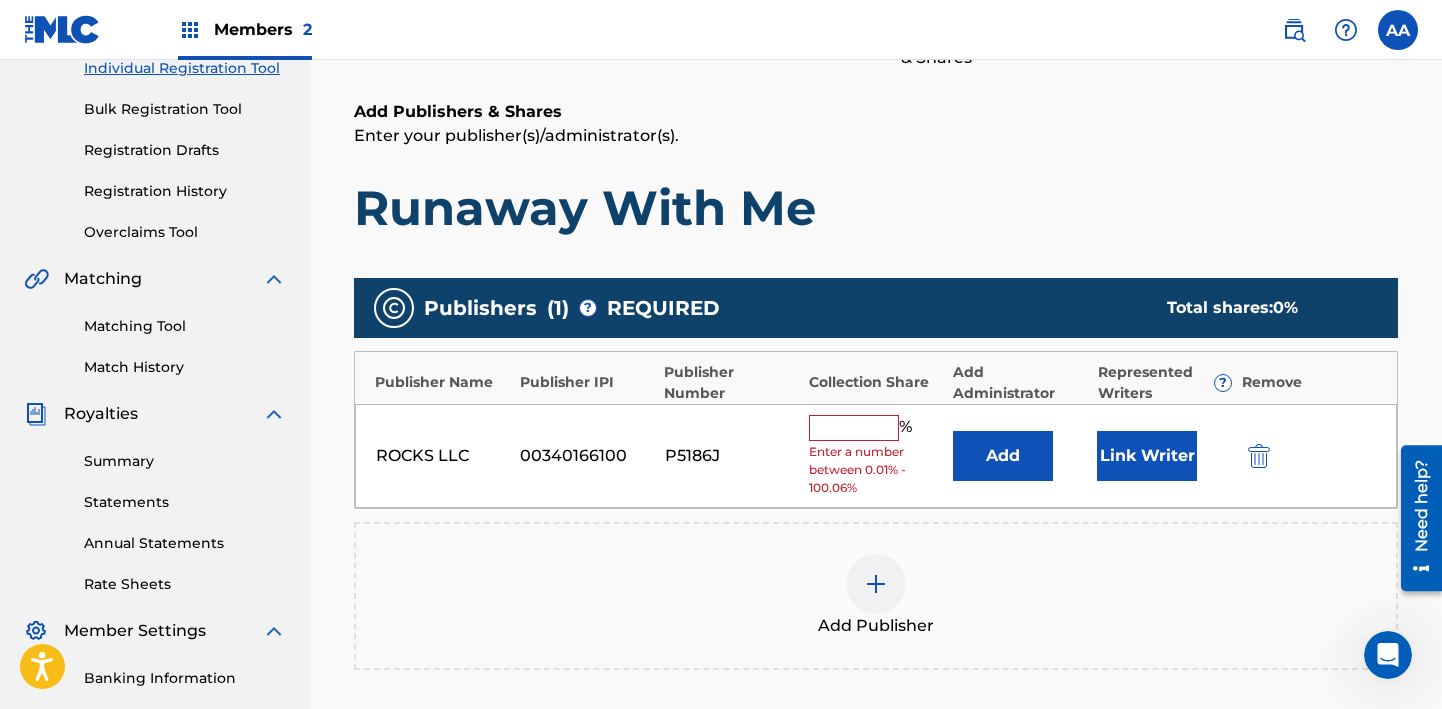 scroll, scrollTop: 327, scrollLeft: 0, axis: vertical 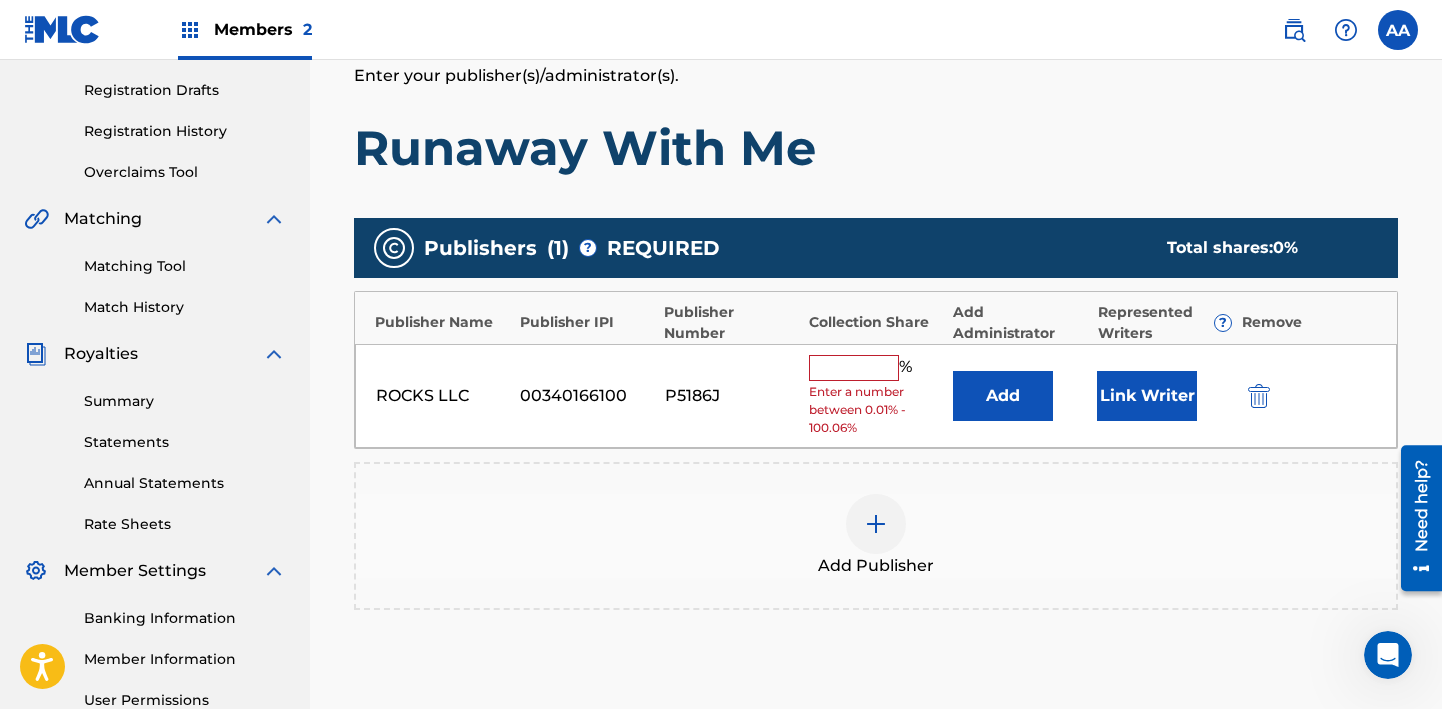 click at bounding box center (854, 368) 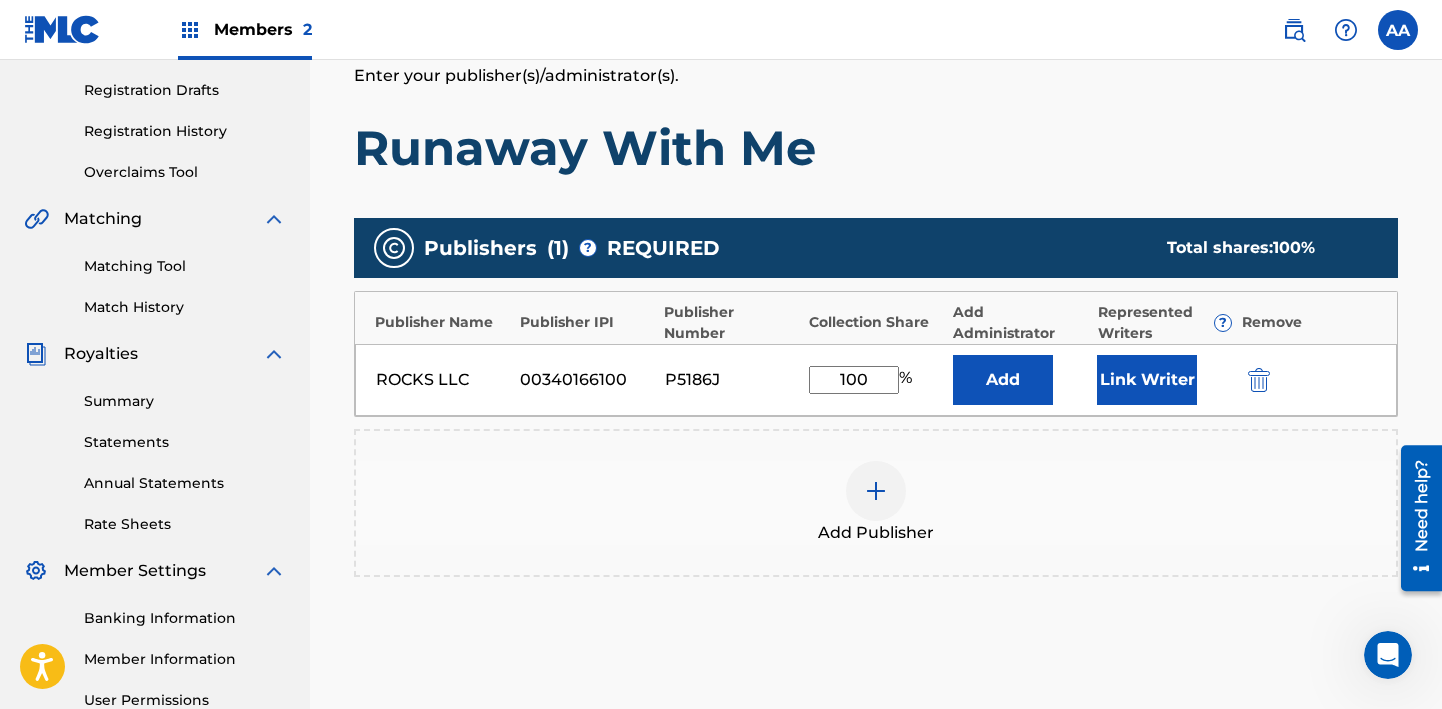 type on "100" 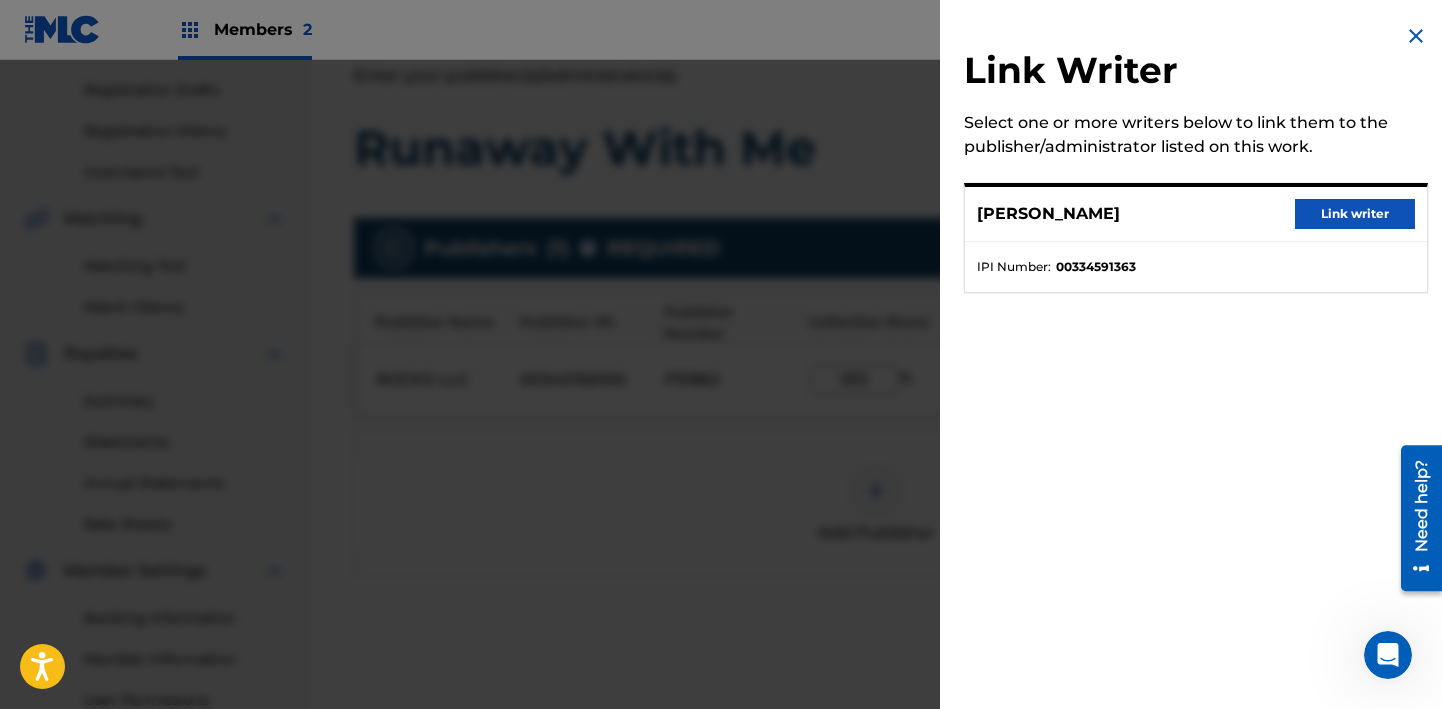 click on "Link writer" at bounding box center [1355, 214] 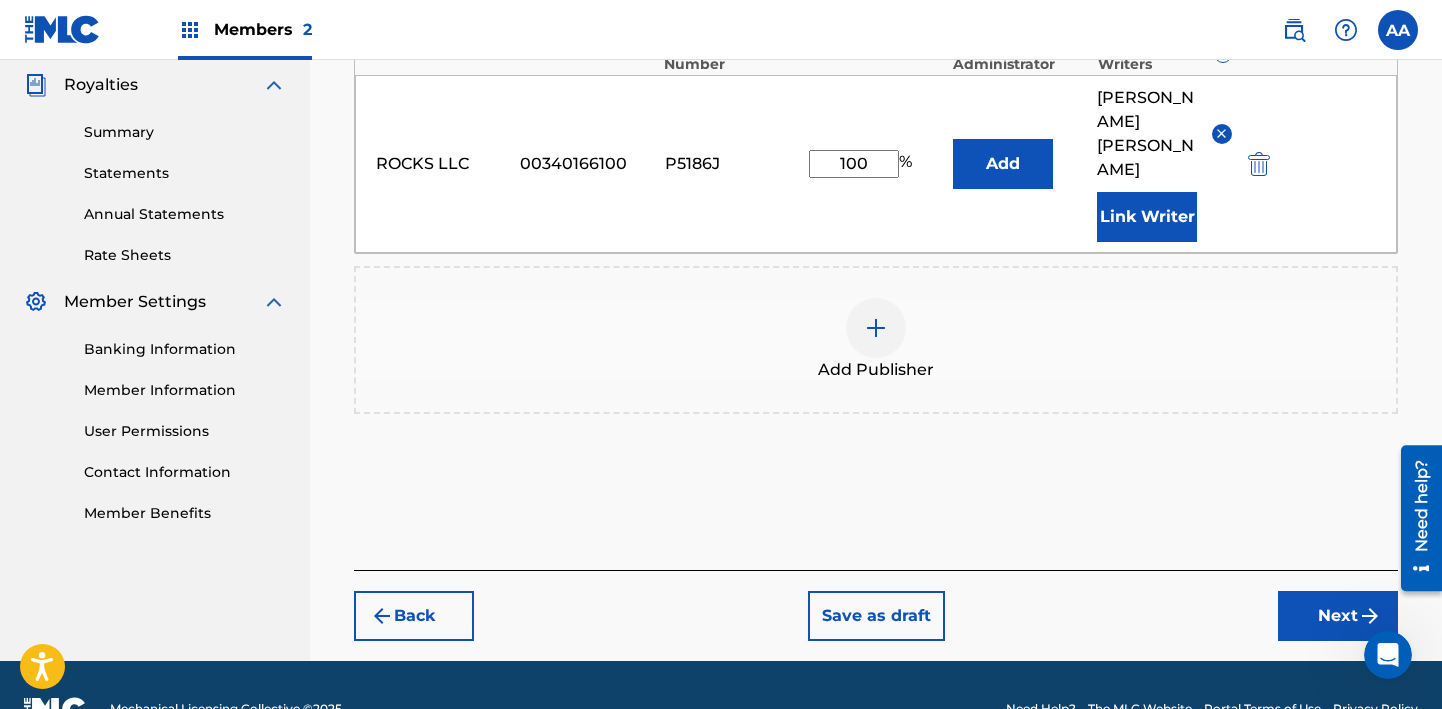 click on "Next" at bounding box center [1338, 616] 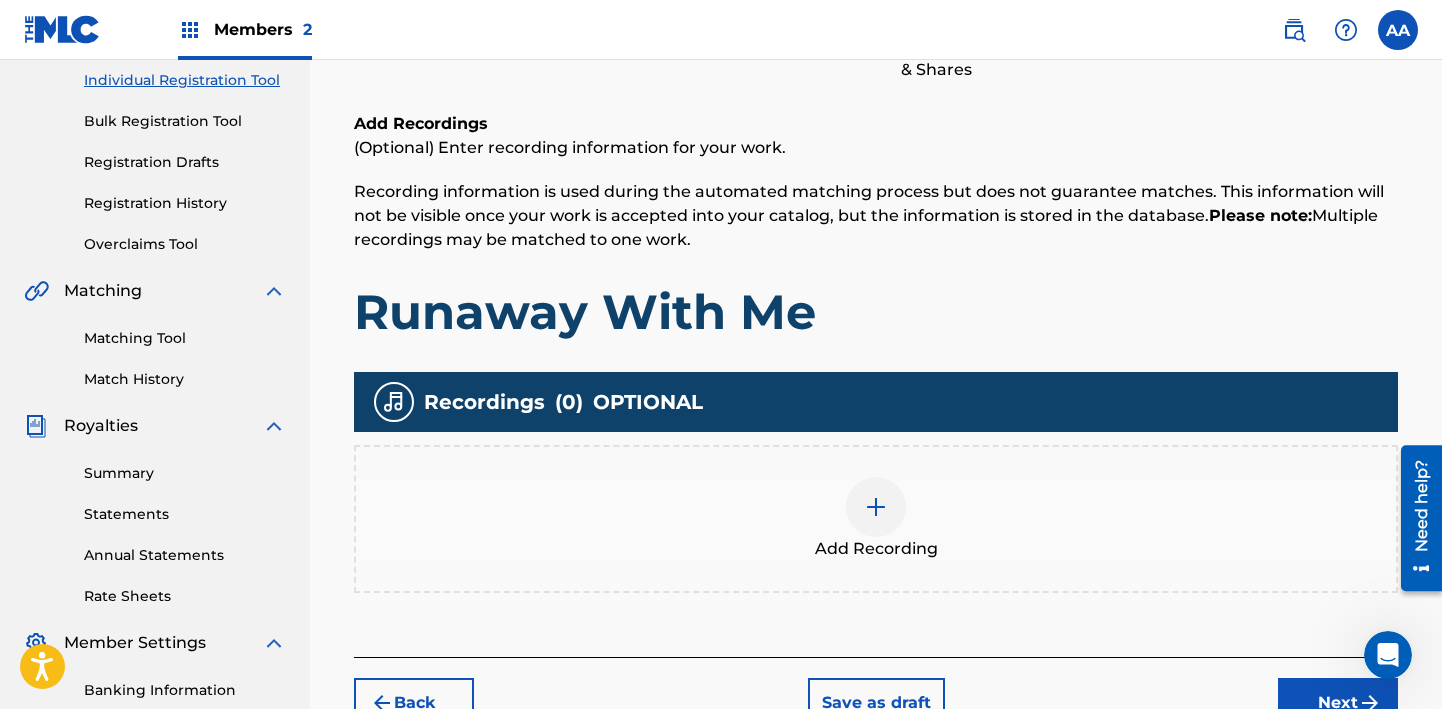 scroll, scrollTop: 320, scrollLeft: 0, axis: vertical 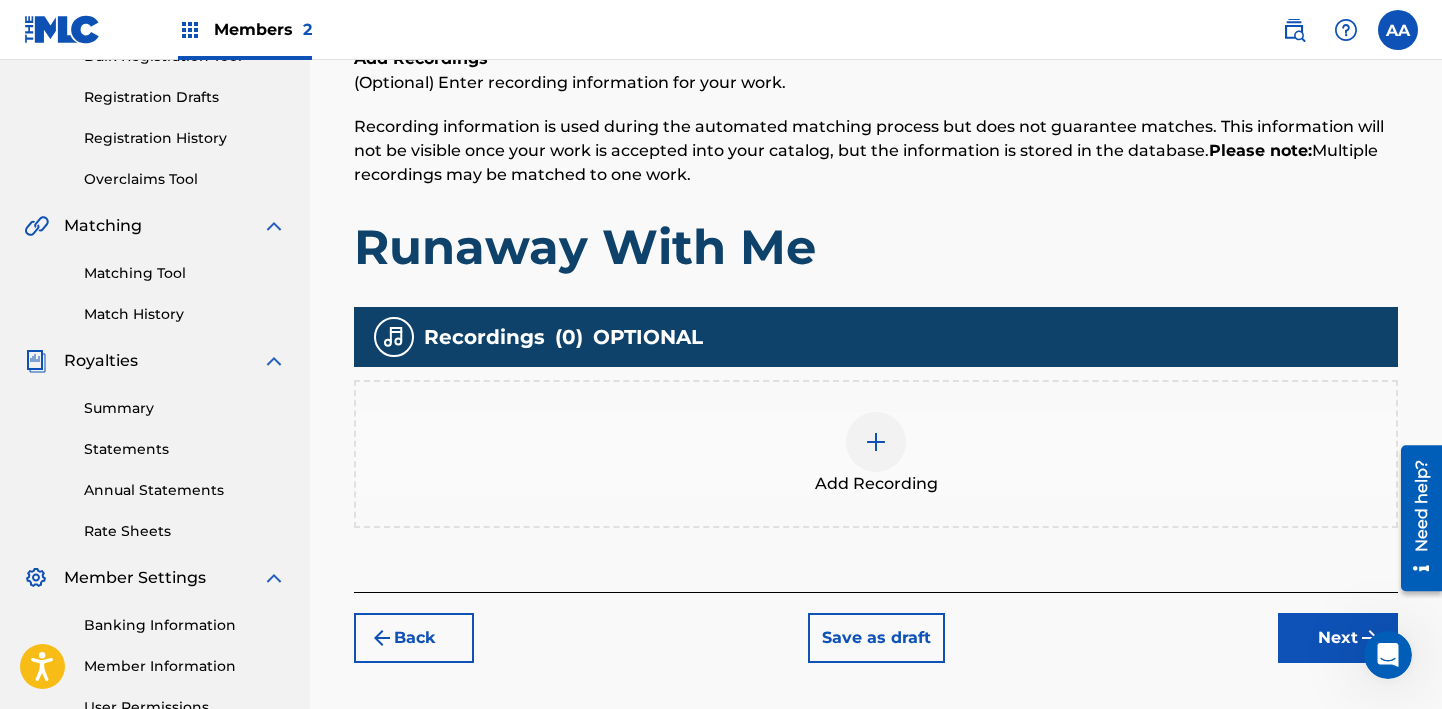 click at bounding box center [876, 442] 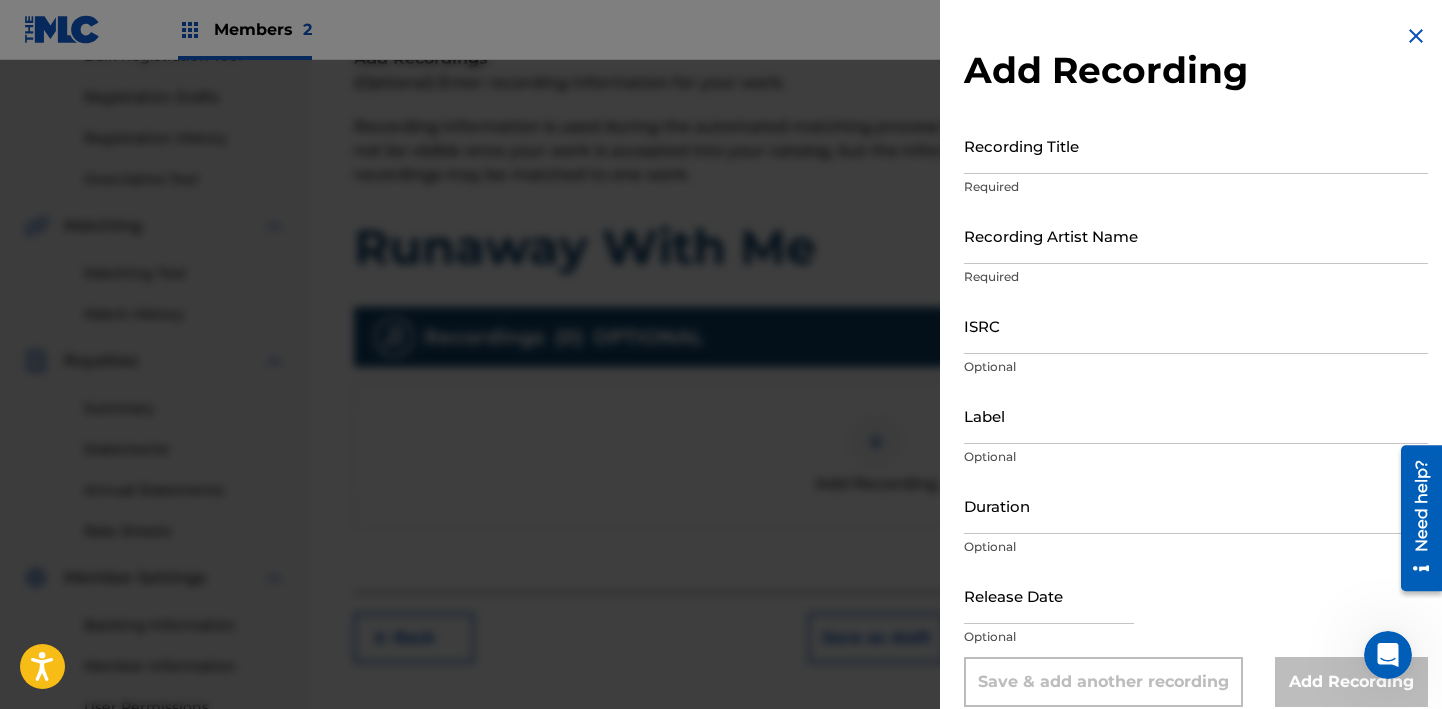 click on "Recording Title" at bounding box center (1196, 145) 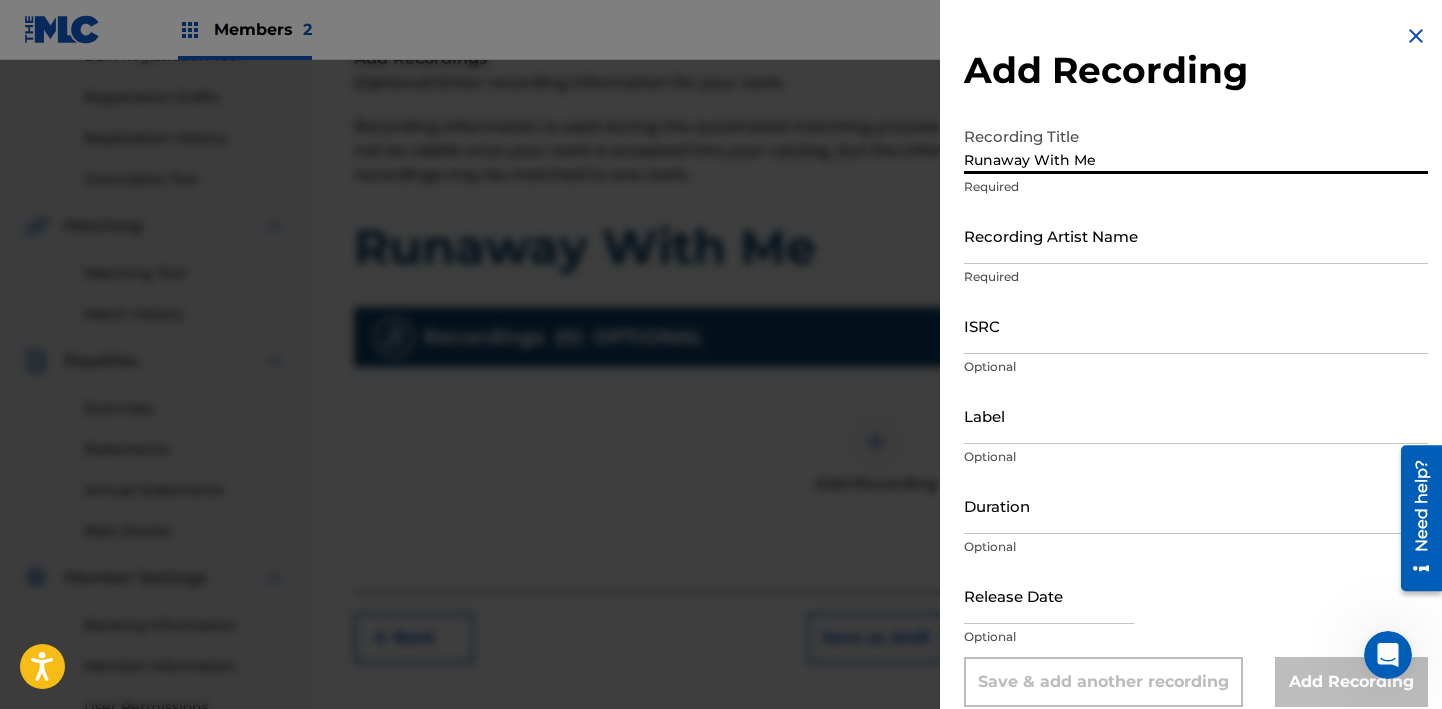 type on "Runaway With Me" 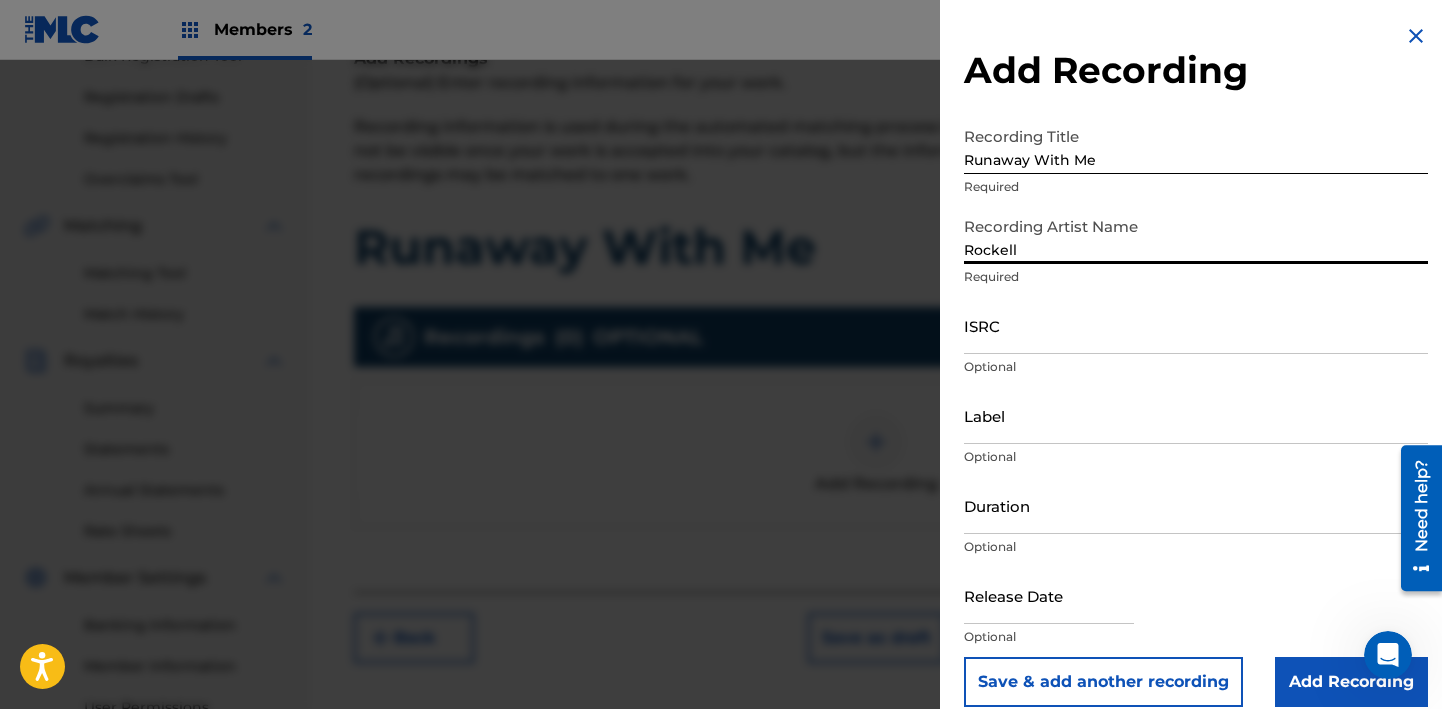 scroll, scrollTop: 22, scrollLeft: 0, axis: vertical 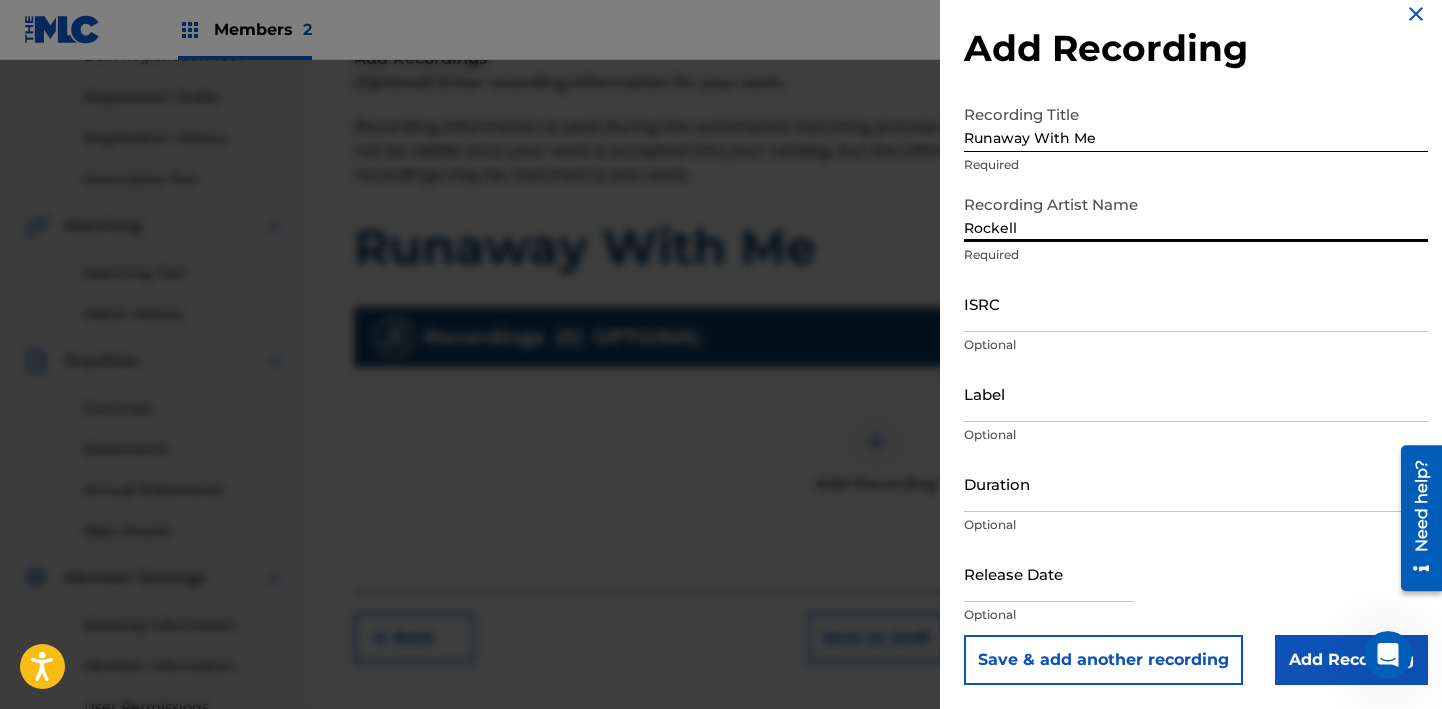 type on "Rockell" 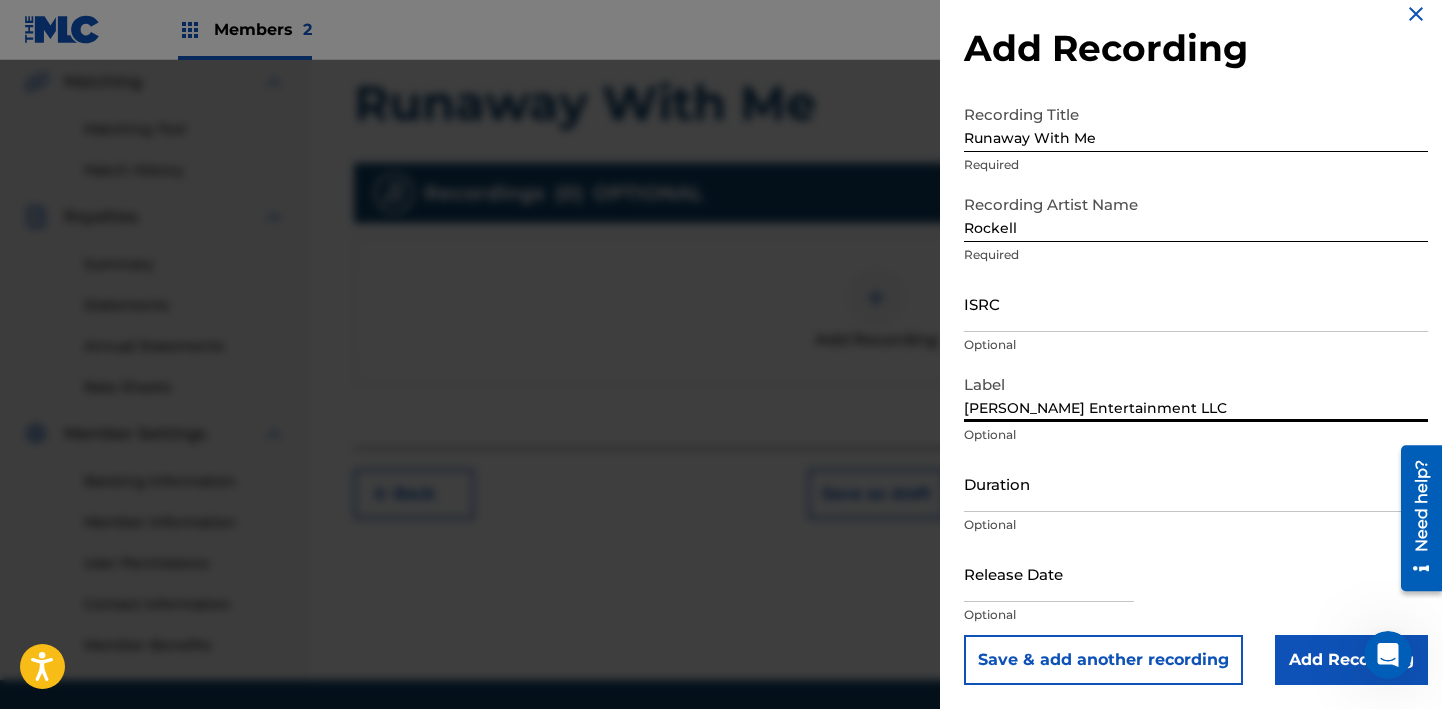 scroll, scrollTop: 463, scrollLeft: 0, axis: vertical 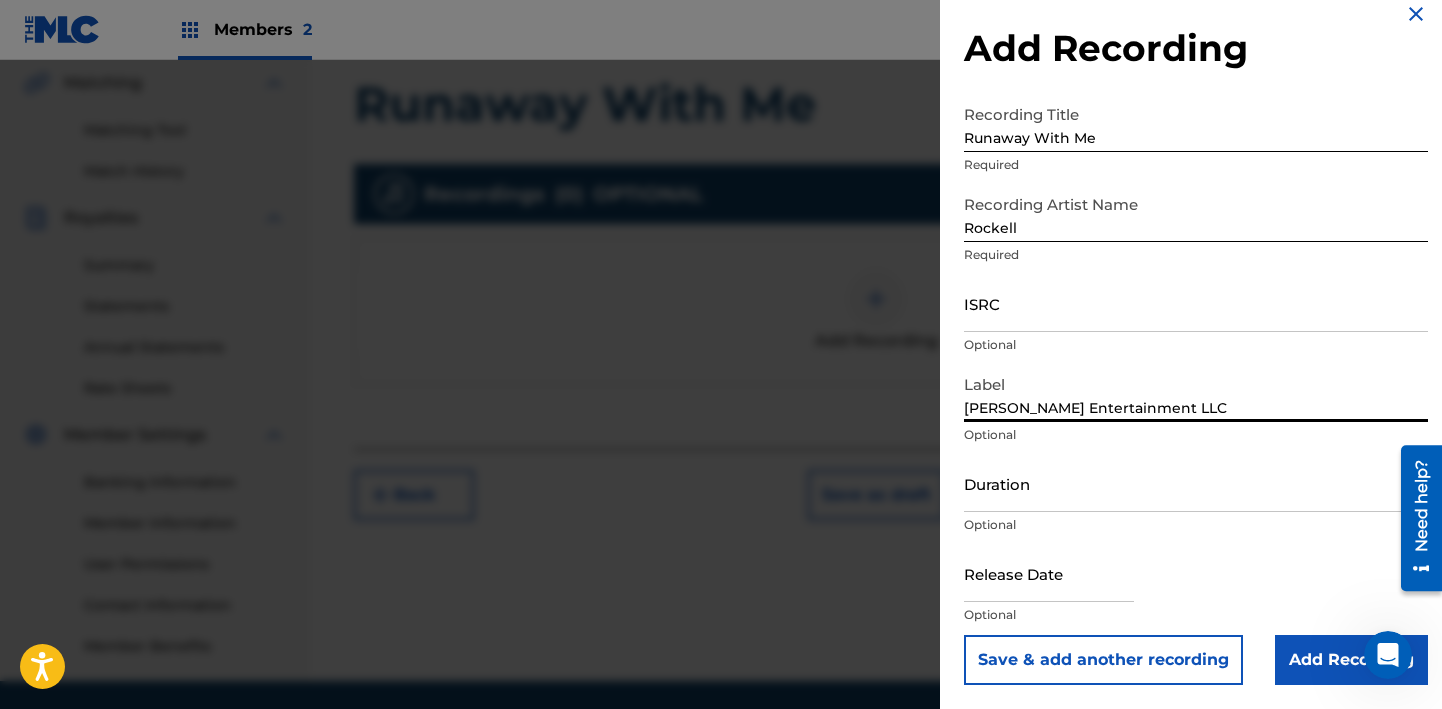 type on "[PERSON_NAME] Entertainment LLC" 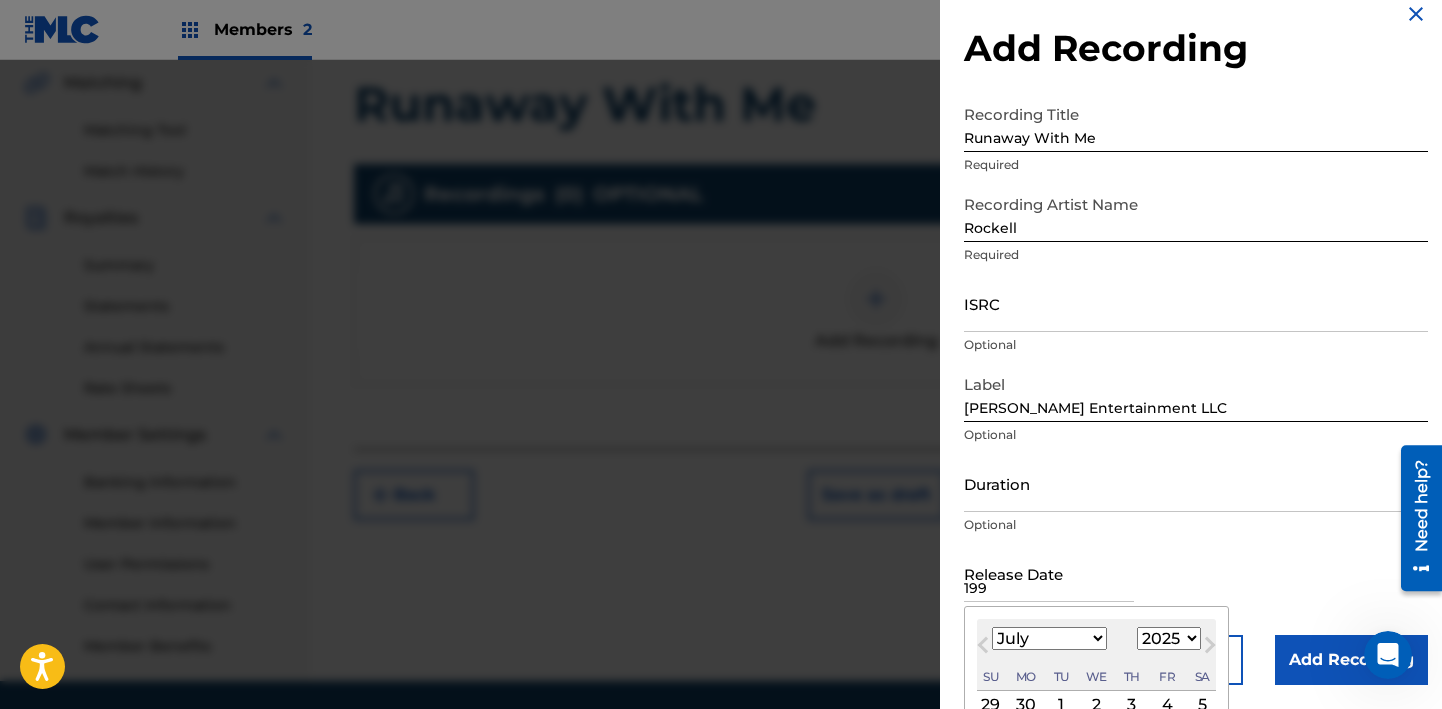 type on "1998" 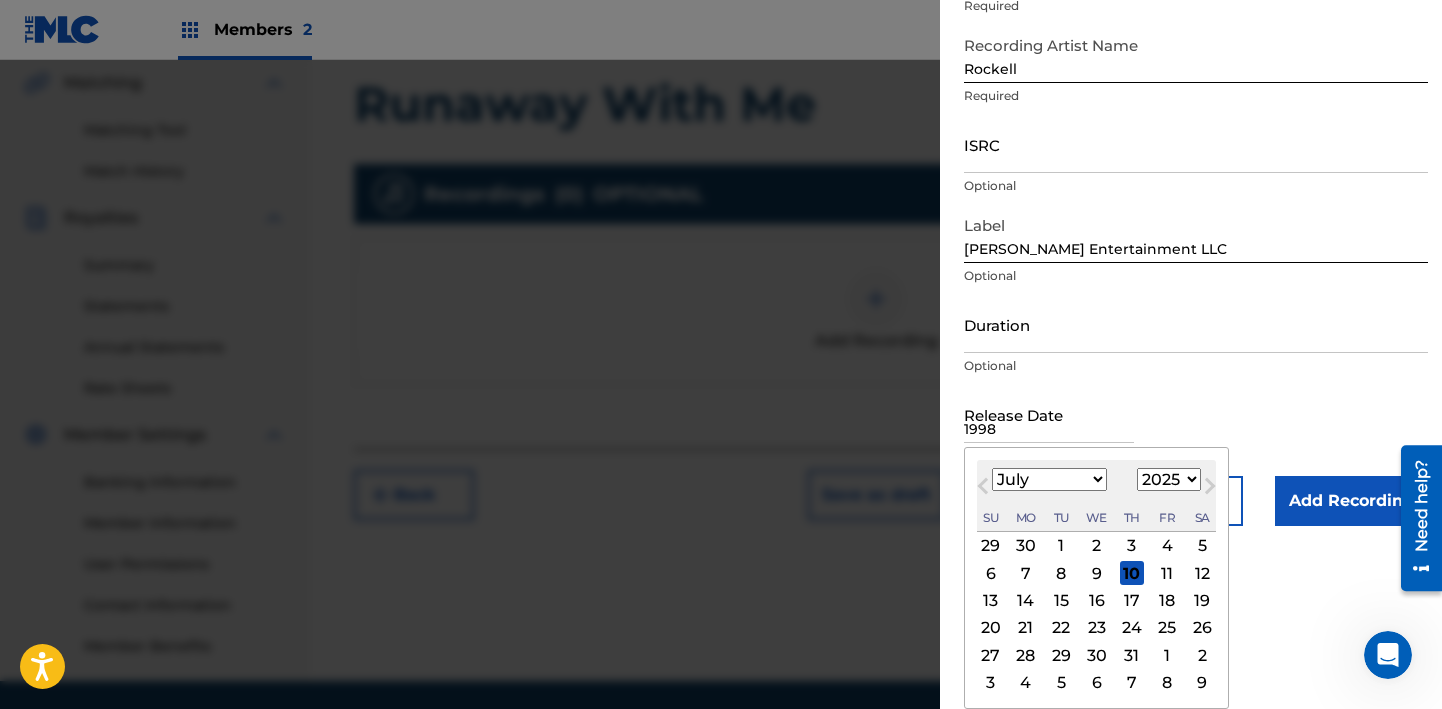 type 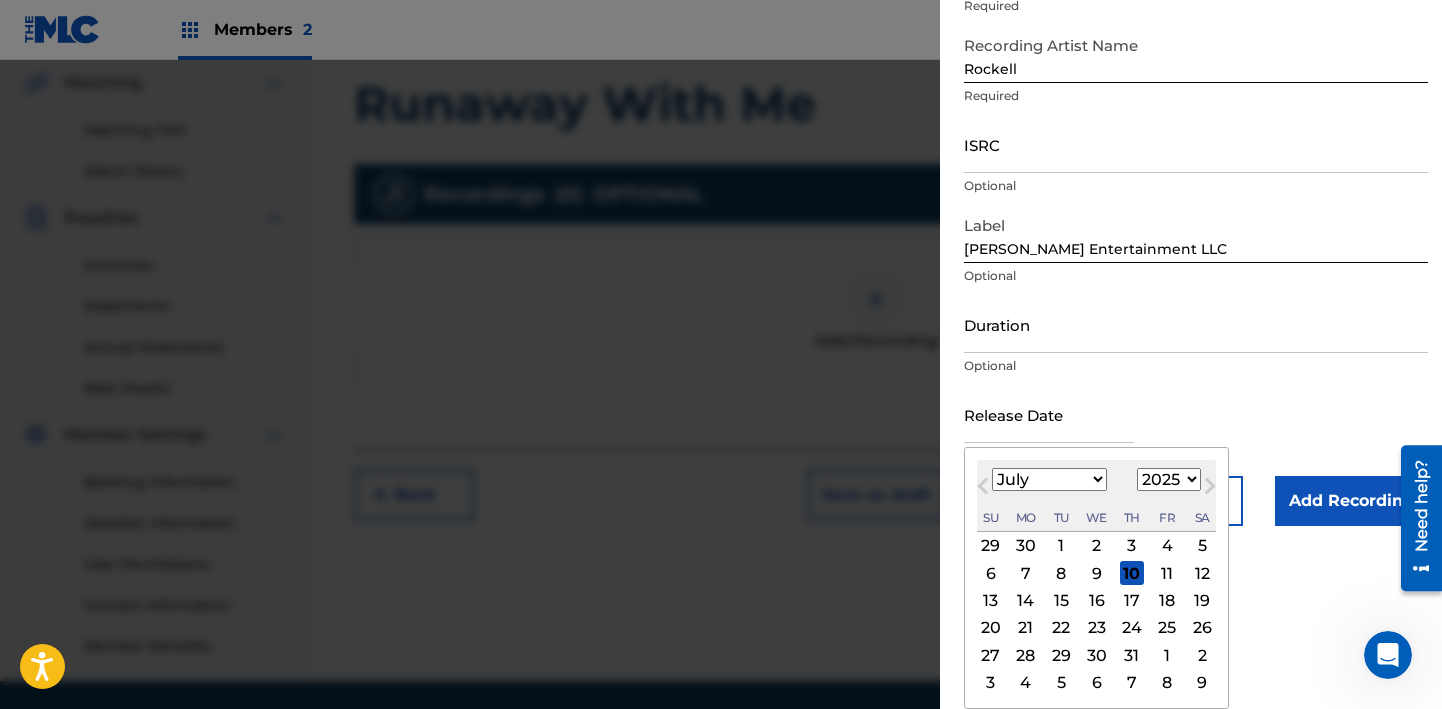 scroll, scrollTop: 22, scrollLeft: 0, axis: vertical 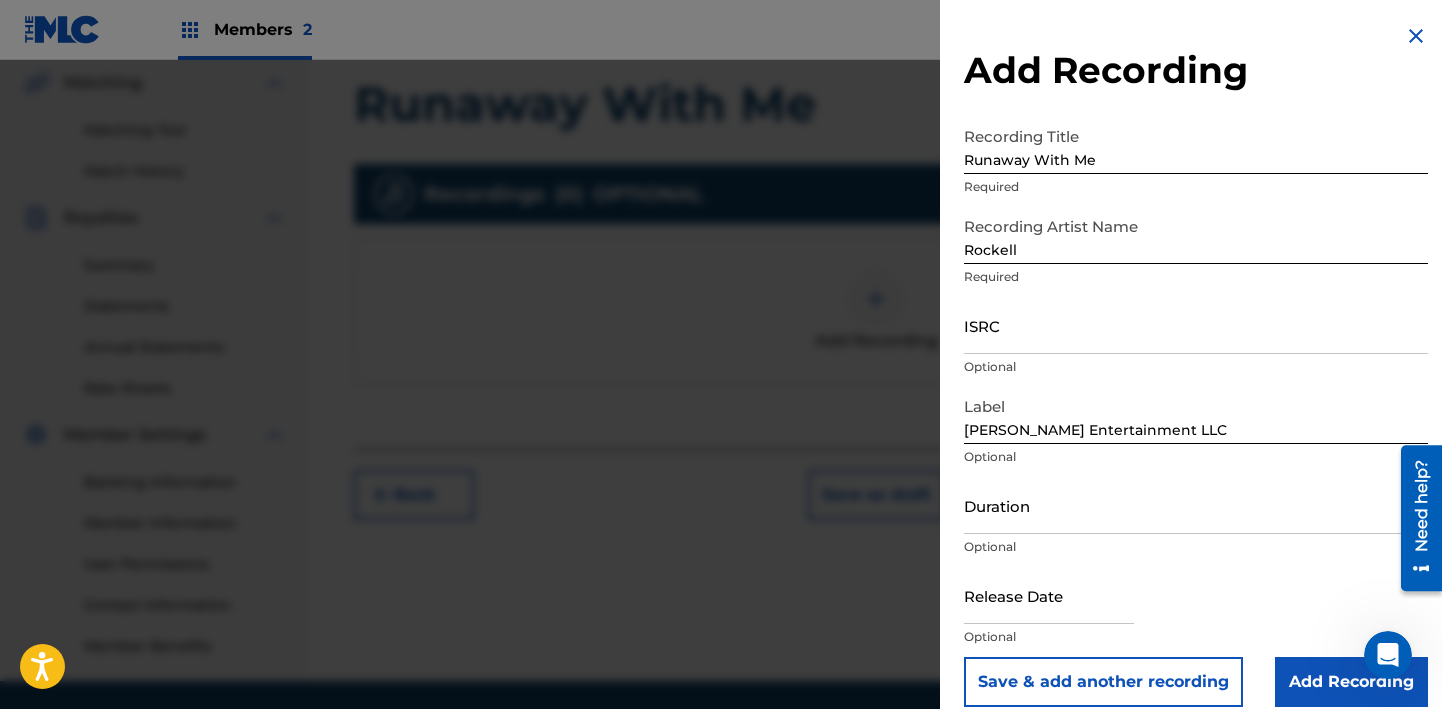 click on "Runaway With Me" at bounding box center (1196, 145) 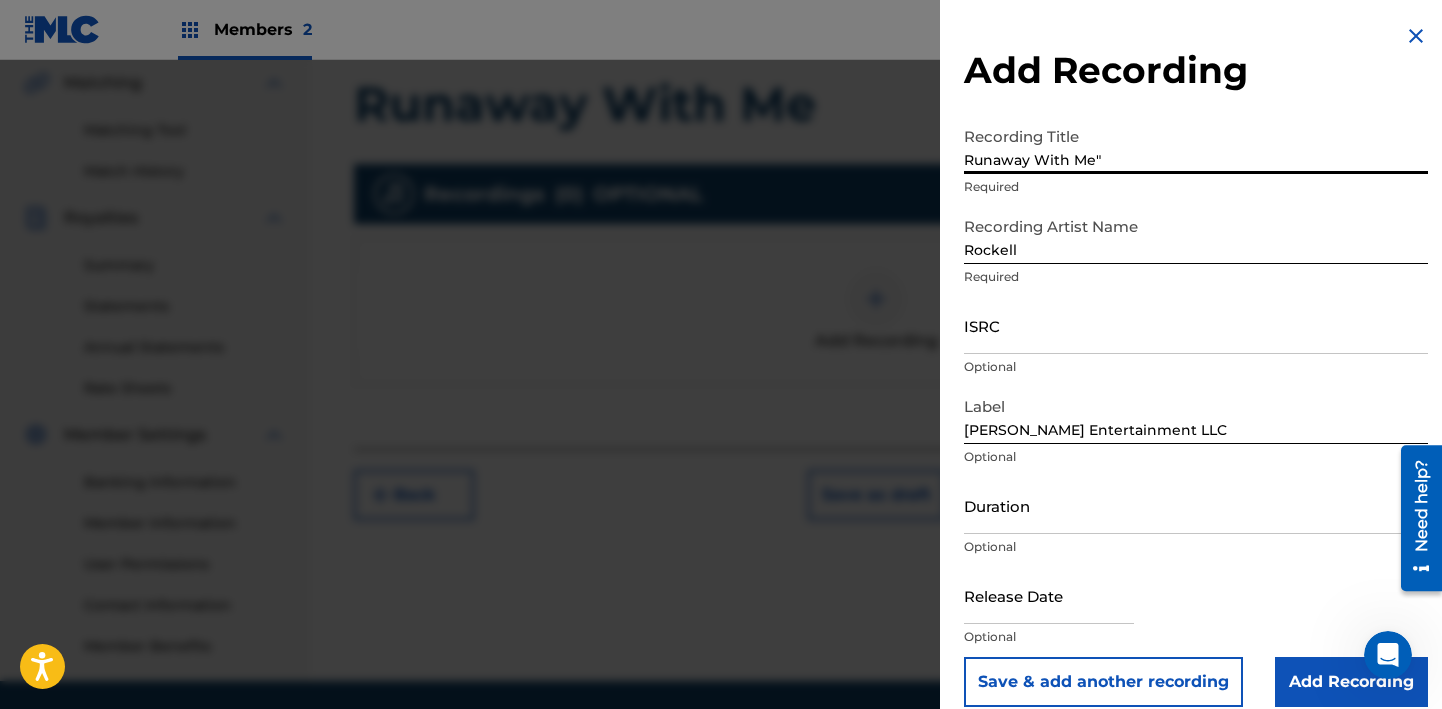 click on "Runaway With Me"" at bounding box center [1196, 145] 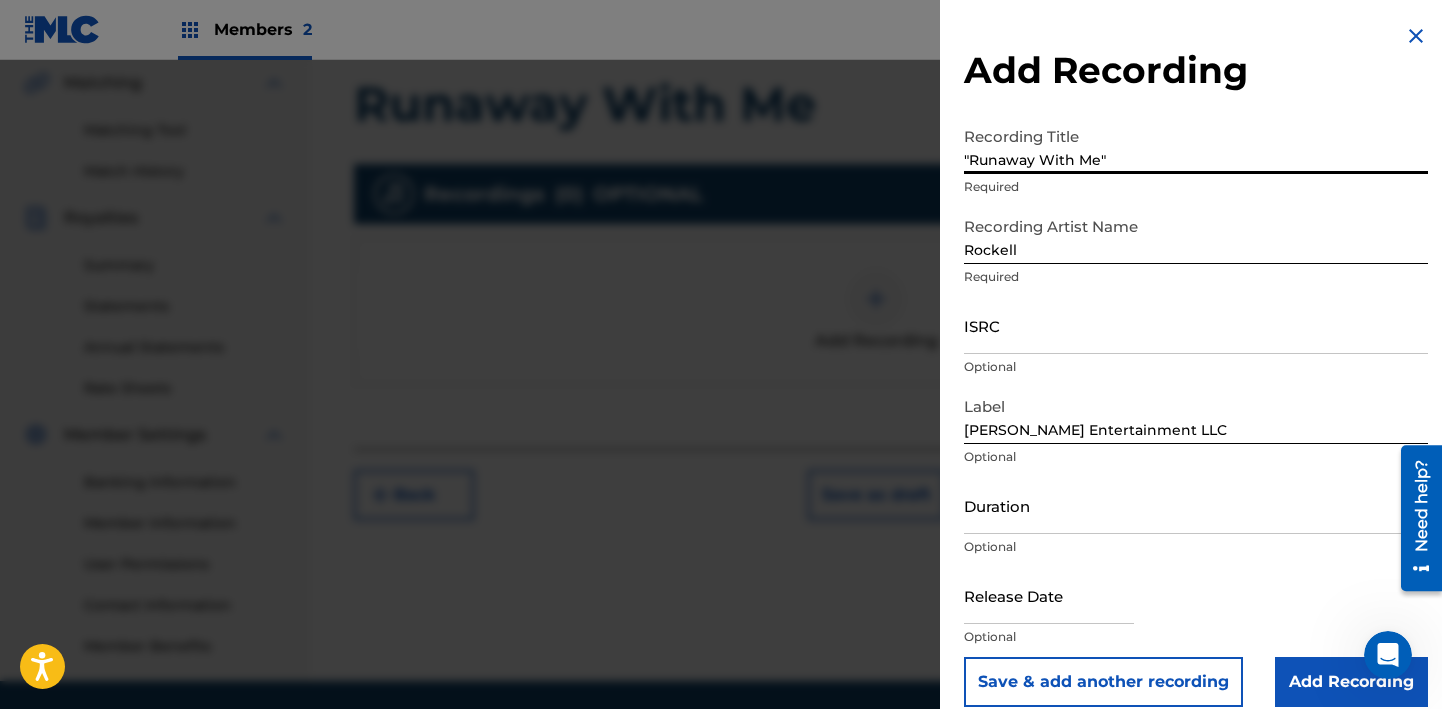 click on ""Runaway With Me"" at bounding box center [1196, 145] 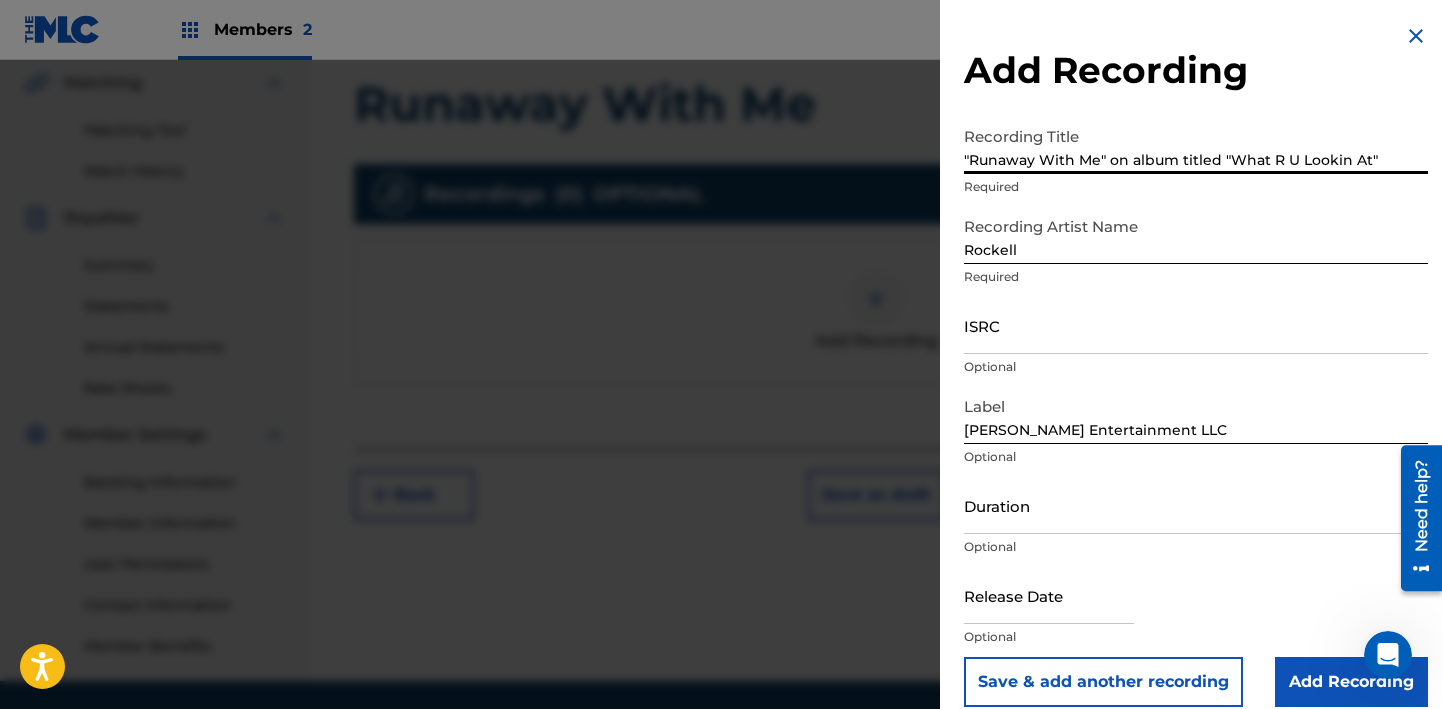 scroll, scrollTop: 22, scrollLeft: 0, axis: vertical 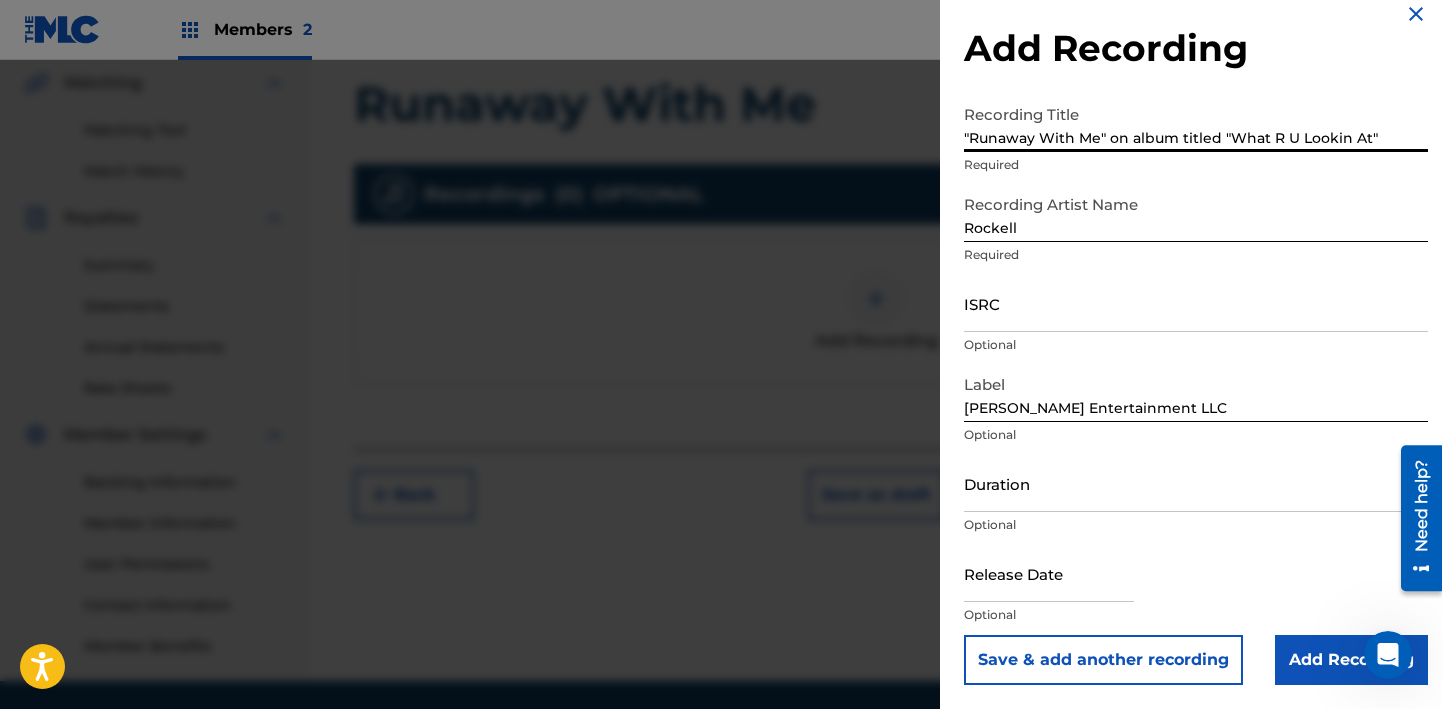 type on ""Runaway With Me" on album titled "What R U Lookin At"" 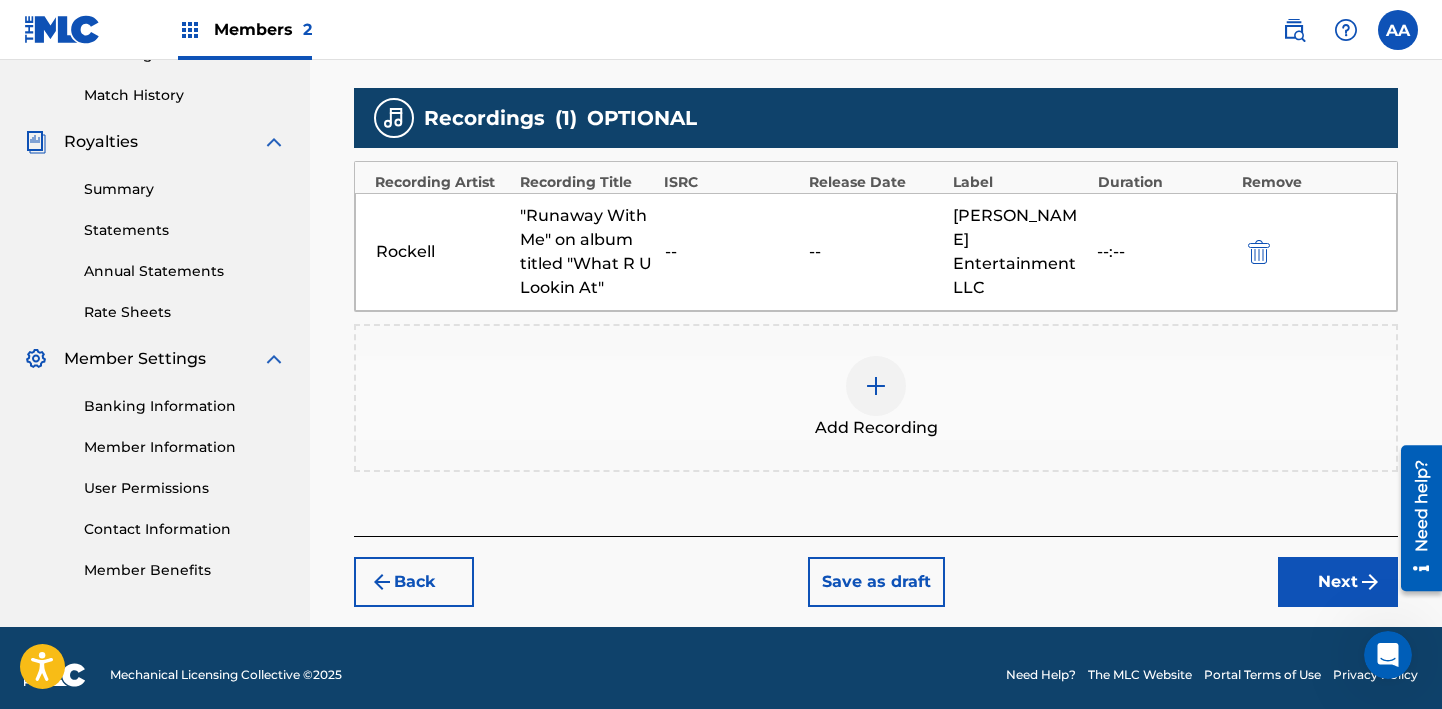 scroll, scrollTop: 553, scrollLeft: 0, axis: vertical 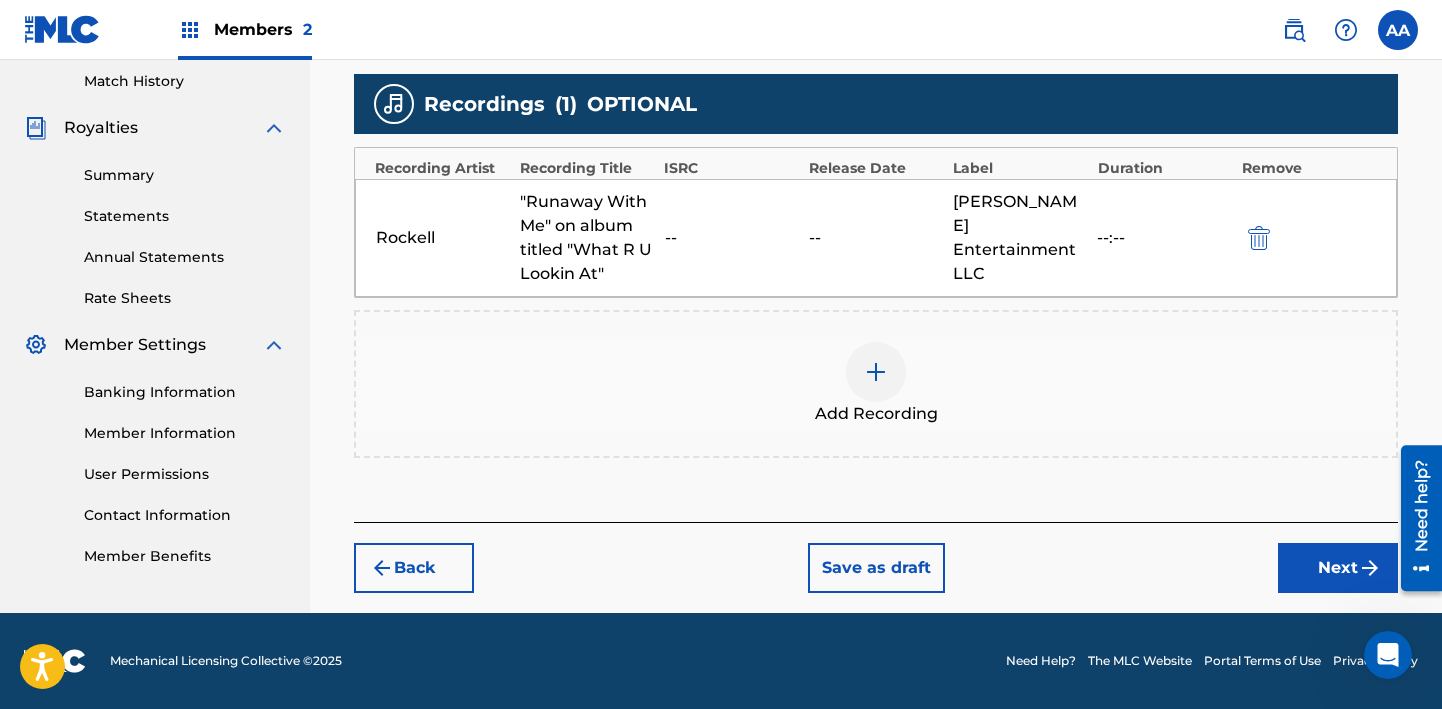 click on "Next" at bounding box center [1338, 568] 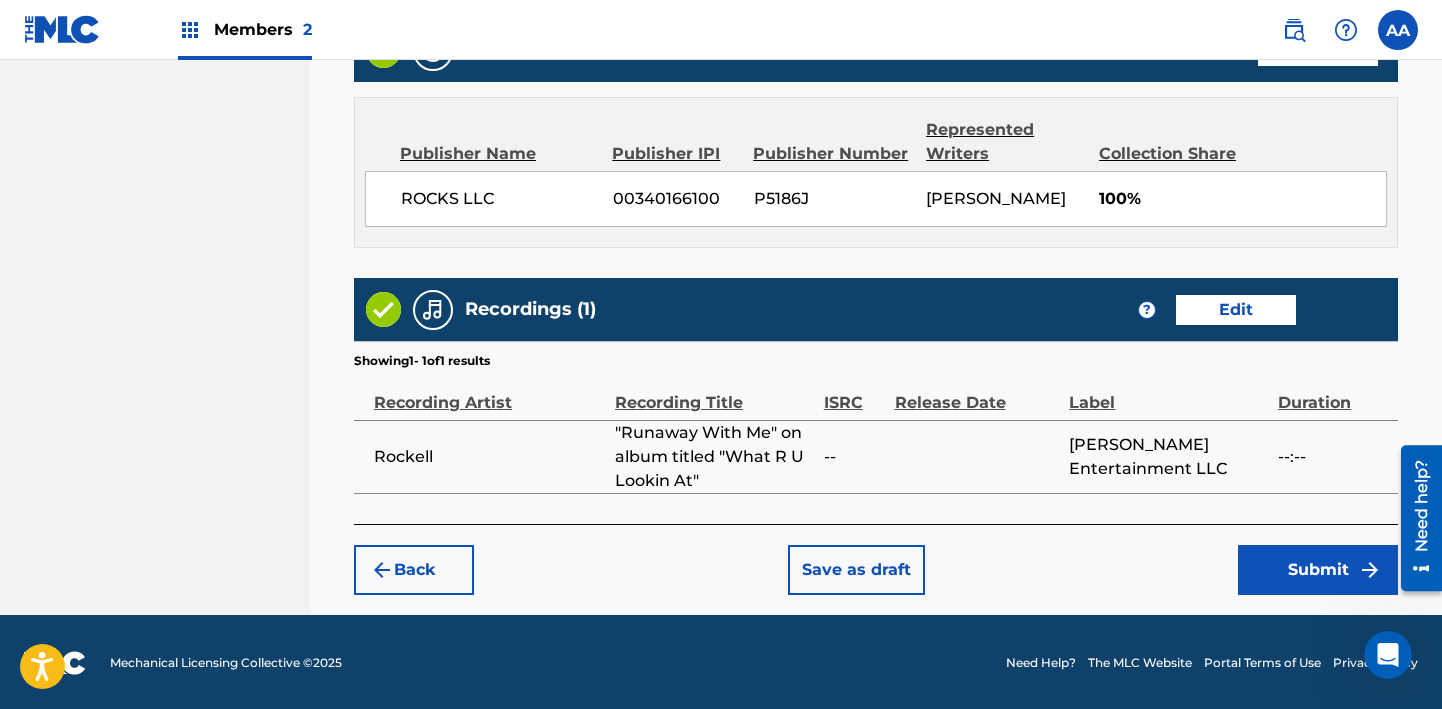 scroll, scrollTop: 1067, scrollLeft: 0, axis: vertical 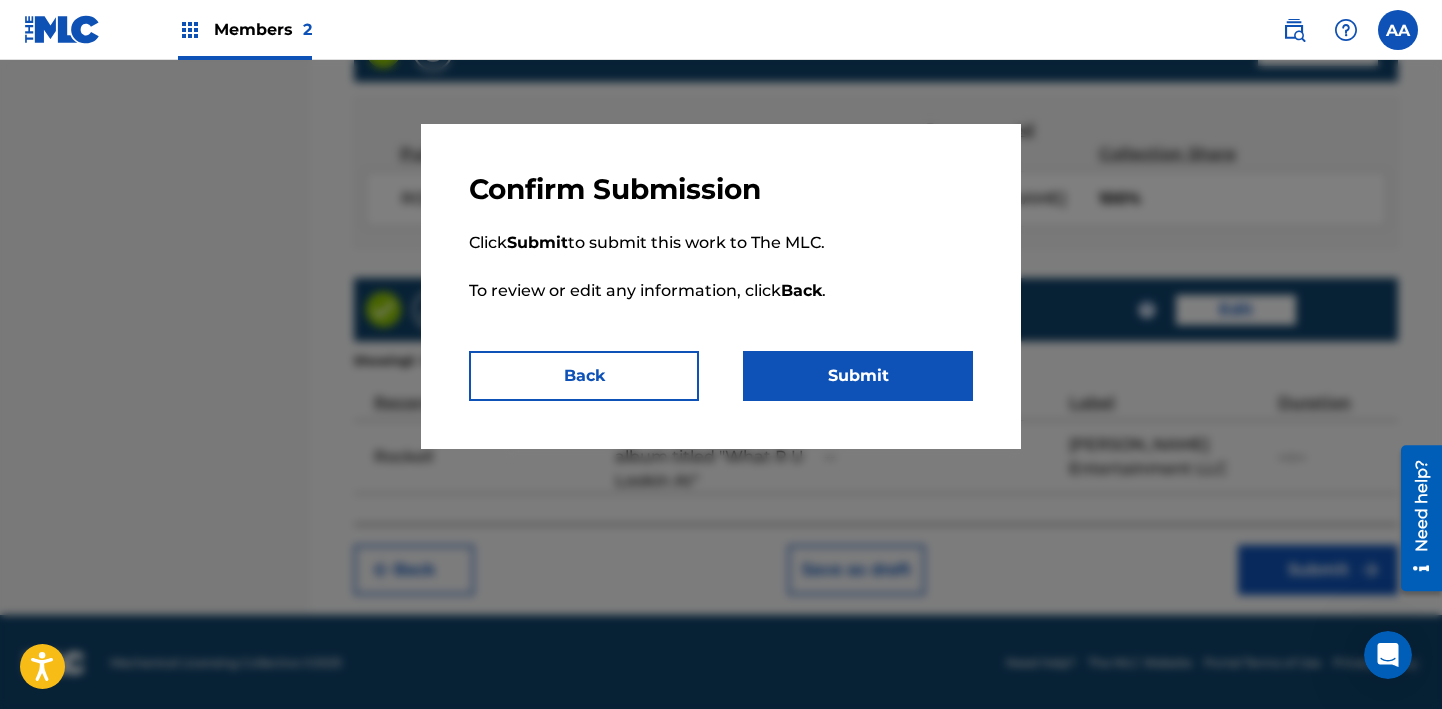 click on "Submit" at bounding box center (858, 376) 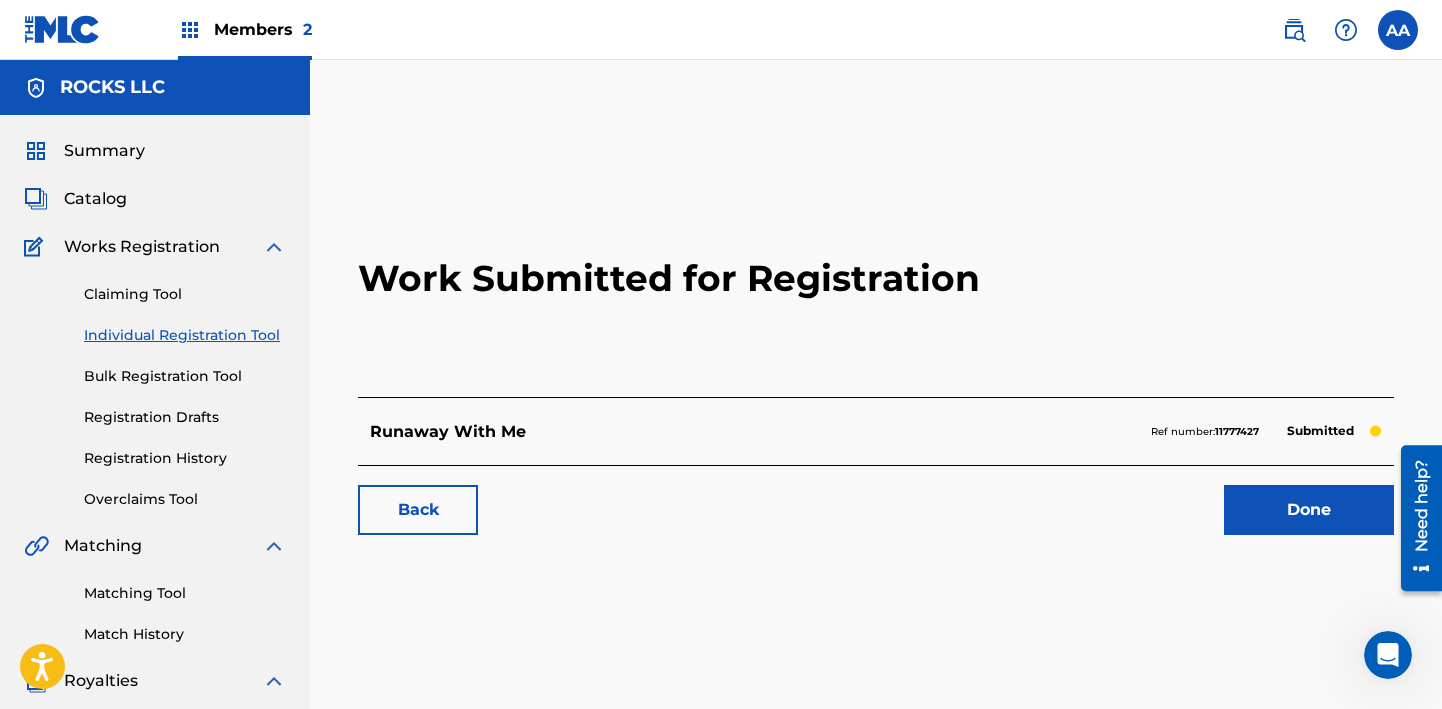 click on "Done" at bounding box center [1309, 510] 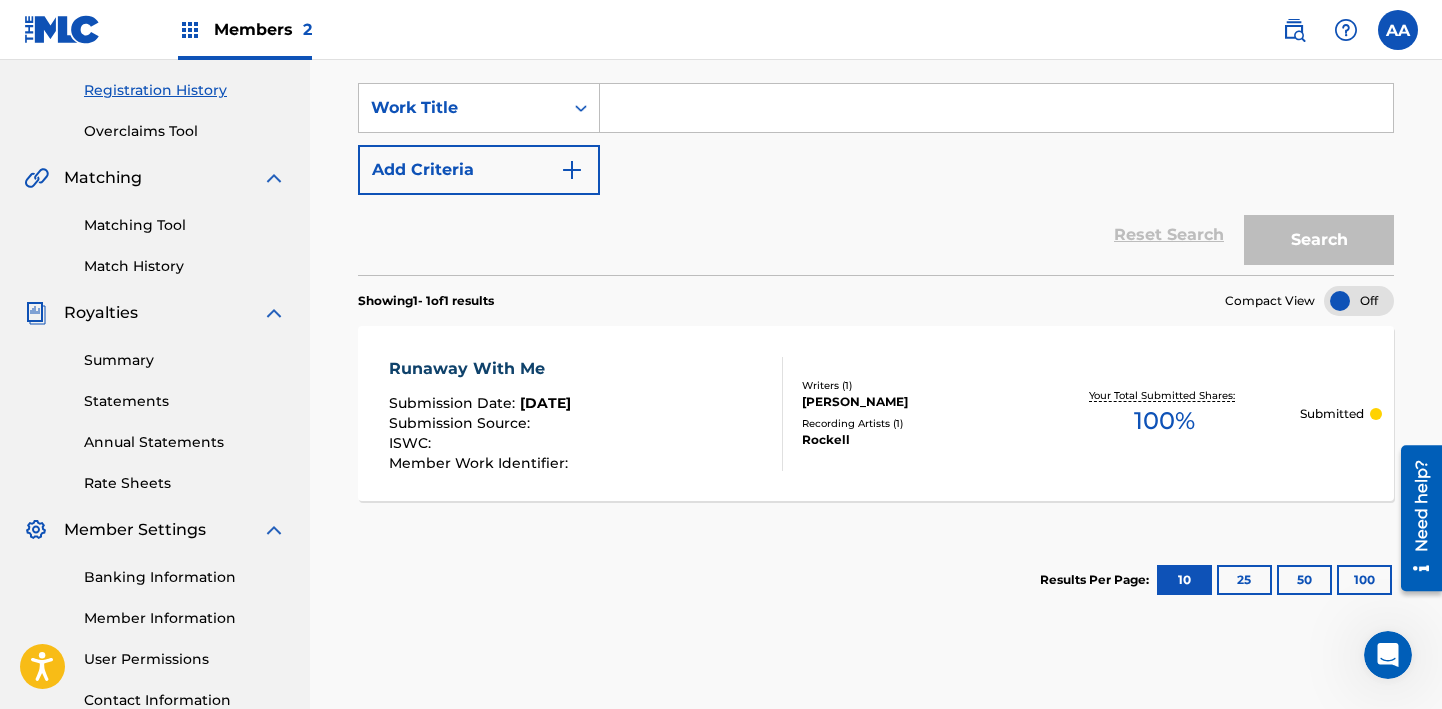 scroll, scrollTop: 0, scrollLeft: 0, axis: both 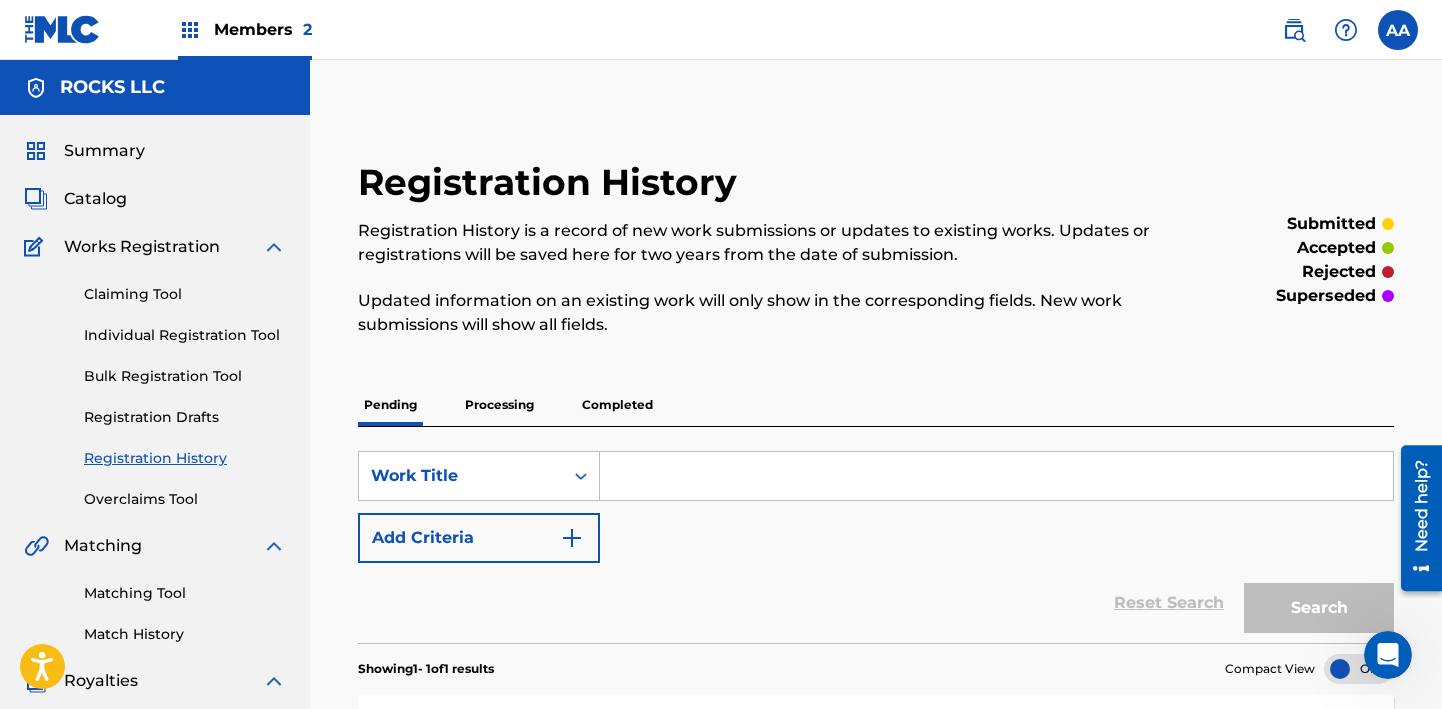click on "Individual Registration Tool" at bounding box center (185, 335) 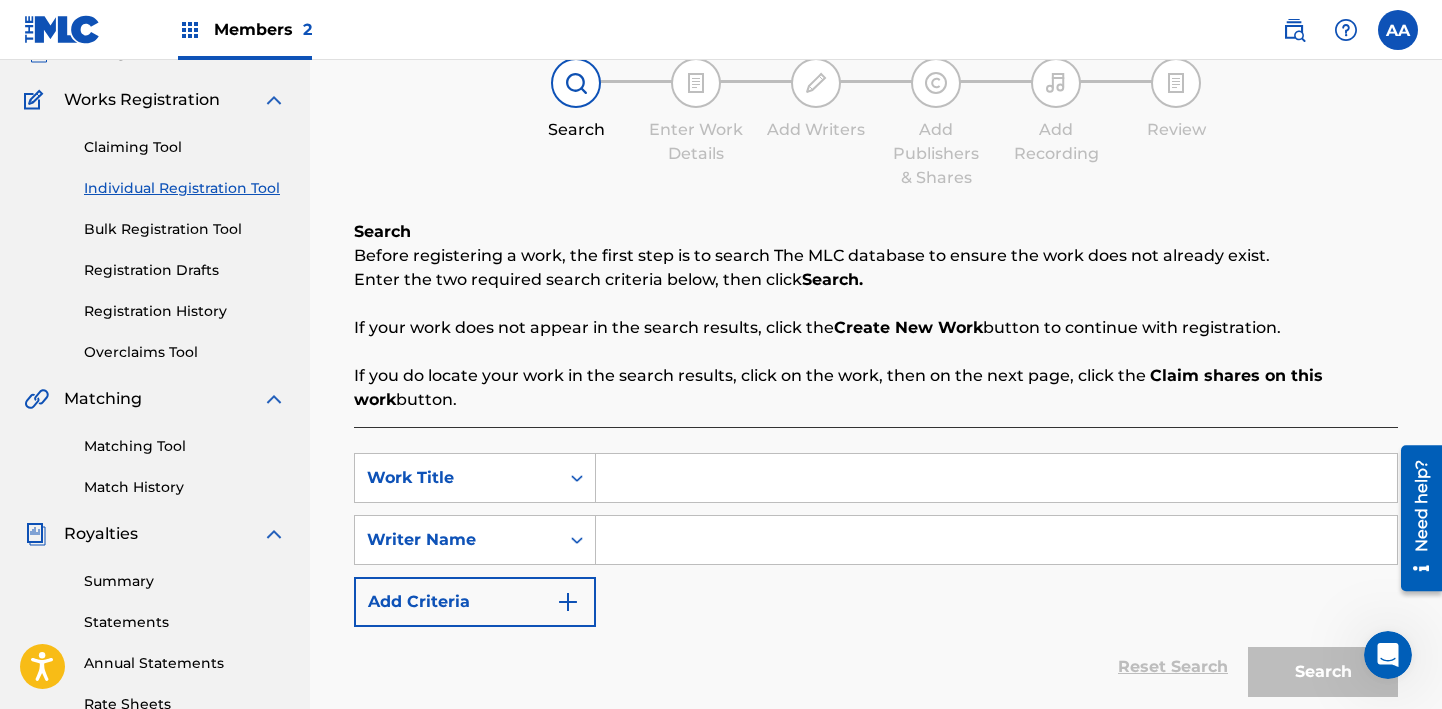 scroll, scrollTop: 148, scrollLeft: 0, axis: vertical 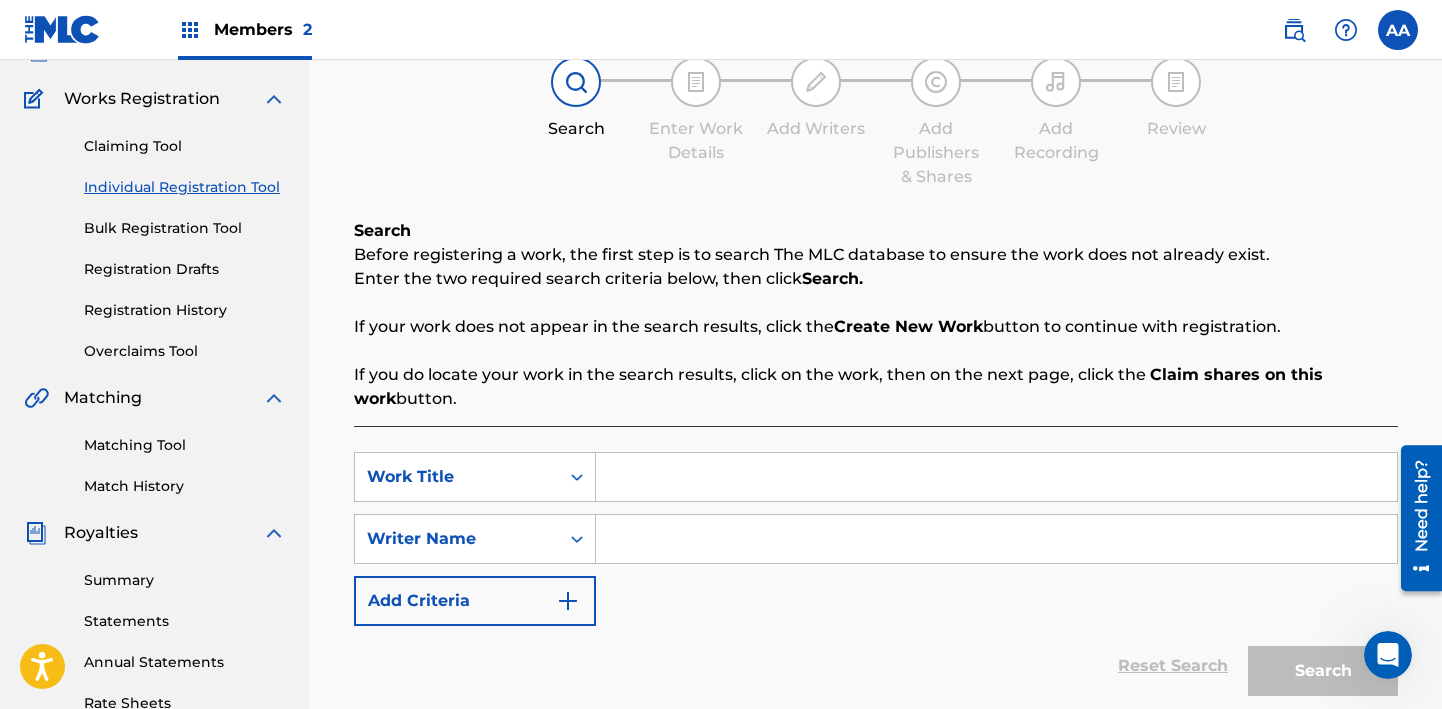 click at bounding box center (996, 477) 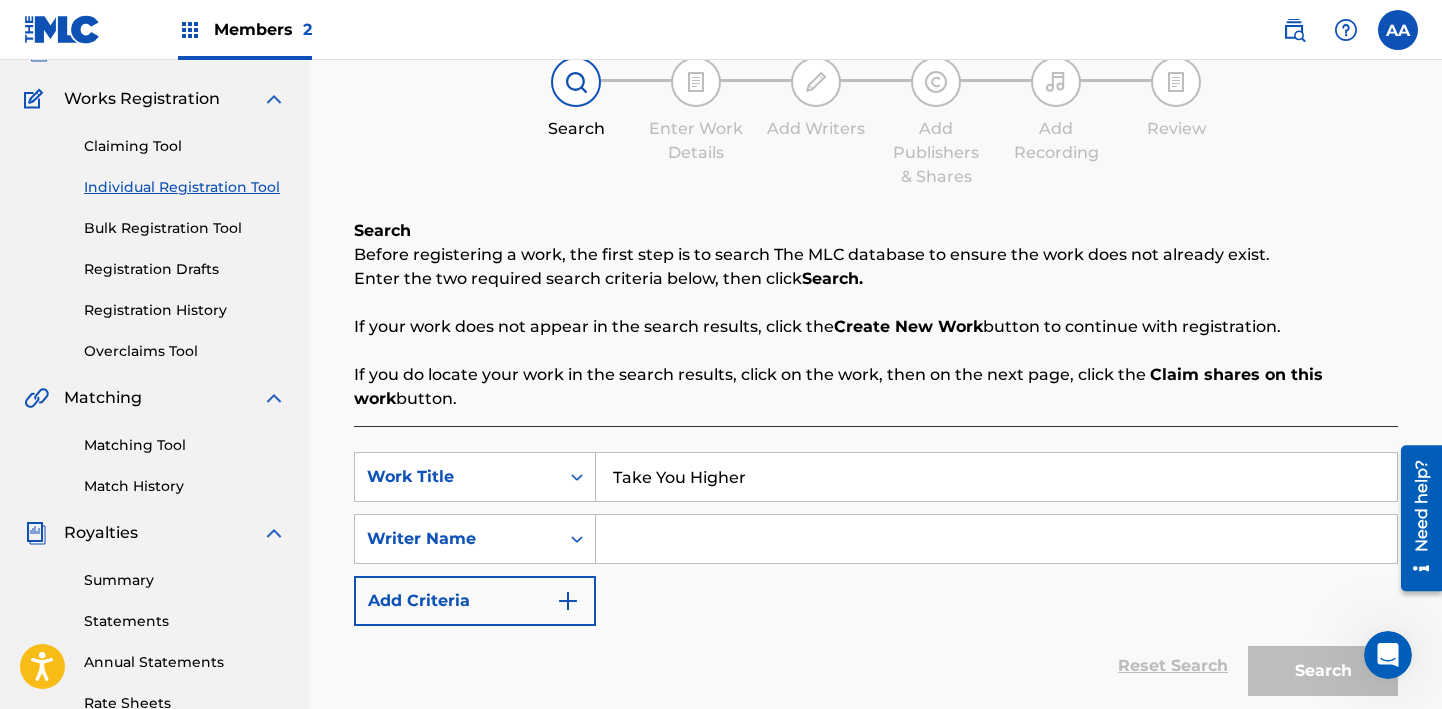 type on "Take You Higher" 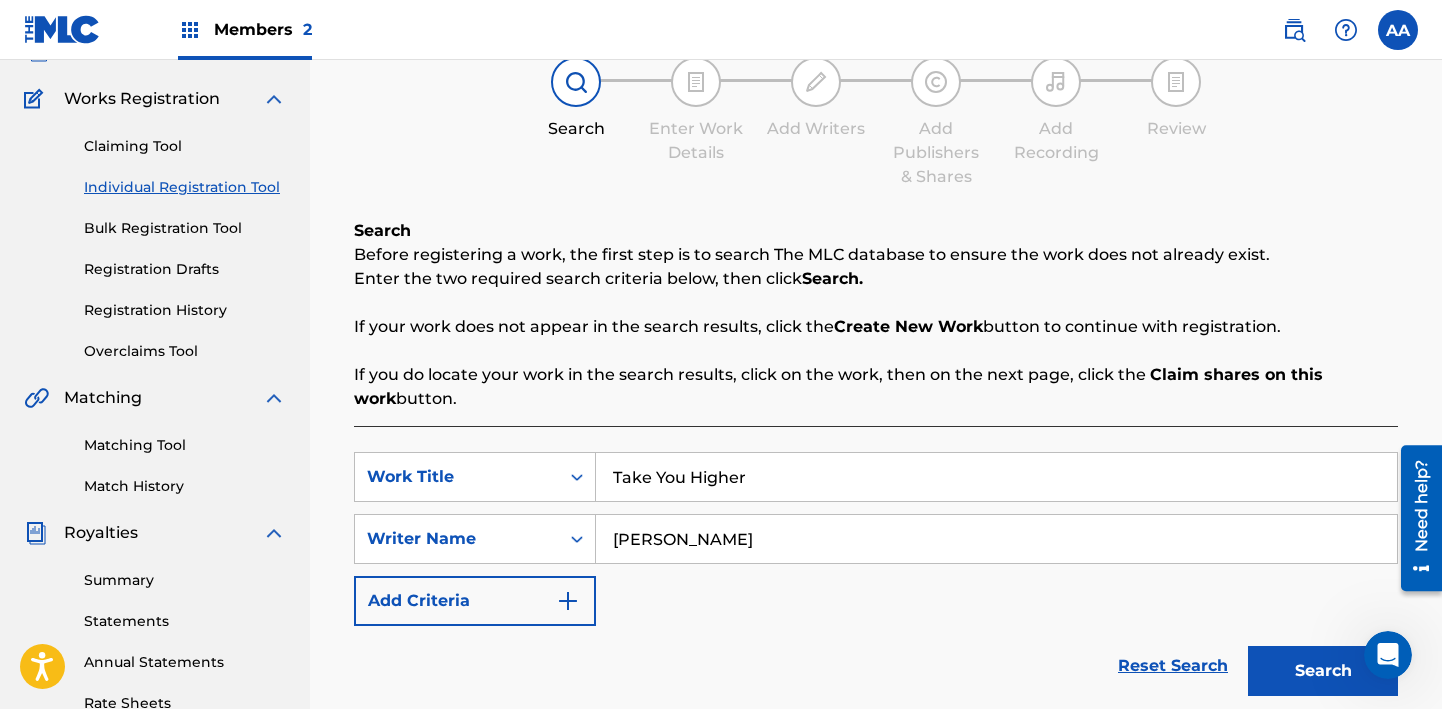 type on "[PERSON_NAME]" 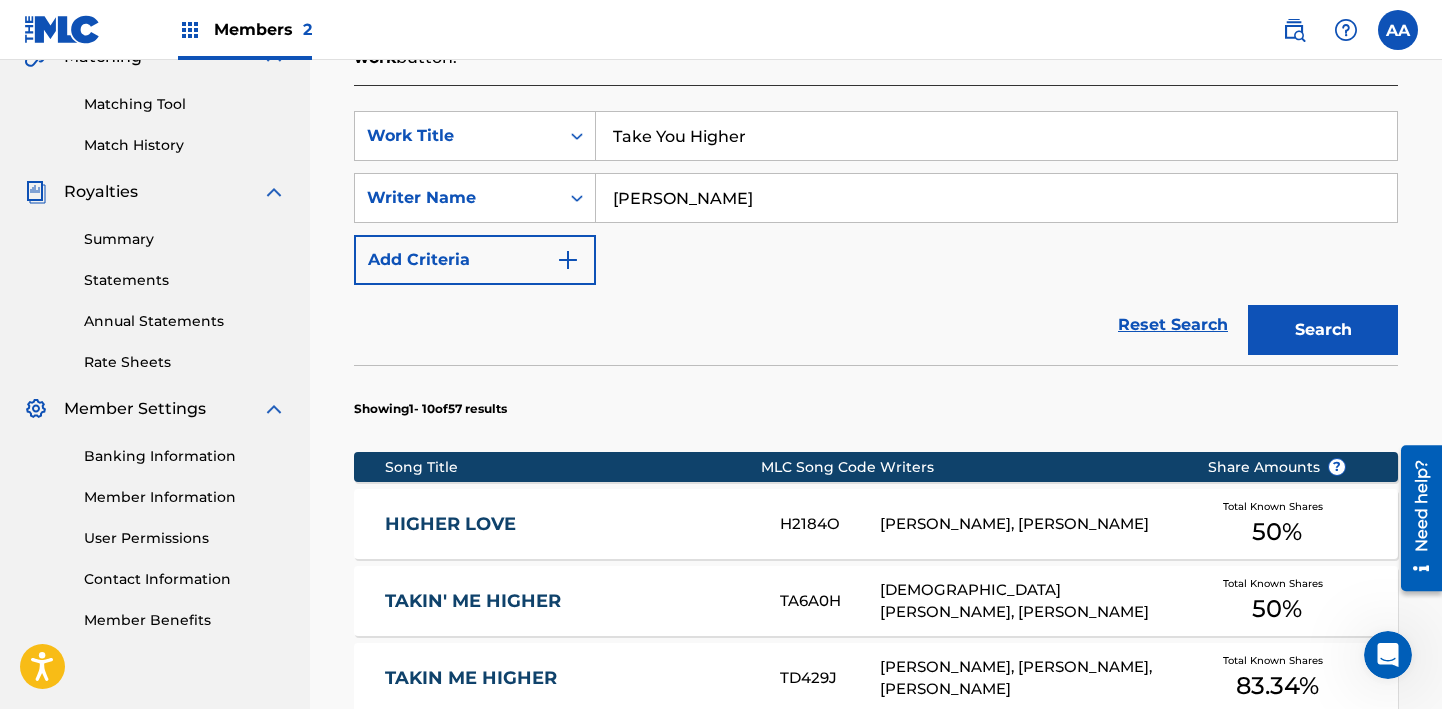 scroll, scrollTop: 490, scrollLeft: 0, axis: vertical 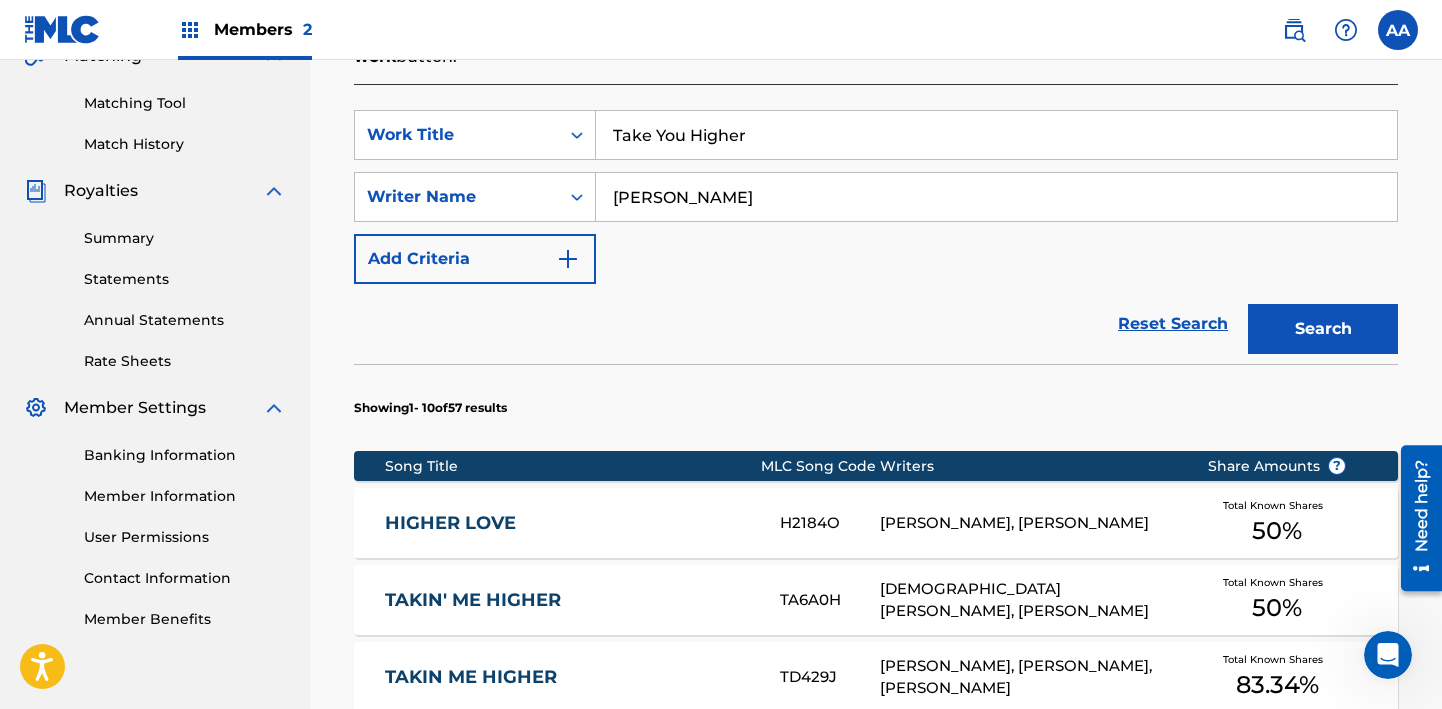 click at bounding box center [568, 259] 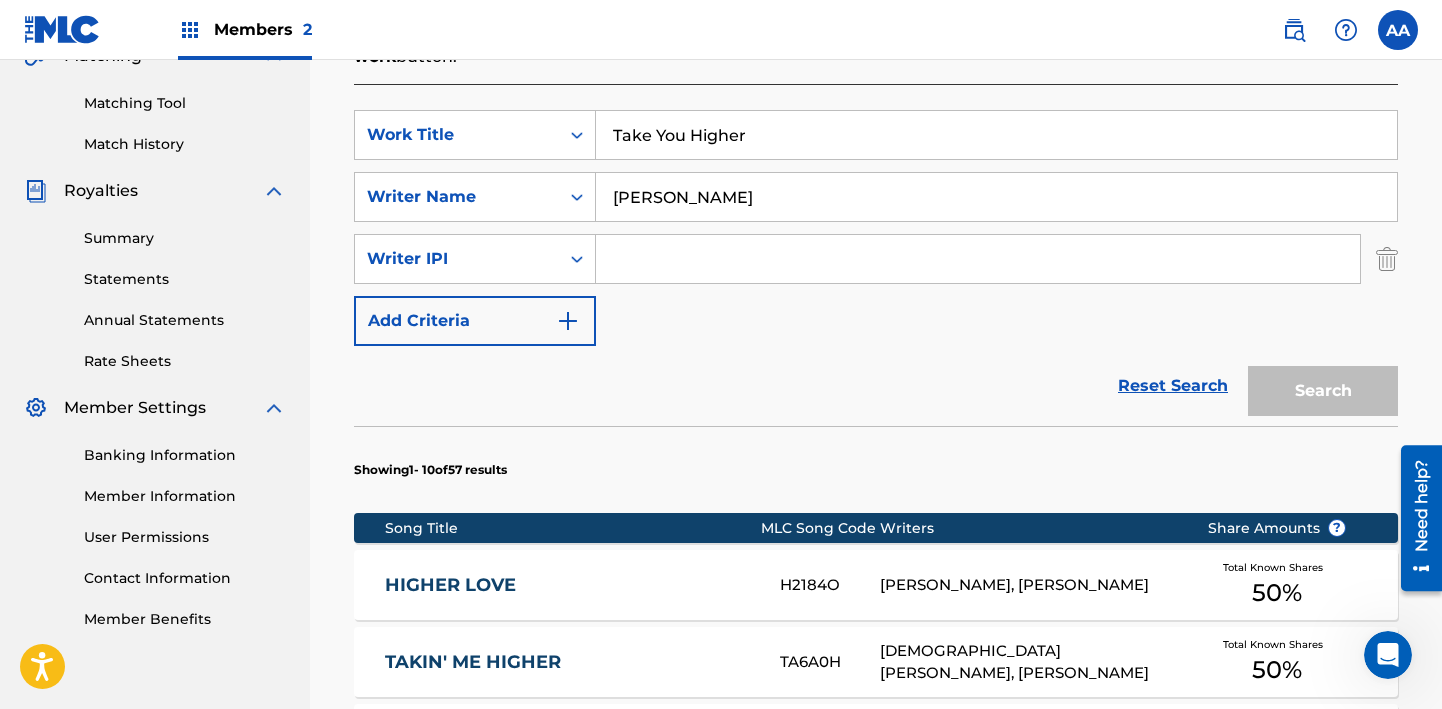 click on "Add Criteria" at bounding box center [475, 321] 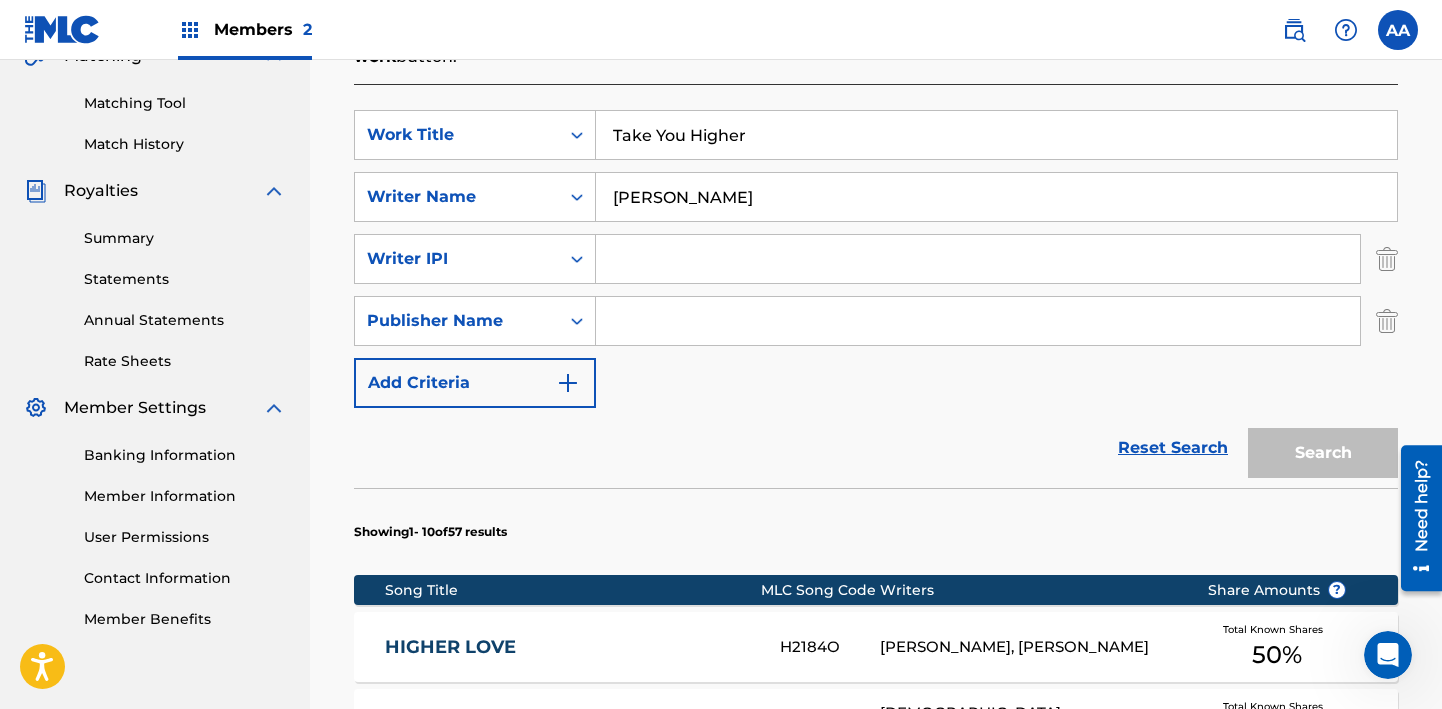 click at bounding box center [568, 383] 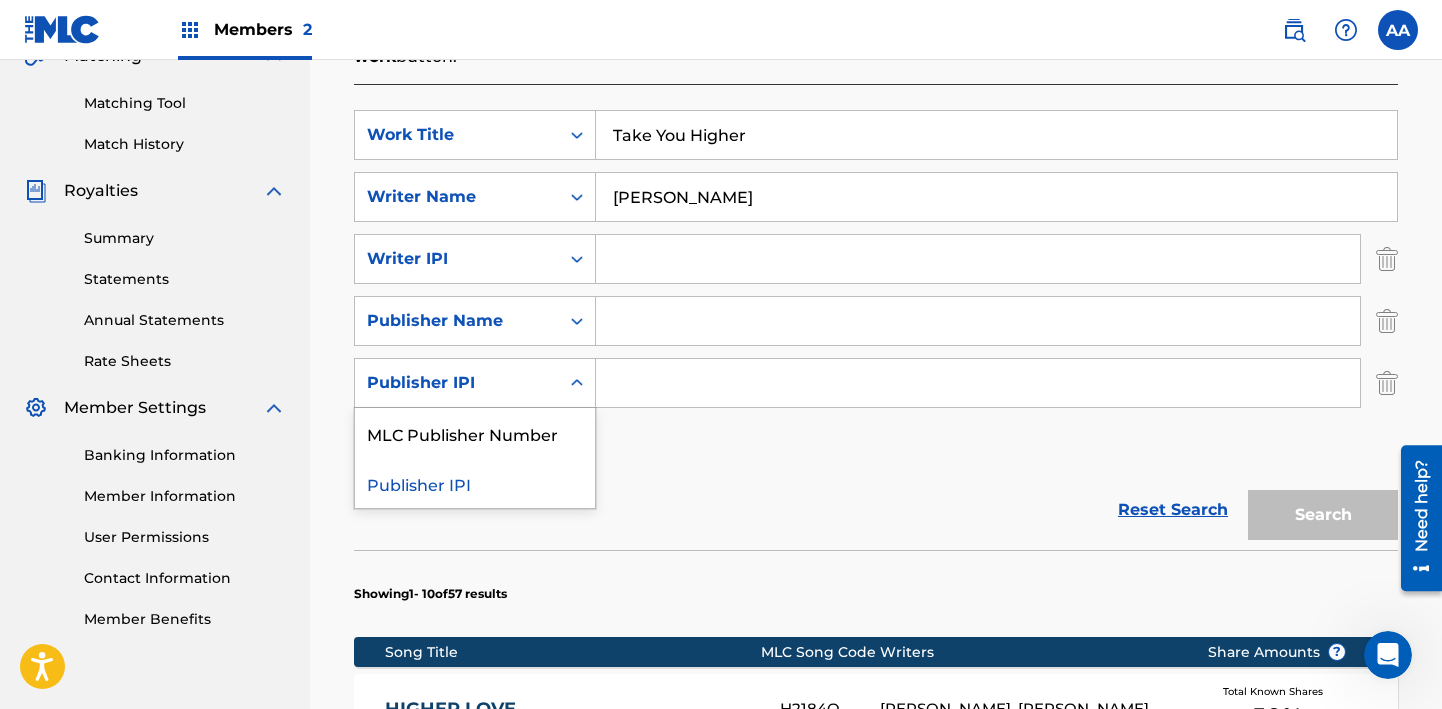click 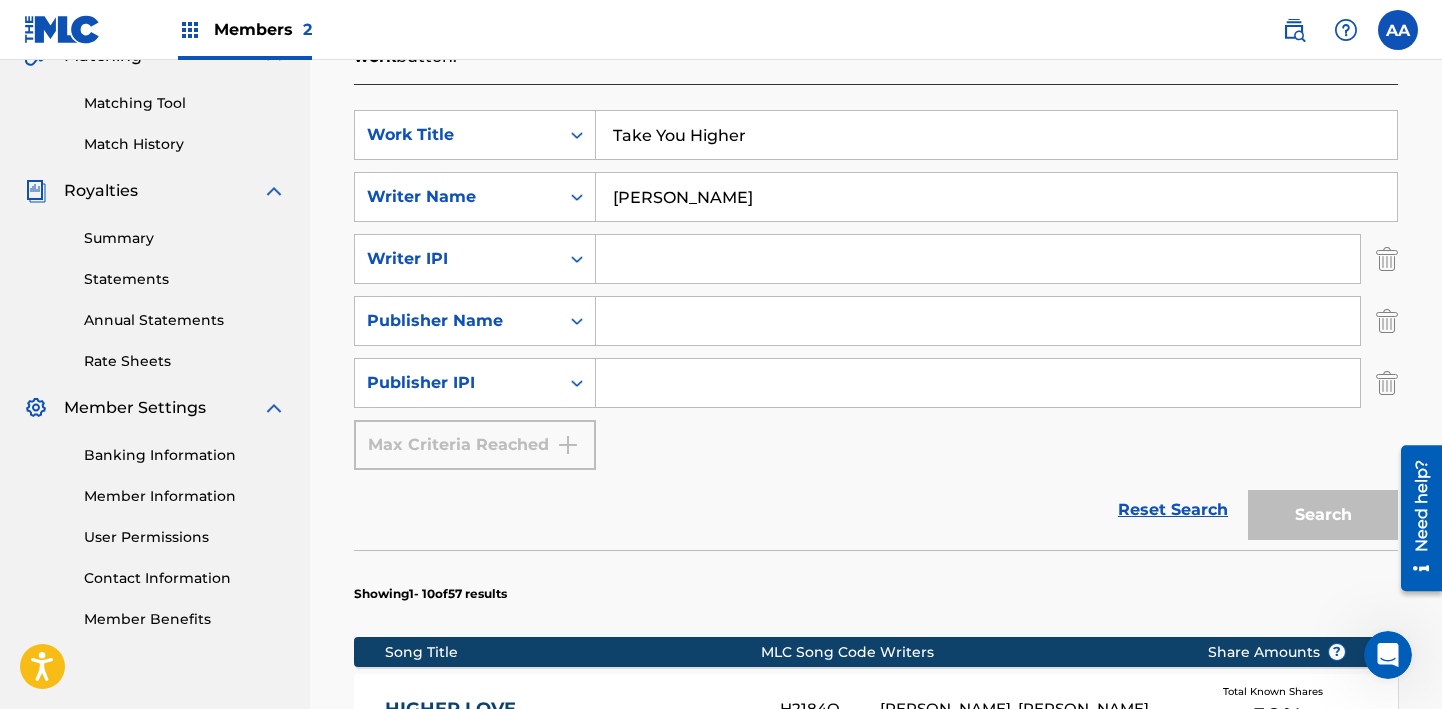 click on "Reset Search Search" at bounding box center (876, 510) 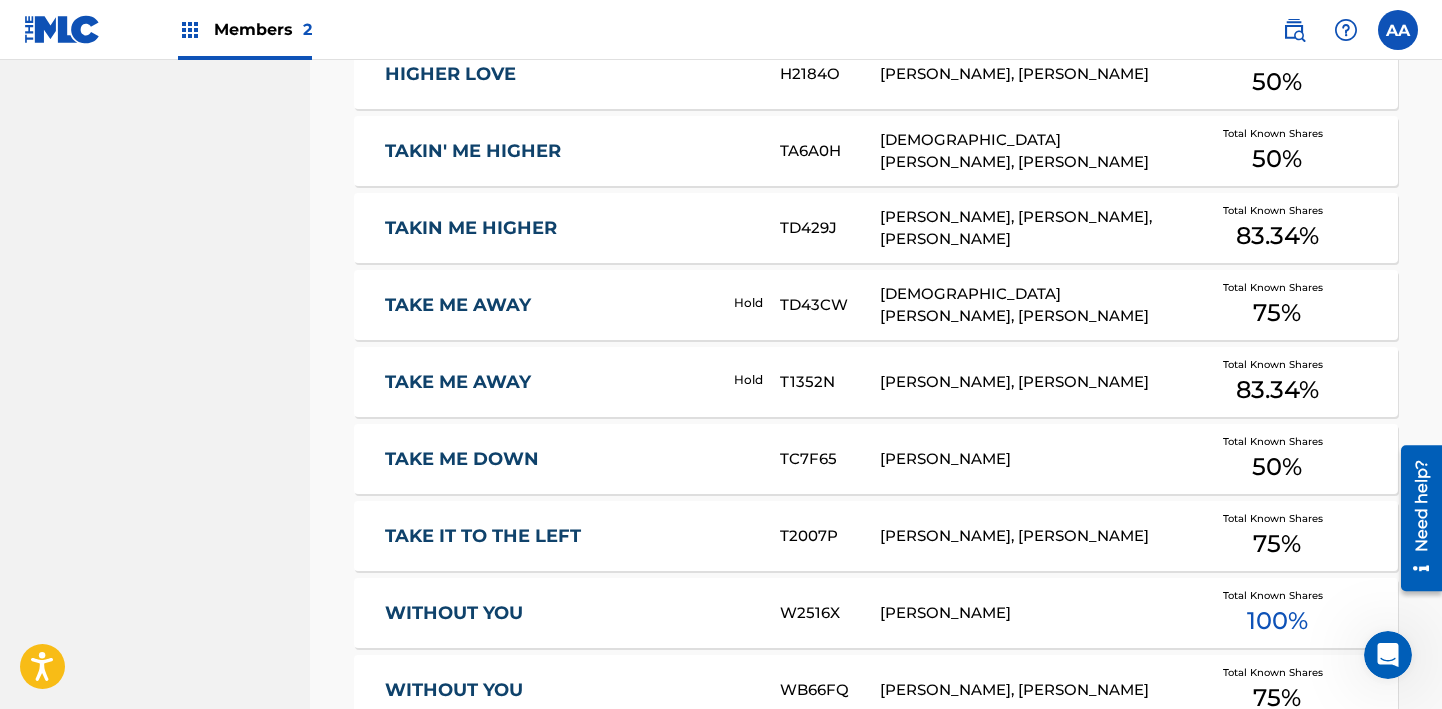 scroll, scrollTop: 1141, scrollLeft: 0, axis: vertical 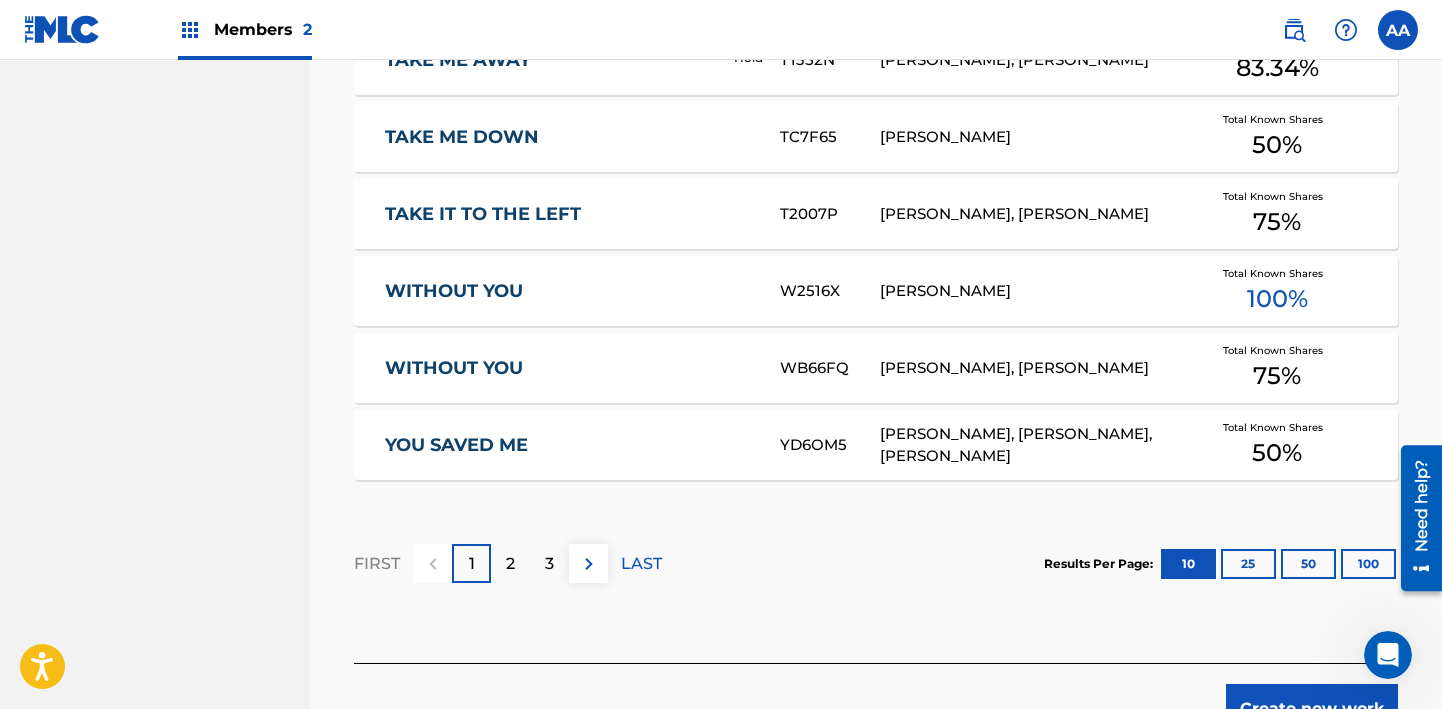 click on "2" at bounding box center [510, 563] 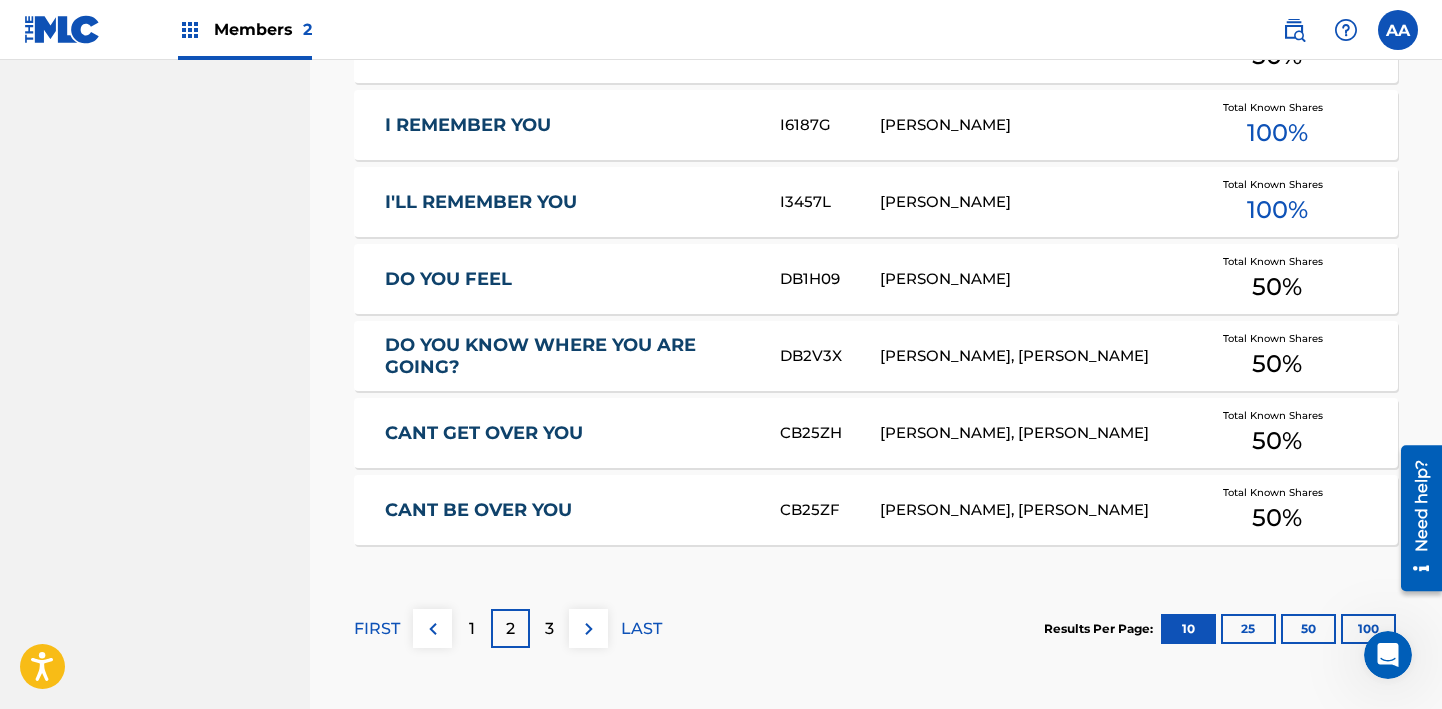 scroll, scrollTop: 1390, scrollLeft: 0, axis: vertical 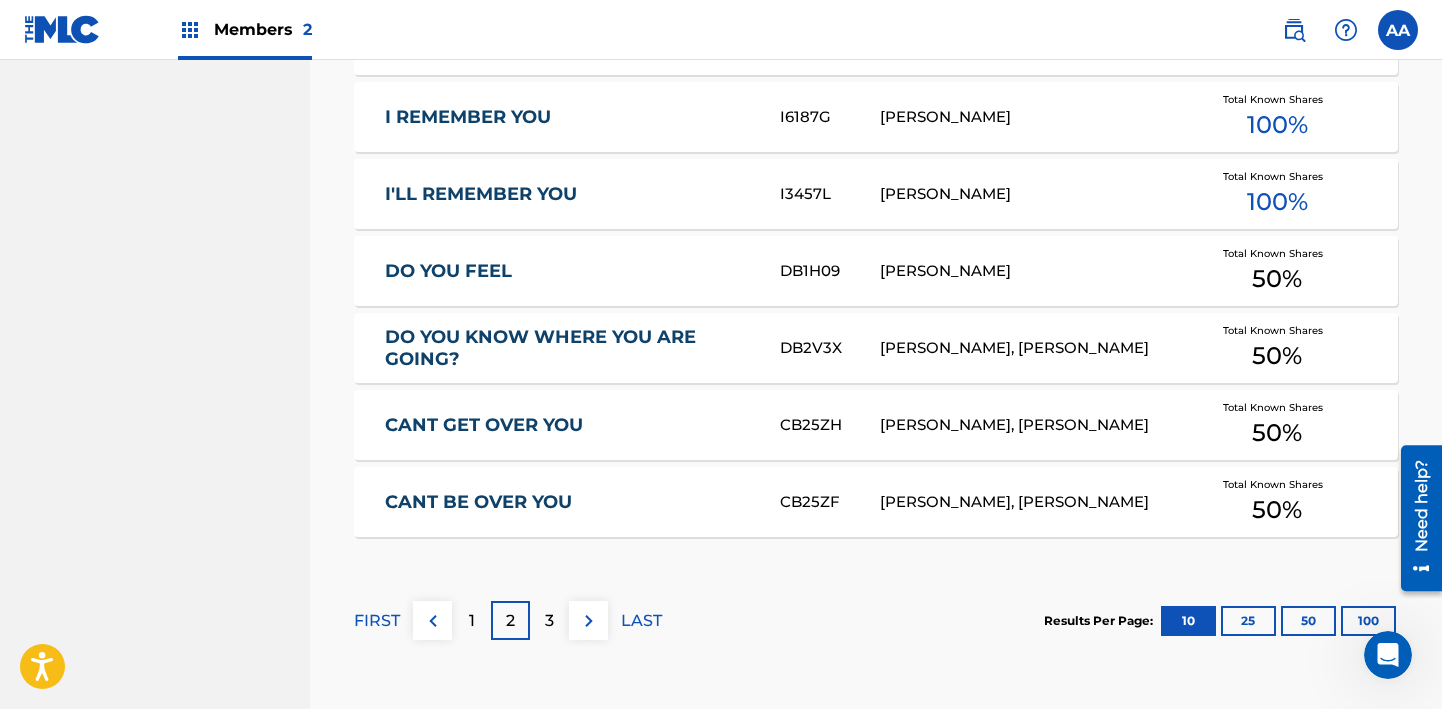 click on "3" at bounding box center [549, 620] 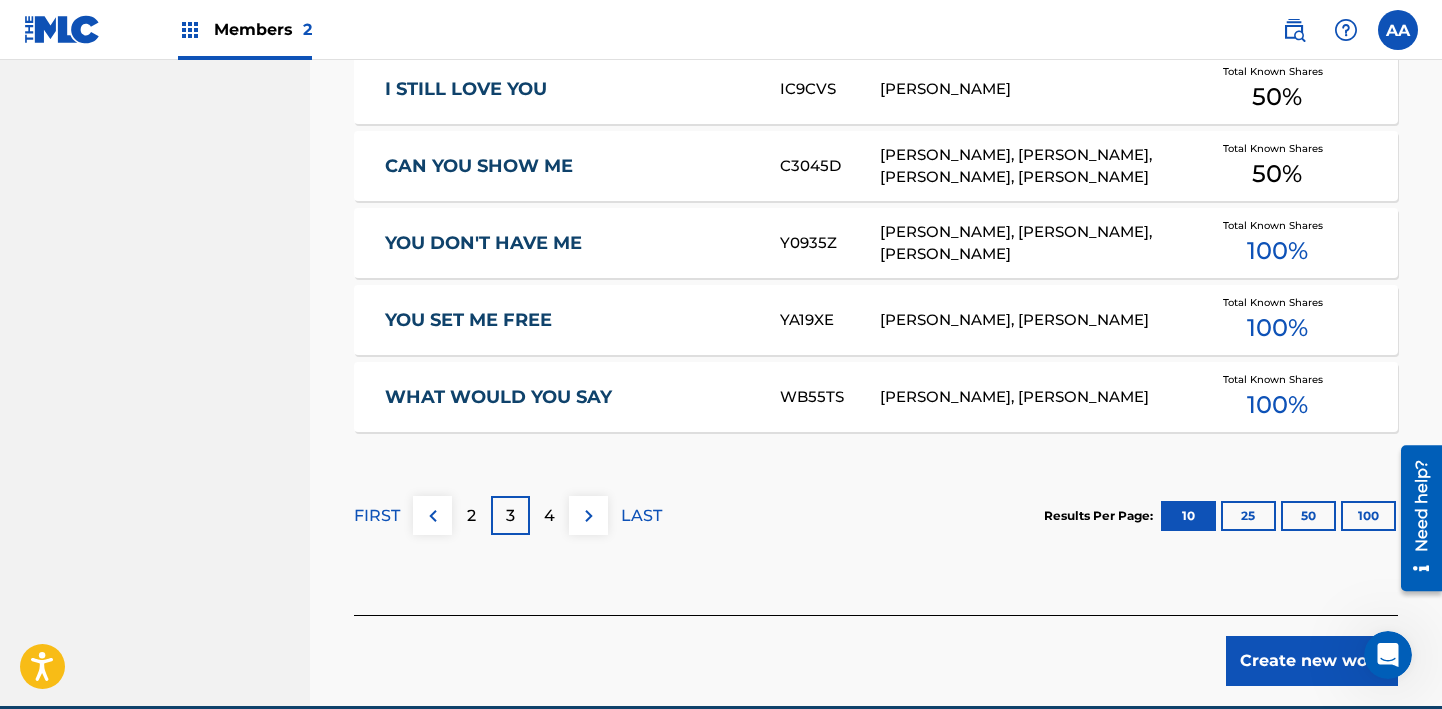 scroll, scrollTop: 1501, scrollLeft: 0, axis: vertical 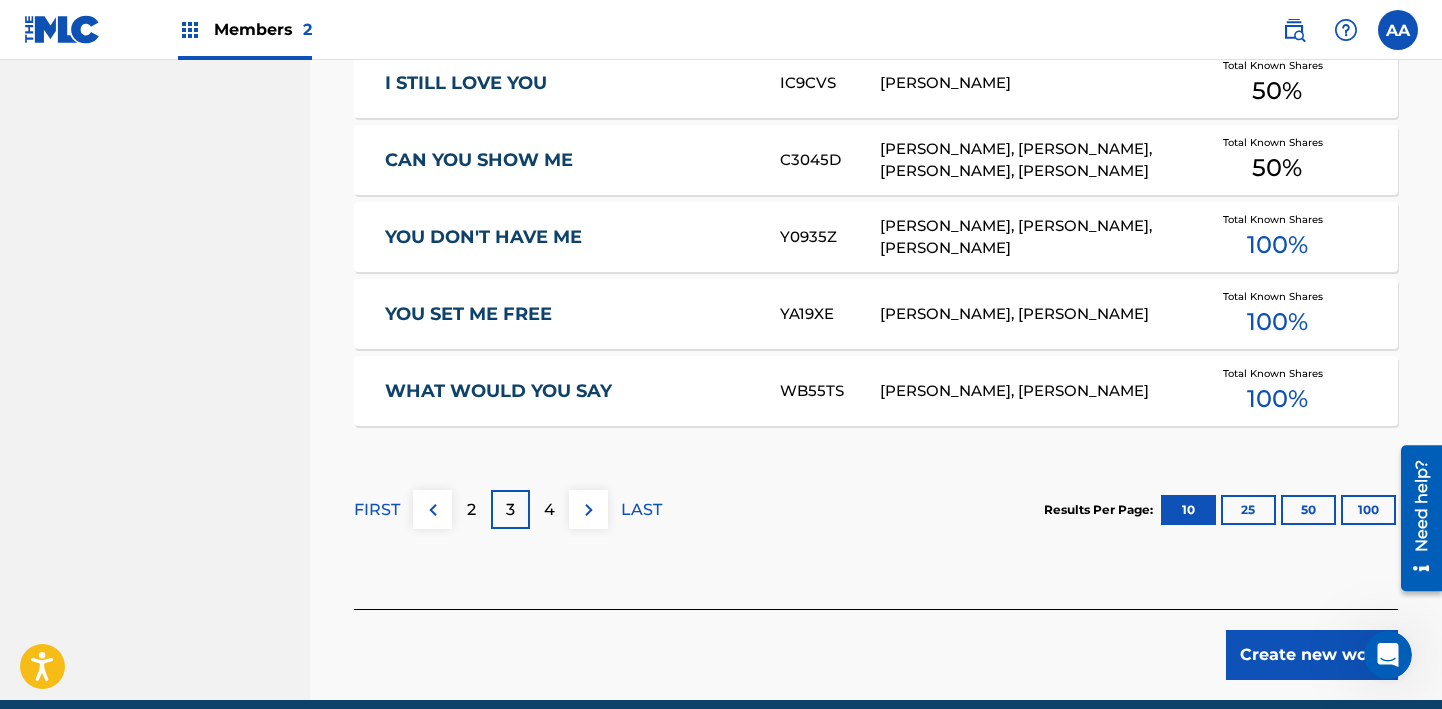 click on "4" at bounding box center [549, 510] 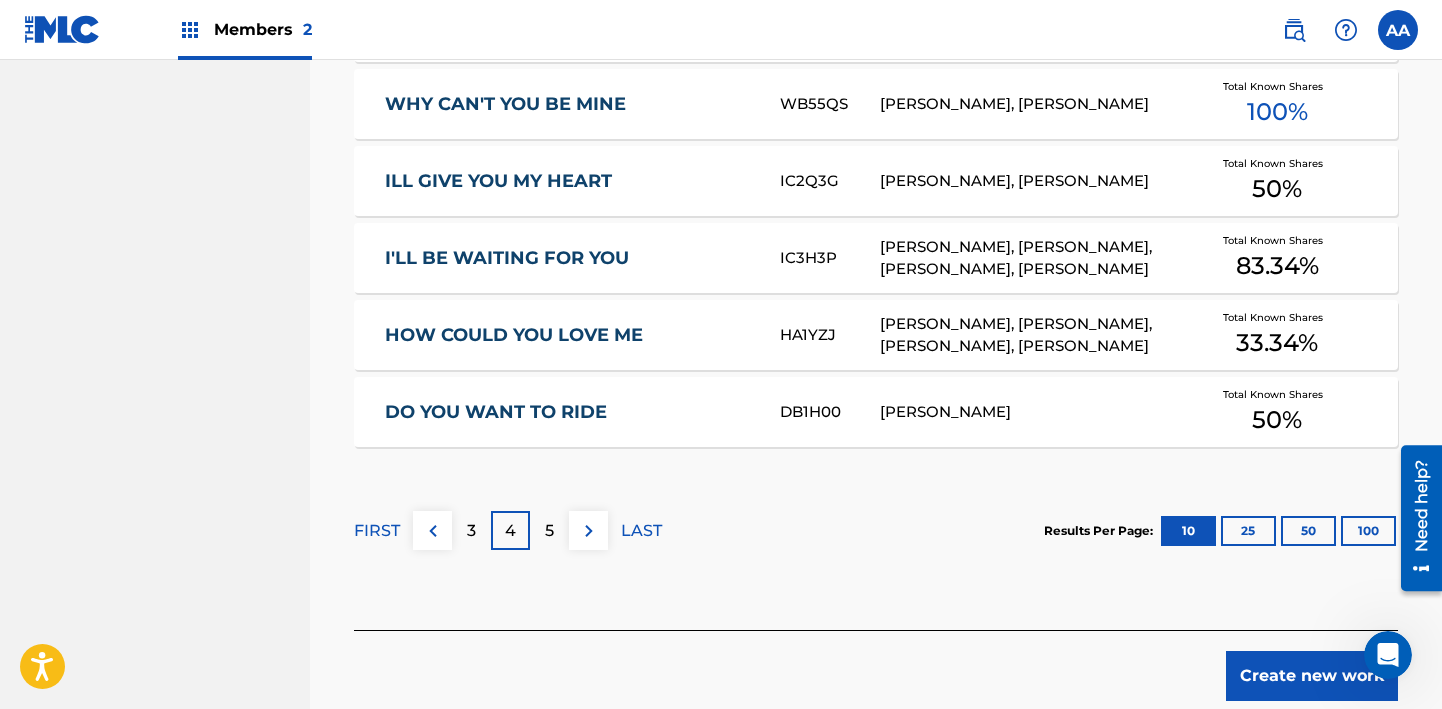 scroll, scrollTop: 1485, scrollLeft: 0, axis: vertical 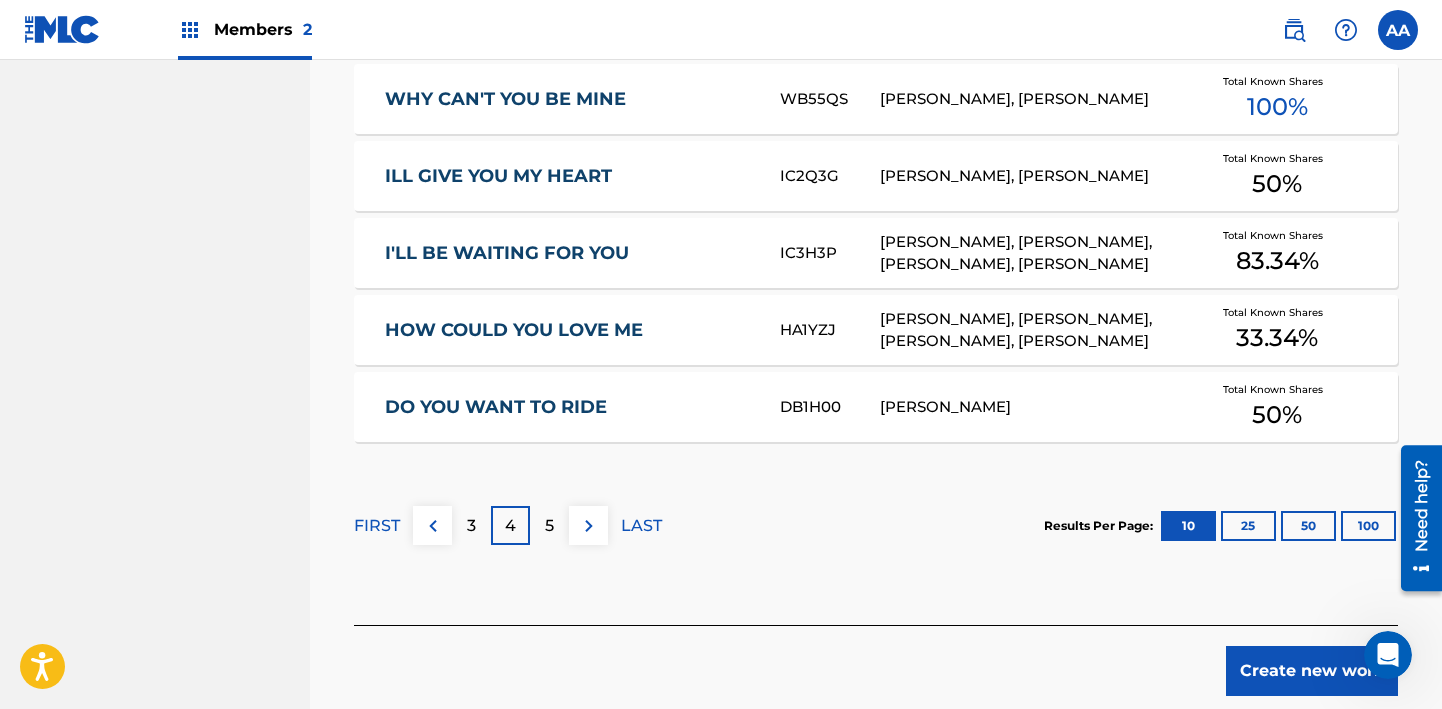 click on "5" at bounding box center [549, 525] 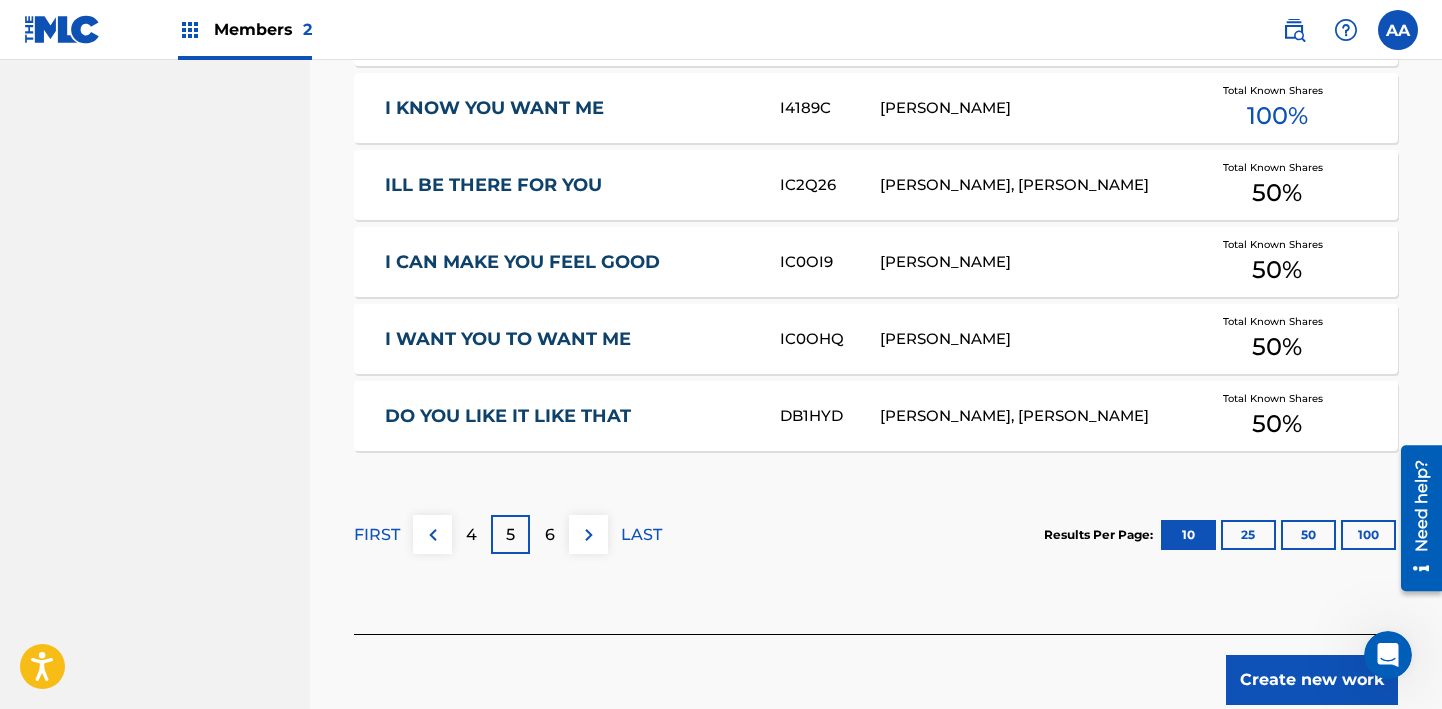 scroll, scrollTop: 1477, scrollLeft: 0, axis: vertical 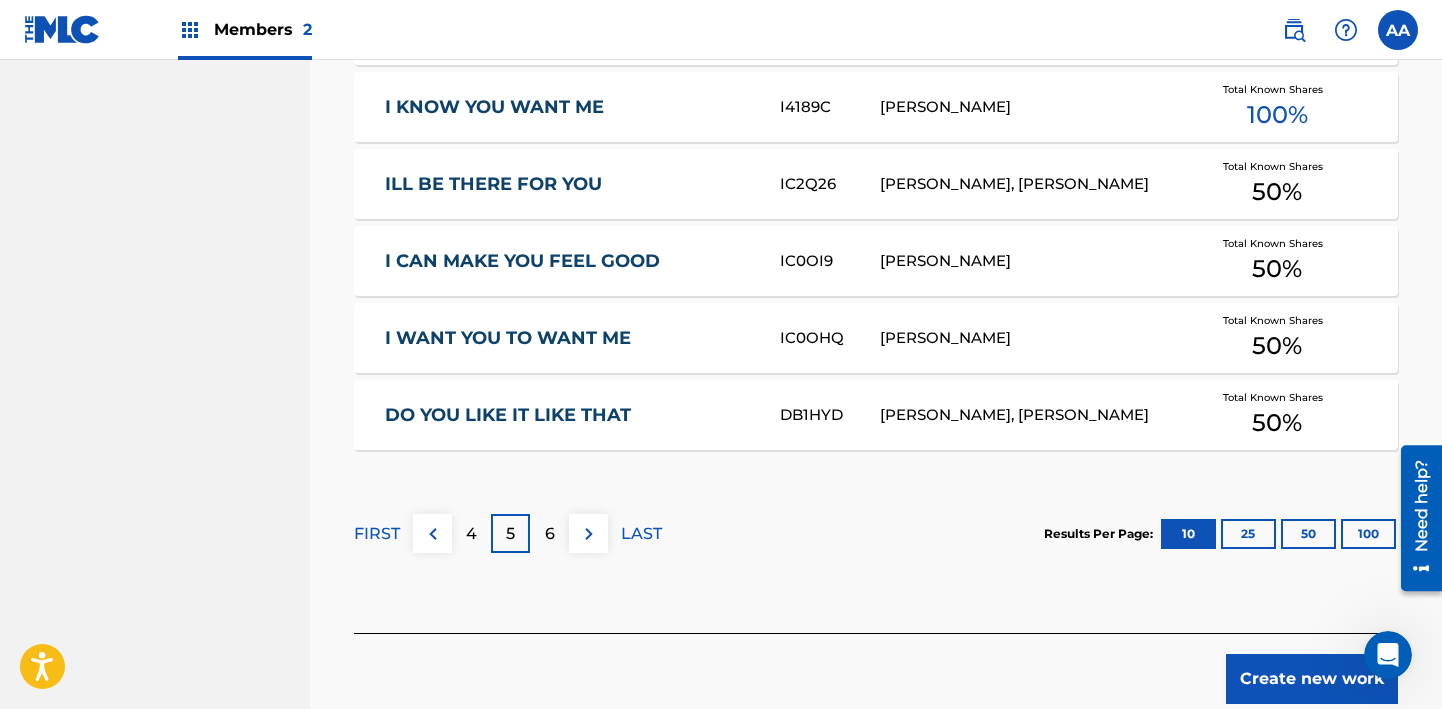 click on "6" at bounding box center [550, 534] 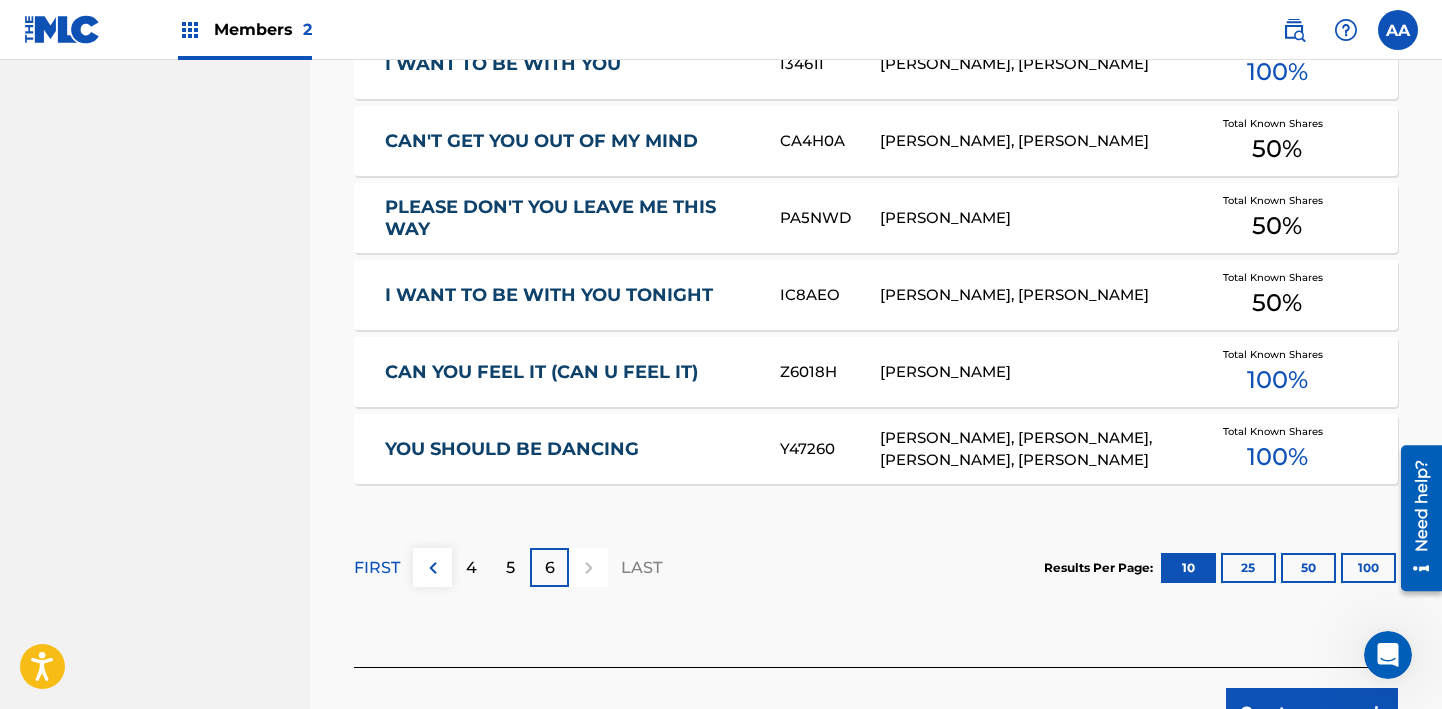 scroll, scrollTop: 1252, scrollLeft: 0, axis: vertical 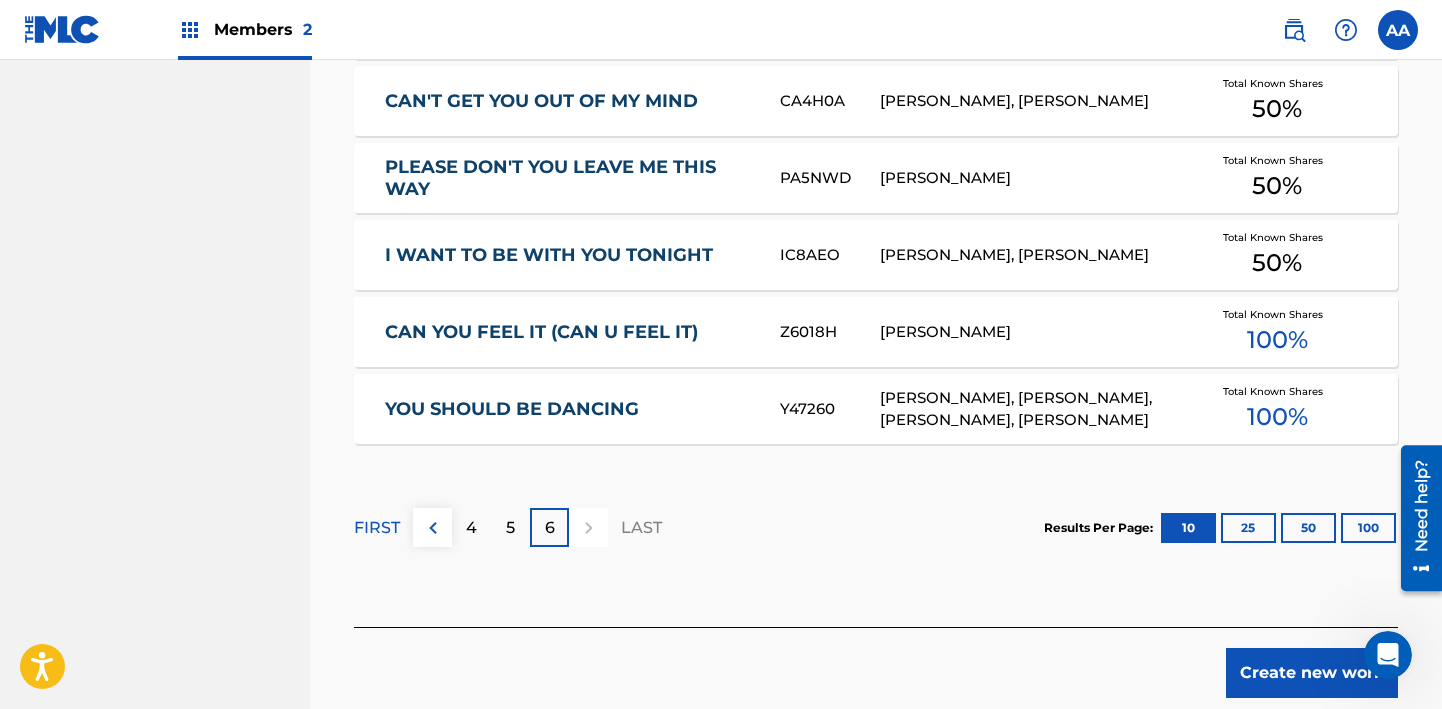 click at bounding box center [588, 527] 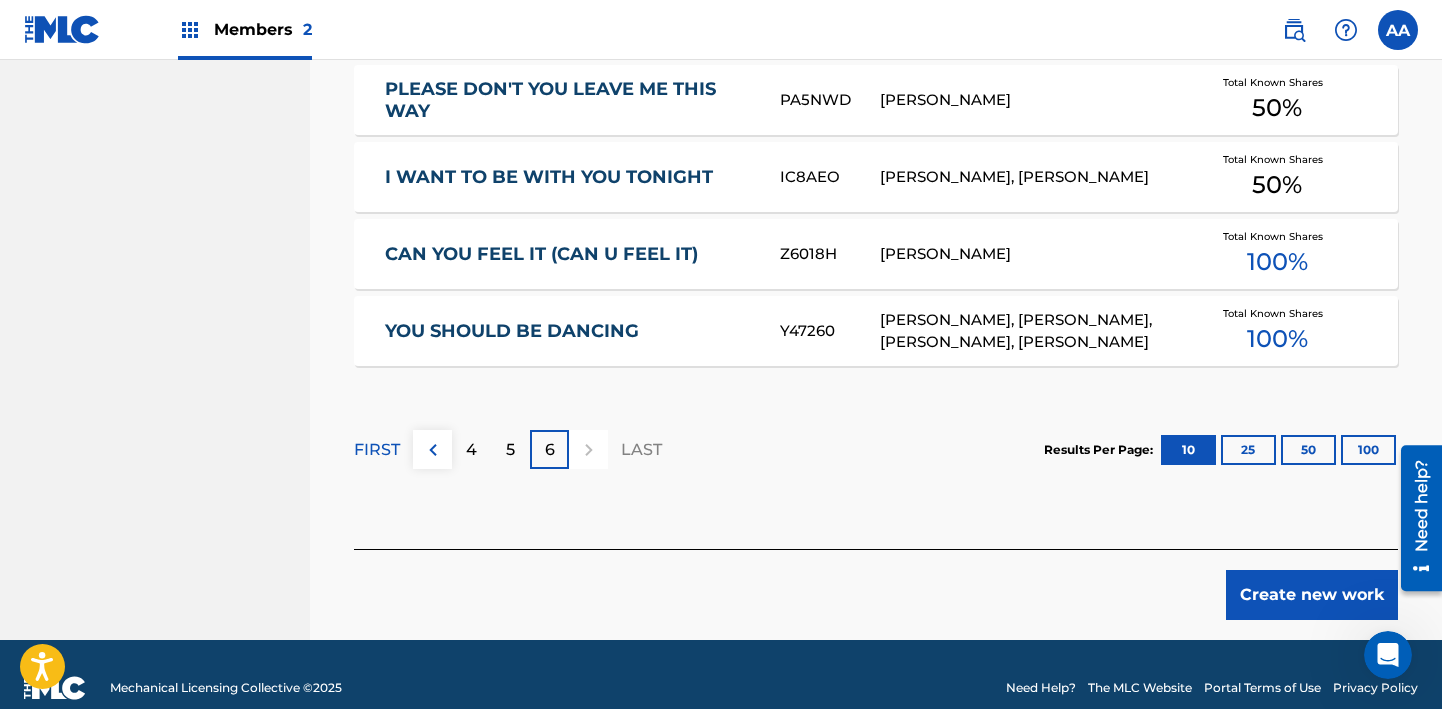 click on "Create new work" at bounding box center (1312, 595) 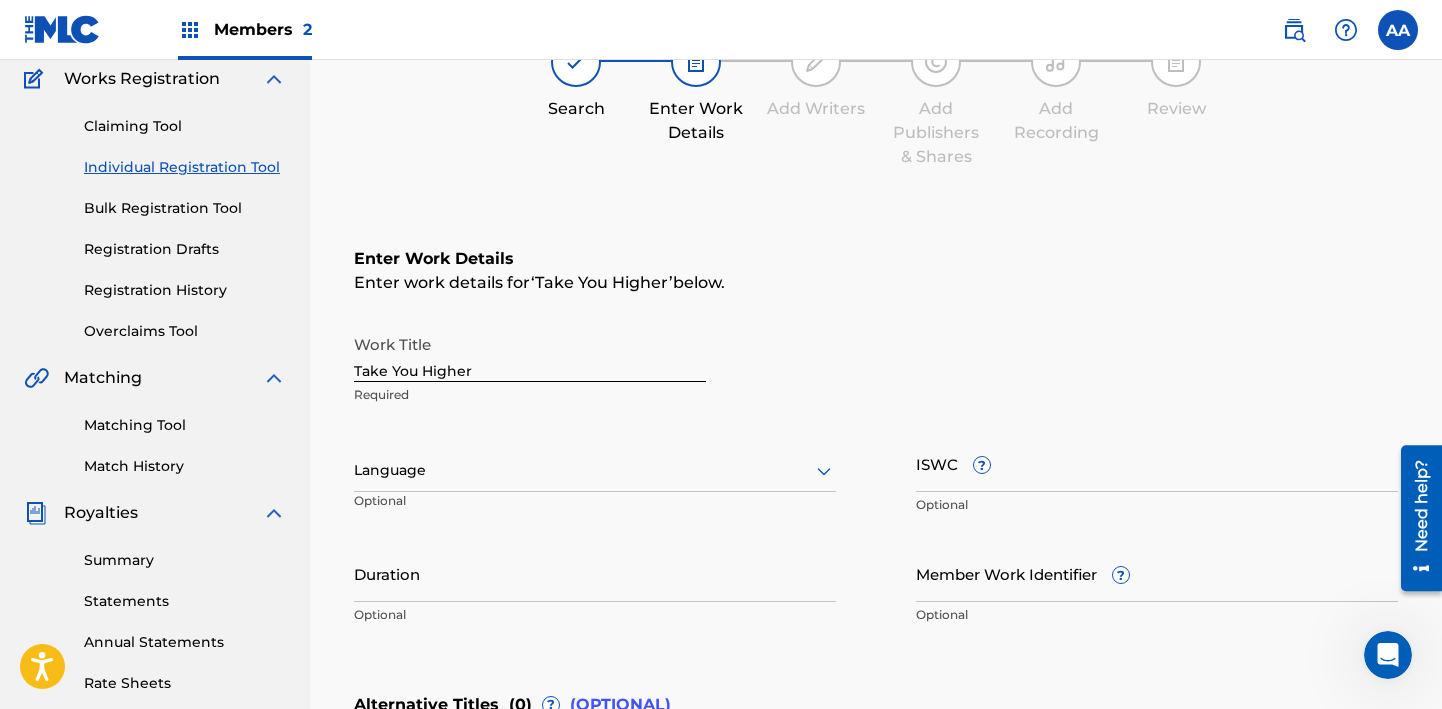 scroll, scrollTop: 171, scrollLeft: 0, axis: vertical 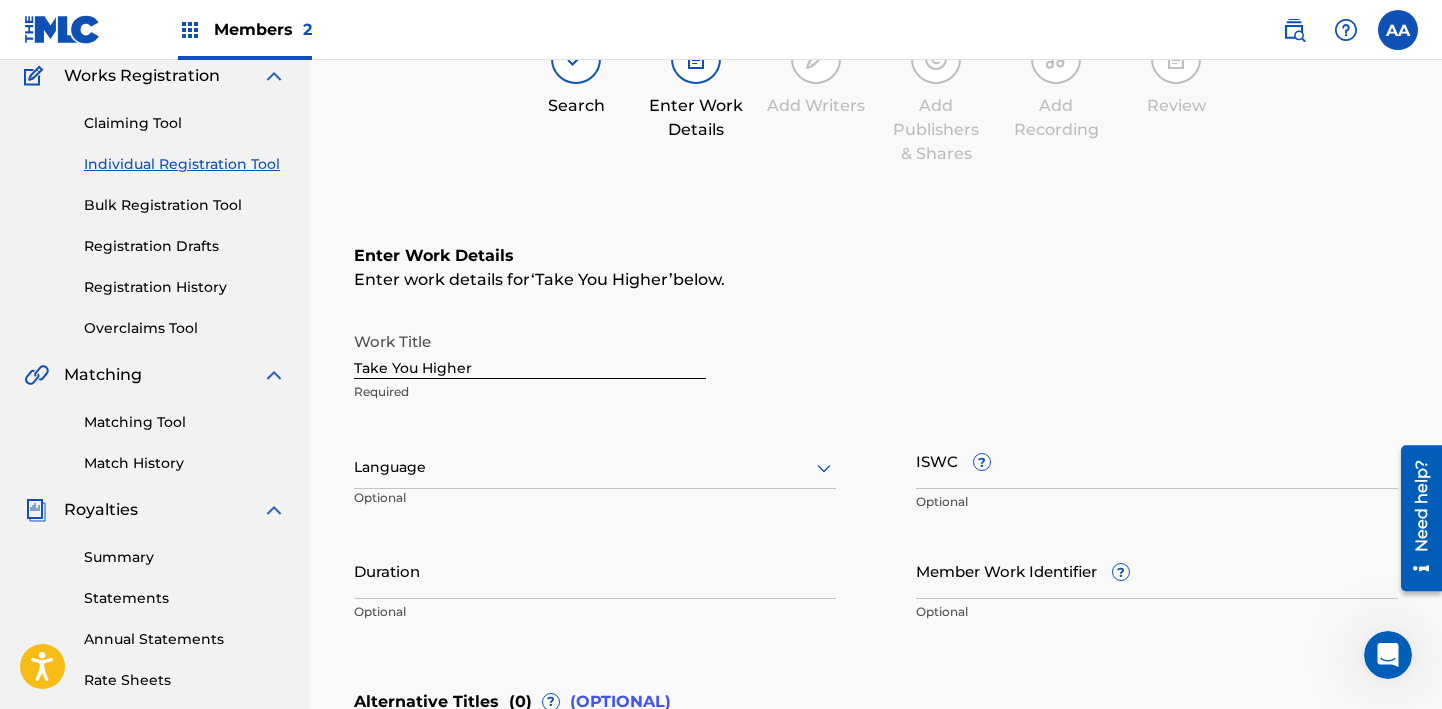 click 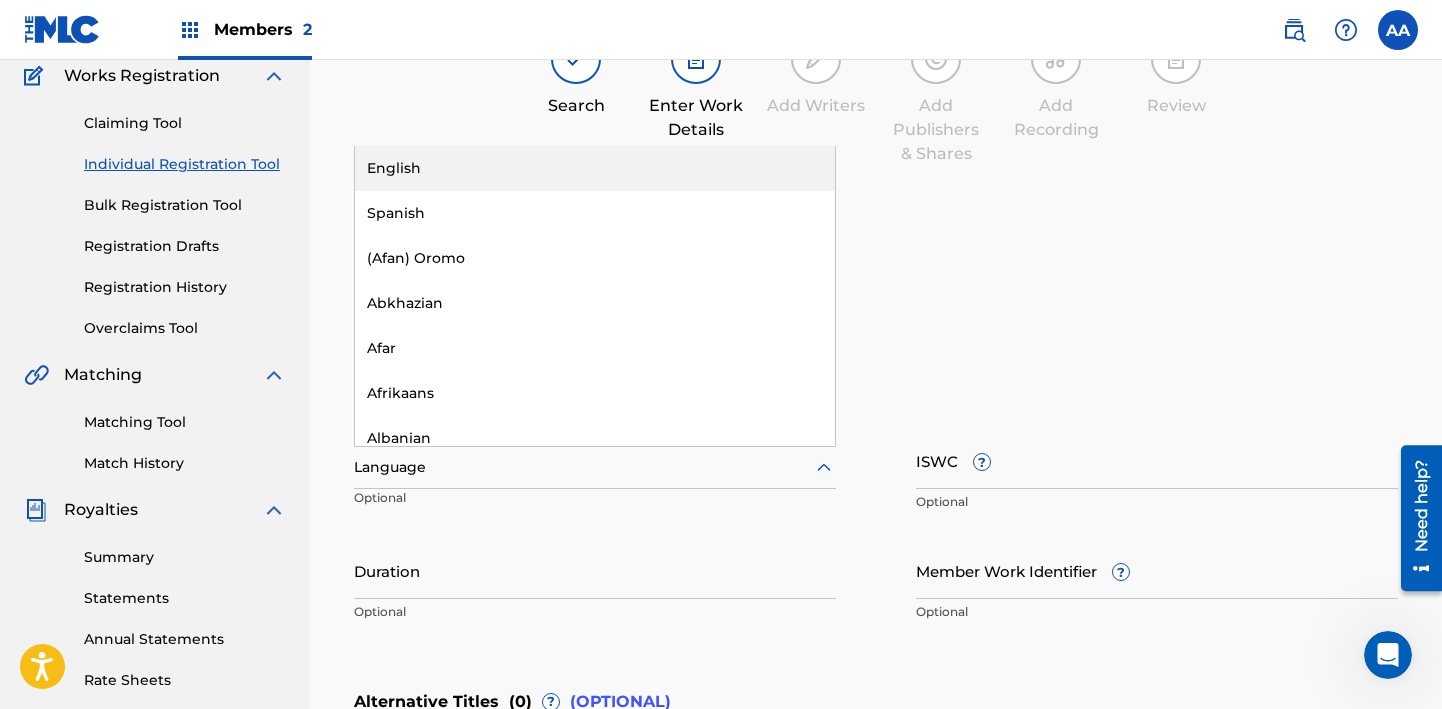 click on "English" at bounding box center [595, 168] 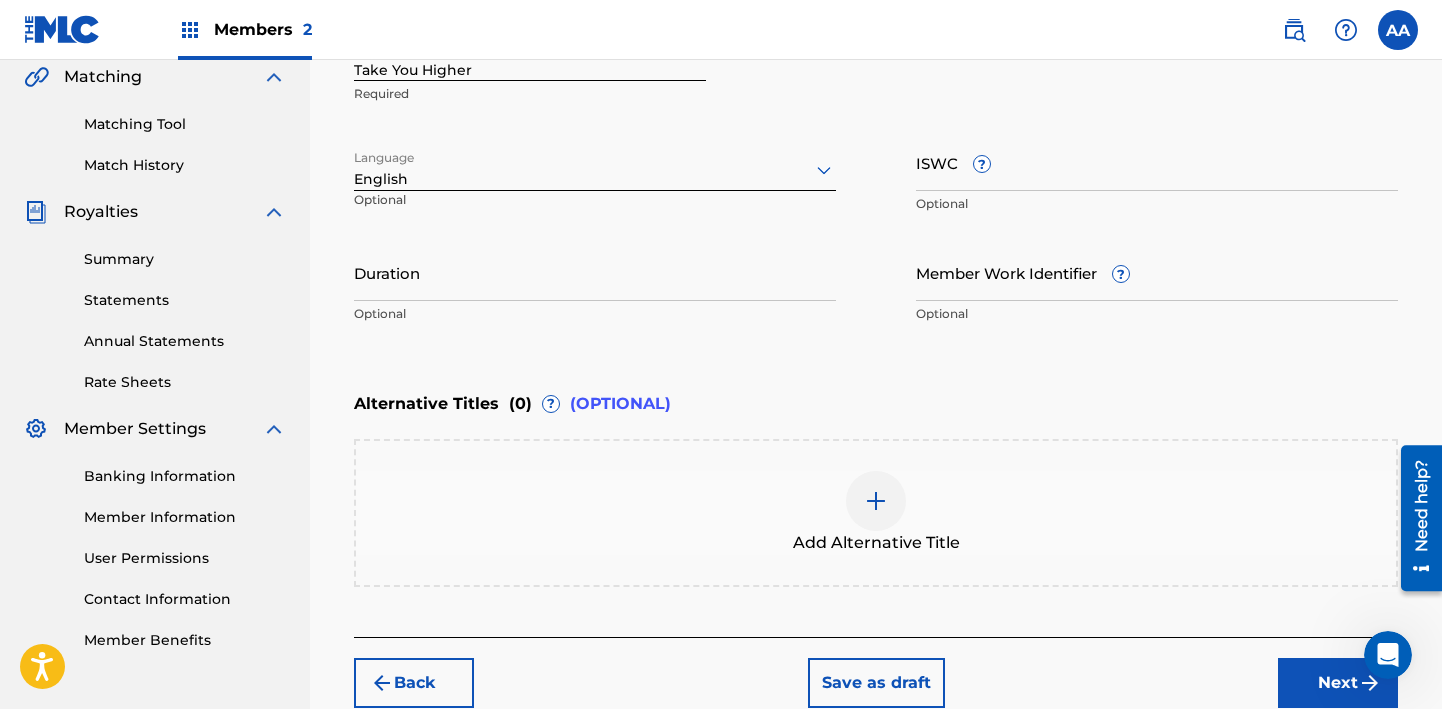 scroll, scrollTop: 583, scrollLeft: 0, axis: vertical 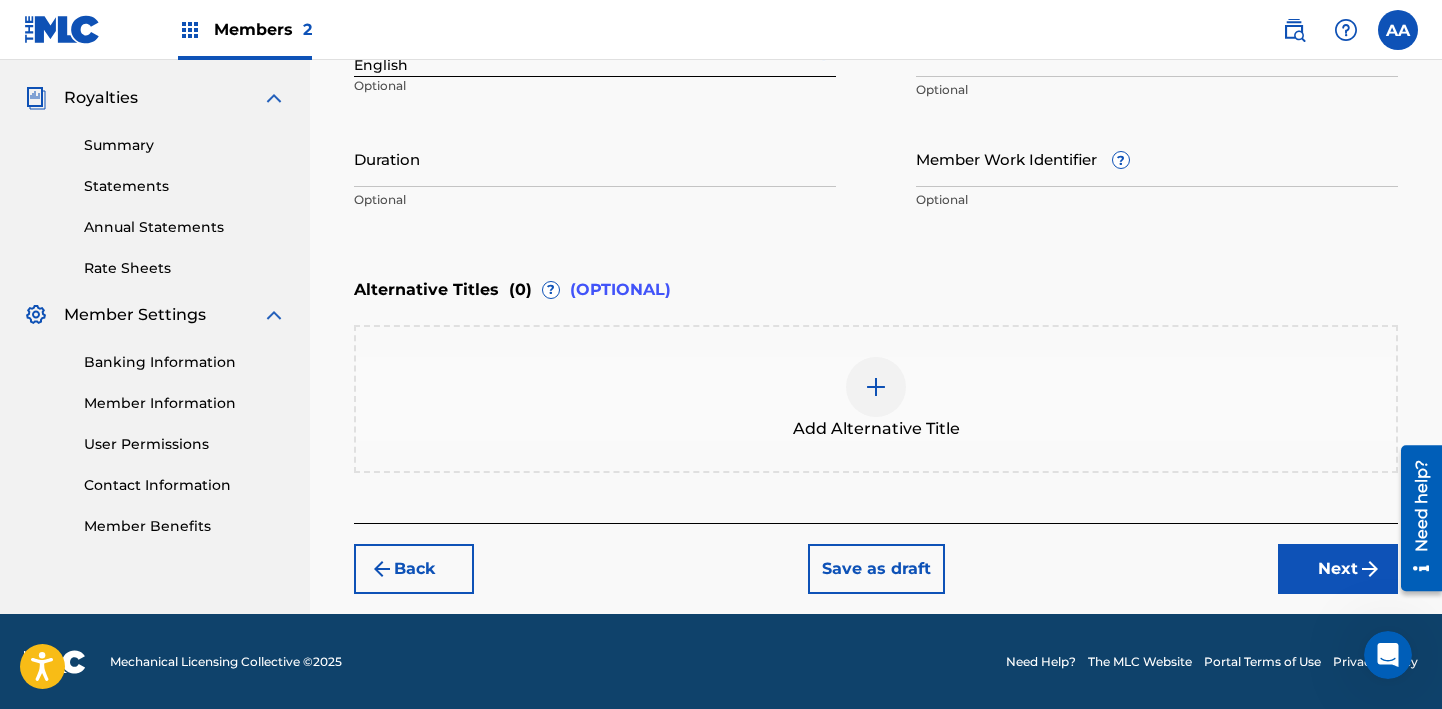 click on "Next" at bounding box center [1338, 569] 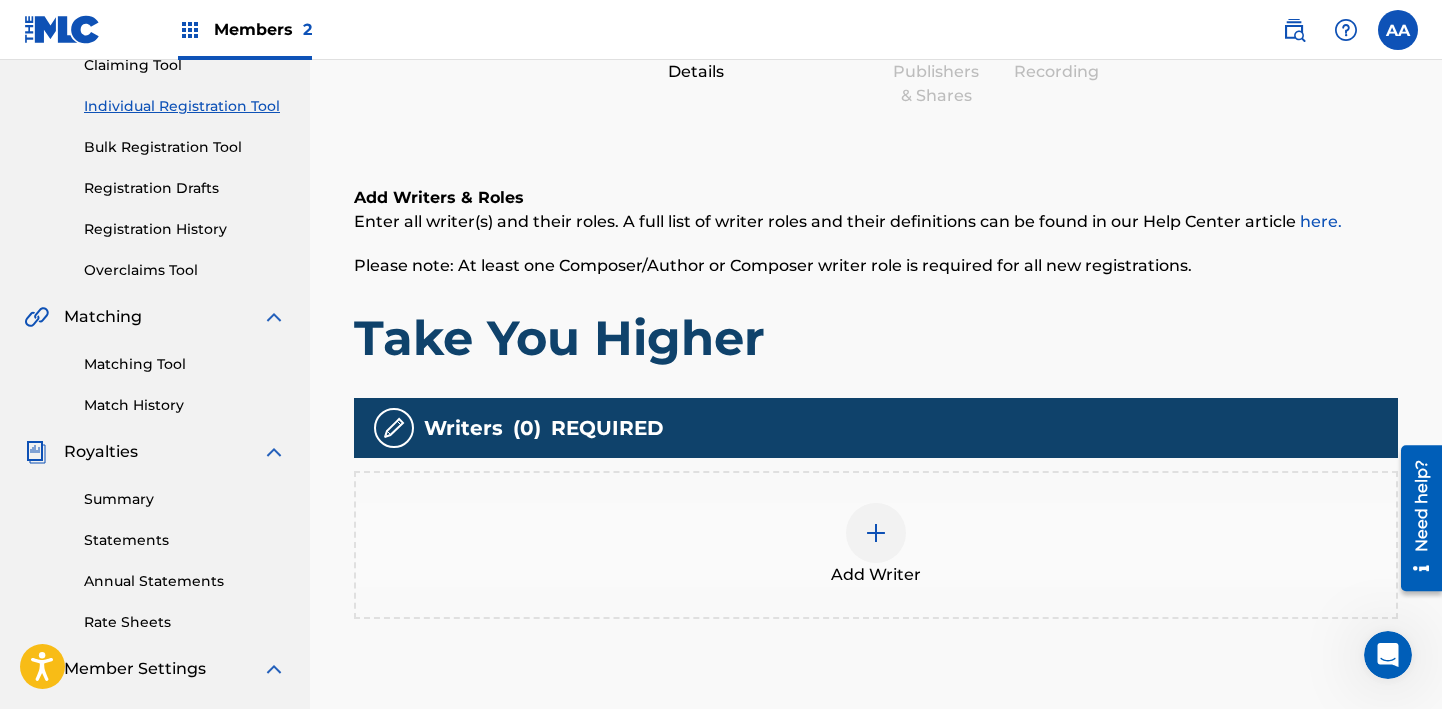 scroll, scrollTop: 254, scrollLeft: 0, axis: vertical 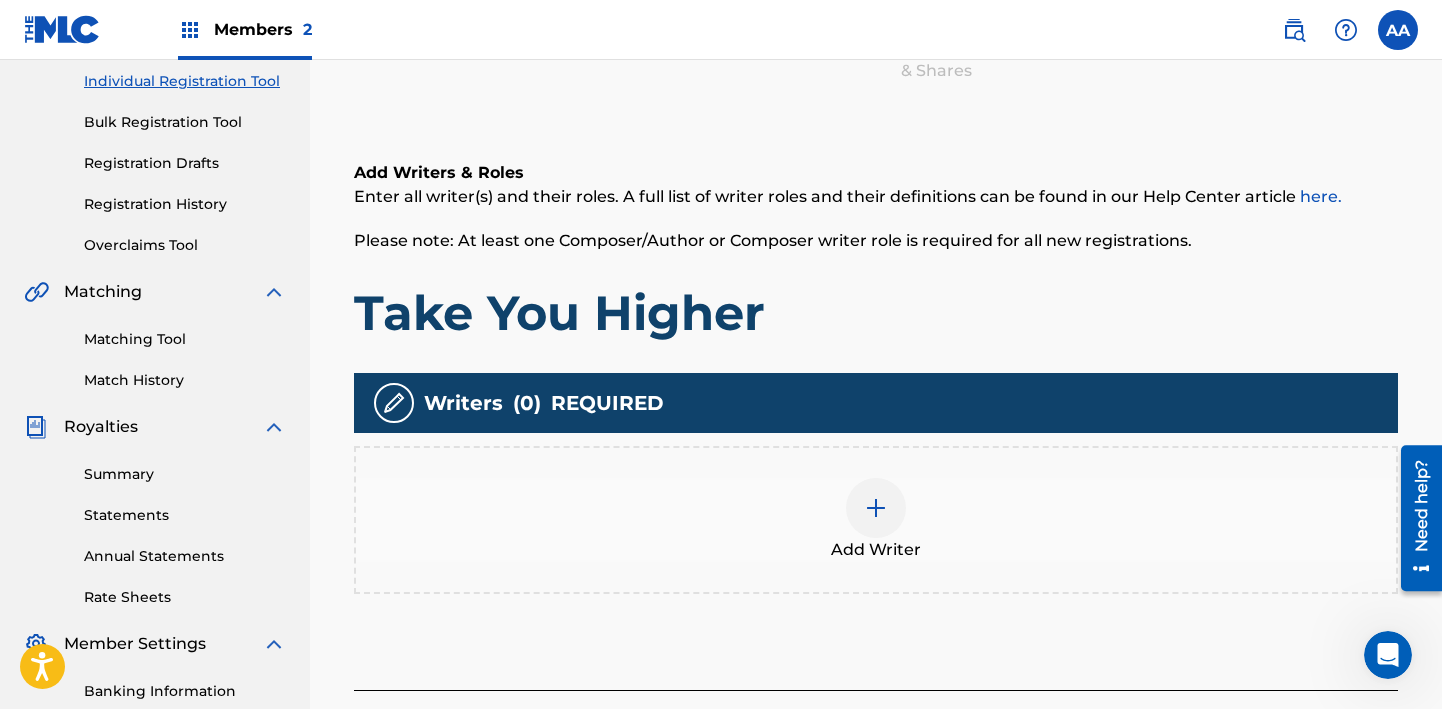 click at bounding box center (876, 508) 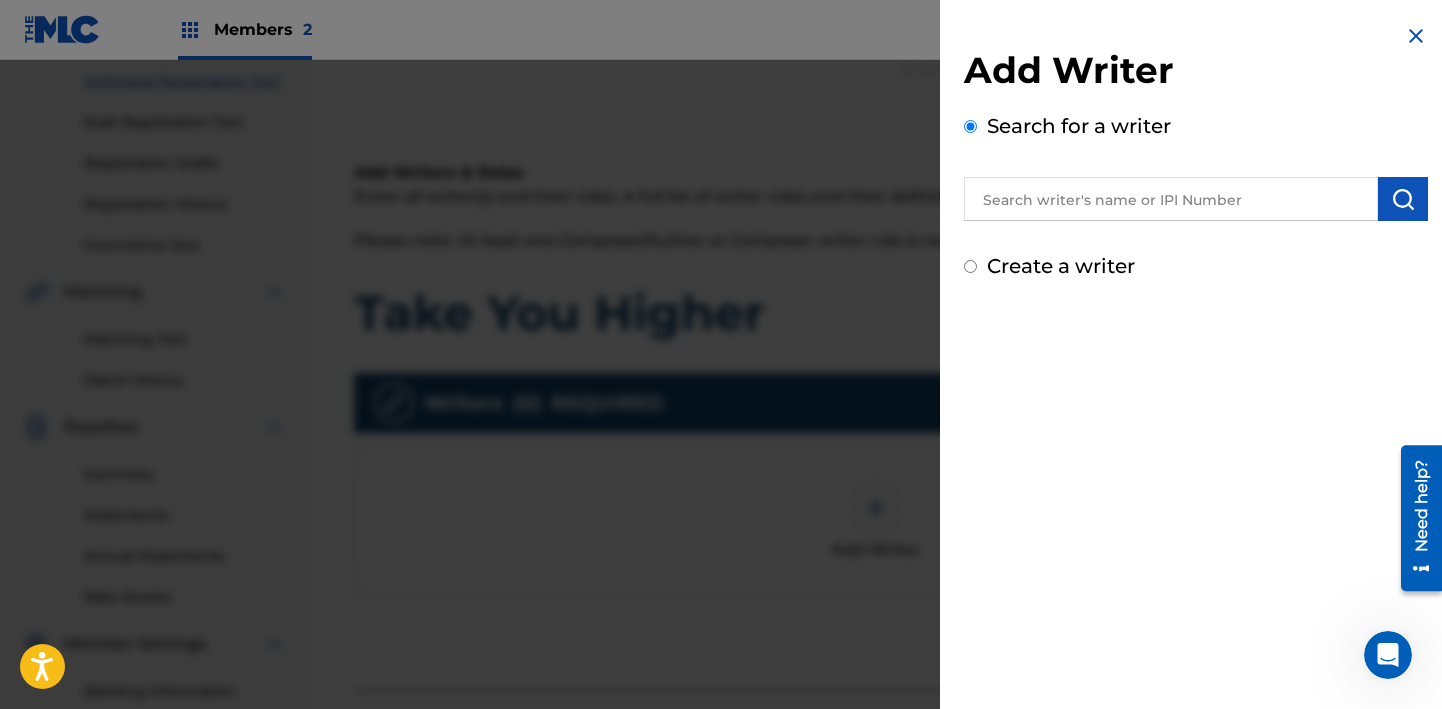 click at bounding box center (1171, 199) 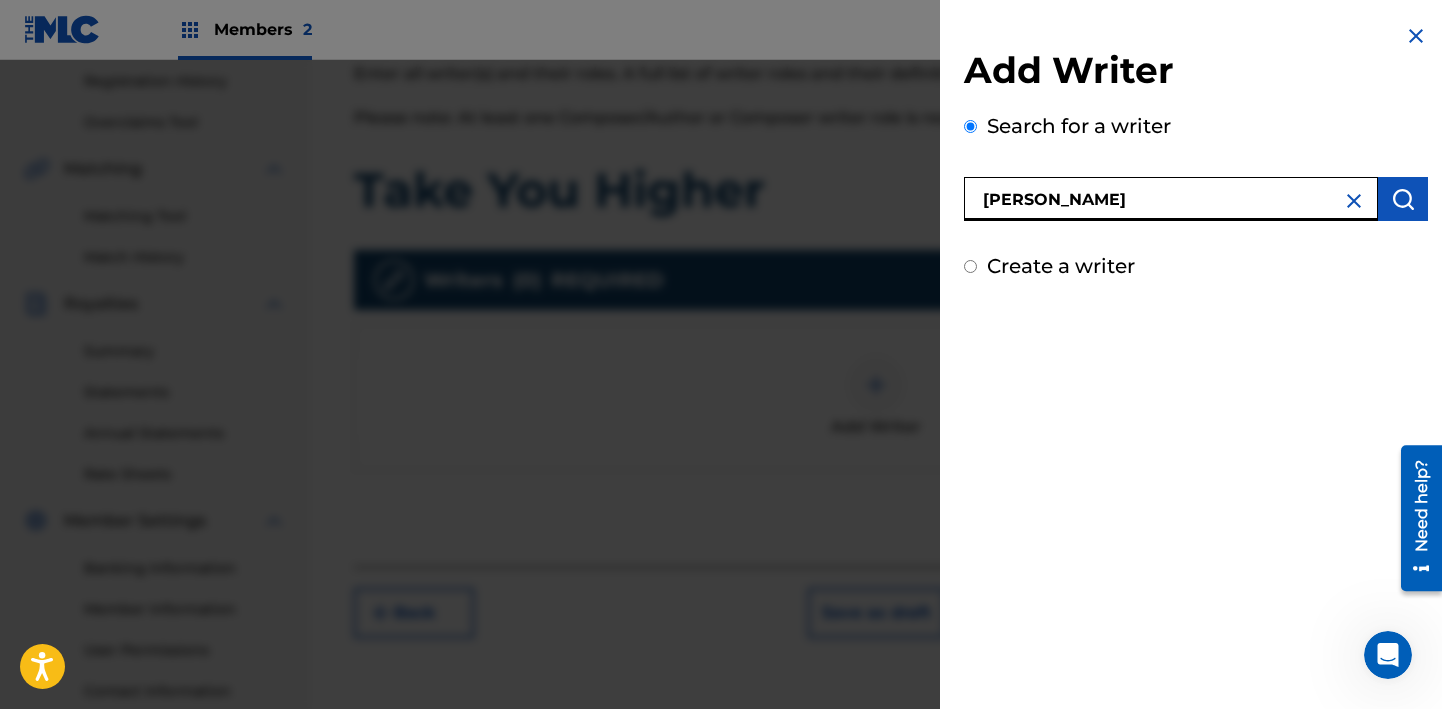 scroll, scrollTop: 385, scrollLeft: 0, axis: vertical 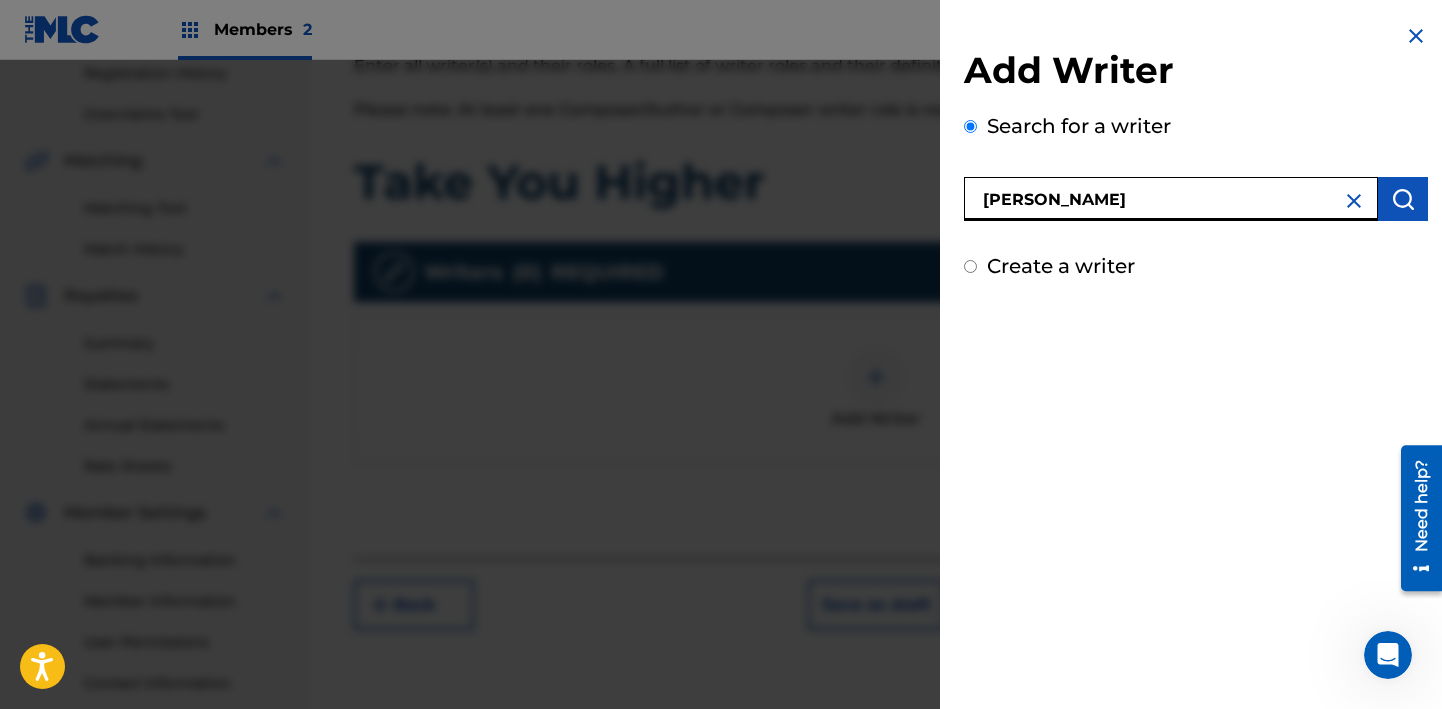 type on "[PERSON_NAME]" 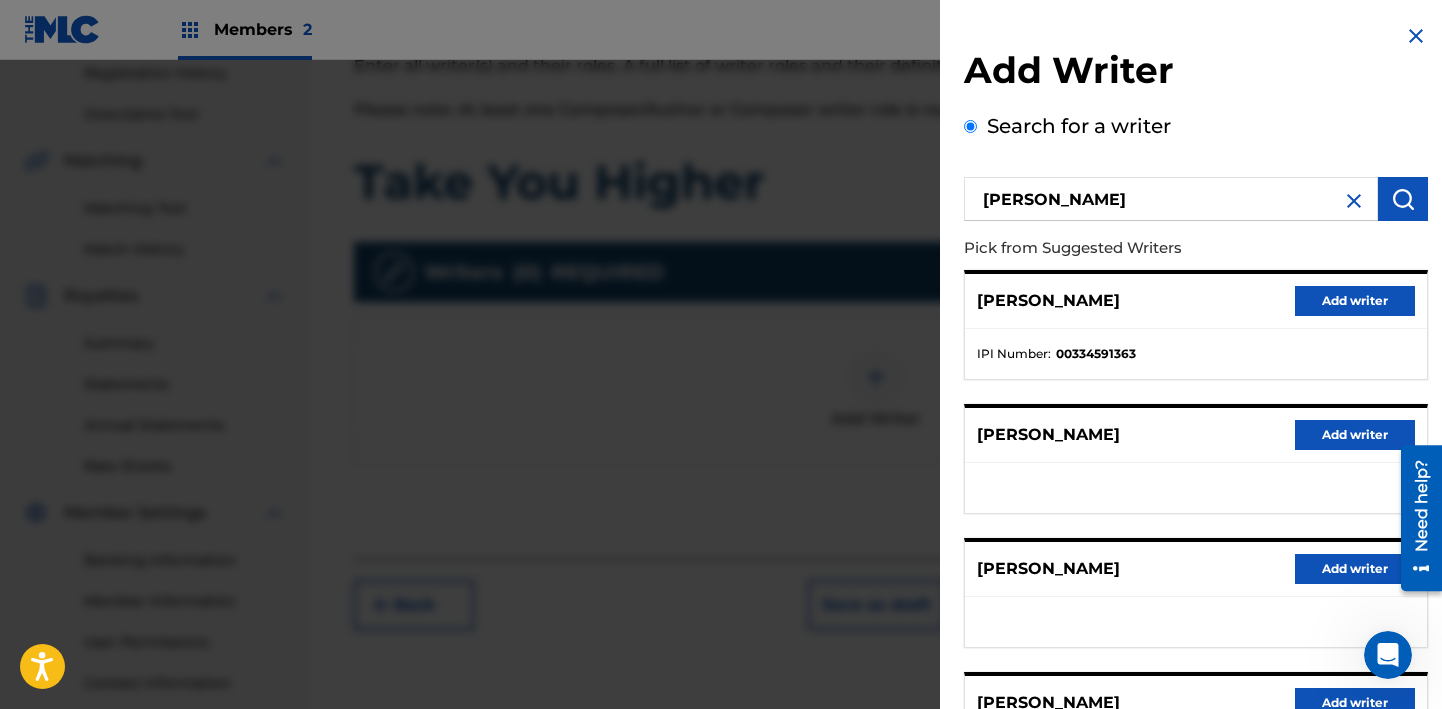 click on "Add writer" at bounding box center (1355, 301) 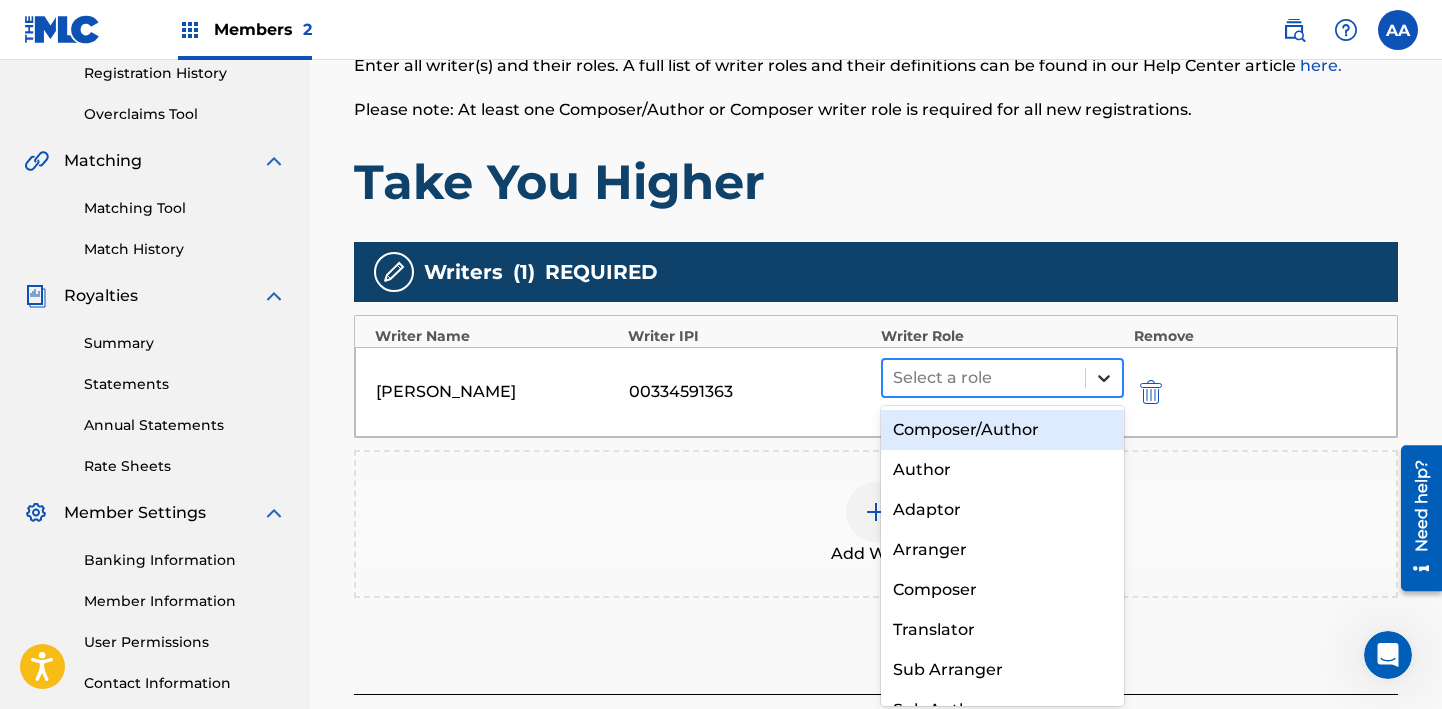 click 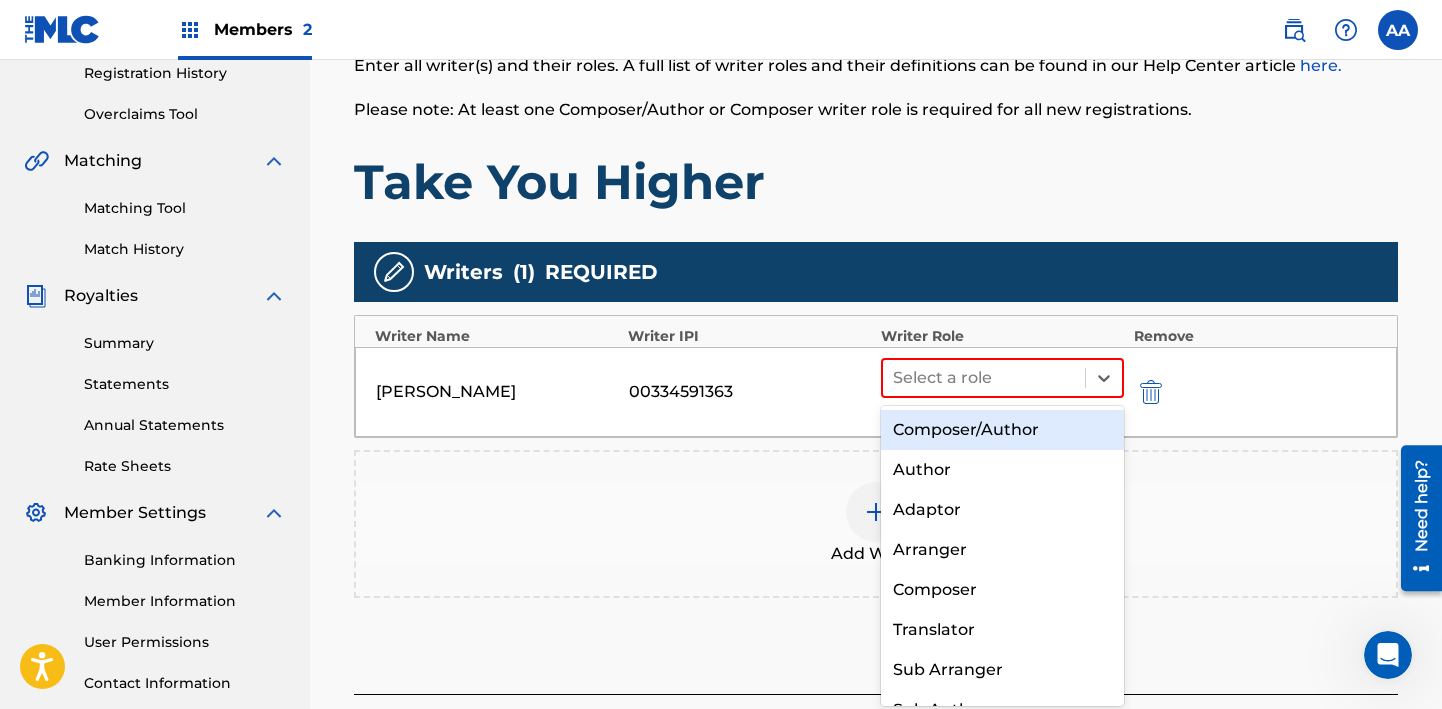 click on "Composer/Author" at bounding box center (1002, 430) 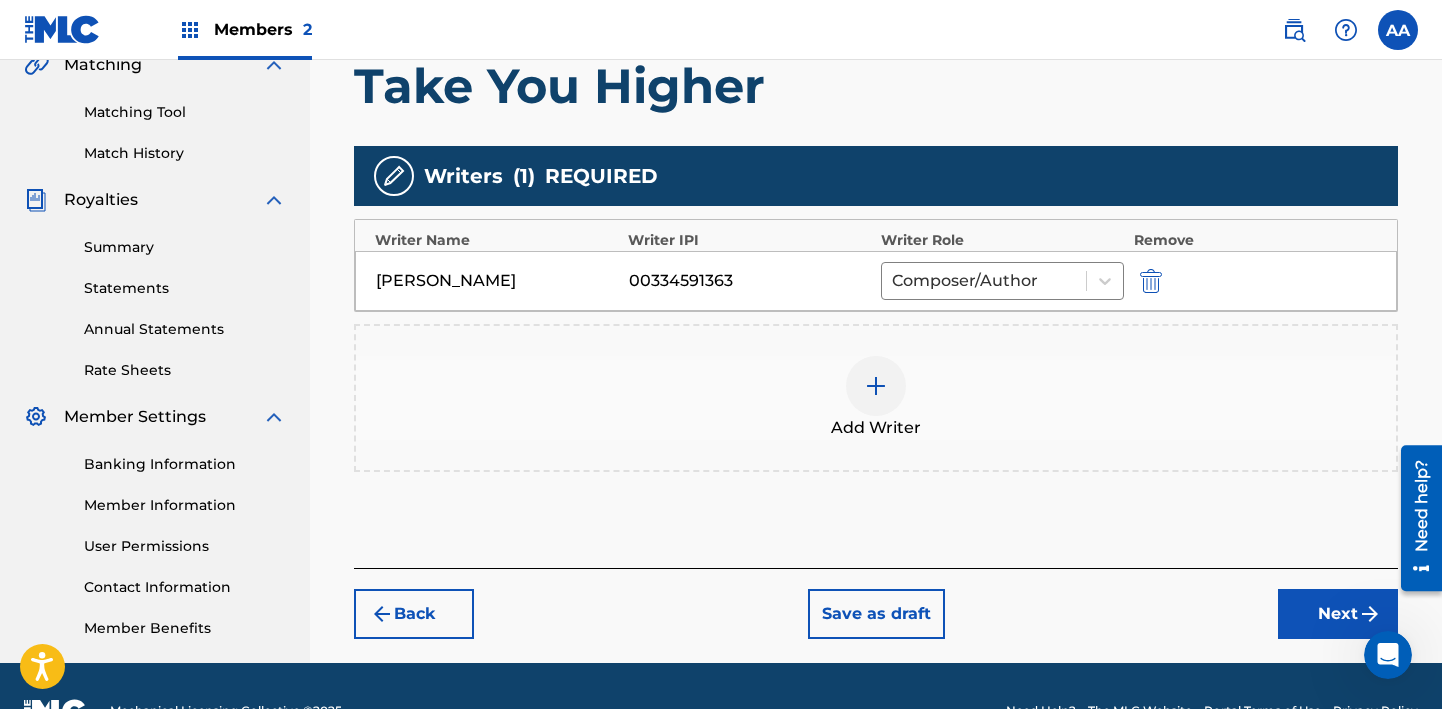 scroll, scrollTop: 531, scrollLeft: 0, axis: vertical 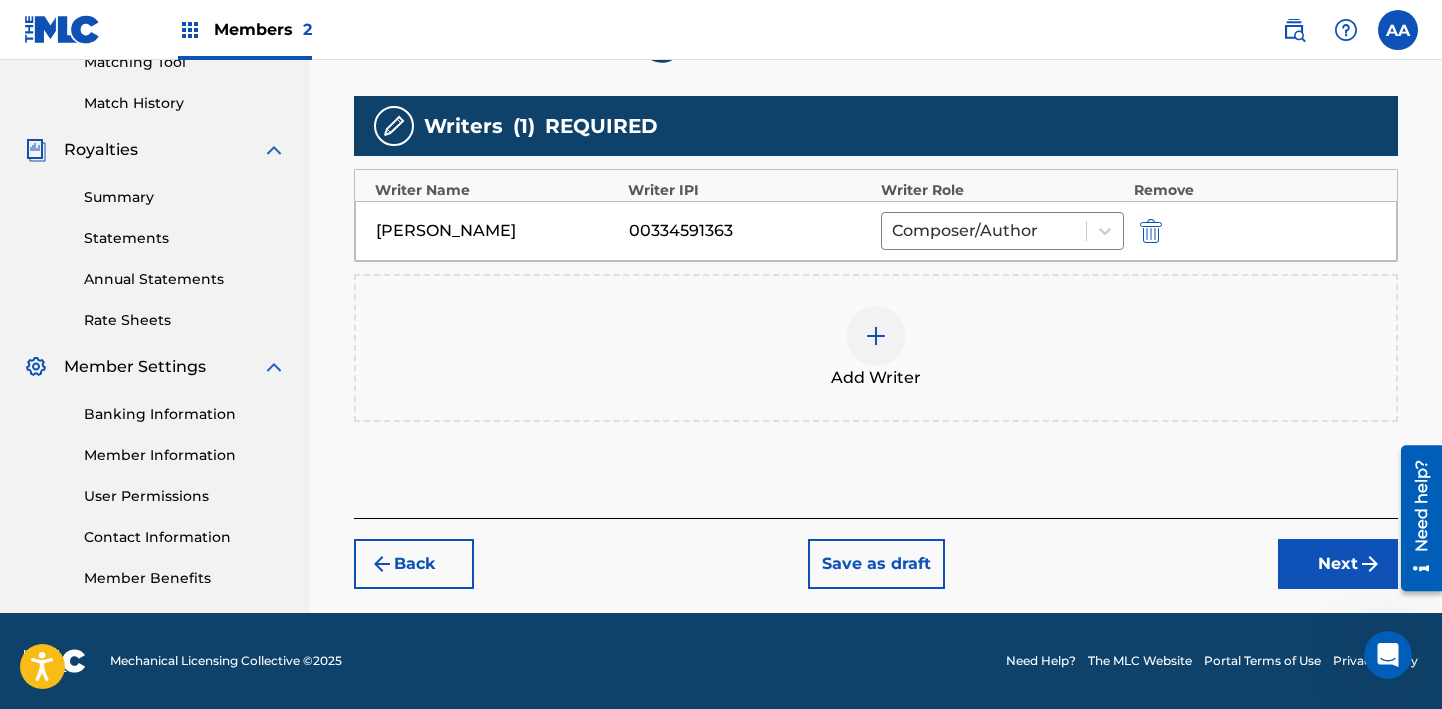 click on "Next" at bounding box center [1338, 564] 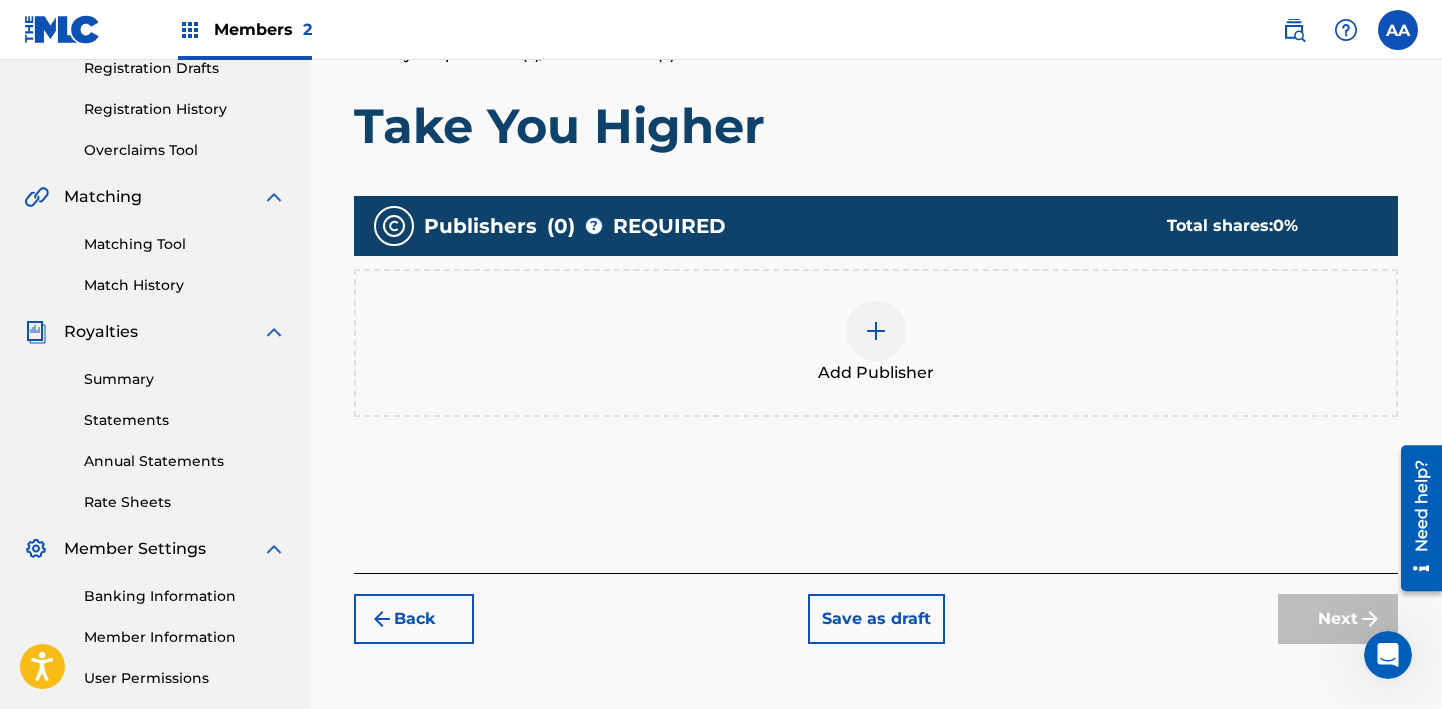 scroll, scrollTop: 410, scrollLeft: 0, axis: vertical 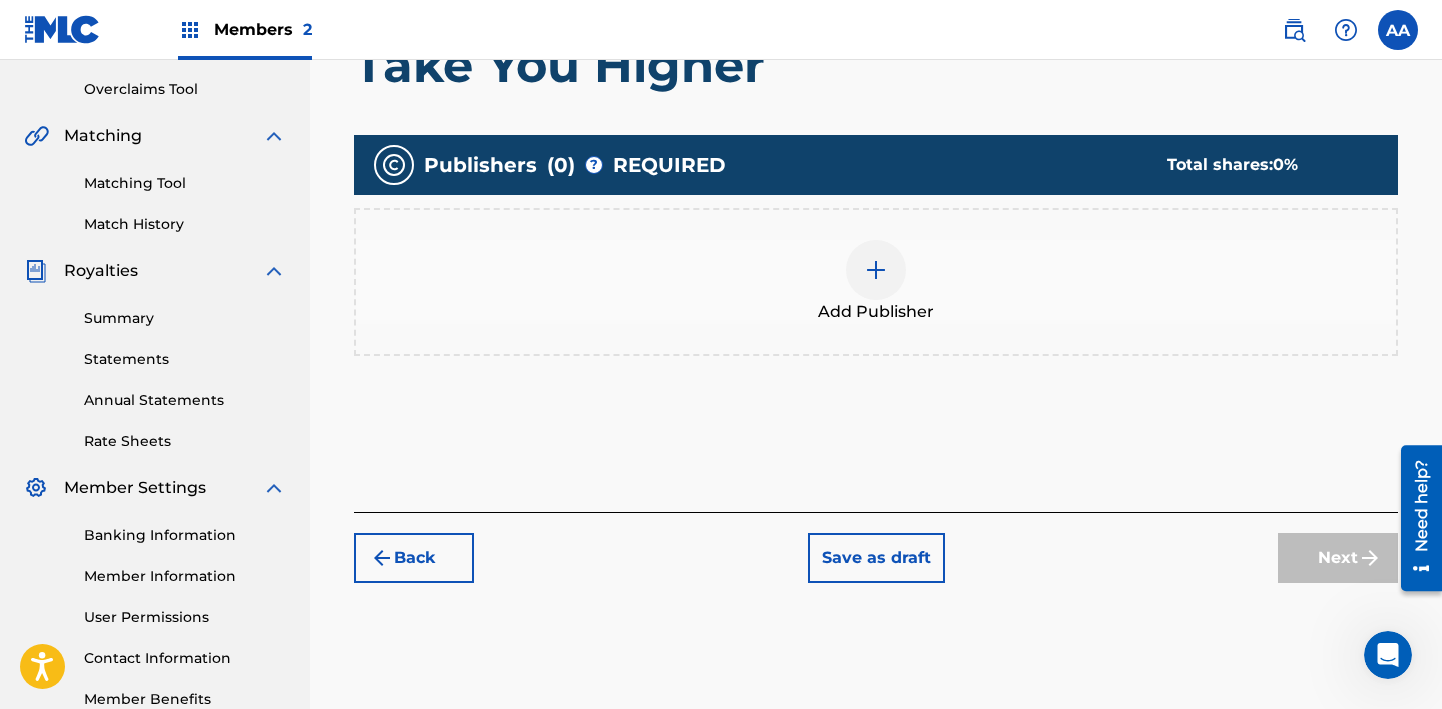 click at bounding box center [876, 270] 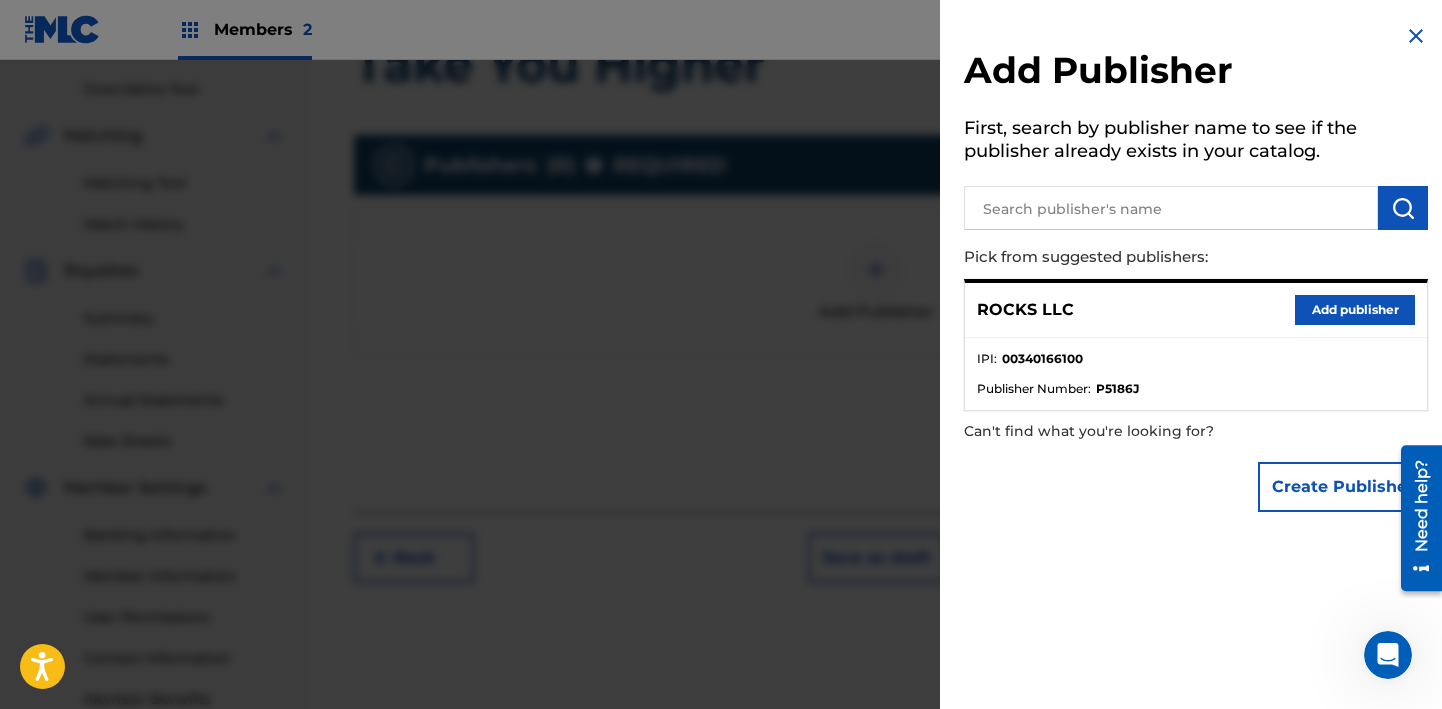 click at bounding box center [1171, 208] 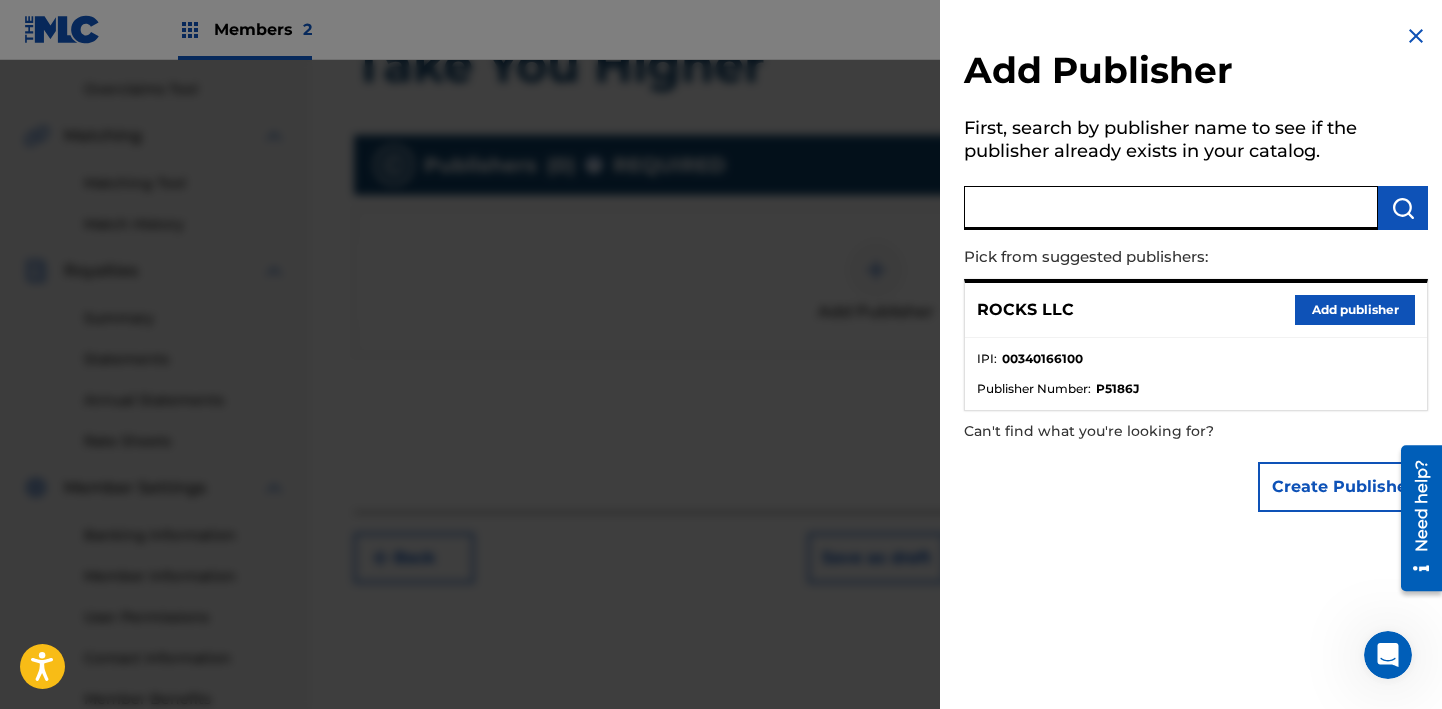 click on "Add publisher" at bounding box center [1355, 310] 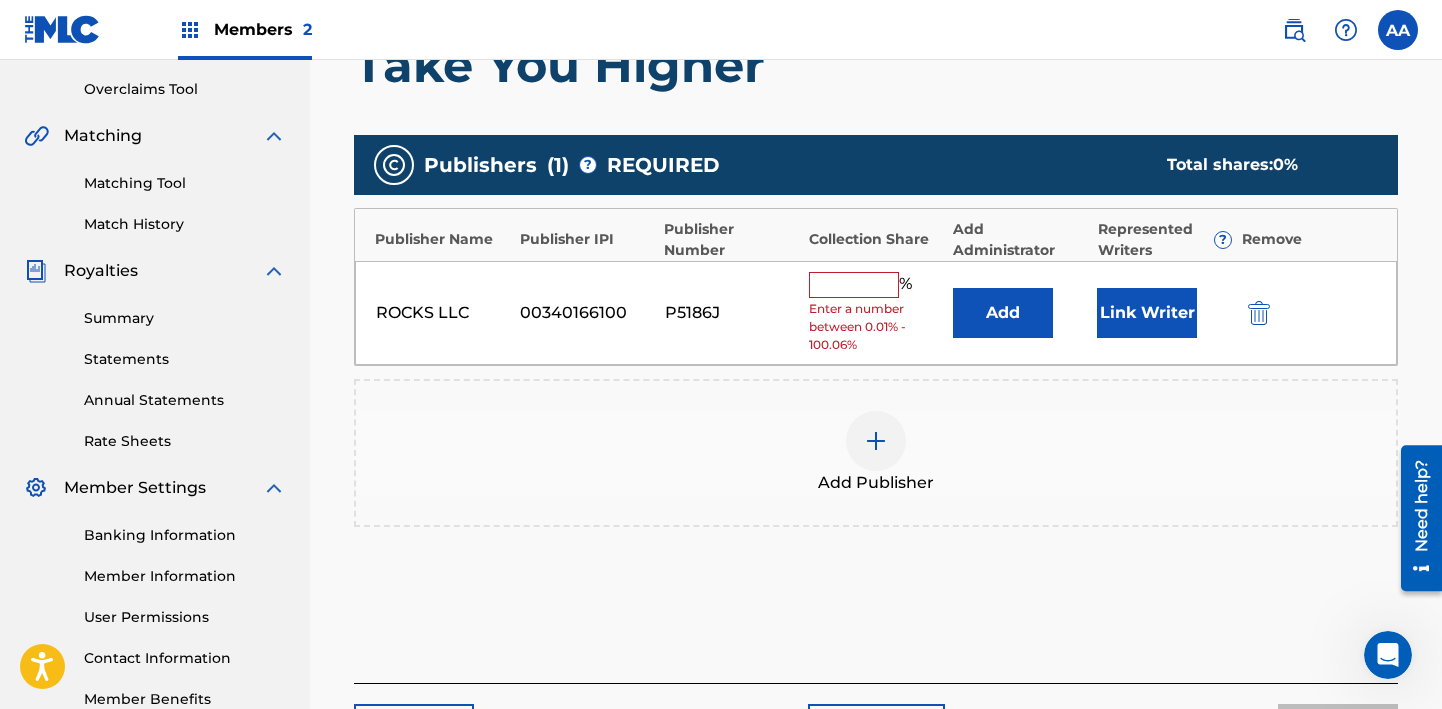 click on "Link Writer" at bounding box center [1147, 313] 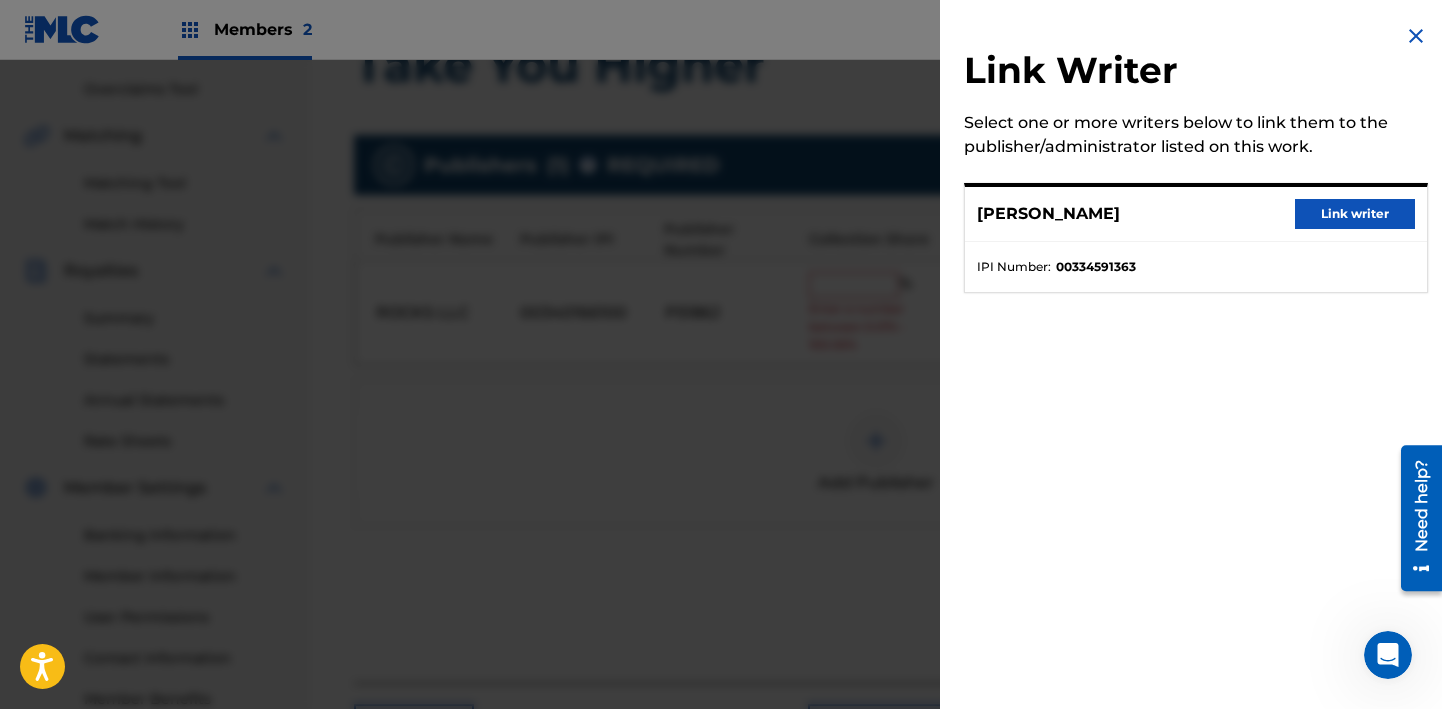 click on "Link writer" at bounding box center [1355, 214] 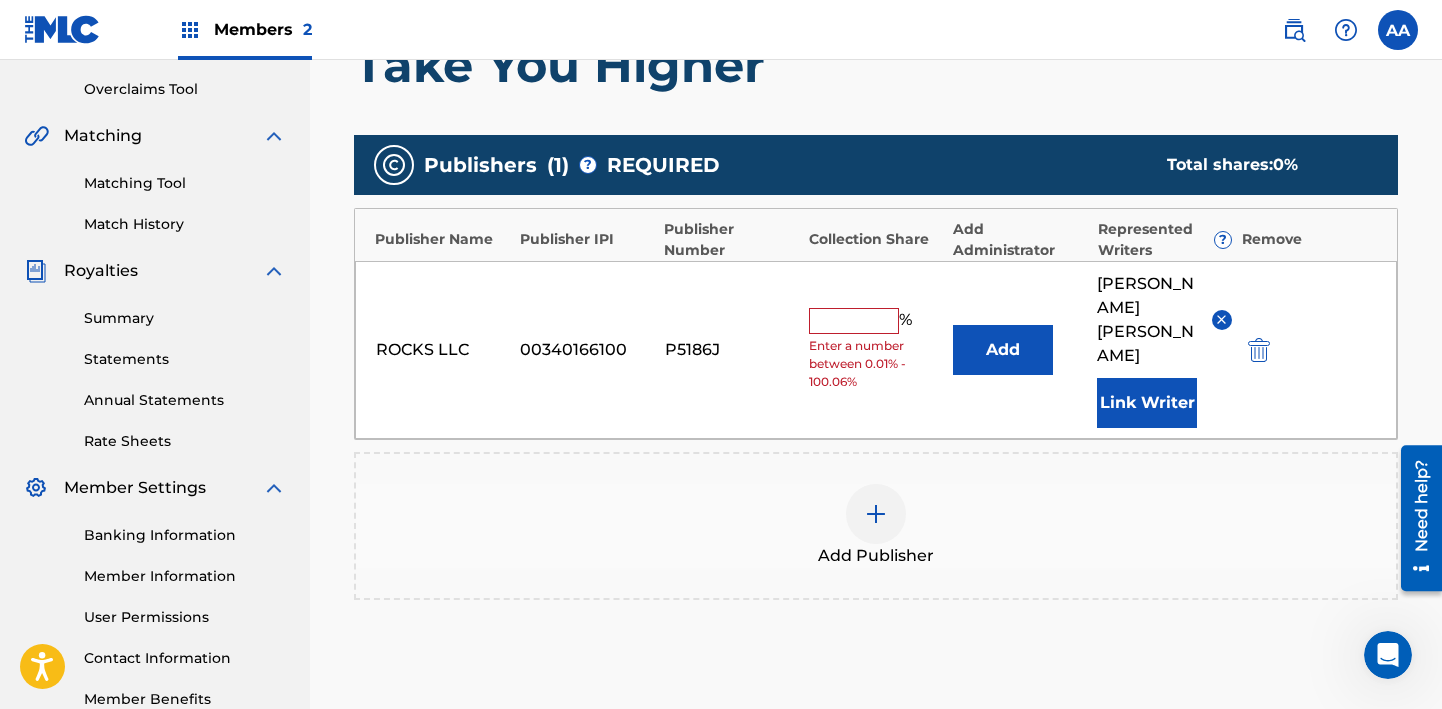 scroll, scrollTop: 596, scrollLeft: 0, axis: vertical 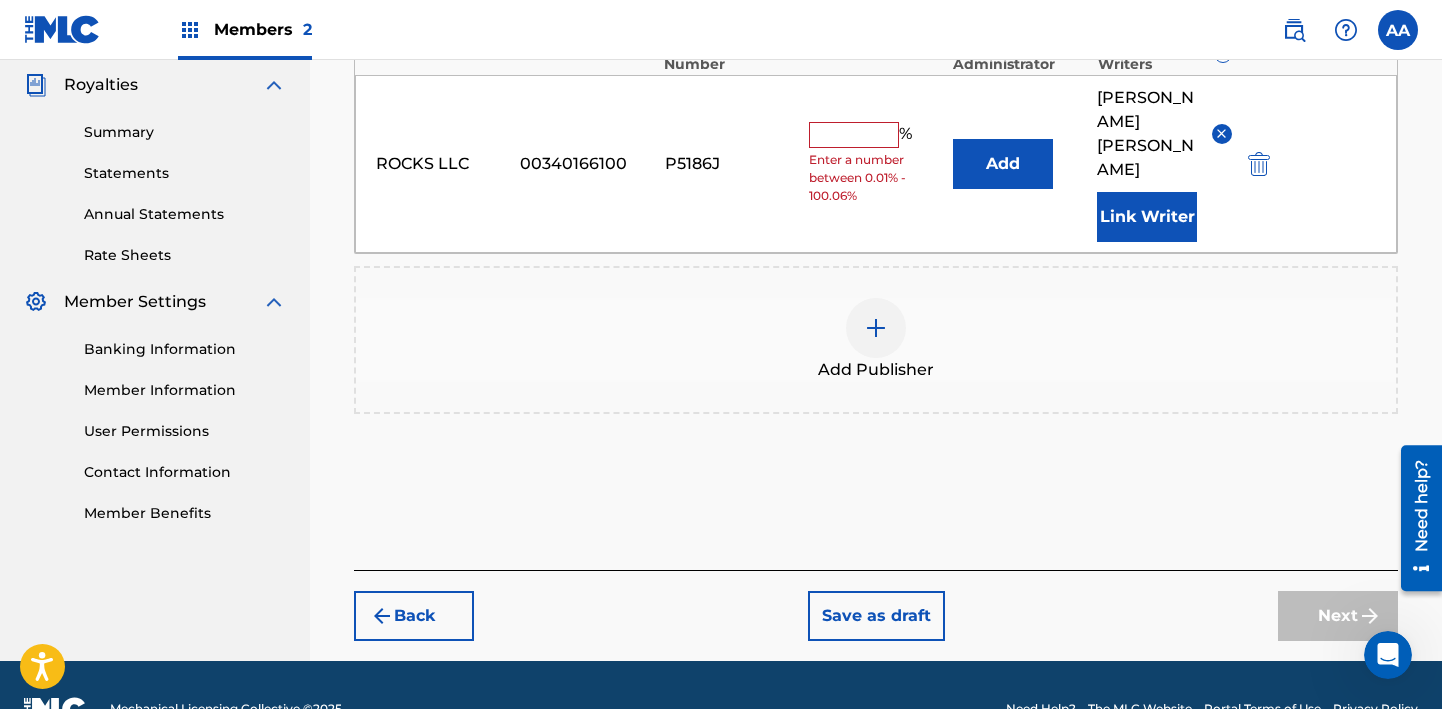 click at bounding box center [854, 135] 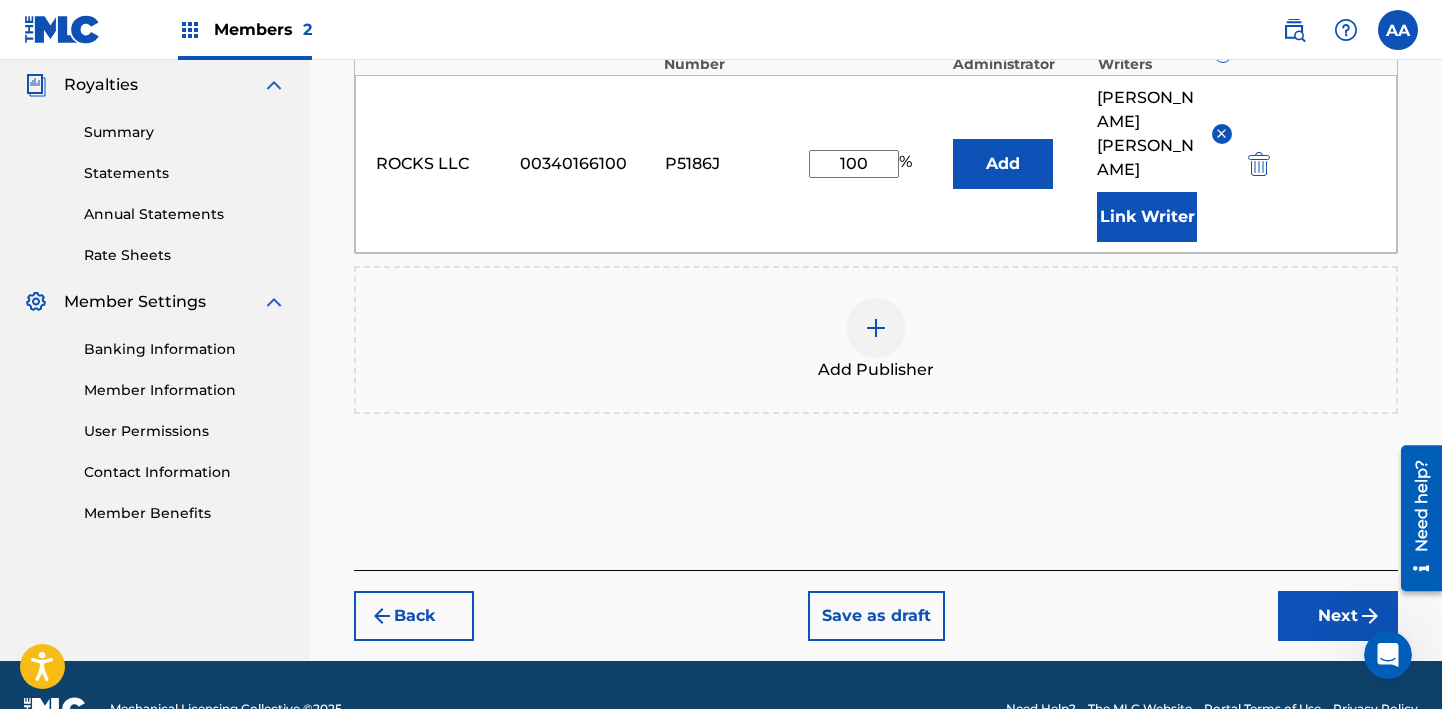 type on "100" 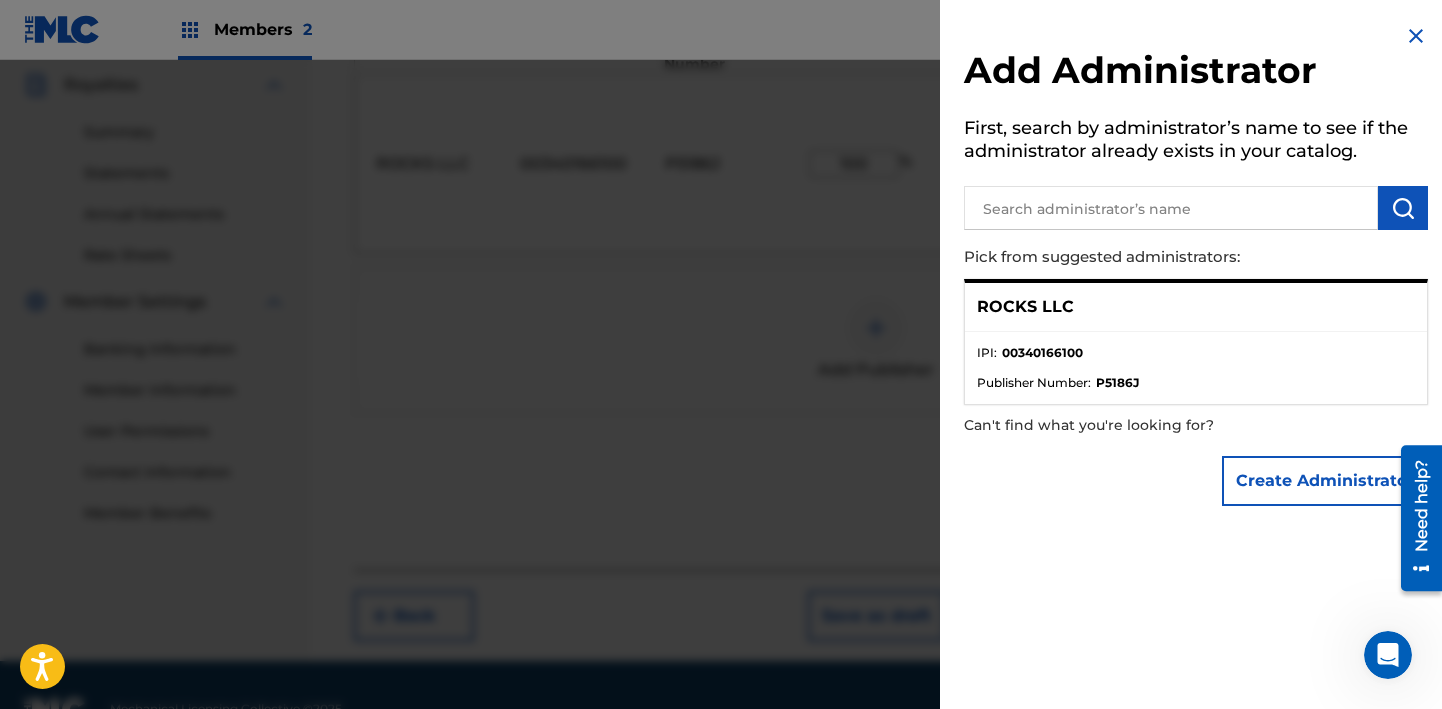 click at bounding box center [1416, 36] 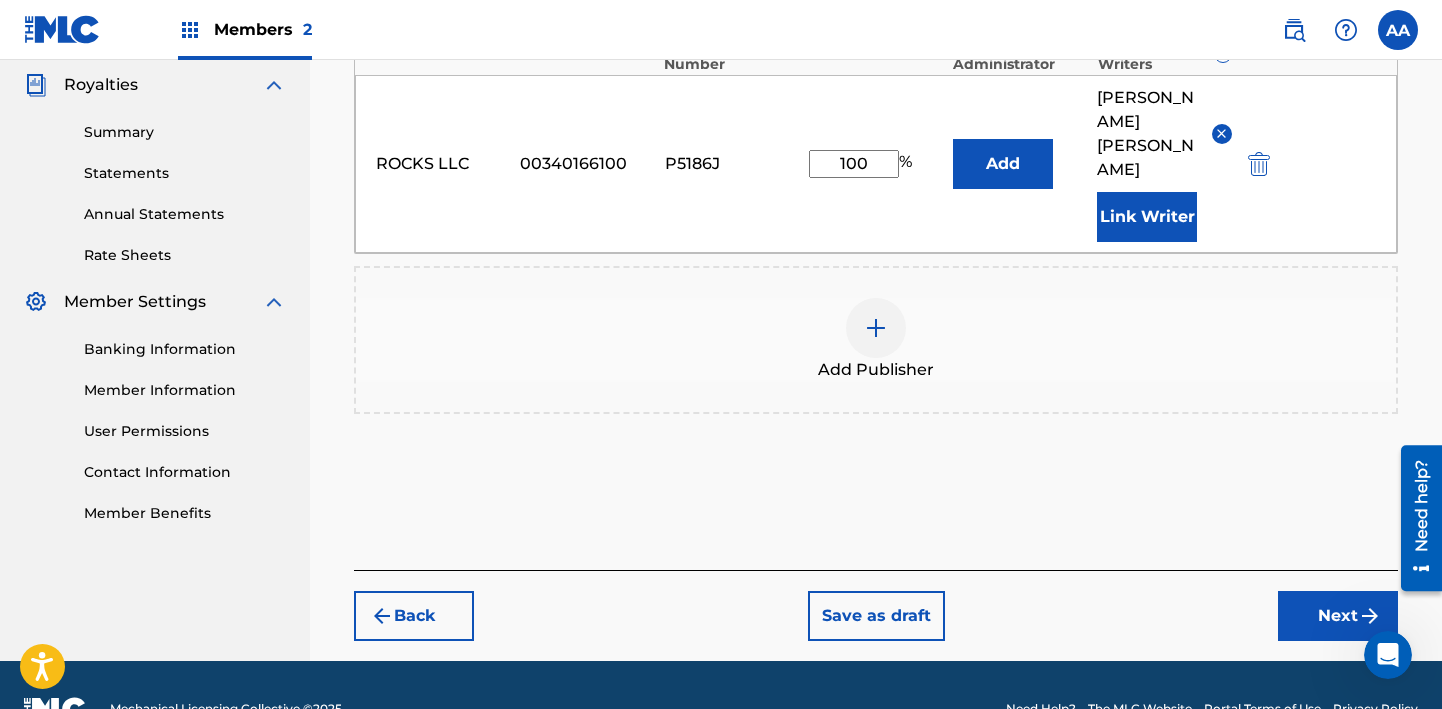 click on "Link Writer" at bounding box center [1147, 217] 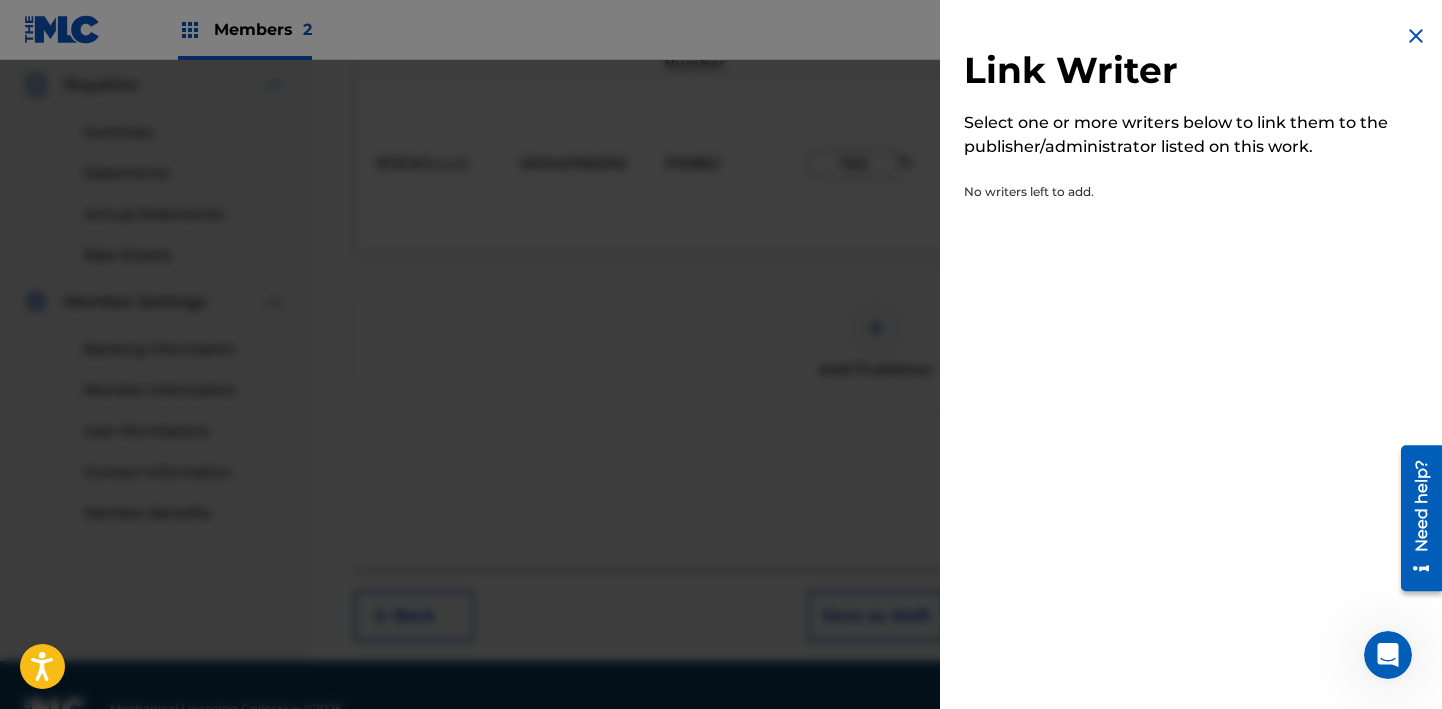 click at bounding box center [1416, 36] 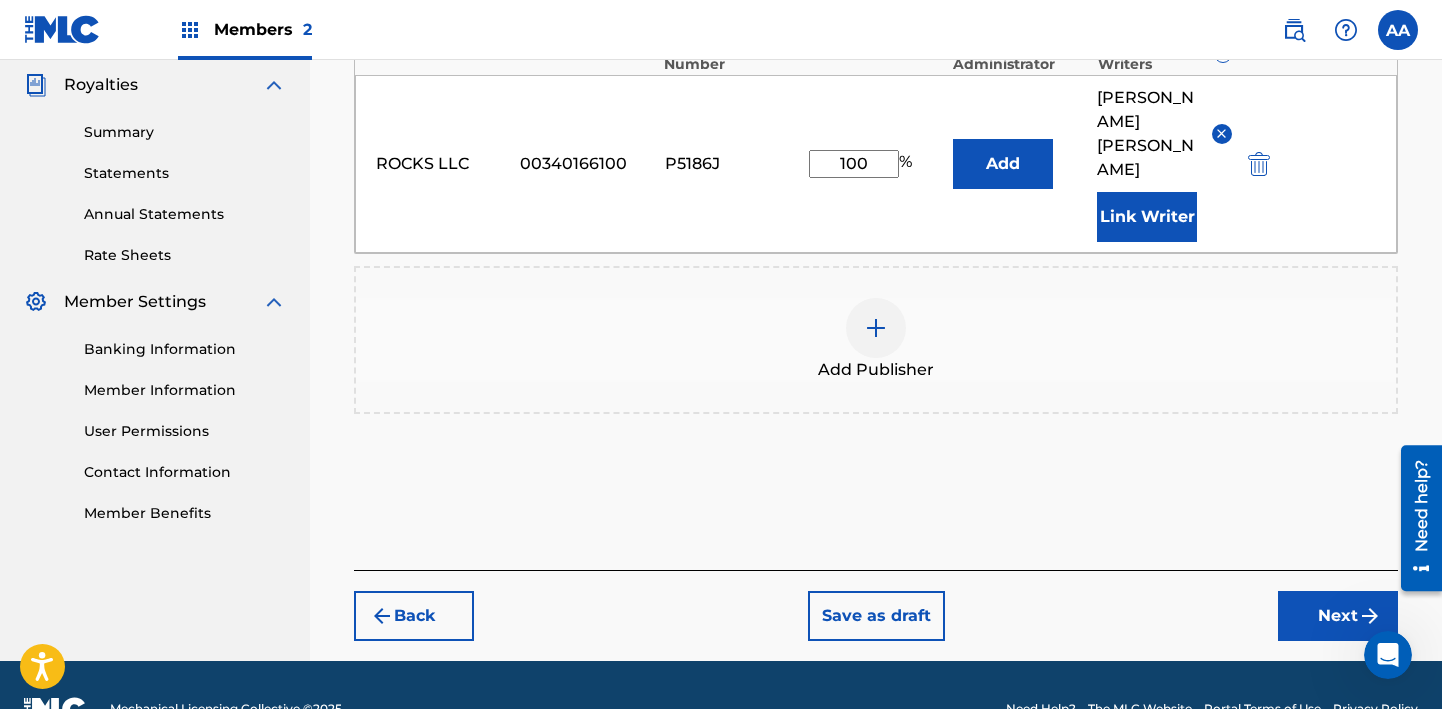 click on "Next" at bounding box center [1338, 616] 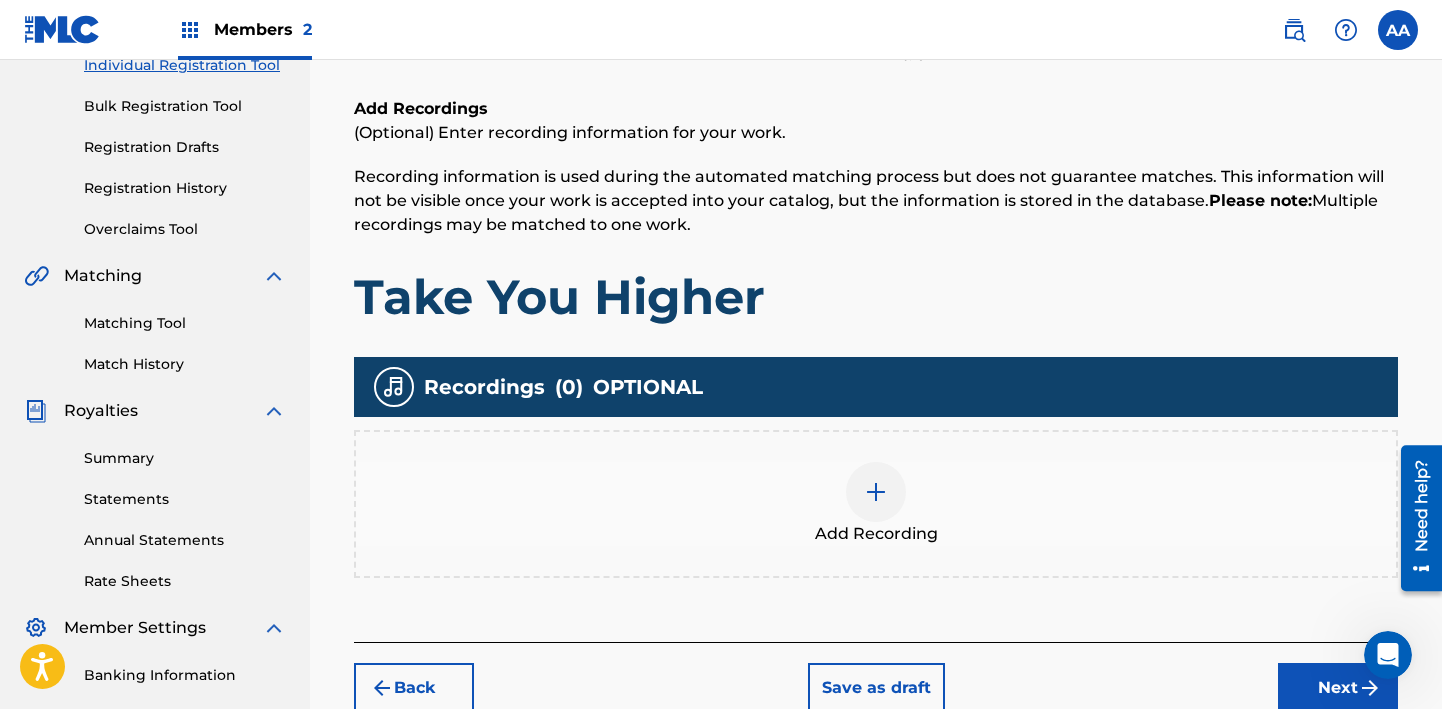 scroll, scrollTop: 342, scrollLeft: 0, axis: vertical 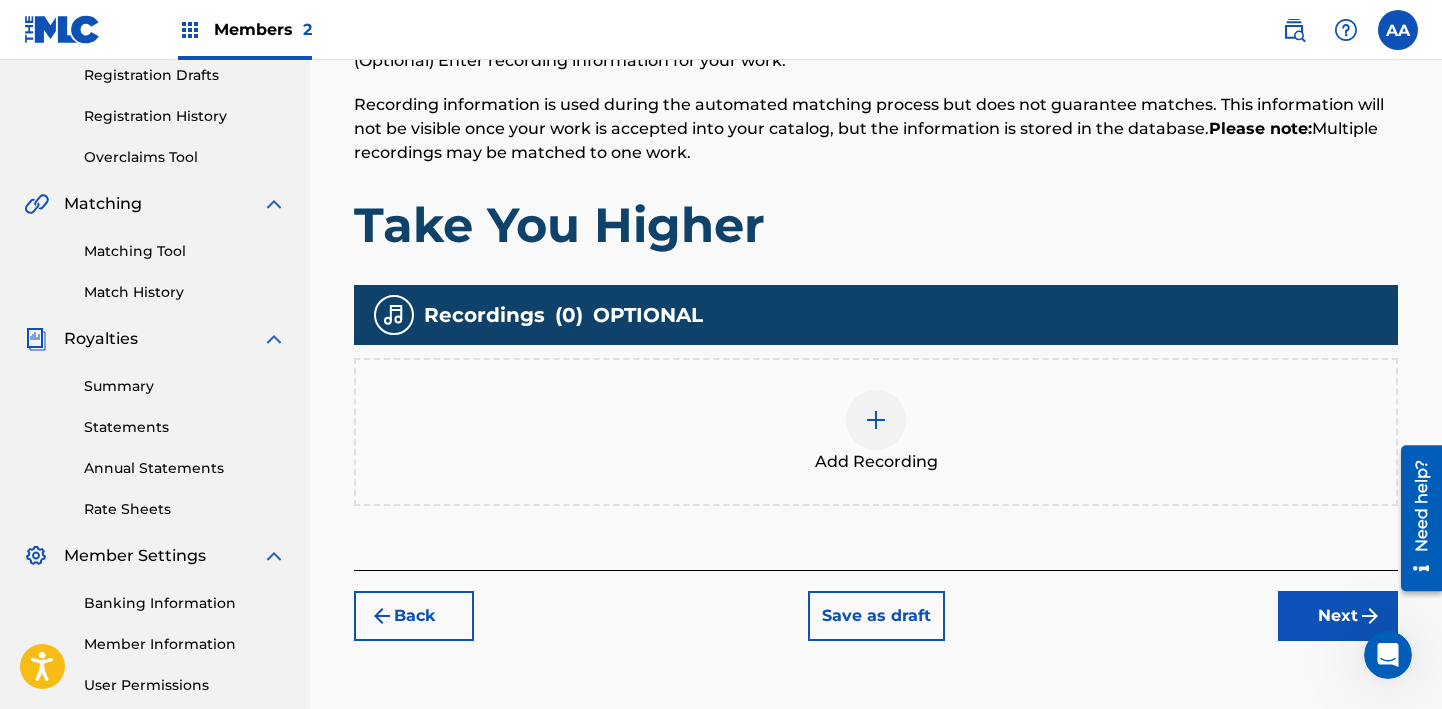 click at bounding box center (876, 420) 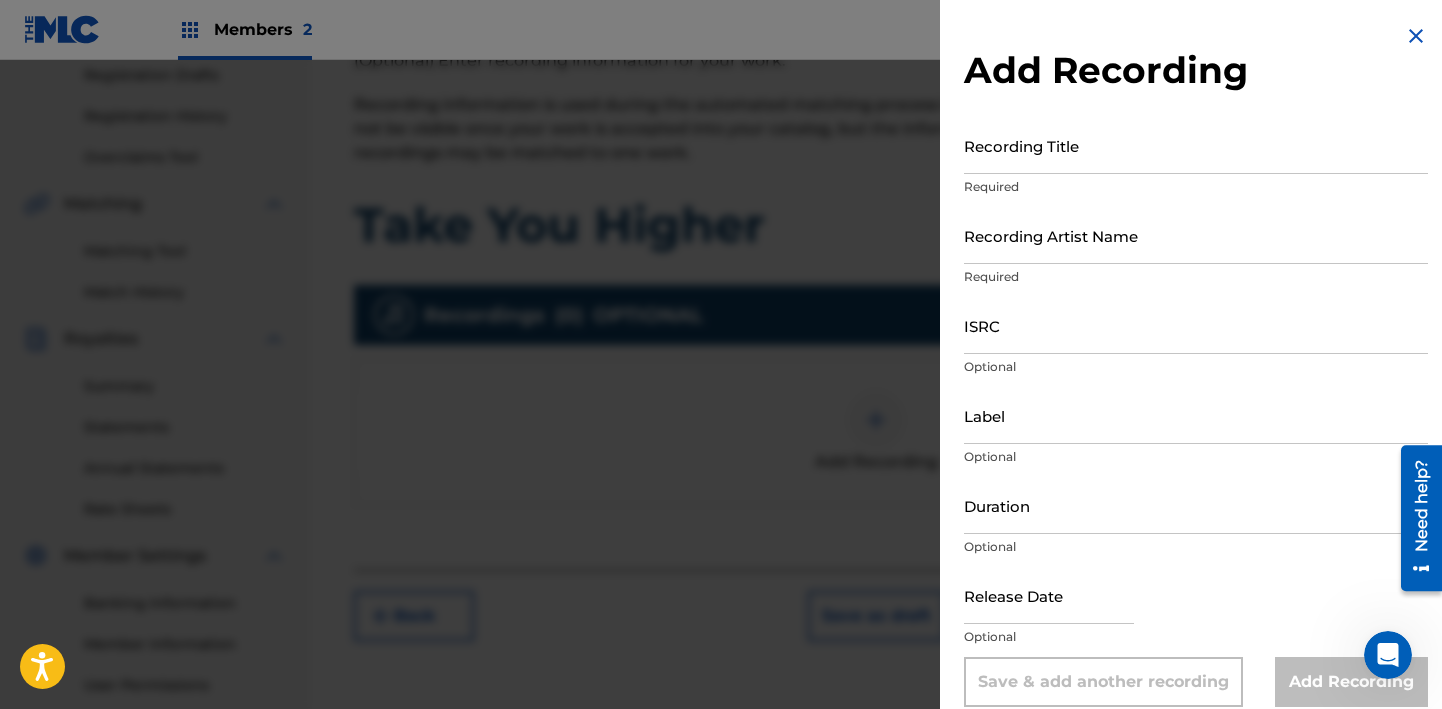 click on "Recording Title" at bounding box center (1196, 145) 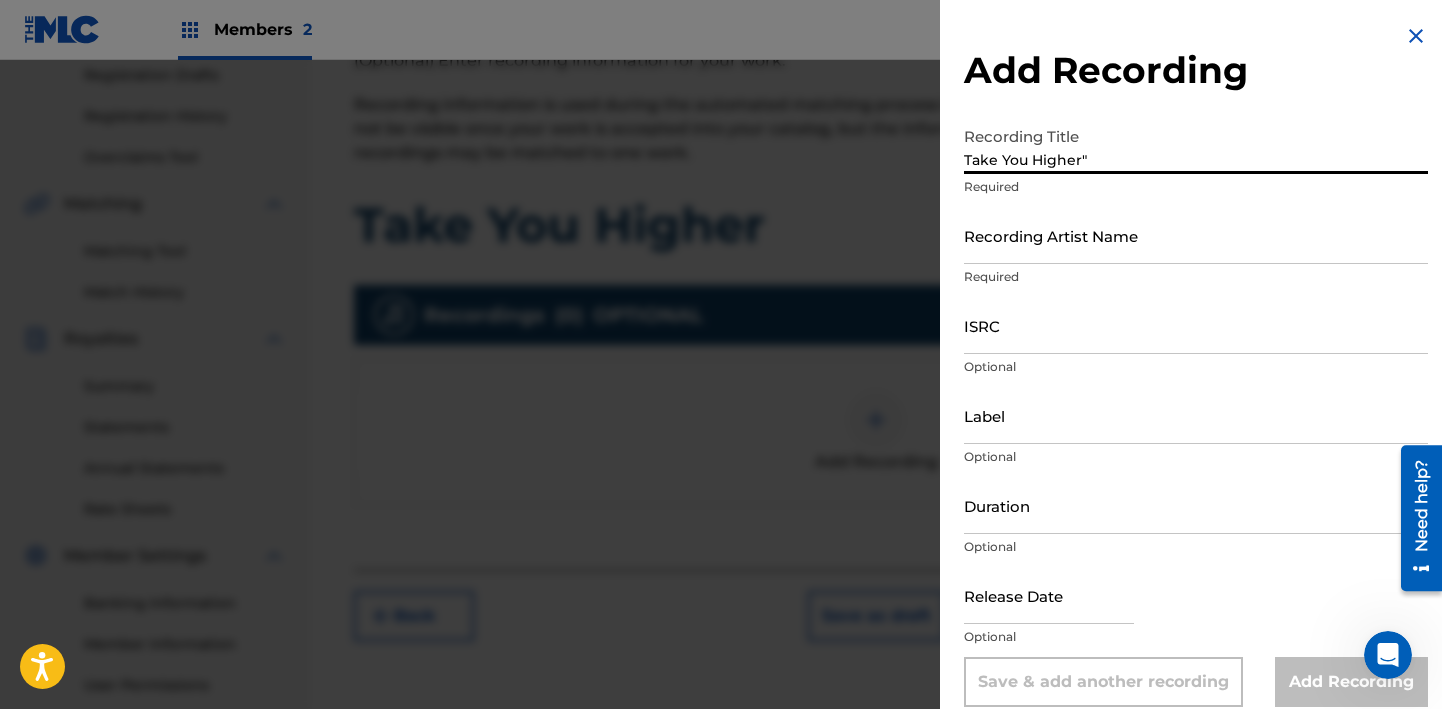 click on "Add Recording Recording Title Take You Higher" Required Recording Artist Name Required ISRC Optional Label Optional Duration Optional Release Date Optional Save & add another recording Add Recording" at bounding box center [1196, 365] 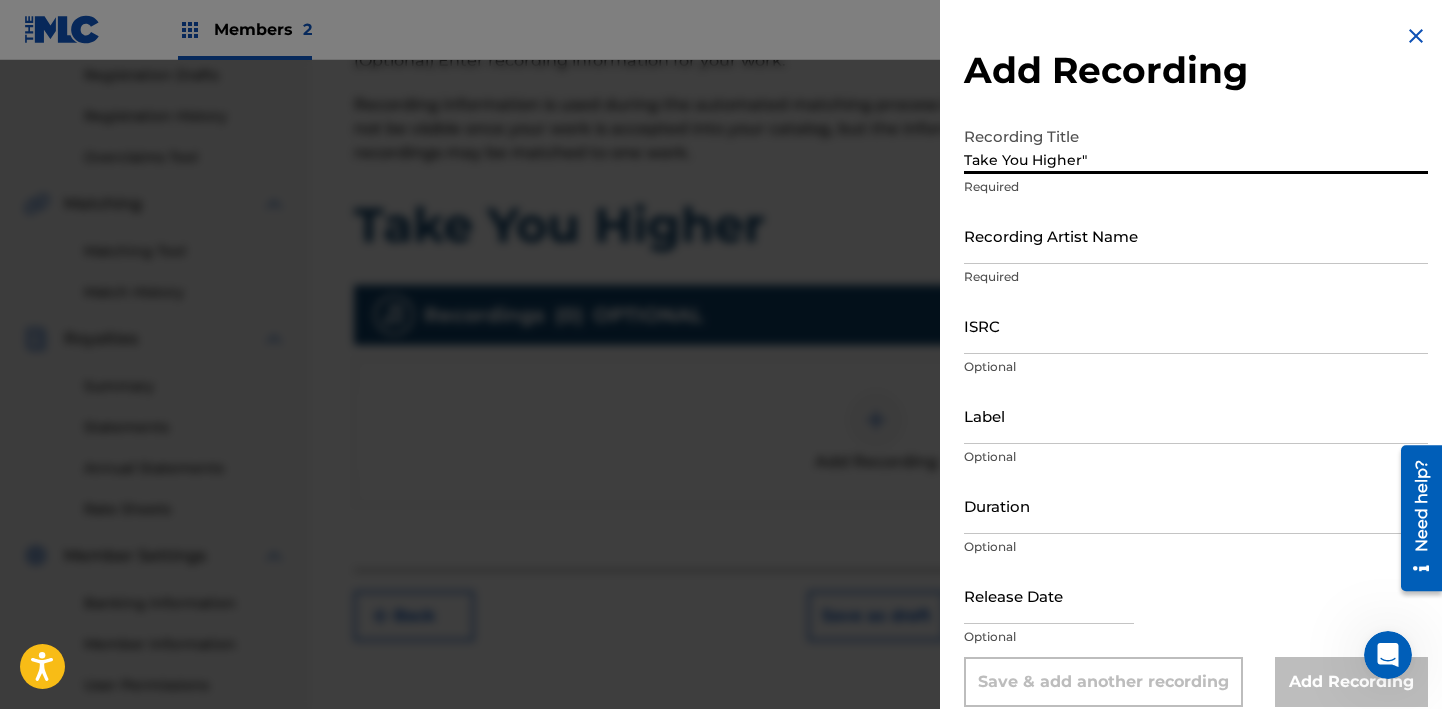 click on "Take You Higher"" at bounding box center [1196, 145] 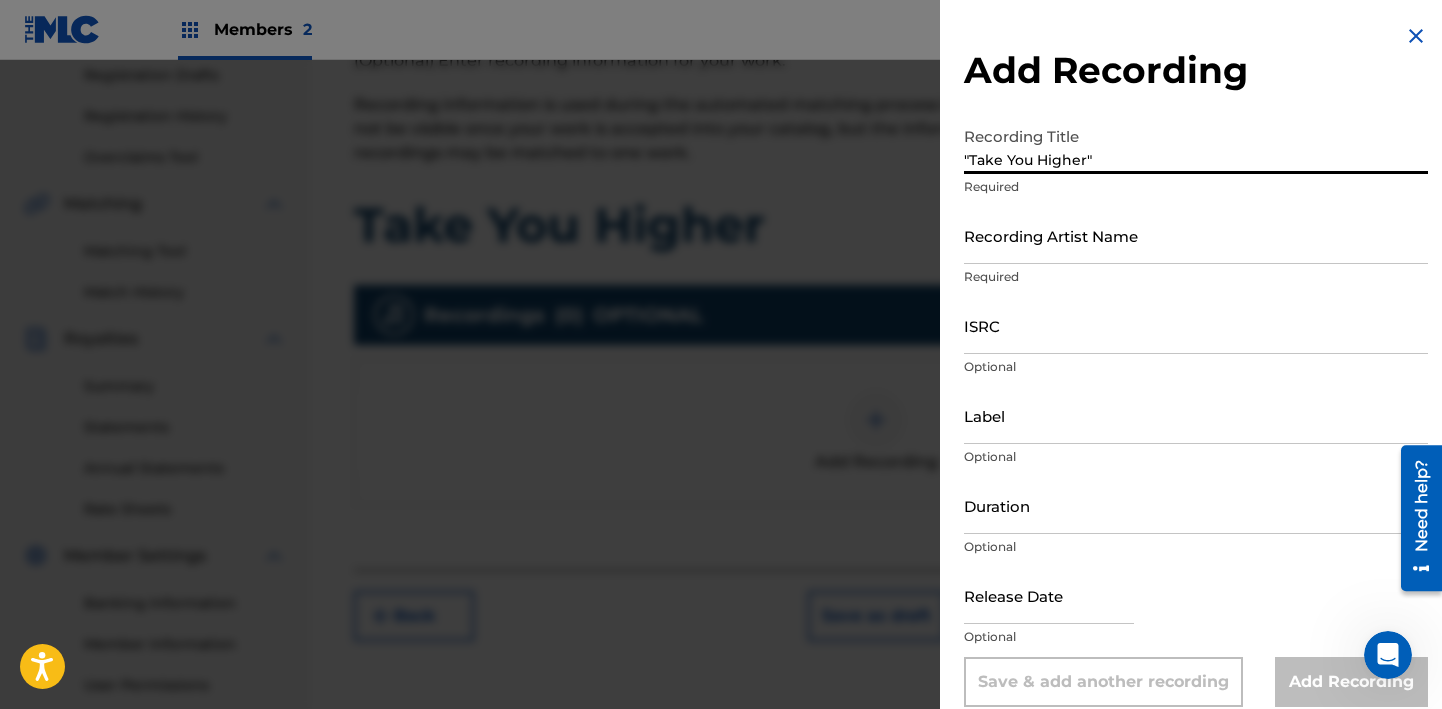 click on ""Take You Higher"" at bounding box center [1196, 145] 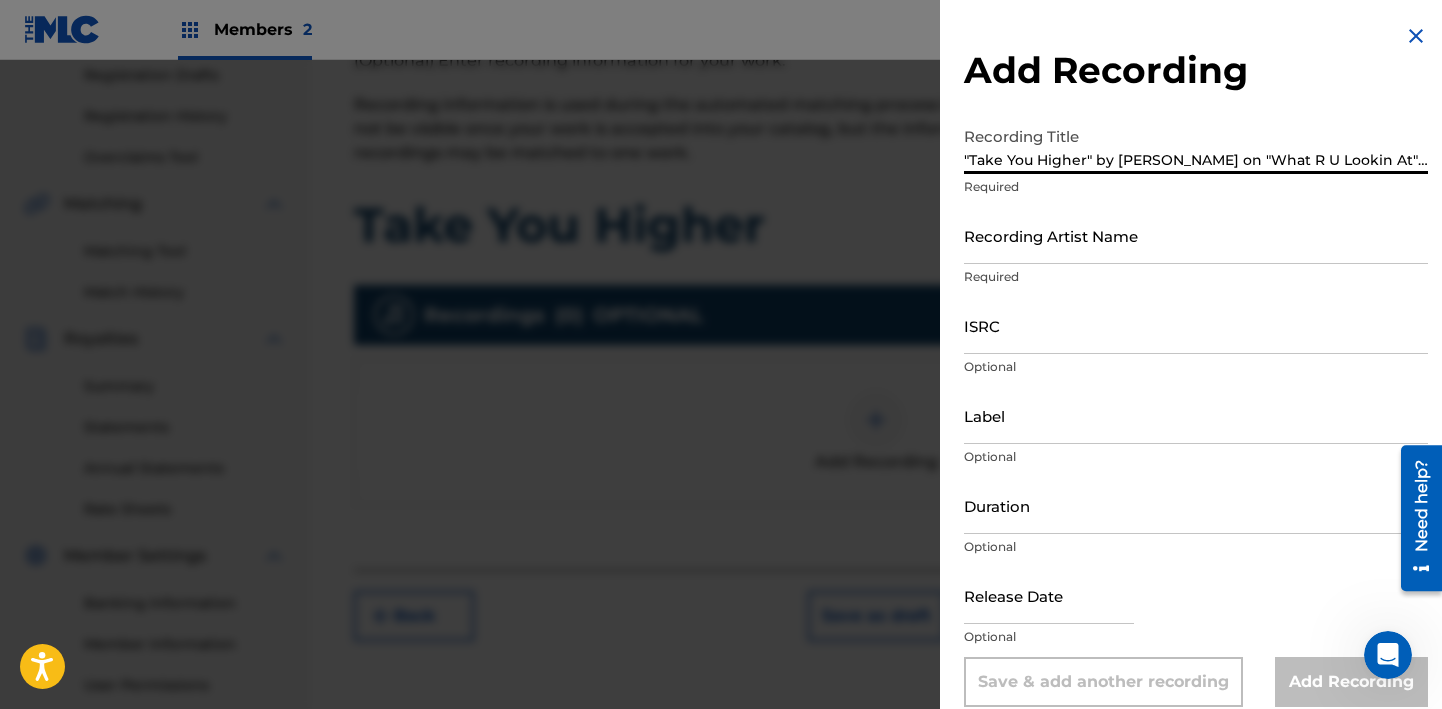 drag, startPoint x: 1171, startPoint y: 162, endPoint x: 1096, endPoint y: 165, distance: 75.059975 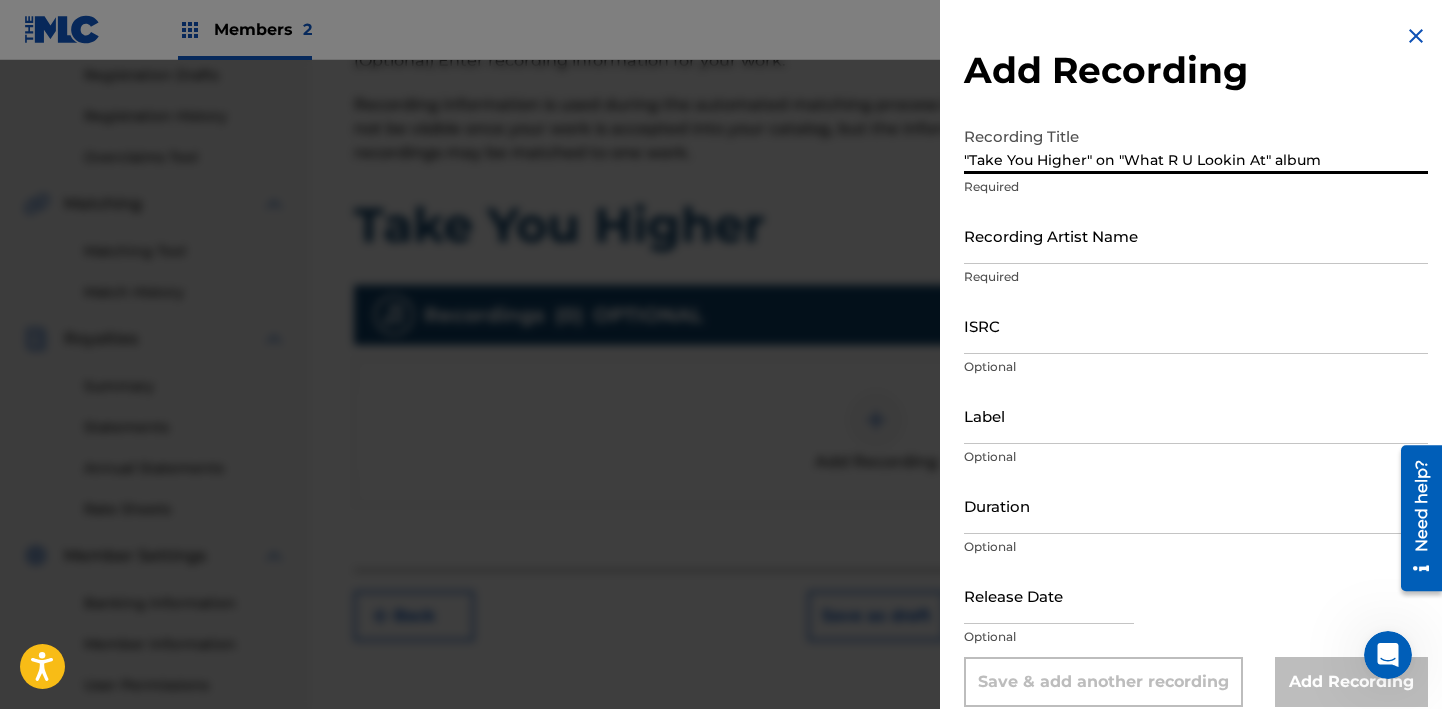 type on ""Take You Higher" on "What R U Lookin At" album" 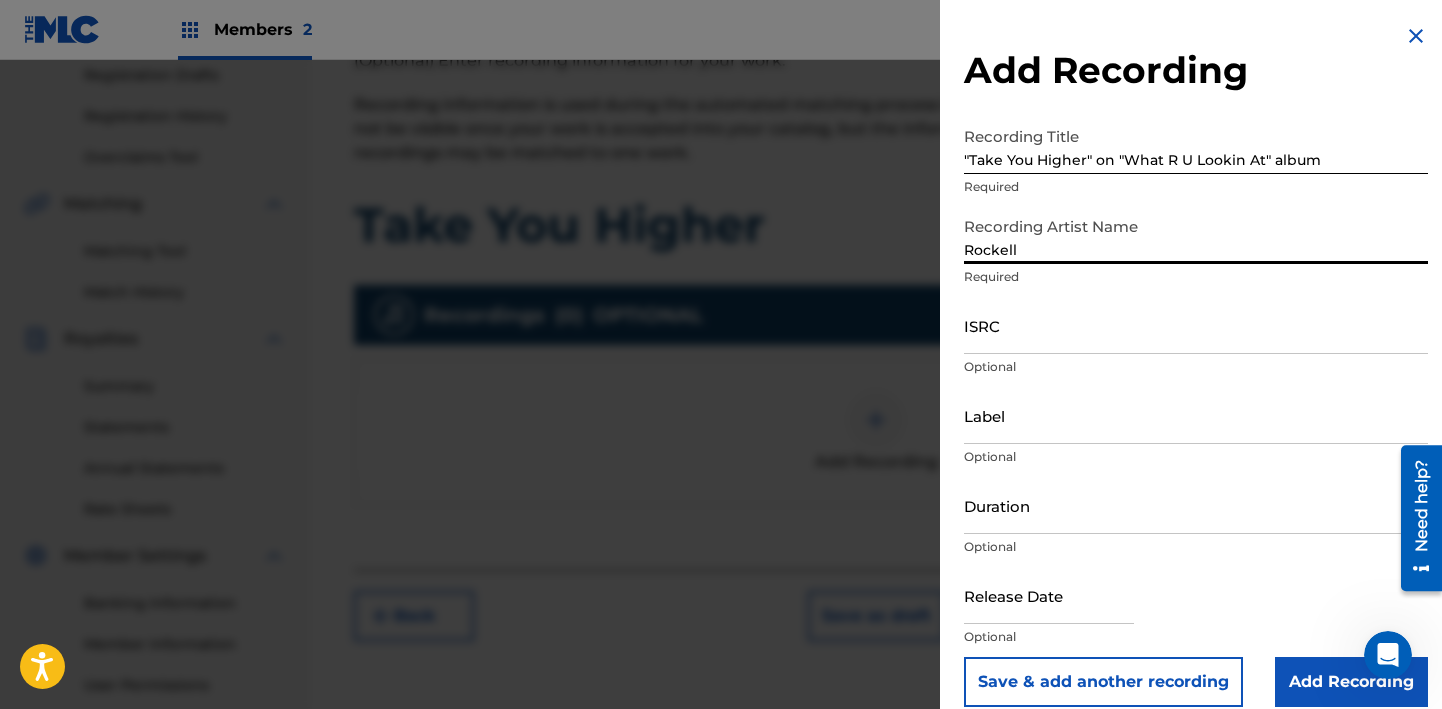 type on "Rockell" 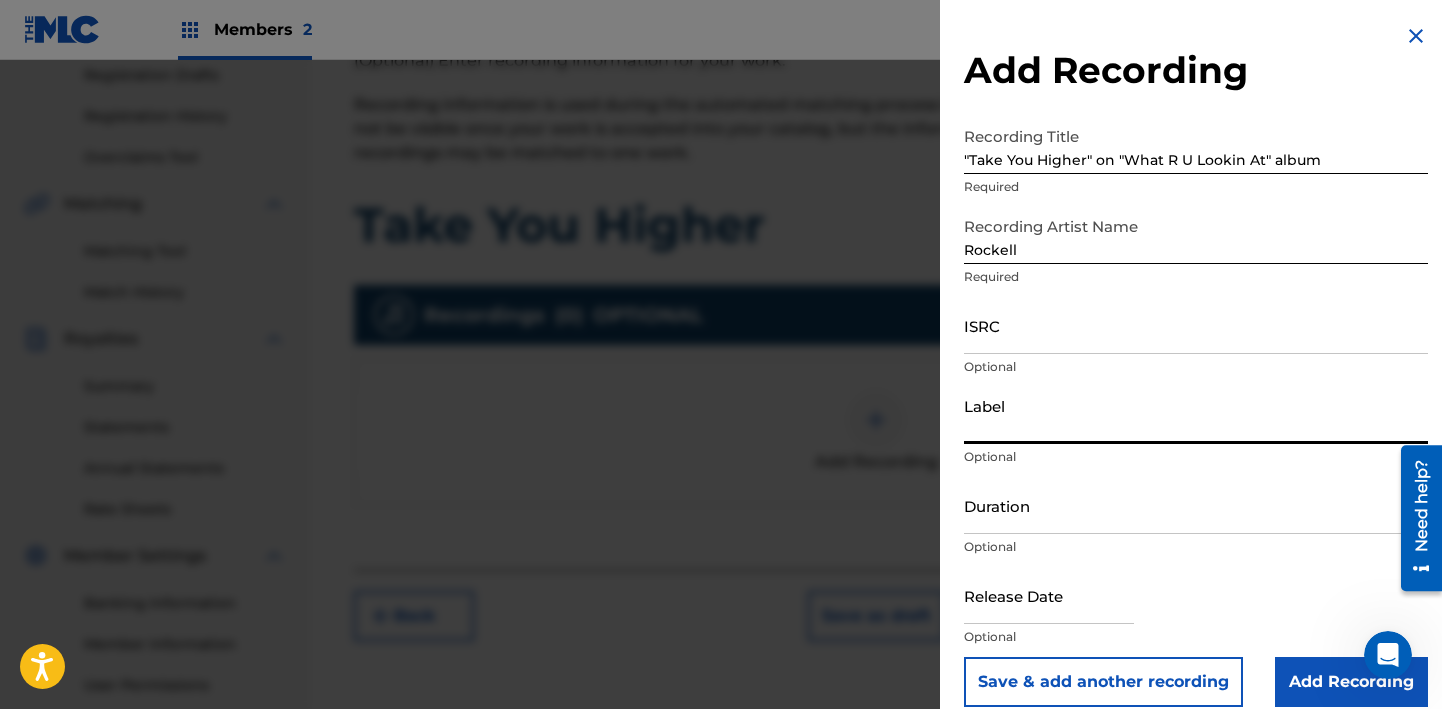 type on "[PERSON_NAME] Entertainment LLC" 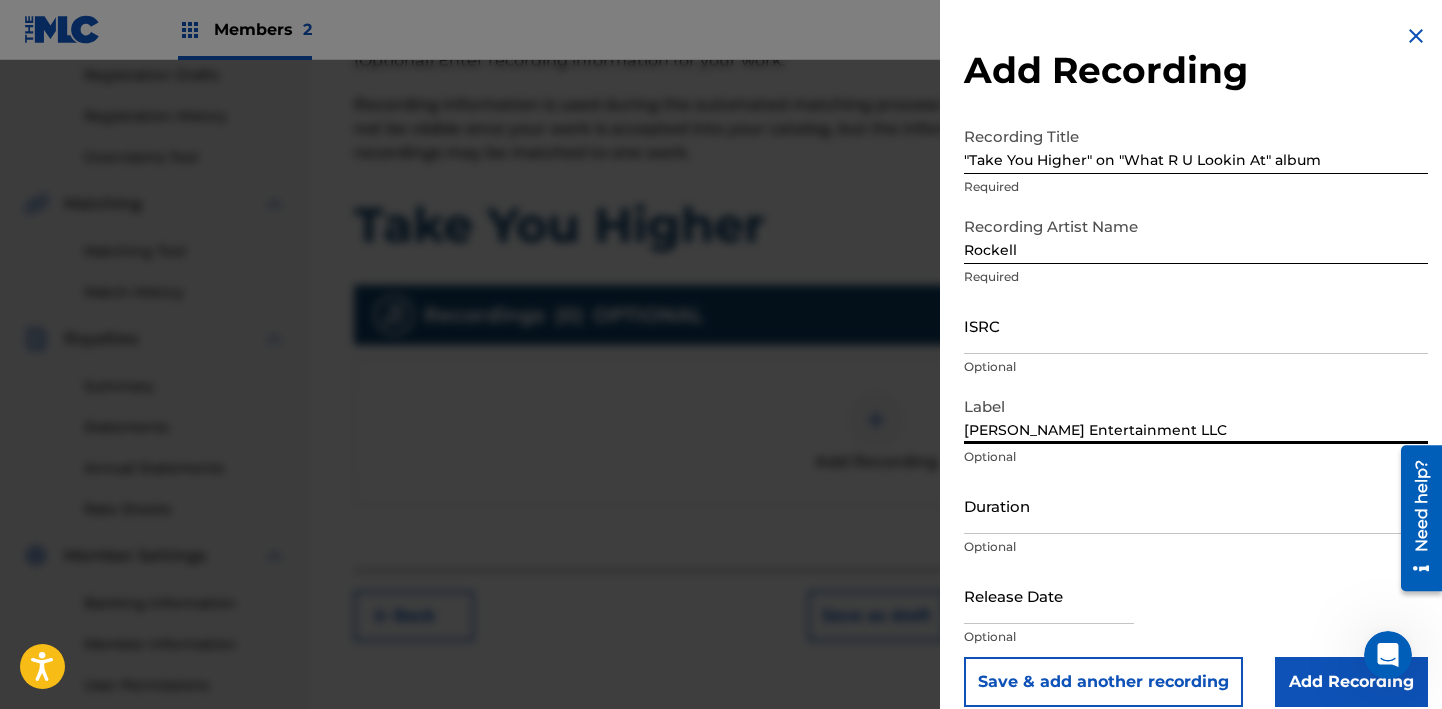 scroll, scrollTop: 22, scrollLeft: 0, axis: vertical 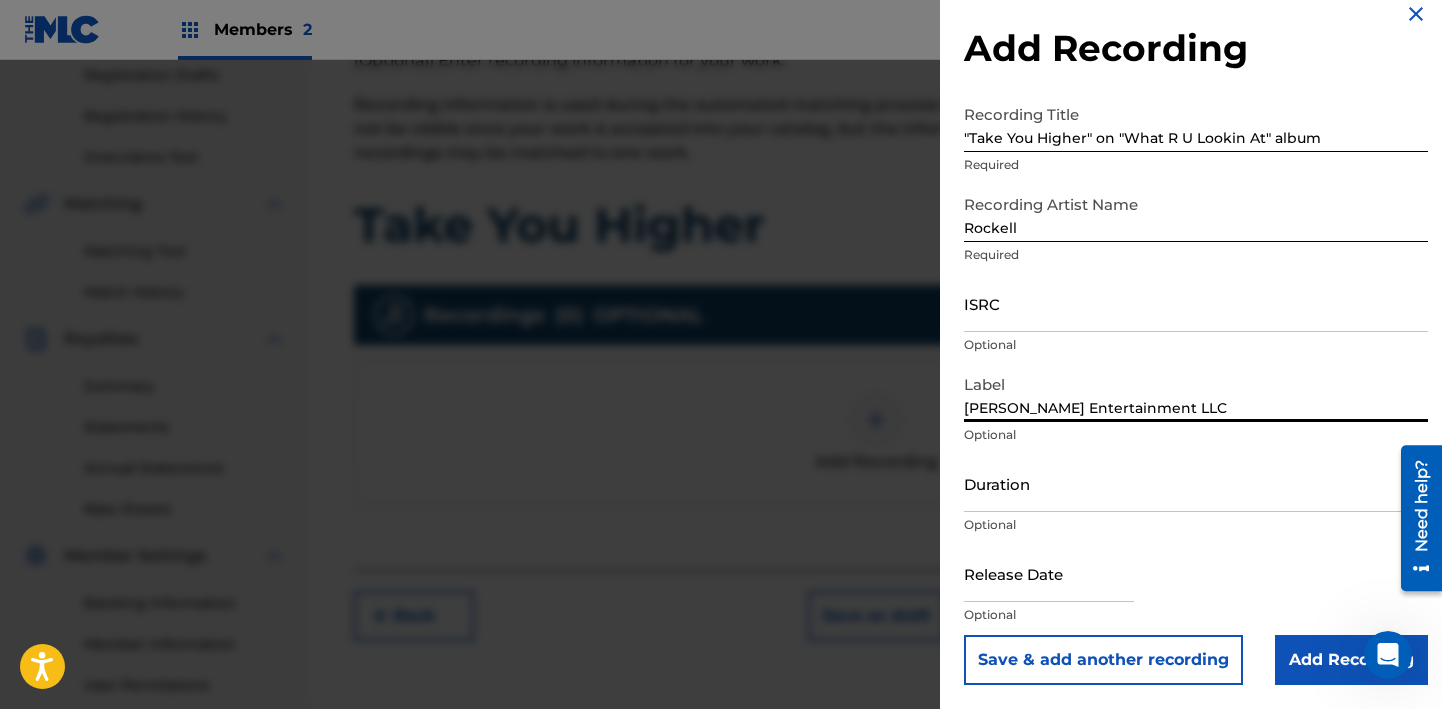 select on "6" 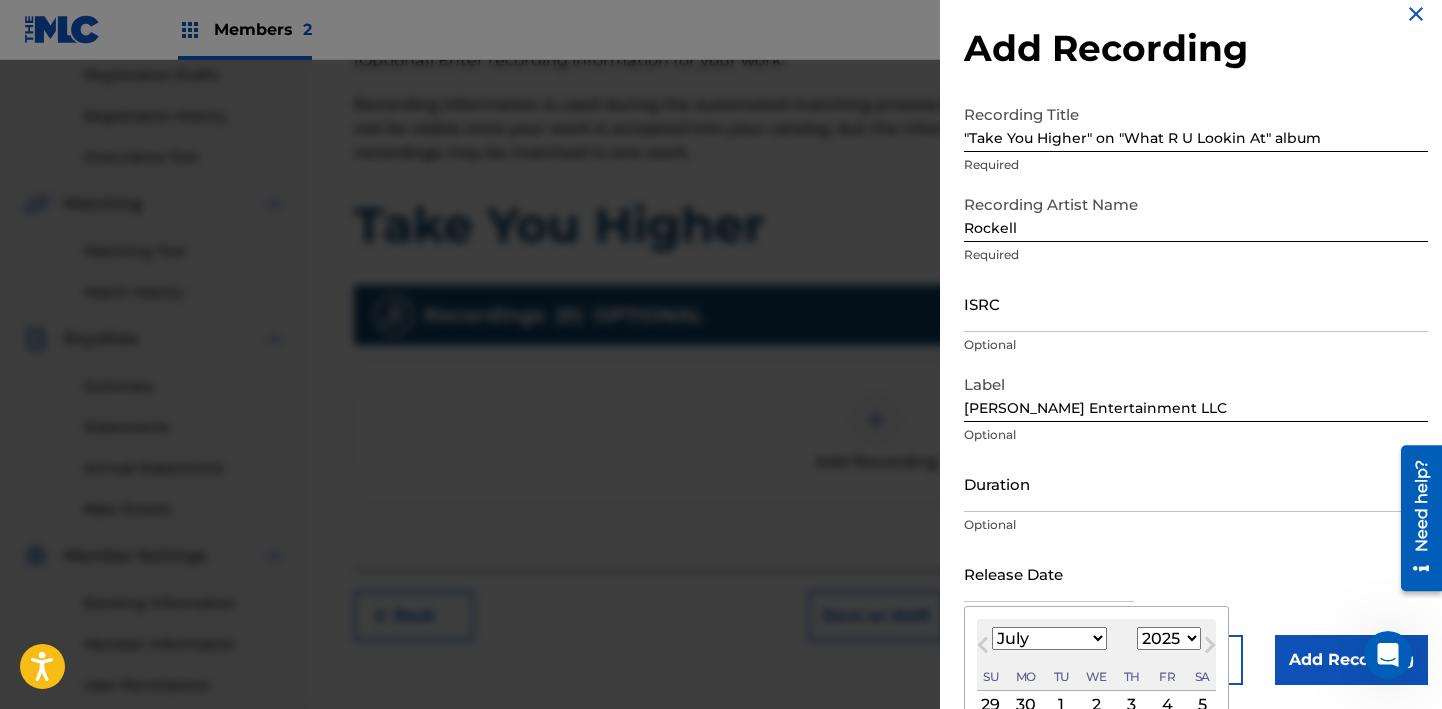 click at bounding box center (1049, 573) 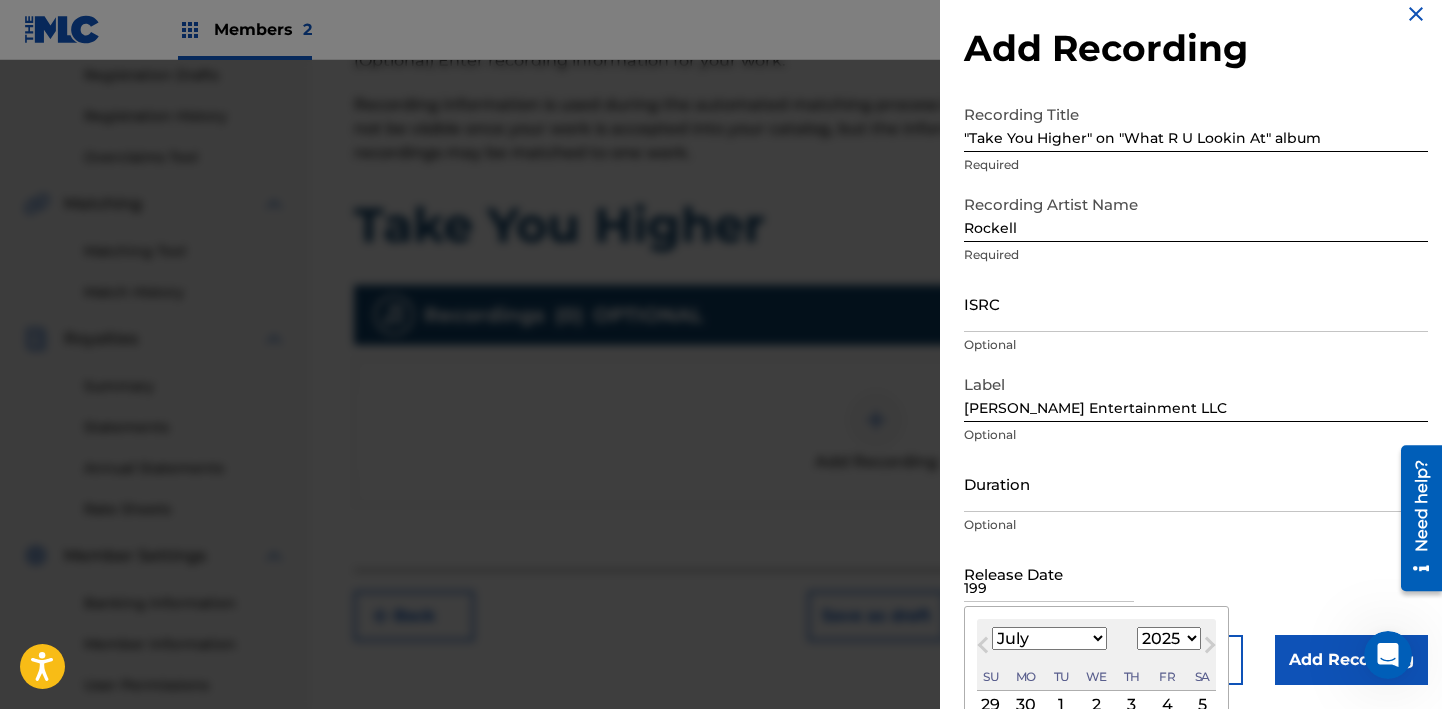 type on "1998" 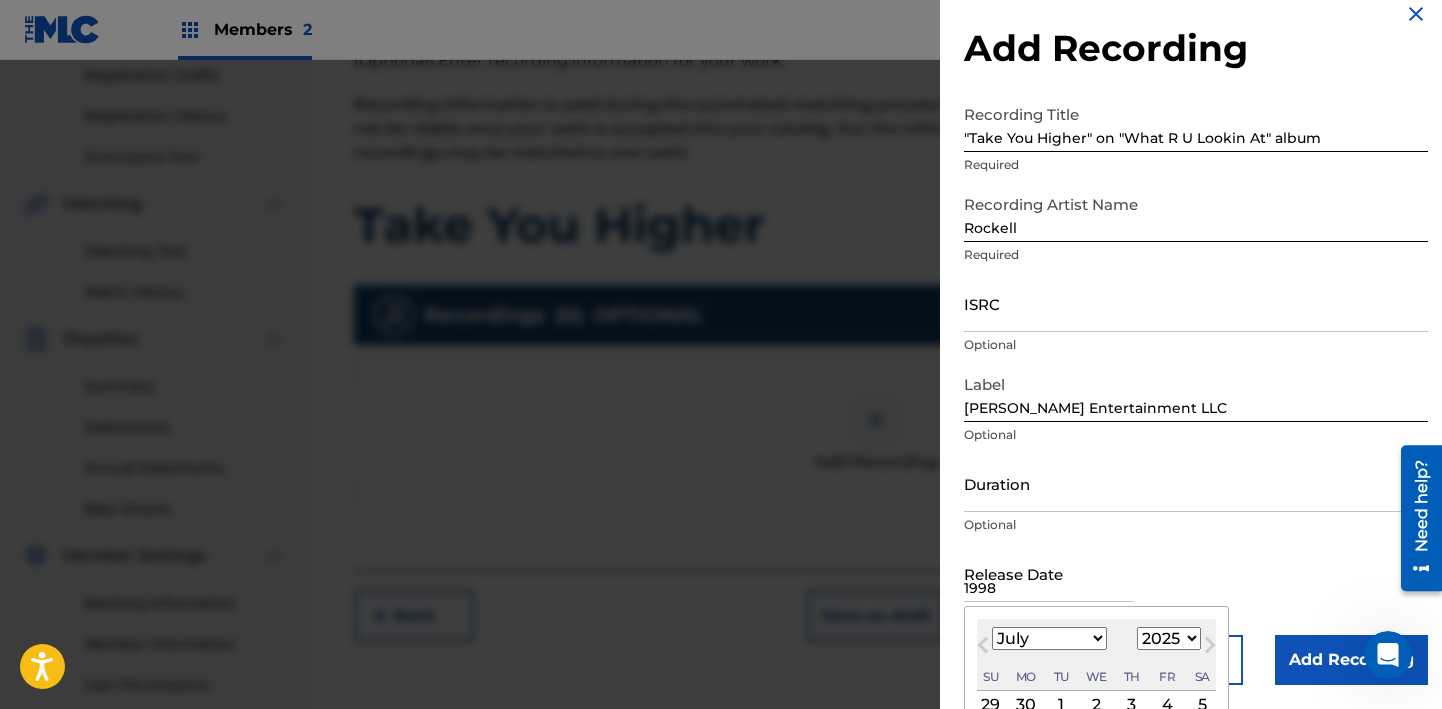 type 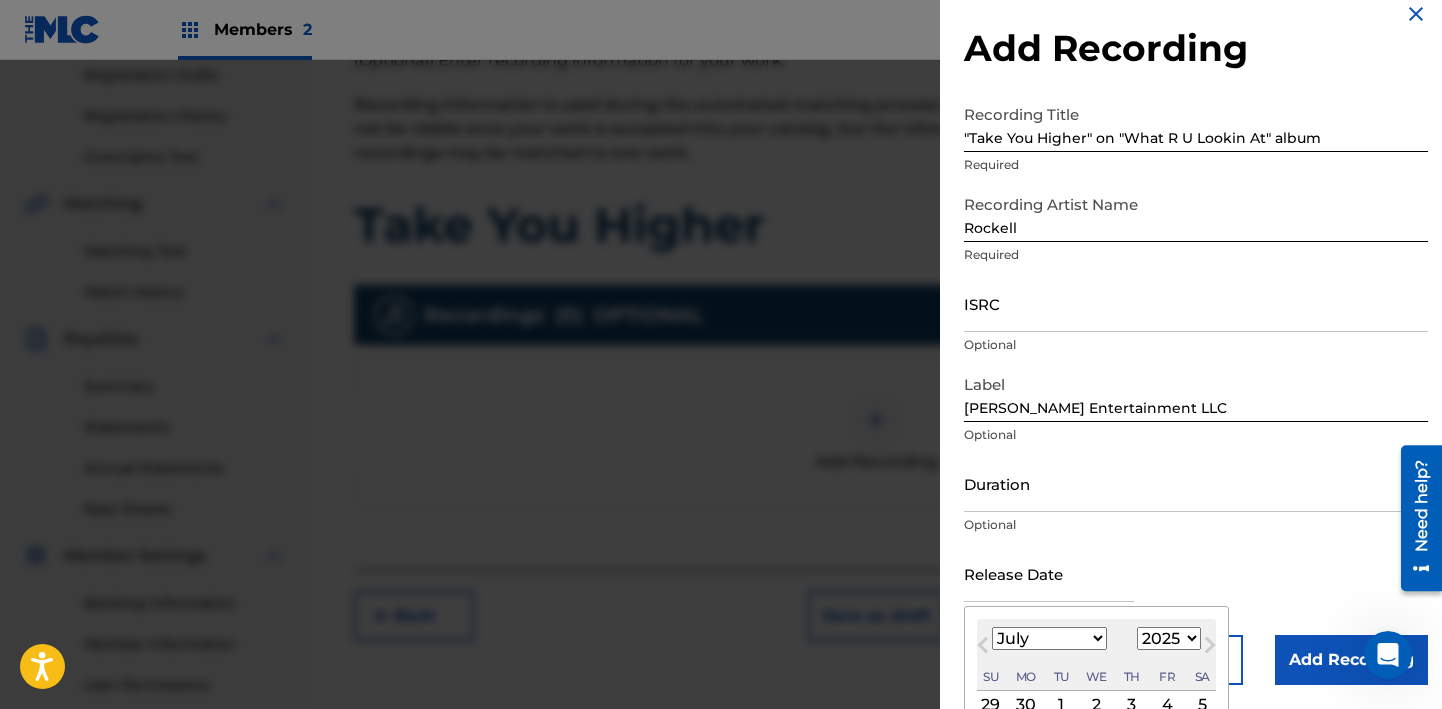 click on "Duration Optional" at bounding box center (1196, 500) 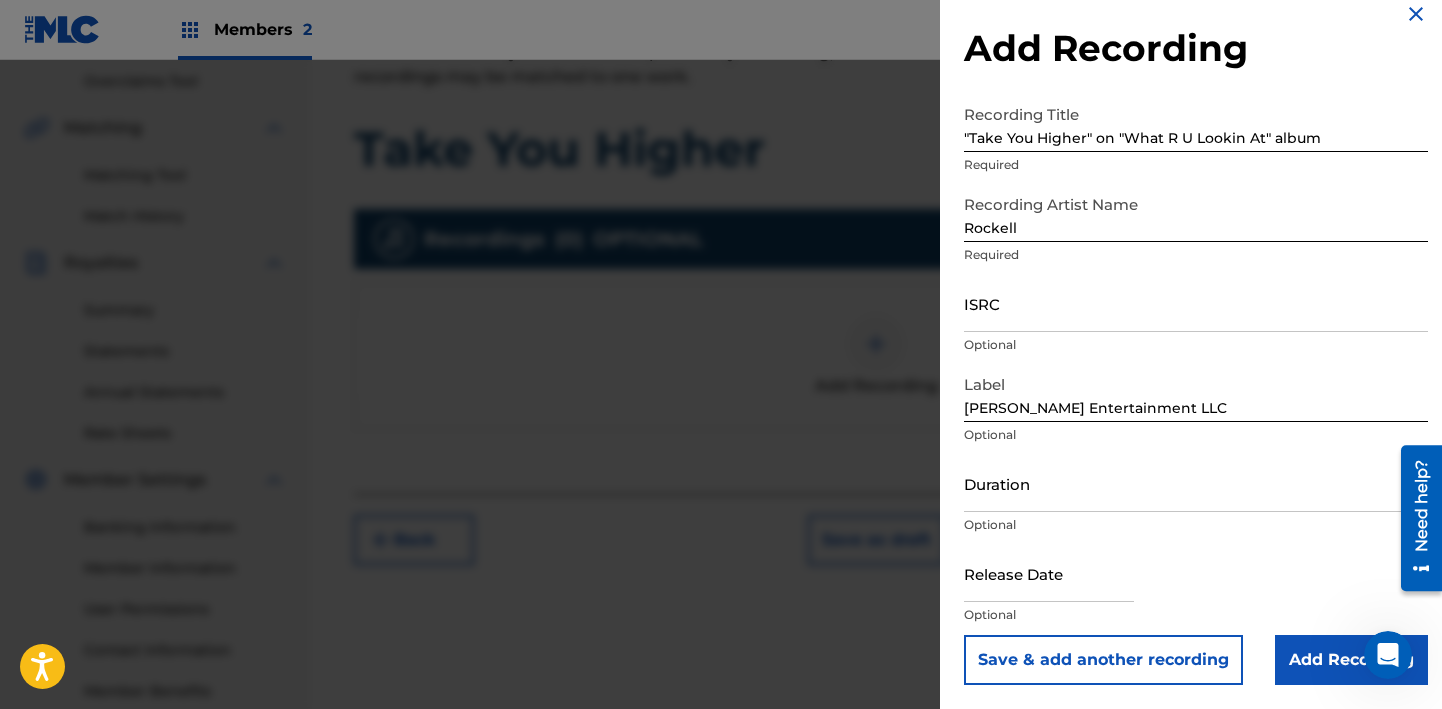 scroll, scrollTop: 422, scrollLeft: 0, axis: vertical 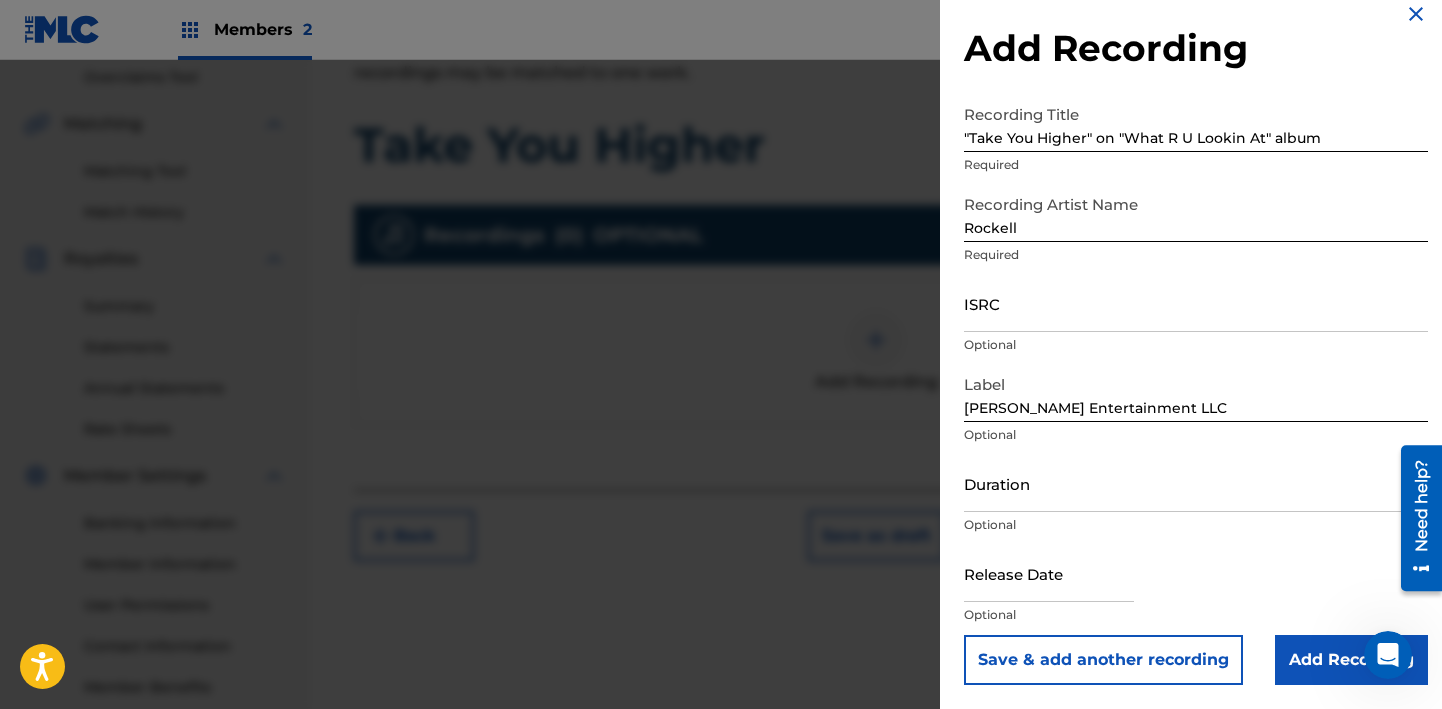 click on "Optional" at bounding box center (1196, 615) 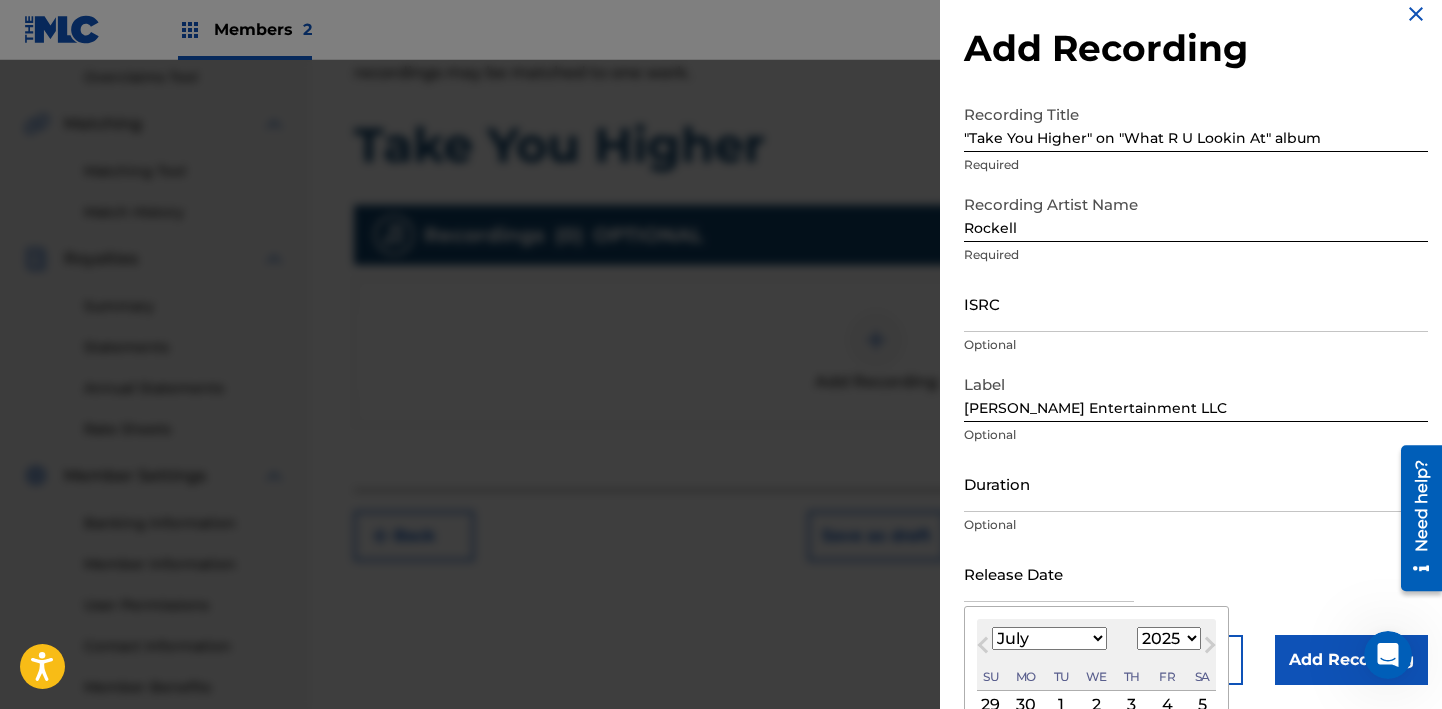 click at bounding box center [1049, 573] 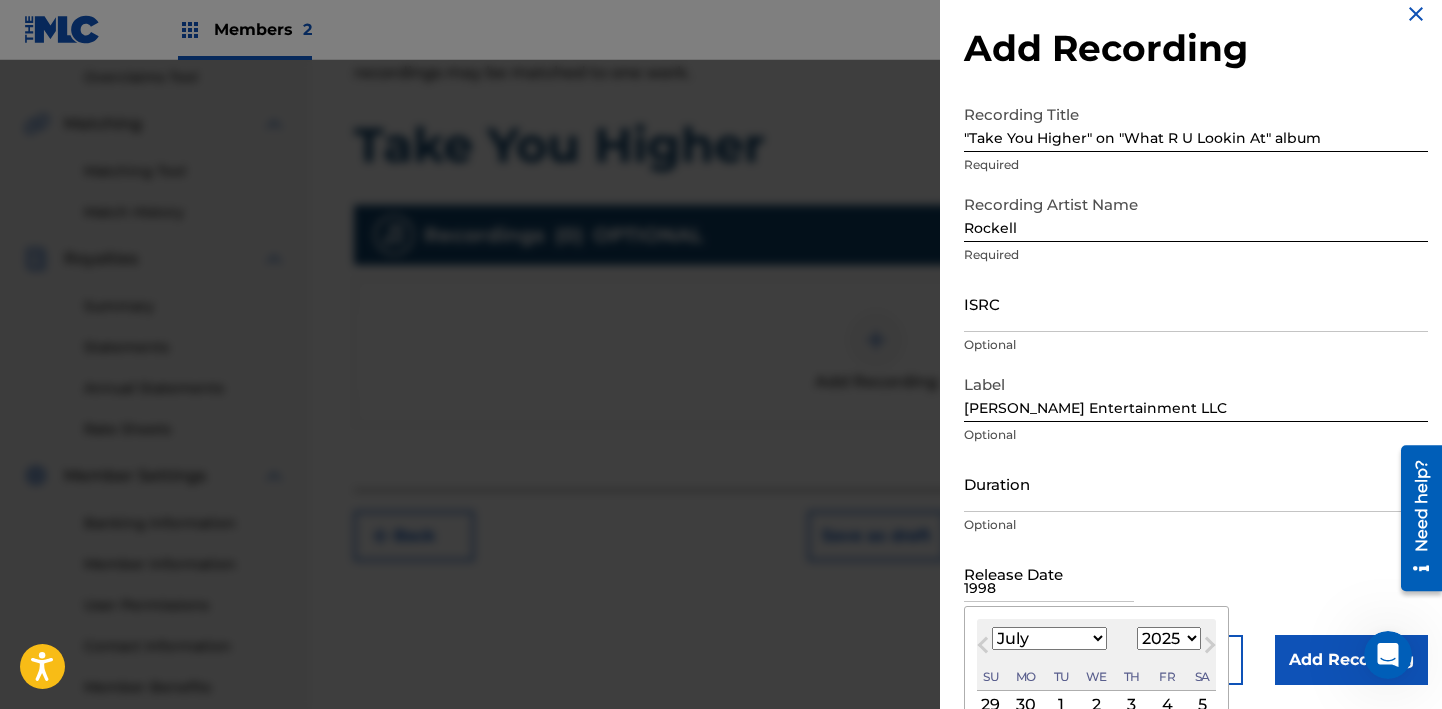type on "1998" 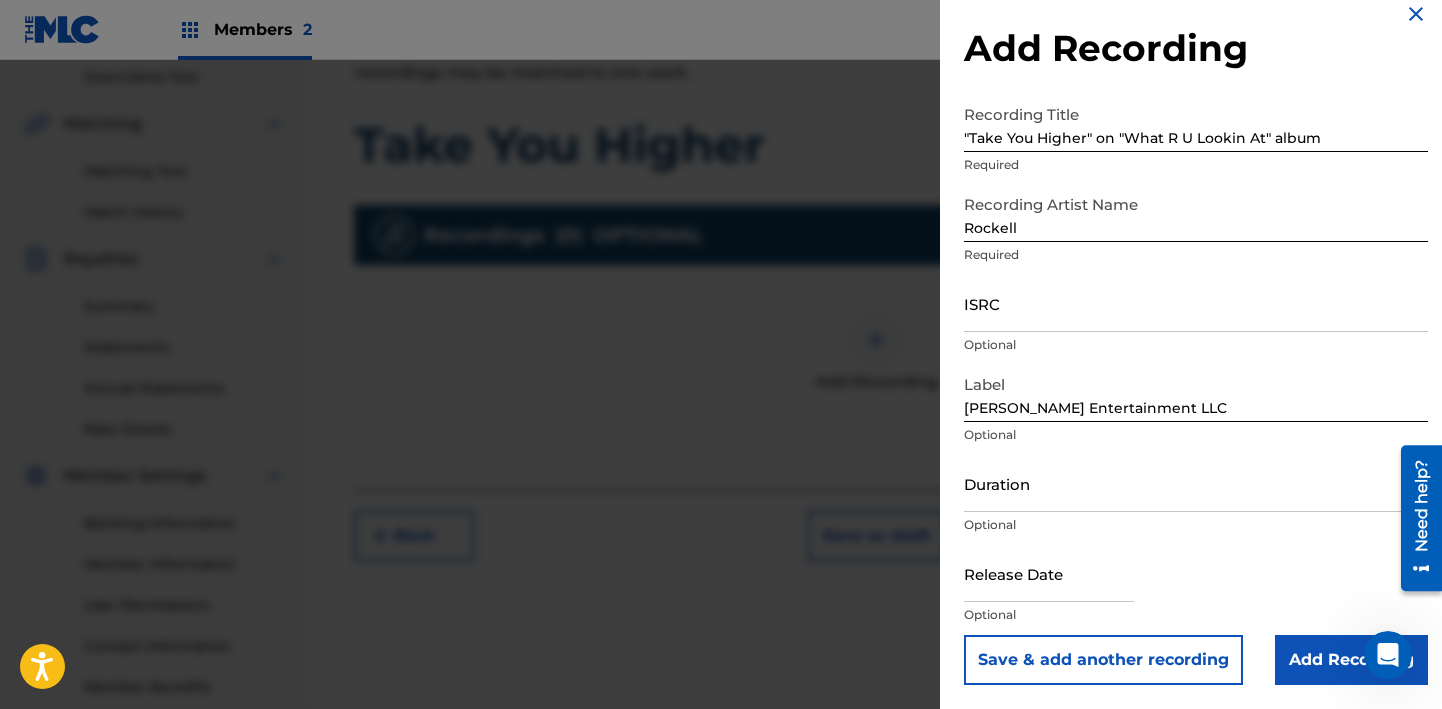 select on "6" 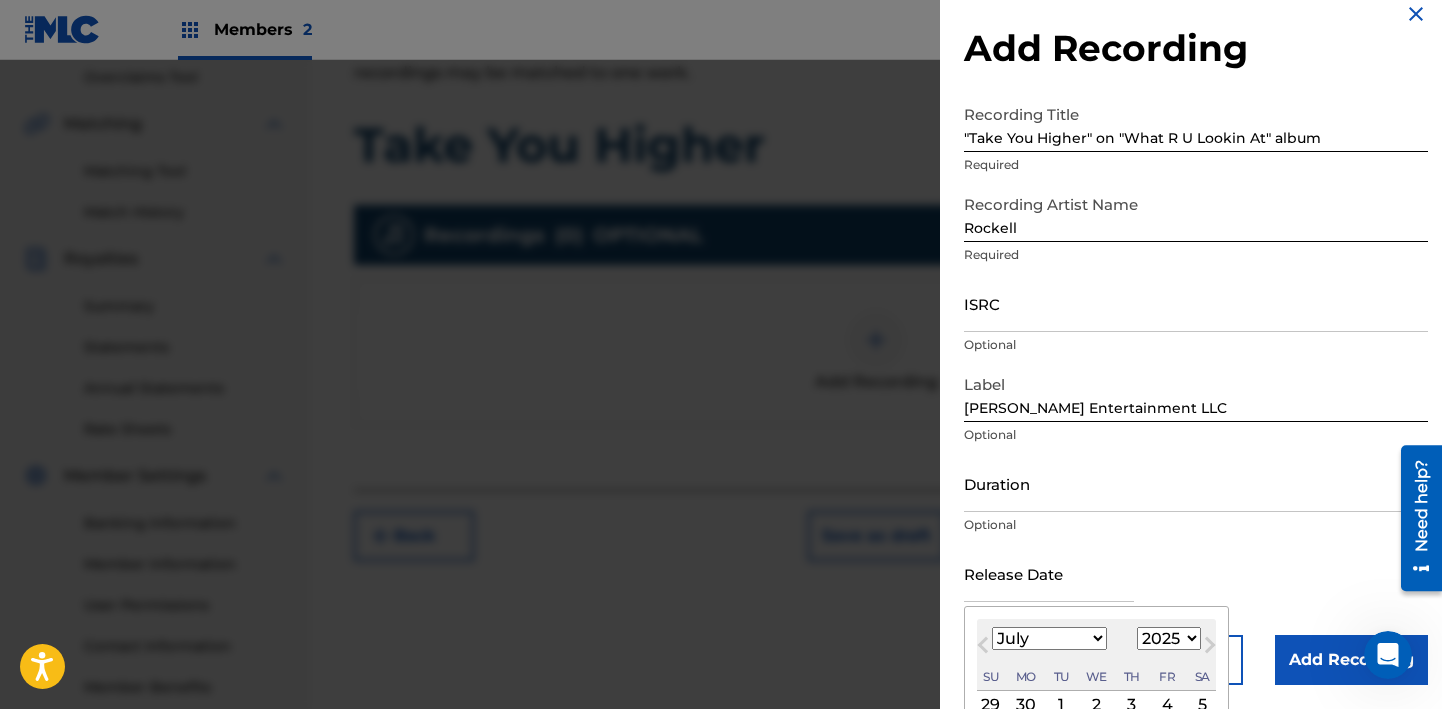 click at bounding box center [1049, 573] 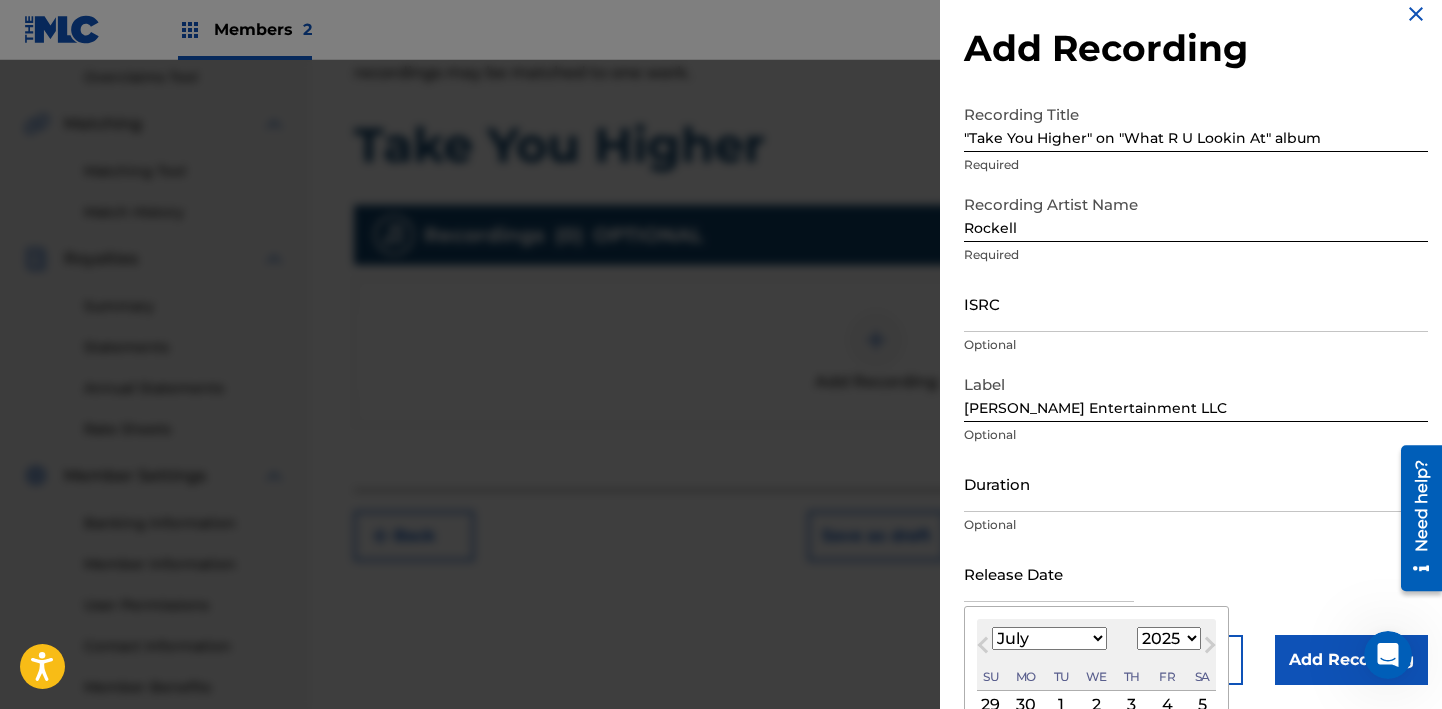 click on "Next Month" at bounding box center [1210, 649] 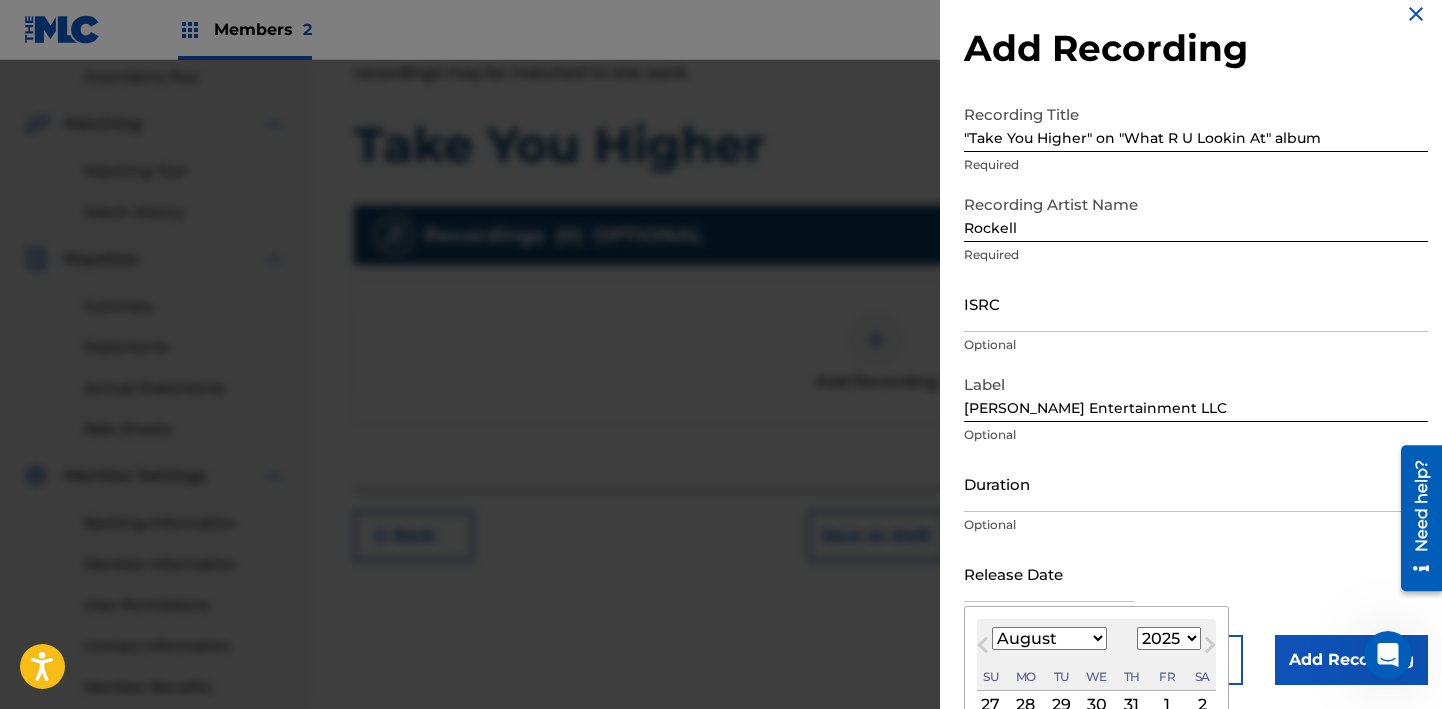 click on "Previous Month" at bounding box center (985, 648) 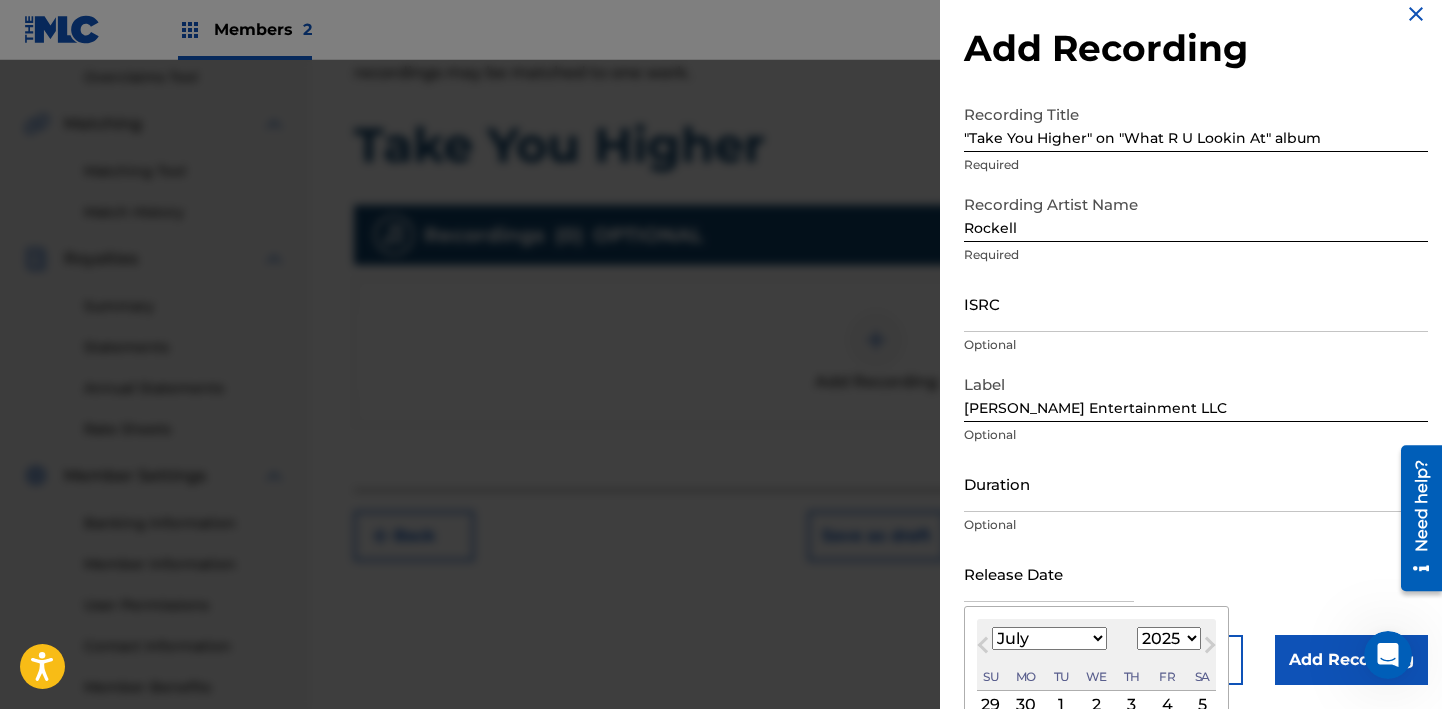 click on "Previous Month" at bounding box center [985, 648] 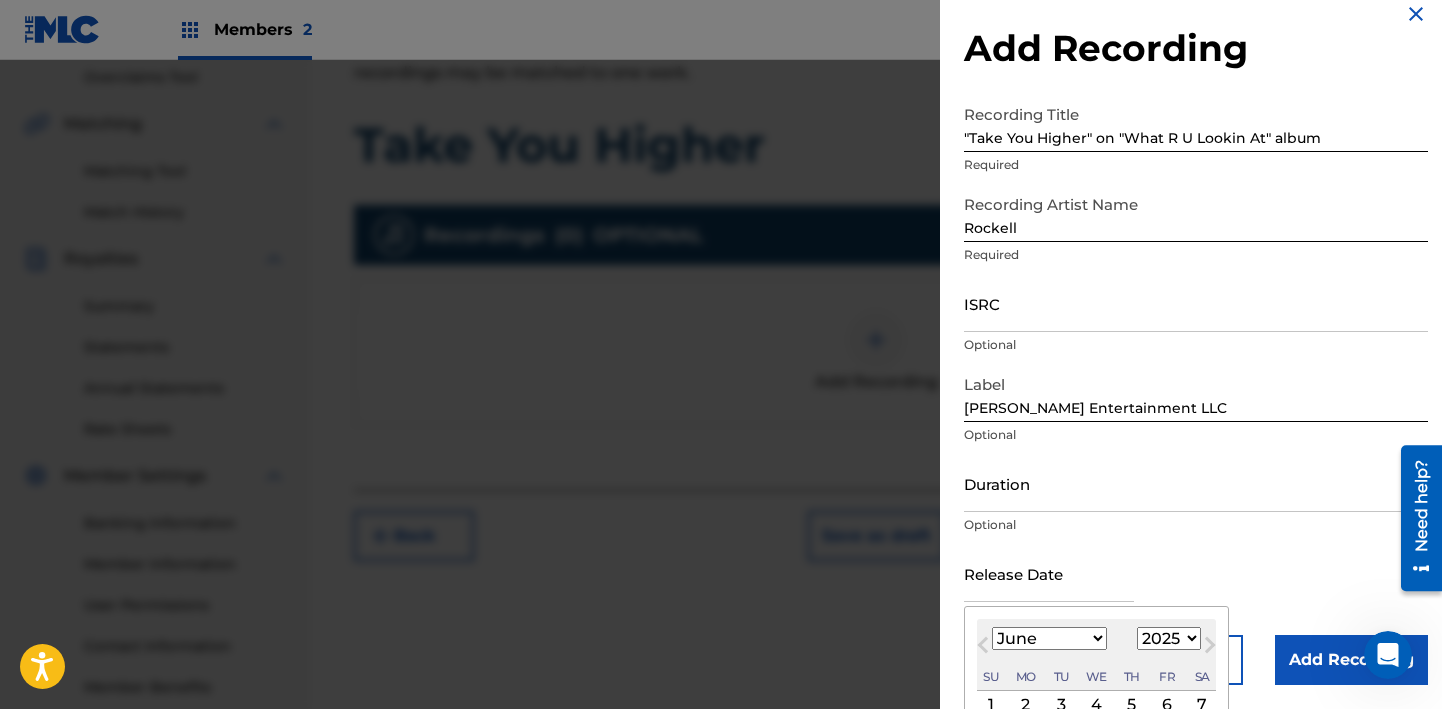 click on "Previous Month" at bounding box center [985, 648] 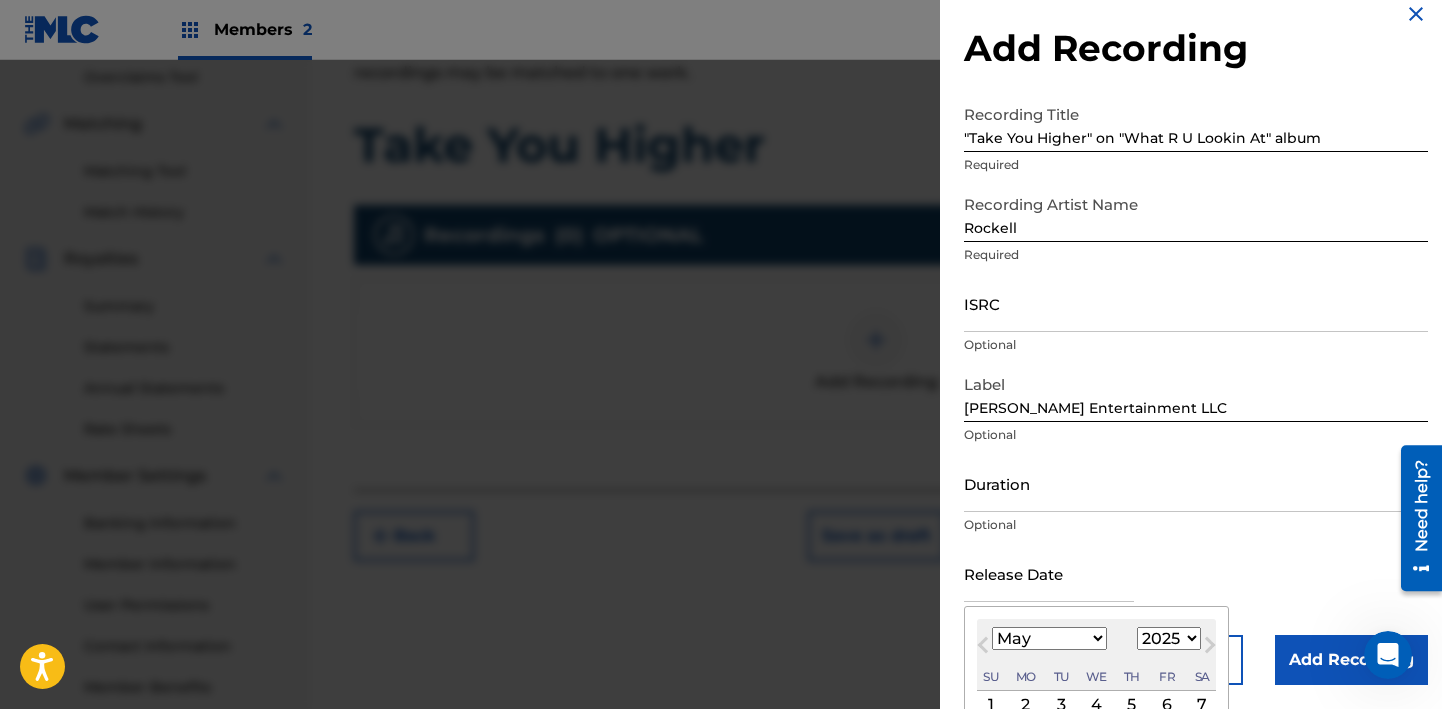 click on "Previous Month" at bounding box center [985, 648] 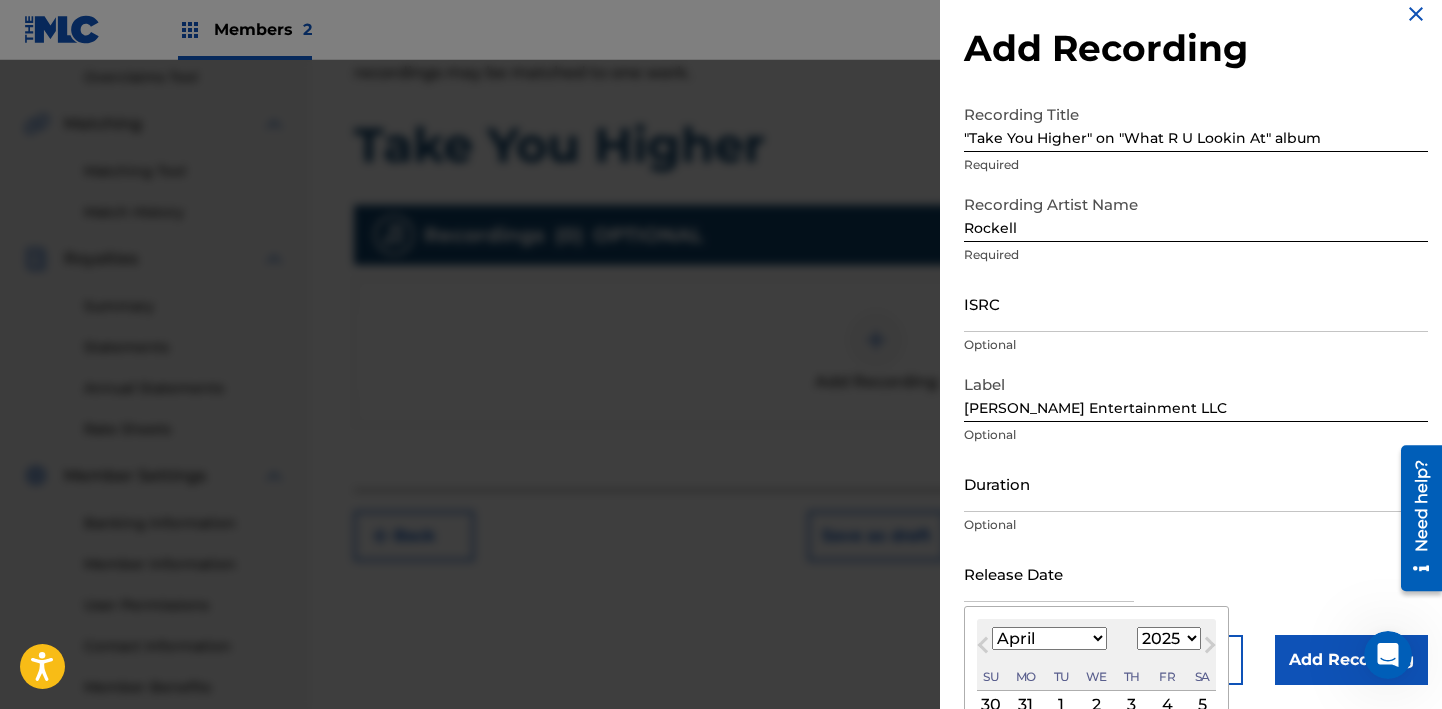 click on "Previous Month" at bounding box center (985, 648) 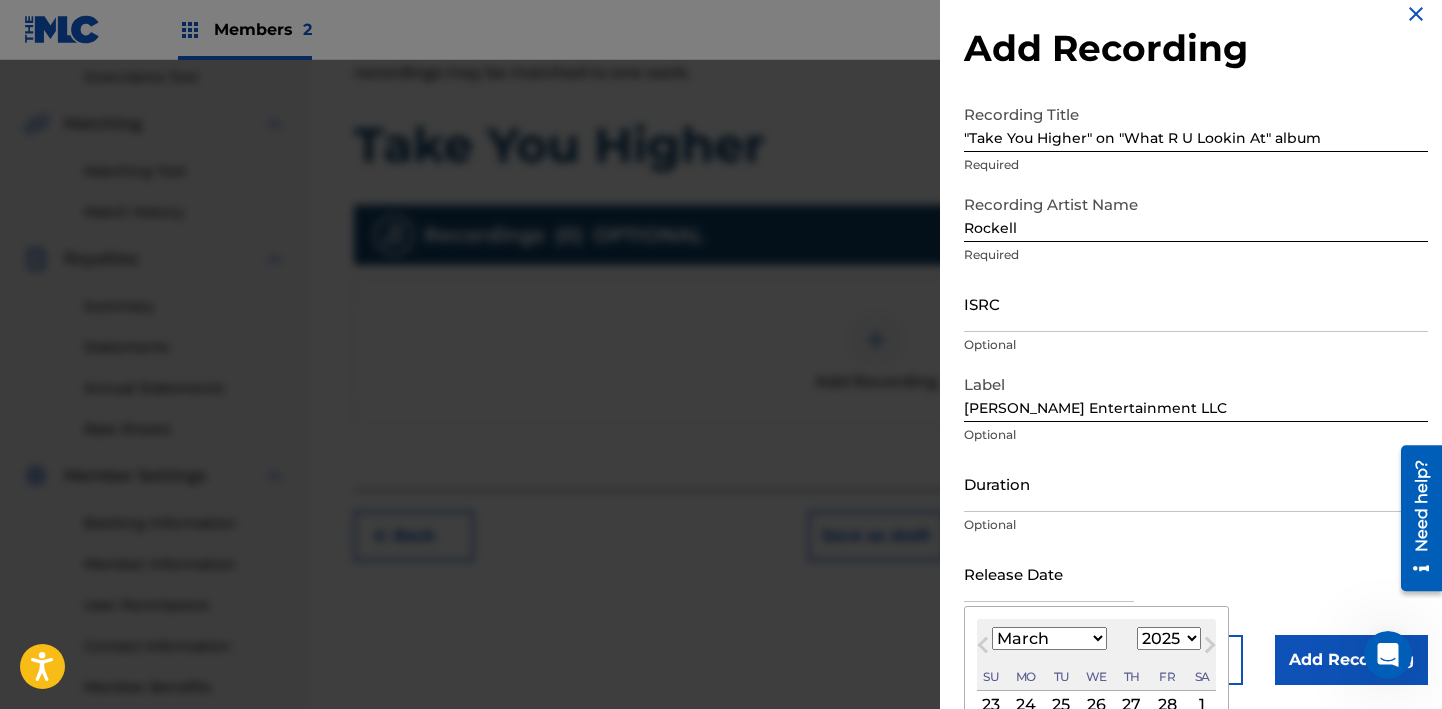 click on "Previous Month" at bounding box center [985, 648] 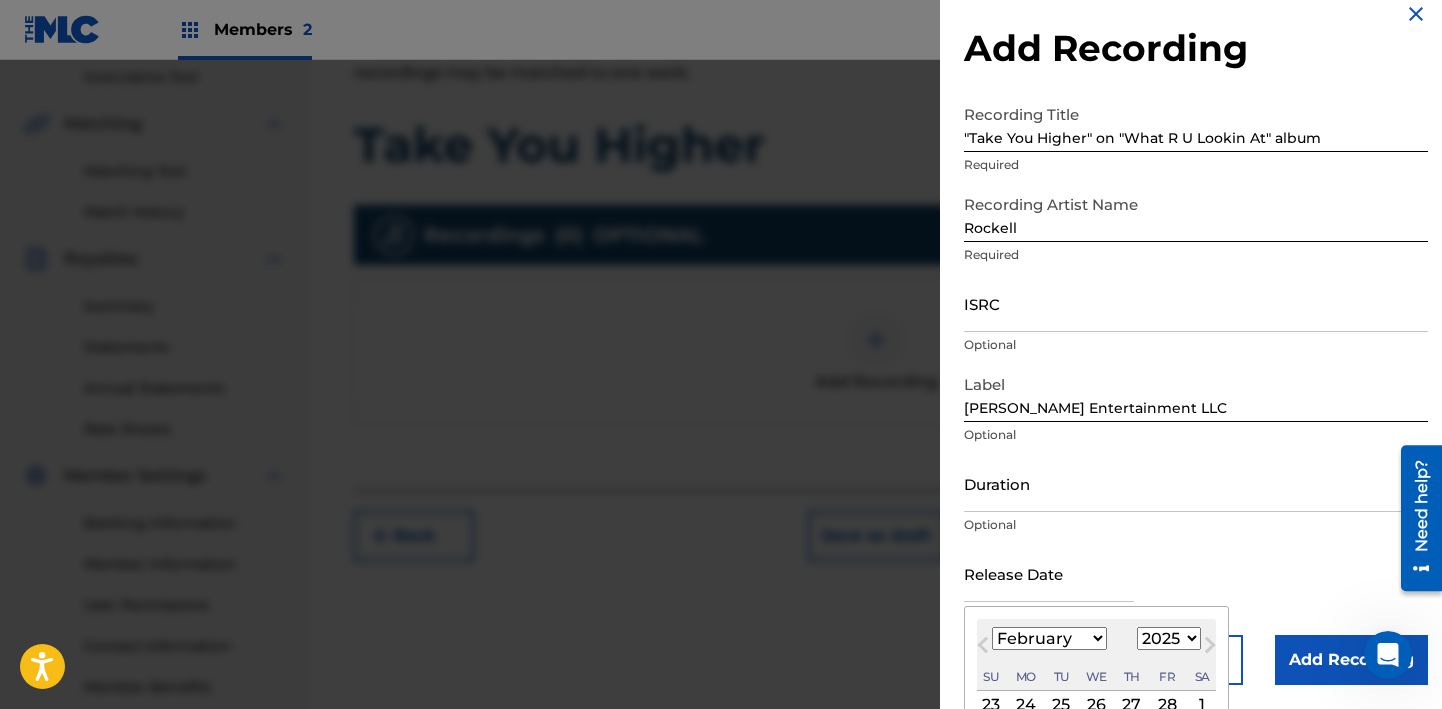 click on "Previous Month" at bounding box center [985, 648] 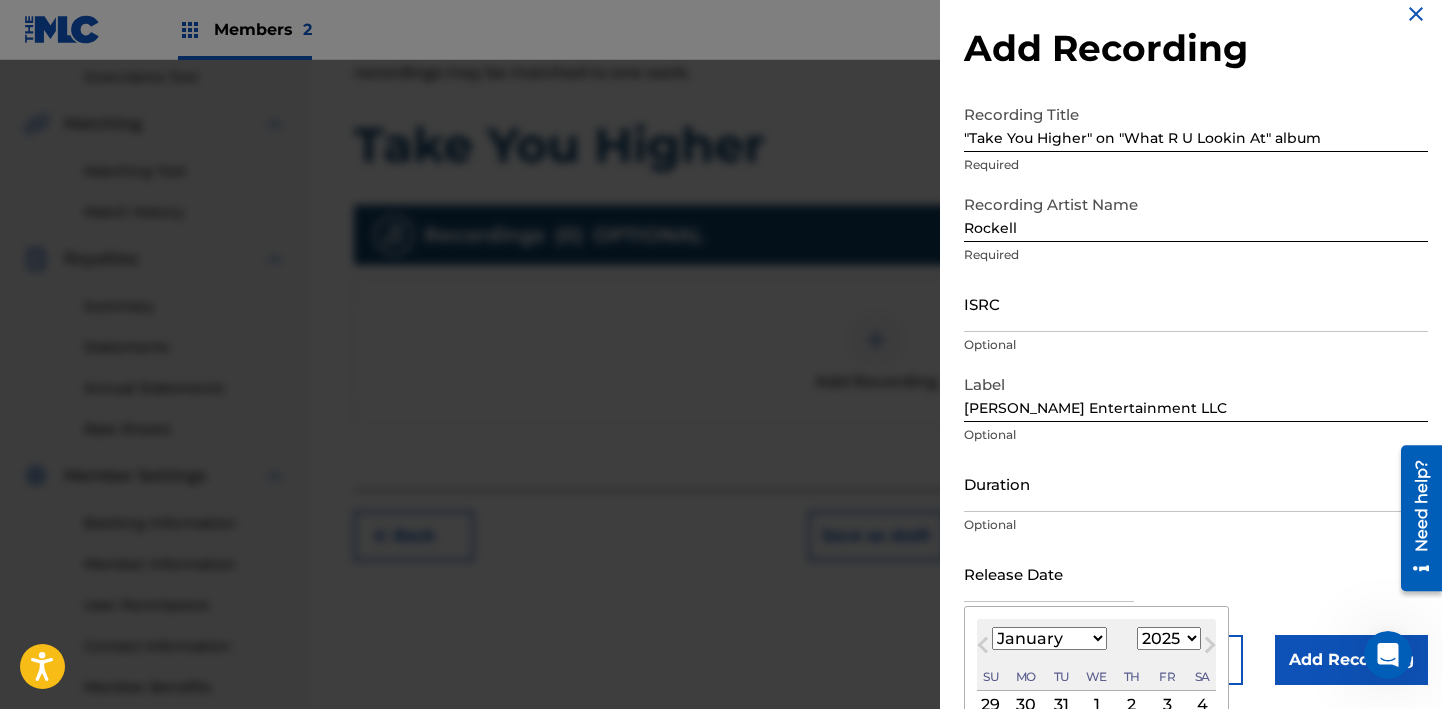 click on "Previous Month" at bounding box center [985, 648] 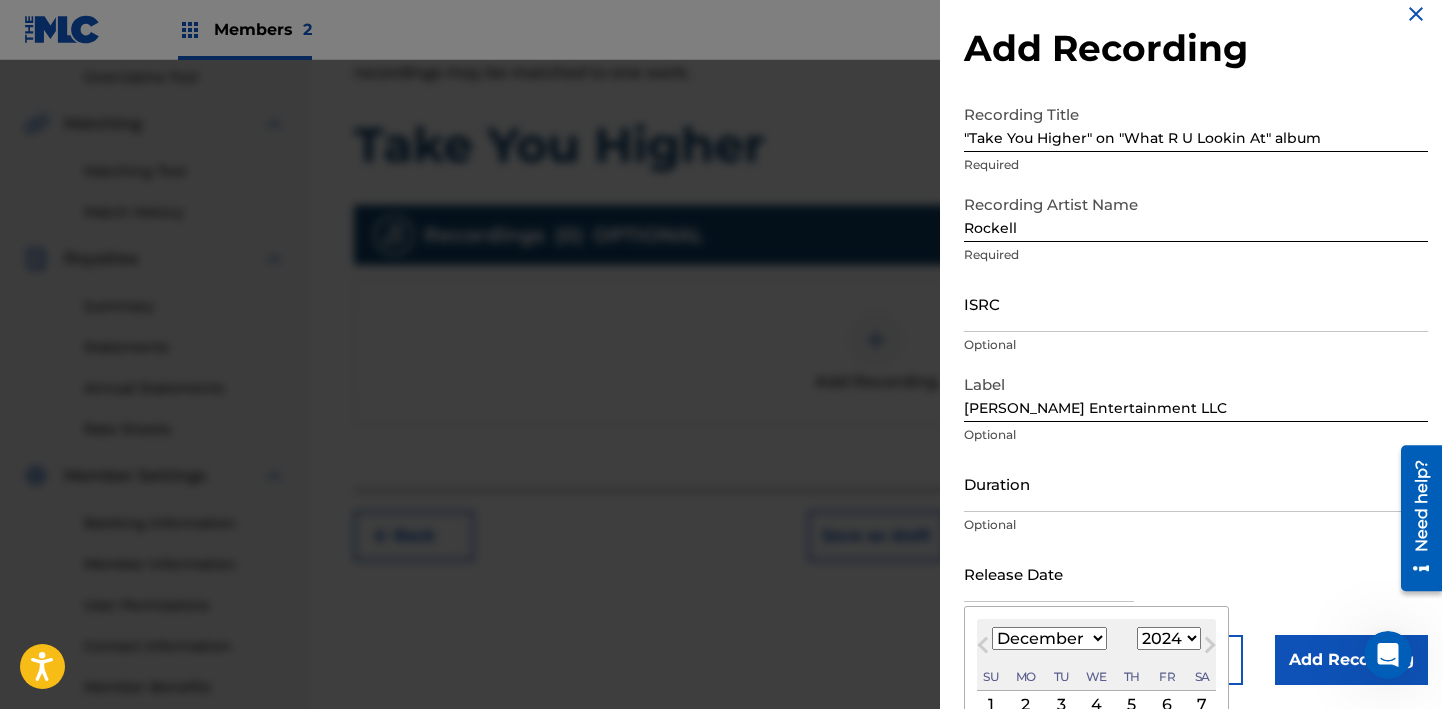 click on "Previous Month" at bounding box center (985, 648) 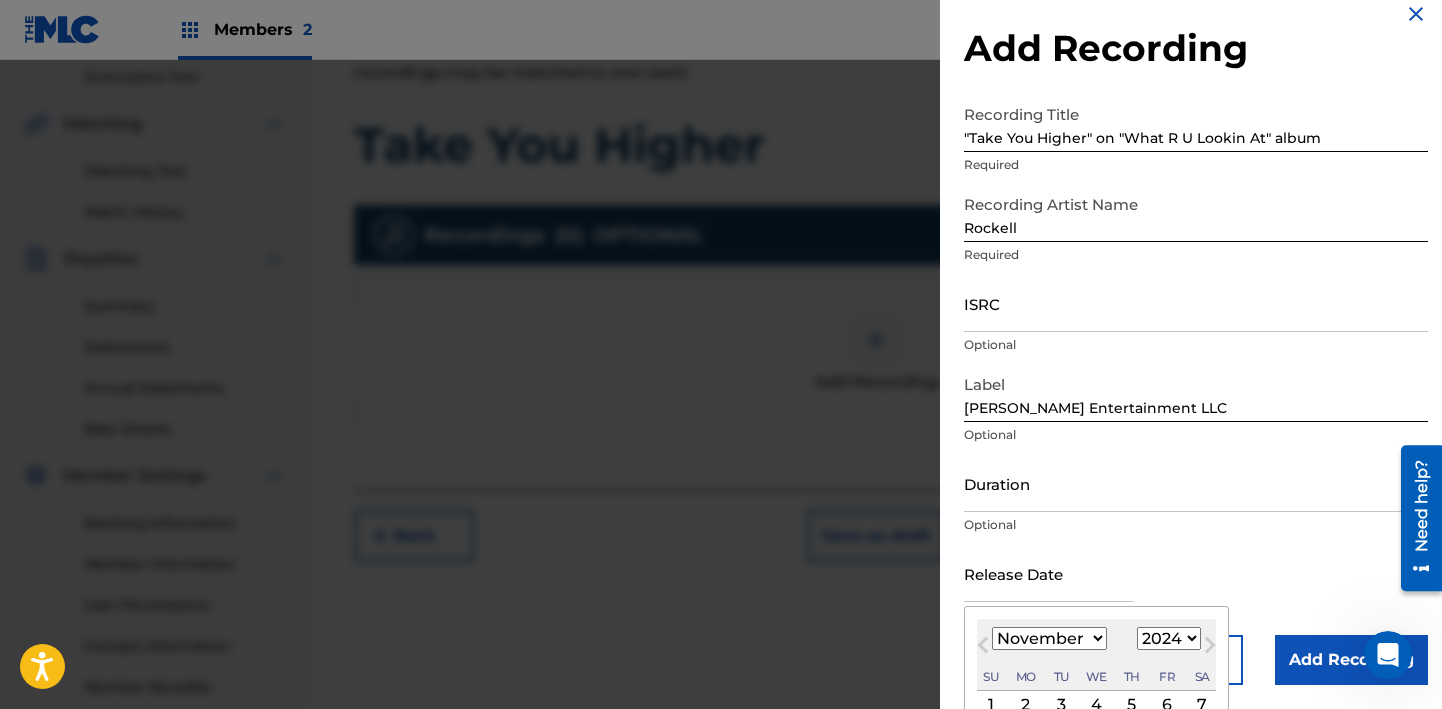 click on "Previous Month" at bounding box center (985, 648) 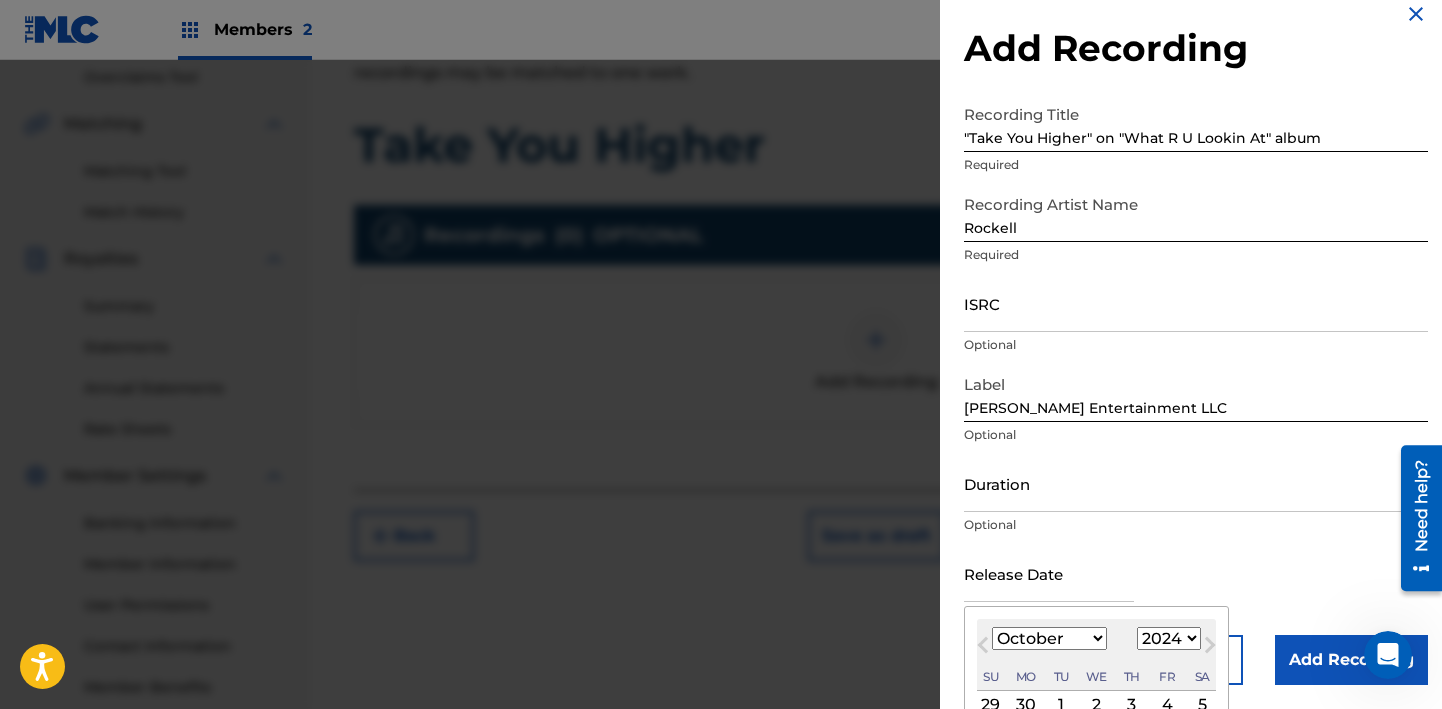 click on "Previous Month" at bounding box center [985, 648] 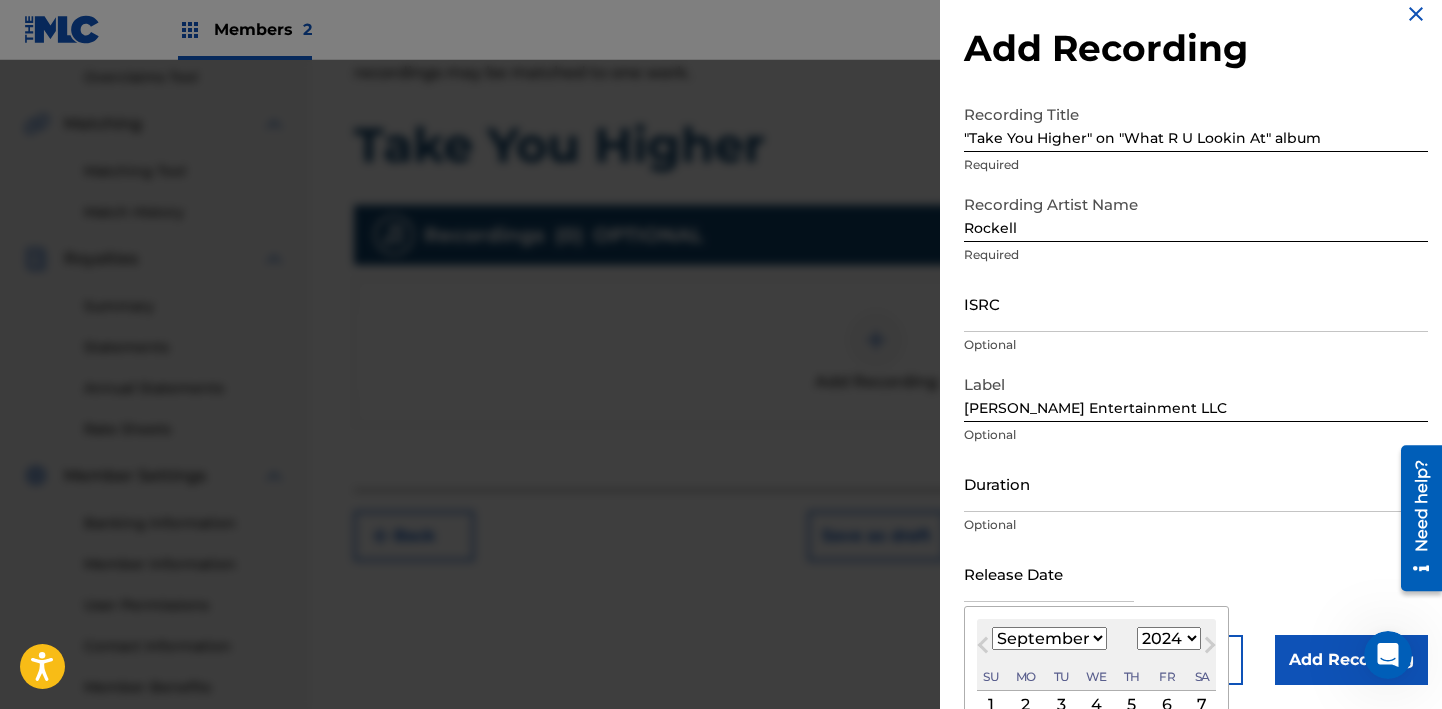 click on "Previous Month" at bounding box center [985, 648] 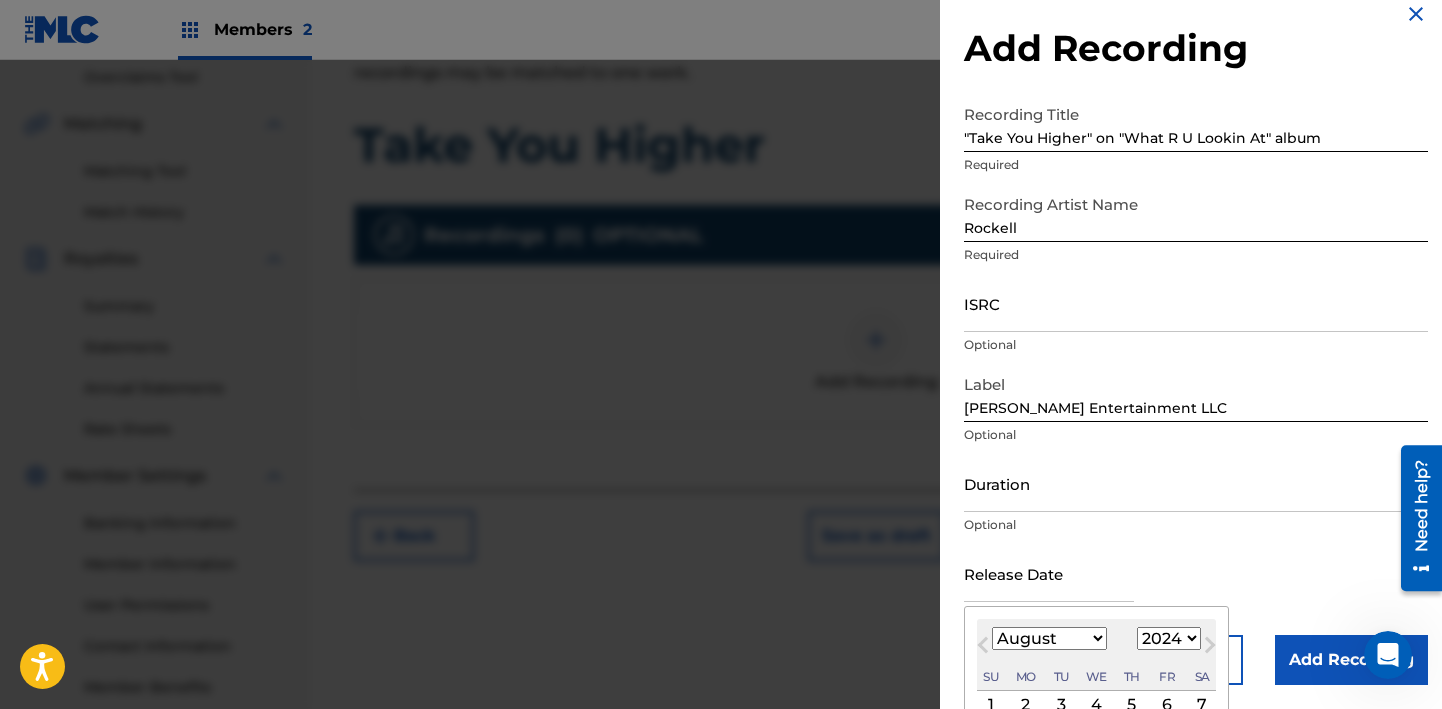 click on "Previous Month" at bounding box center [985, 648] 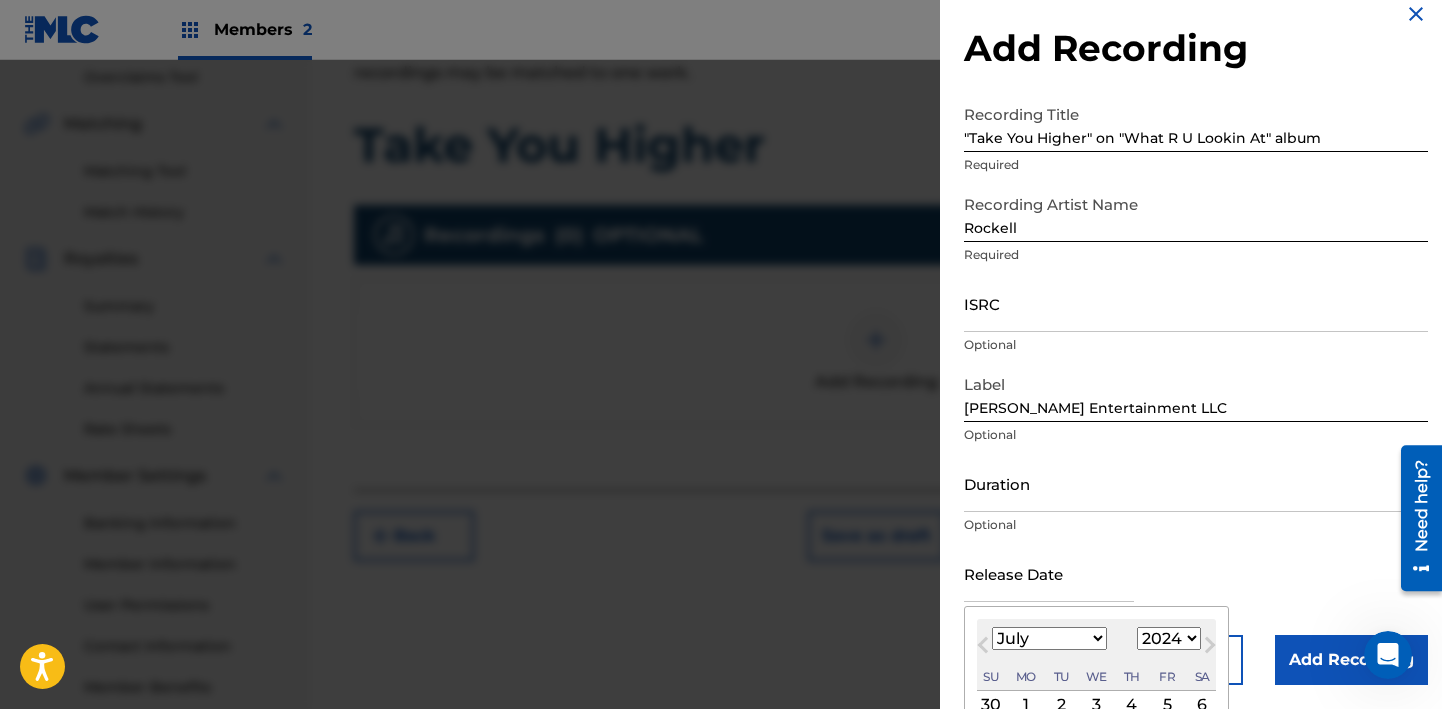 click on "Previous Month" at bounding box center [985, 648] 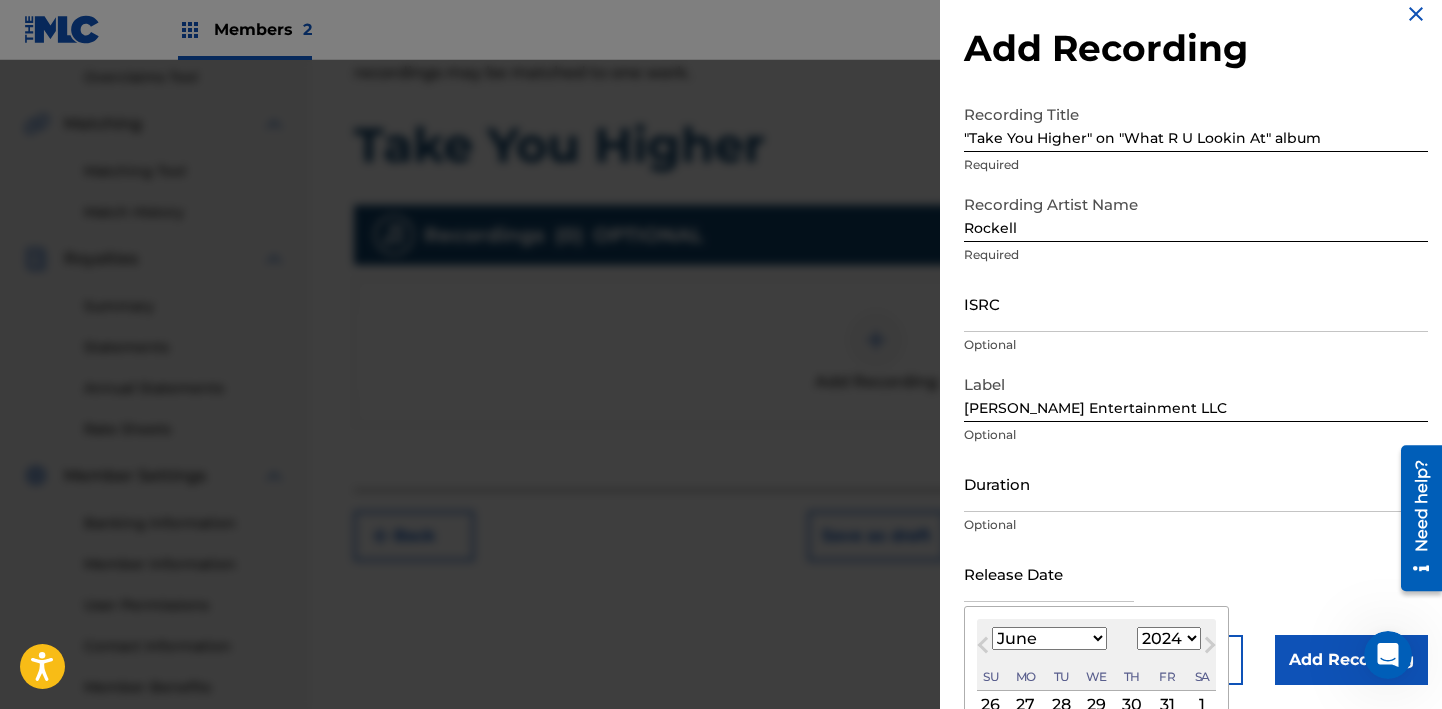 click on "Previous Month" at bounding box center [985, 648] 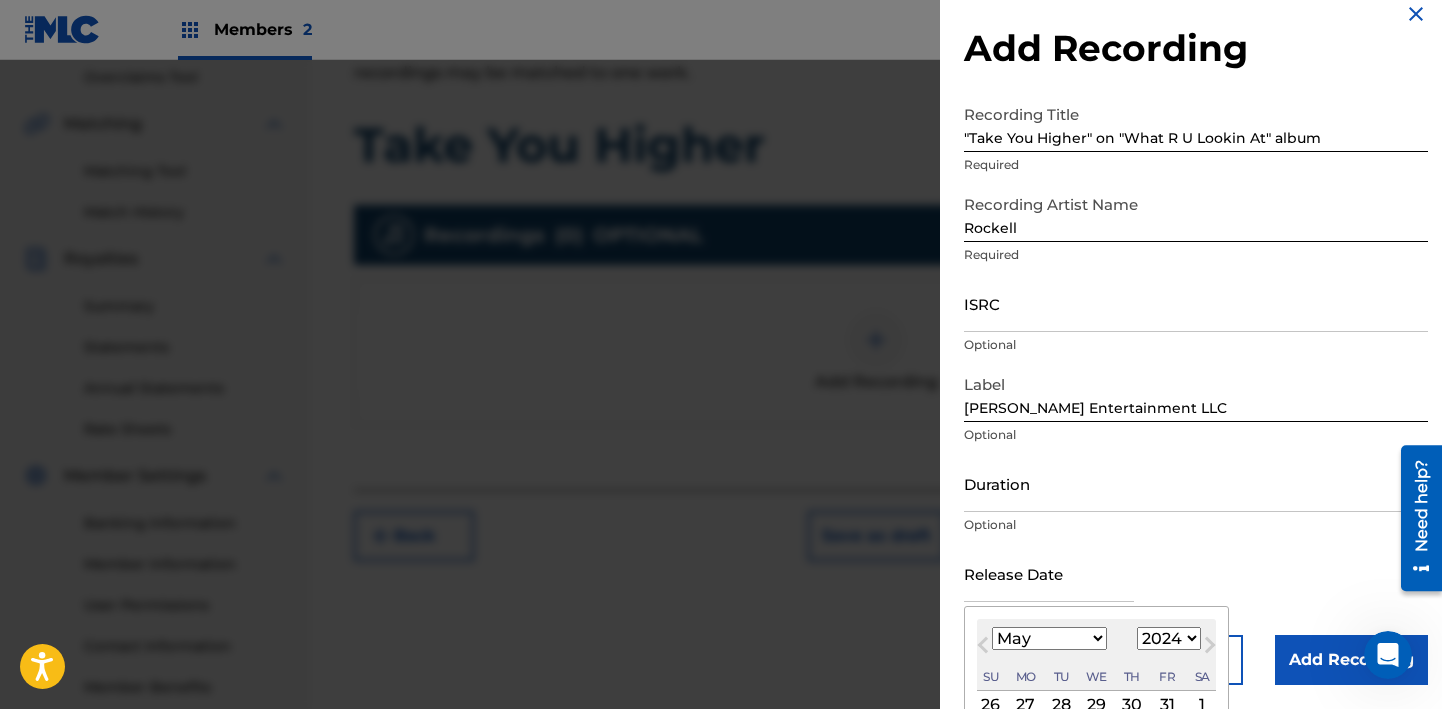 click on "Previous Month" at bounding box center (985, 648) 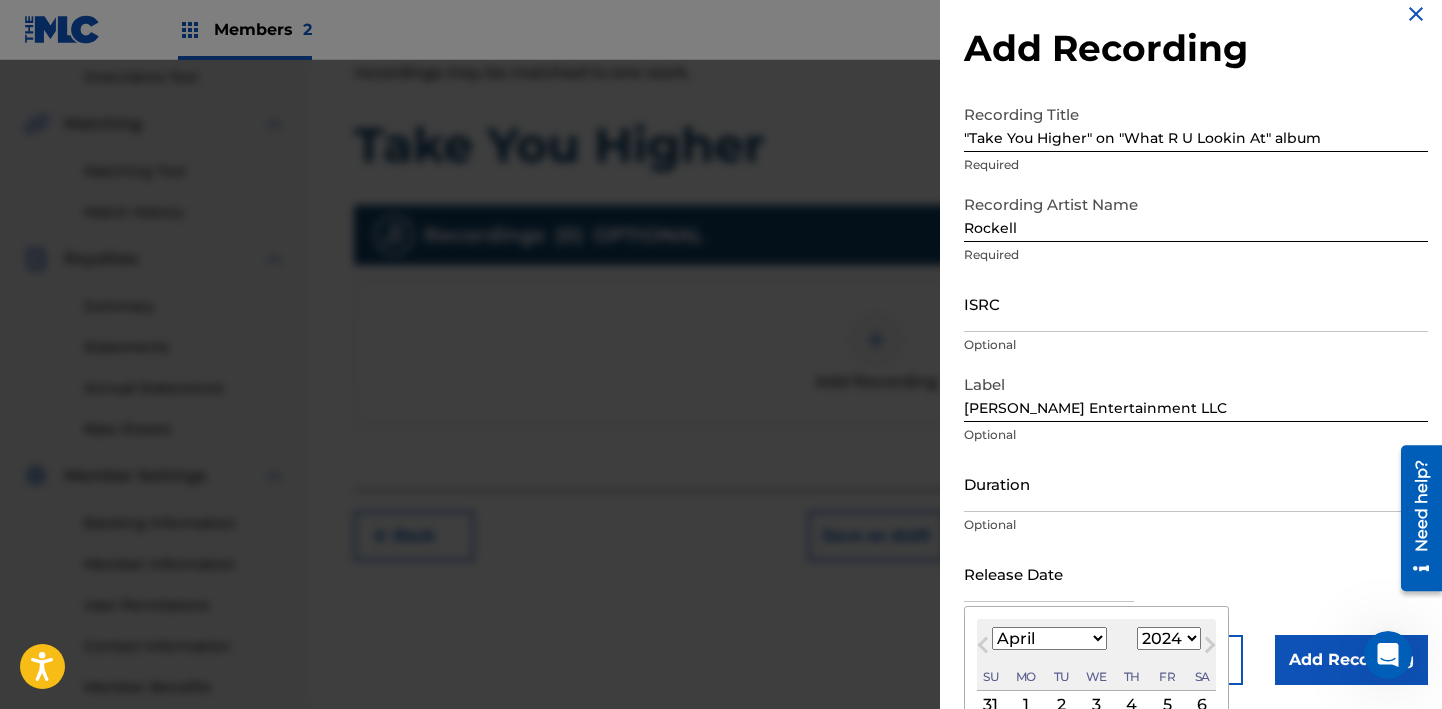 click on "Previous Month" at bounding box center [985, 648] 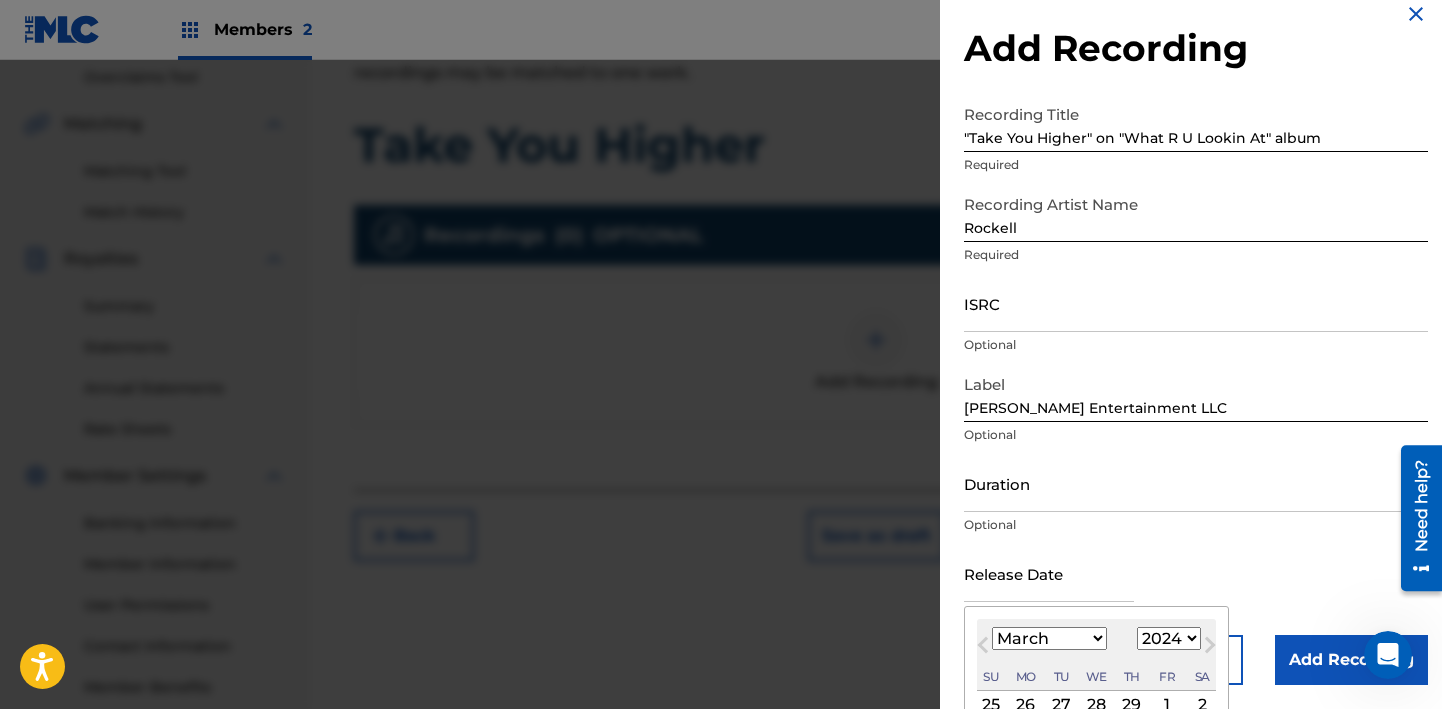 click on "Previous Month" at bounding box center [985, 648] 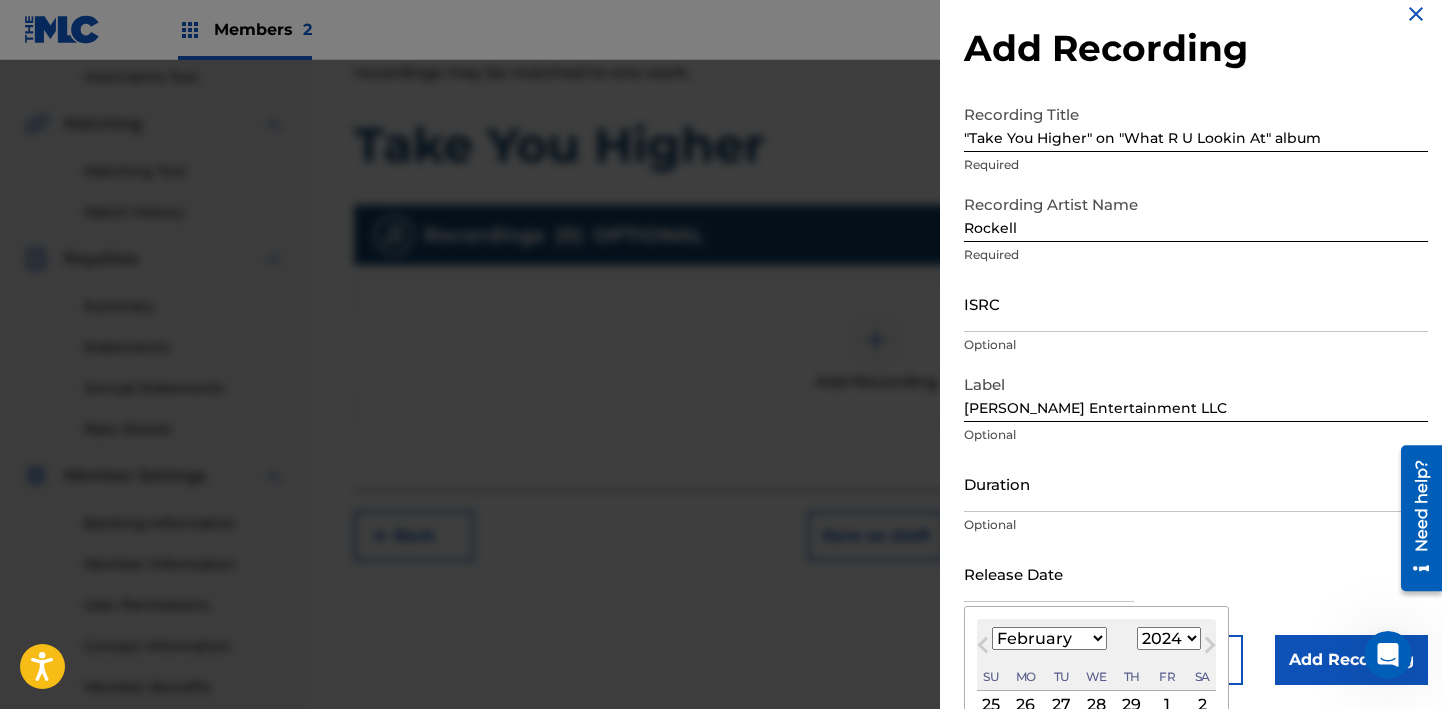 click on "Previous Month" at bounding box center [985, 648] 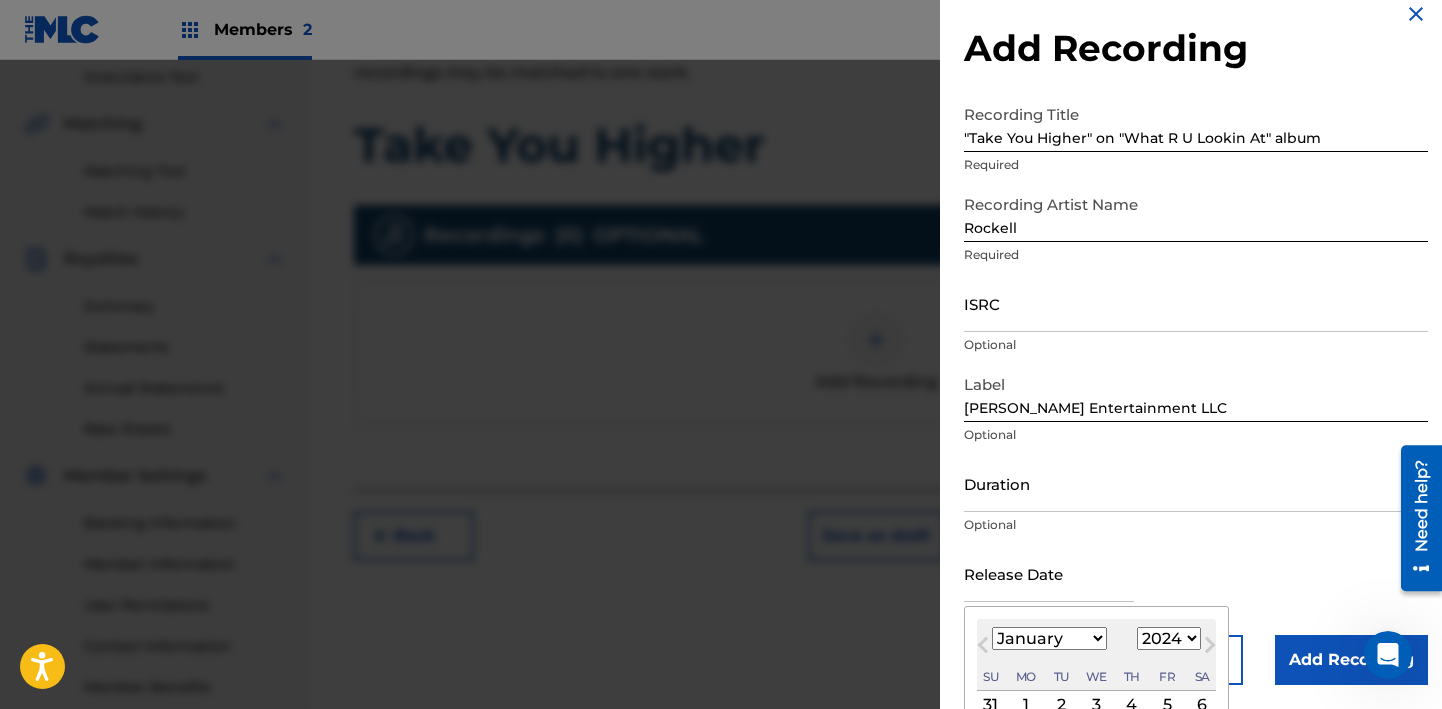 click on "Previous Month" at bounding box center (985, 648) 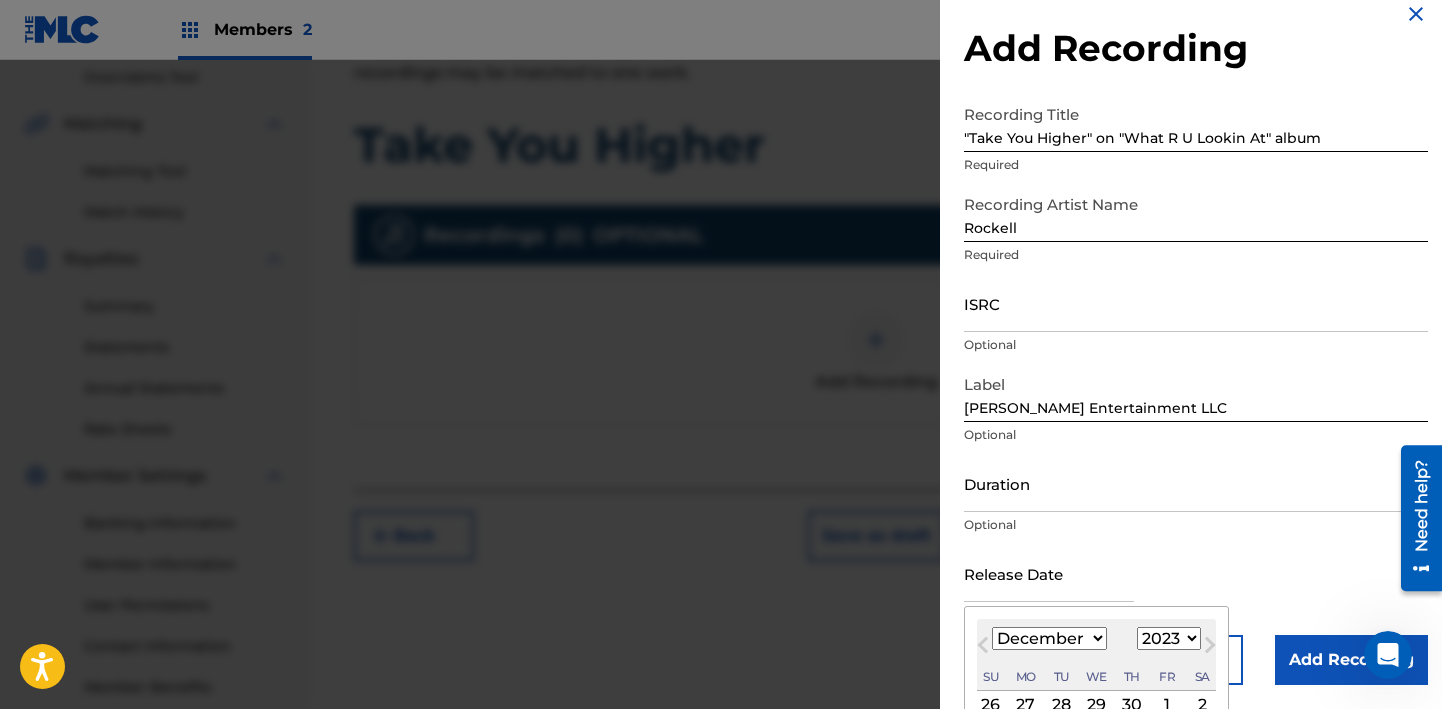 click on "Previous Month" at bounding box center (985, 648) 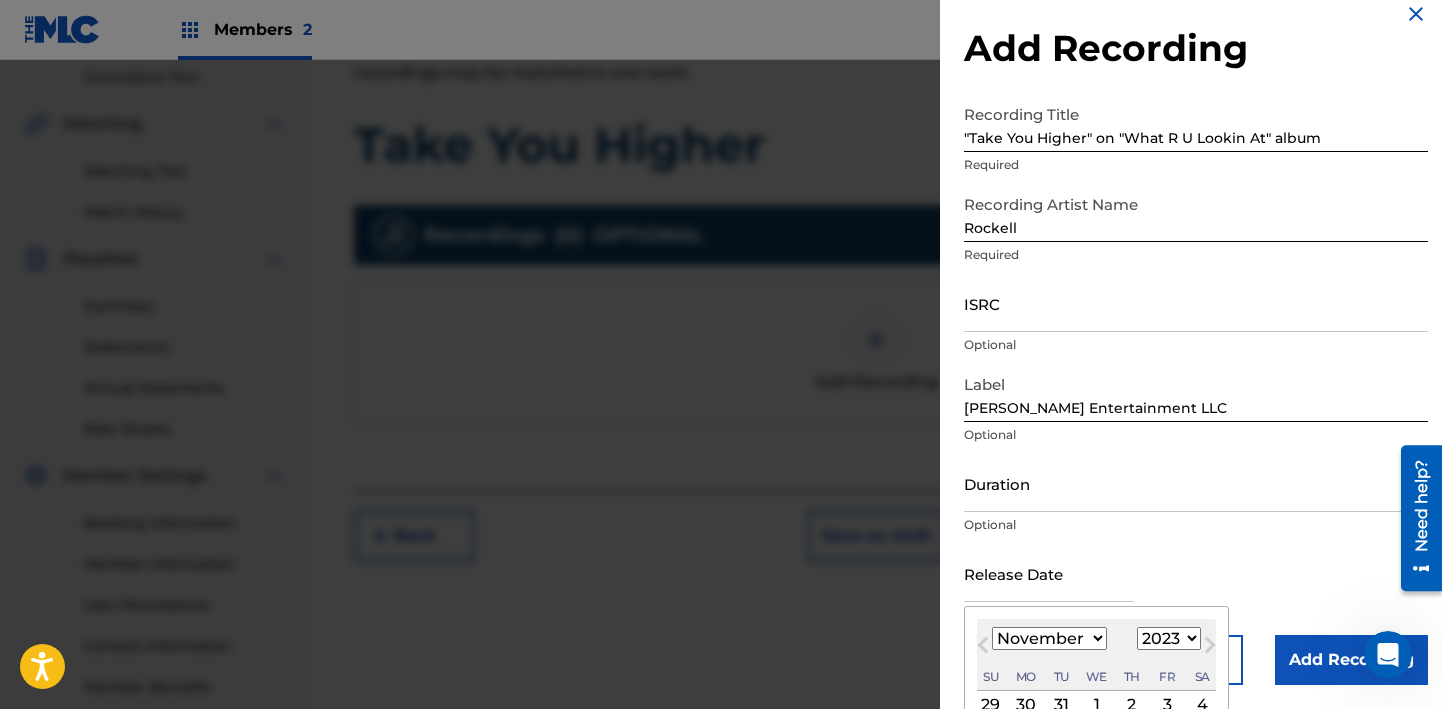 click on "Previous Month" at bounding box center (985, 648) 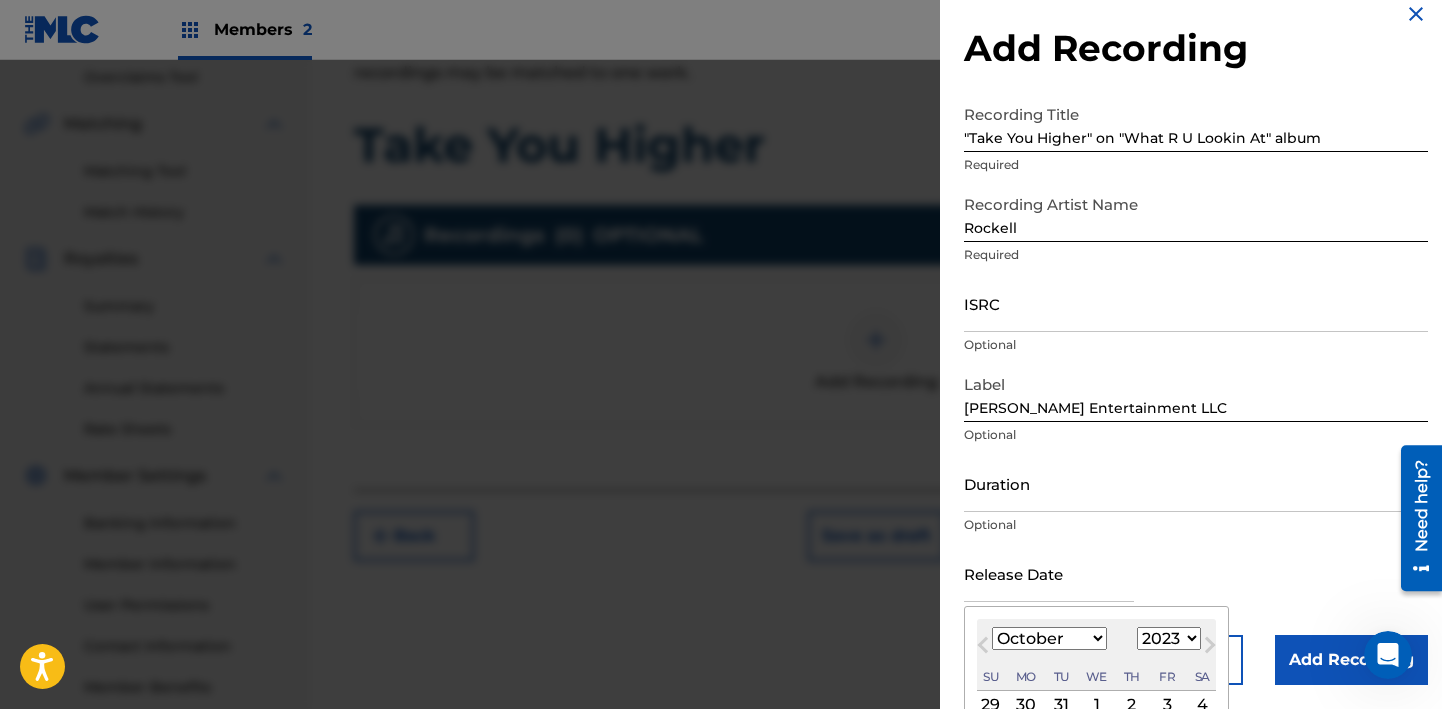click on "Previous Month" at bounding box center (985, 648) 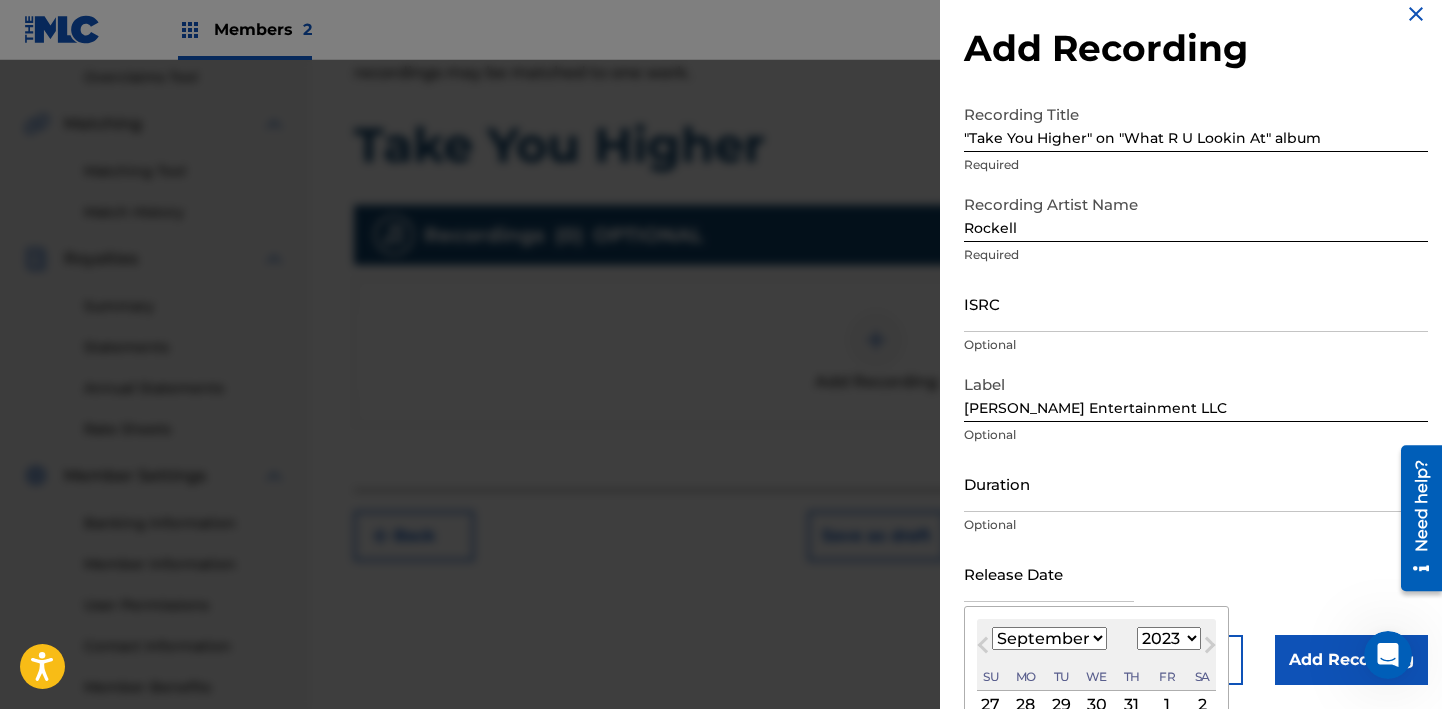 click on "Previous Month" at bounding box center [985, 648] 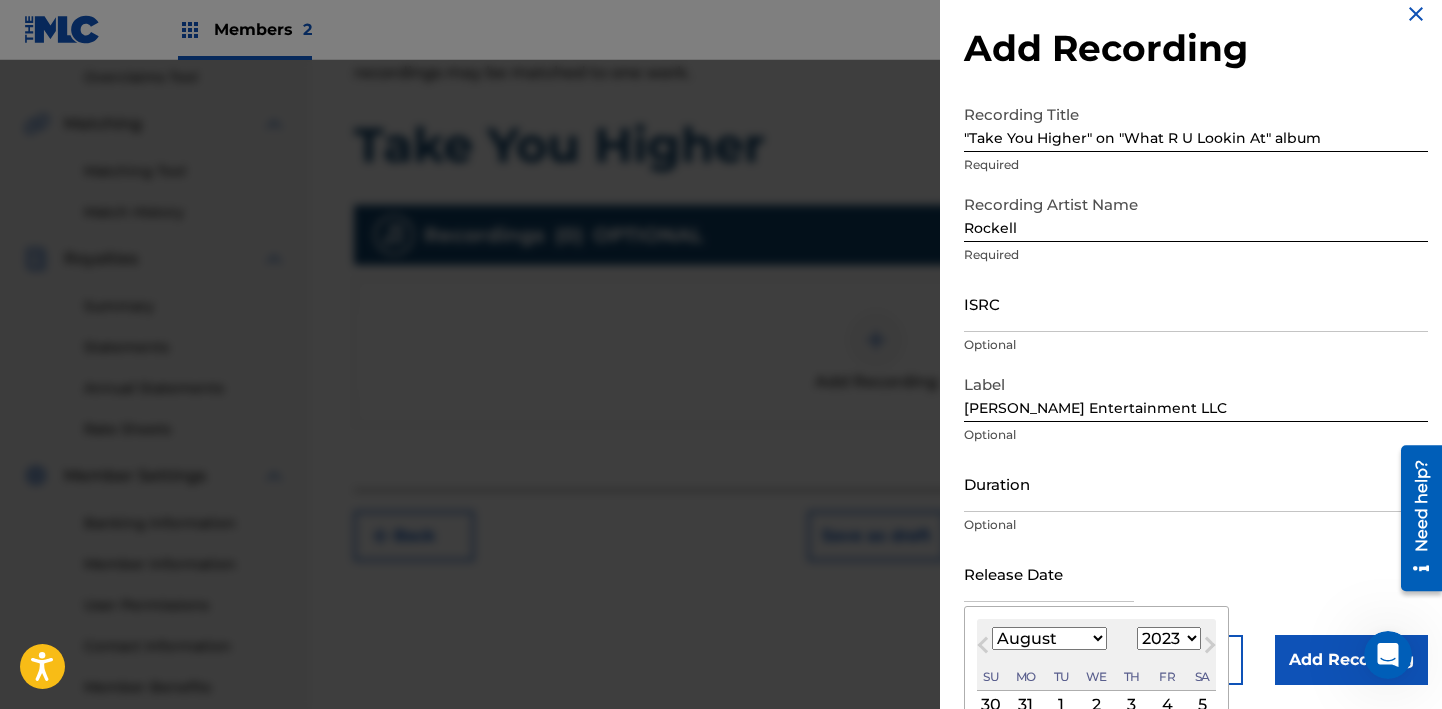 click on "Previous Month" at bounding box center [985, 648] 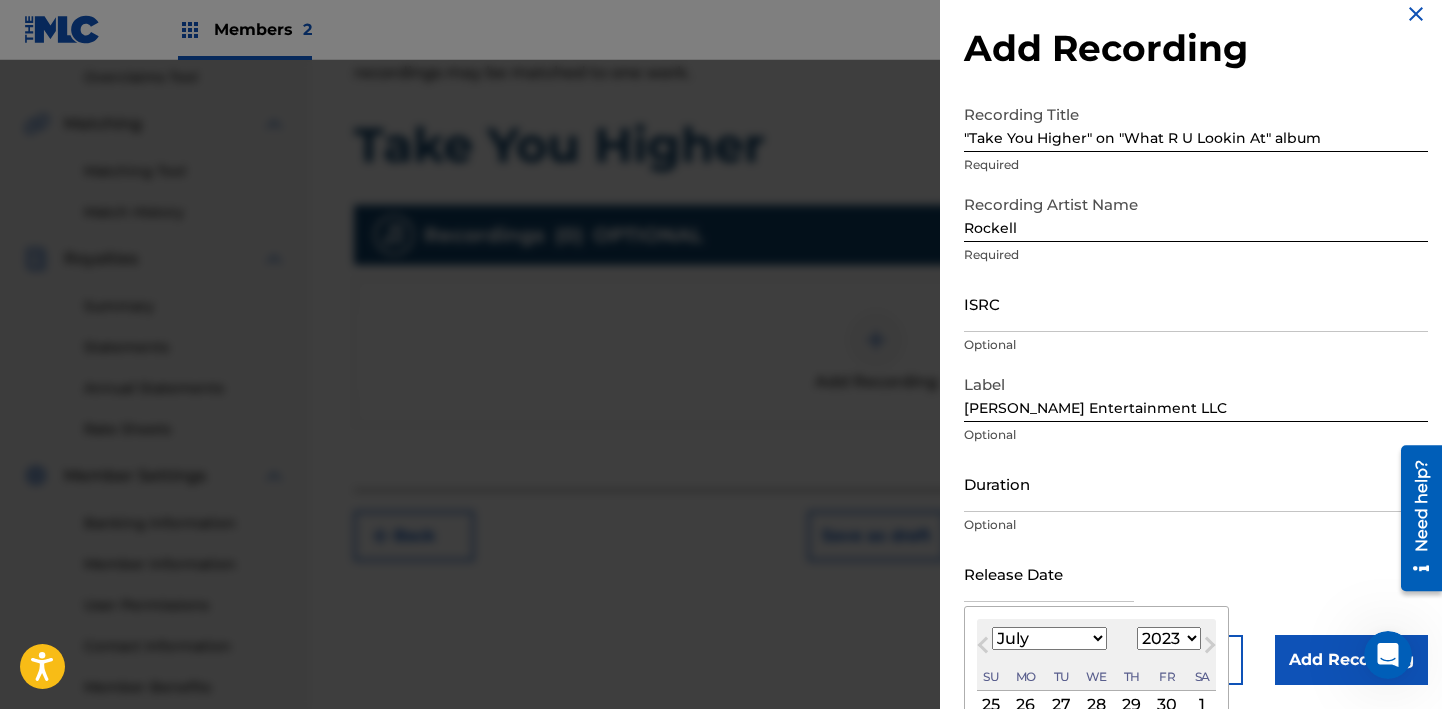click on "Previous Month" at bounding box center (985, 648) 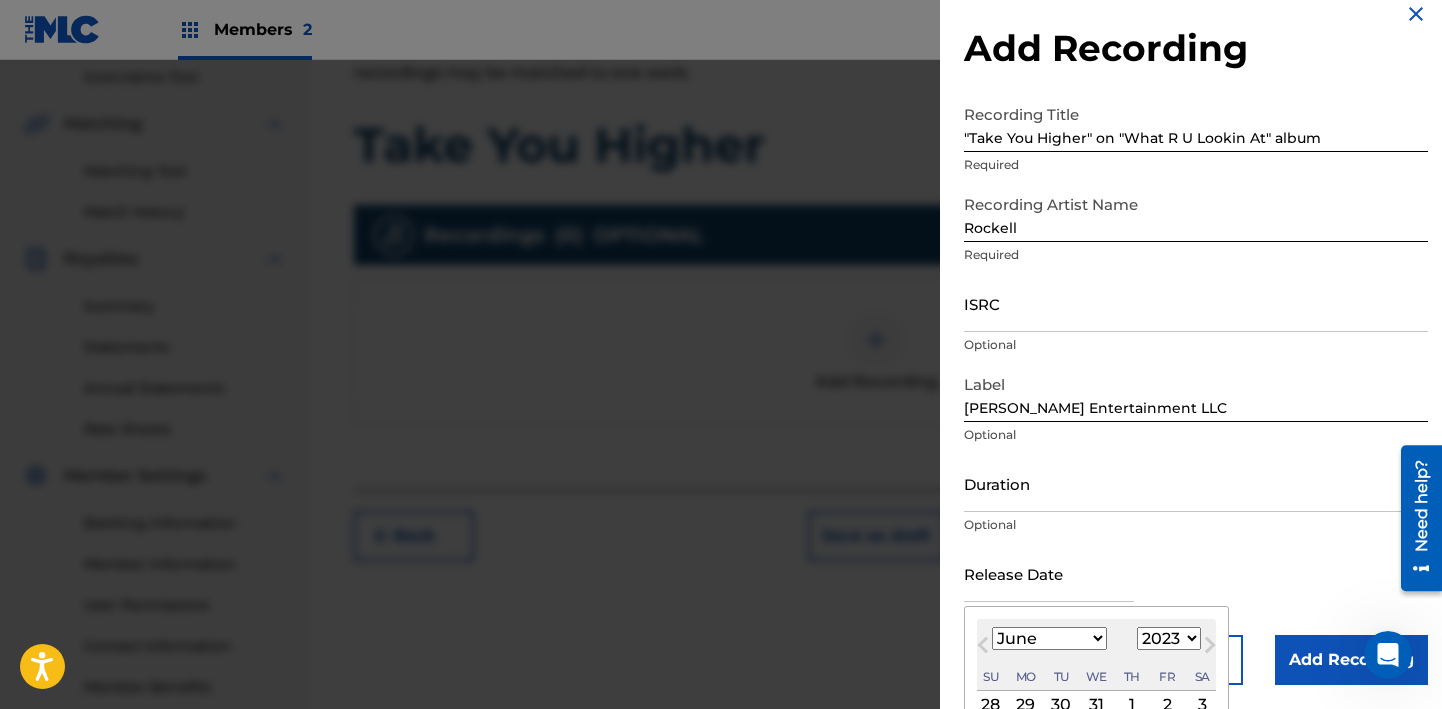 click on "Previous Month" at bounding box center (985, 648) 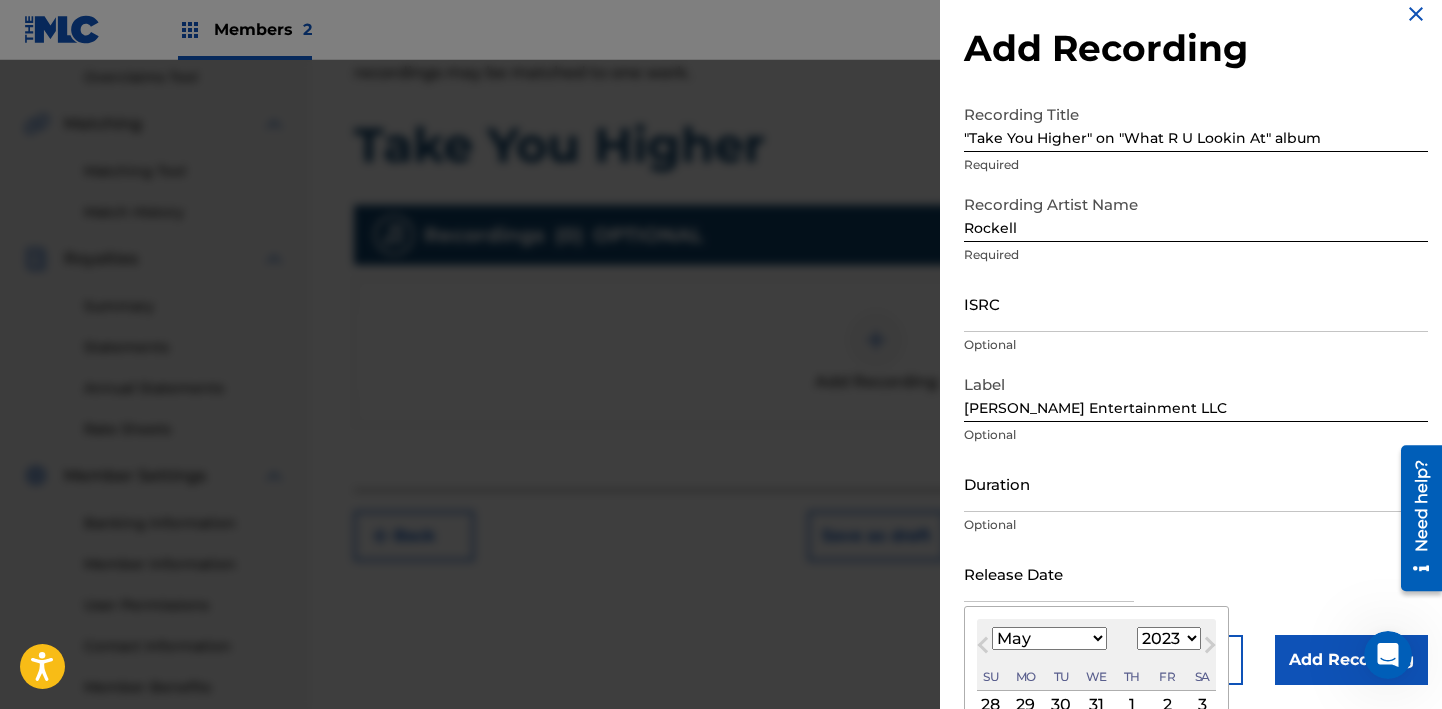 click on "Previous Month" at bounding box center [985, 648] 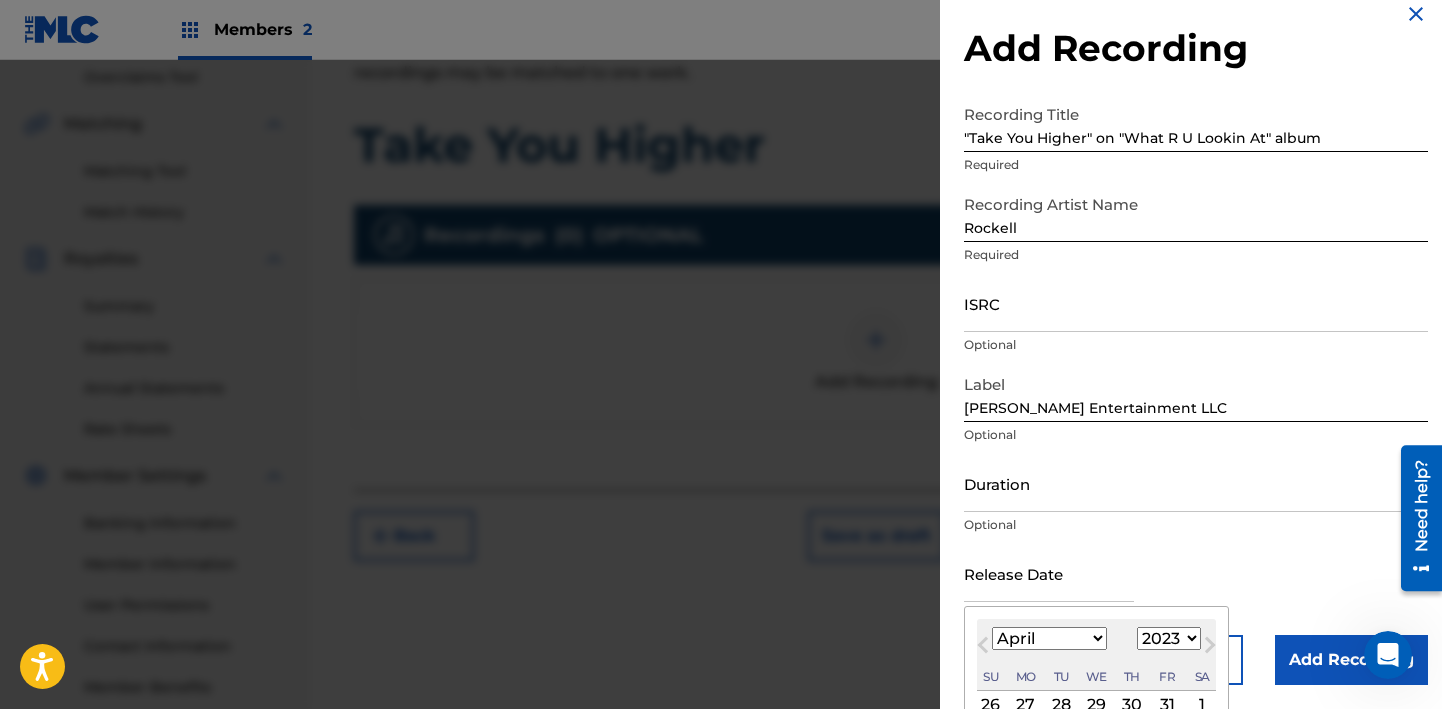 click on "Previous Month" at bounding box center (985, 648) 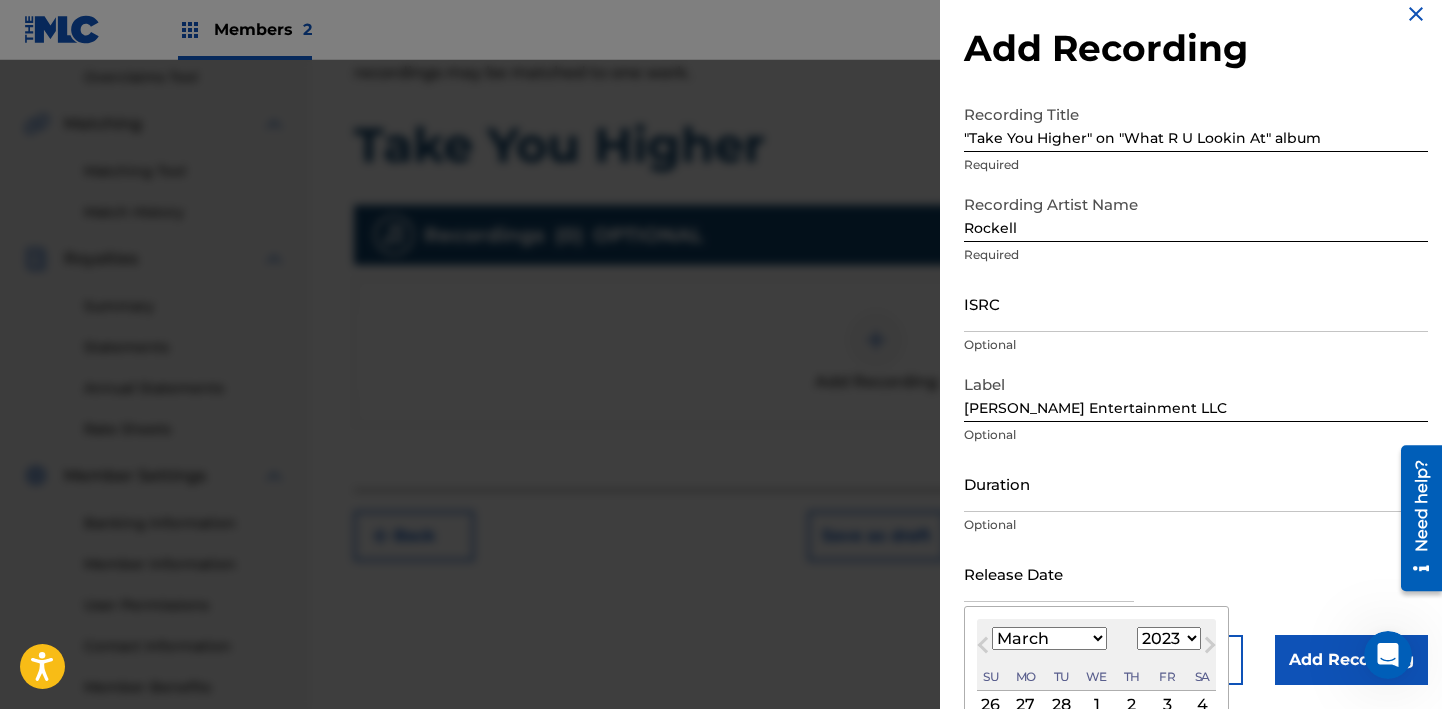 click on "Previous Month" at bounding box center (985, 648) 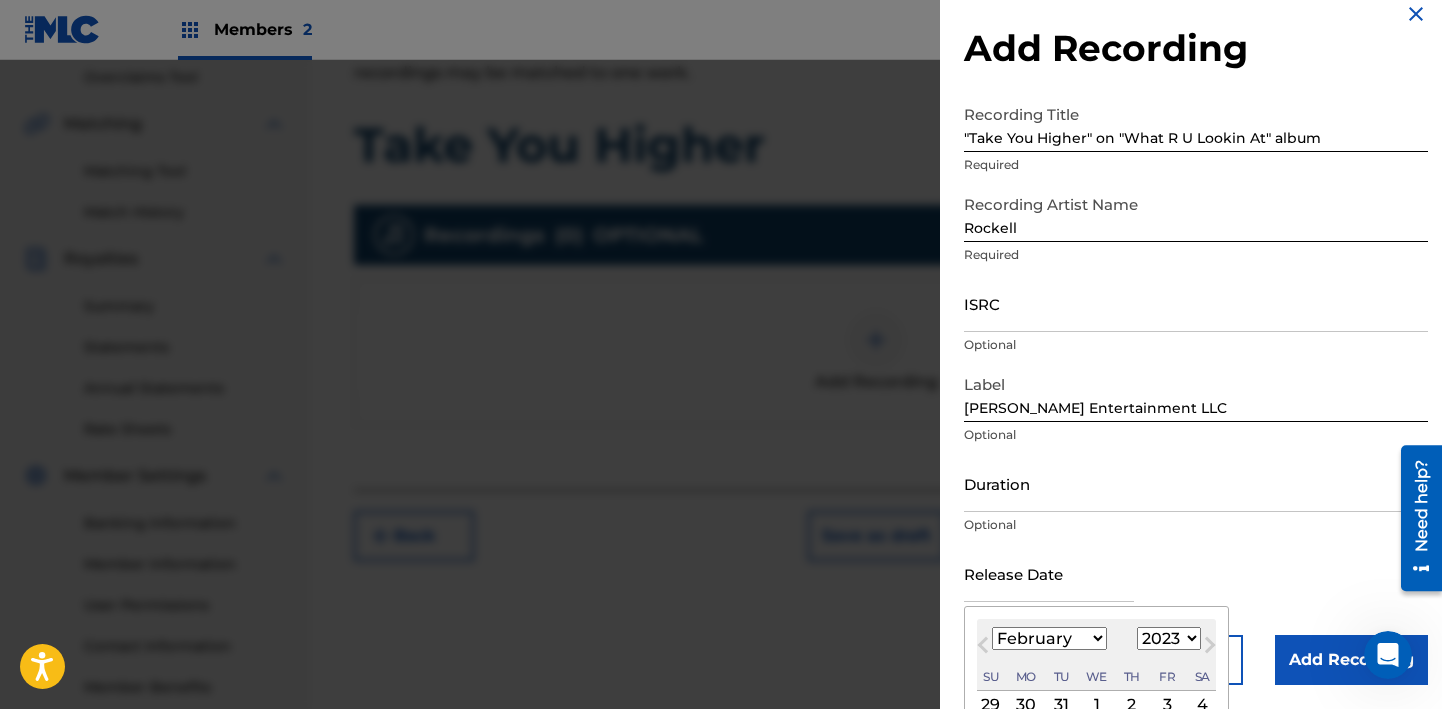 click on "Previous Month" at bounding box center (985, 648) 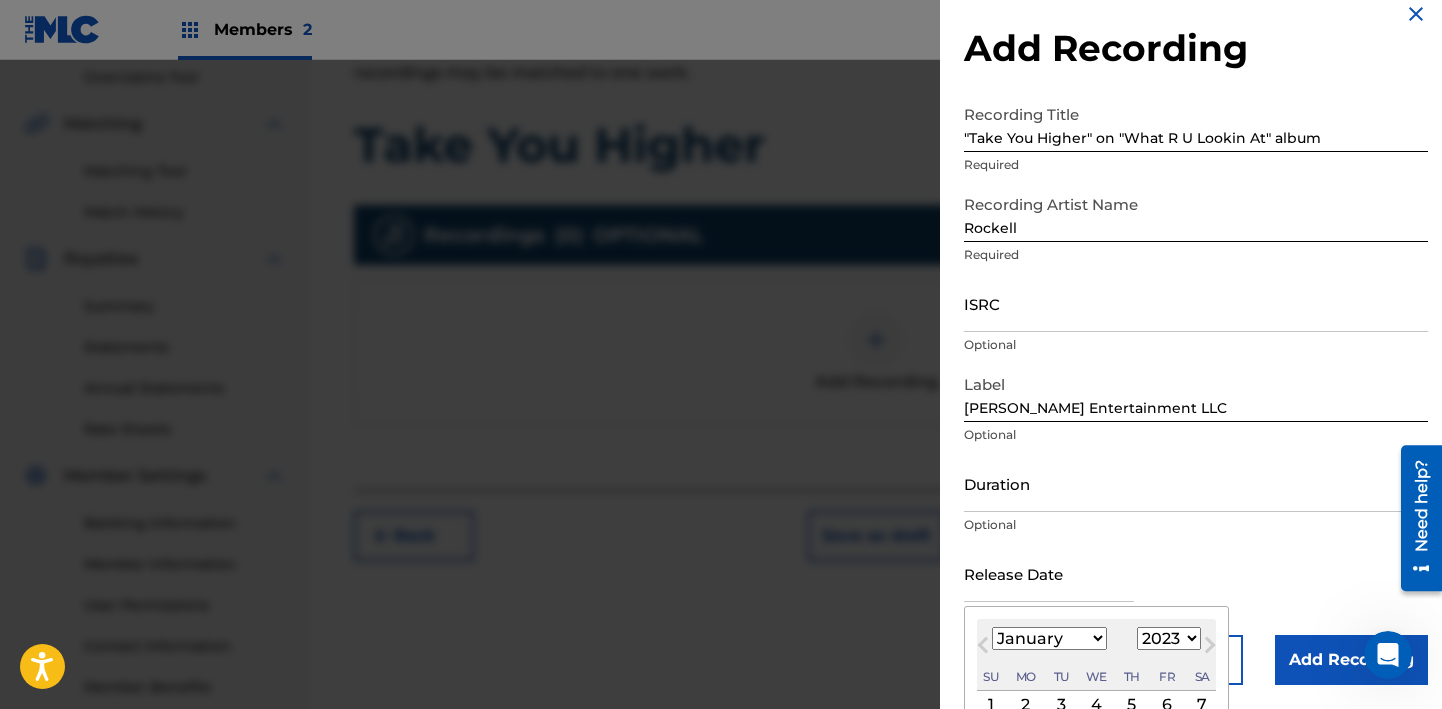 click on "Previous Month" at bounding box center (985, 648) 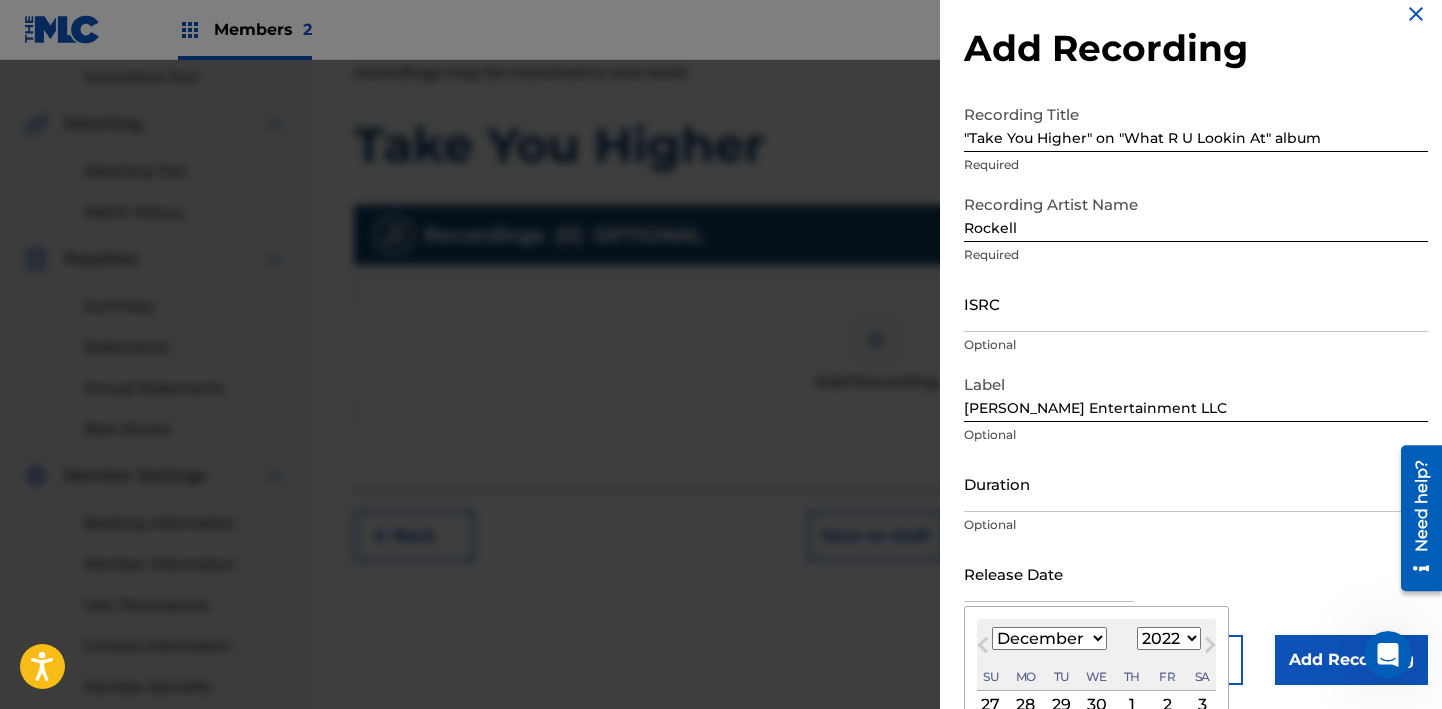 click on "Previous Month" at bounding box center [985, 648] 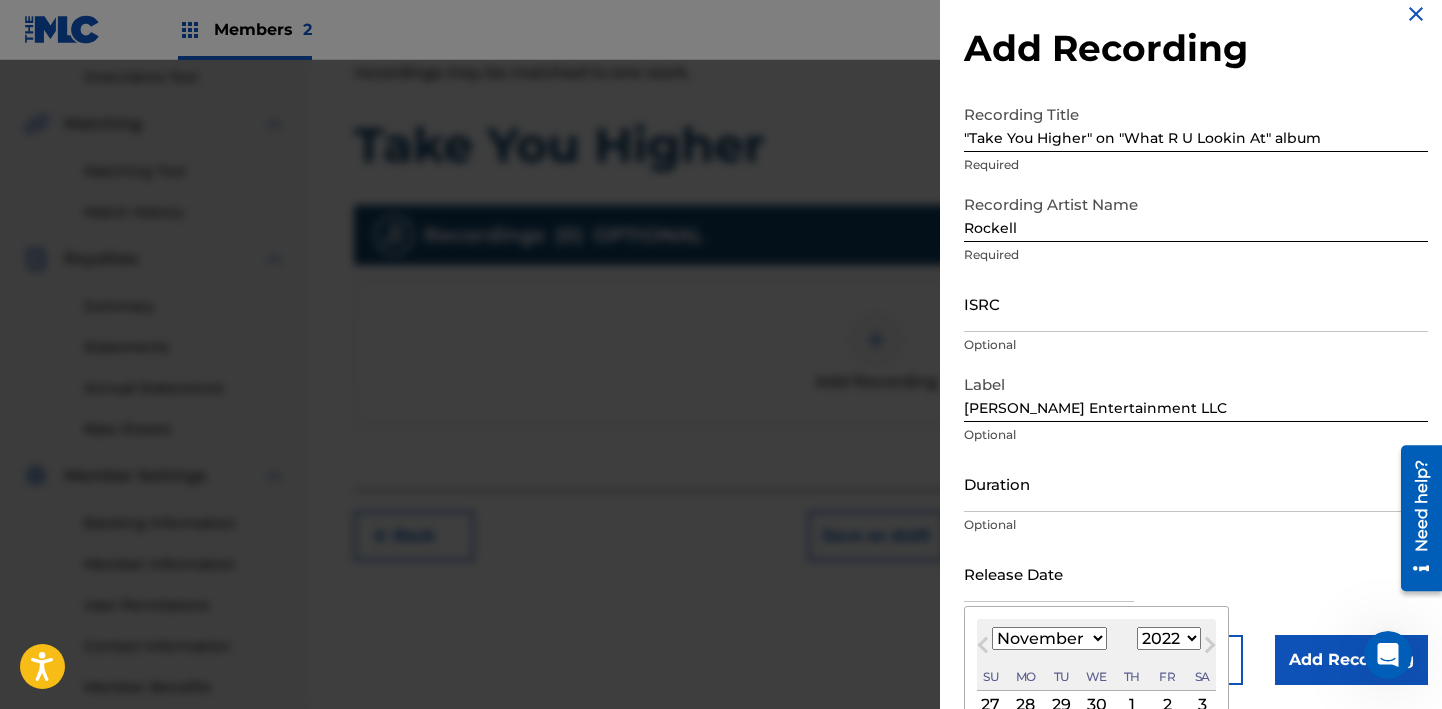 click on "Previous Month" at bounding box center [985, 648] 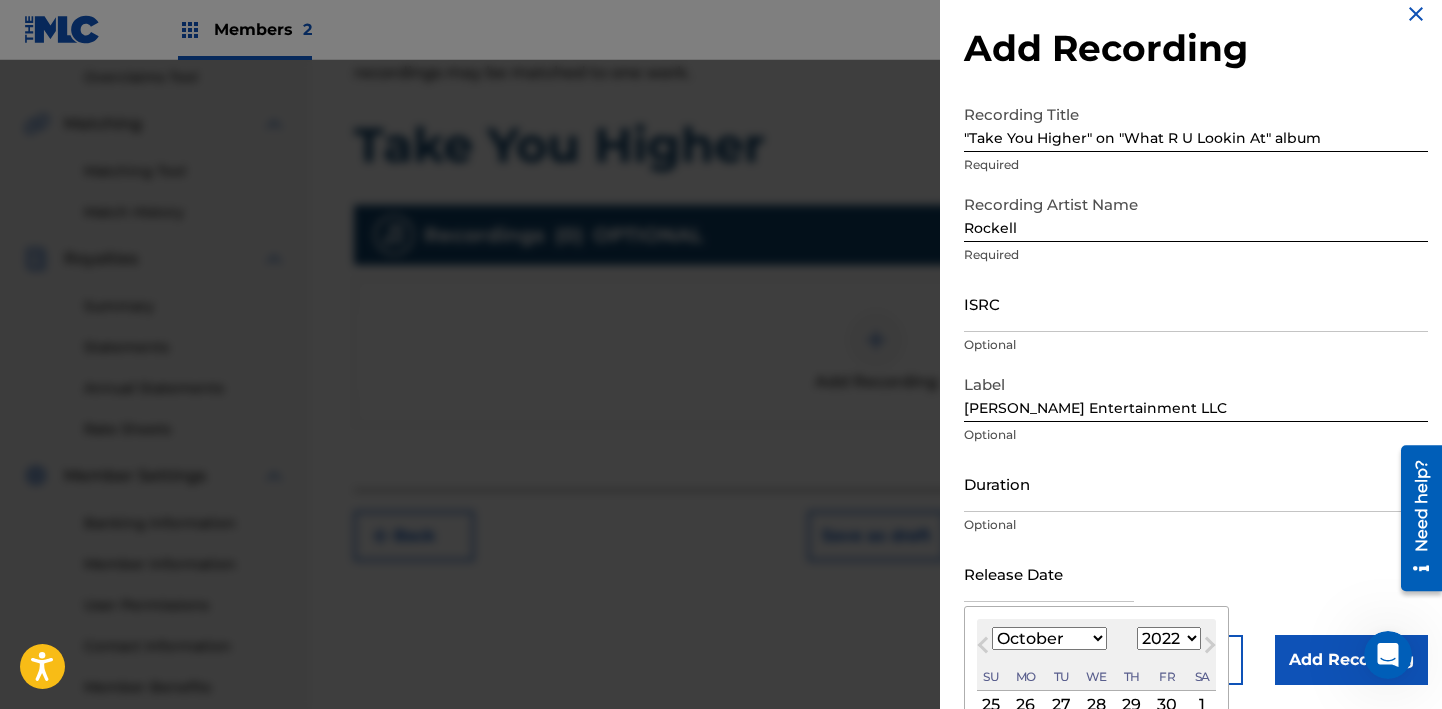 click on "Previous Month" at bounding box center (985, 648) 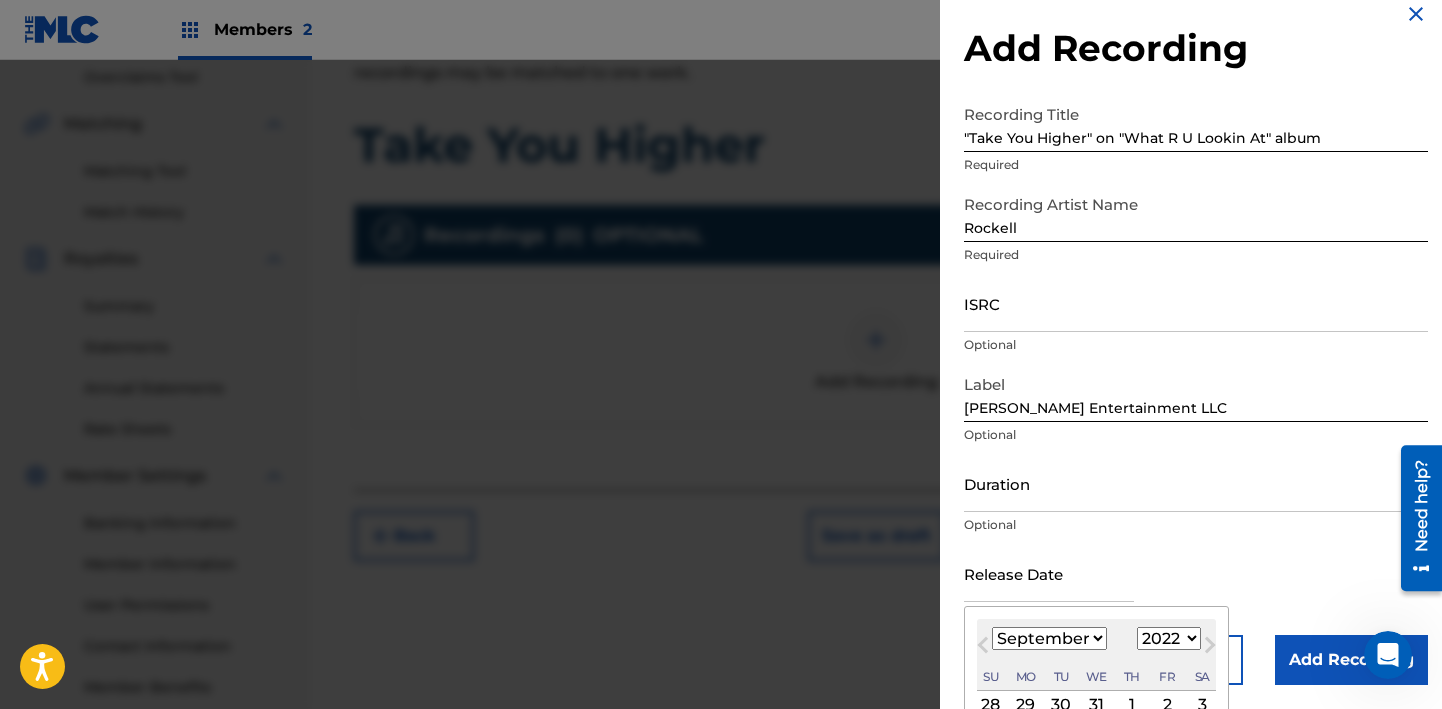 click on "Previous Month" at bounding box center [985, 648] 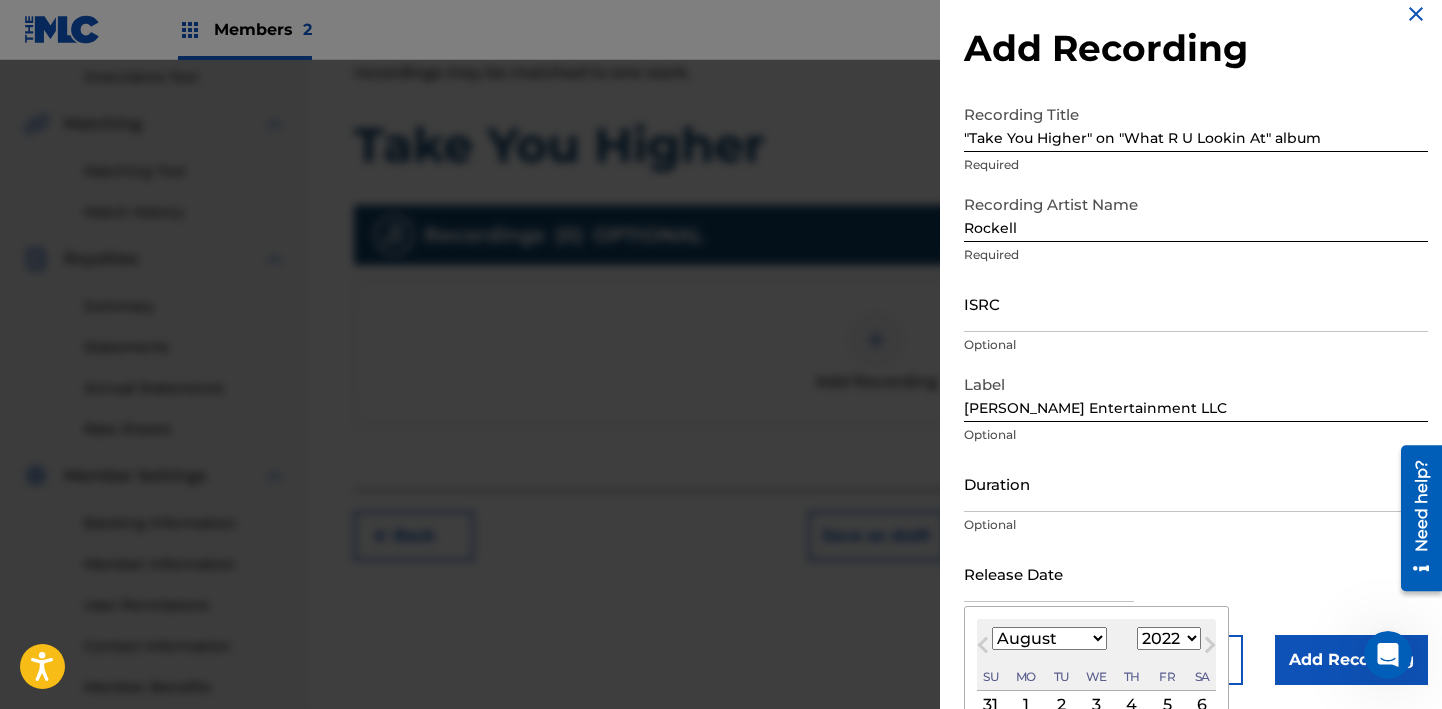 click on "Previous Month" at bounding box center [985, 648] 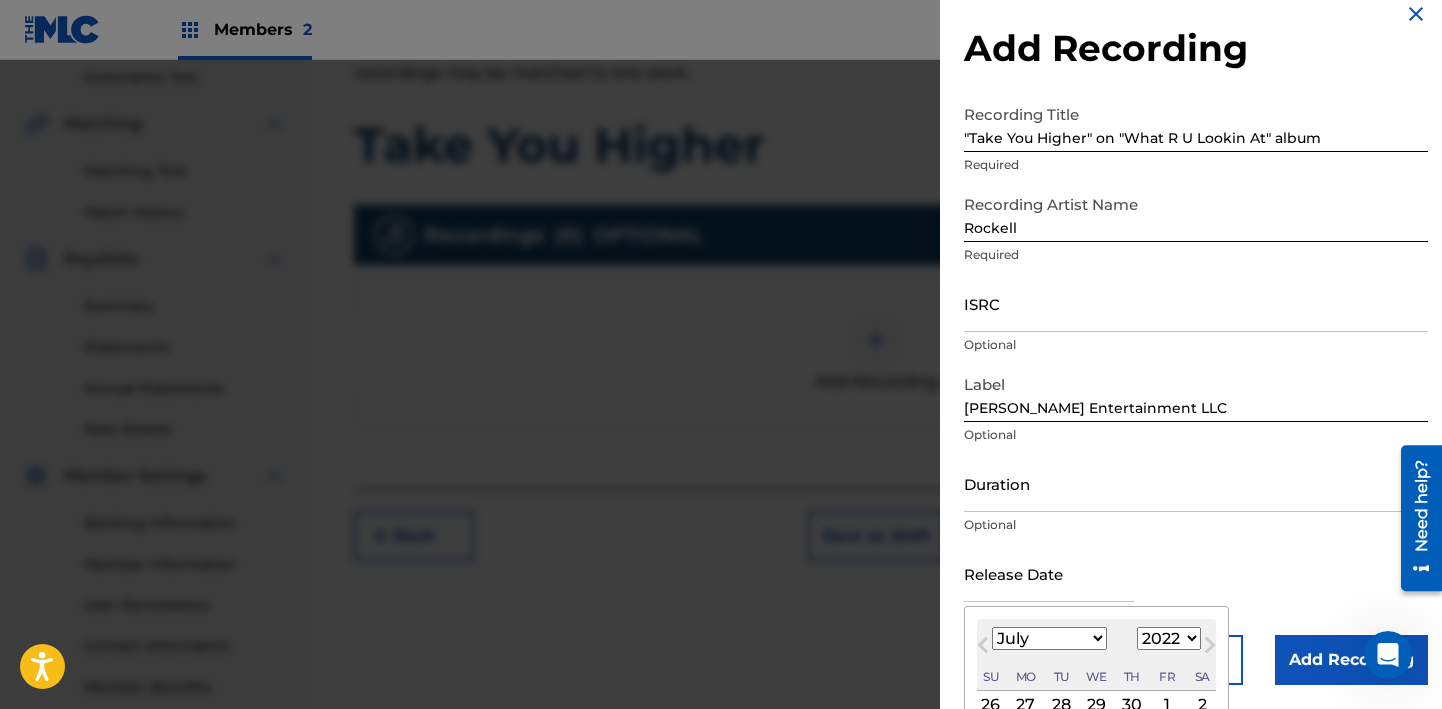click on "Previous Month" at bounding box center (985, 648) 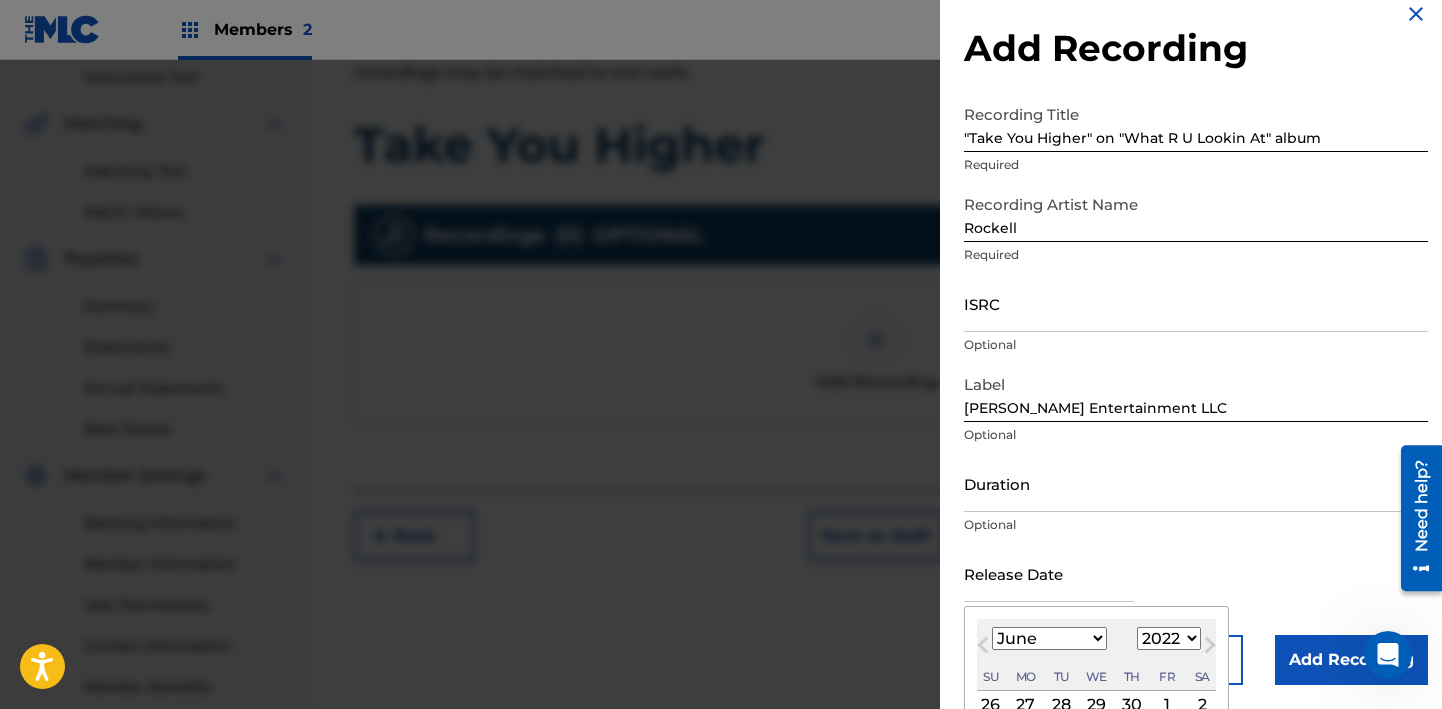 click on "Previous Month" at bounding box center [985, 648] 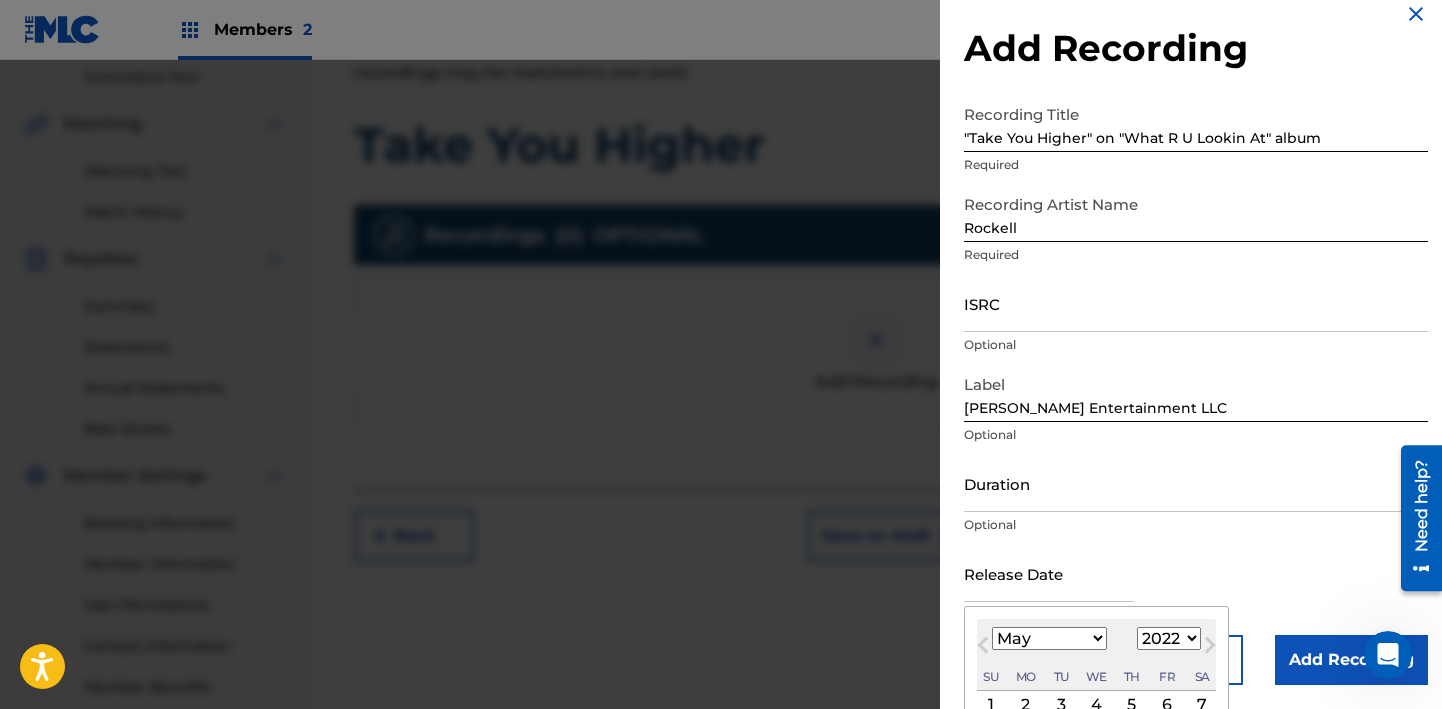 click on "Previous Month" at bounding box center [985, 648] 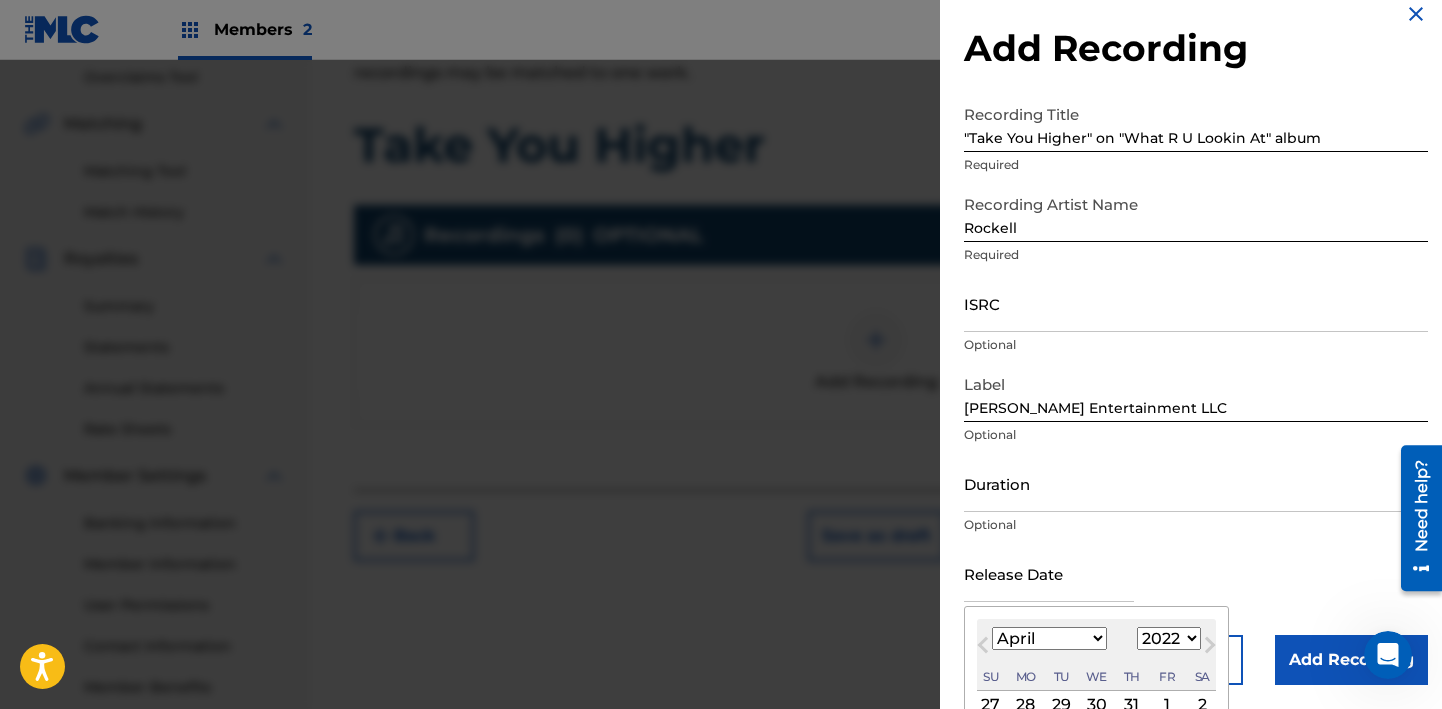 click on "Previous Month" at bounding box center [985, 648] 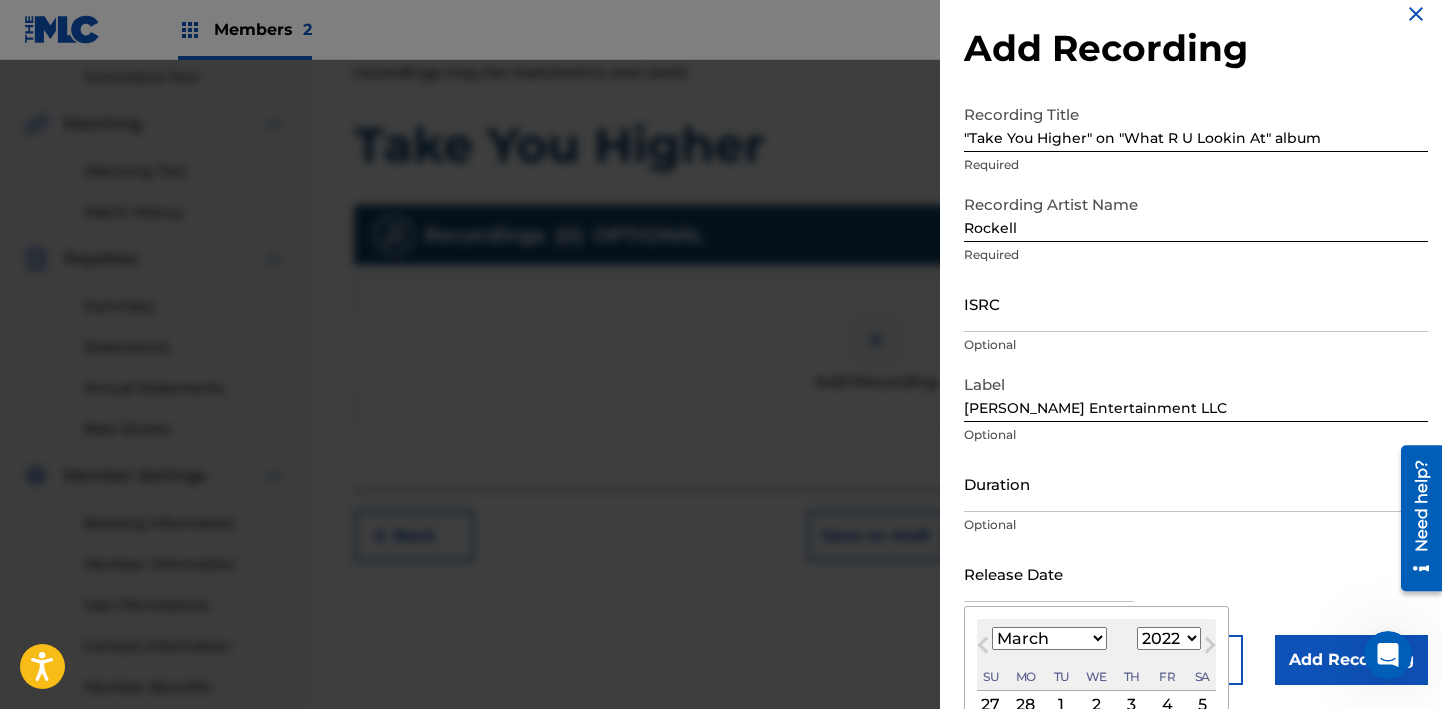 click on "Previous Month" at bounding box center (985, 648) 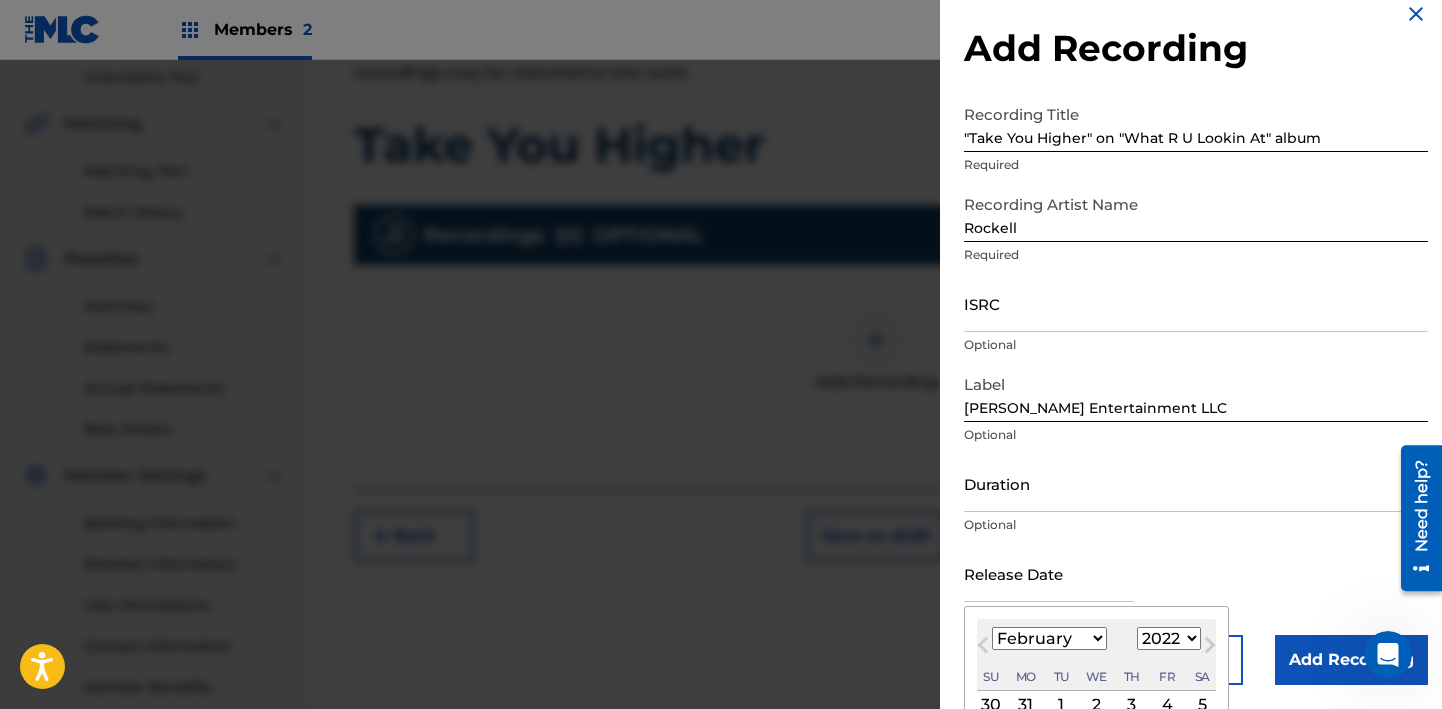 click on "Previous Month" at bounding box center (985, 648) 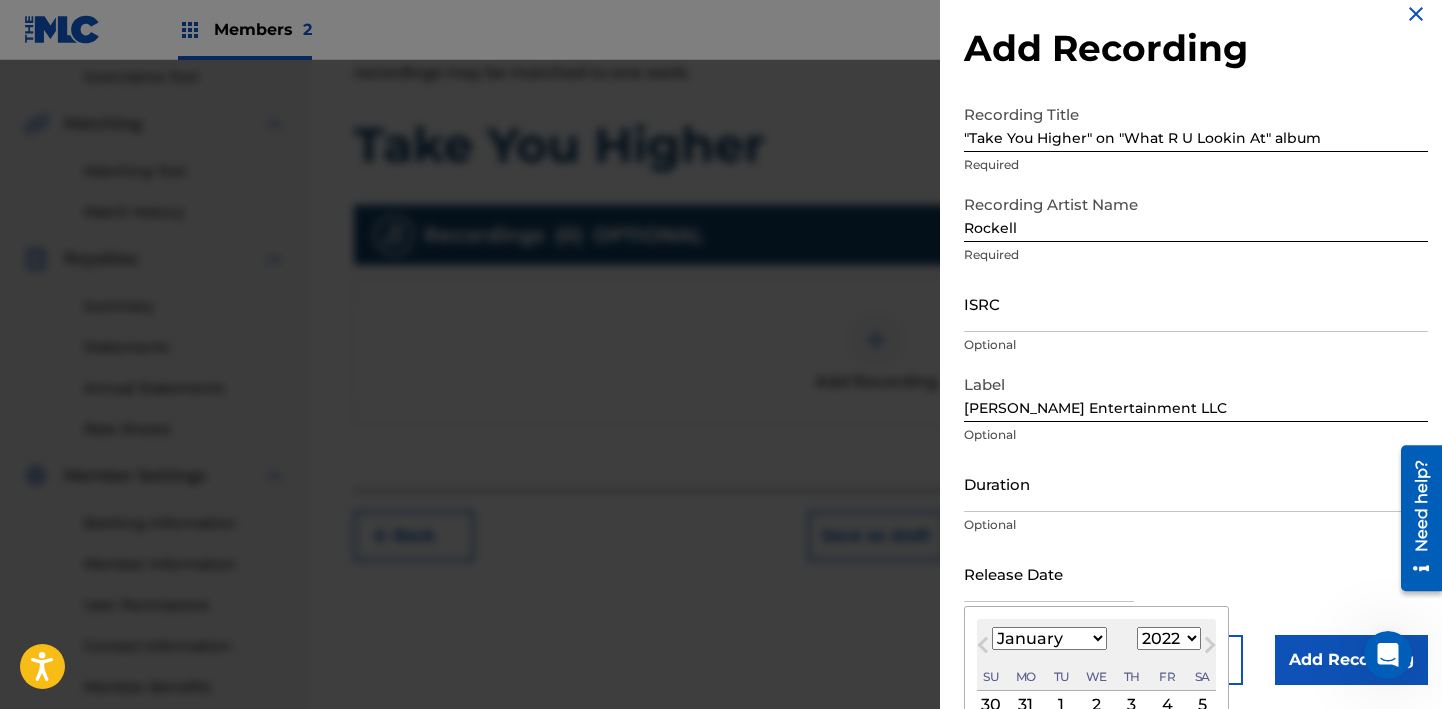 click on "Previous Month" at bounding box center (985, 648) 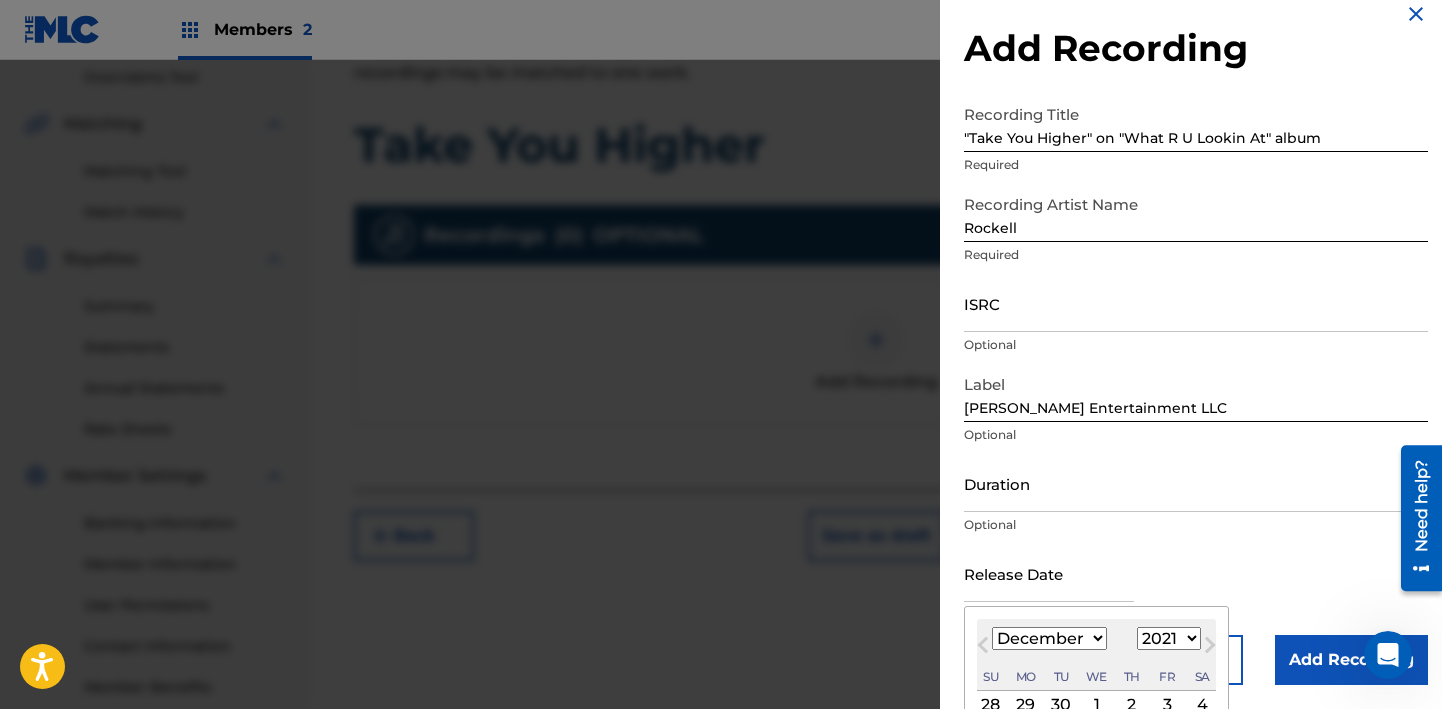 click on "Previous Month" at bounding box center [985, 648] 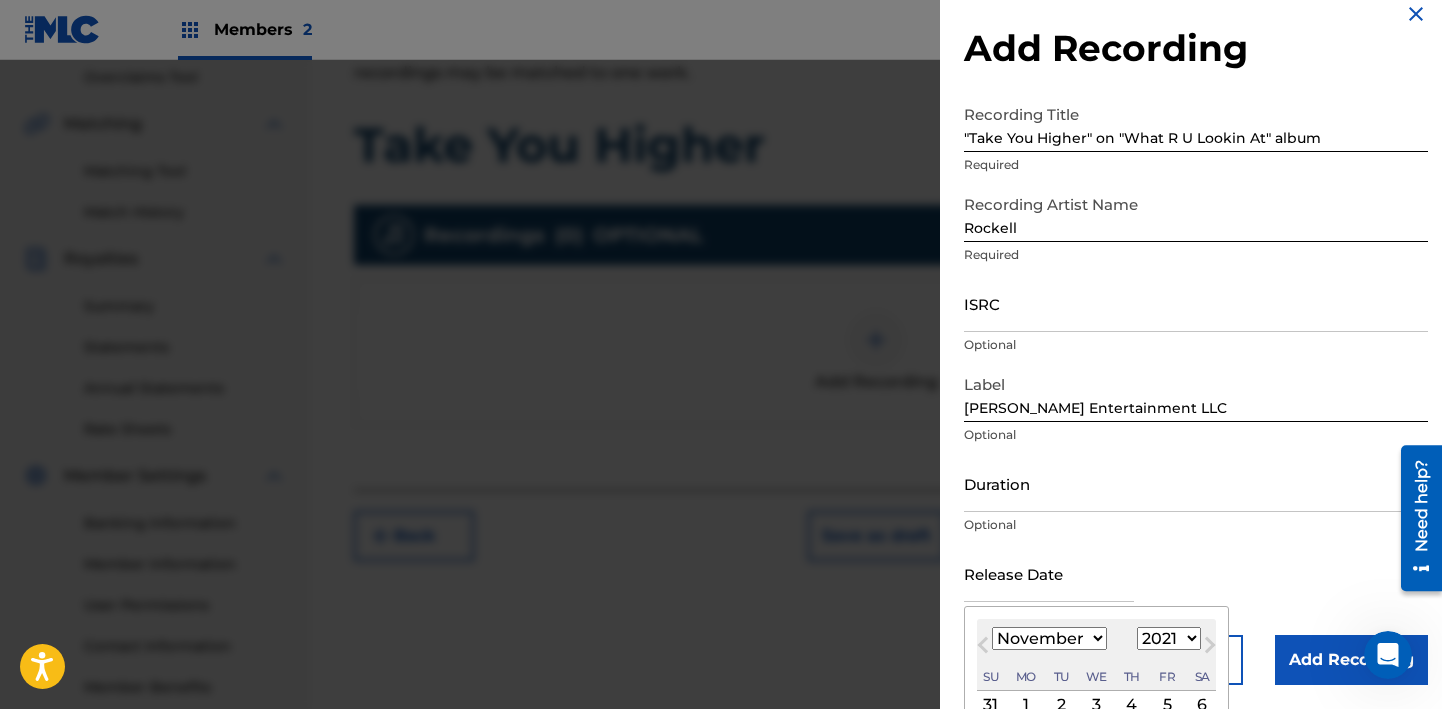 click on "Previous Month" at bounding box center (985, 648) 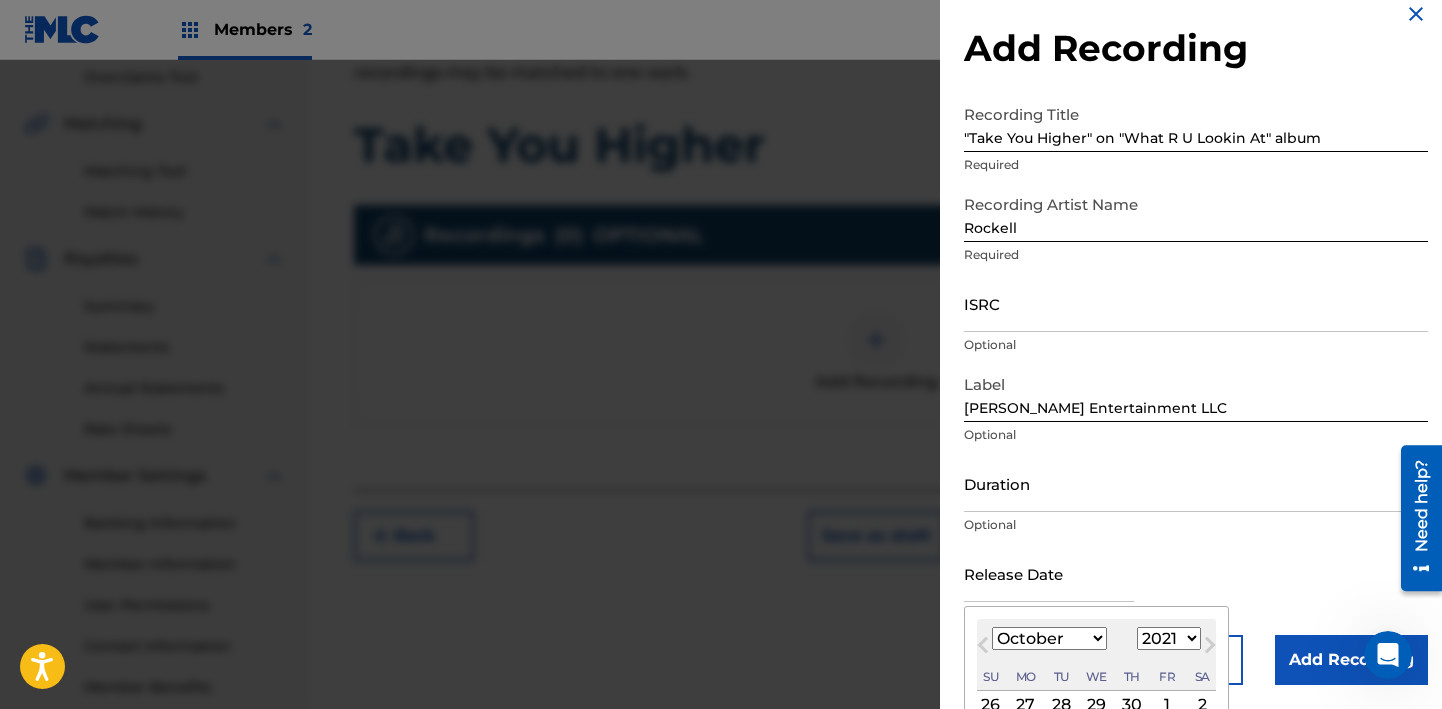 click on "January February March April May June July August September October November December" at bounding box center (1049, 638) 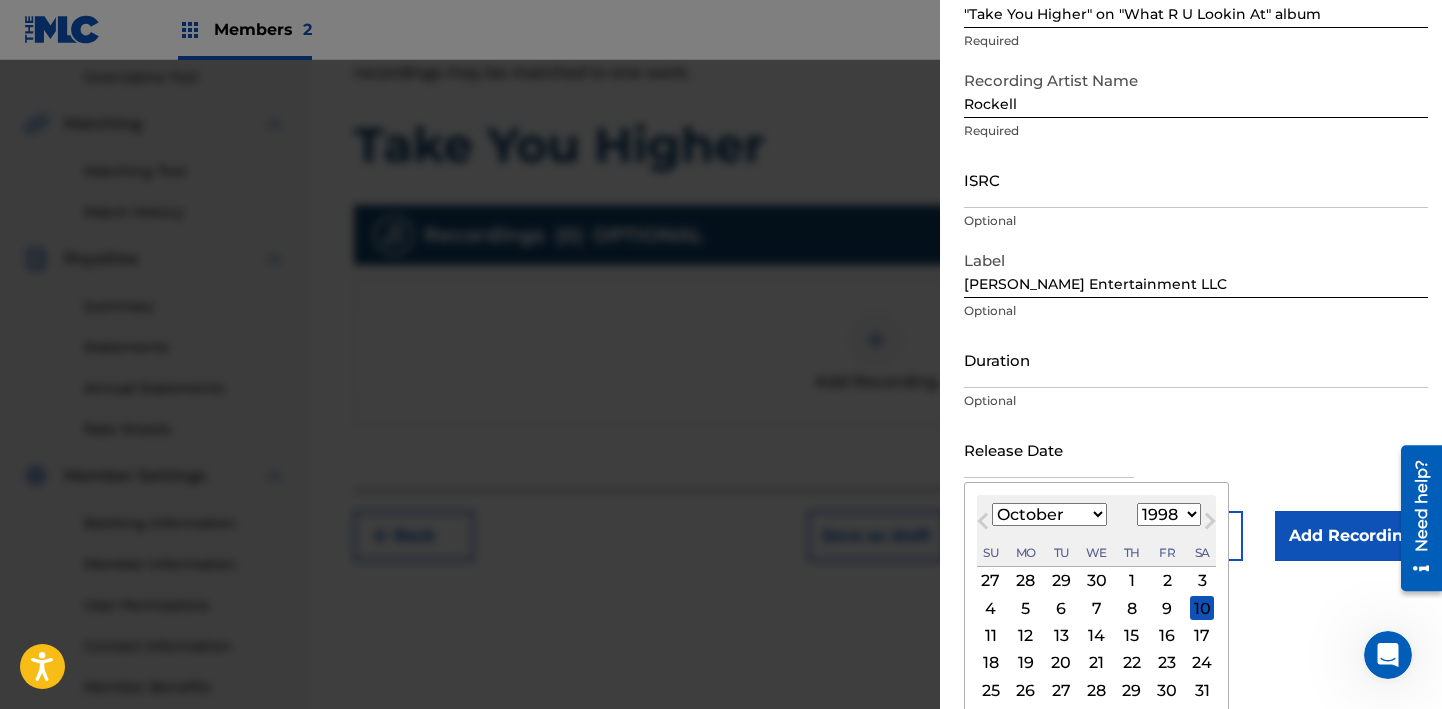 scroll, scrollTop: 159, scrollLeft: 0, axis: vertical 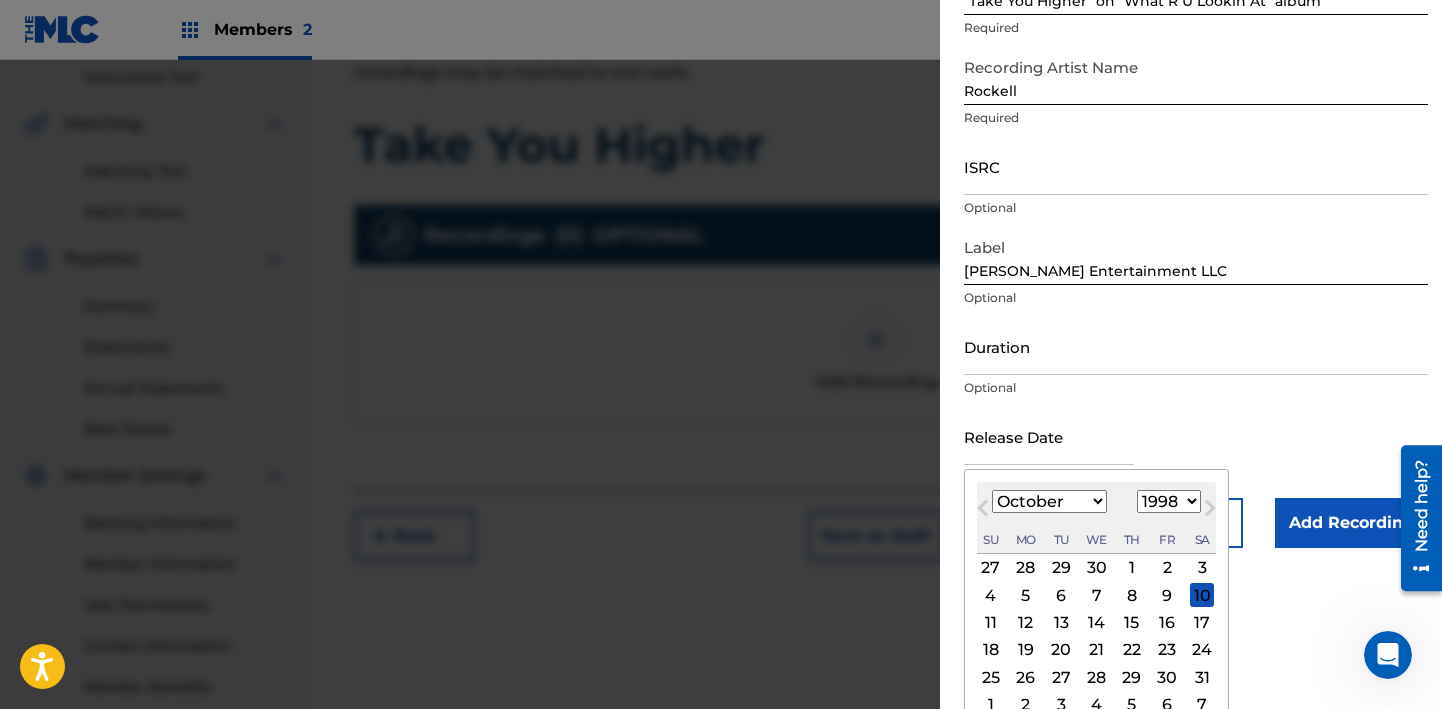 click on "January February March April May June July August September October November December" at bounding box center (1049, 501) 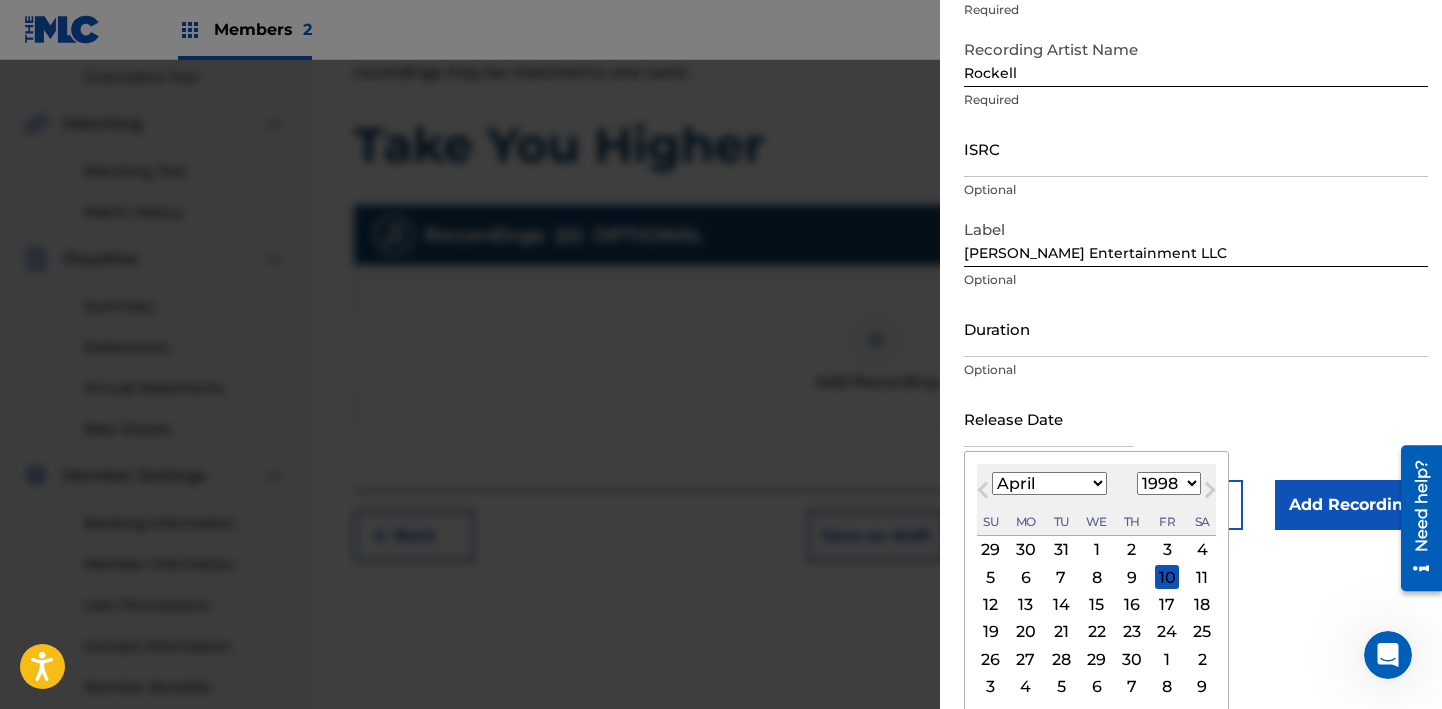 scroll, scrollTop: 181, scrollLeft: 0, axis: vertical 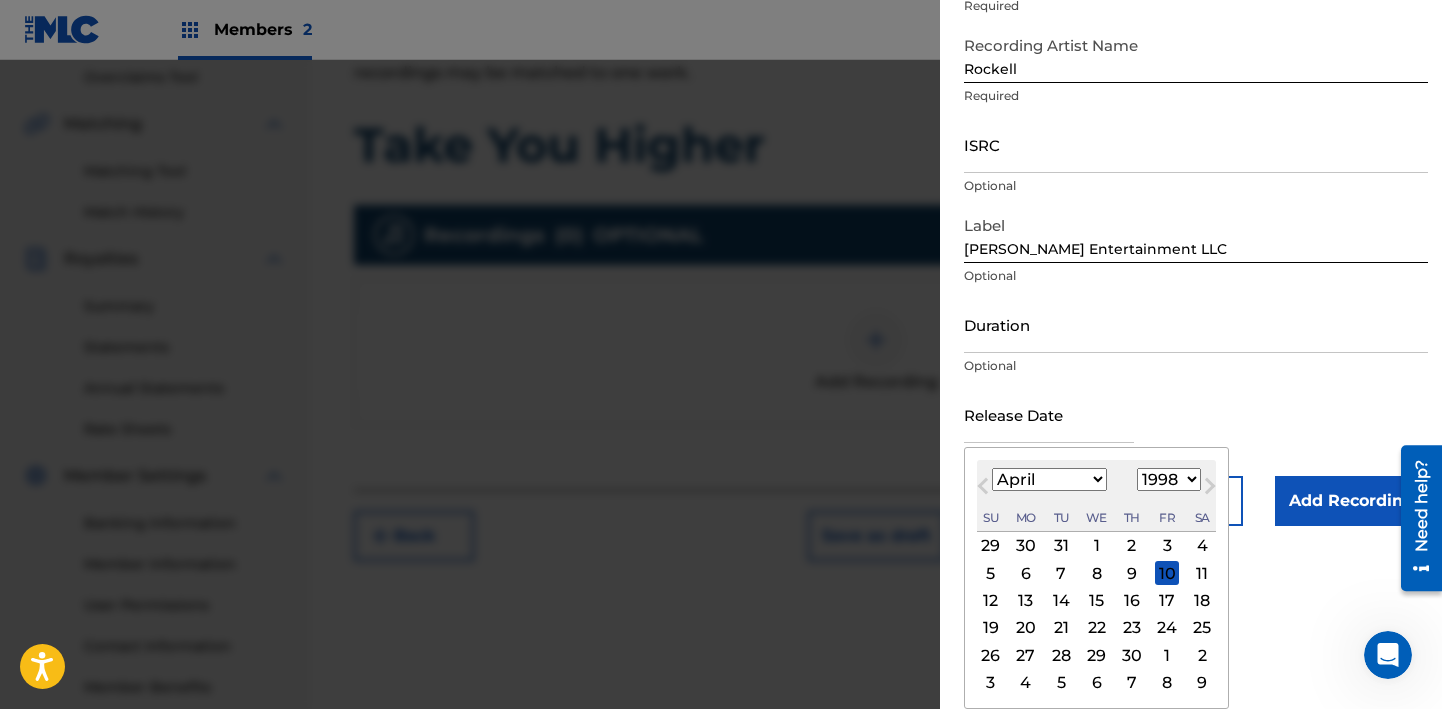 click on "28" at bounding box center (1061, 655) 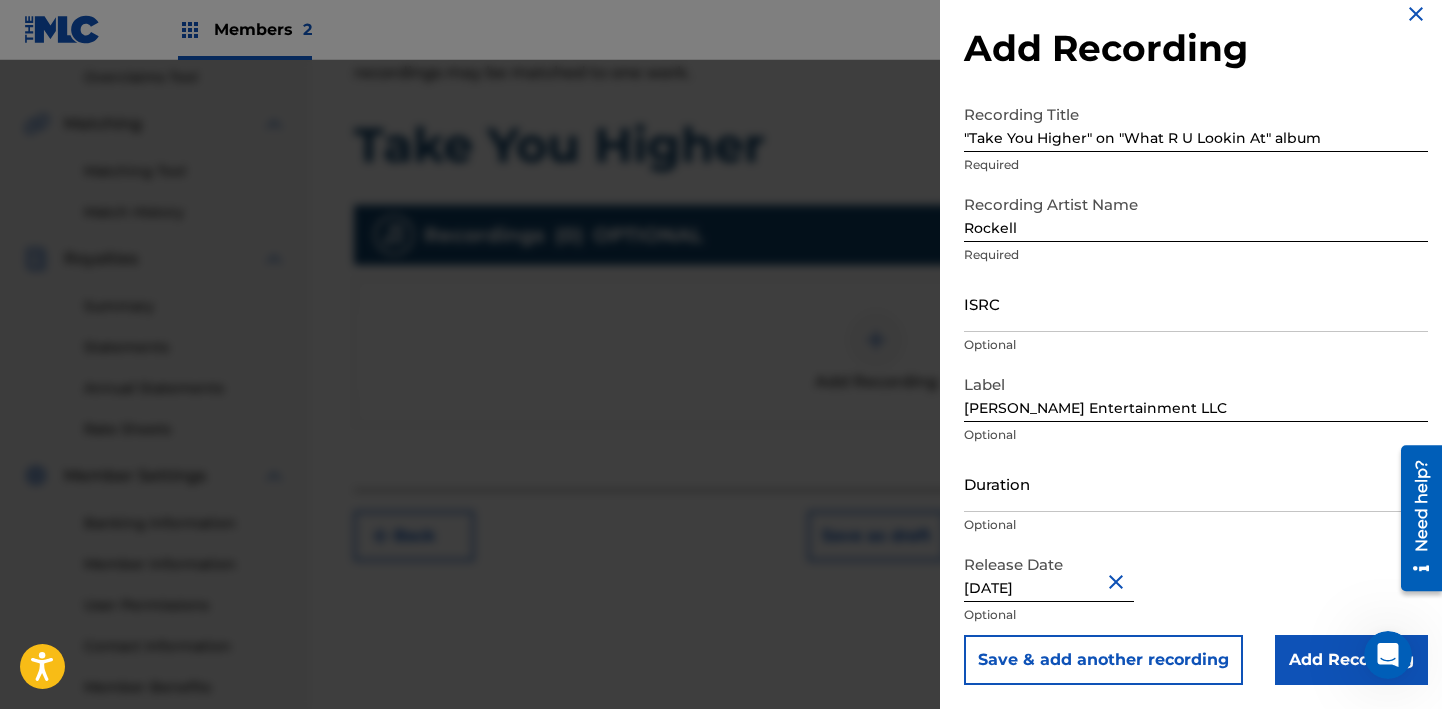 scroll, scrollTop: 22, scrollLeft: 0, axis: vertical 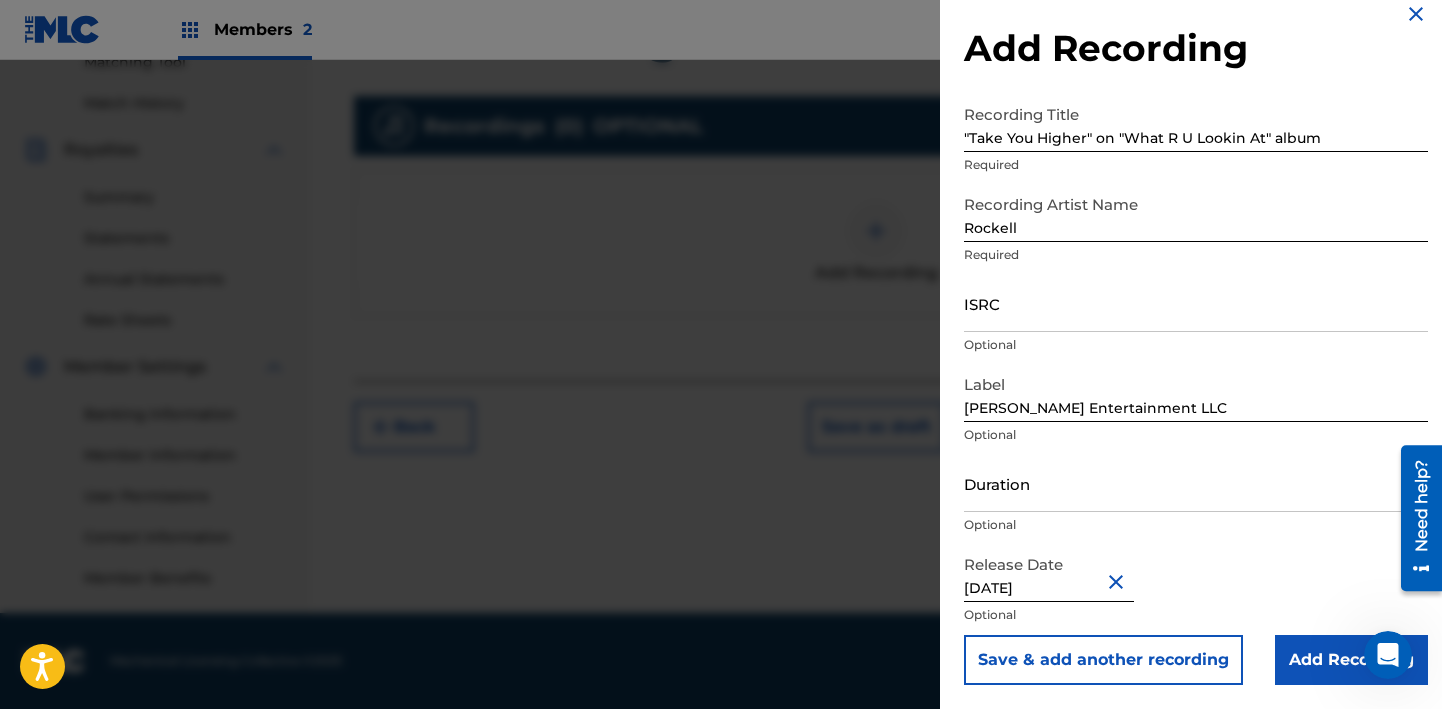 click on "Add Recording" at bounding box center (1351, 660) 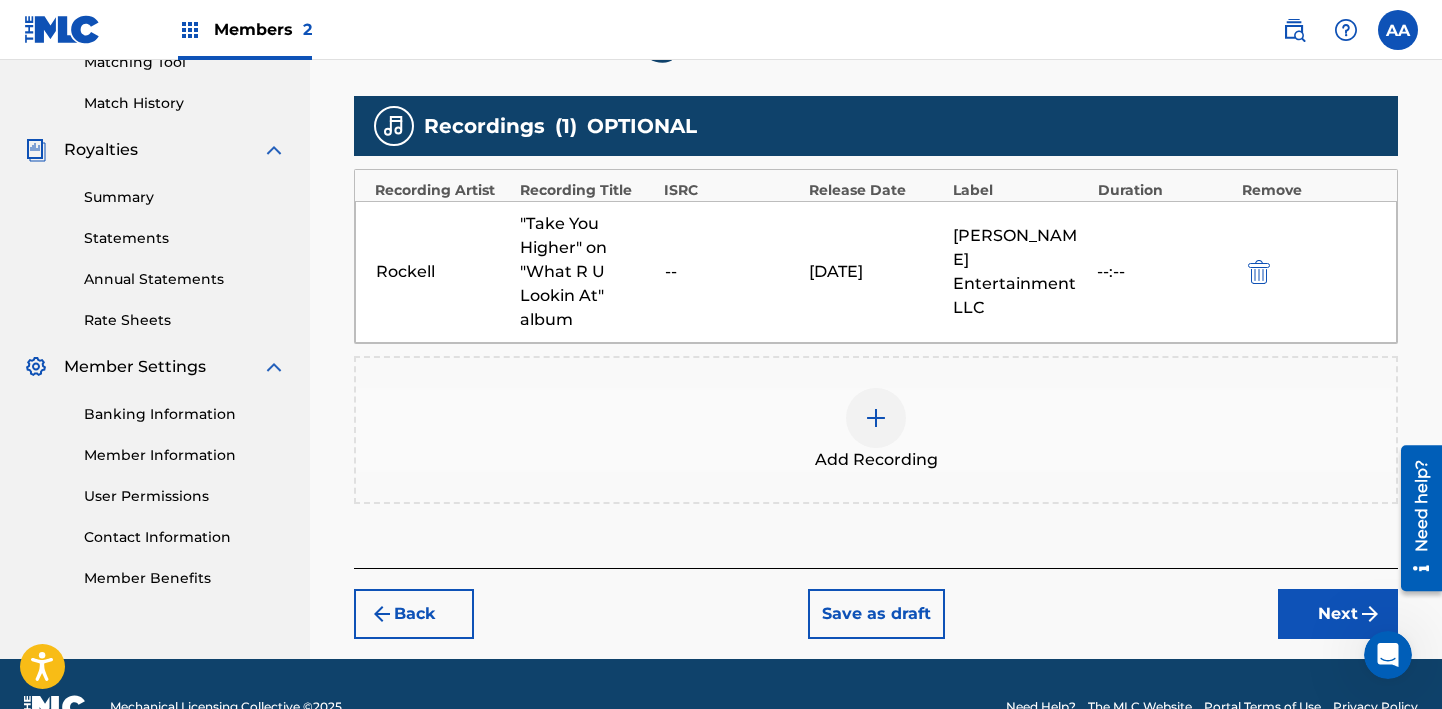 click on "Next" at bounding box center [1338, 614] 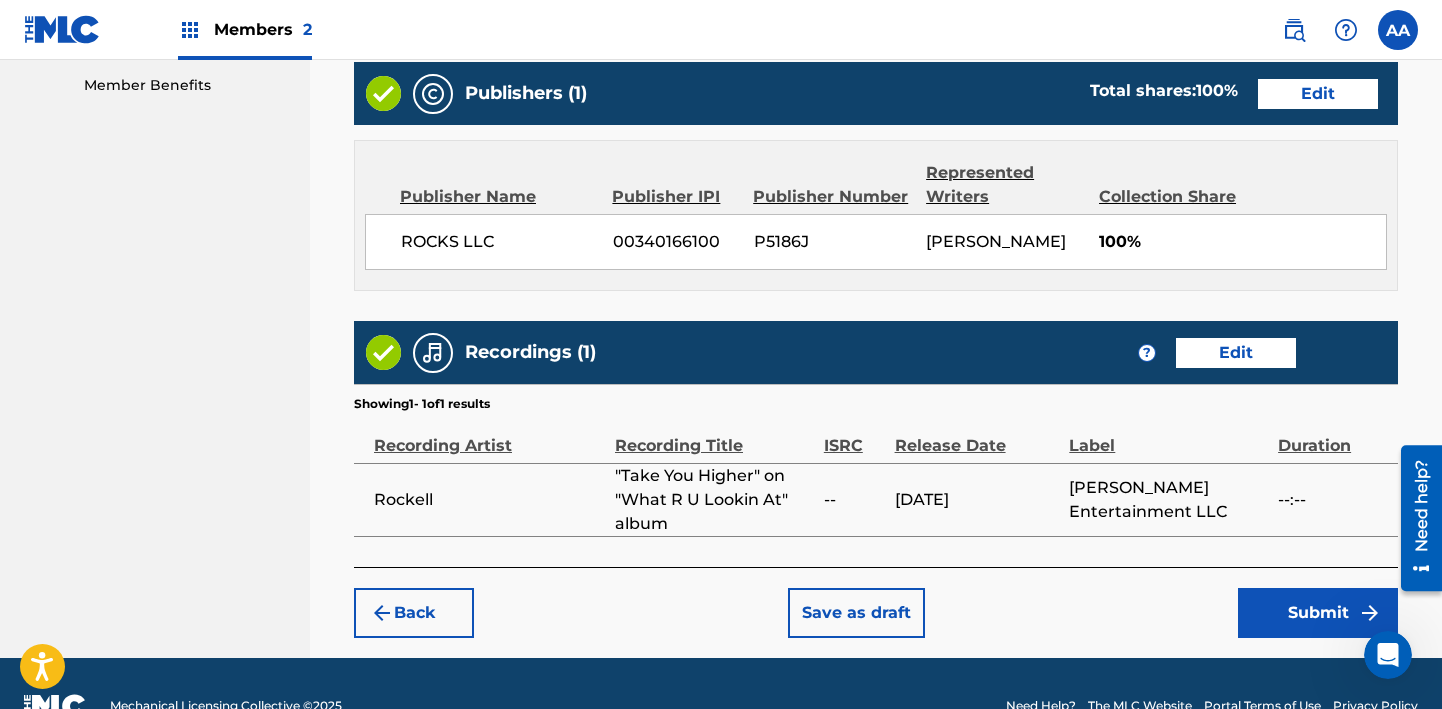 scroll, scrollTop: 1067, scrollLeft: 0, axis: vertical 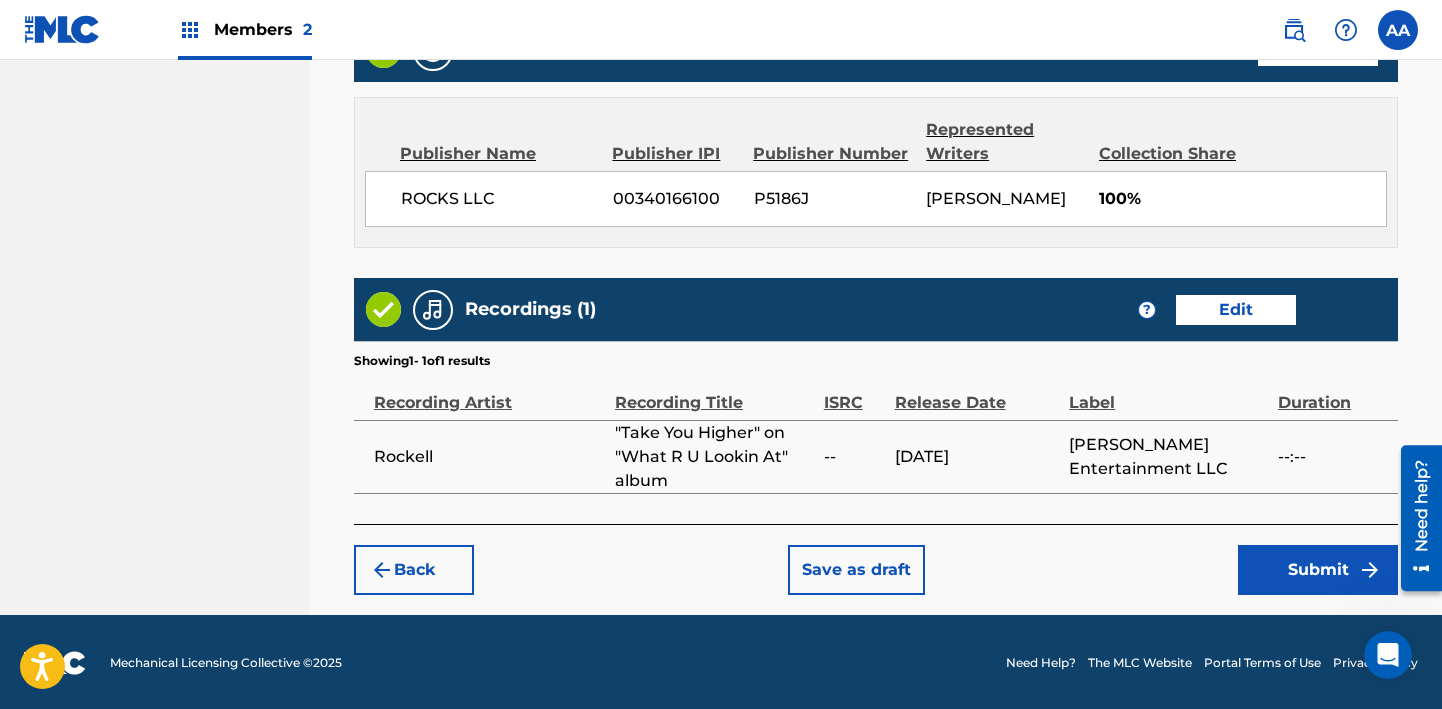 click on "Submit" at bounding box center (1318, 570) 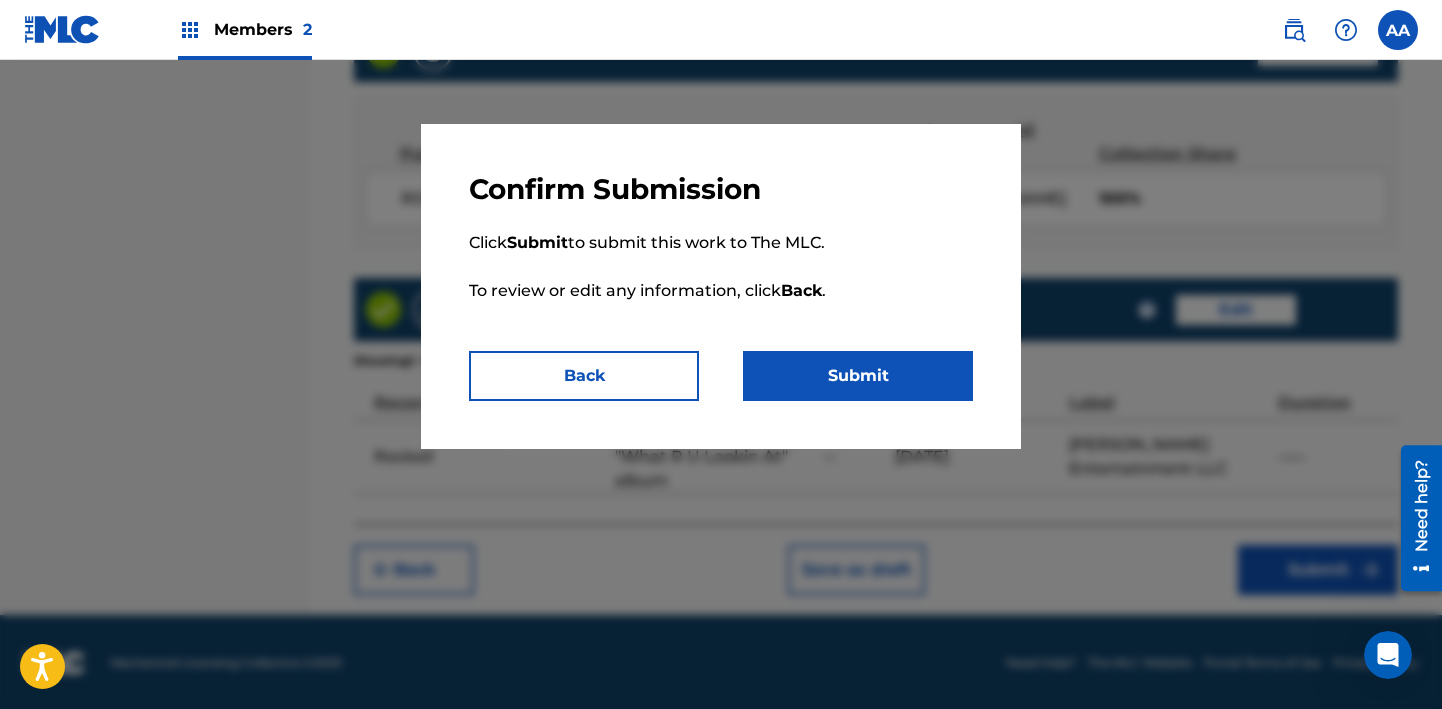 click on "Submit" at bounding box center [858, 376] 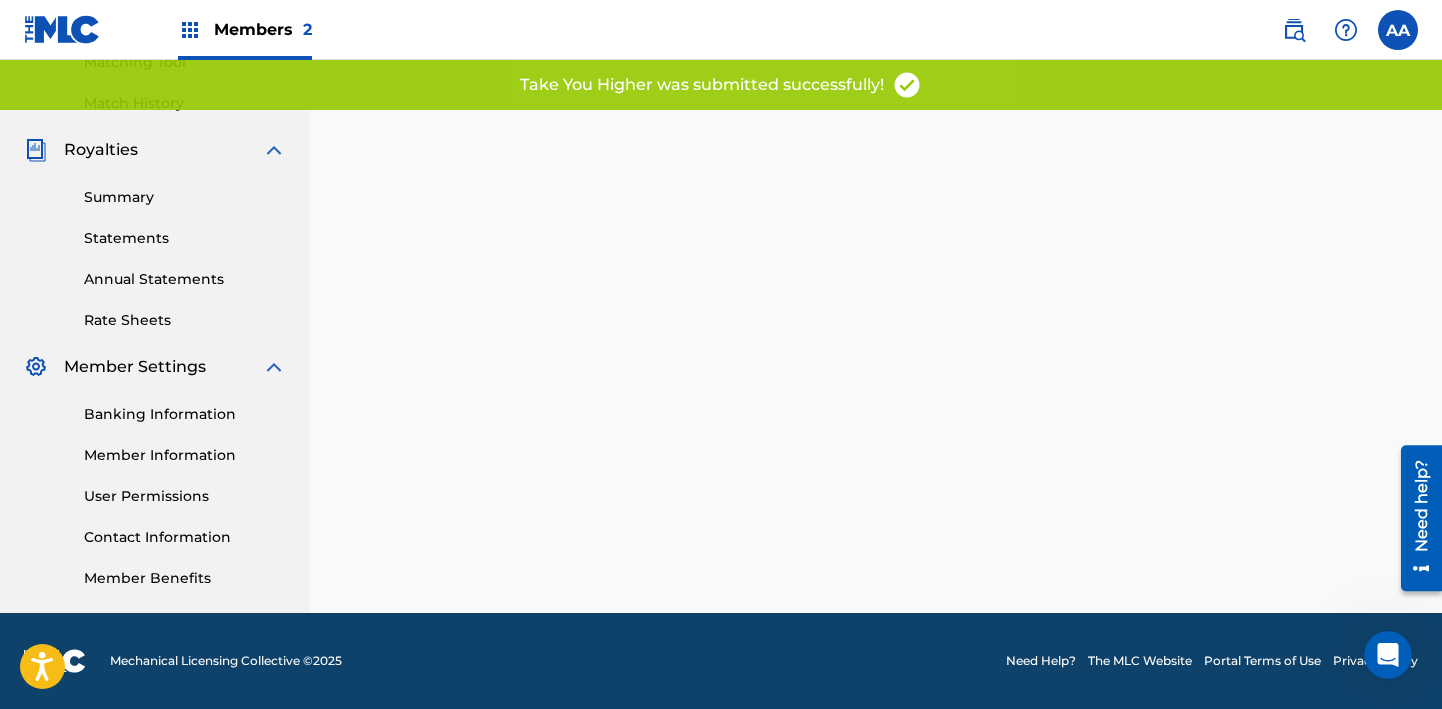 scroll, scrollTop: 0, scrollLeft: 0, axis: both 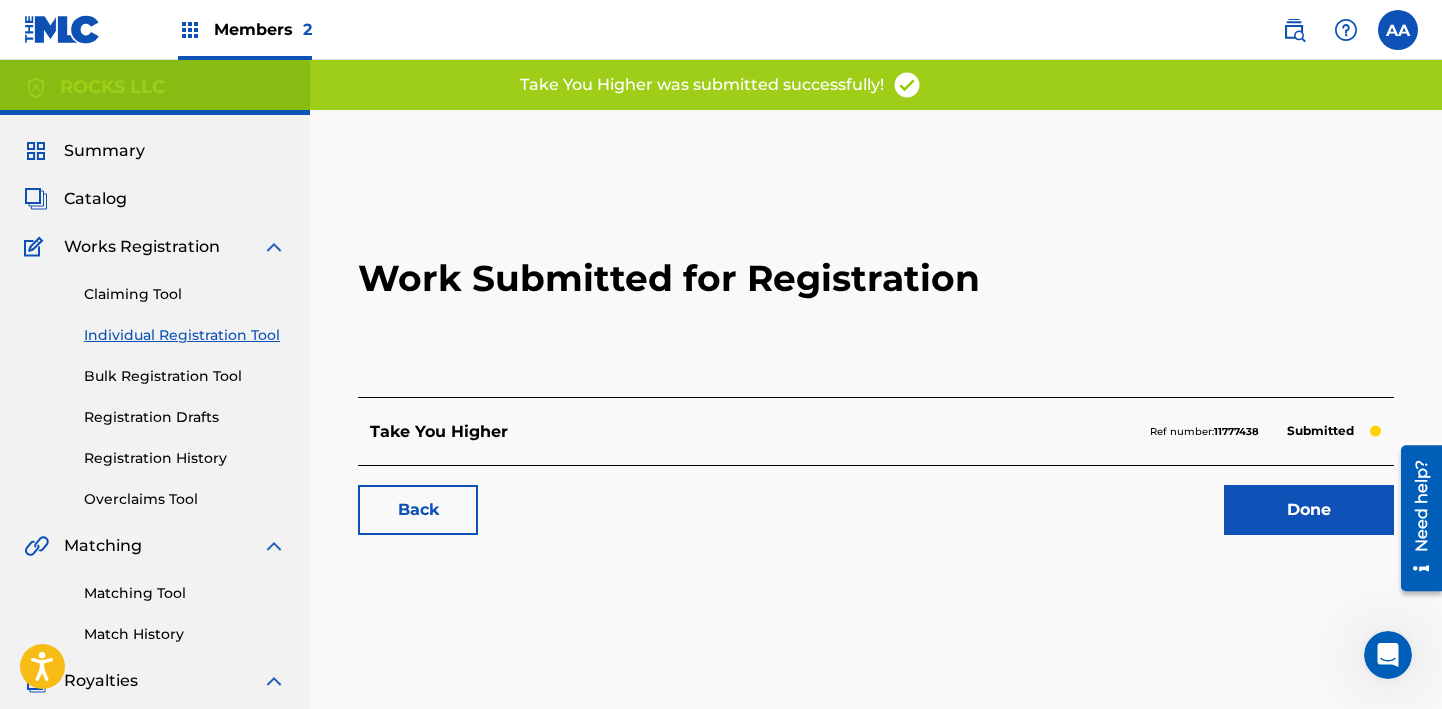 click on "Done" at bounding box center [1309, 510] 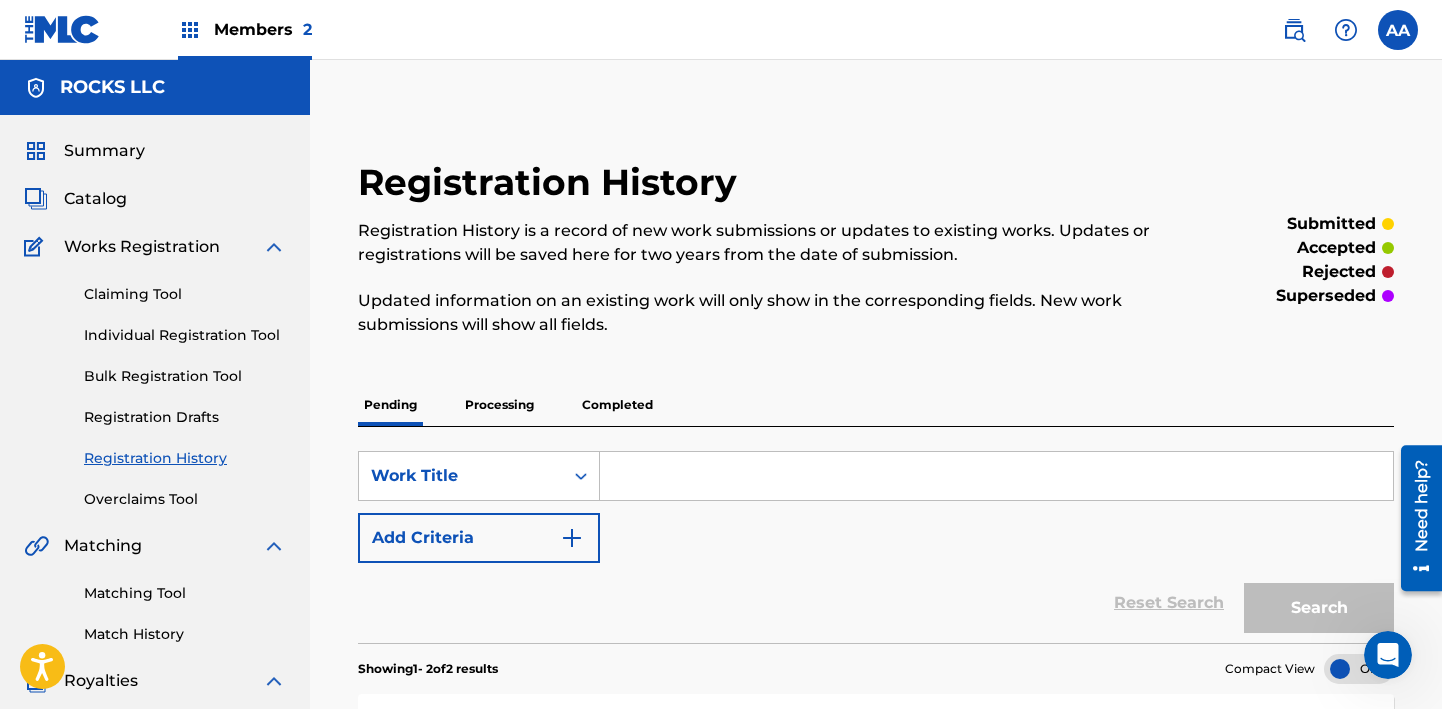 click at bounding box center (996, 476) 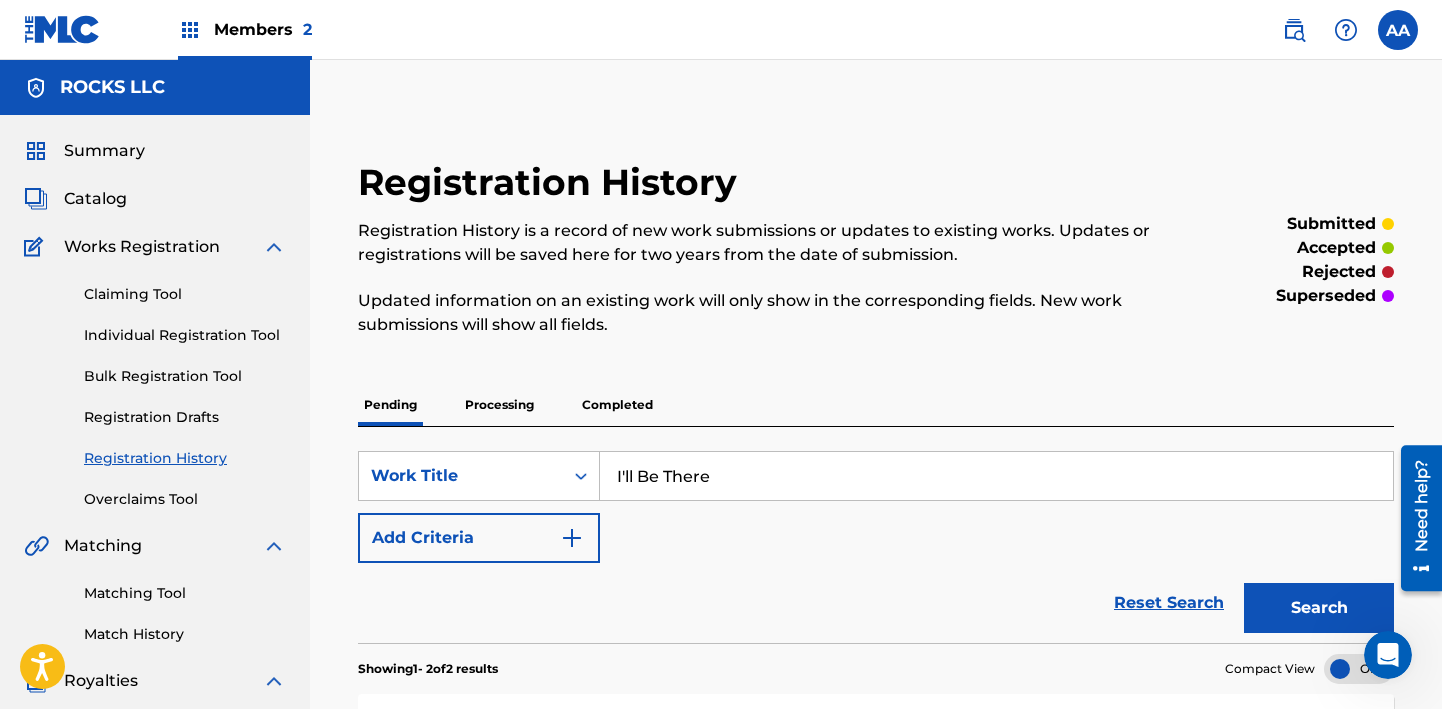 type on "I'll Be There" 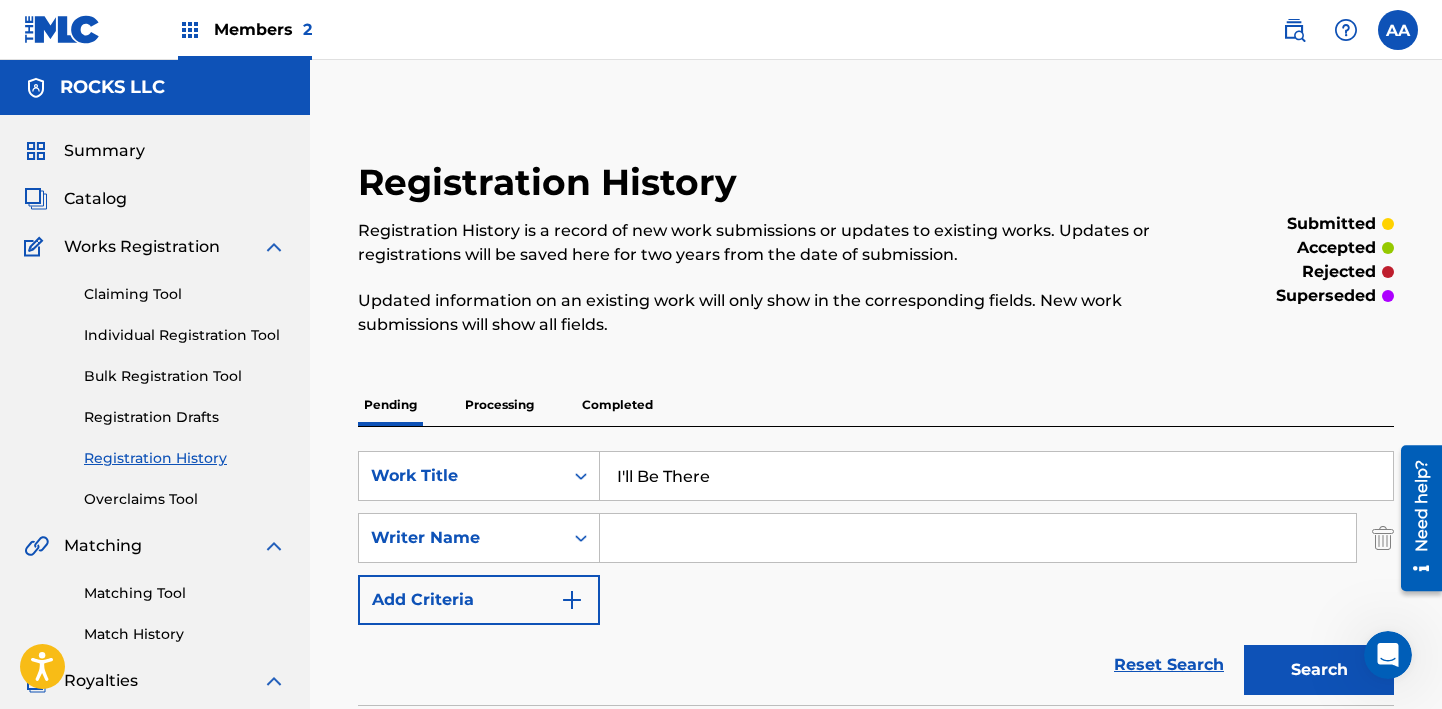 click at bounding box center (978, 538) 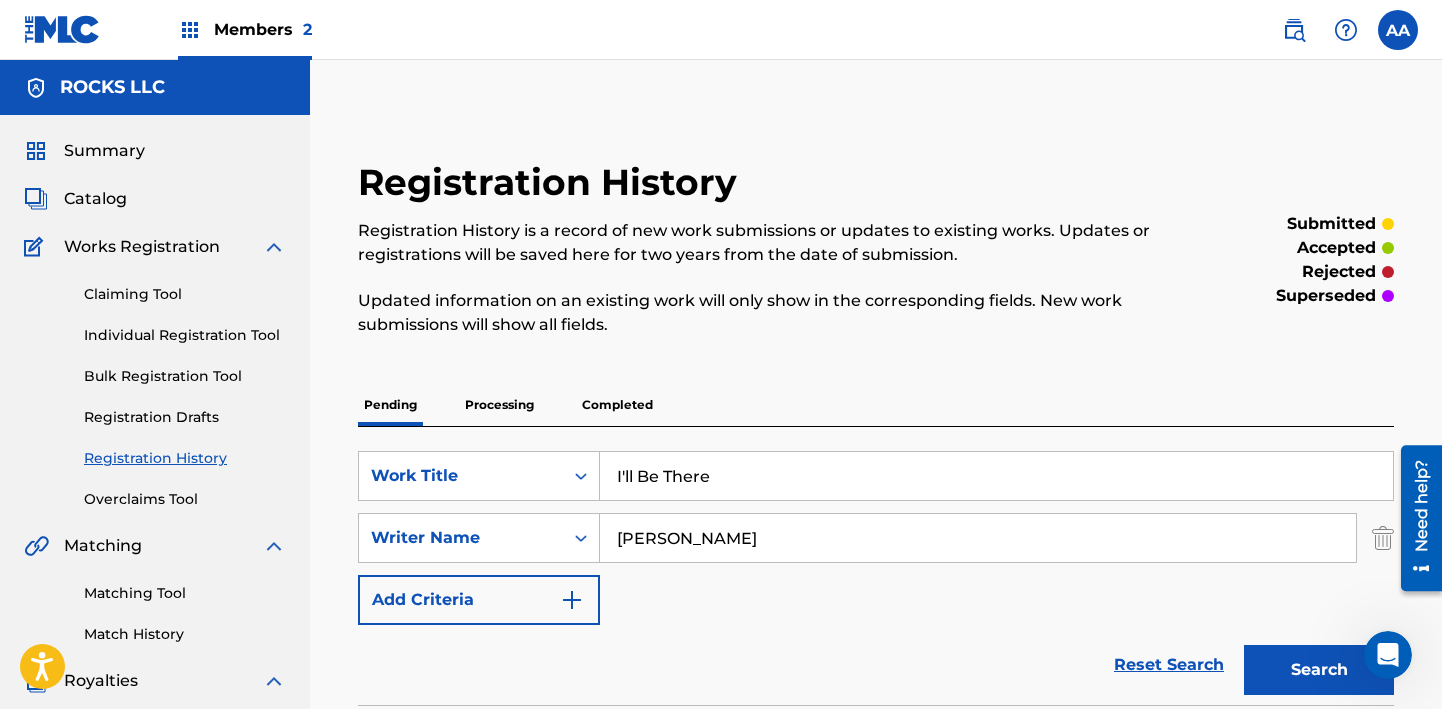 type on "[PERSON_NAME]" 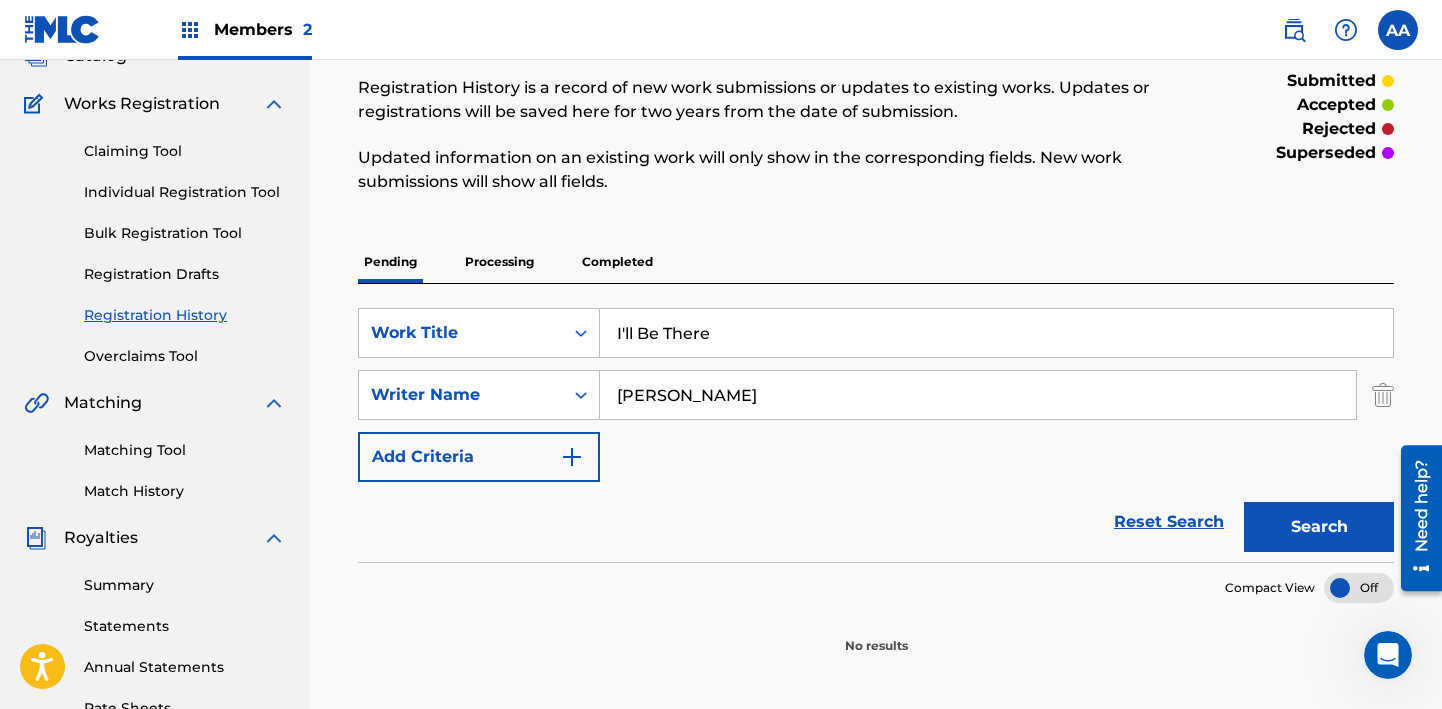 scroll, scrollTop: 149, scrollLeft: 0, axis: vertical 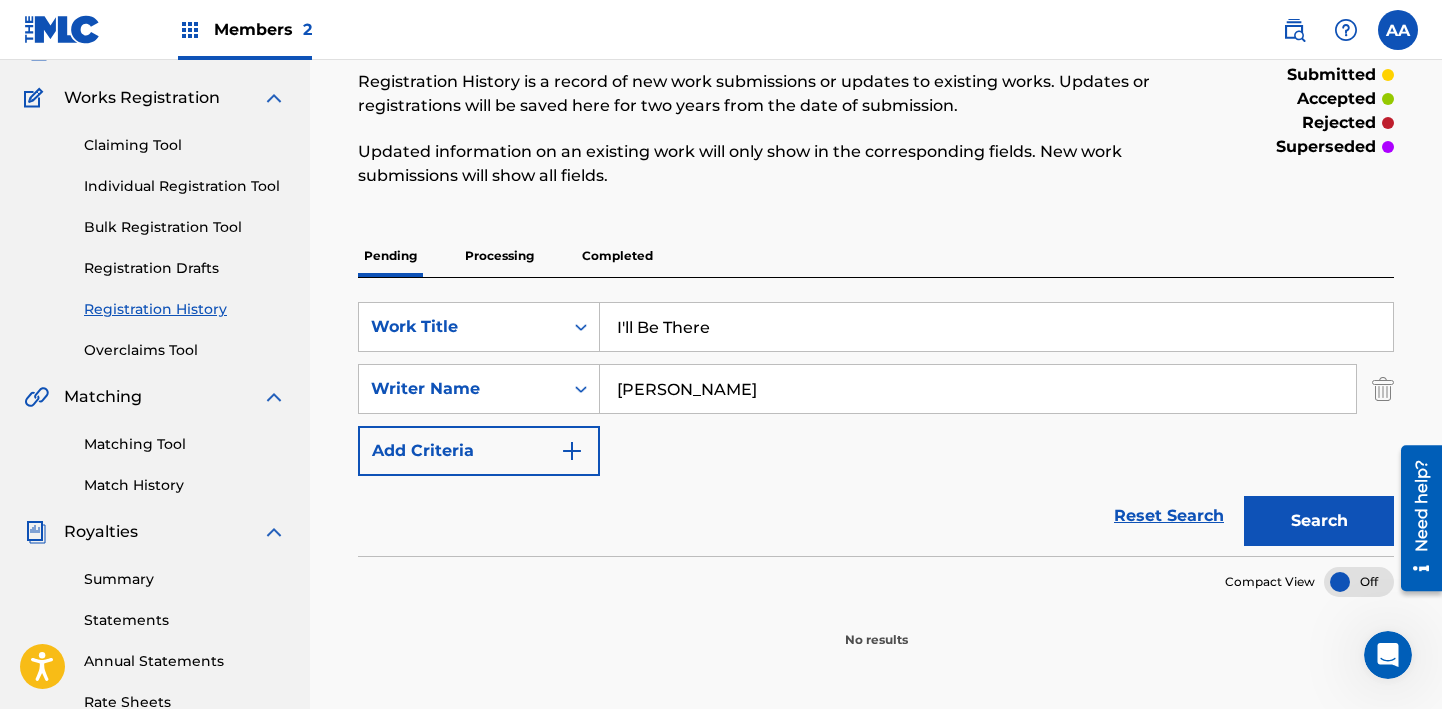 click on "Search" at bounding box center (1319, 521) 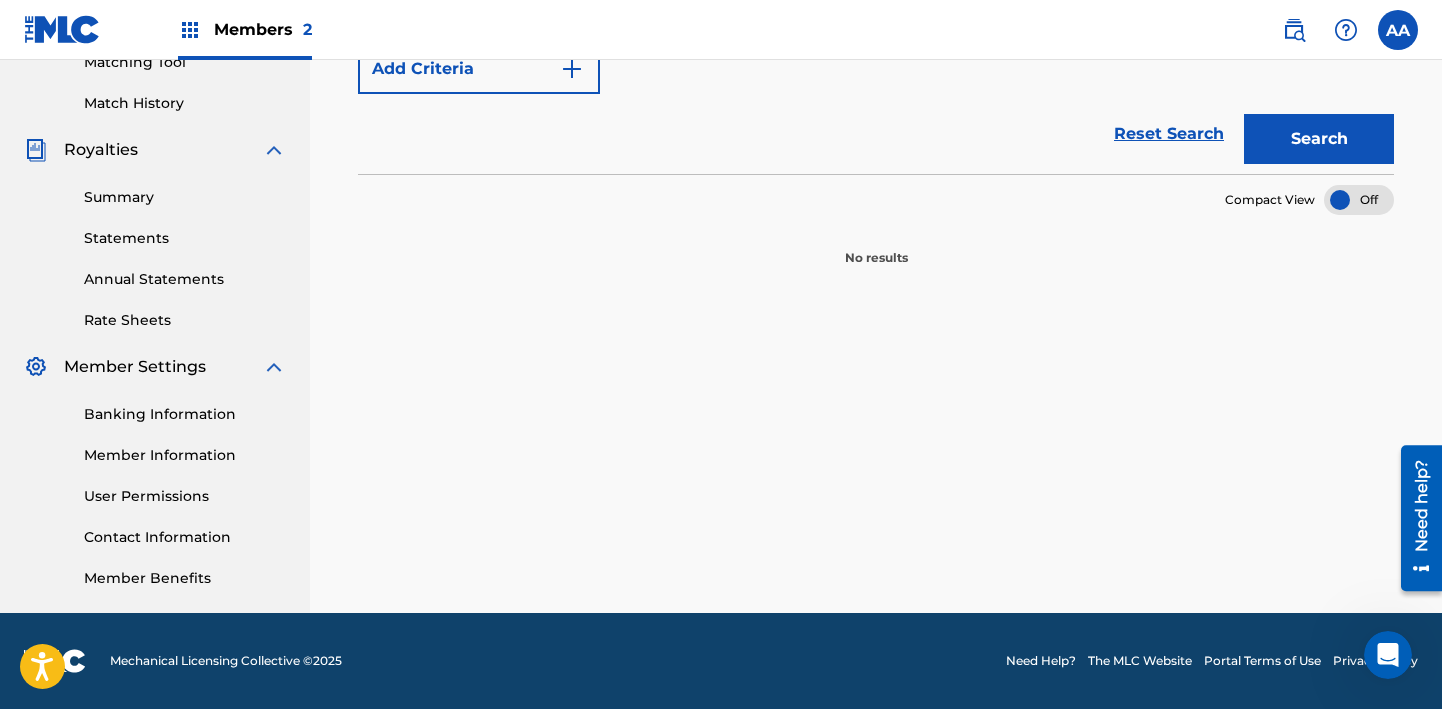 scroll, scrollTop: 287, scrollLeft: 0, axis: vertical 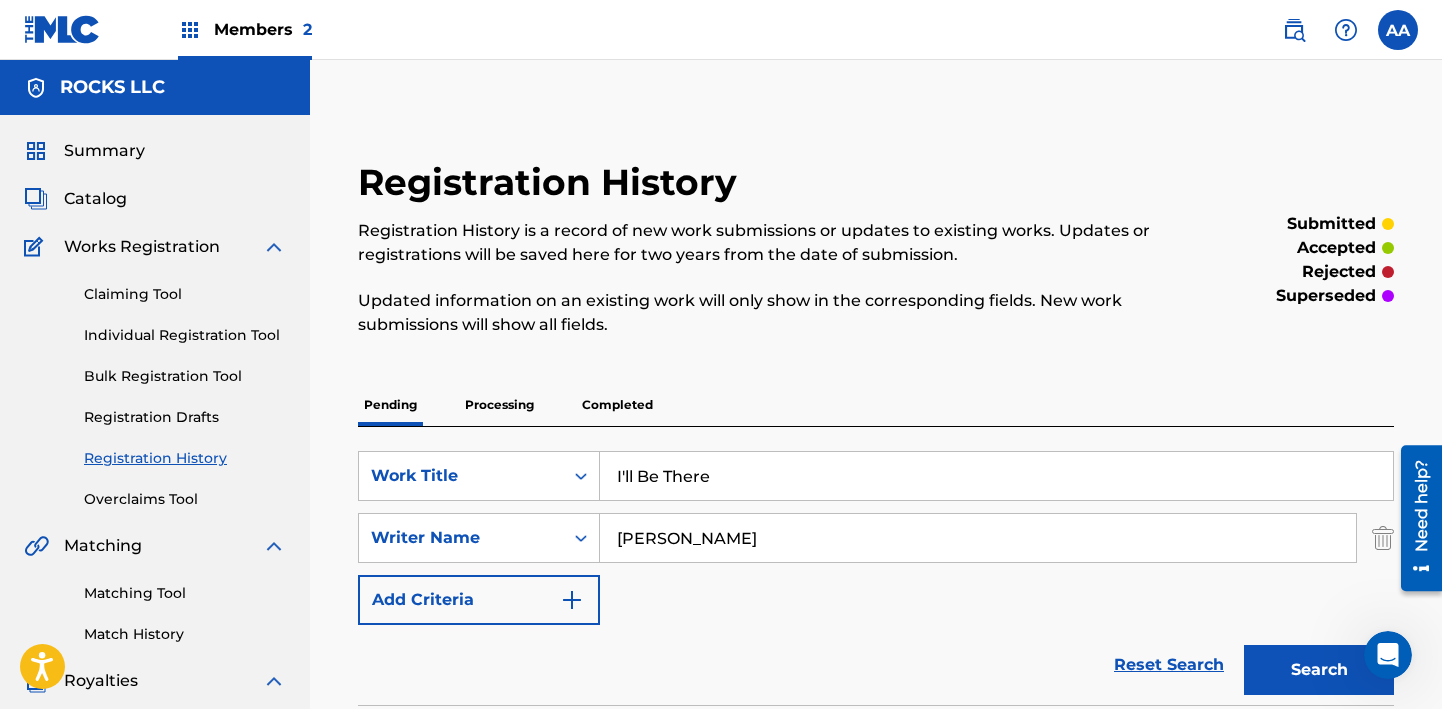 click on "Claiming Tool" at bounding box center [185, 294] 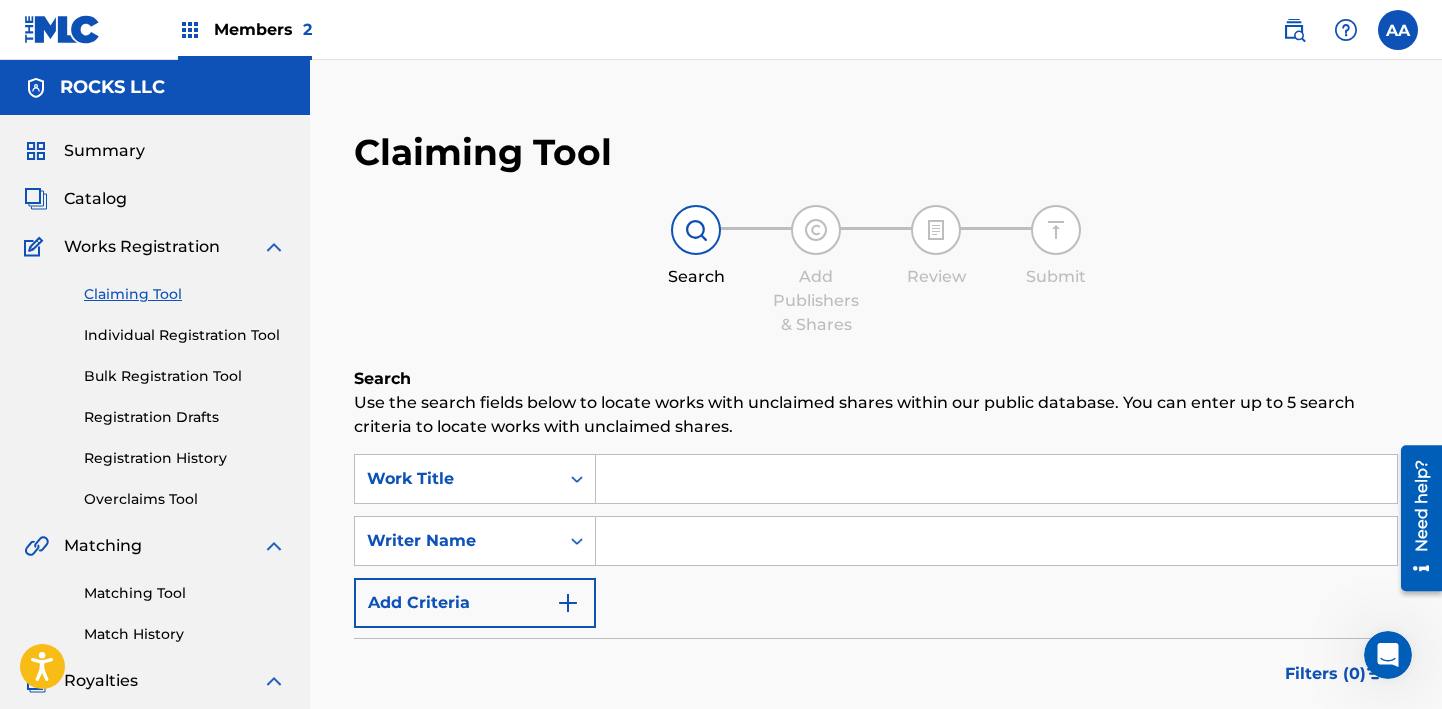 click on "Claiming Tool Individual Registration Tool Bulk Registration Tool Registration Drafts Registration History Overclaims Tool" at bounding box center (155, 384) 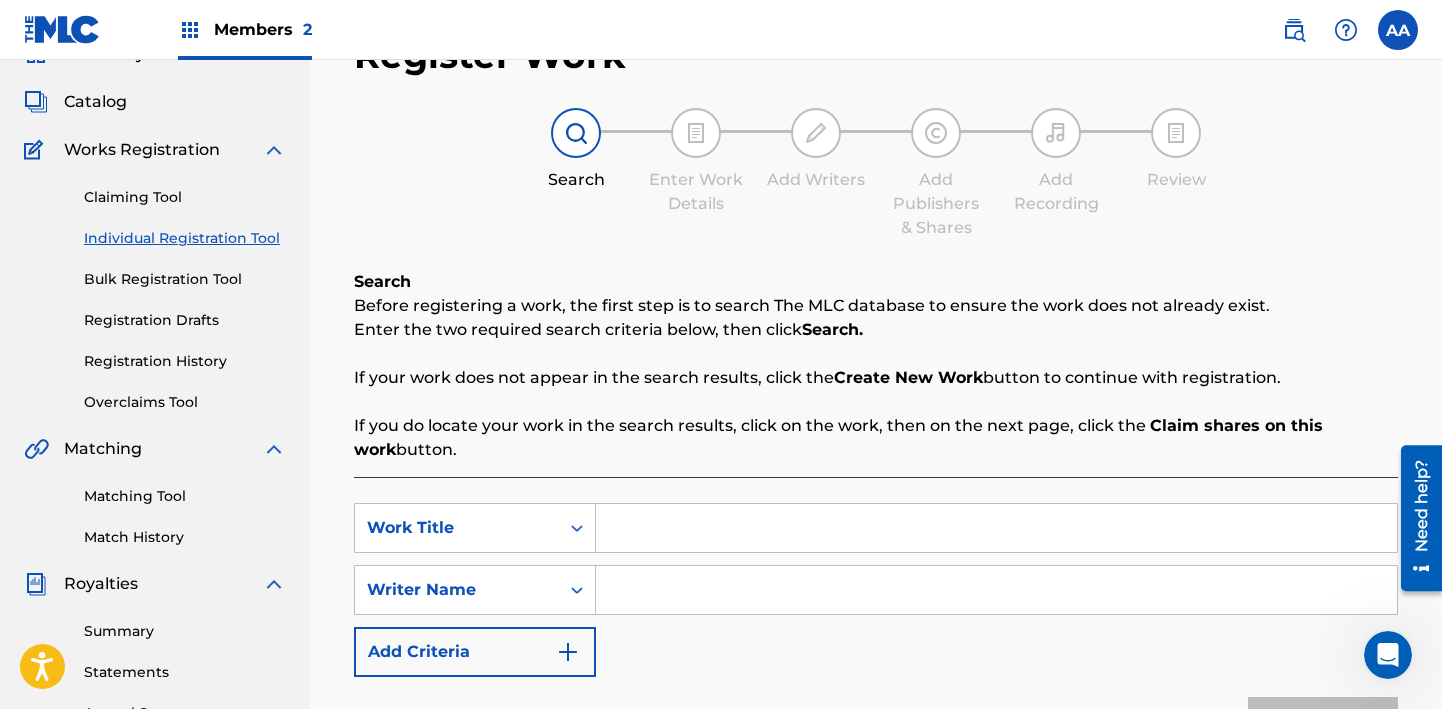scroll, scrollTop: 117, scrollLeft: 0, axis: vertical 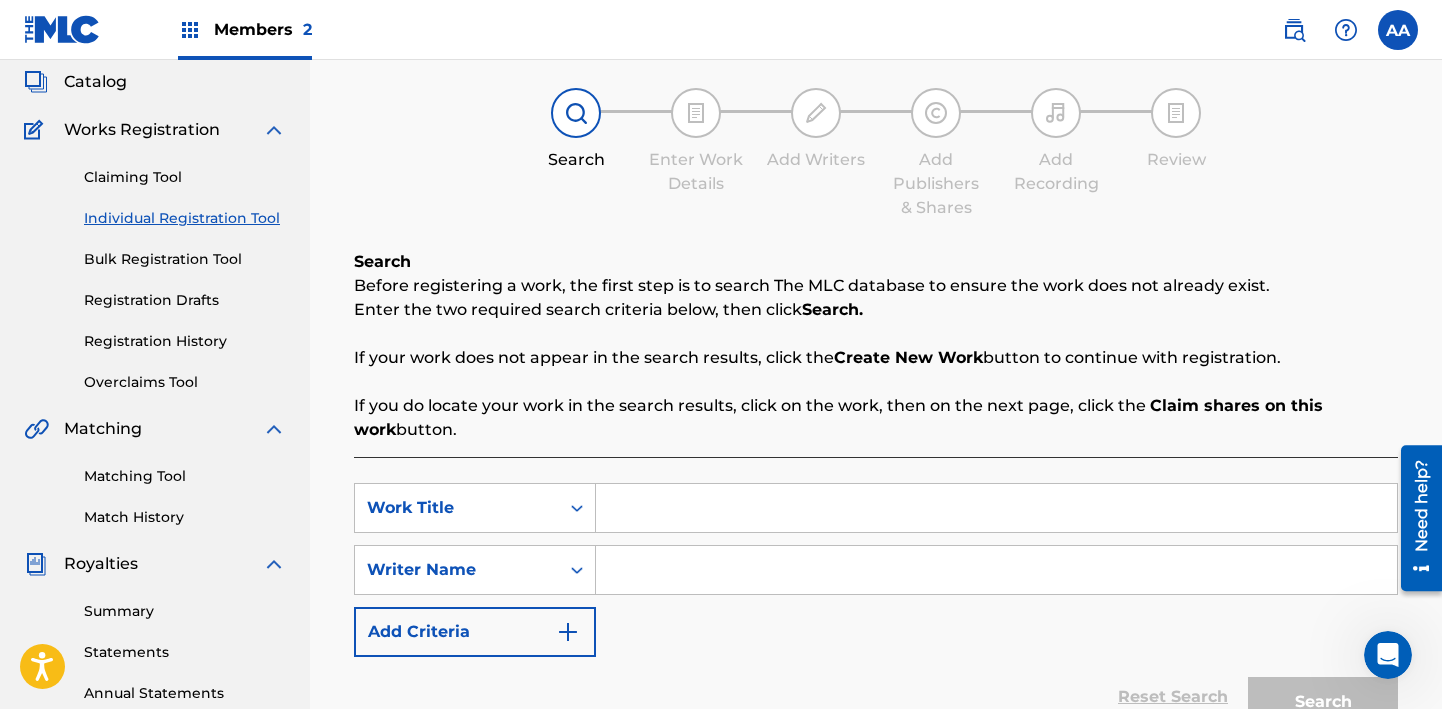 click at bounding box center [996, 508] 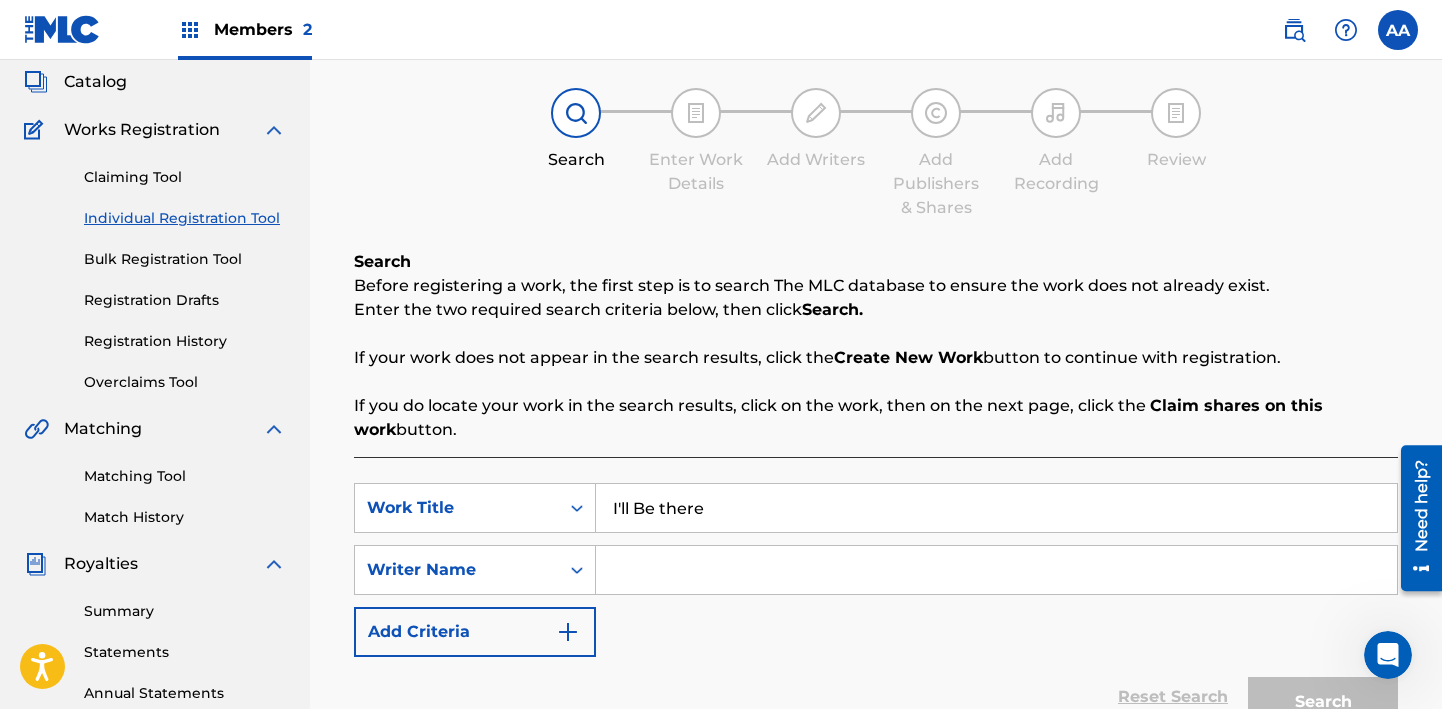 type on "I'll Be there" 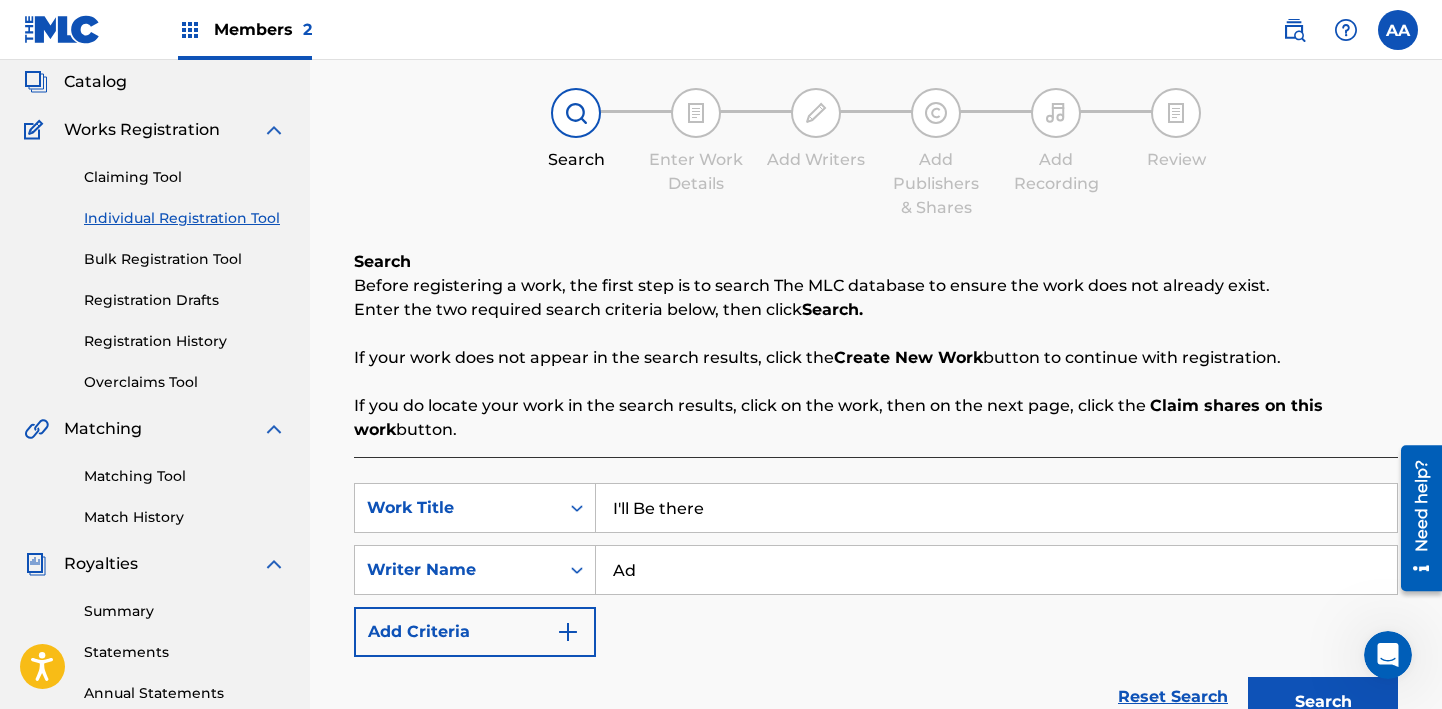 type on "[PERSON_NAME]" 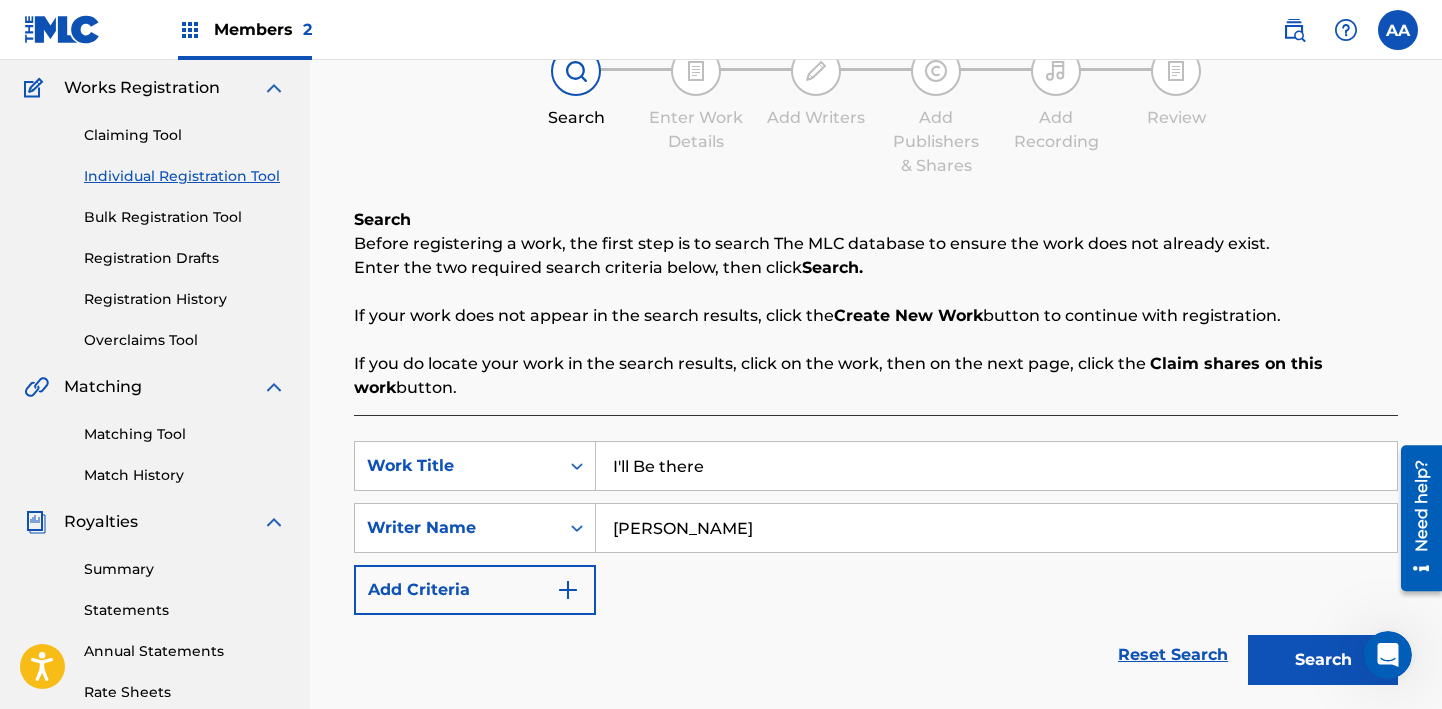 scroll, scrollTop: 163, scrollLeft: 0, axis: vertical 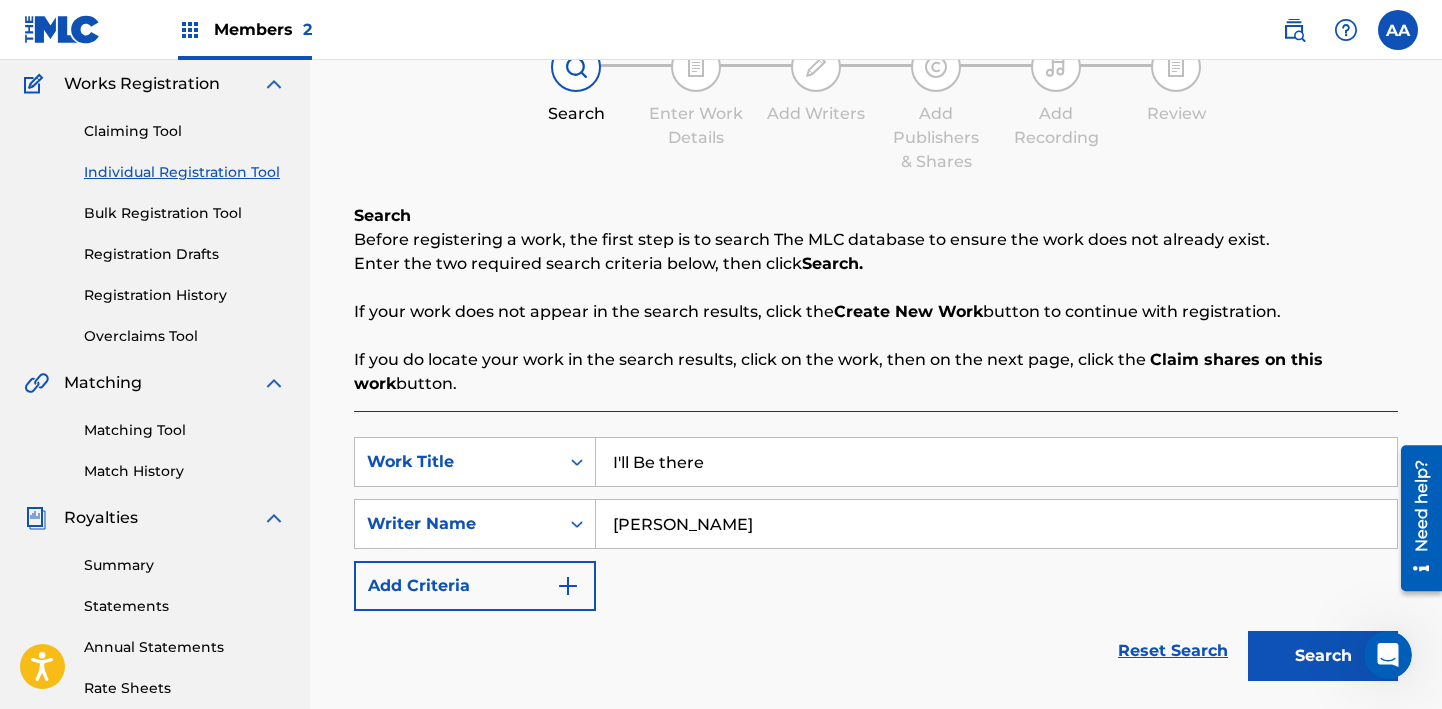 click on "Search" at bounding box center (1323, 656) 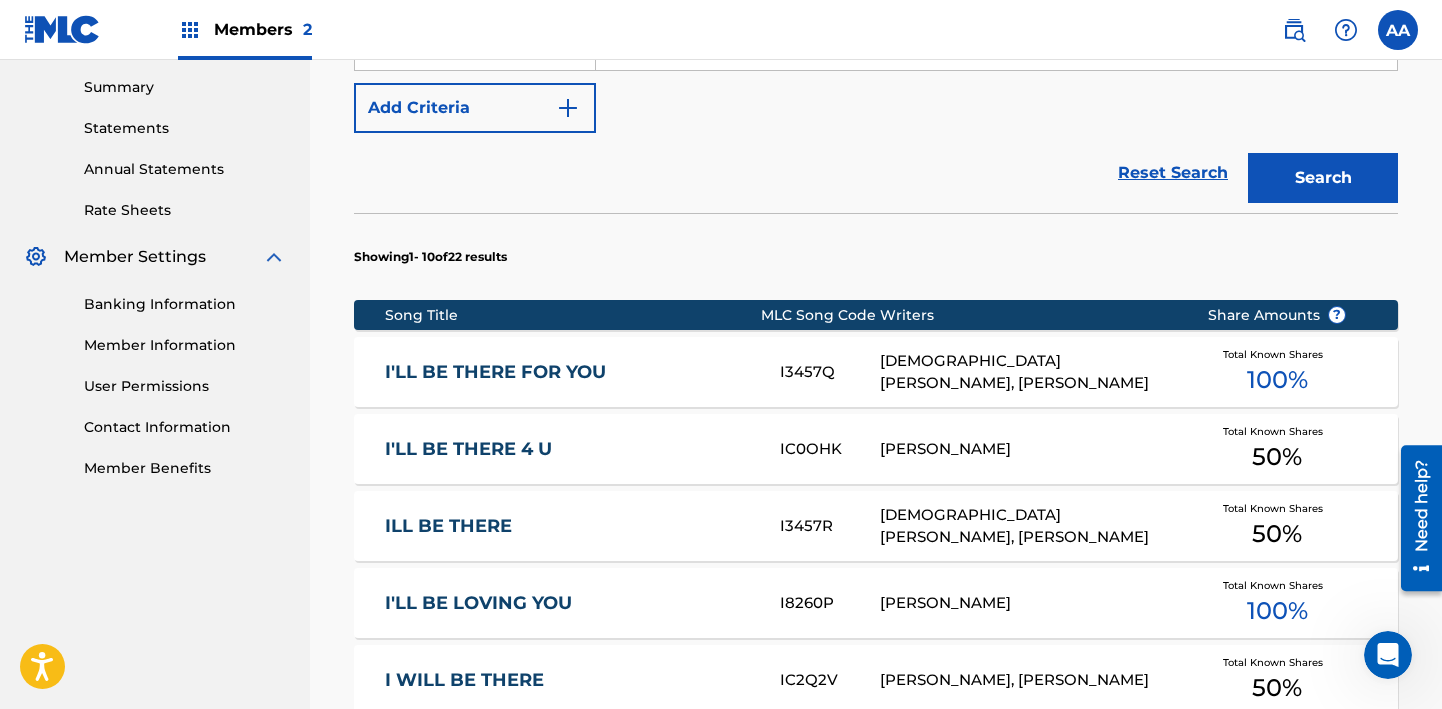 scroll, scrollTop: 642, scrollLeft: 0, axis: vertical 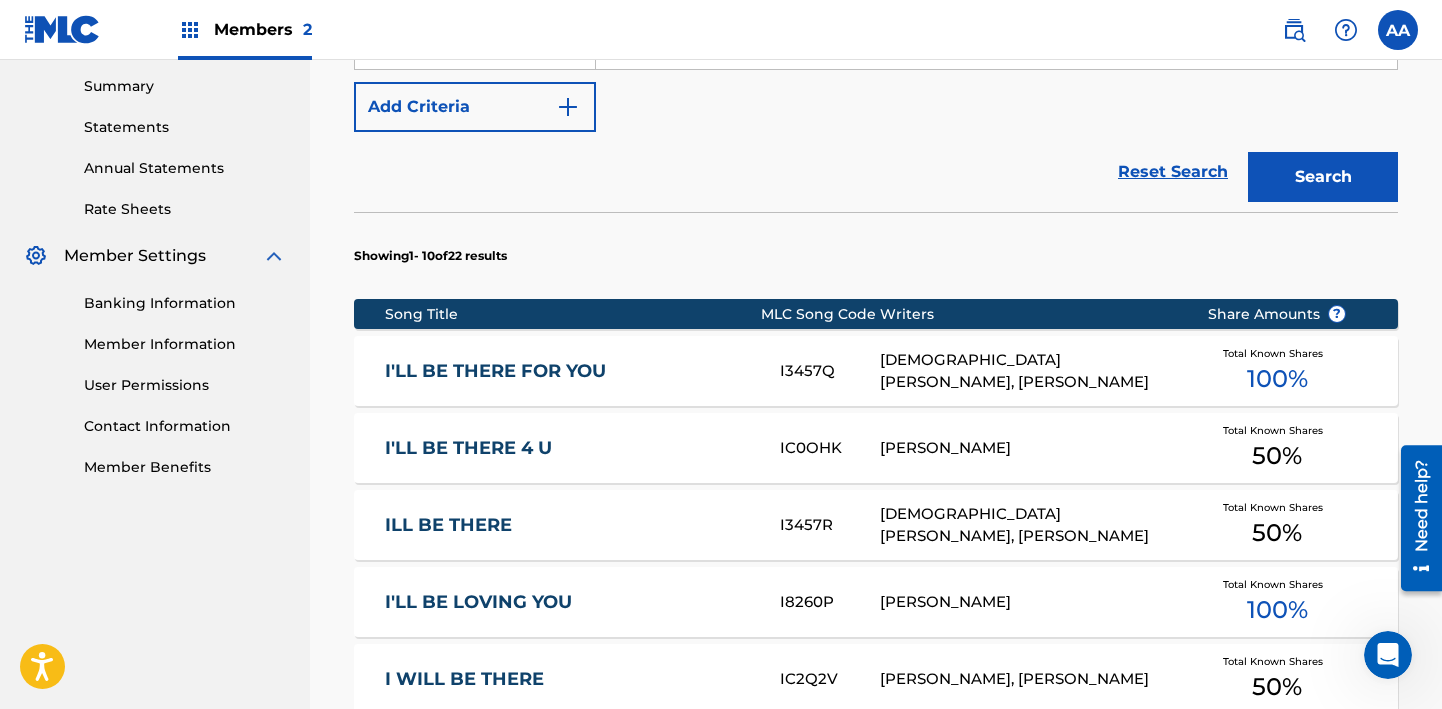 click on "ILL BE THERE" at bounding box center [569, 525] 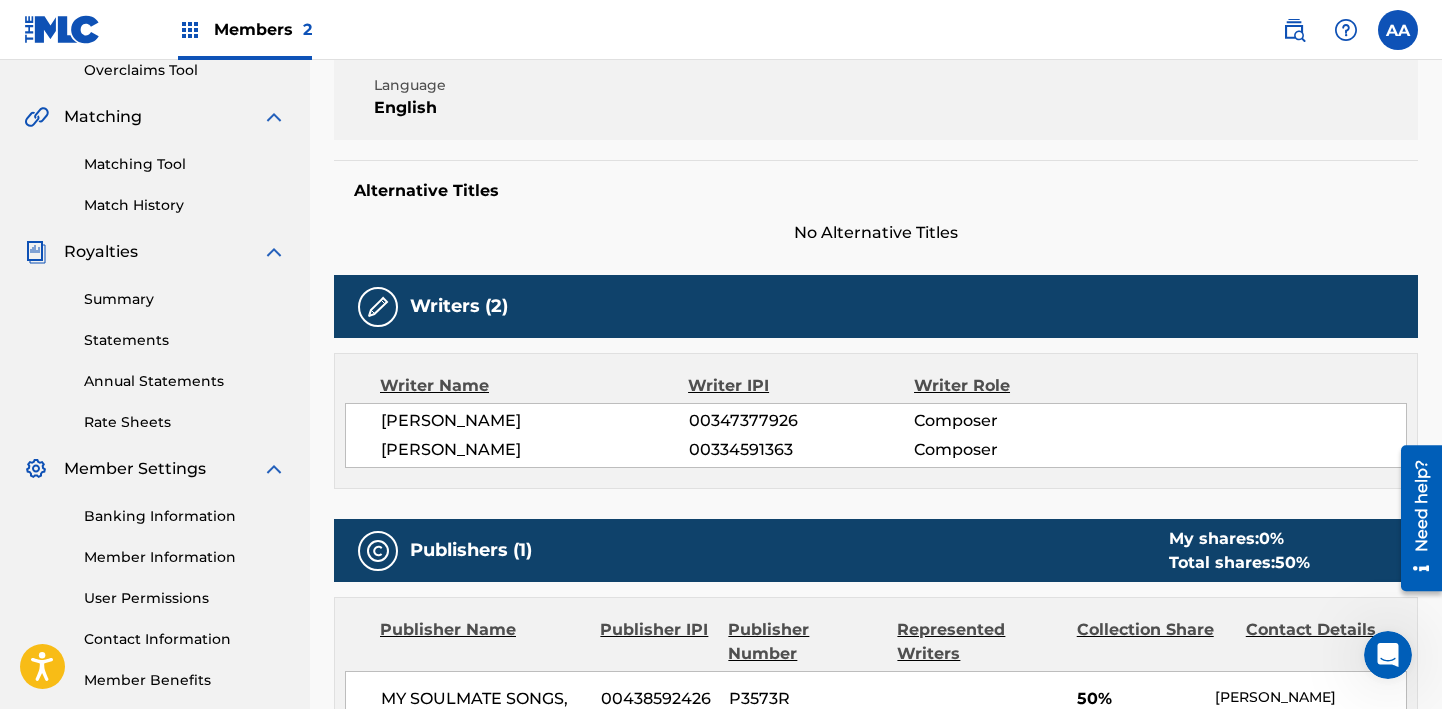 scroll, scrollTop: 258, scrollLeft: 0, axis: vertical 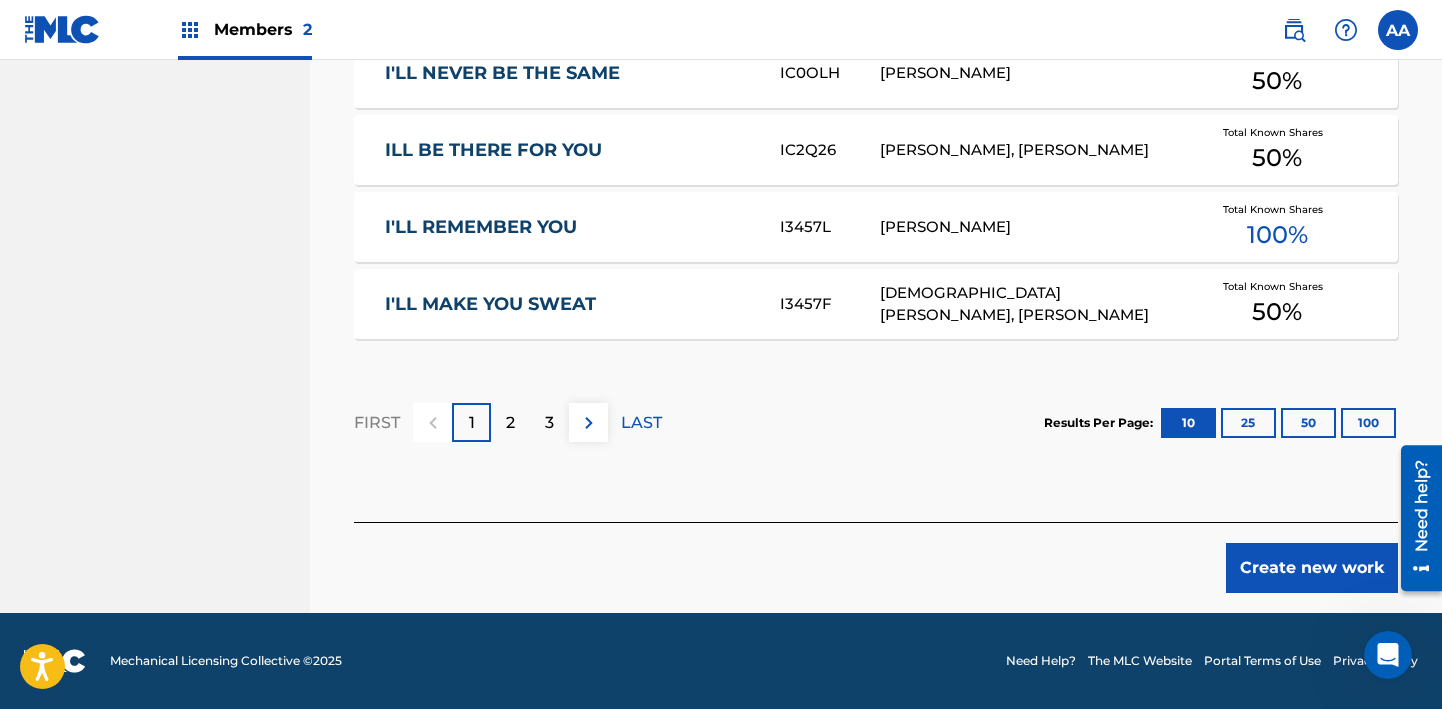 click on "2" at bounding box center (510, 422) 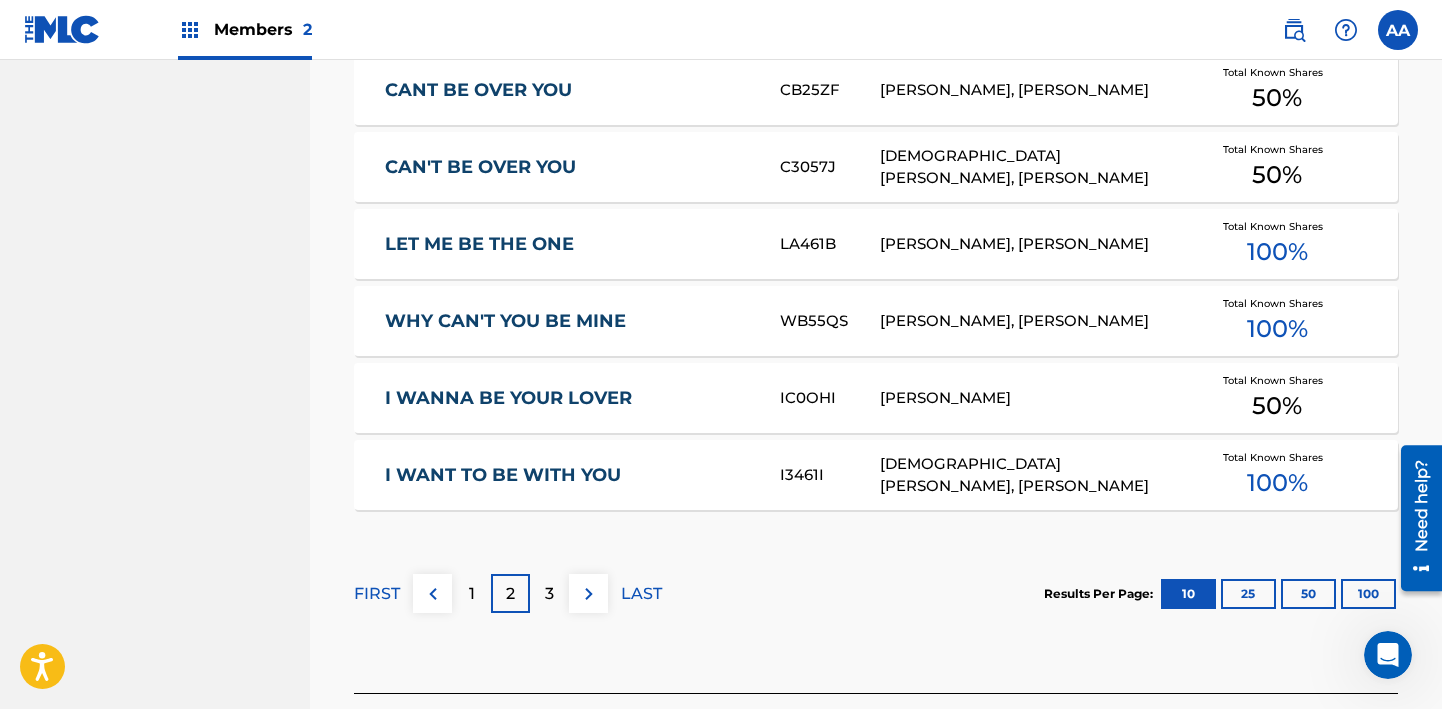 scroll, scrollTop: 1235, scrollLeft: 0, axis: vertical 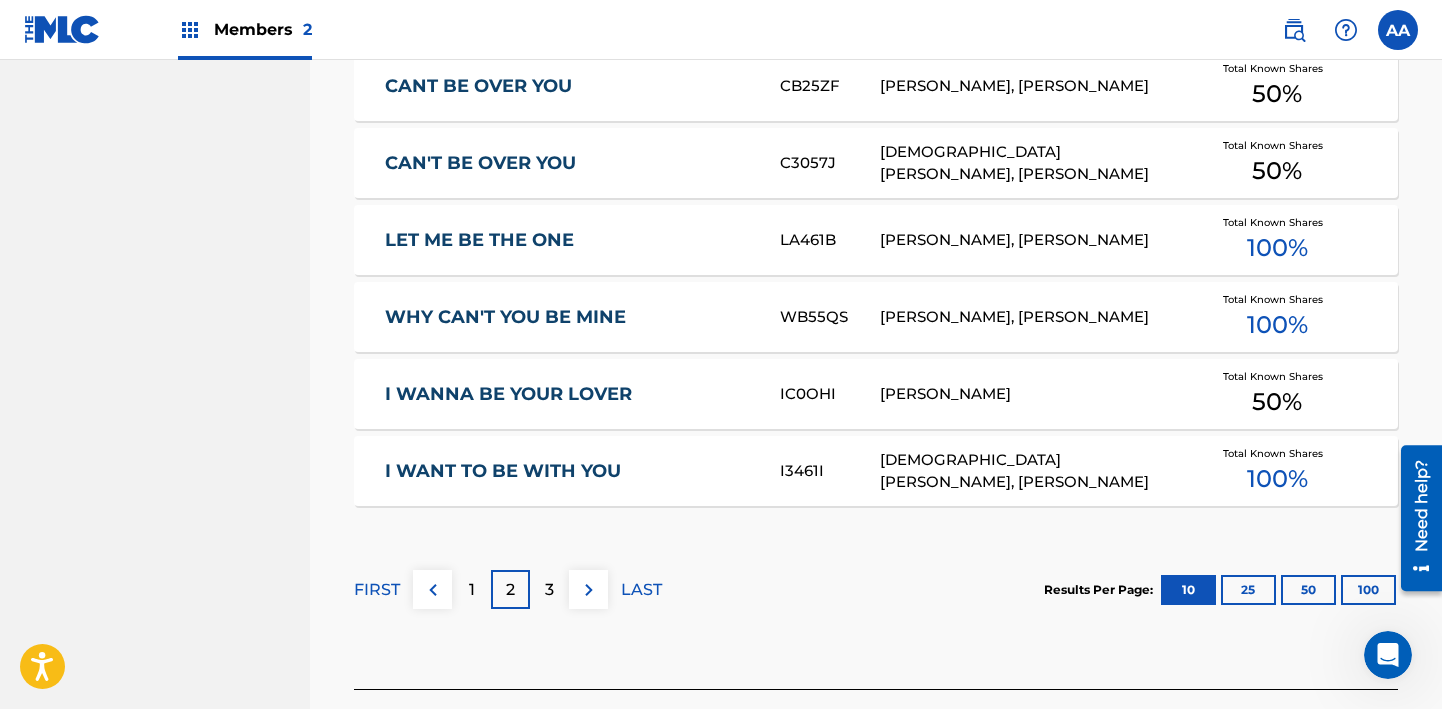 click on "3" at bounding box center [549, 590] 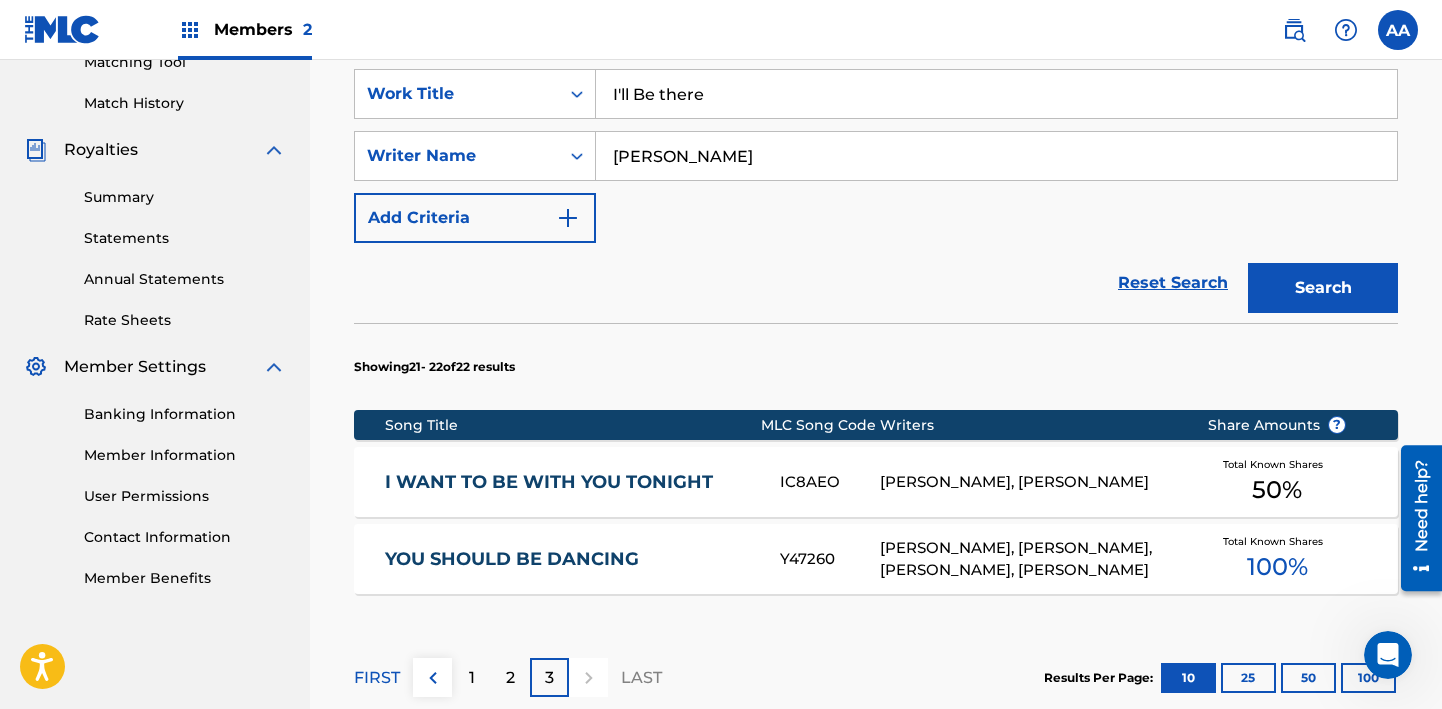 scroll, scrollTop: 786, scrollLeft: 0, axis: vertical 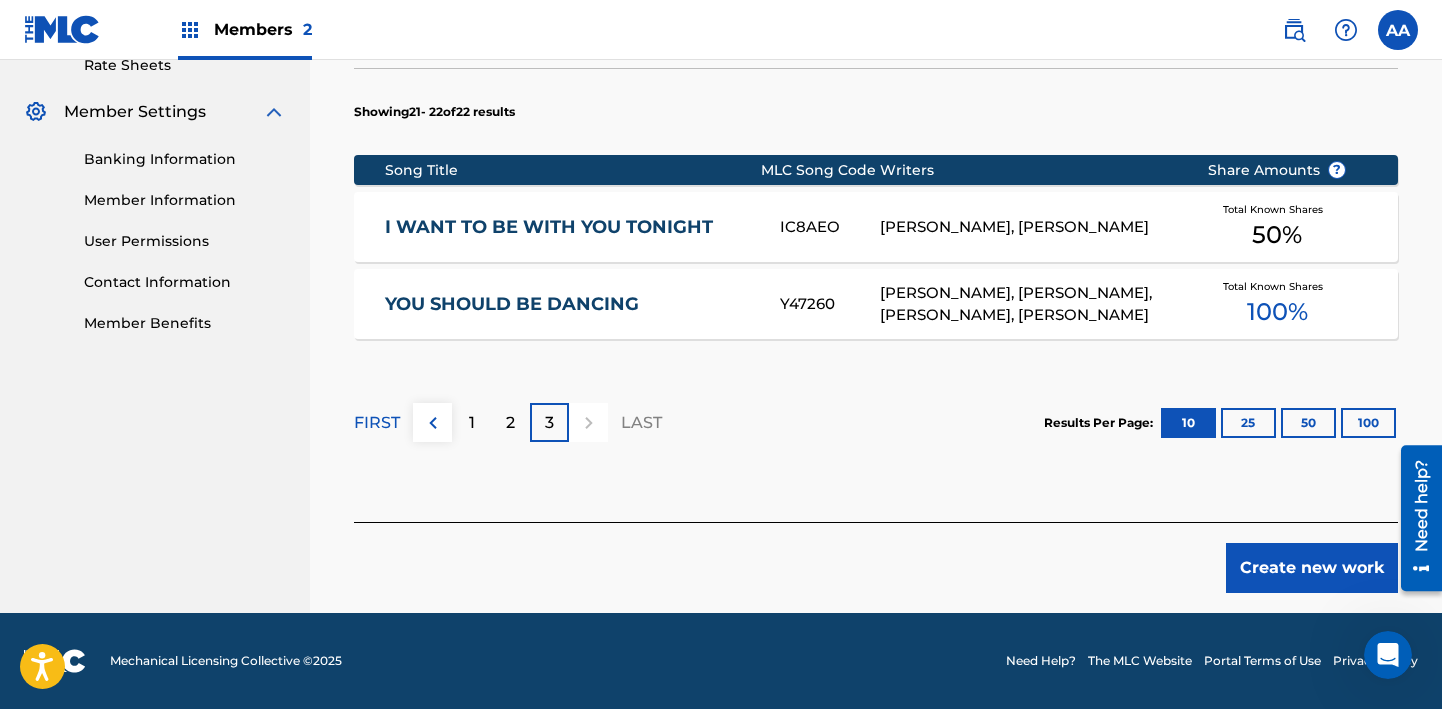 click on "Create new work" at bounding box center [1312, 568] 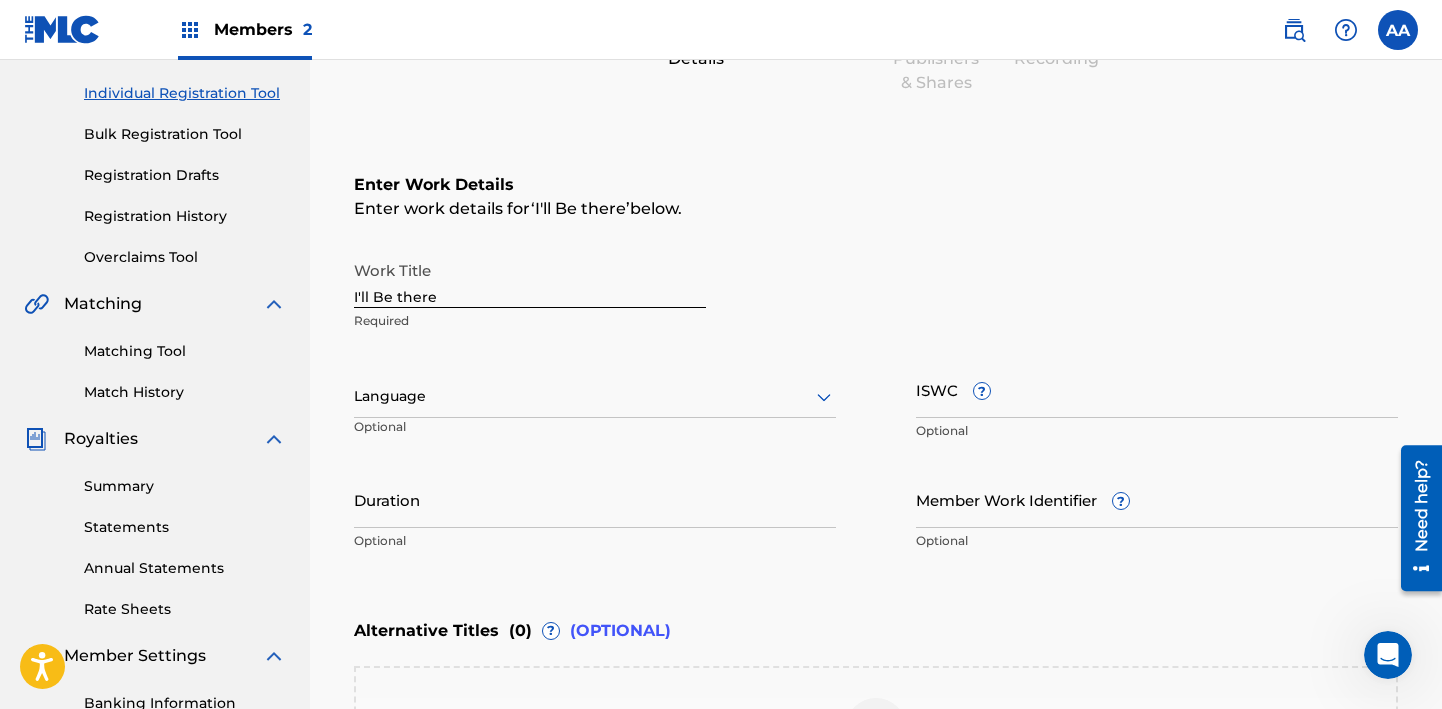 scroll, scrollTop: 271, scrollLeft: 0, axis: vertical 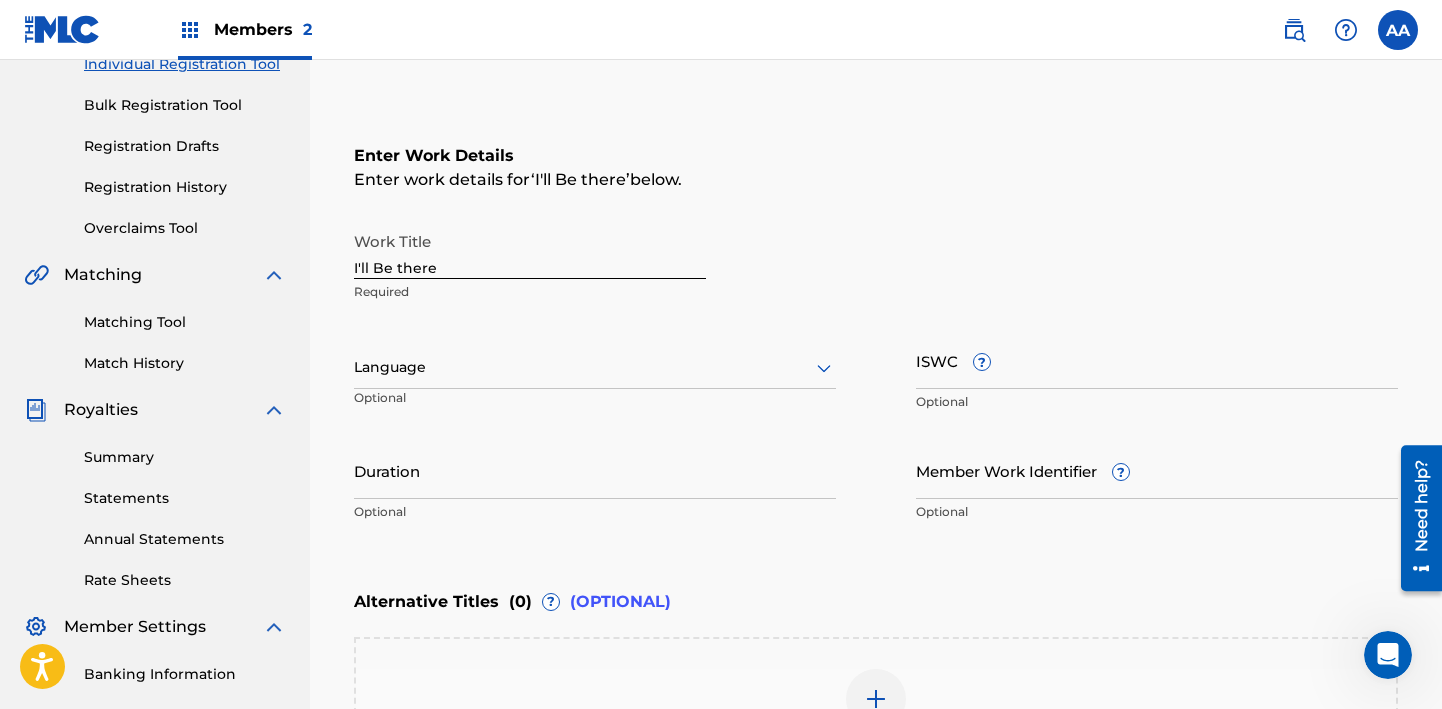 click on "I'll Be there" at bounding box center (530, 250) 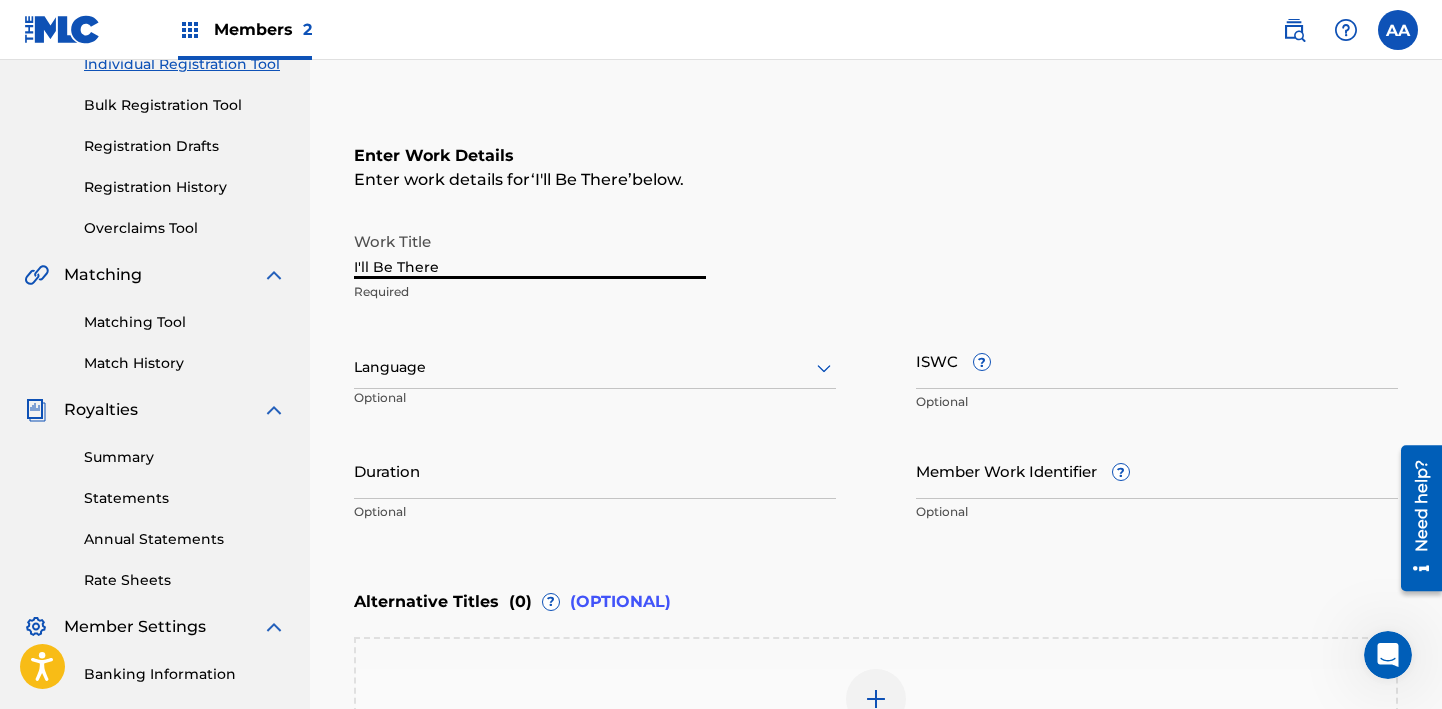 type on "I'll Be There" 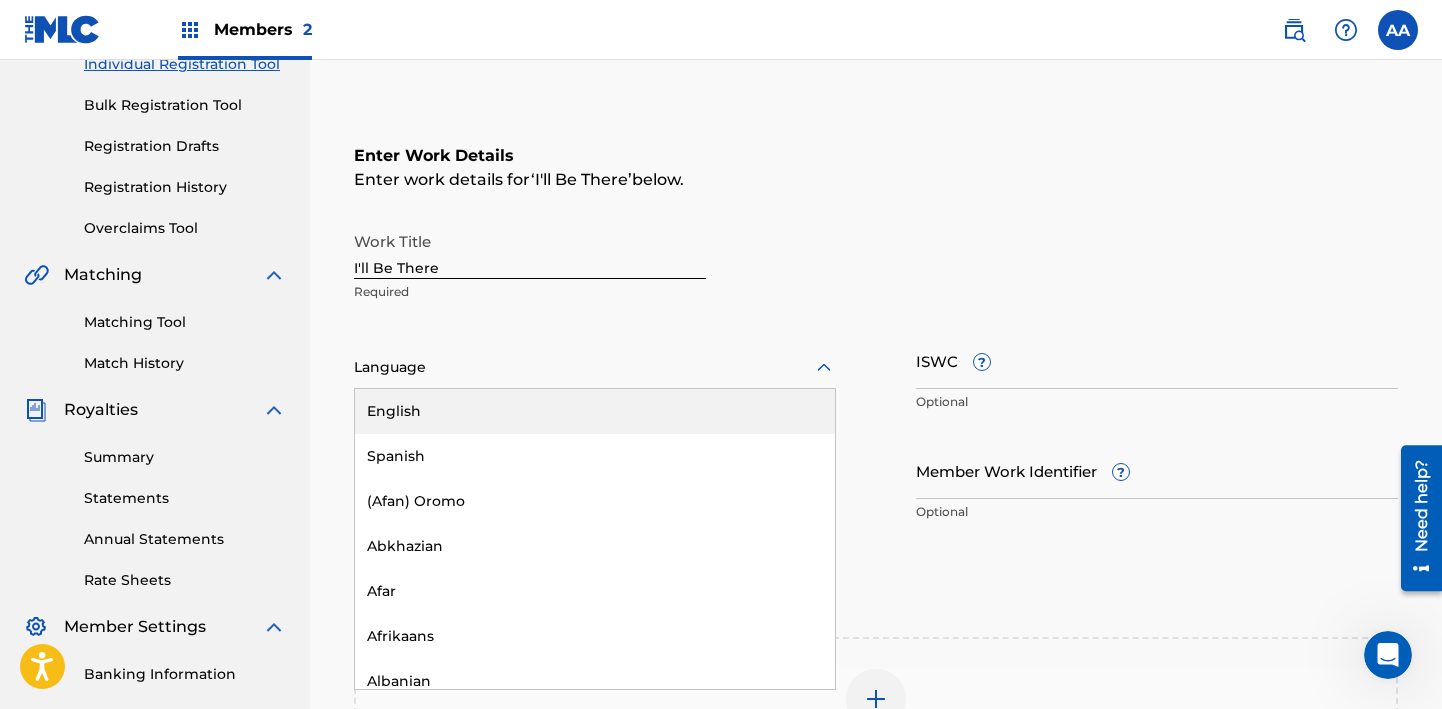 click on "English" at bounding box center [595, 411] 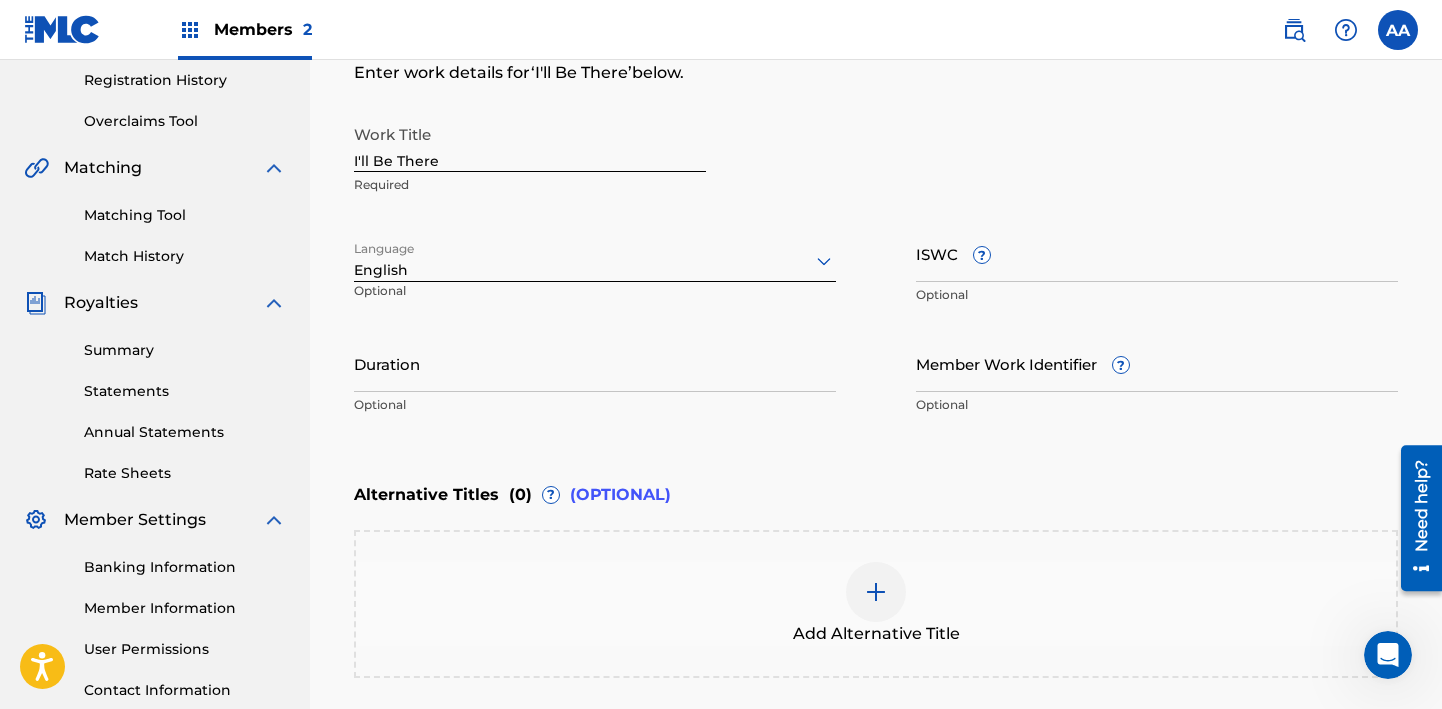 scroll, scrollTop: 400, scrollLeft: 0, axis: vertical 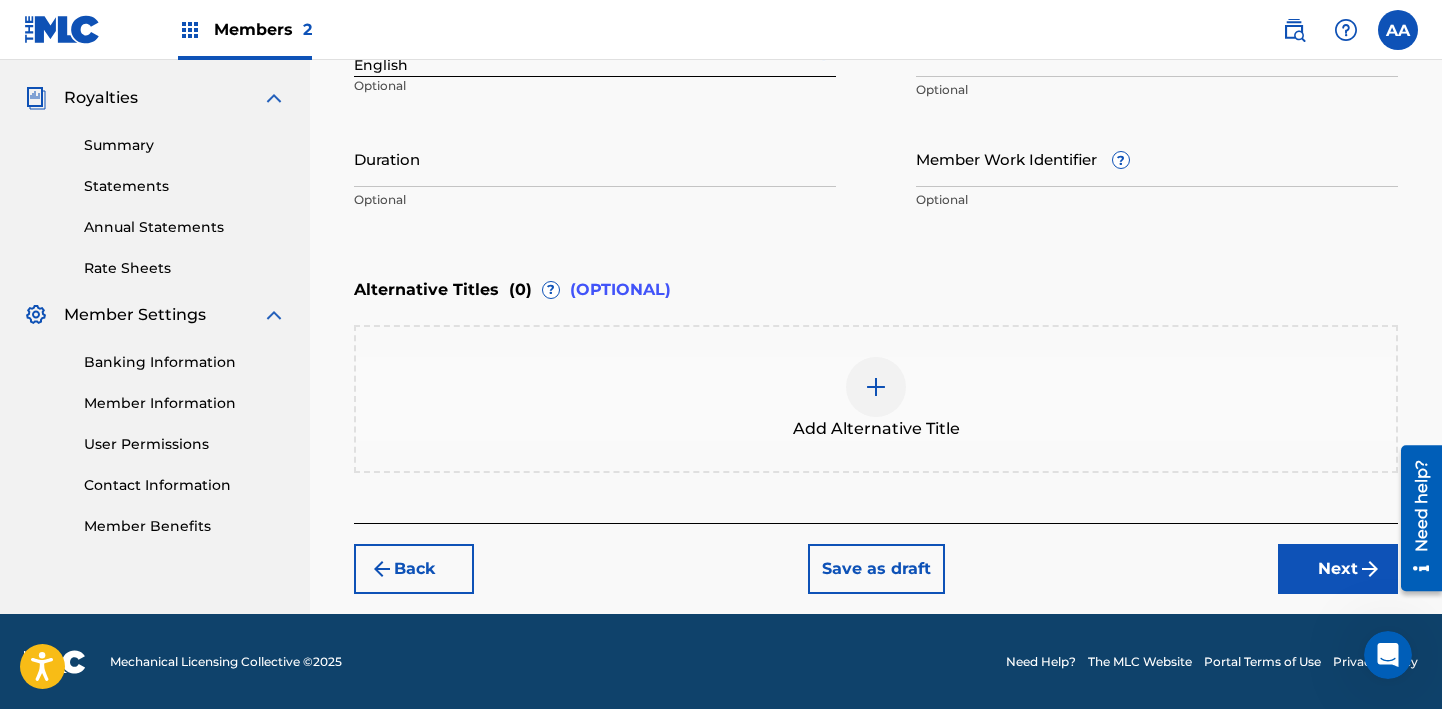 click on "Next" at bounding box center (1338, 569) 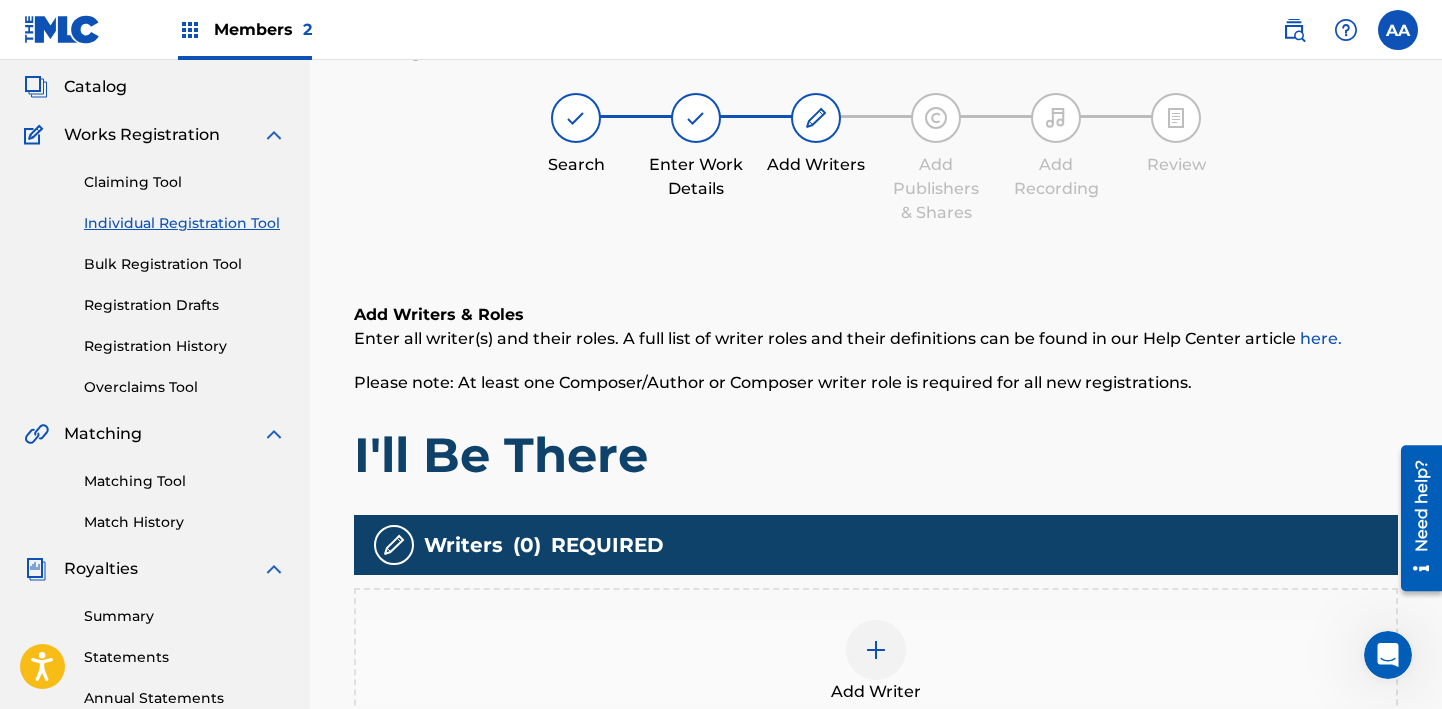scroll, scrollTop: 90, scrollLeft: 0, axis: vertical 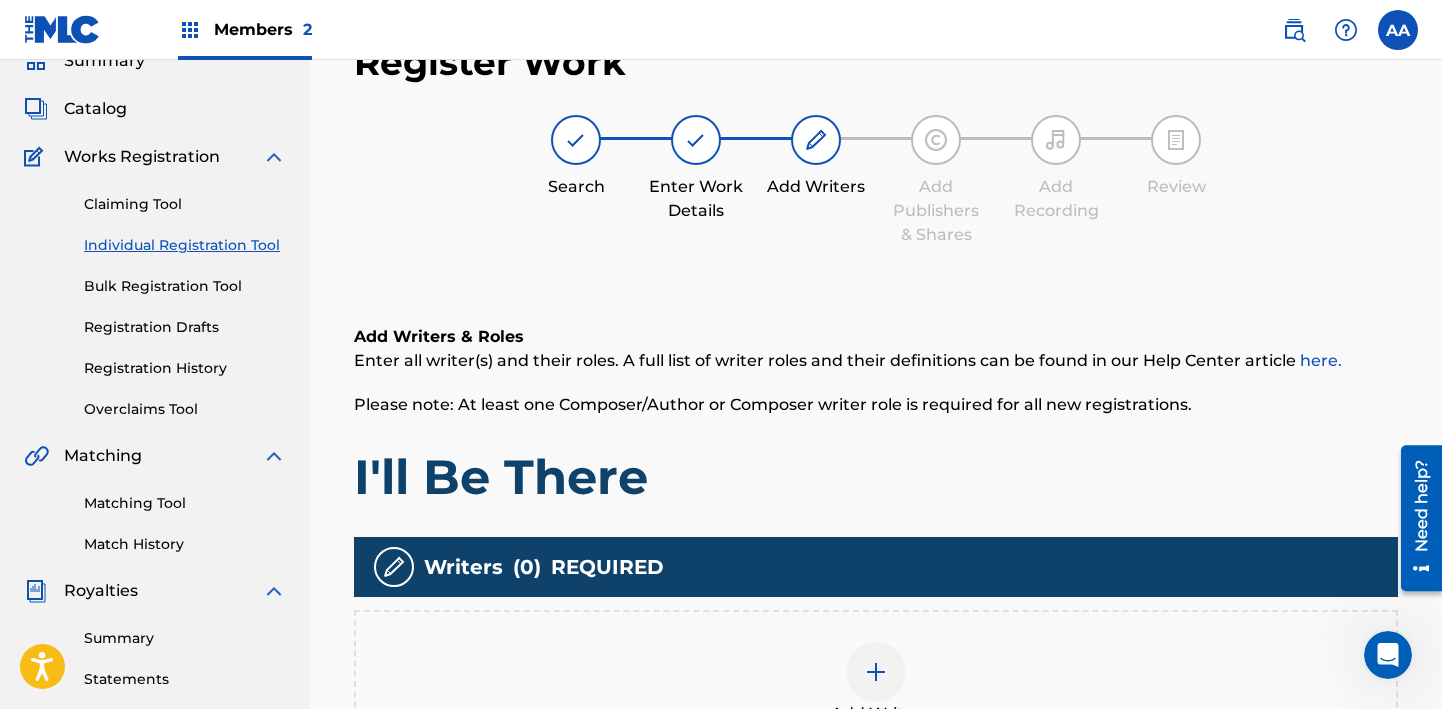 click at bounding box center [876, 672] 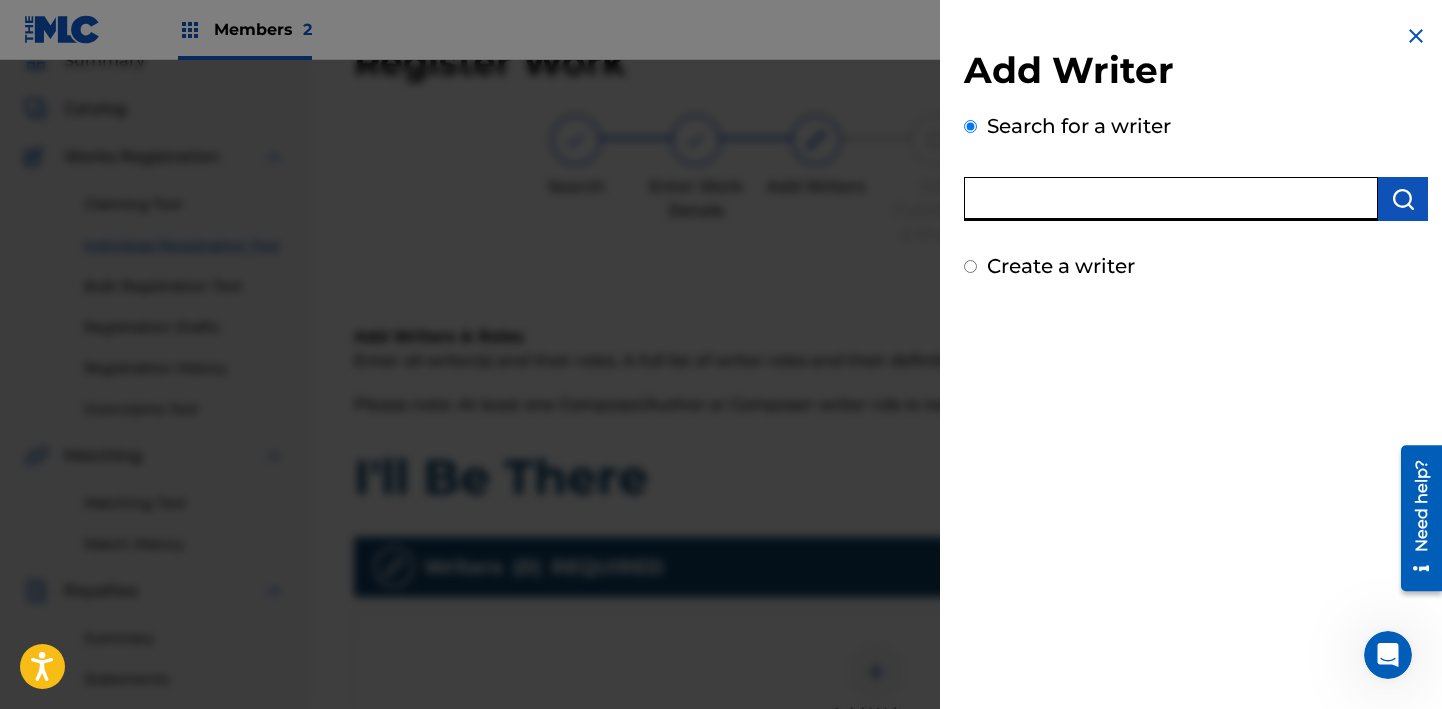 click at bounding box center (1171, 199) 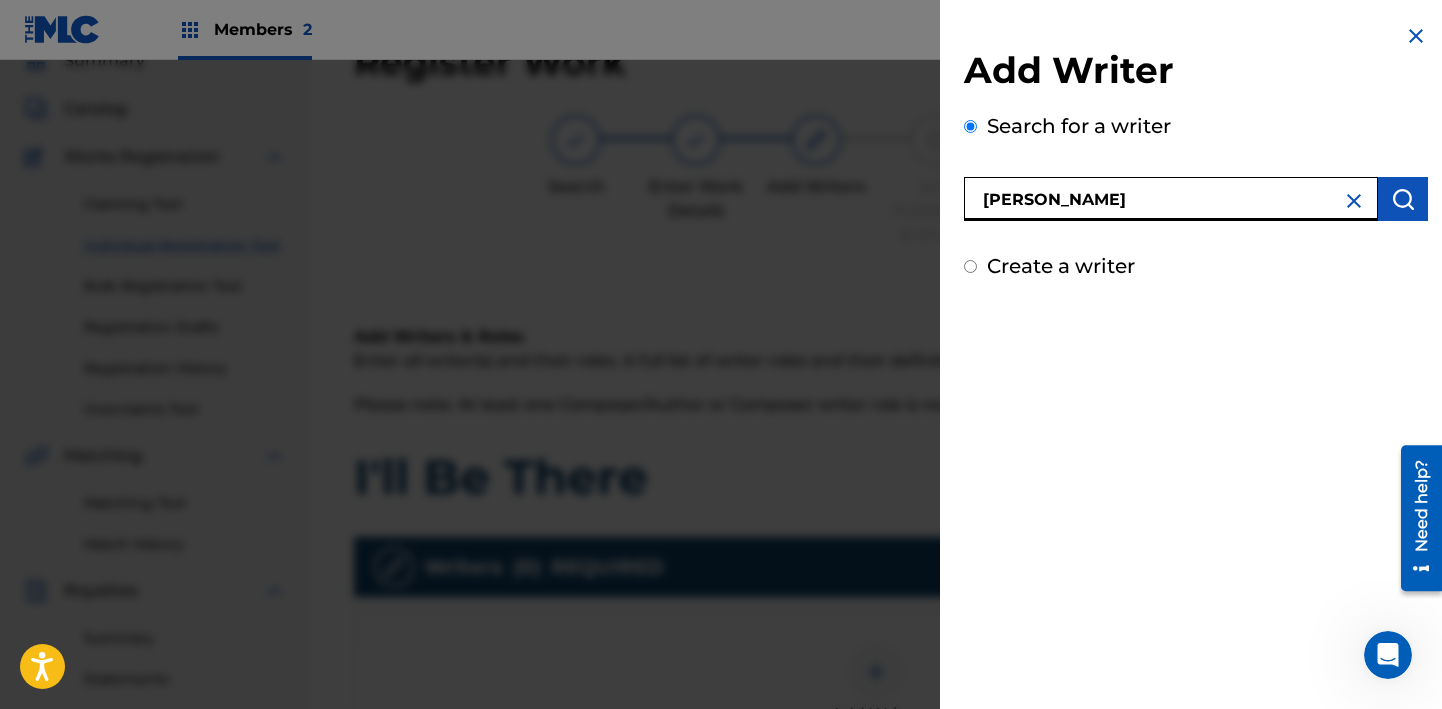 type on "[PERSON_NAME]" 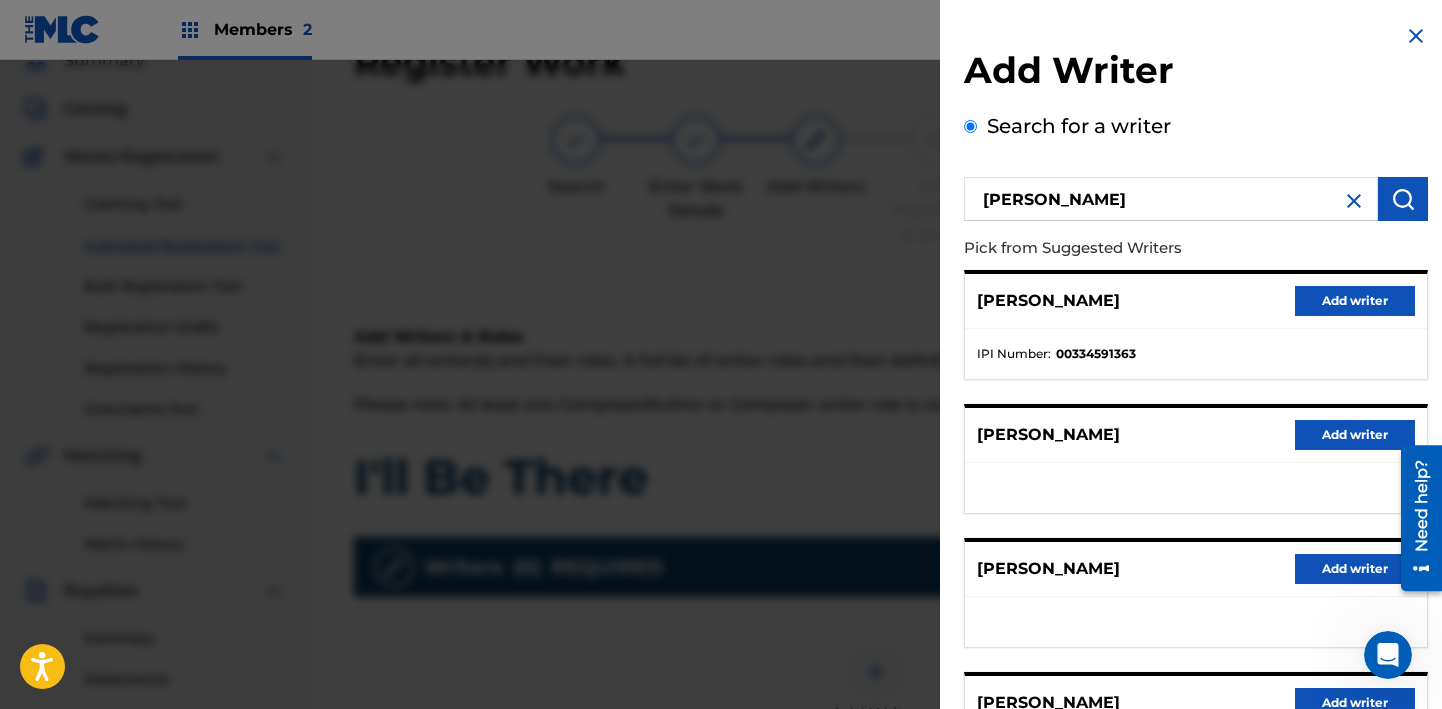 click on "Add writer" at bounding box center [1355, 301] 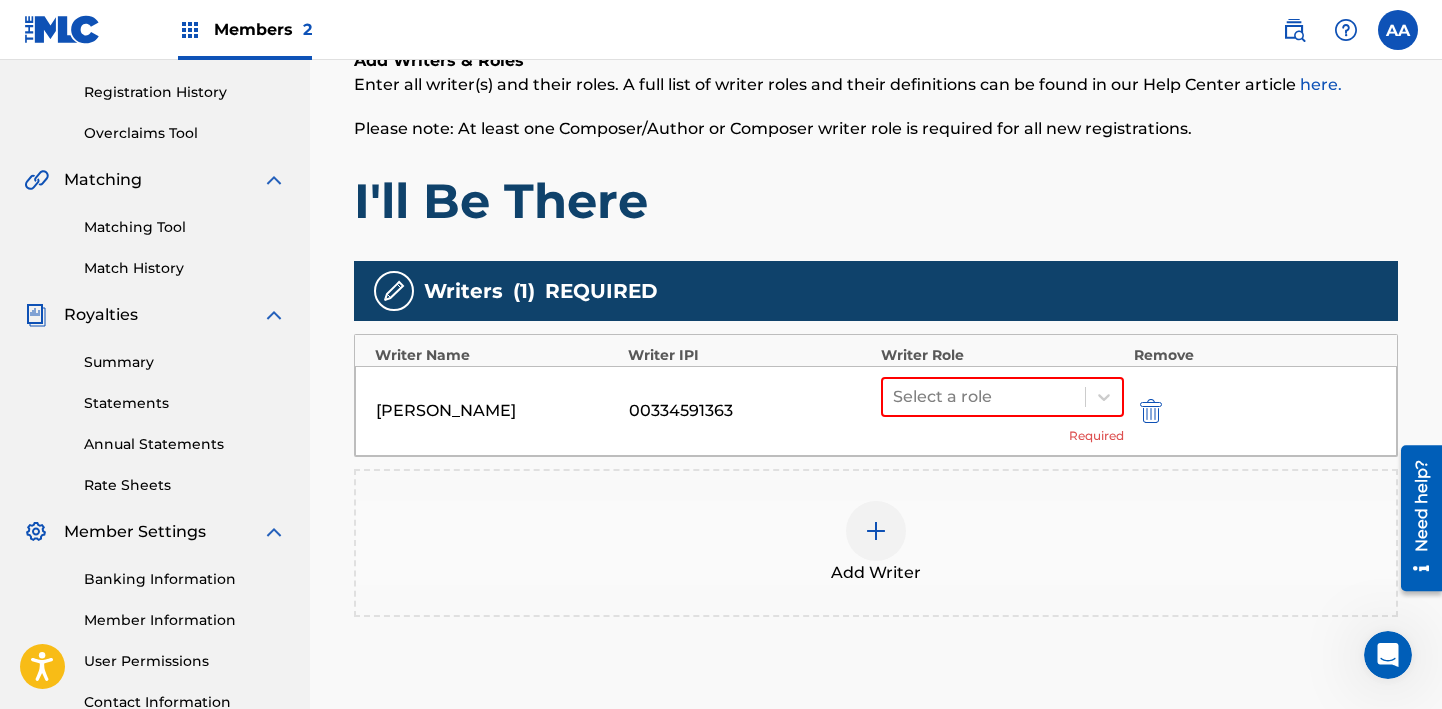 scroll, scrollTop: 451, scrollLeft: 0, axis: vertical 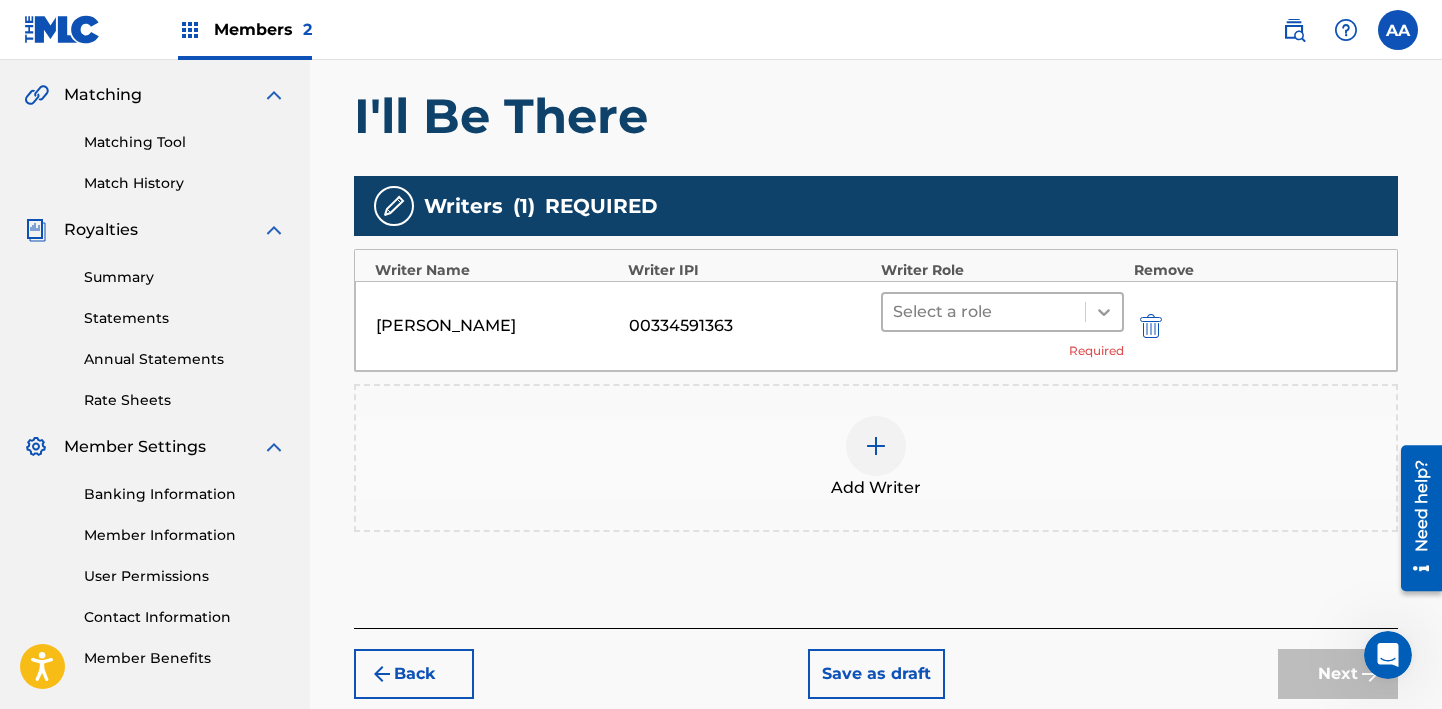 click 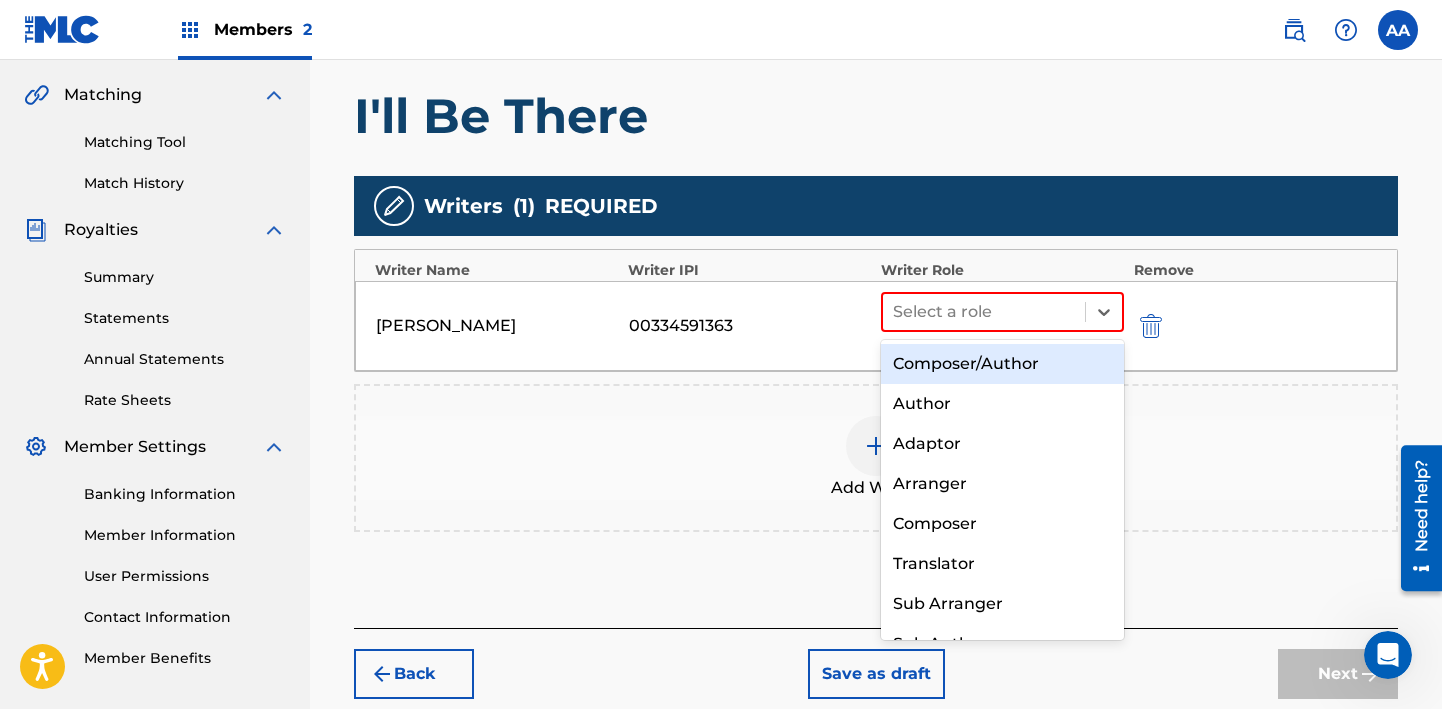 click on "Composer/Author" at bounding box center [1002, 364] 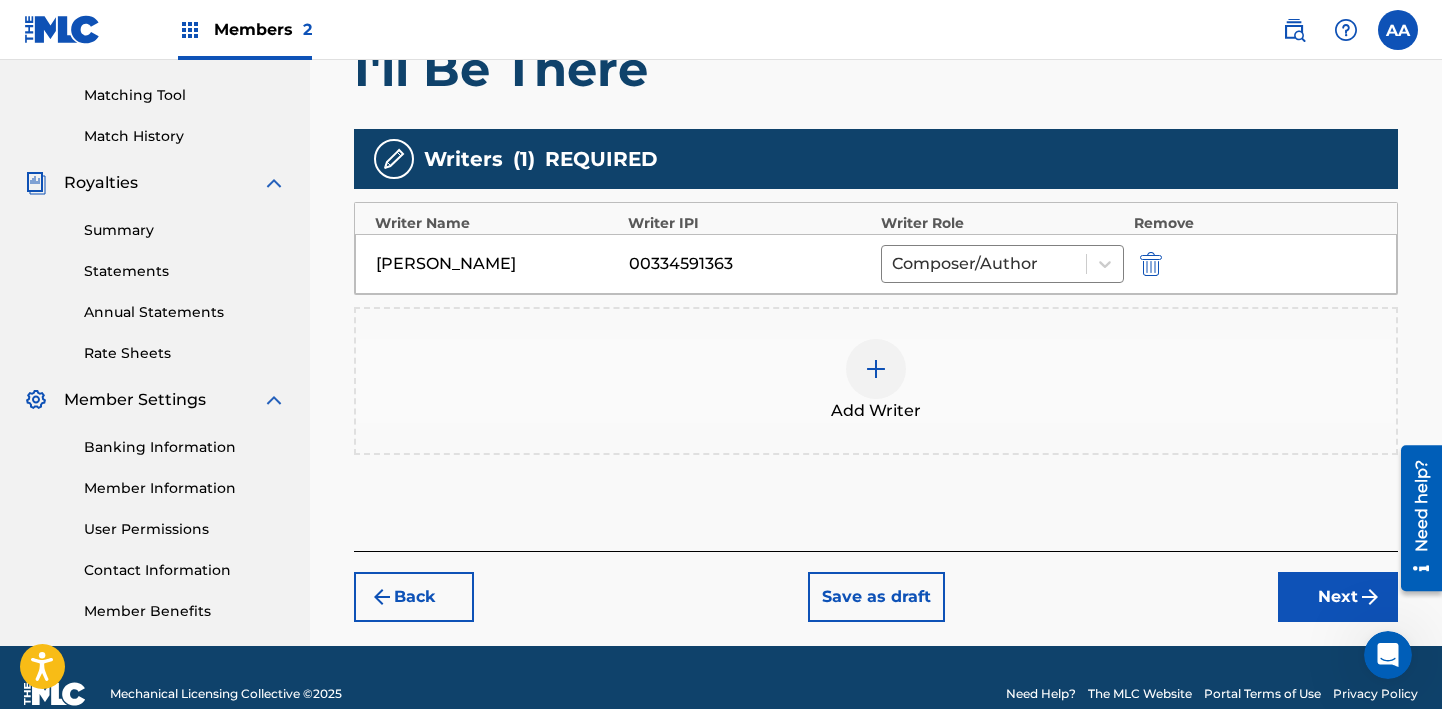 scroll, scrollTop: 531, scrollLeft: 0, axis: vertical 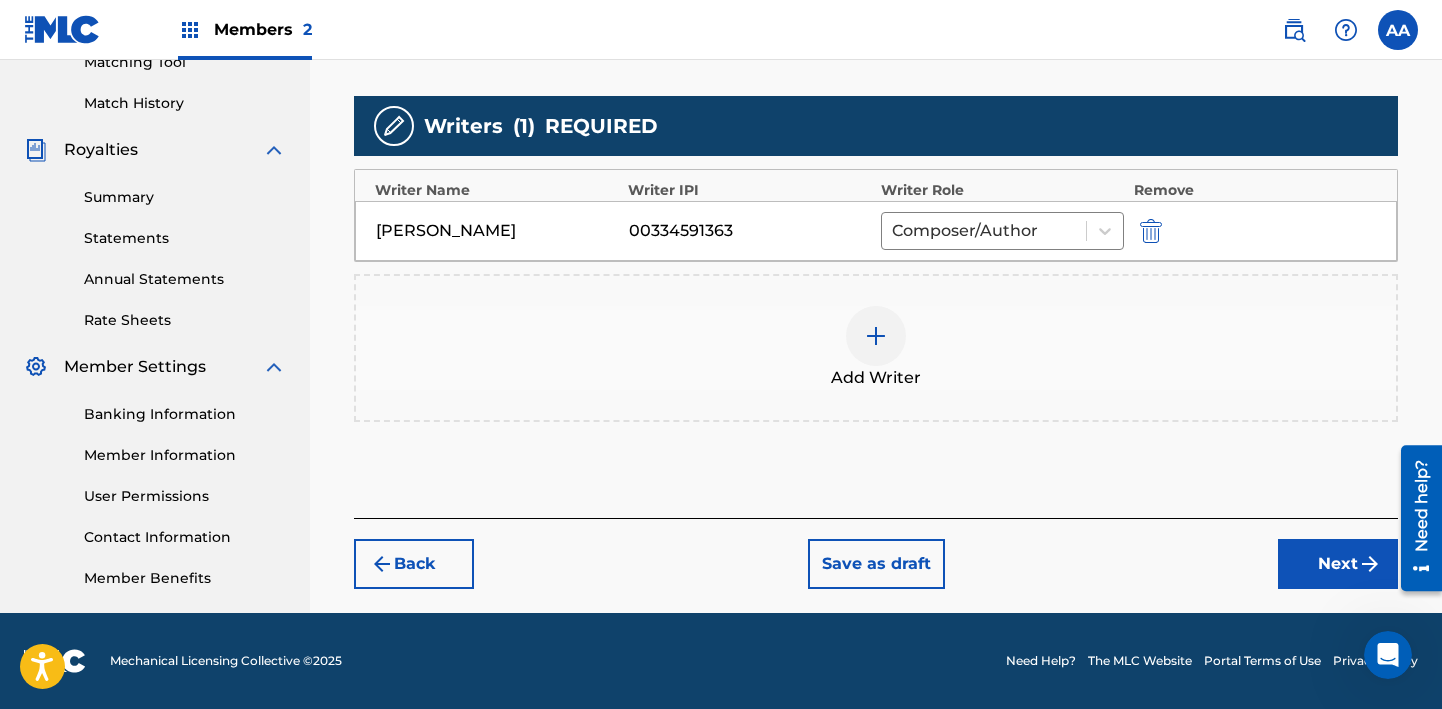 click on "Next" at bounding box center (1338, 564) 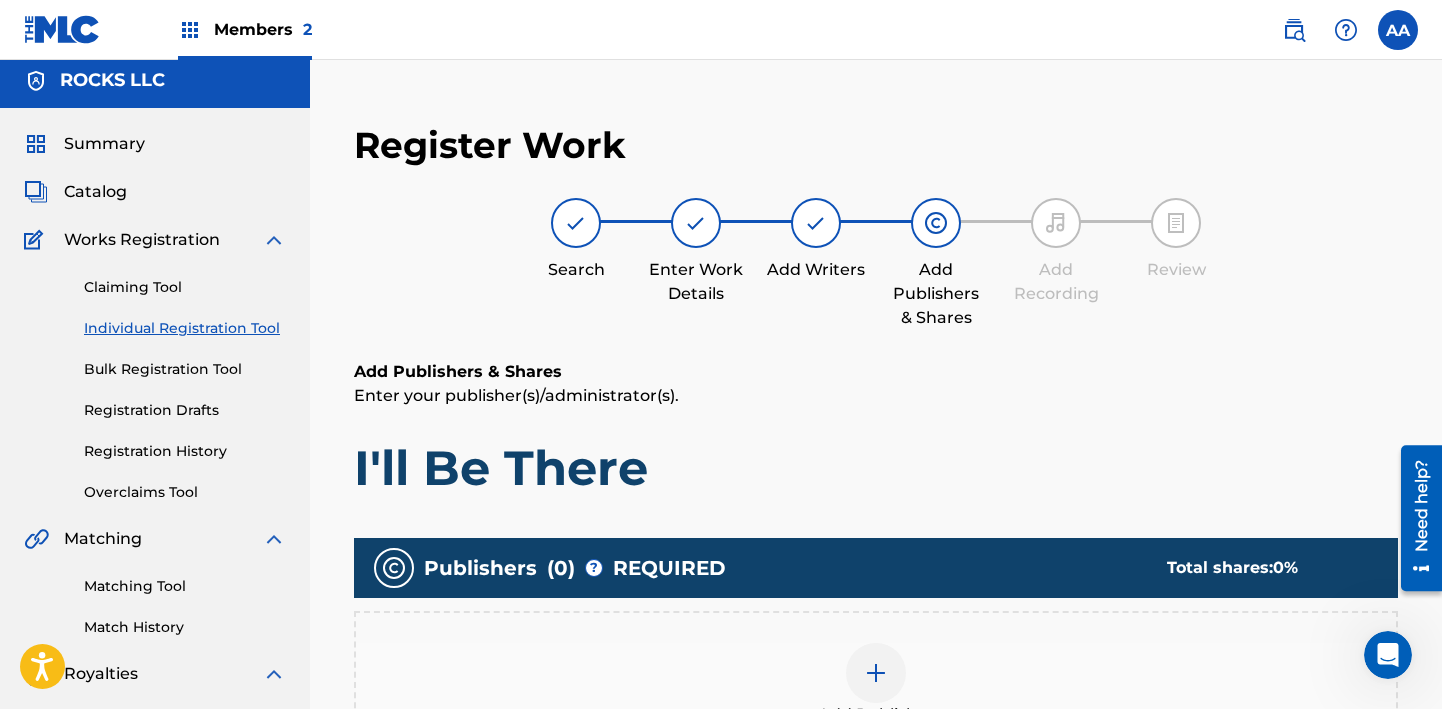 scroll, scrollTop: 0, scrollLeft: 0, axis: both 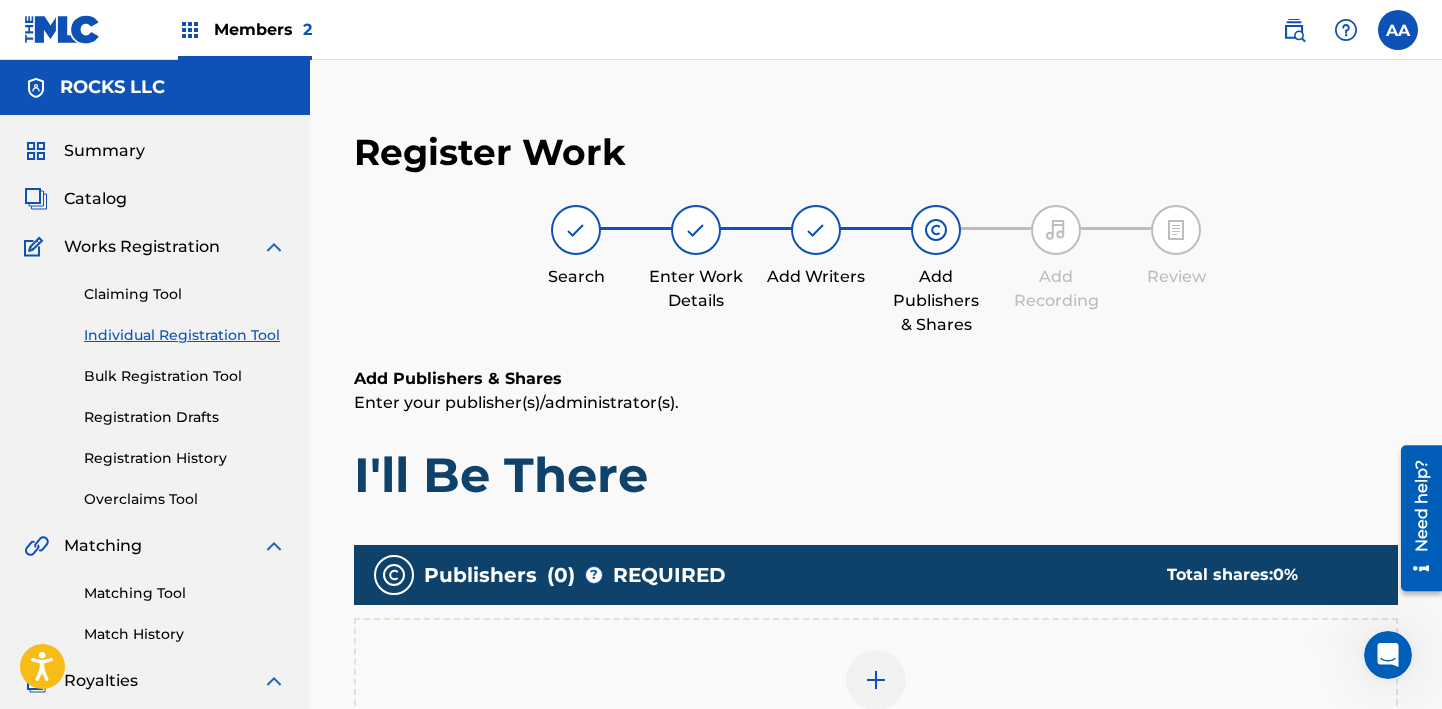 click at bounding box center [816, 230] 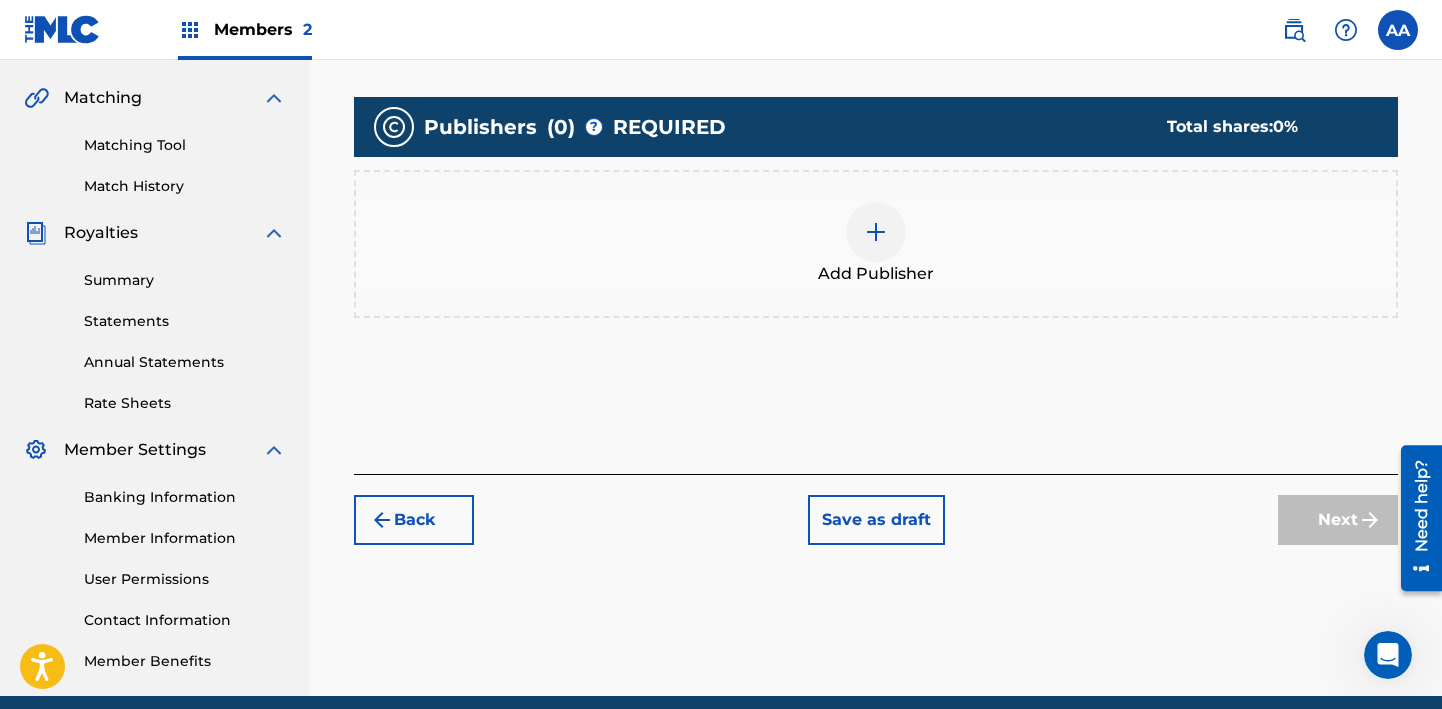 scroll, scrollTop: 531, scrollLeft: 0, axis: vertical 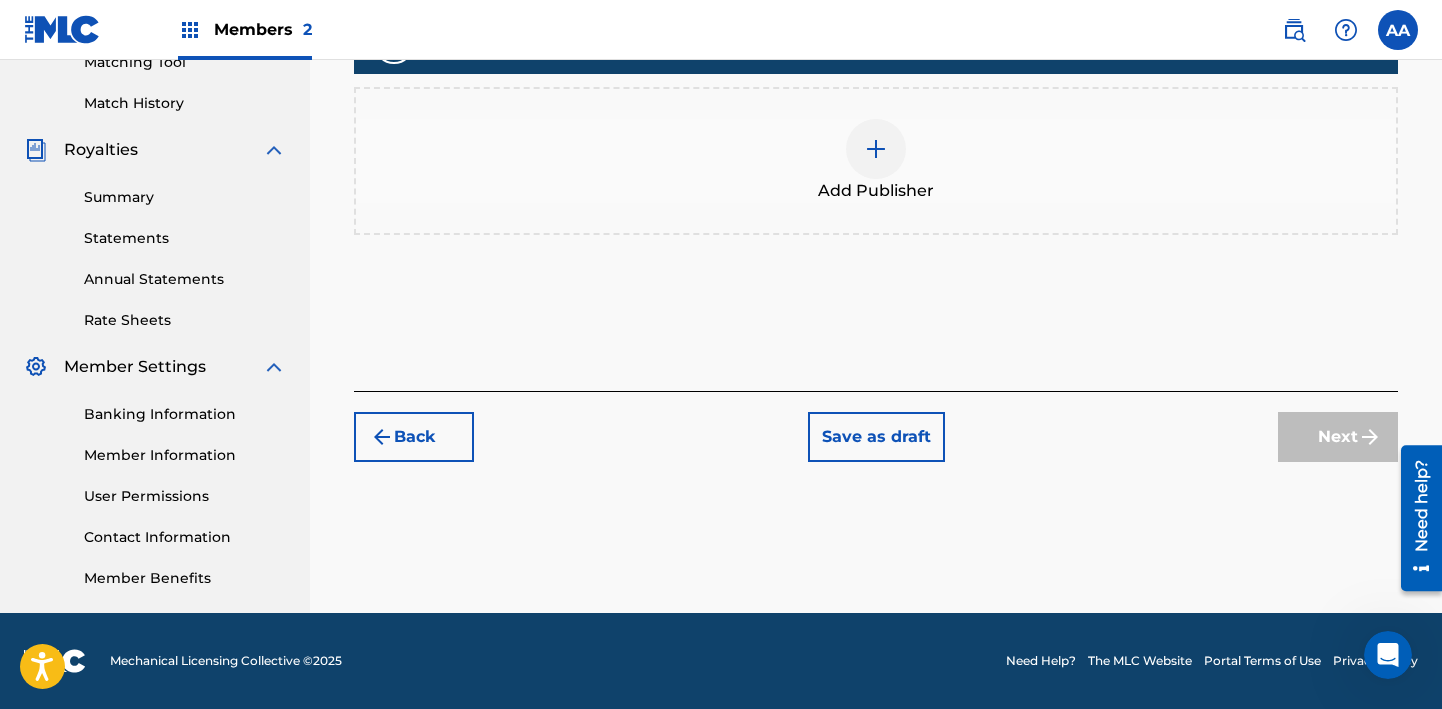 click on "Back" at bounding box center [414, 437] 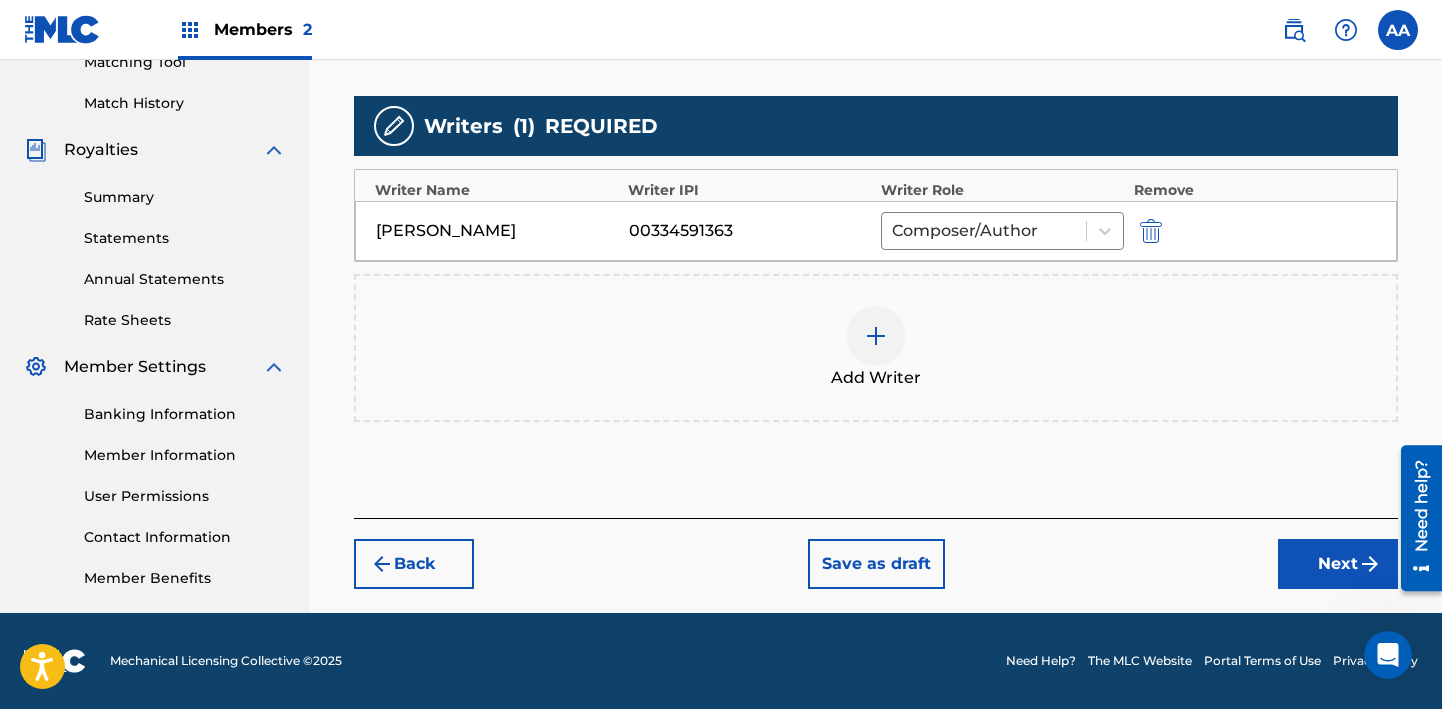 click at bounding box center [876, 336] 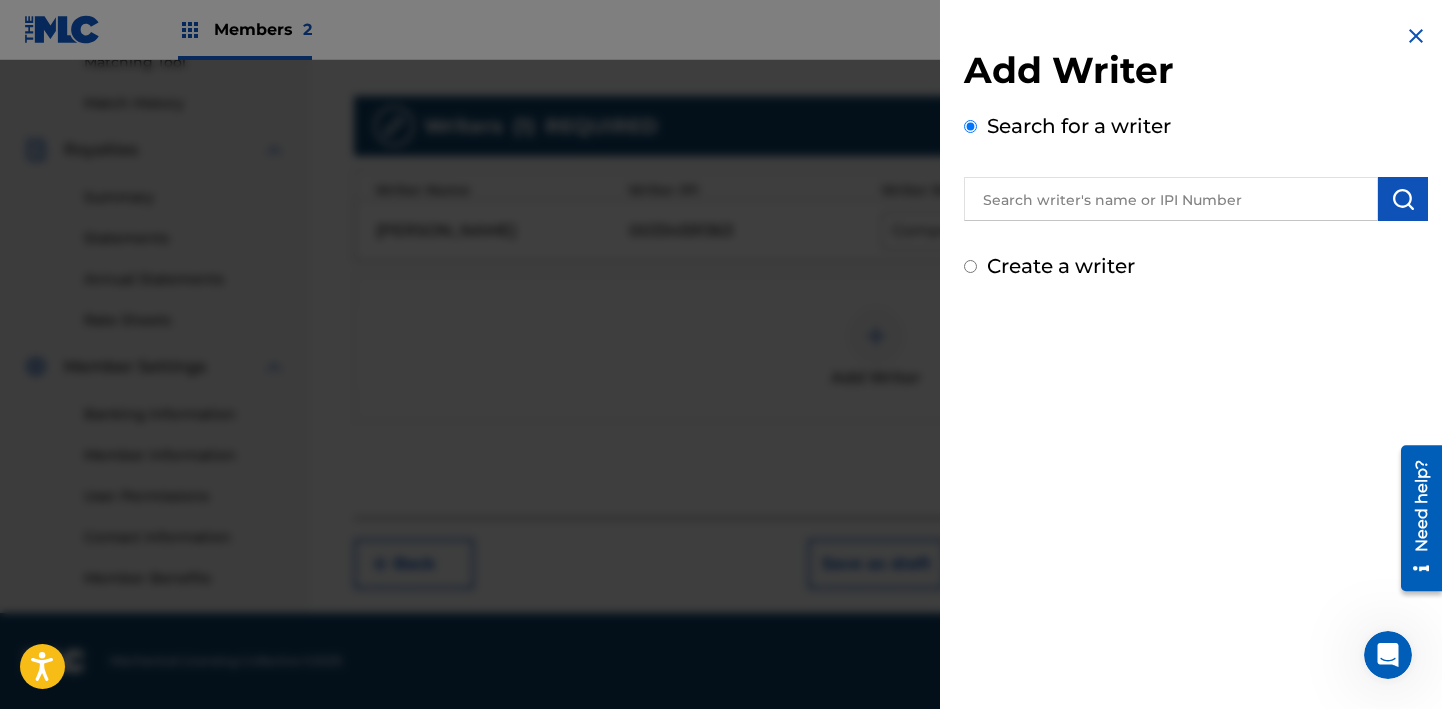 click at bounding box center (1171, 199) 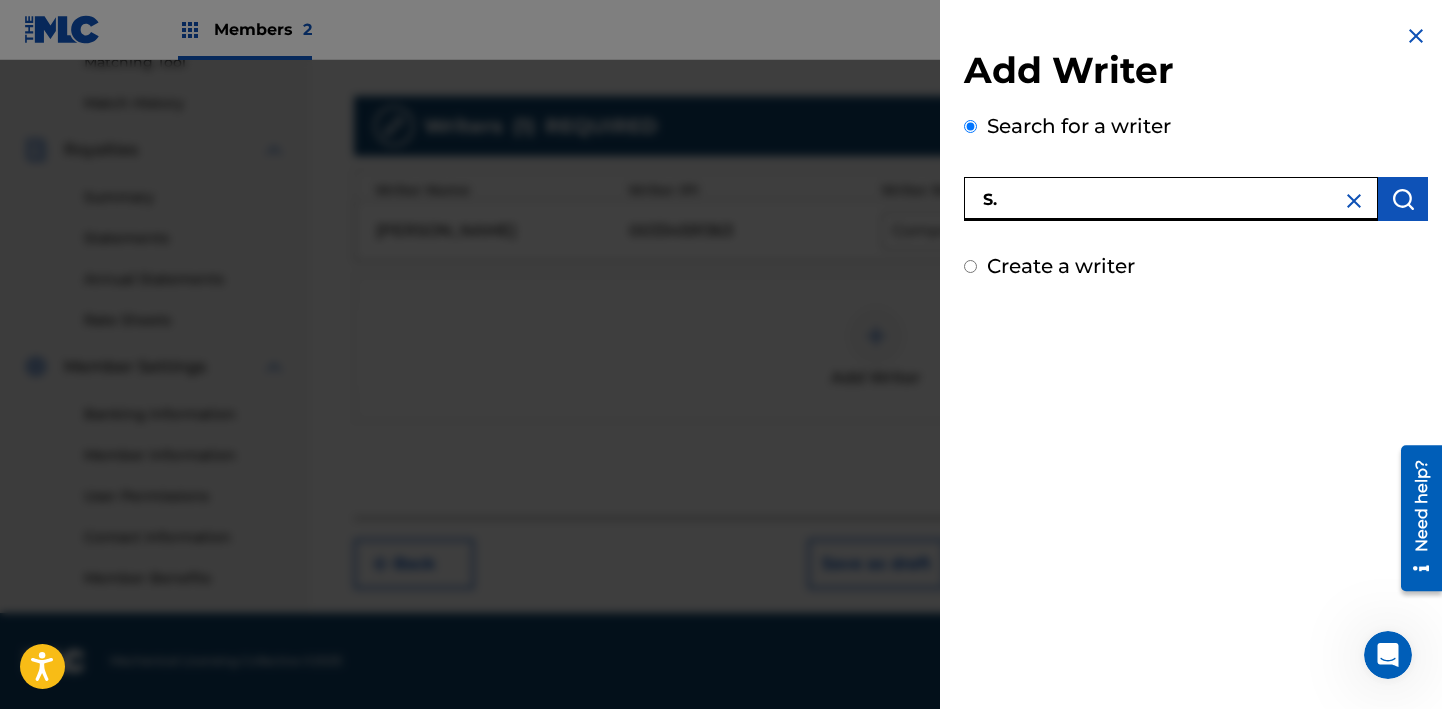type on "S" 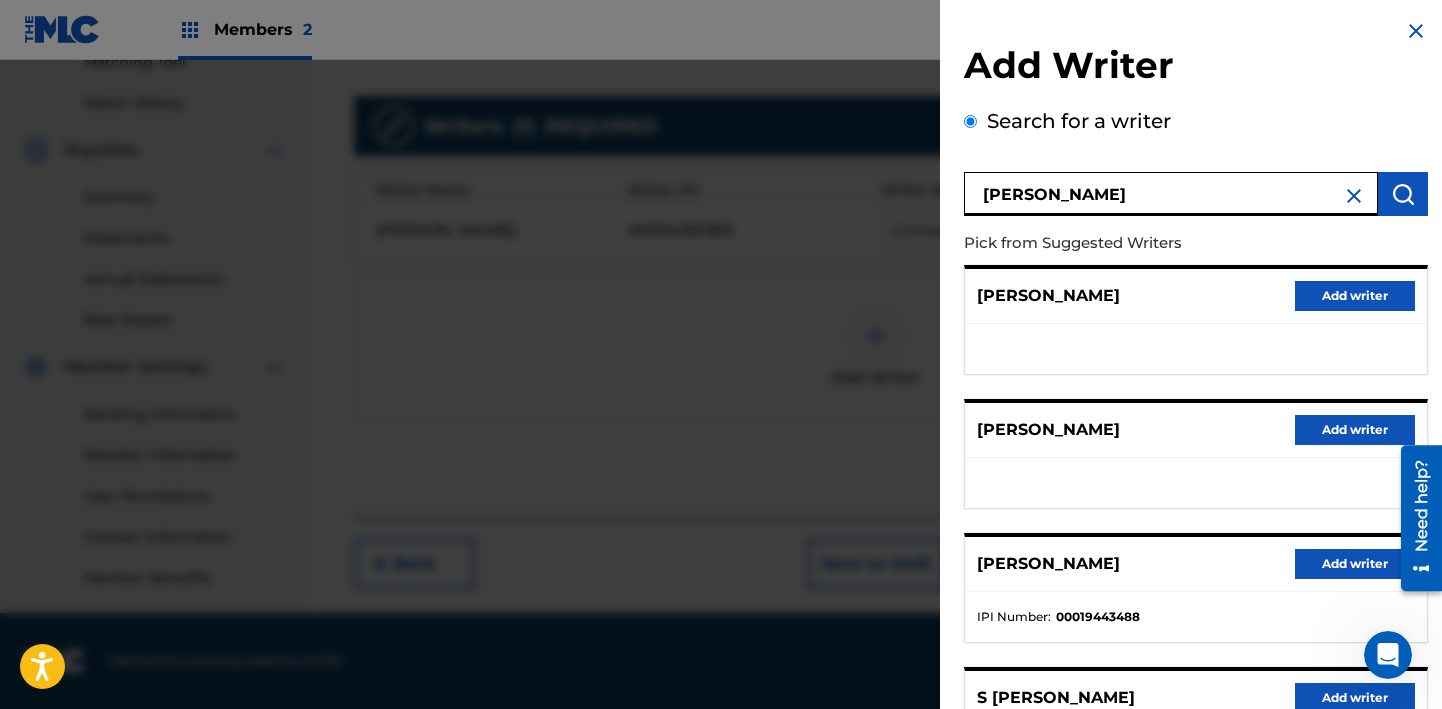 scroll, scrollTop: 0, scrollLeft: 0, axis: both 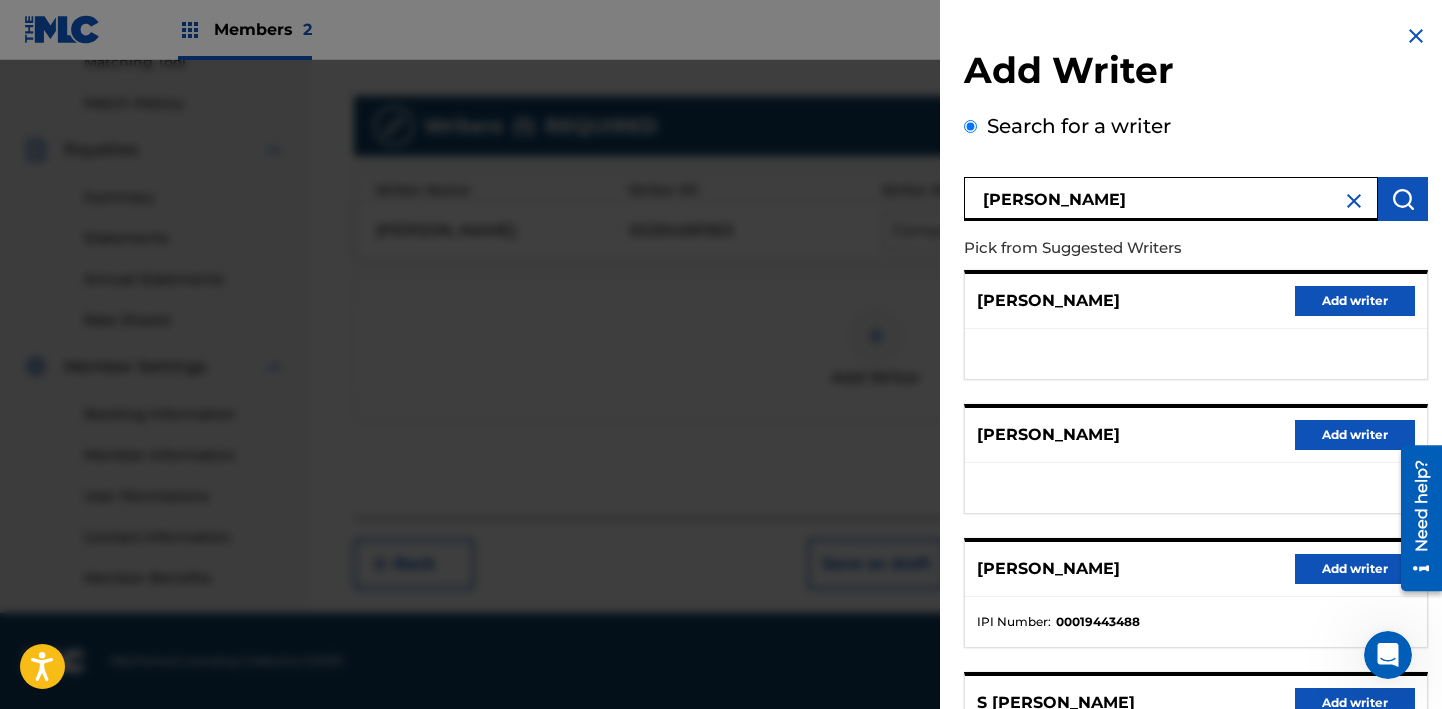 click on "[PERSON_NAME]" at bounding box center (1171, 199) 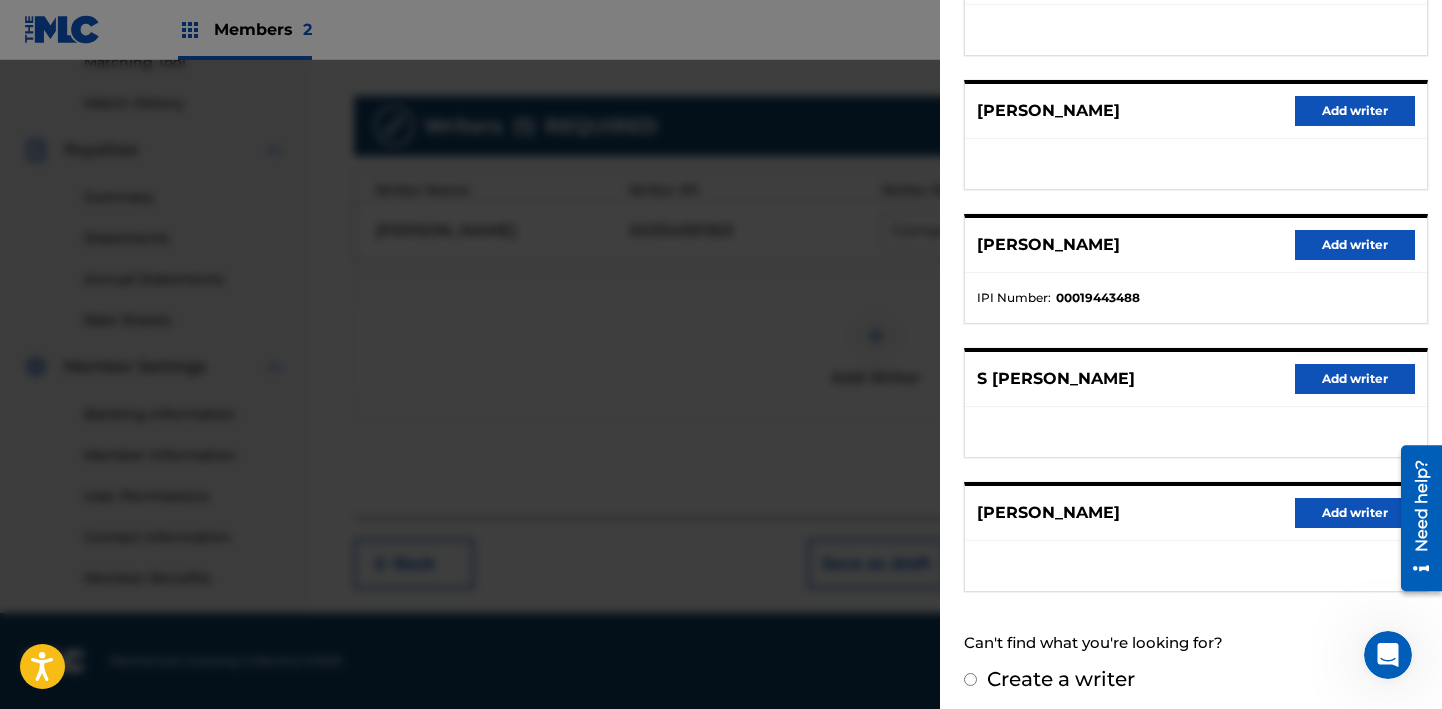 scroll, scrollTop: 333, scrollLeft: 0, axis: vertical 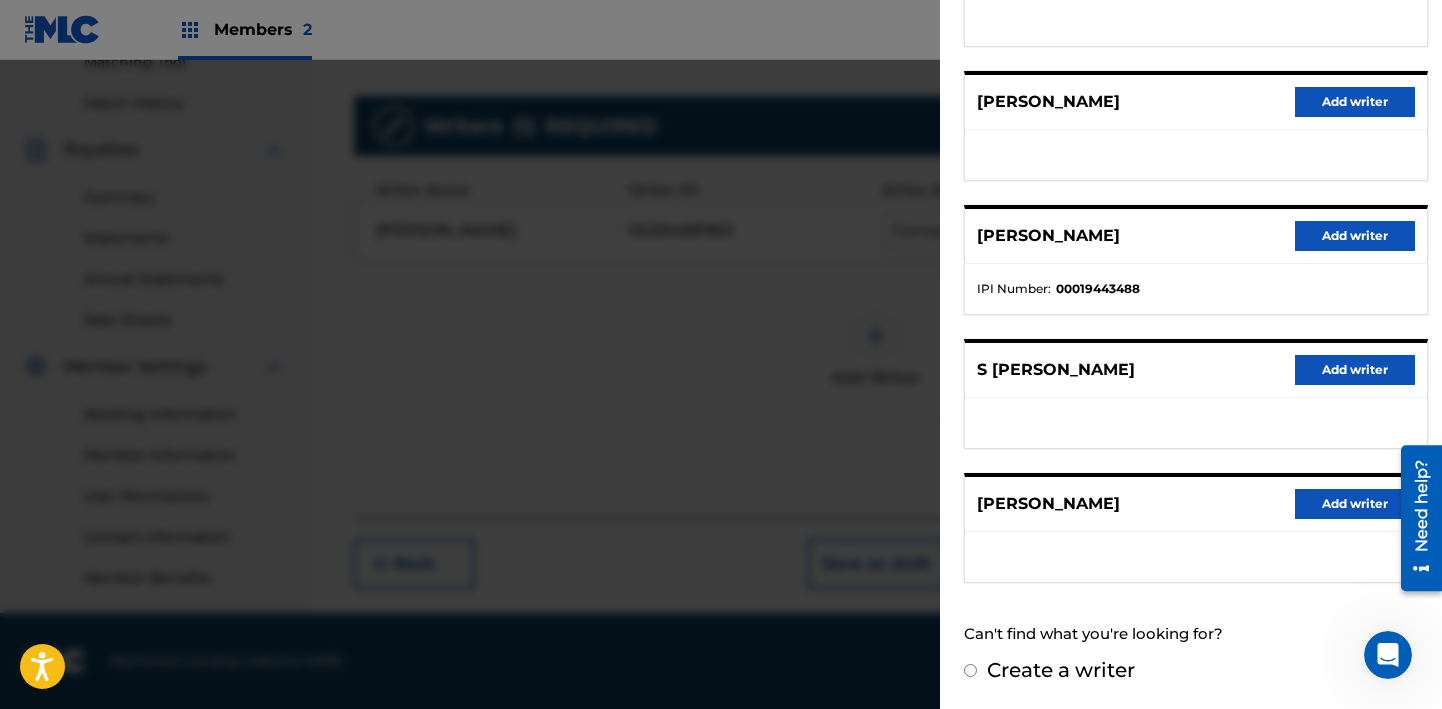 click at bounding box center [721, 414] 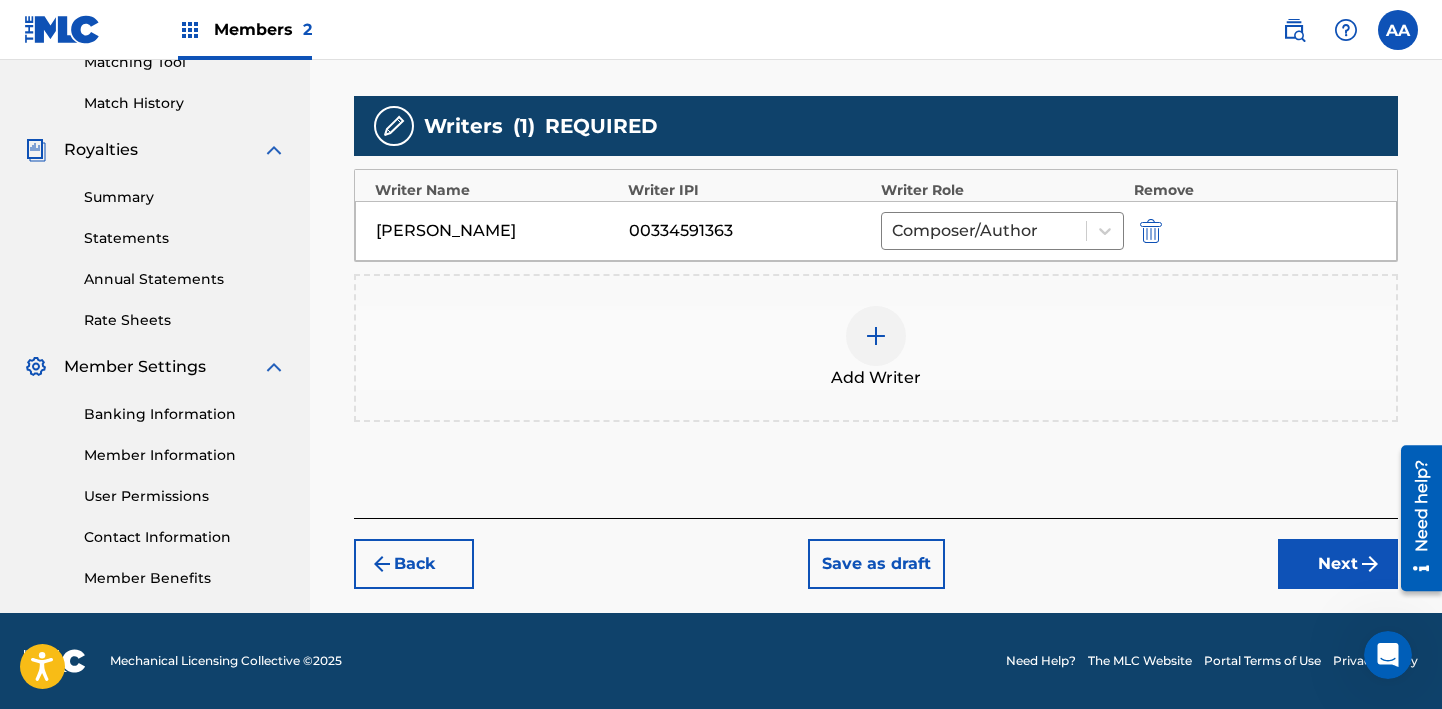 click on "Next" at bounding box center (1338, 564) 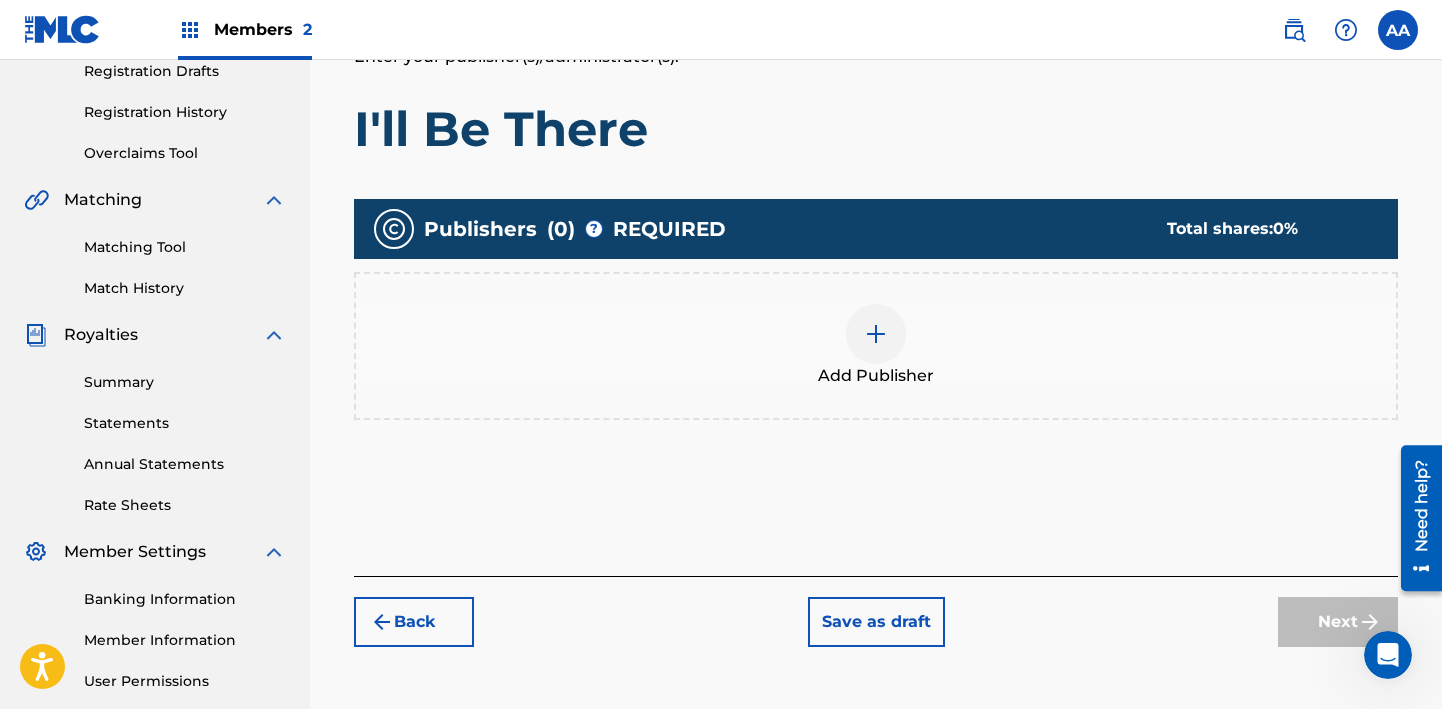 scroll, scrollTop: 366, scrollLeft: 0, axis: vertical 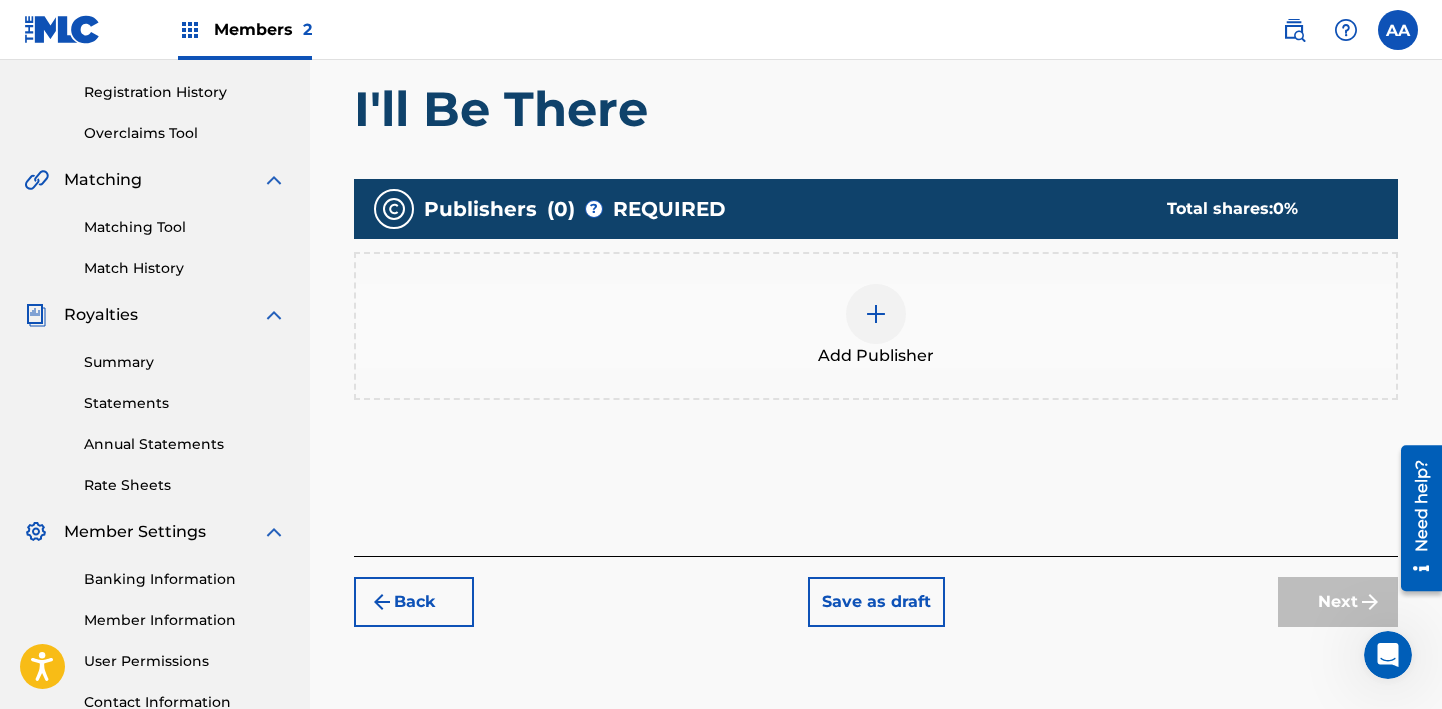 click at bounding box center (876, 314) 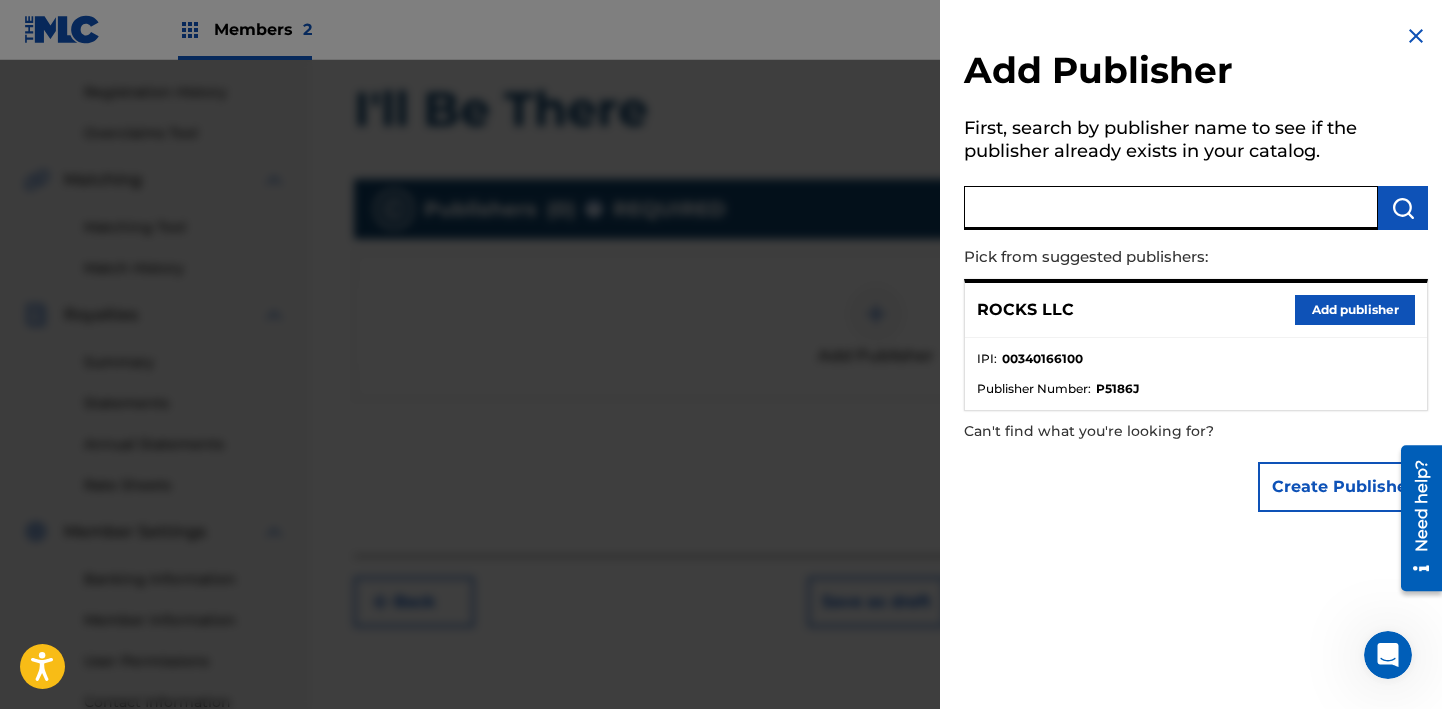 click at bounding box center (1171, 208) 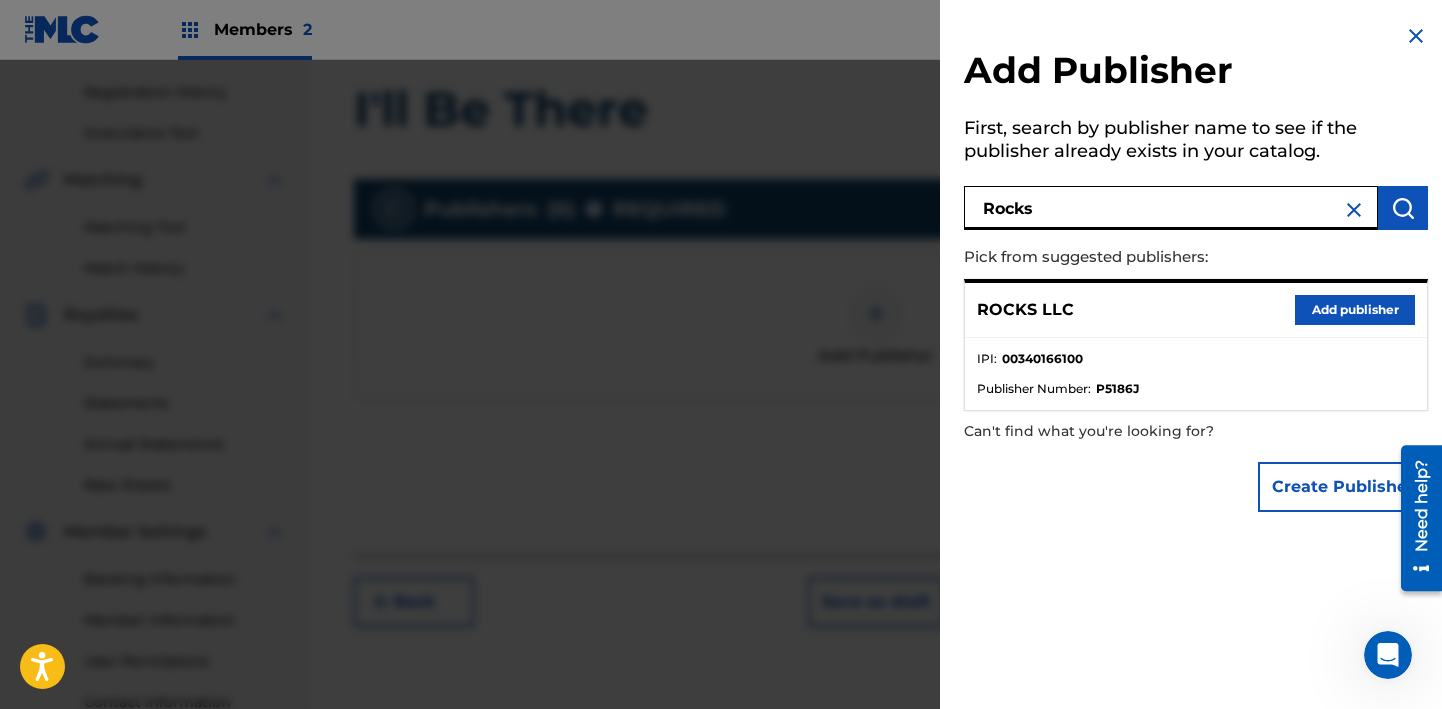 type on "Rocks" 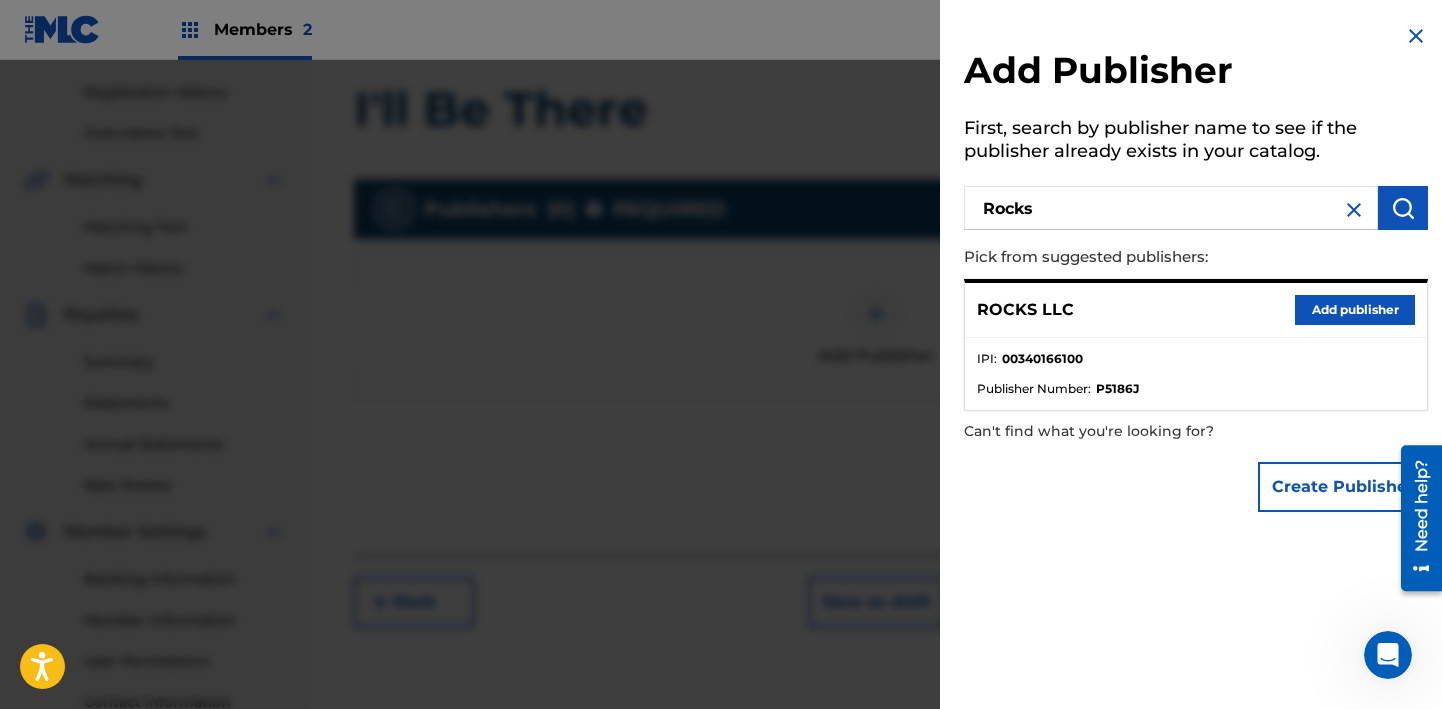 click on "Add publisher" at bounding box center (1355, 310) 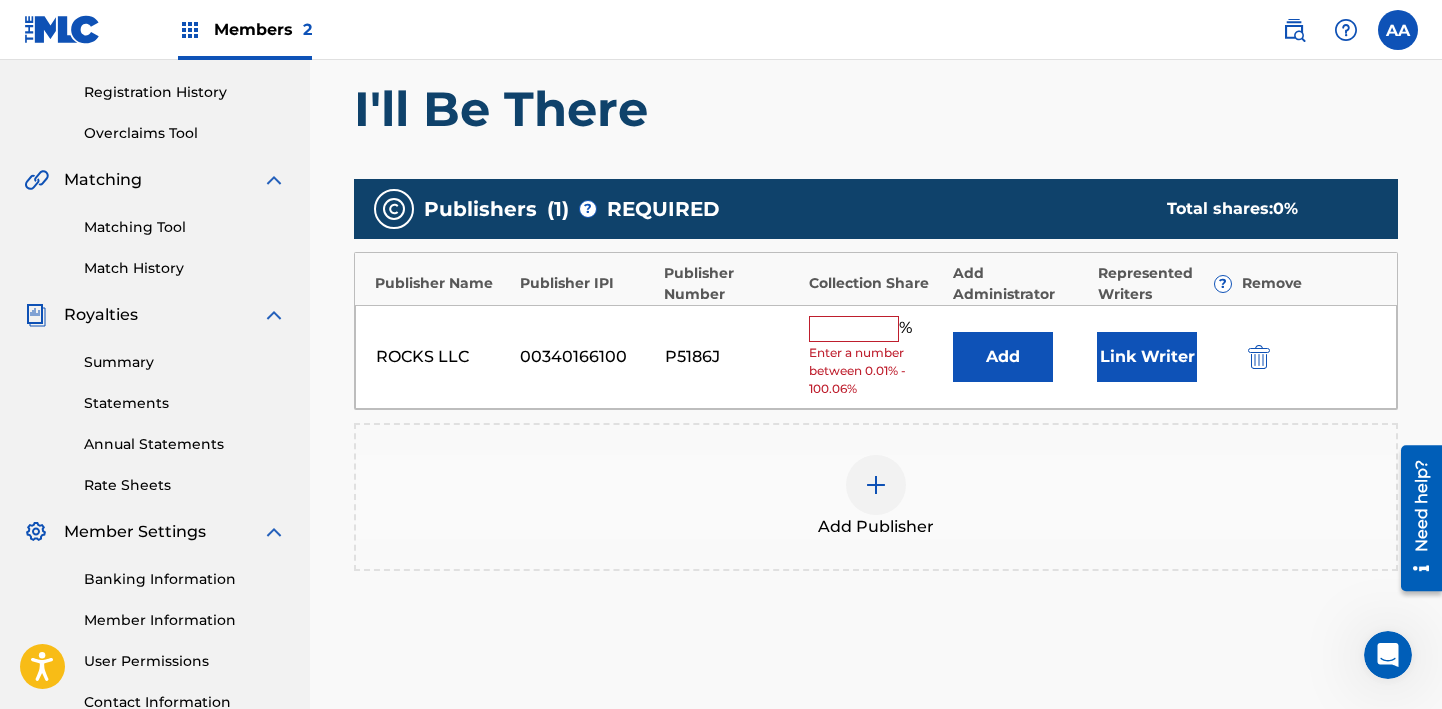 click at bounding box center [854, 329] 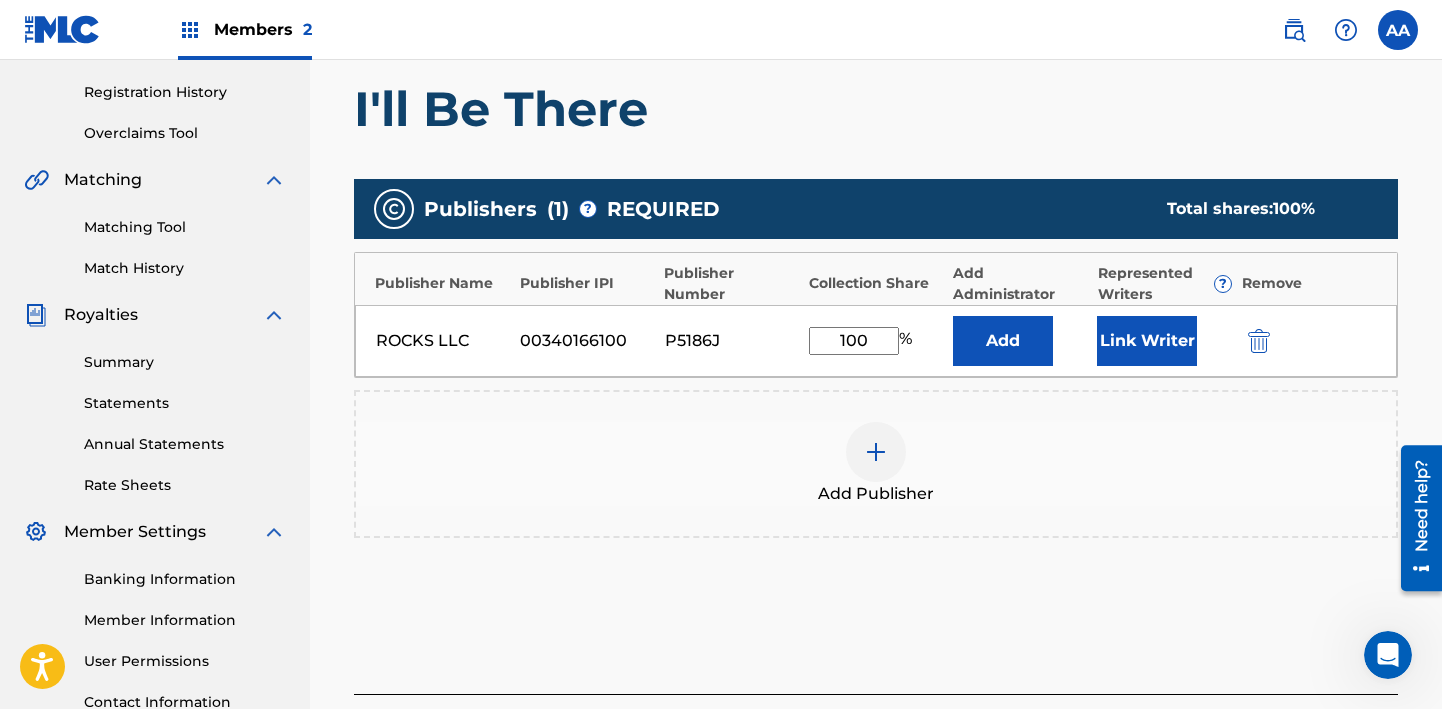 type on "100" 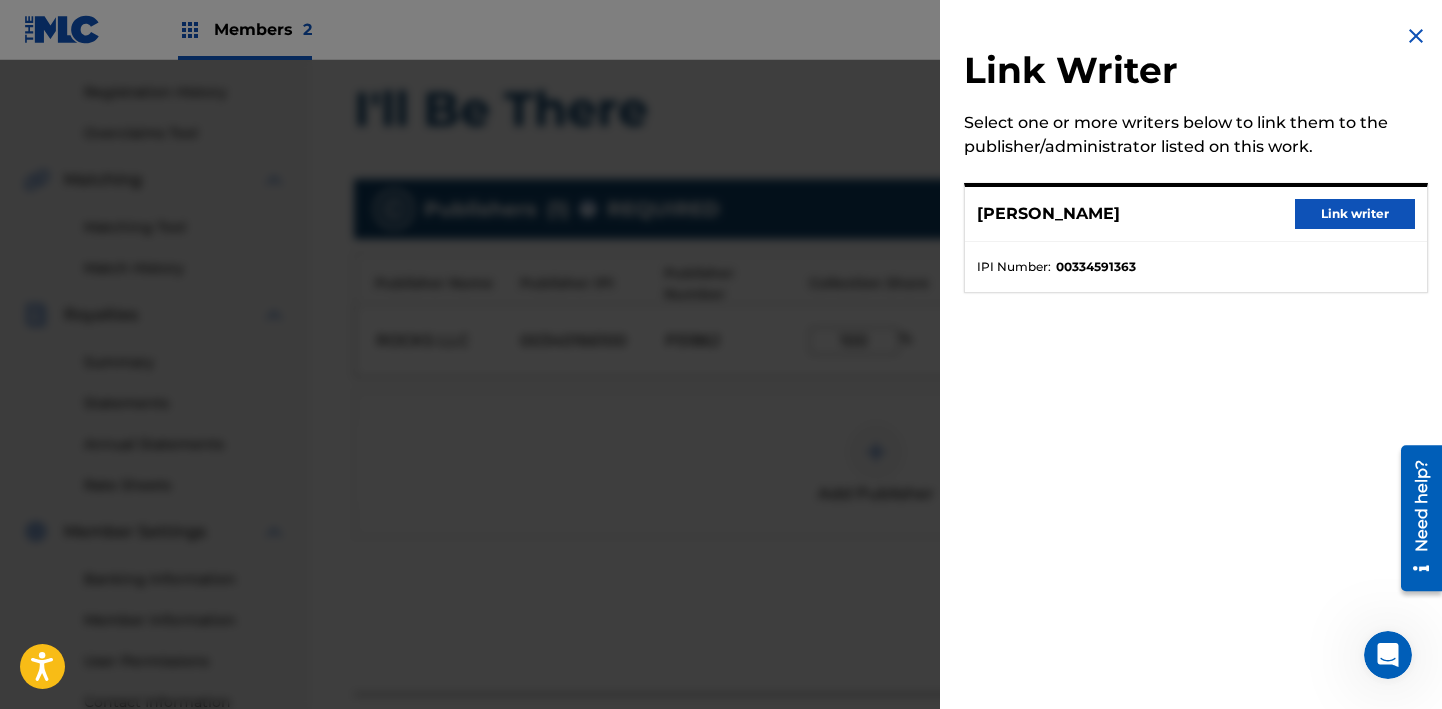 click on "Link writer" at bounding box center (1355, 214) 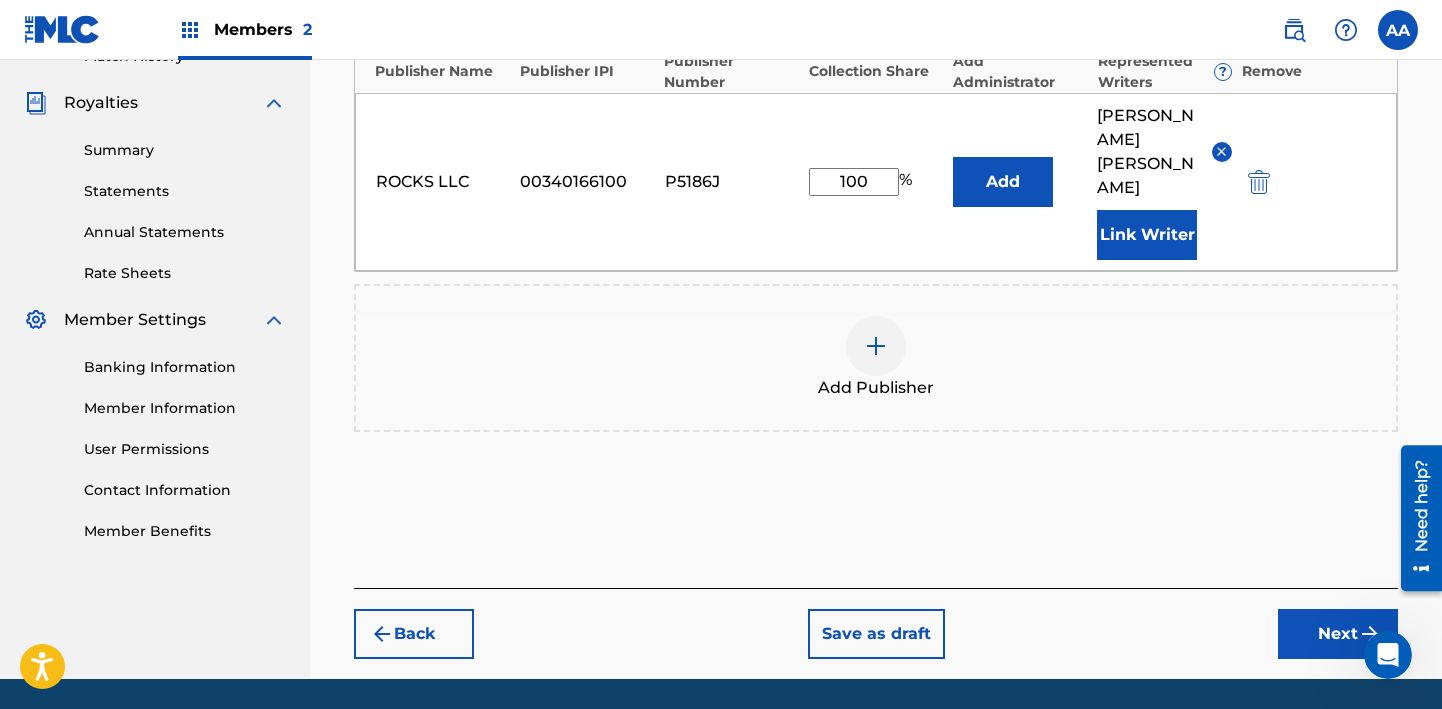 scroll, scrollTop: 596, scrollLeft: 0, axis: vertical 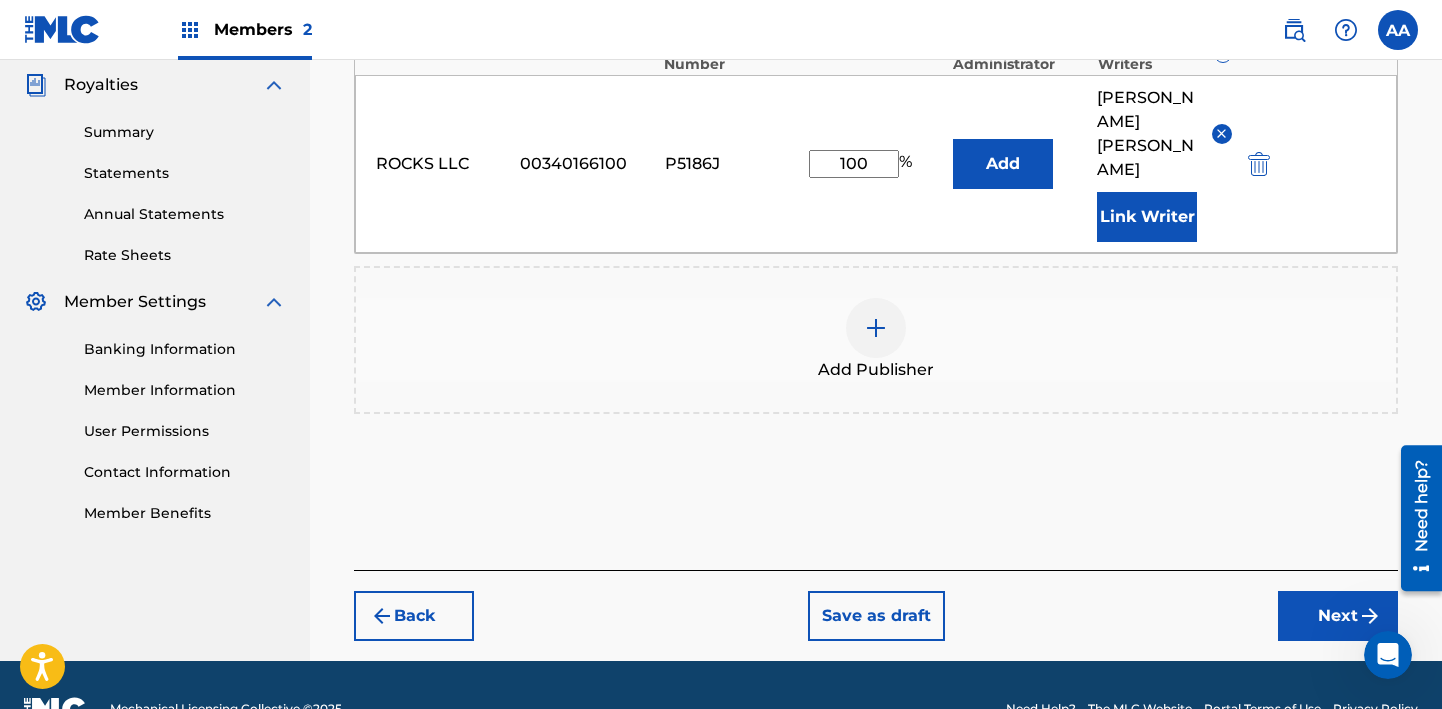 click on "Next" at bounding box center [1338, 616] 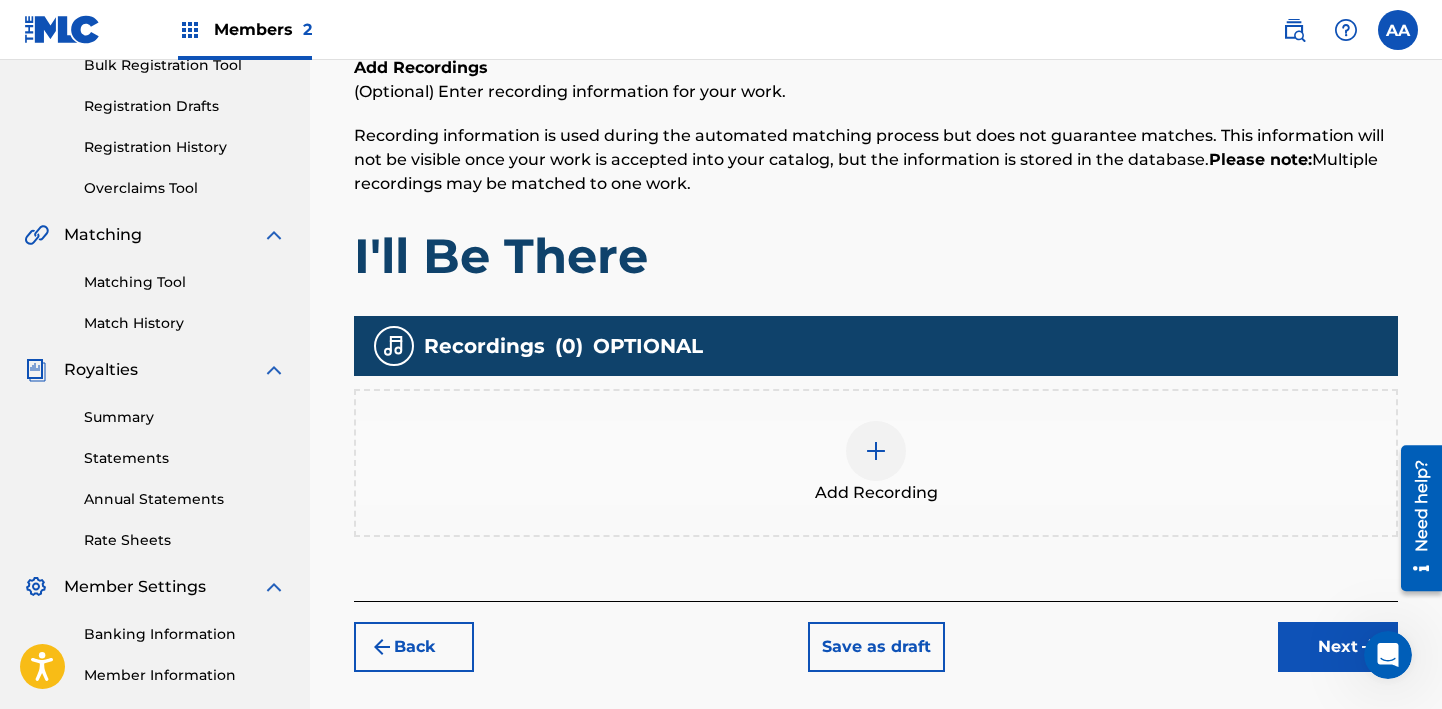 scroll, scrollTop: 359, scrollLeft: 0, axis: vertical 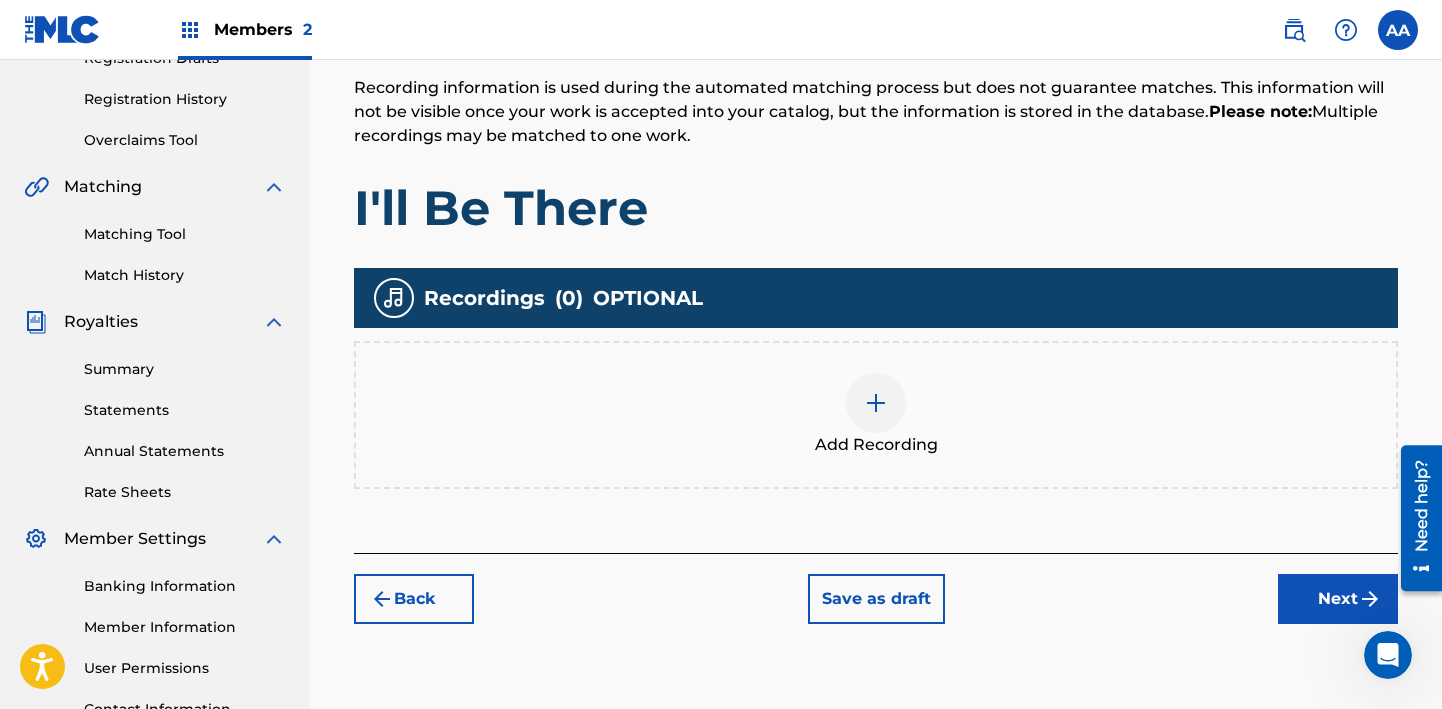 click at bounding box center (876, 403) 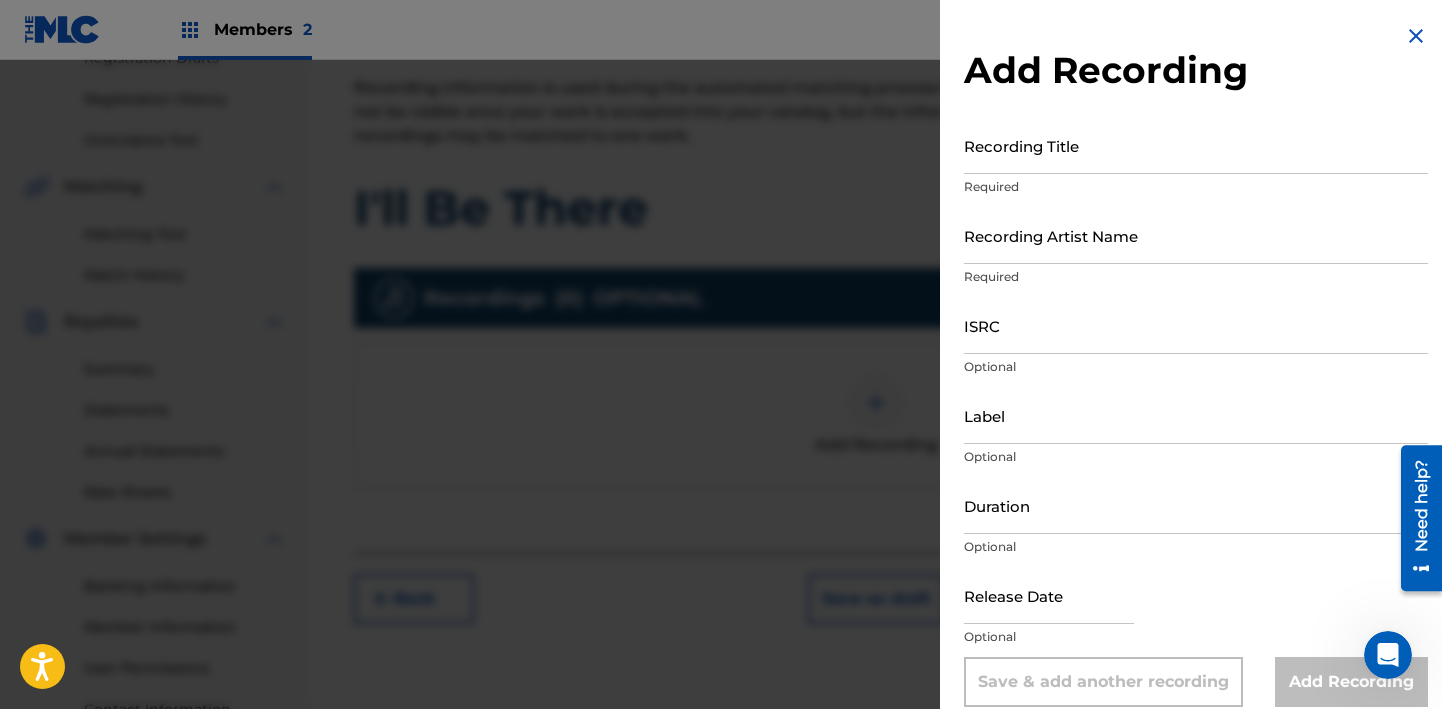 click on "Recording Title" at bounding box center (1196, 145) 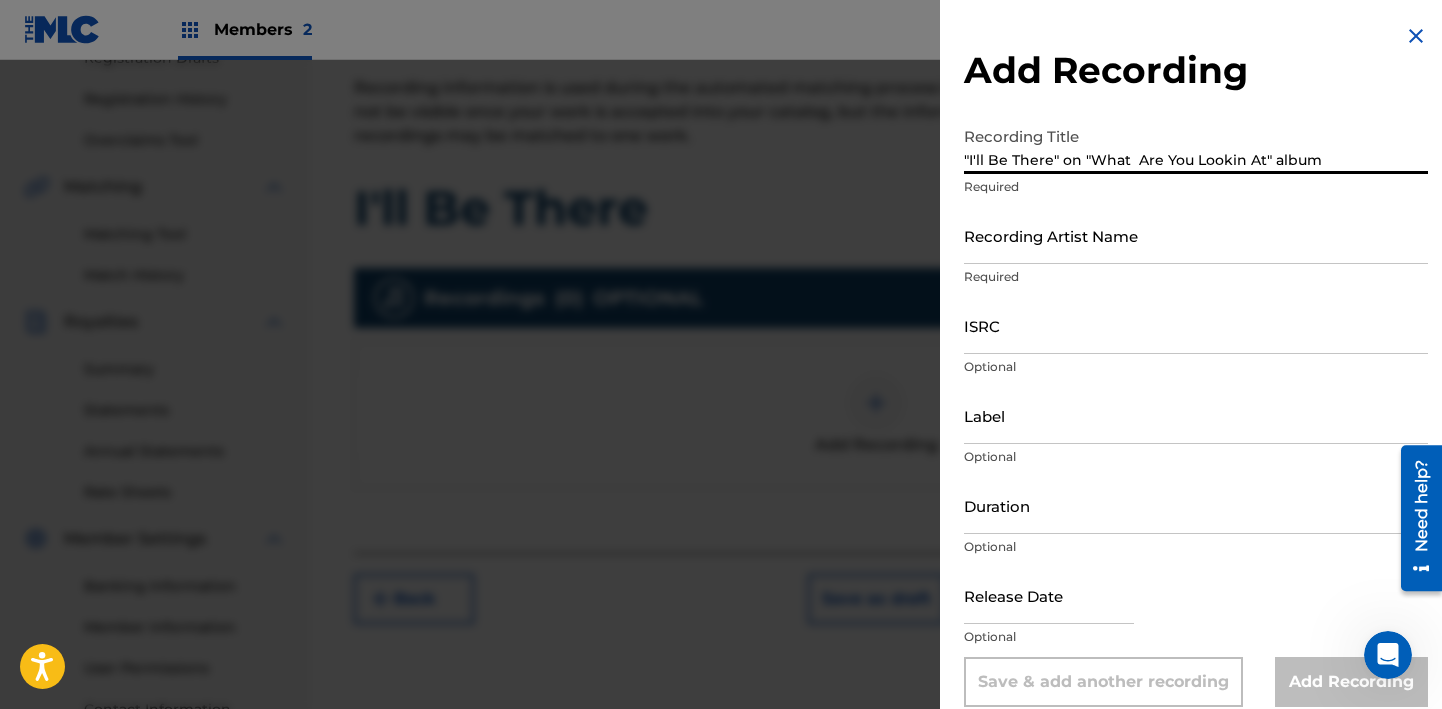click on ""I'll Be There" on "What  Are You Lookin At" album" at bounding box center [1196, 145] 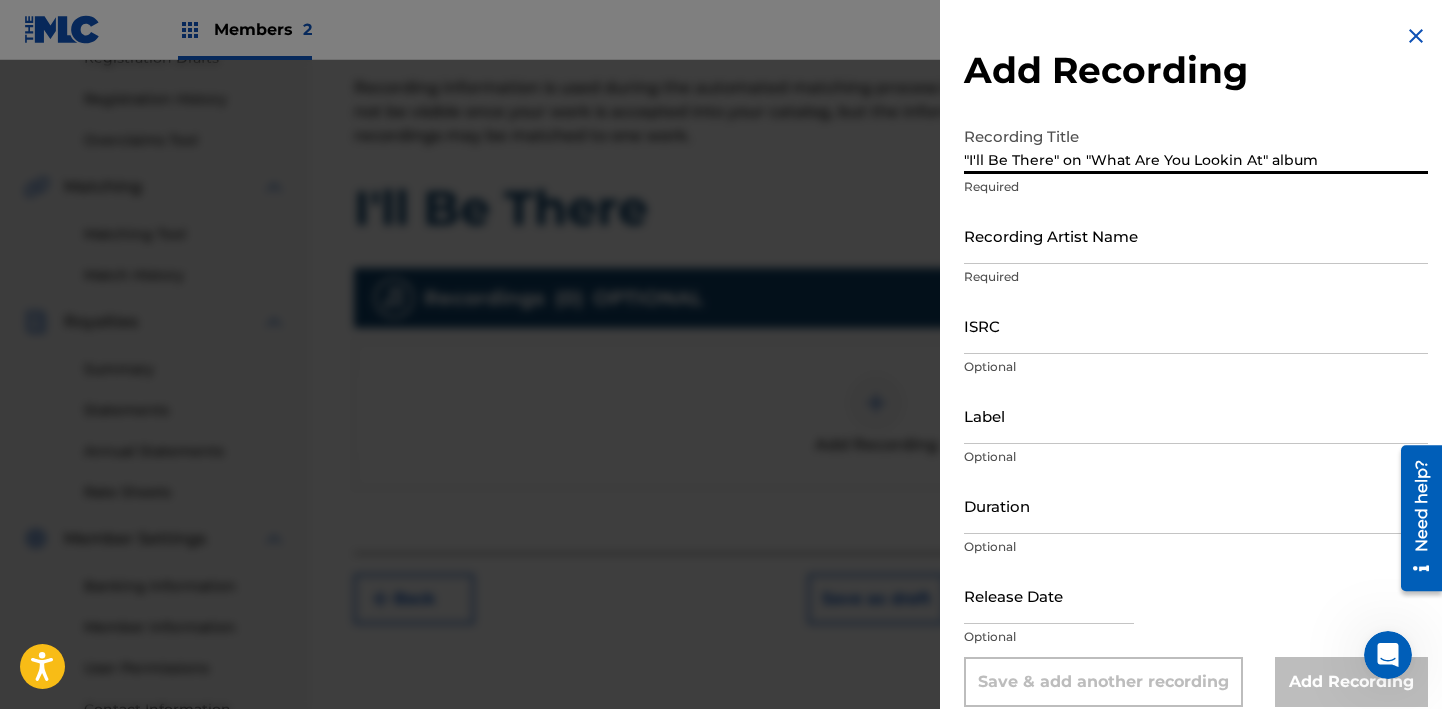 type on ""I'll Be There" on "What Are You Lookin At" album" 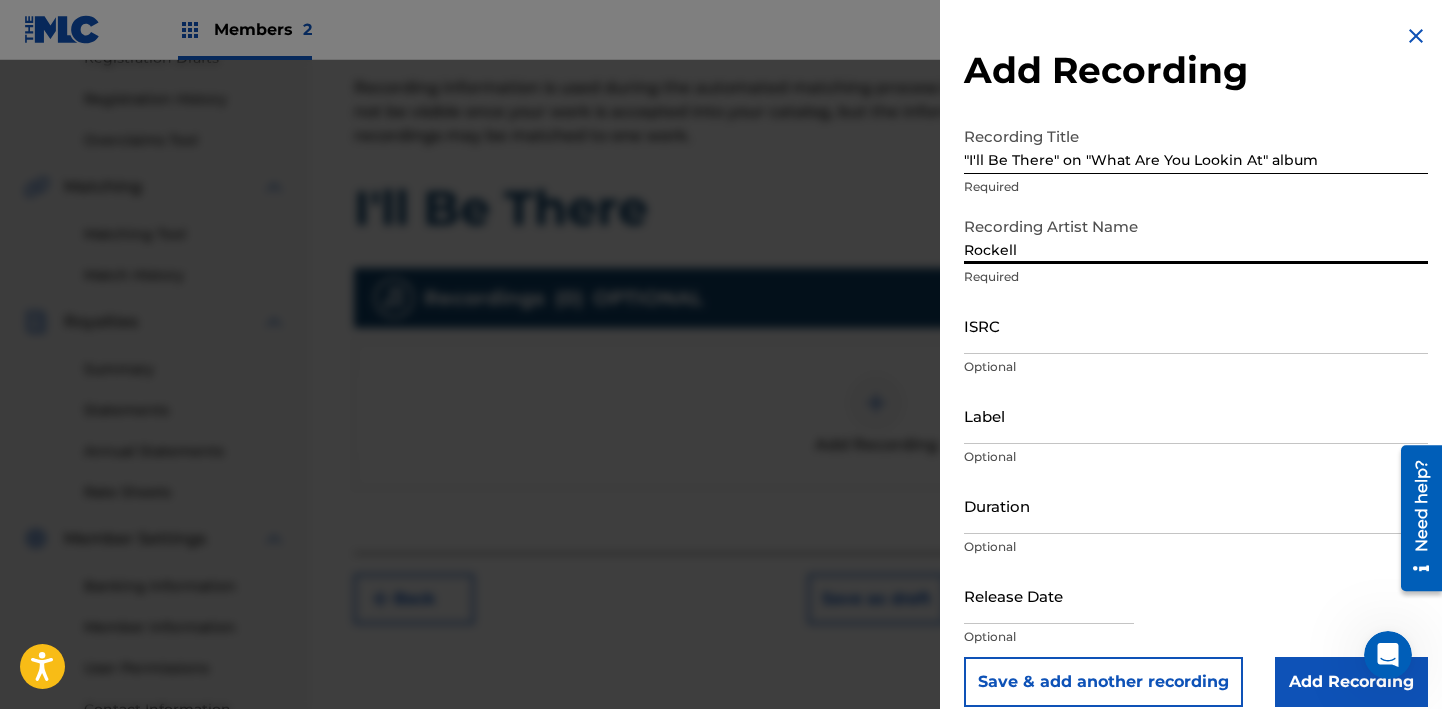 type on "Rockell" 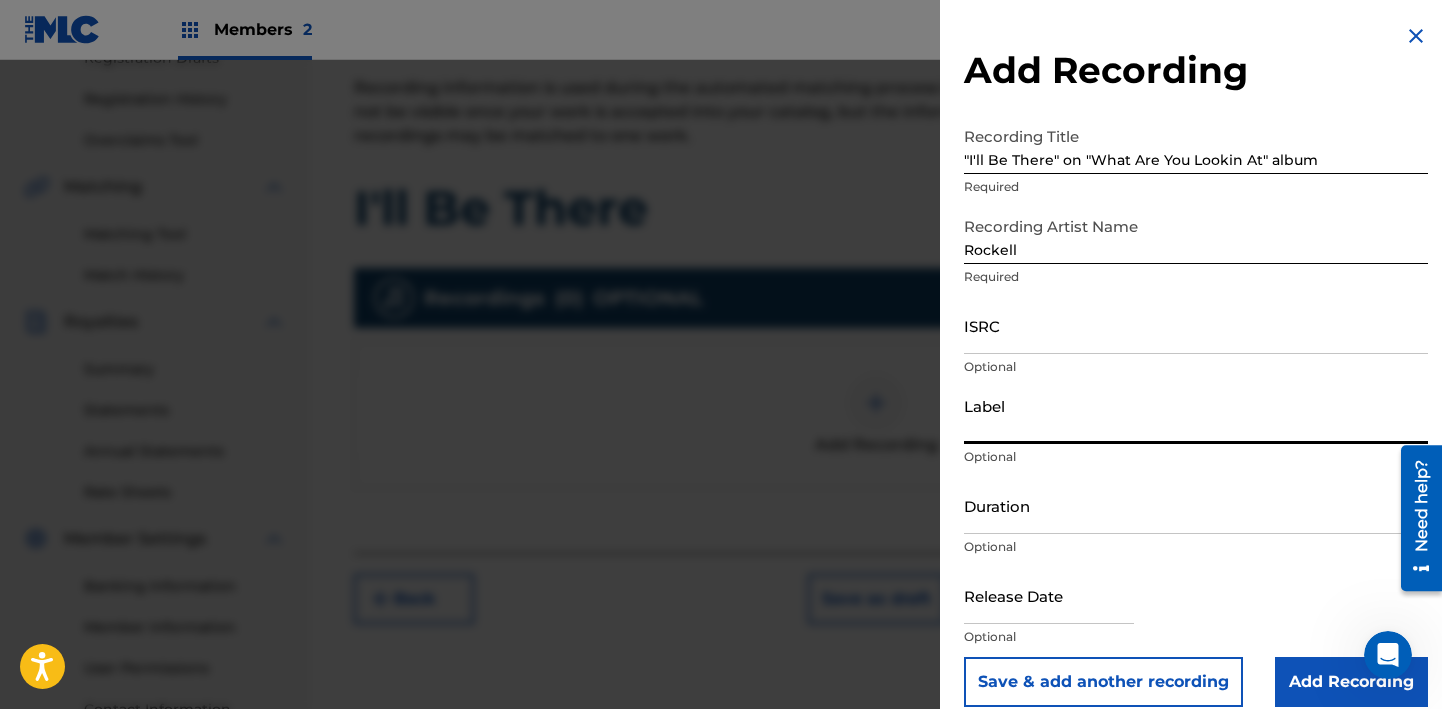 type on "[PERSON_NAME] Entertainment LLC" 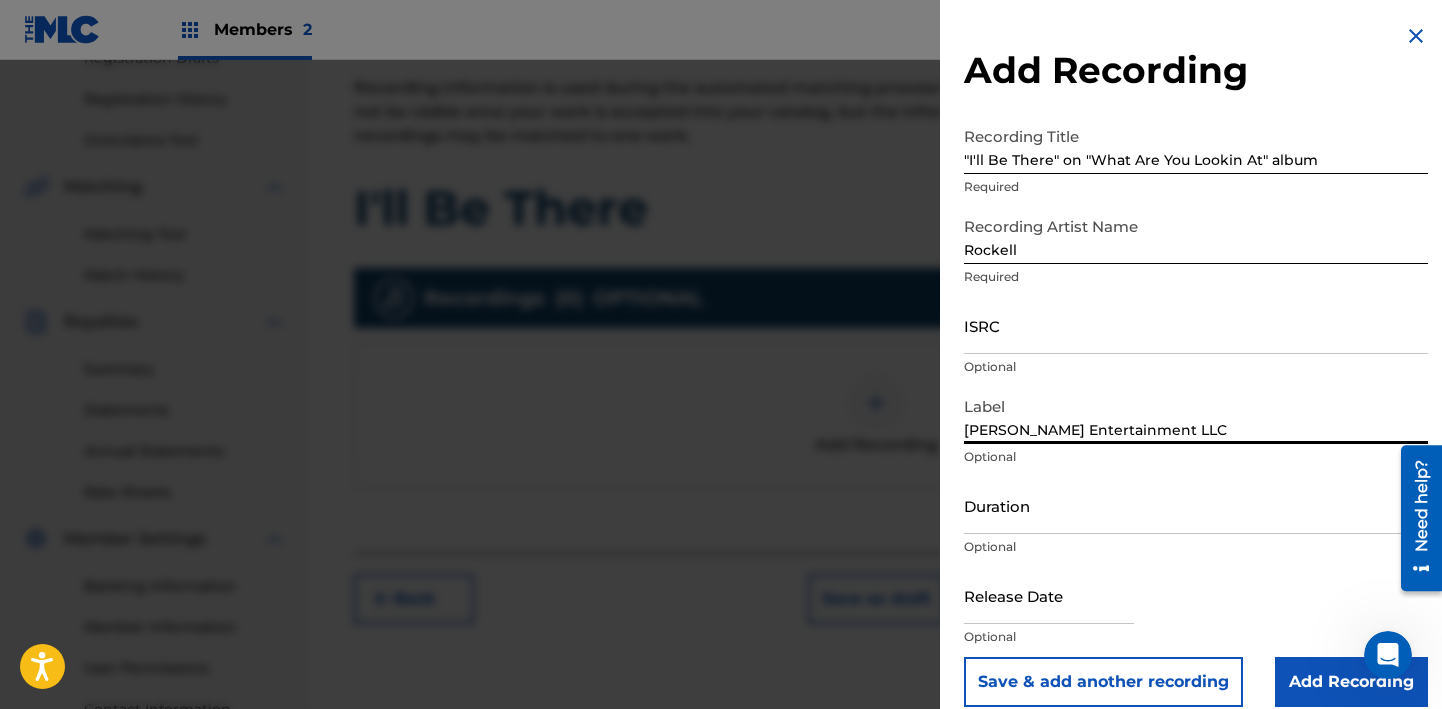 scroll, scrollTop: 22, scrollLeft: 0, axis: vertical 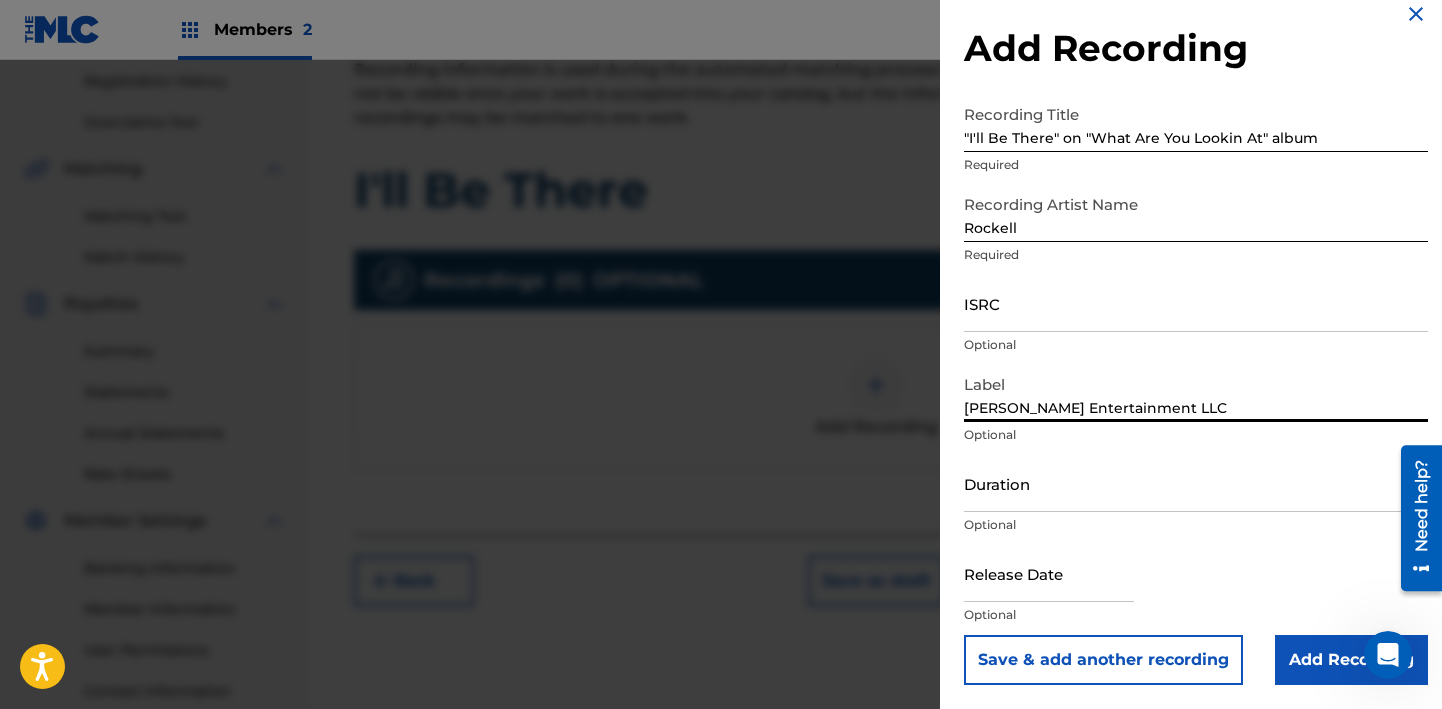 click at bounding box center (1049, 573) 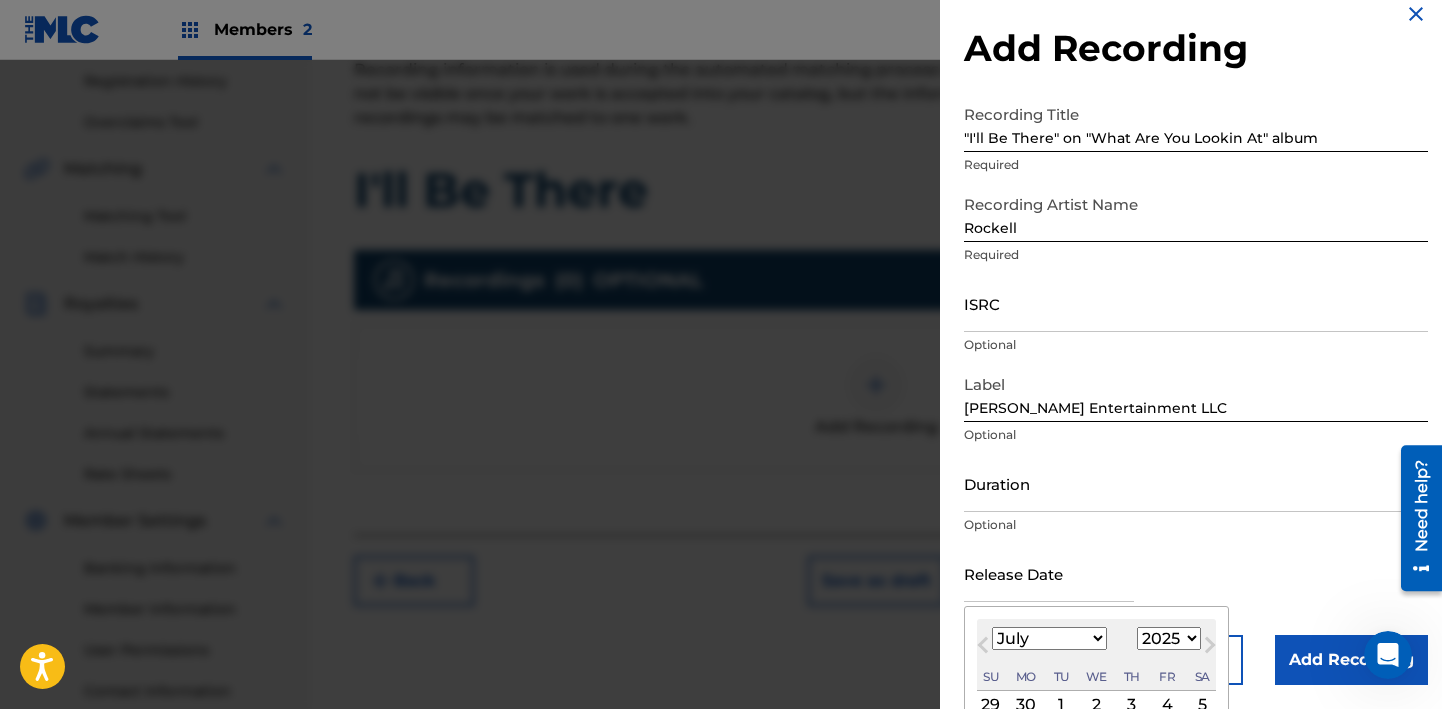 type on "[DATE]" 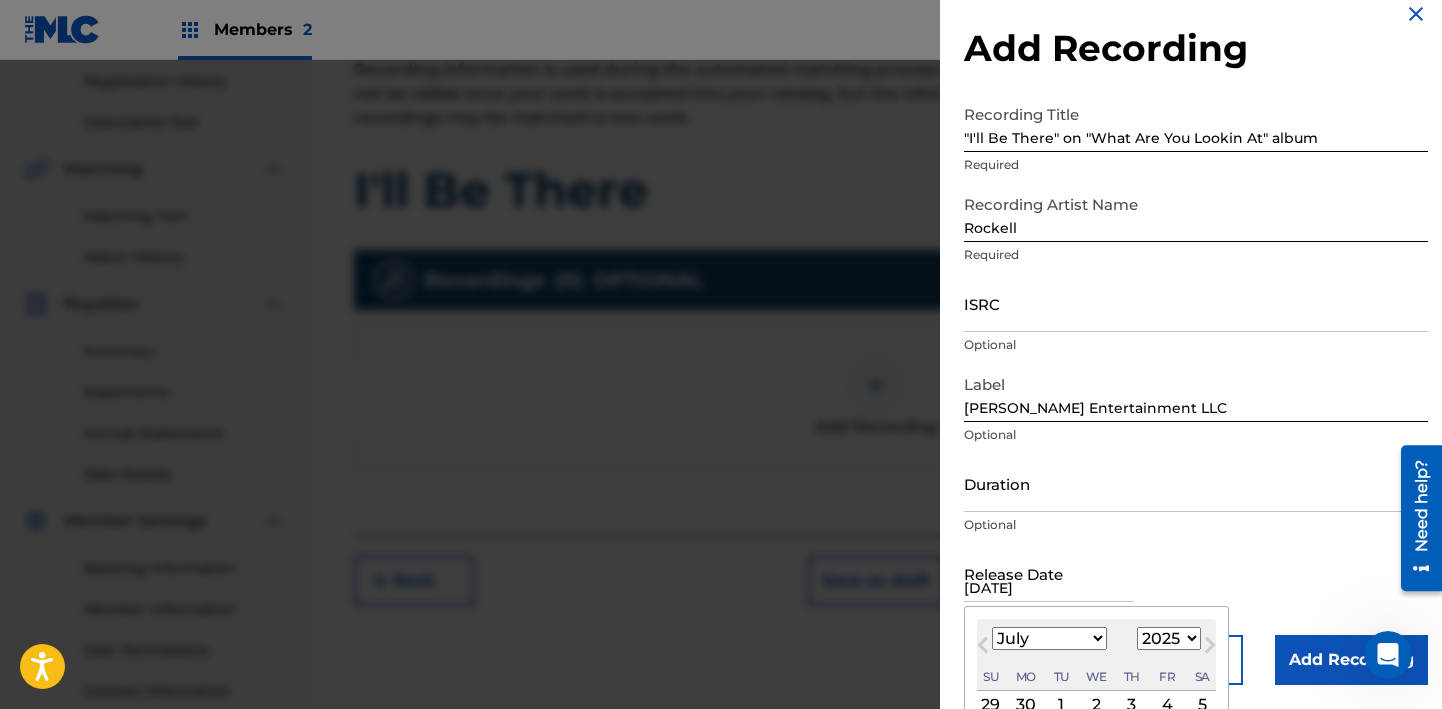 select on "3" 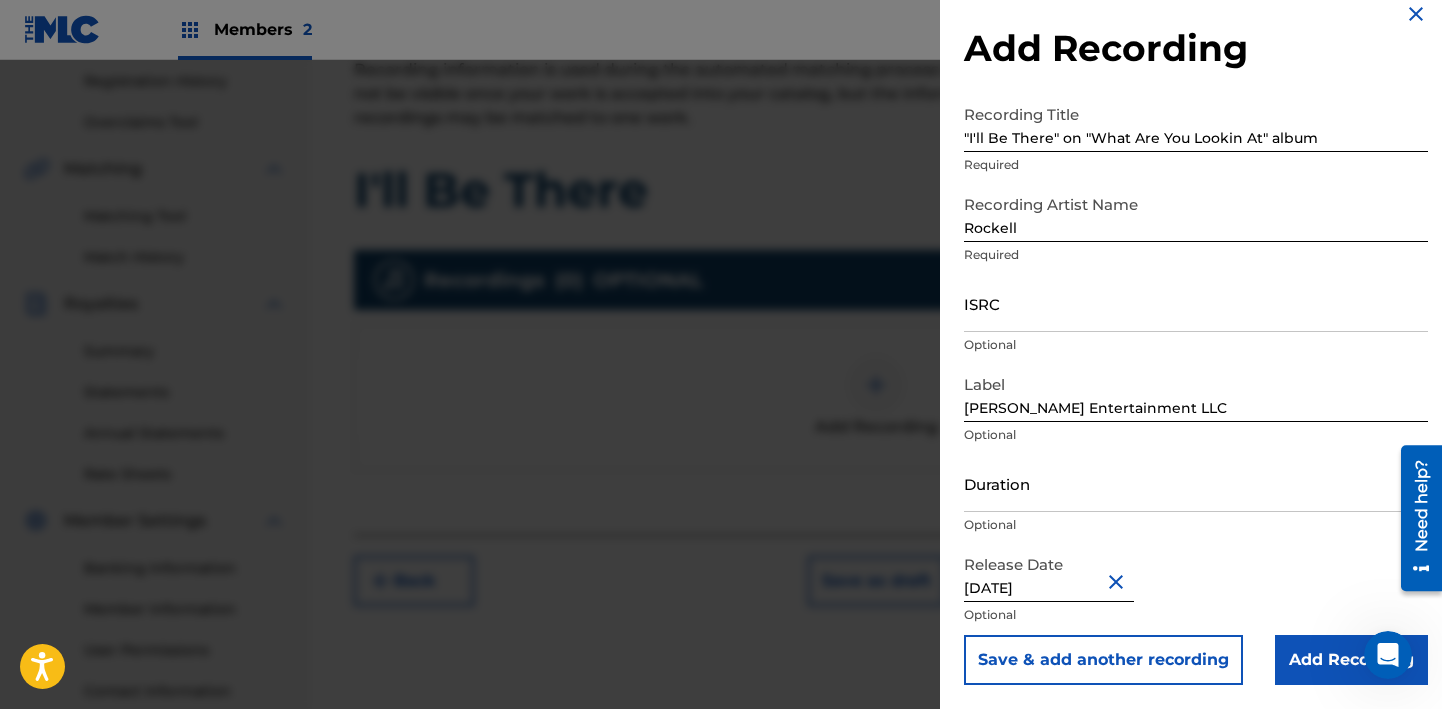 click on "Add Recording" at bounding box center [1351, 660] 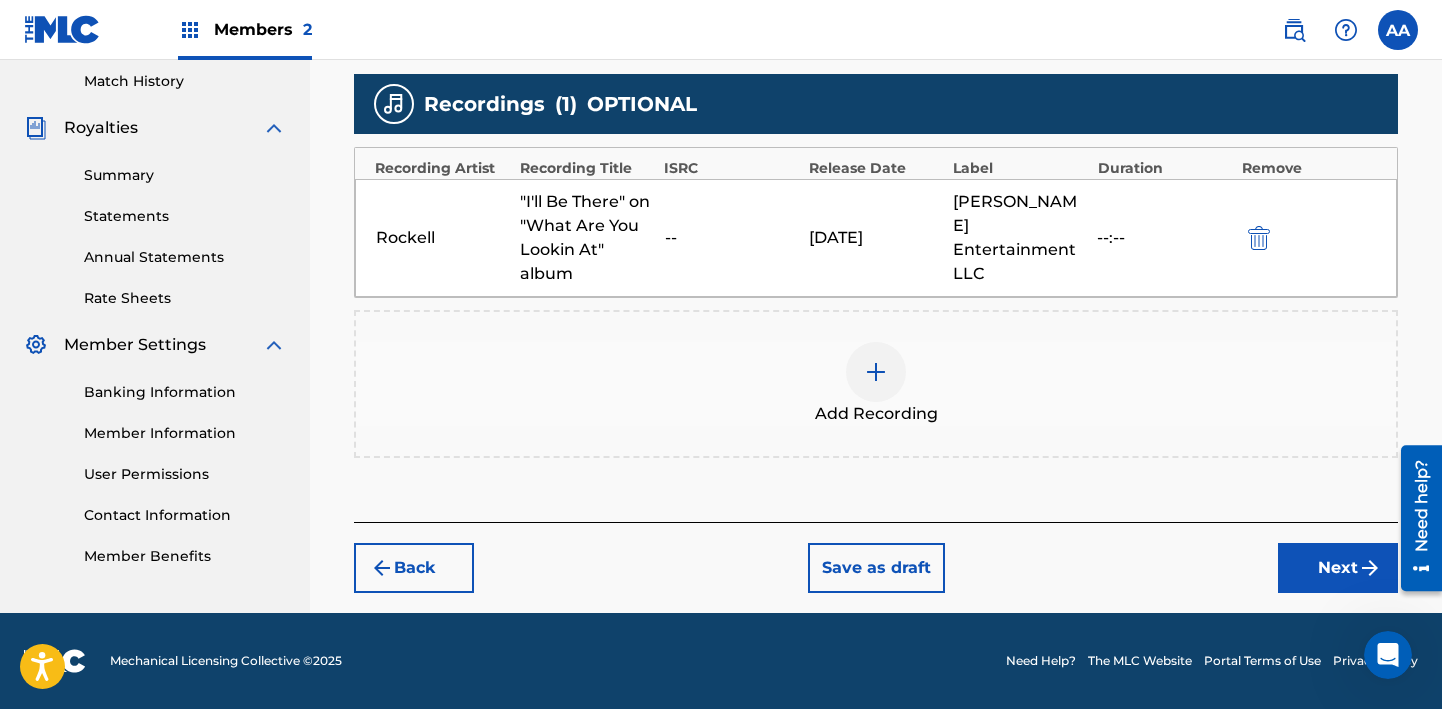 click on "Next" at bounding box center [1338, 568] 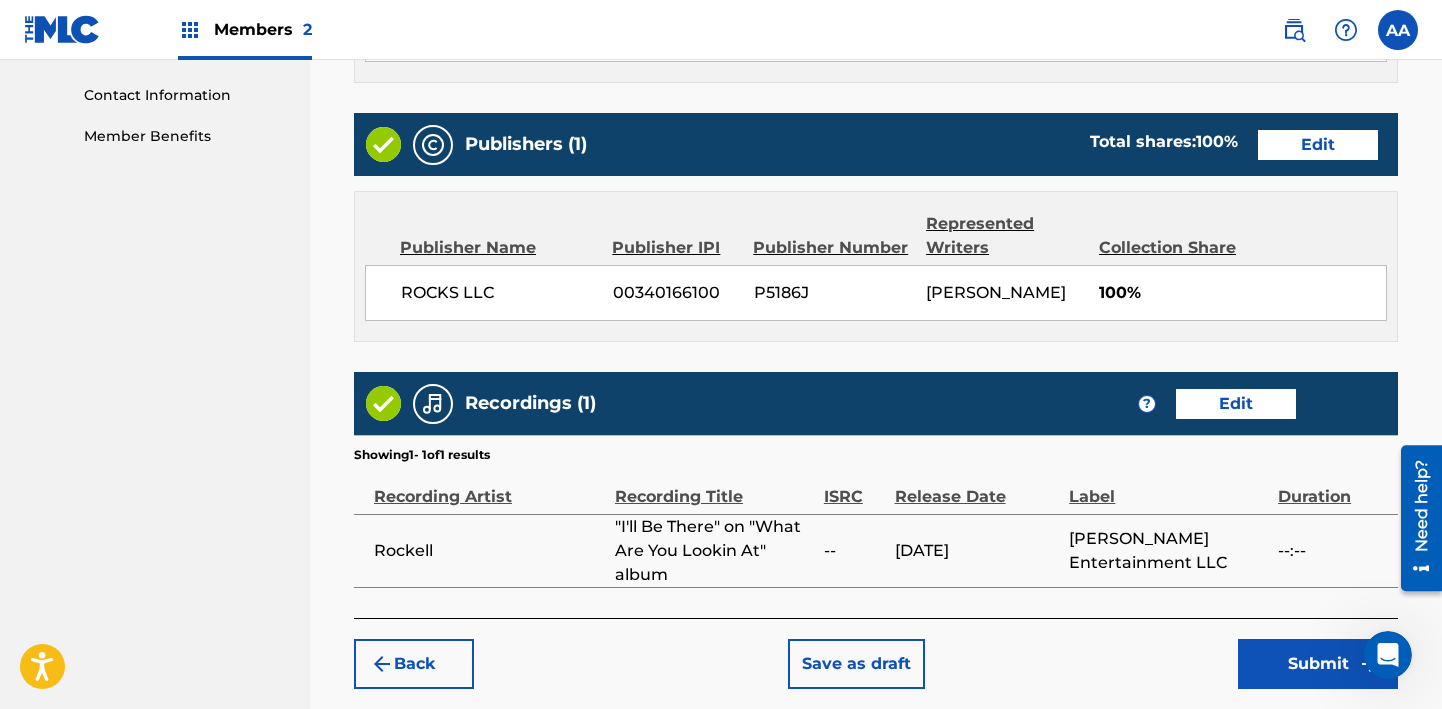 scroll, scrollTop: 1067, scrollLeft: 0, axis: vertical 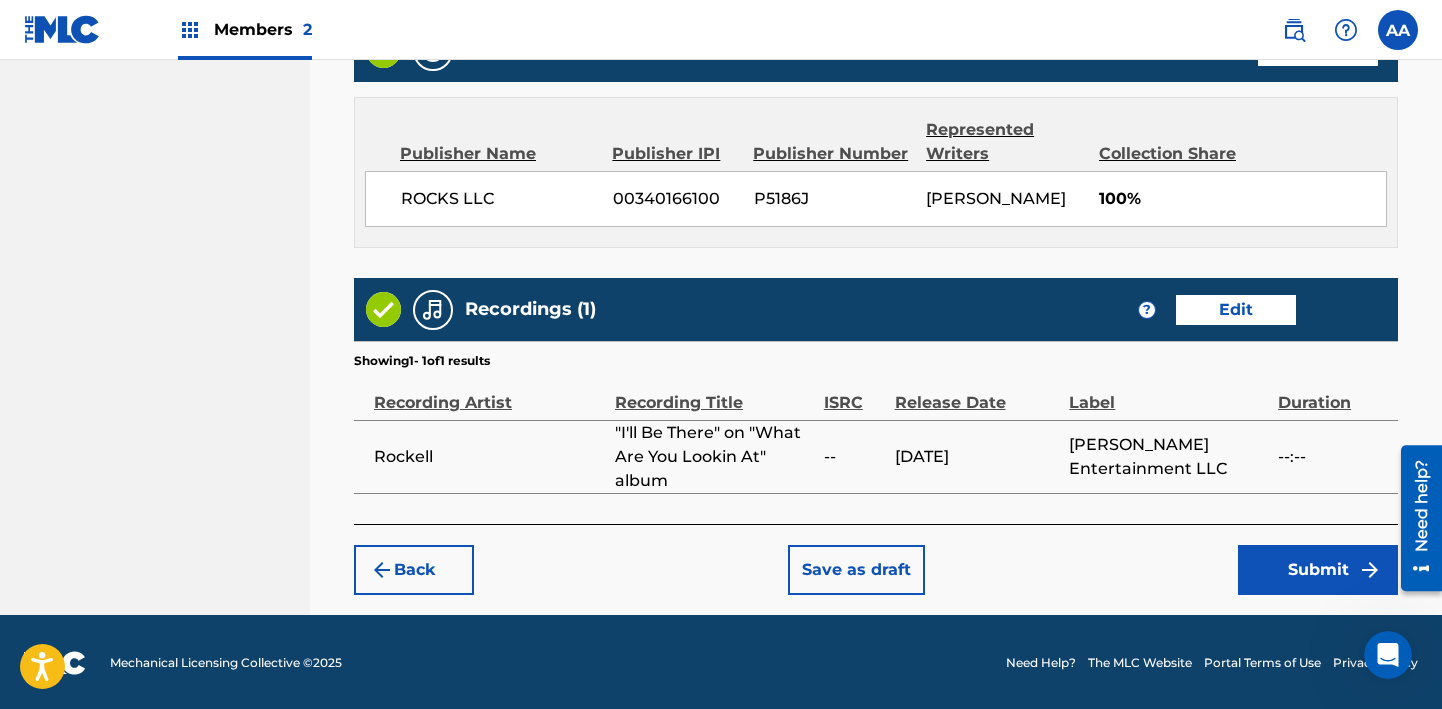 click on "Submit" at bounding box center (1318, 570) 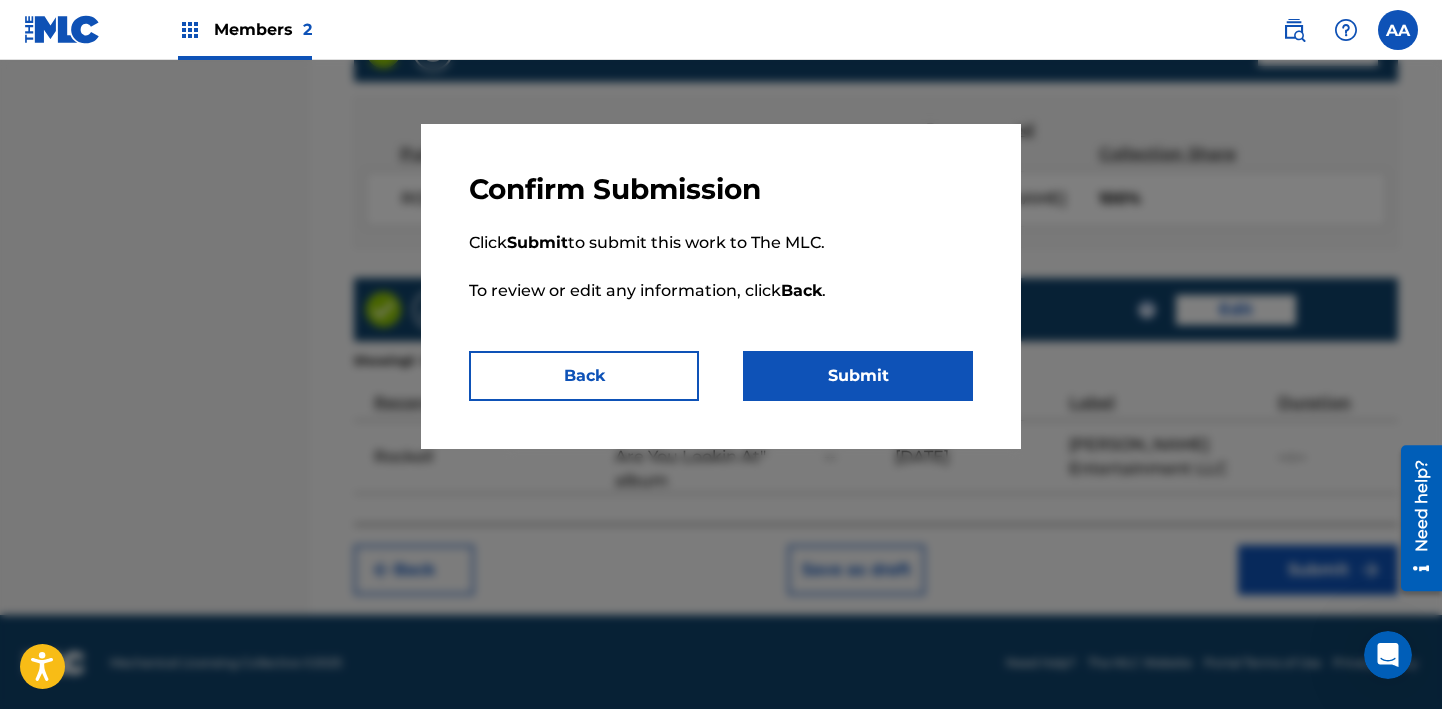 click on "Submit" at bounding box center [858, 376] 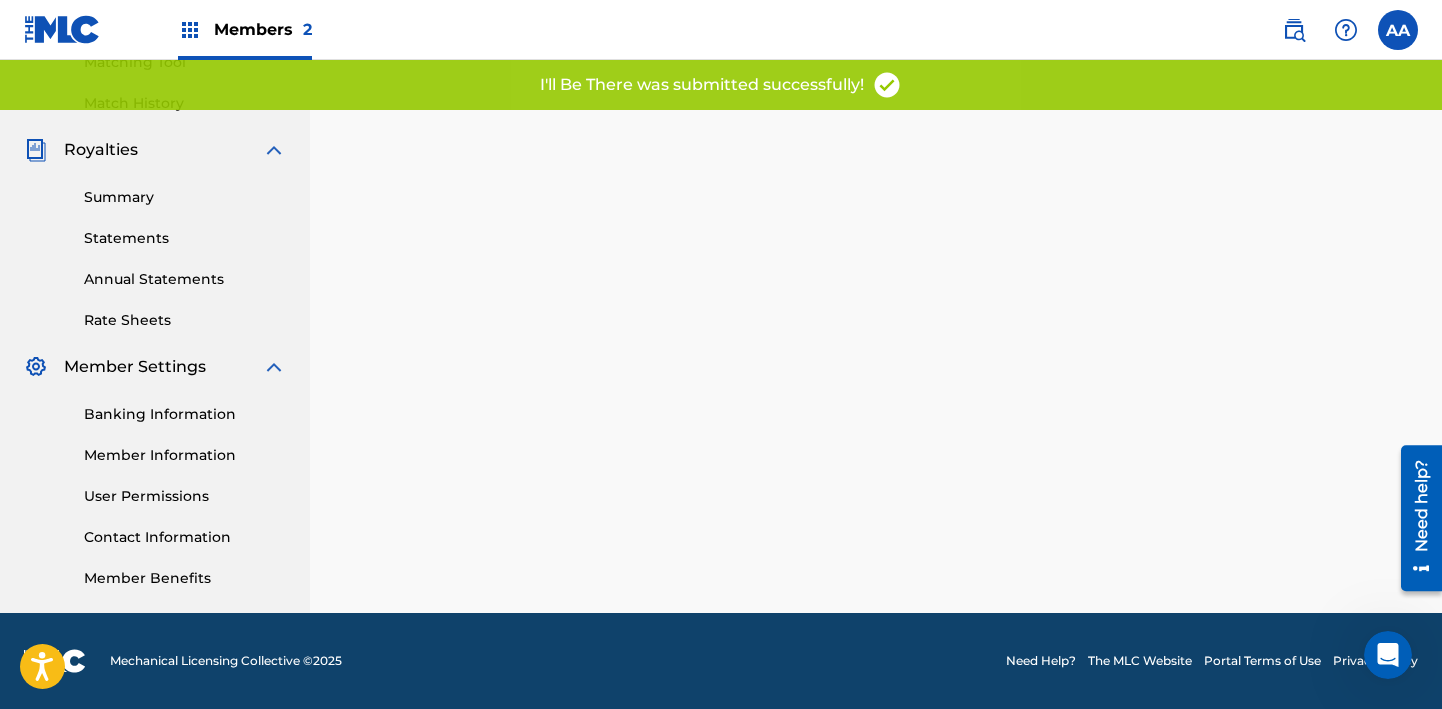 scroll, scrollTop: 0, scrollLeft: 0, axis: both 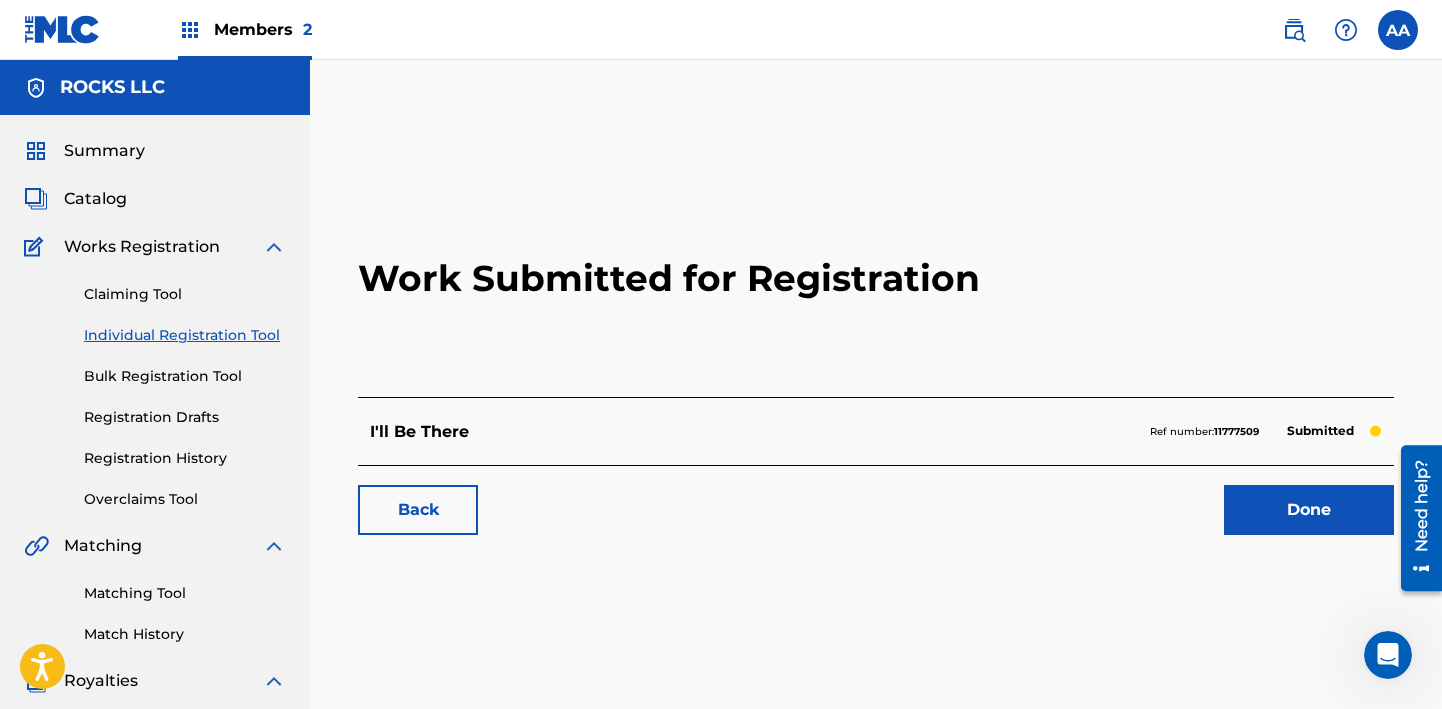 click on "Work Submitted for Registration I'll Be There Ref number:  11777509 Submitted Back Done" at bounding box center (876, 357) 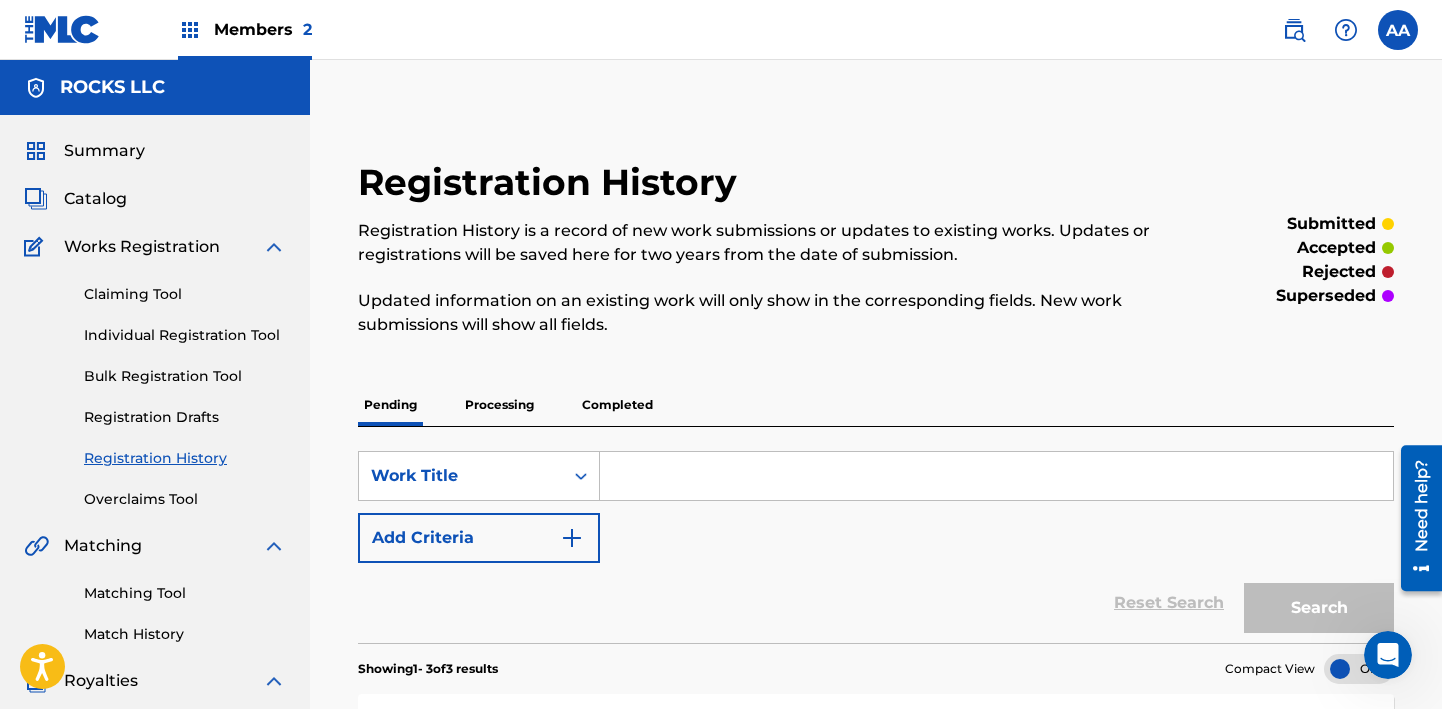 click on "Individual Registration Tool" at bounding box center [185, 335] 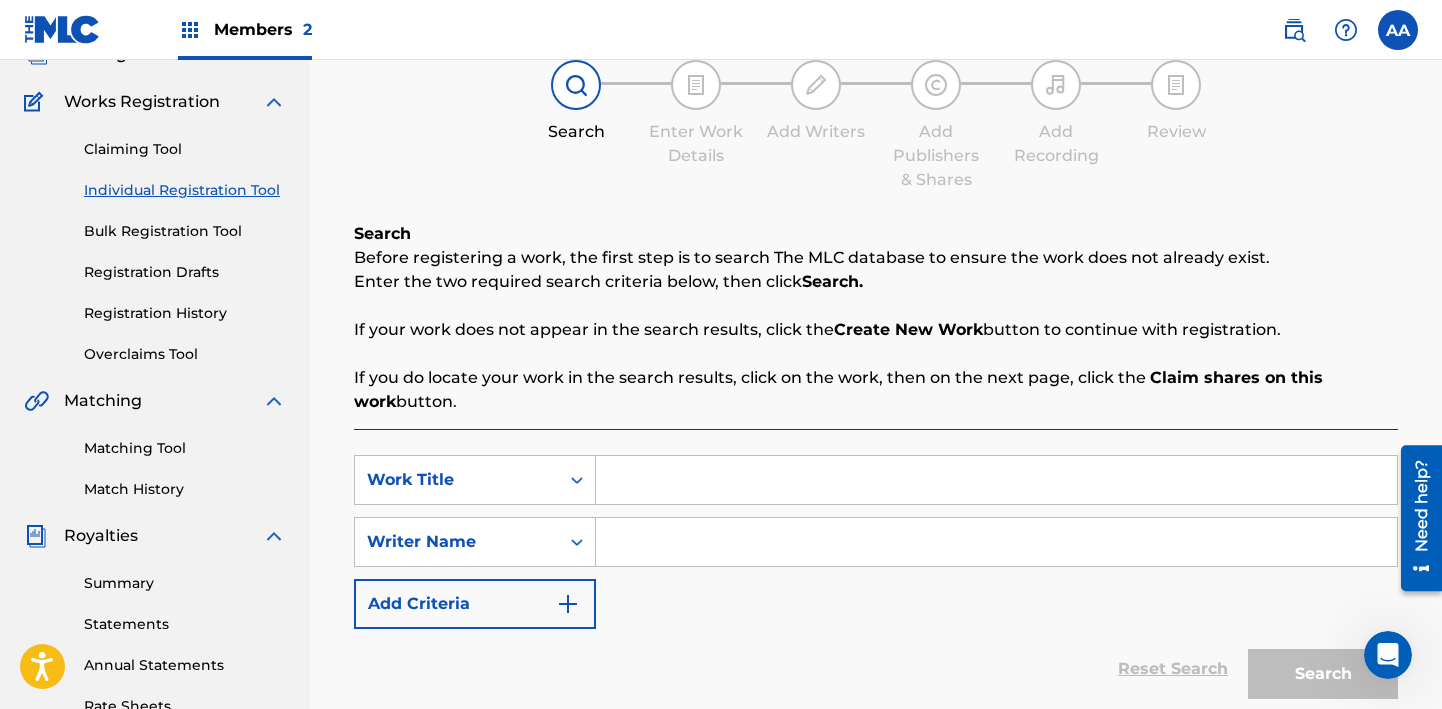 scroll, scrollTop: 194, scrollLeft: 0, axis: vertical 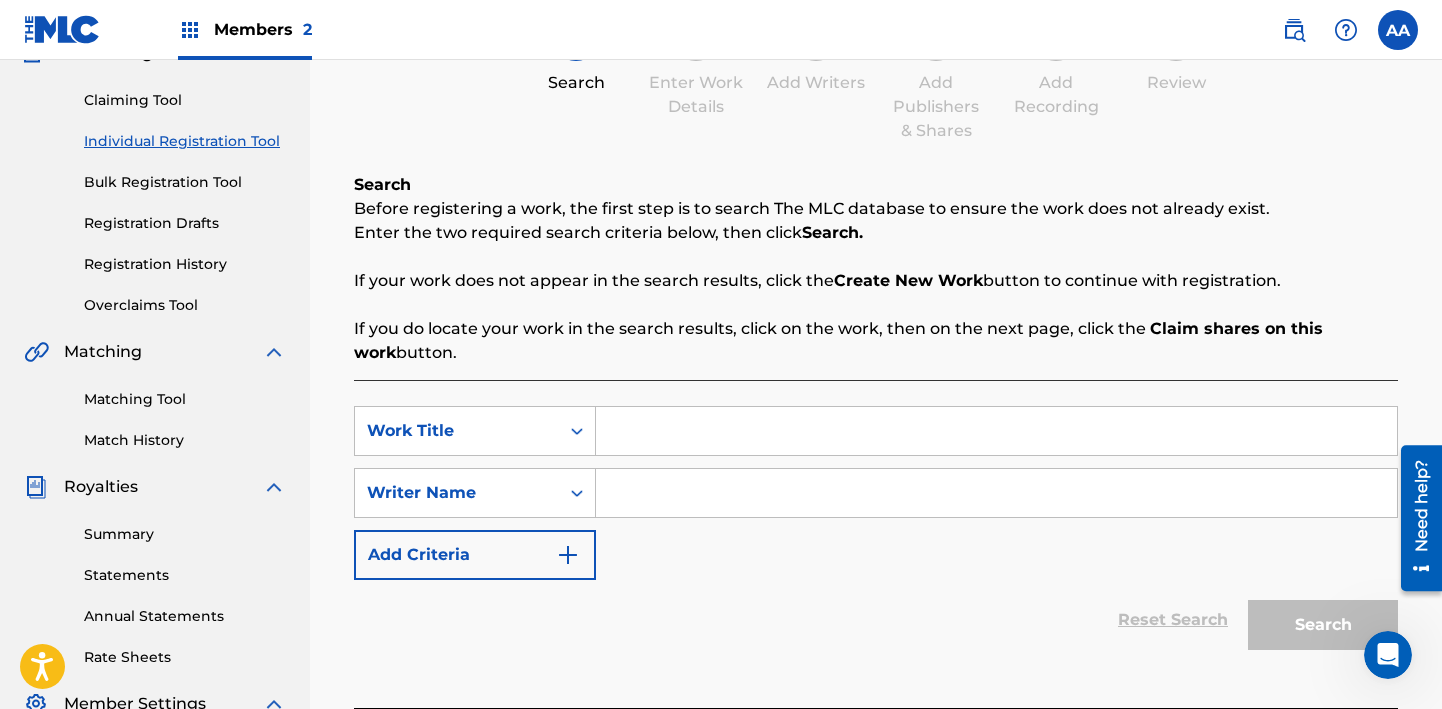 click at bounding box center [996, 431] 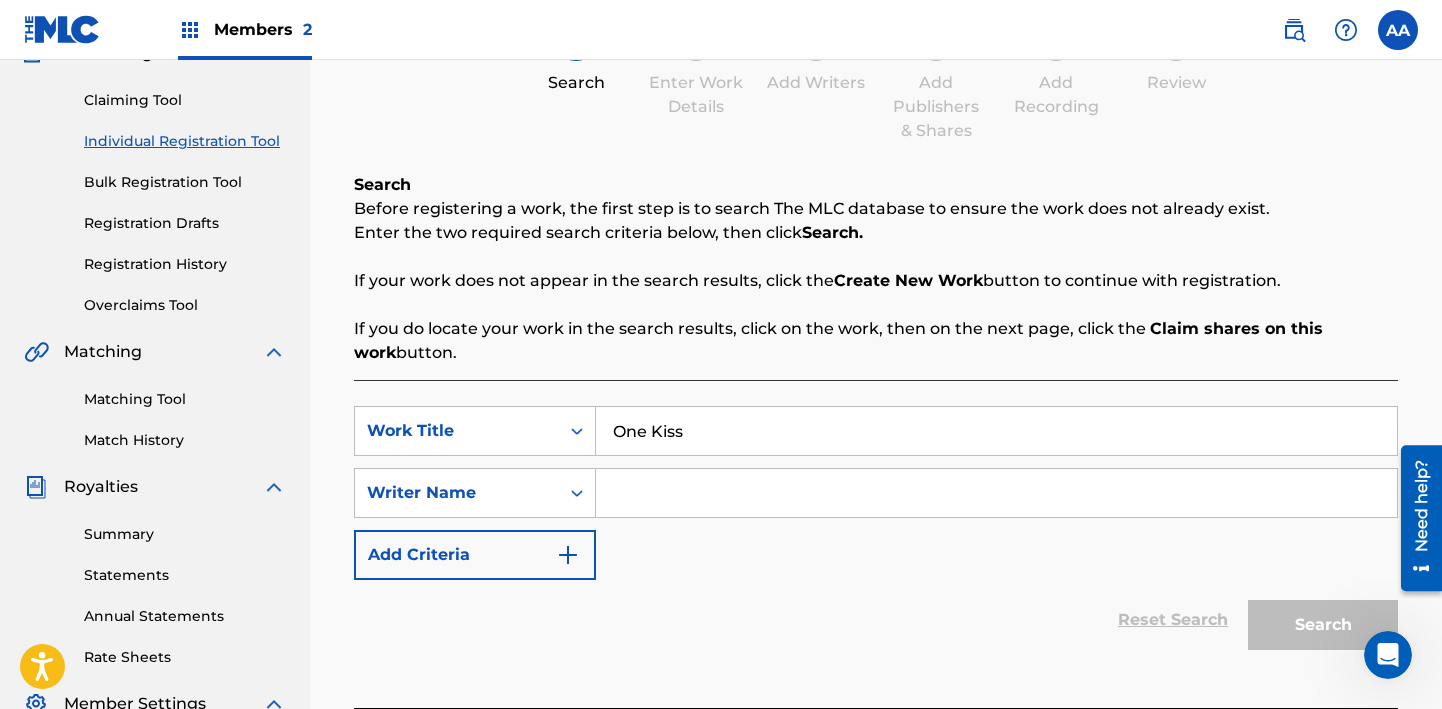 type on "One Kiss" 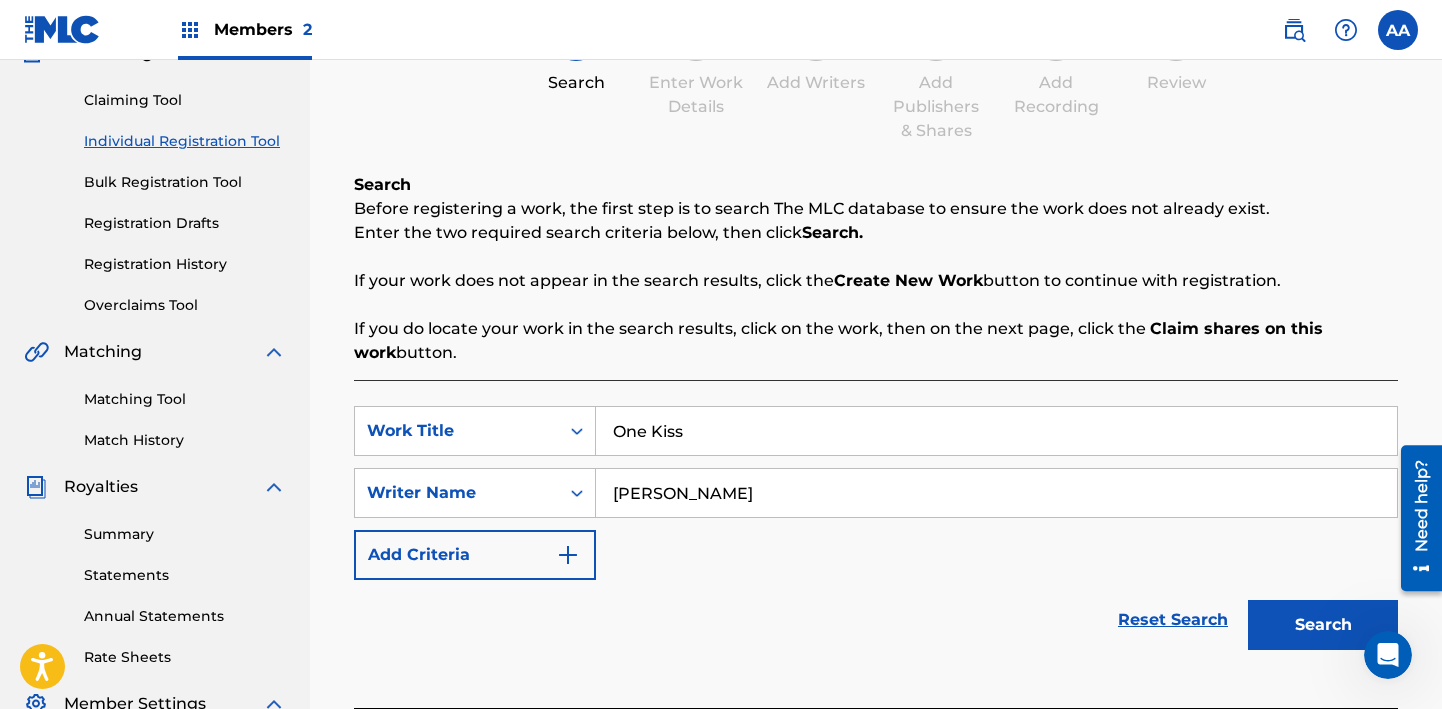 type on "[PERSON_NAME]" 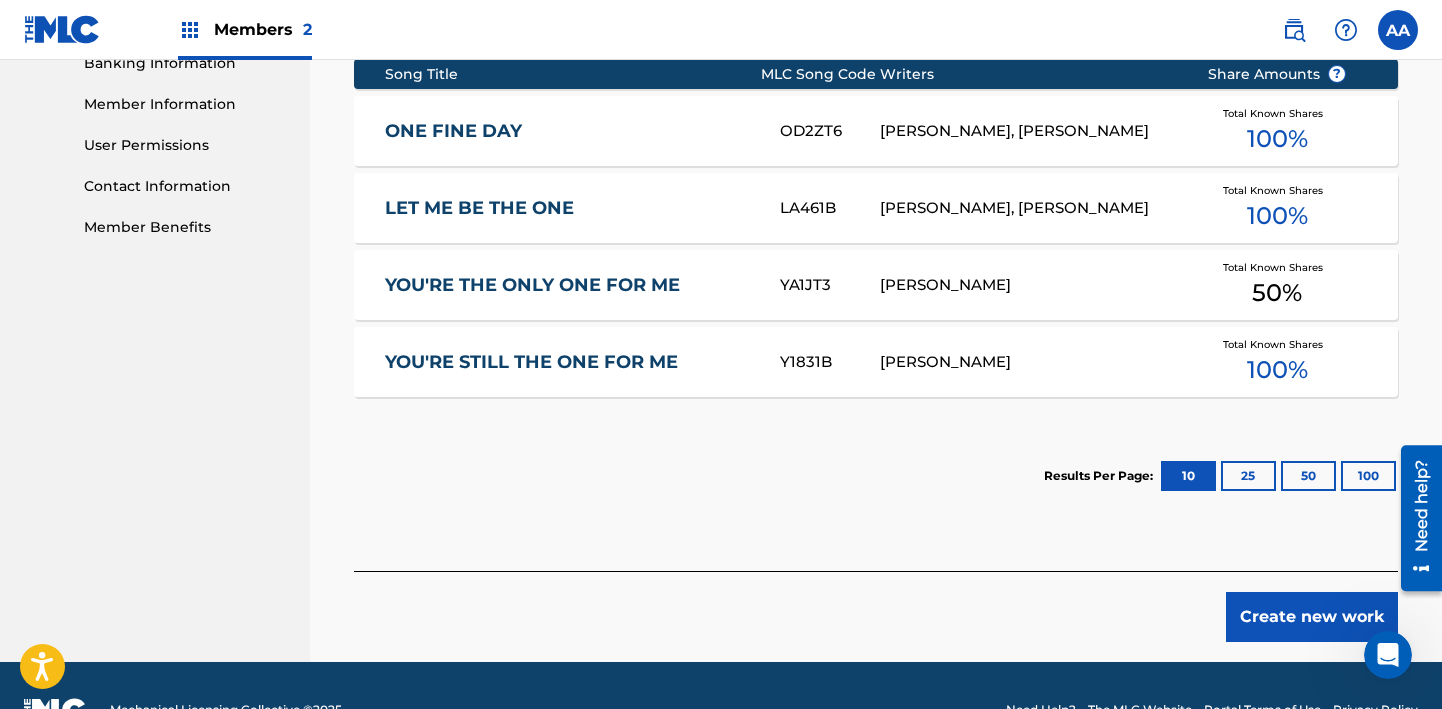 scroll, scrollTop: 885, scrollLeft: 0, axis: vertical 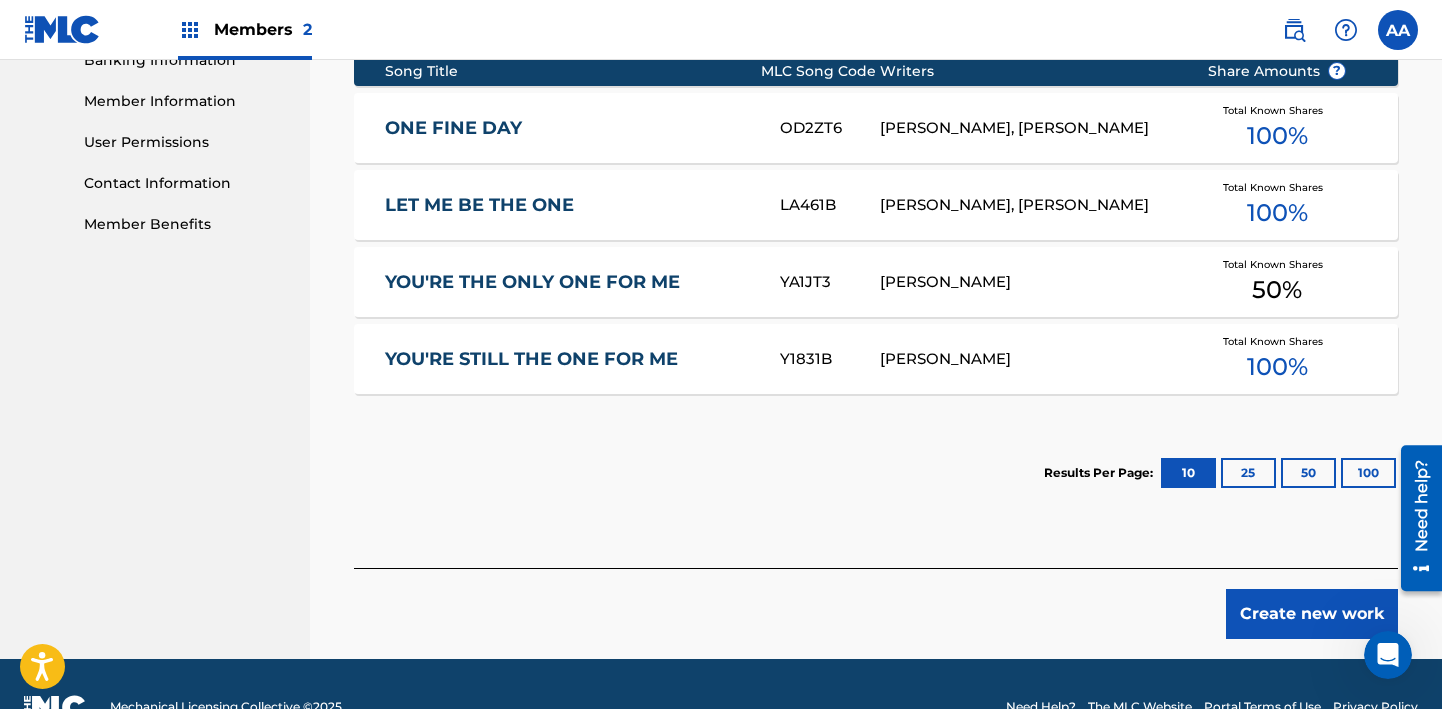 click on "Create new work" at bounding box center (1312, 614) 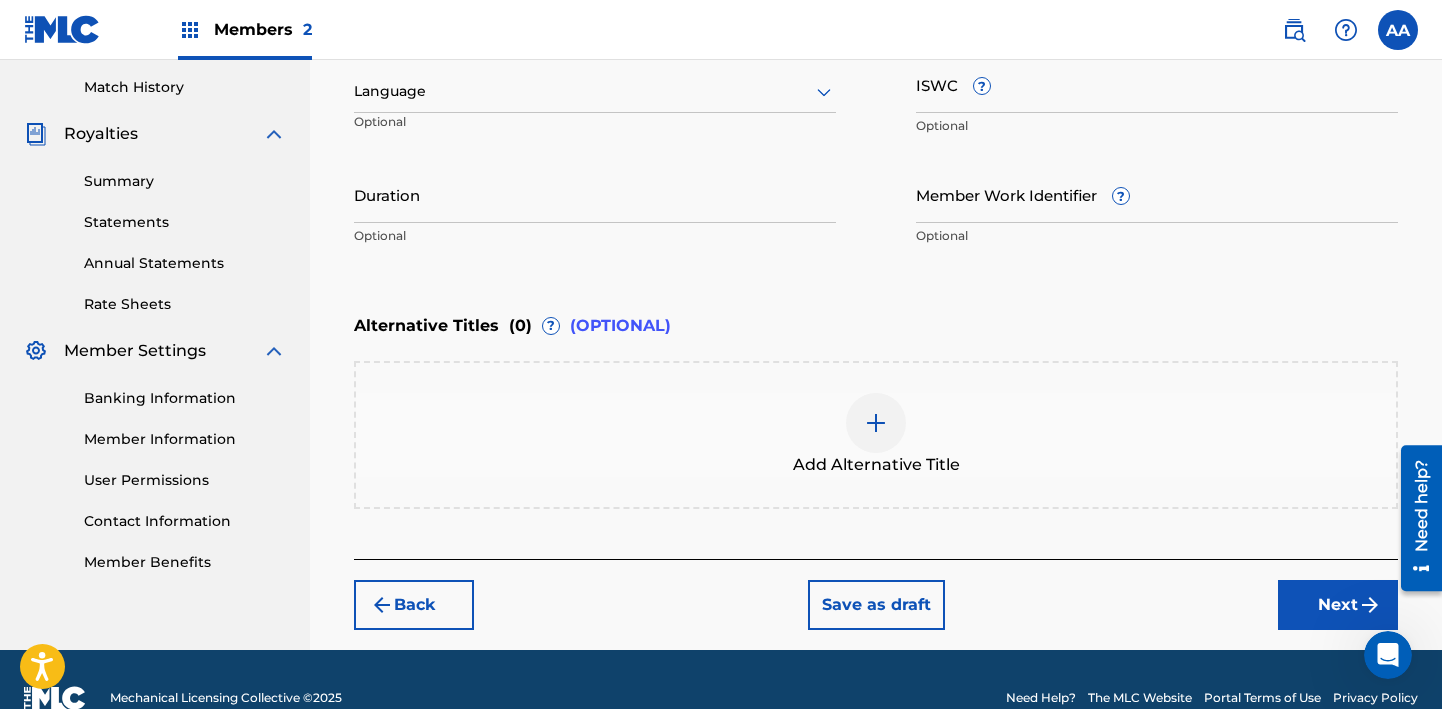 scroll, scrollTop: 583, scrollLeft: 0, axis: vertical 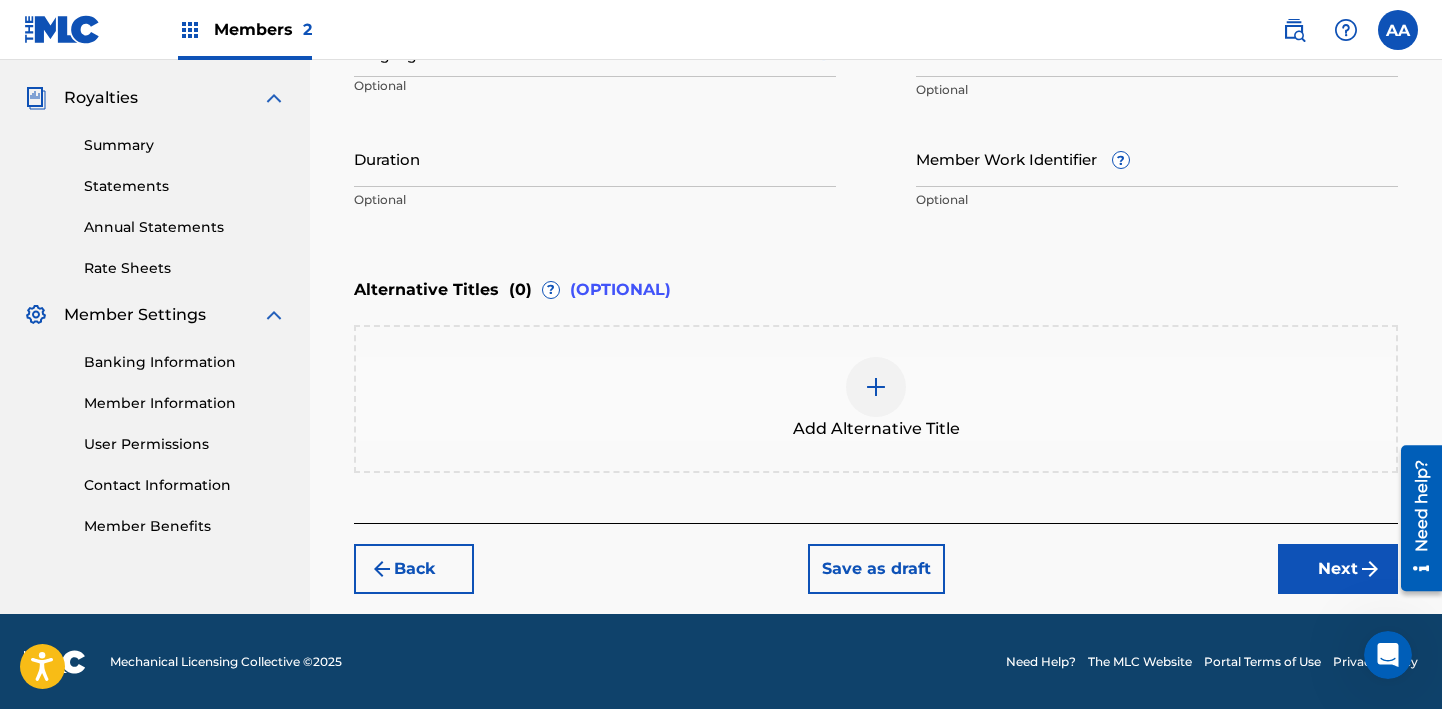 click on "Next" at bounding box center (1338, 569) 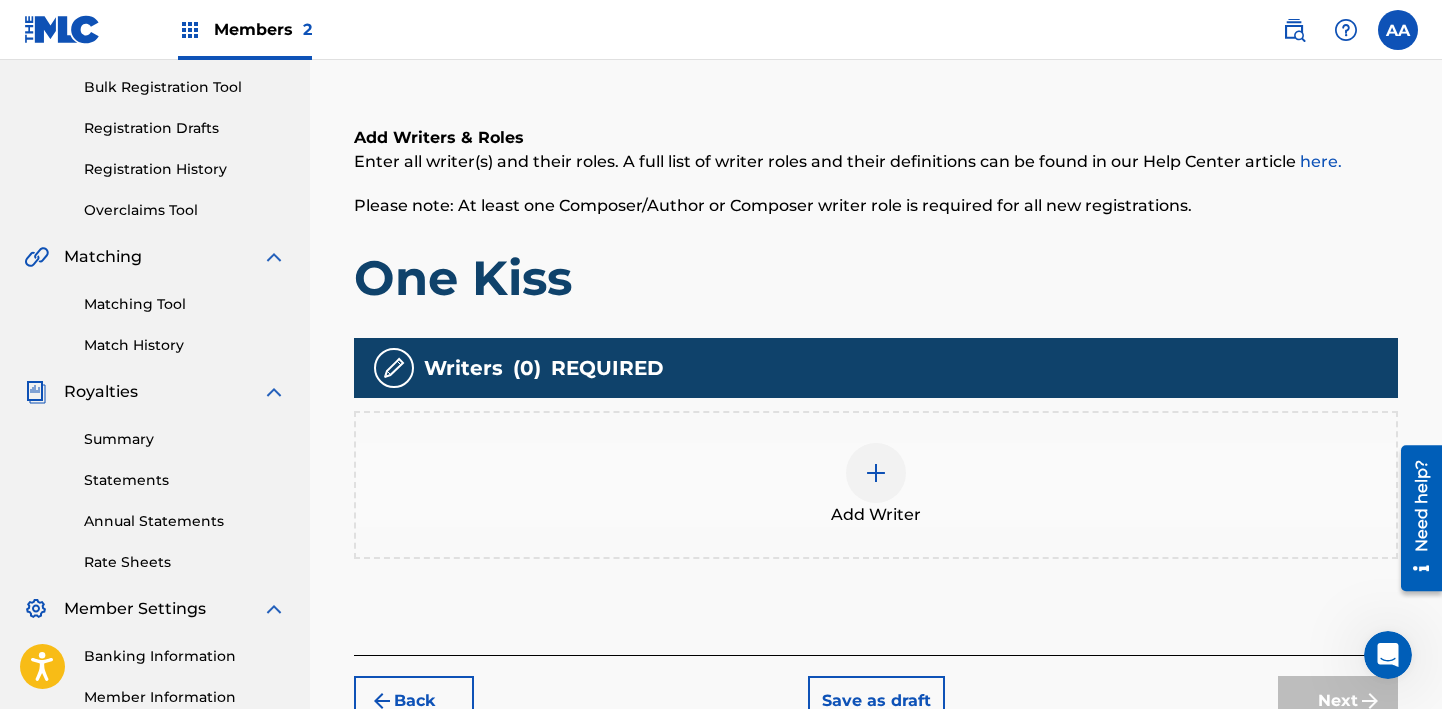 scroll, scrollTop: 291, scrollLeft: 0, axis: vertical 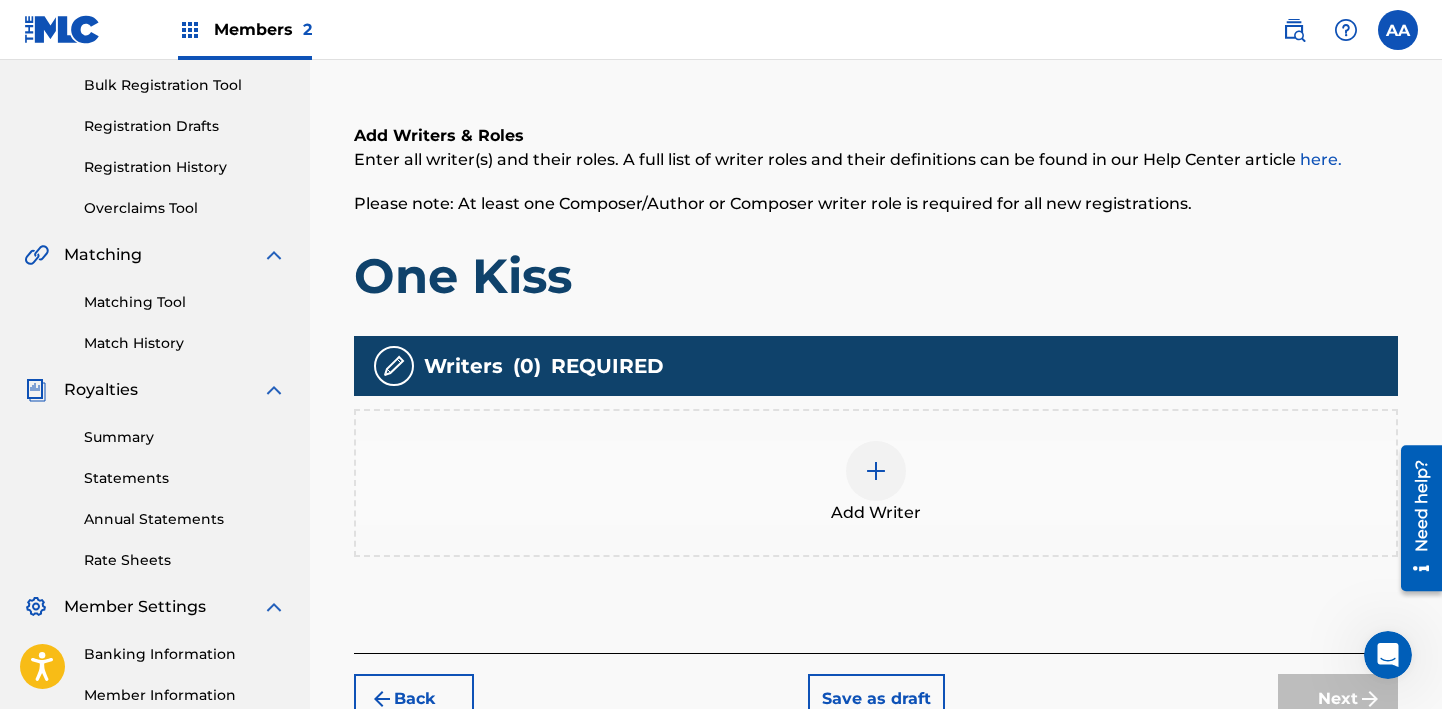 click at bounding box center (876, 471) 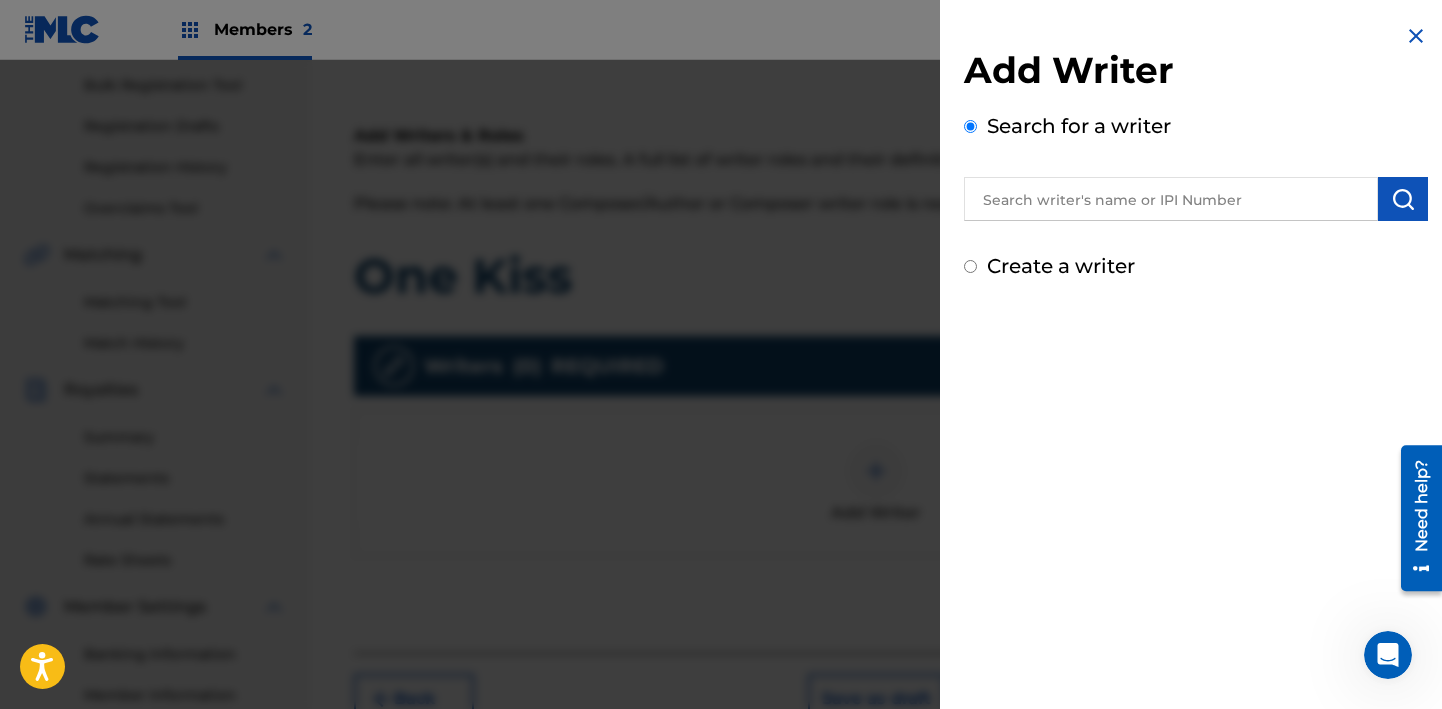 click at bounding box center (1171, 199) 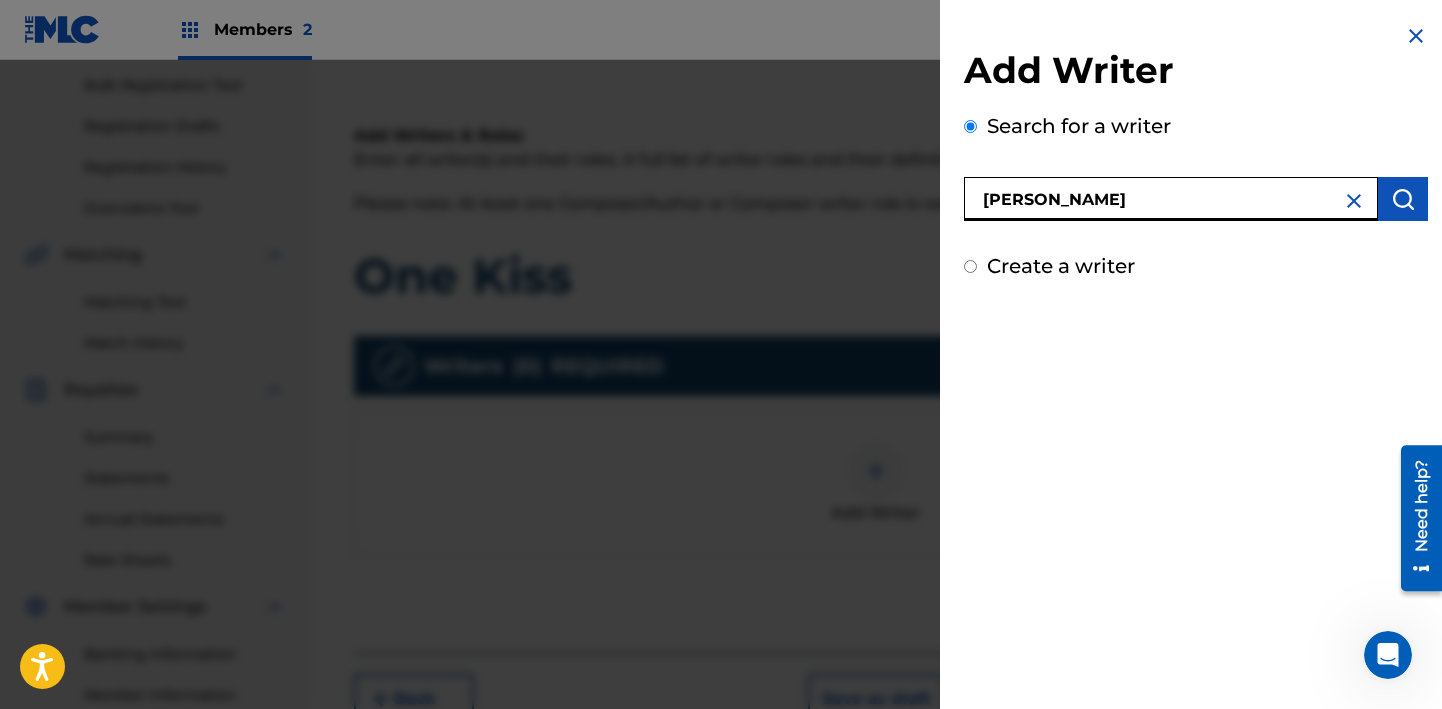 type on "[PERSON_NAME]" 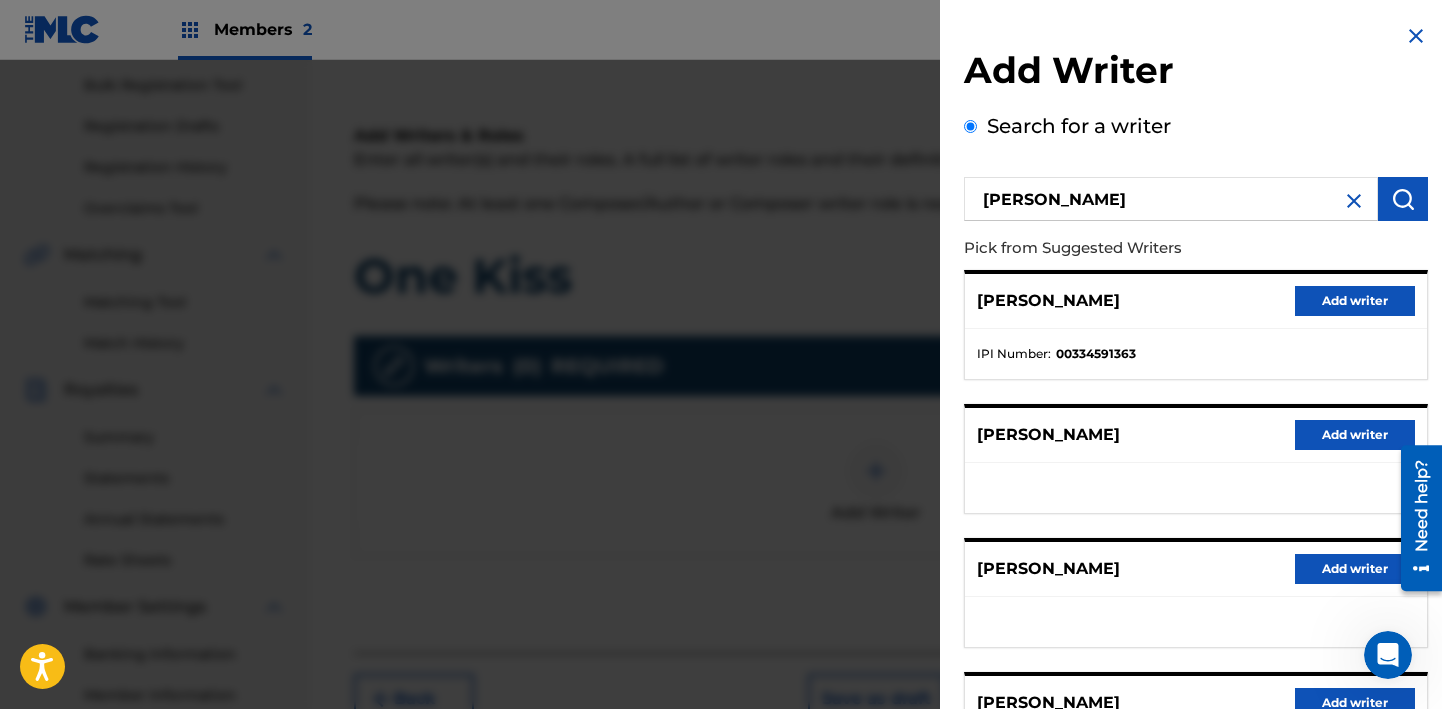 click on "Add writer" at bounding box center (1355, 301) 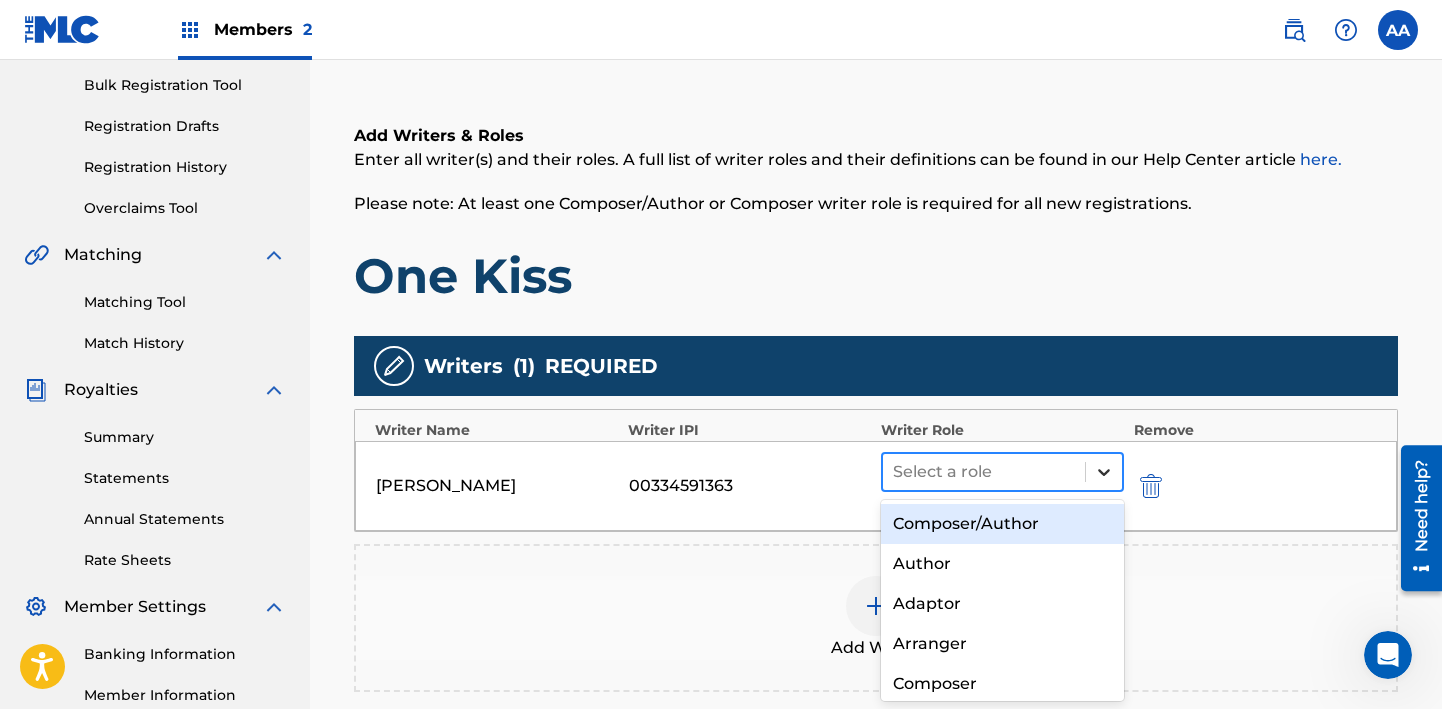 click 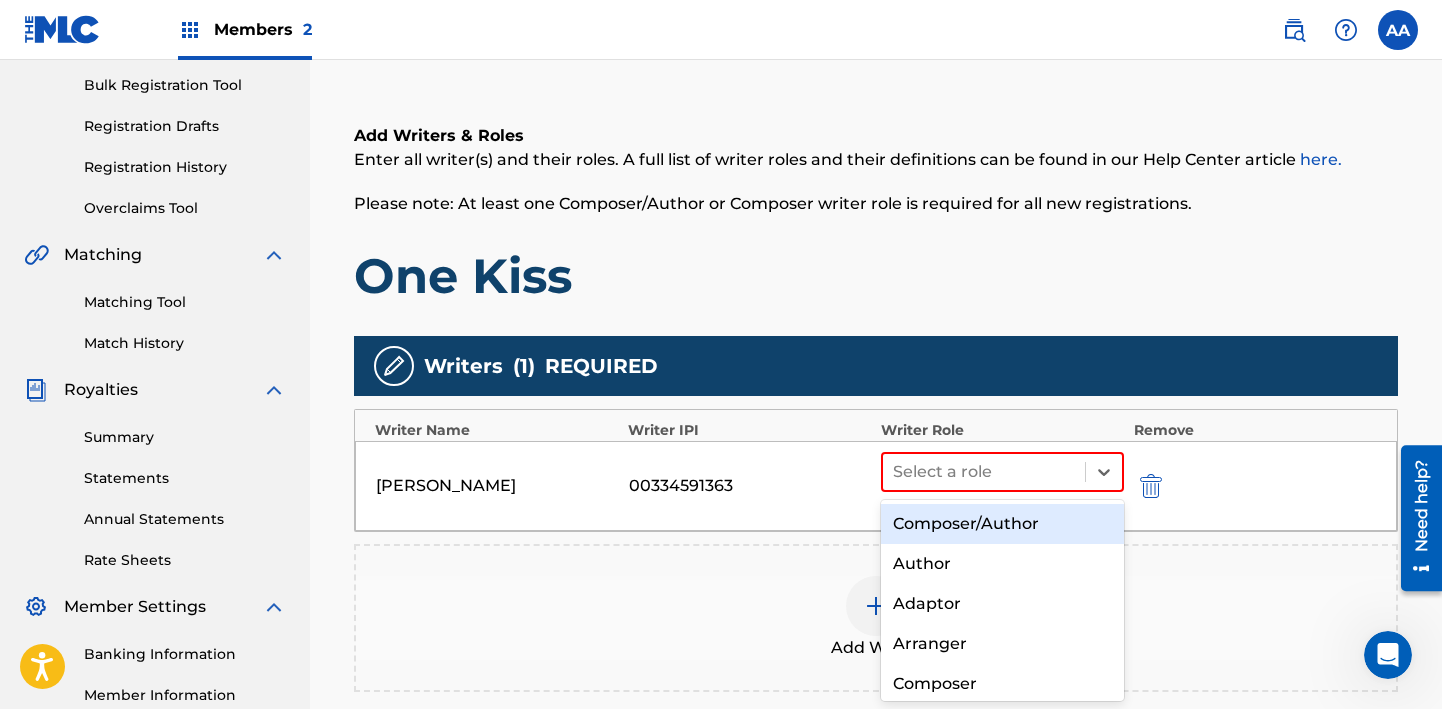 click on "Composer/Author" at bounding box center (1002, 524) 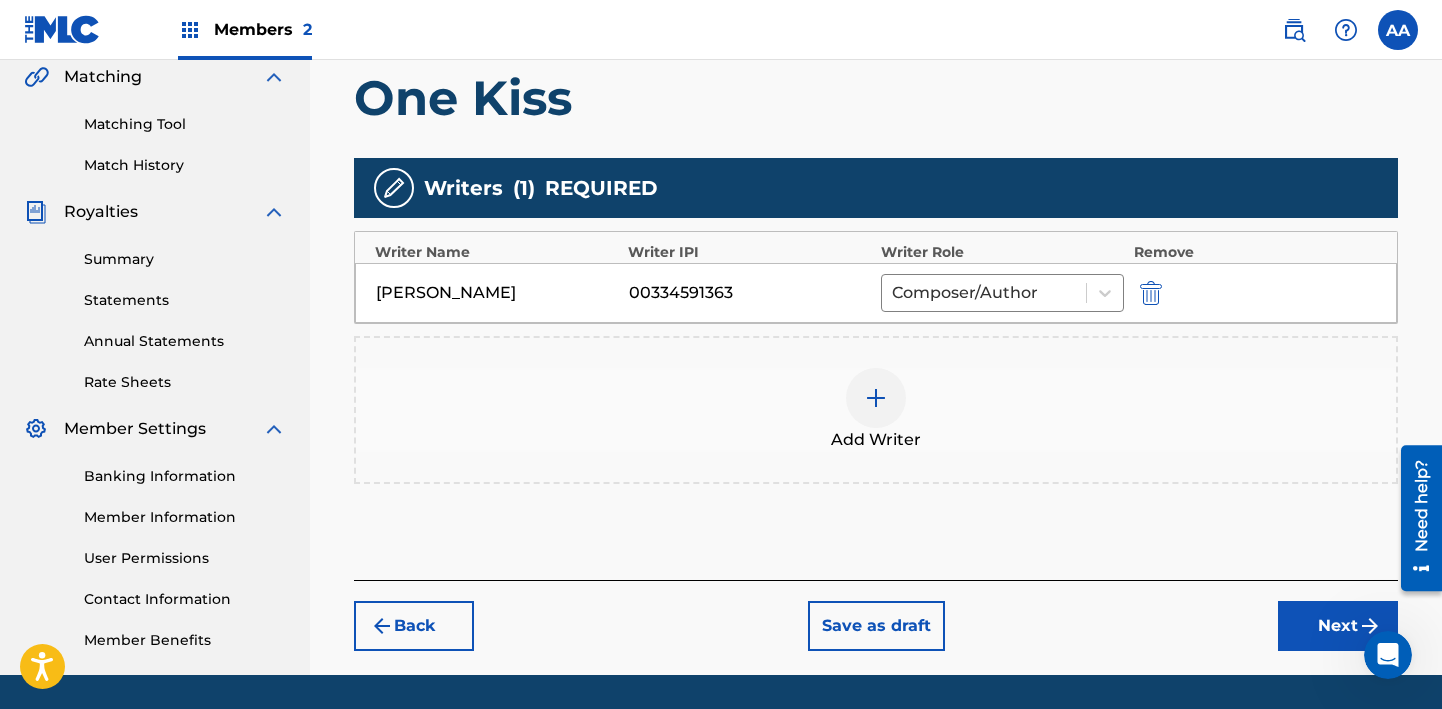 scroll, scrollTop: 531, scrollLeft: 0, axis: vertical 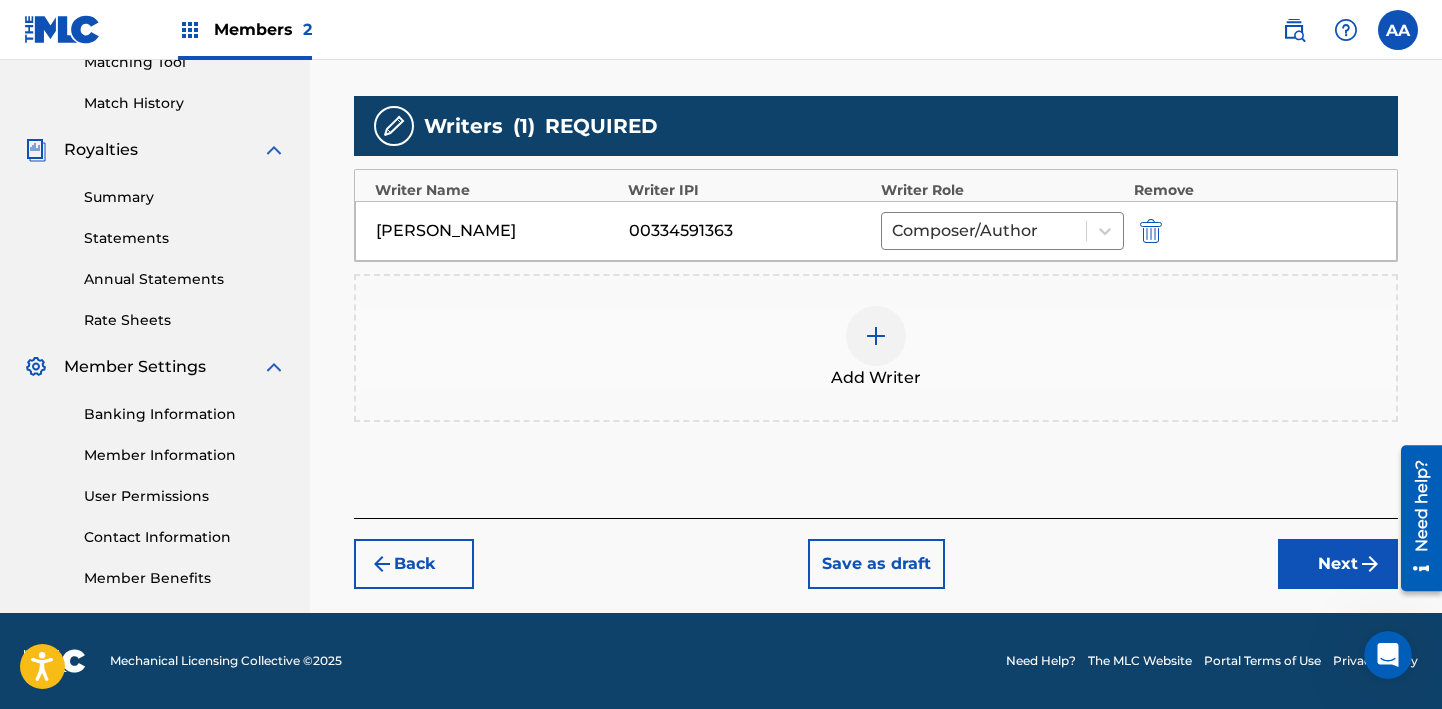 click on "Next" at bounding box center (1338, 564) 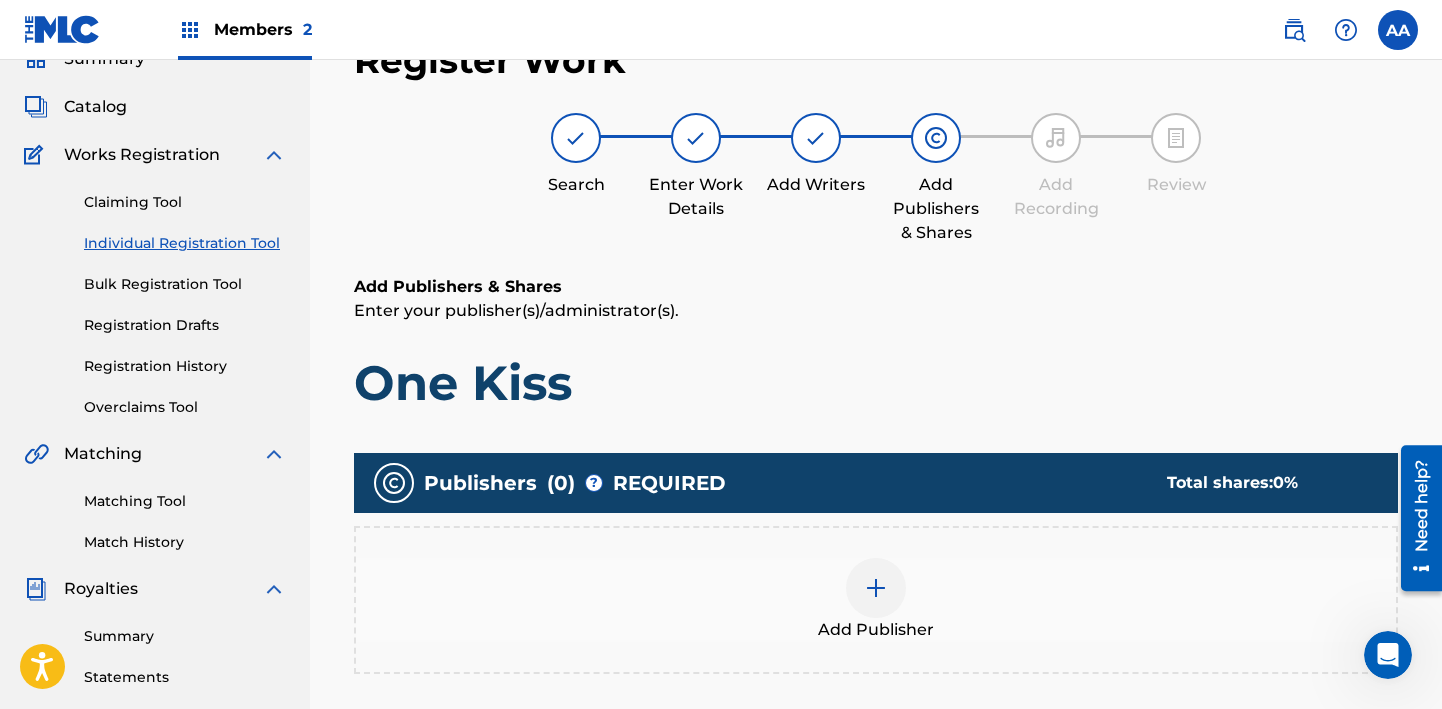 scroll, scrollTop: 90, scrollLeft: 0, axis: vertical 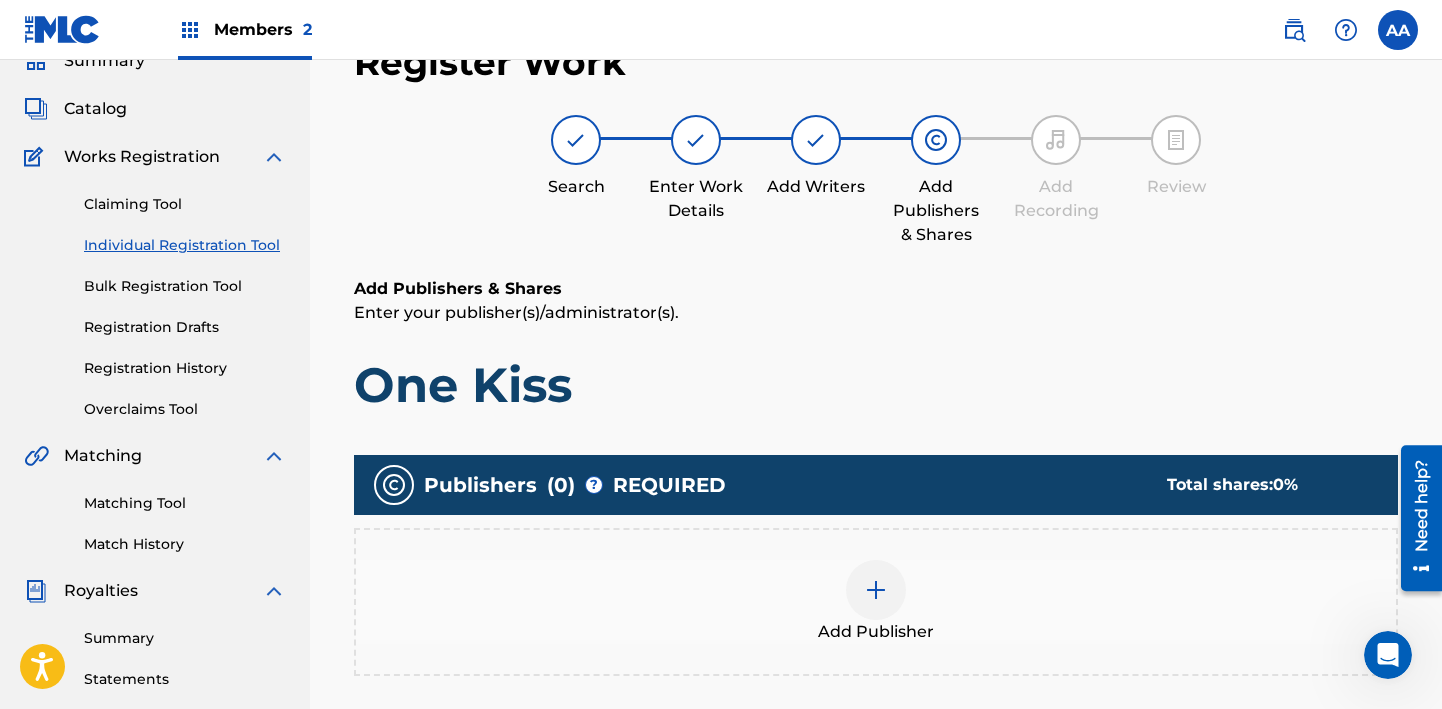 click at bounding box center (876, 590) 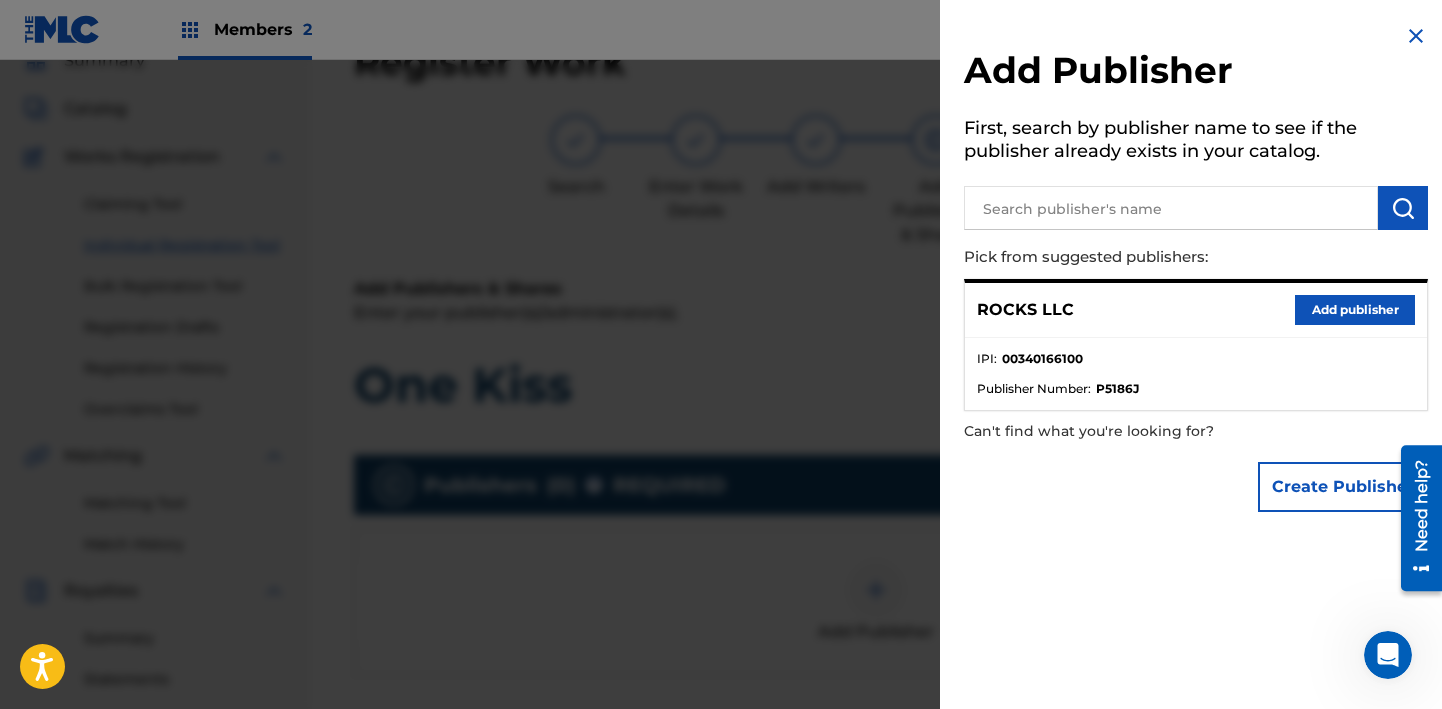 click on "ROCKS LLC" at bounding box center (1025, 310) 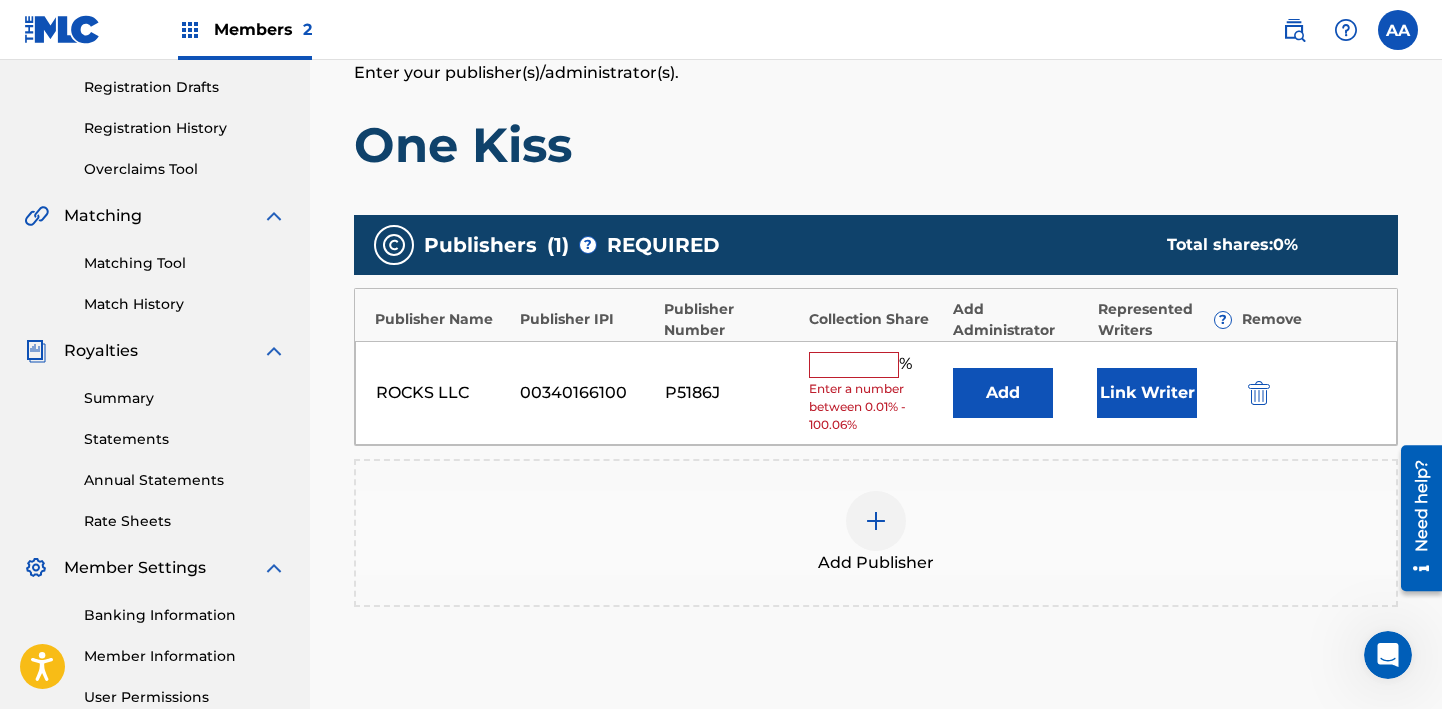 scroll, scrollTop: 367, scrollLeft: 0, axis: vertical 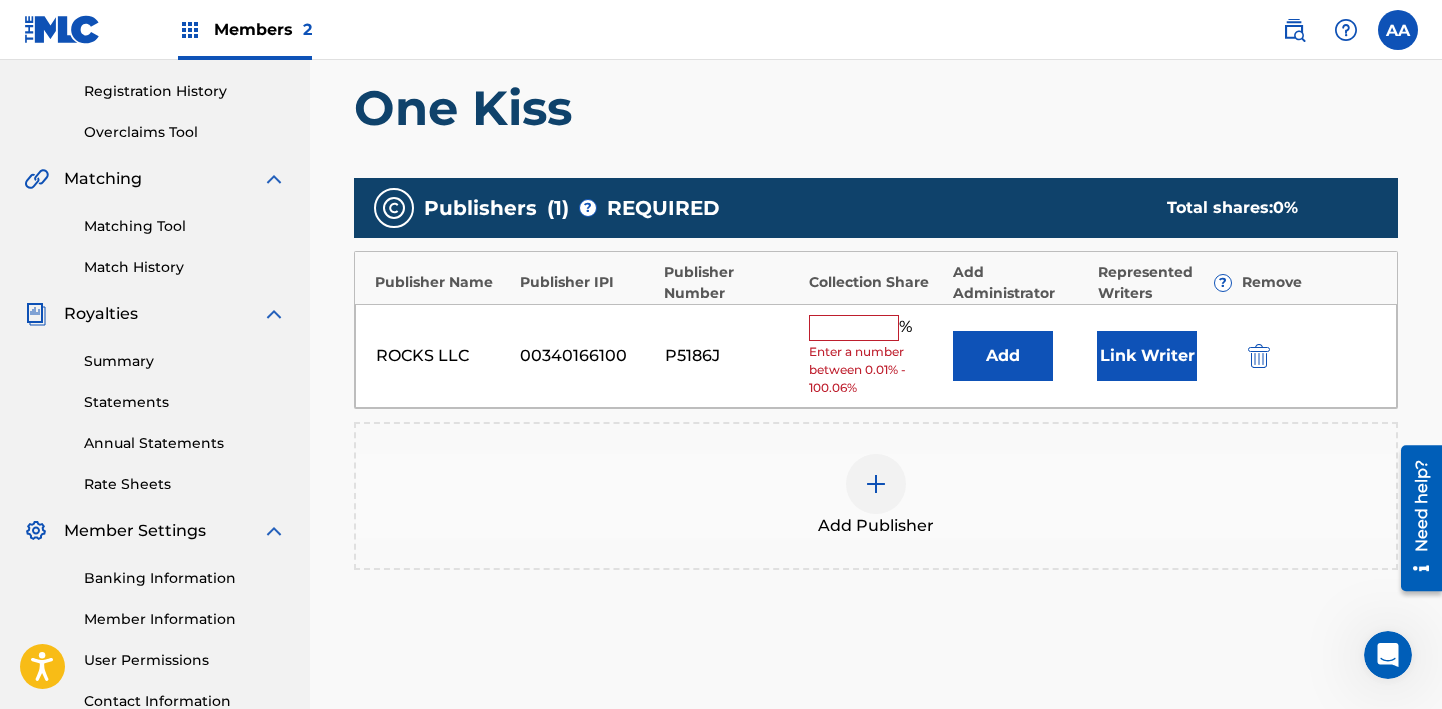 click on "ROCKS LLC 00340166100 P5186J % Enter a number between 0.01% - 100.06% Add Link Writer" at bounding box center [876, 356] 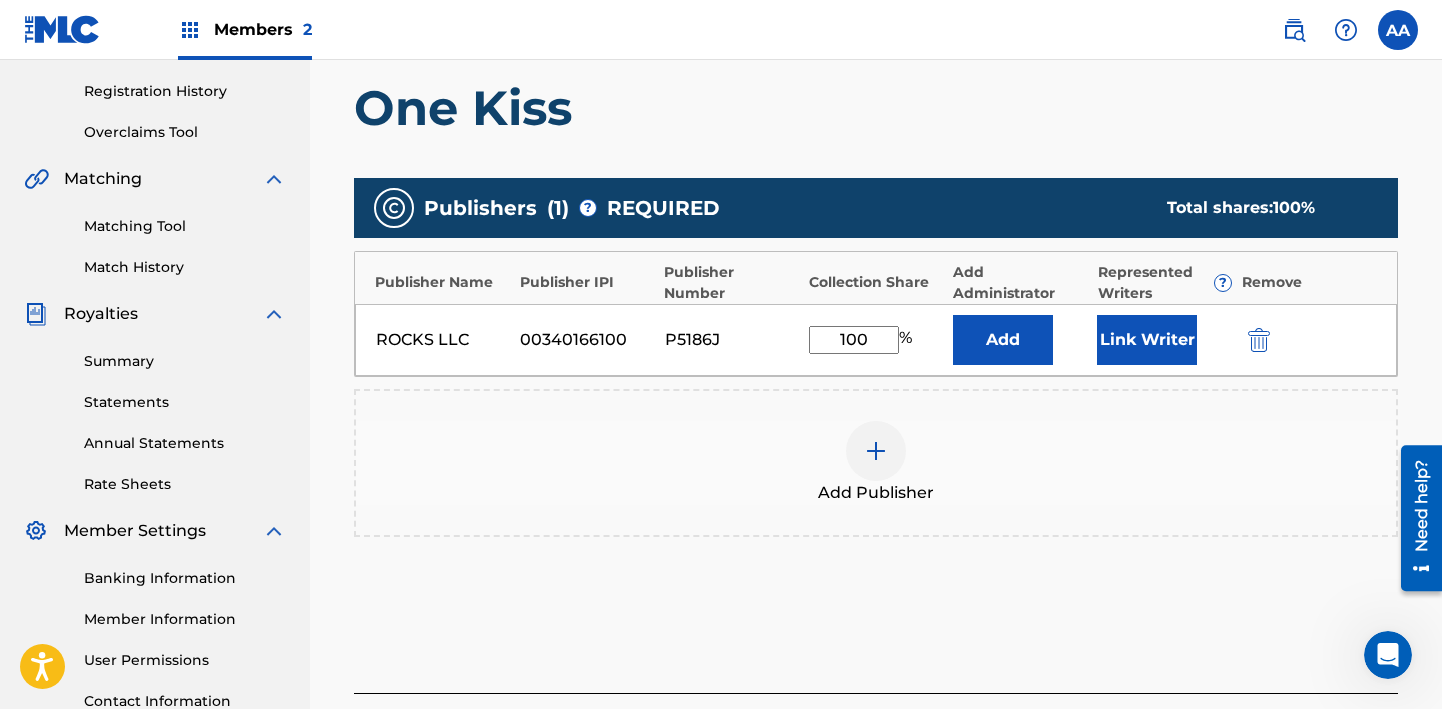 type on "100" 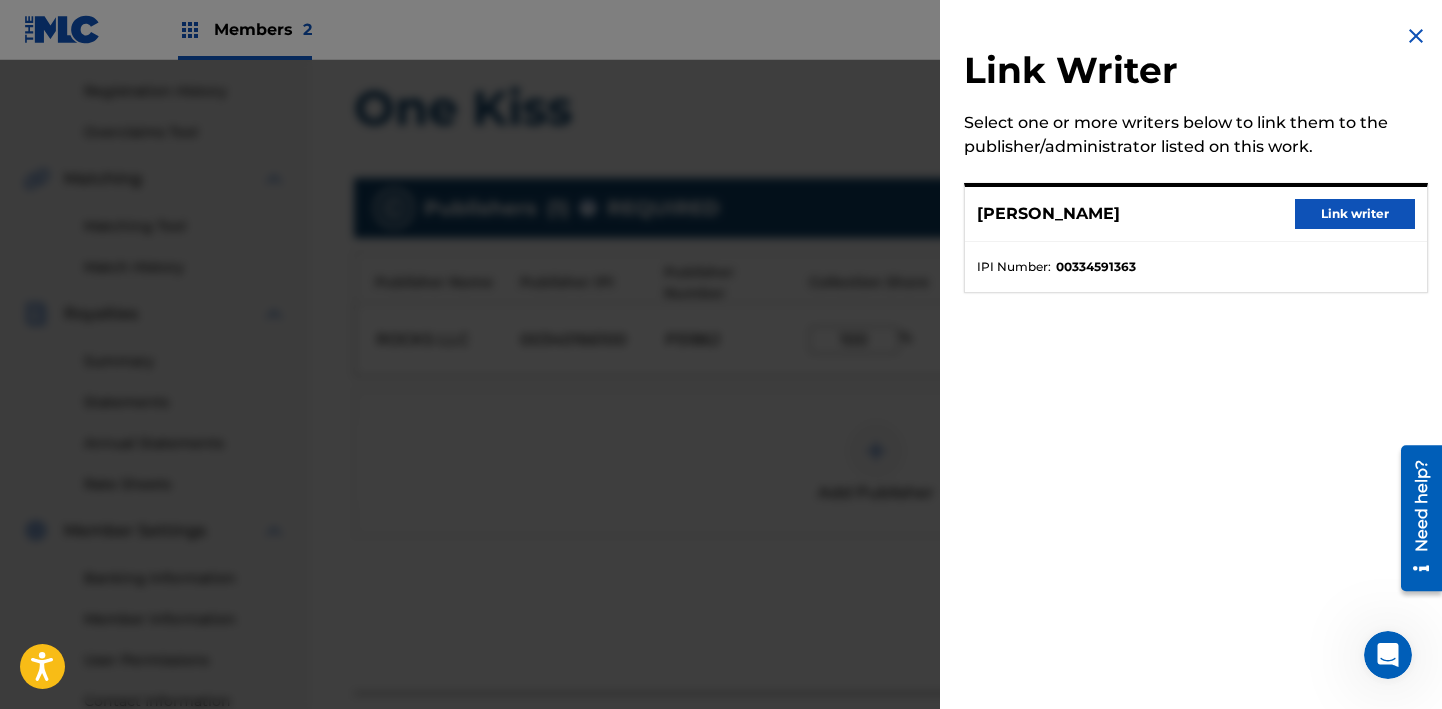 click on "Link writer" at bounding box center (1355, 214) 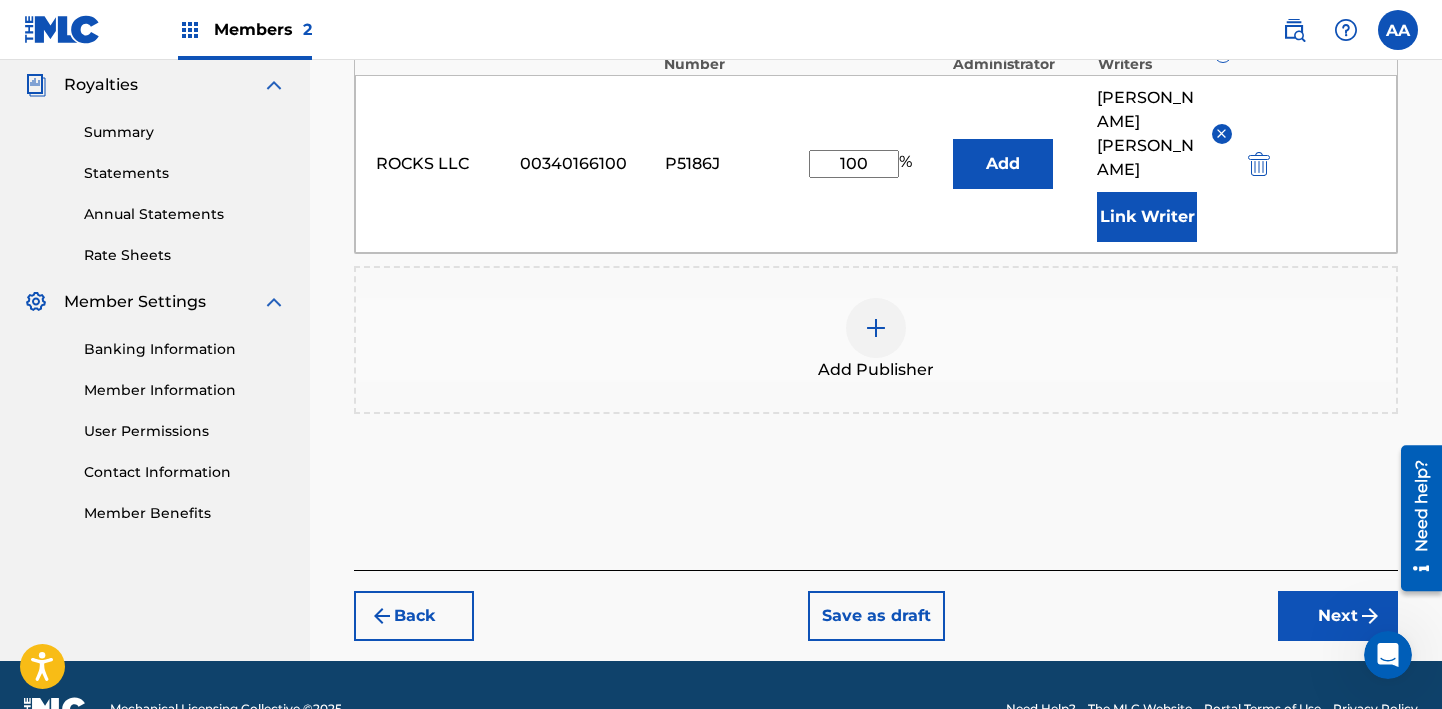 click on "Next" at bounding box center (1338, 616) 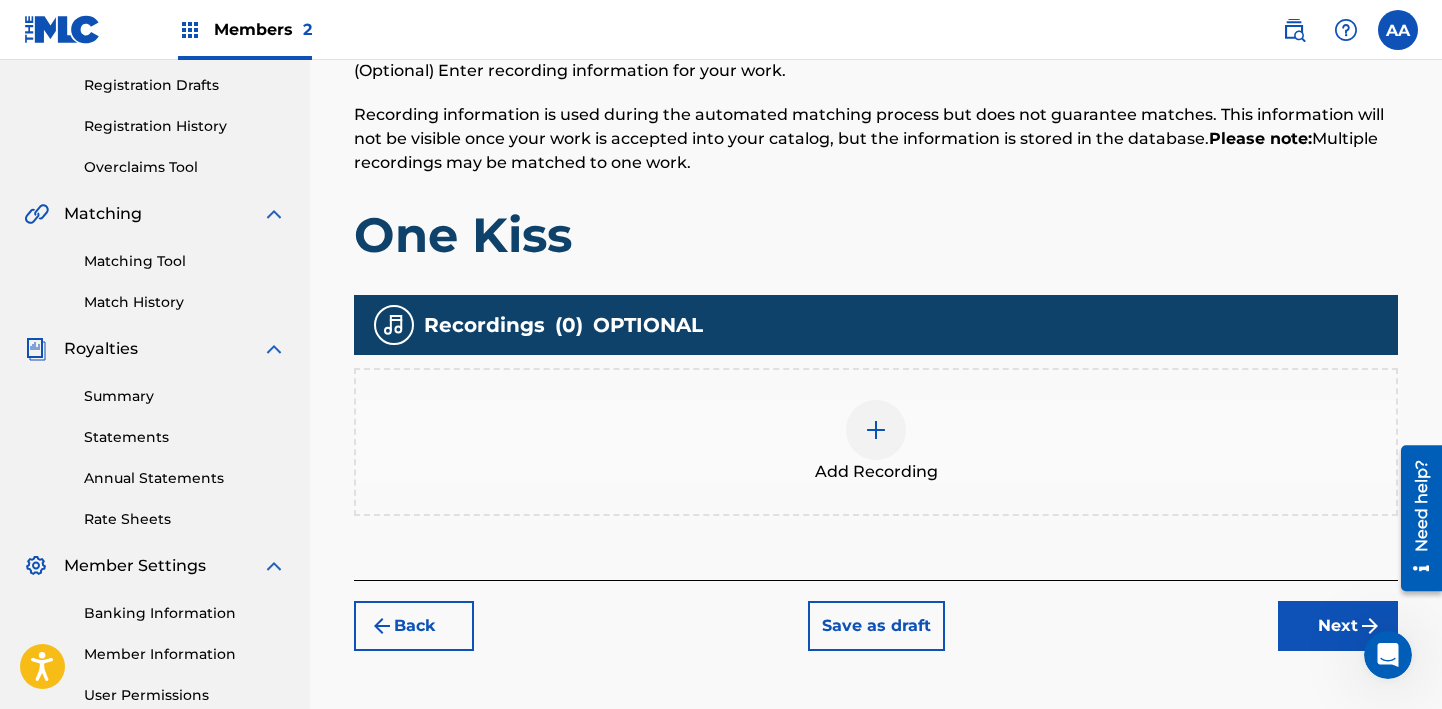 scroll, scrollTop: 333, scrollLeft: 0, axis: vertical 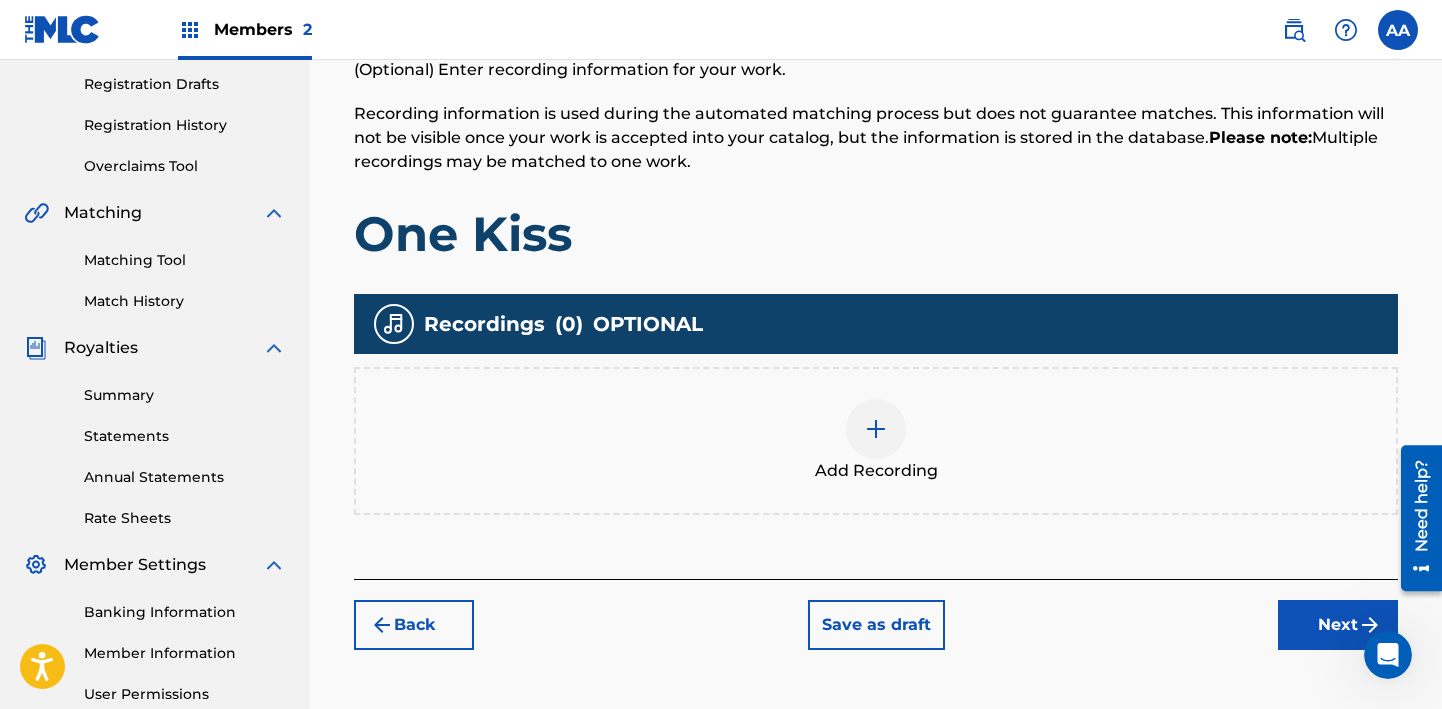 click at bounding box center [876, 429] 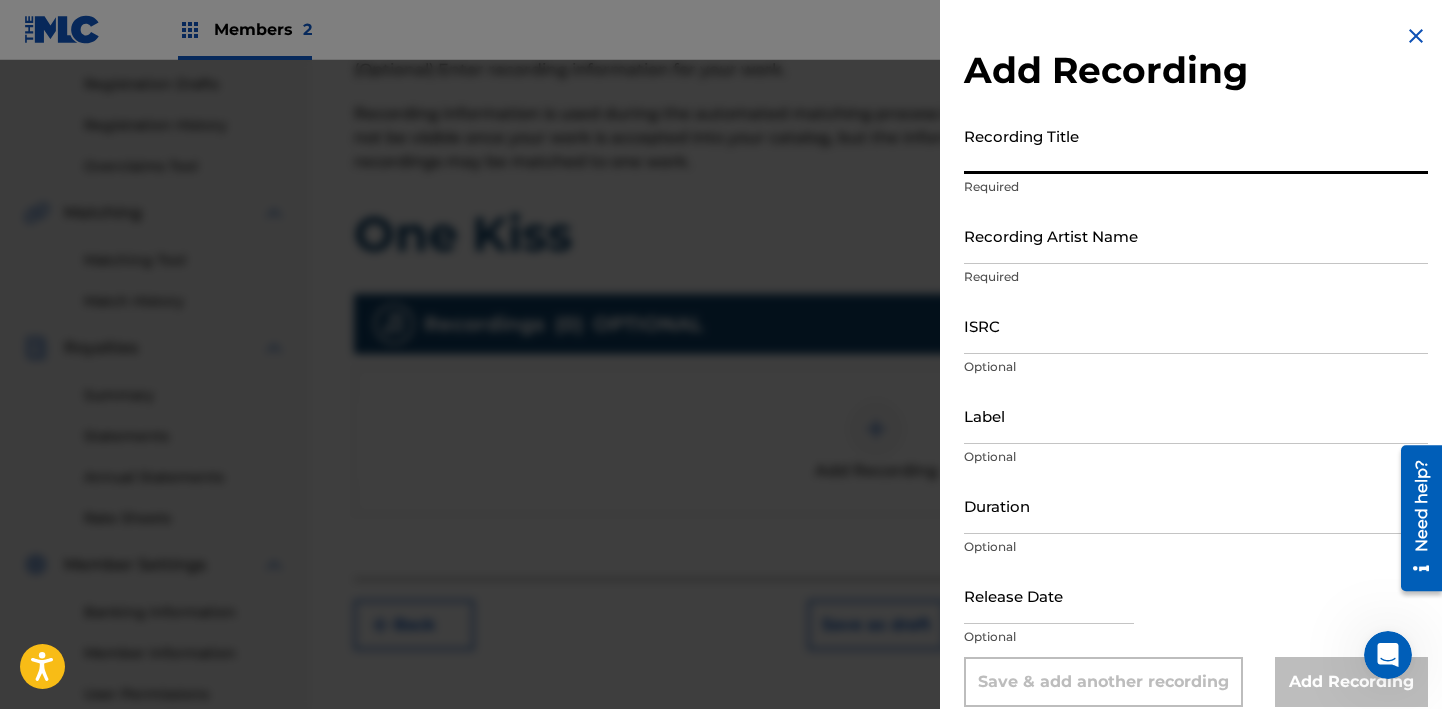 click on "Recording Title" at bounding box center (1196, 145) 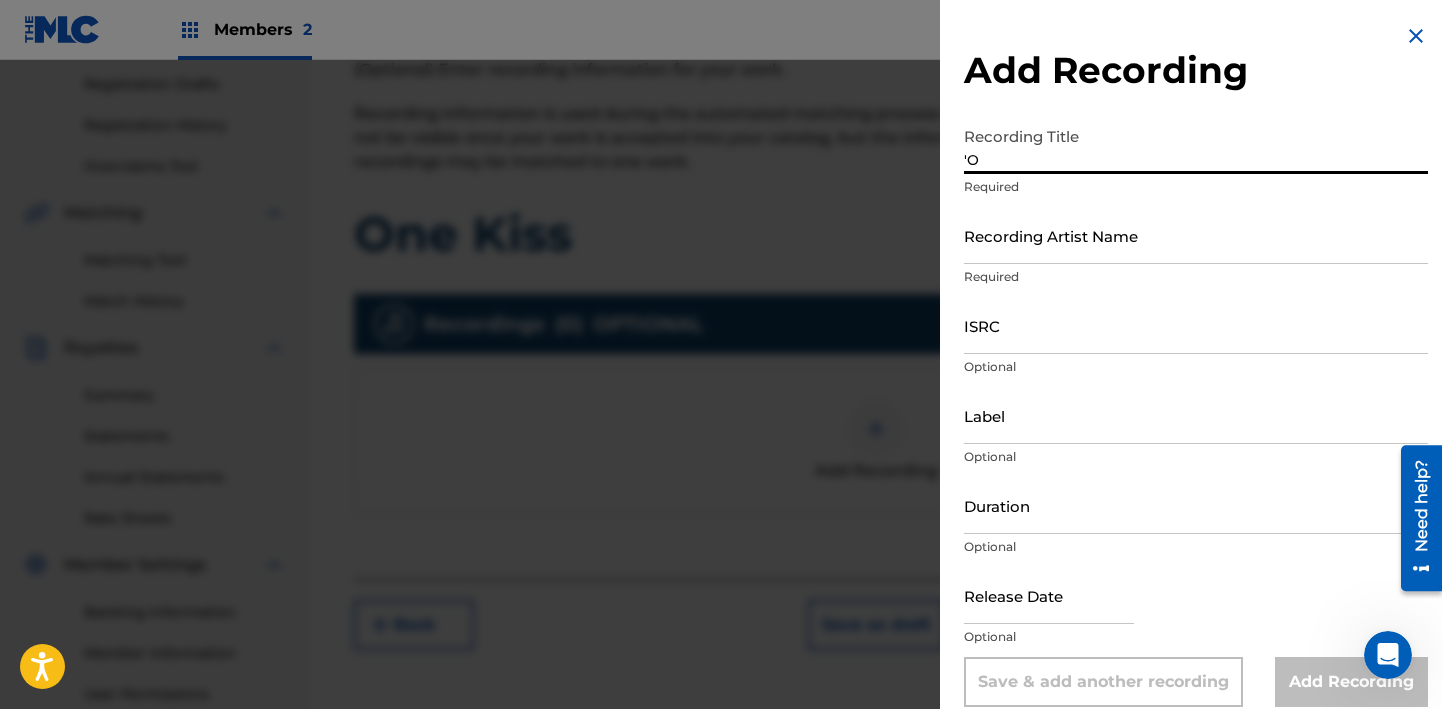 type on "'" 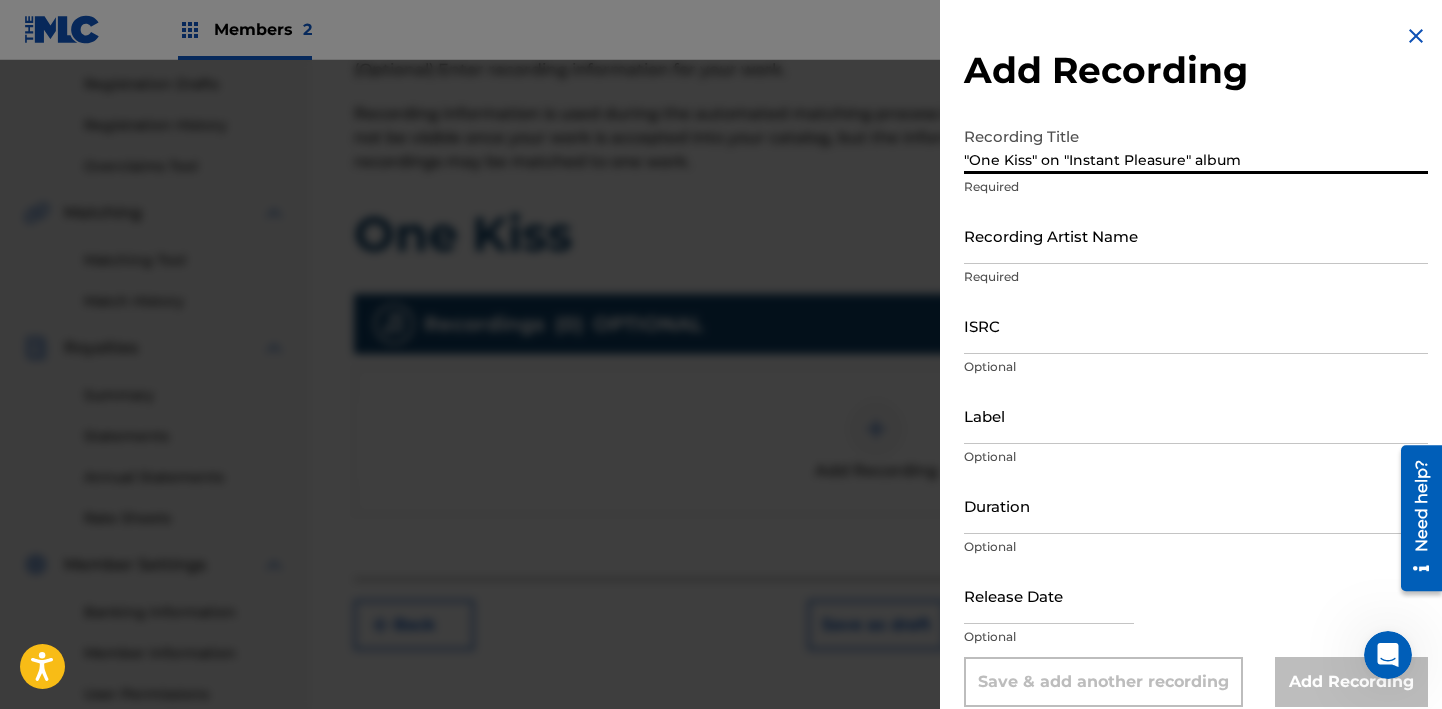 type on ""One Kiss" on "Instant Pleasure" album" 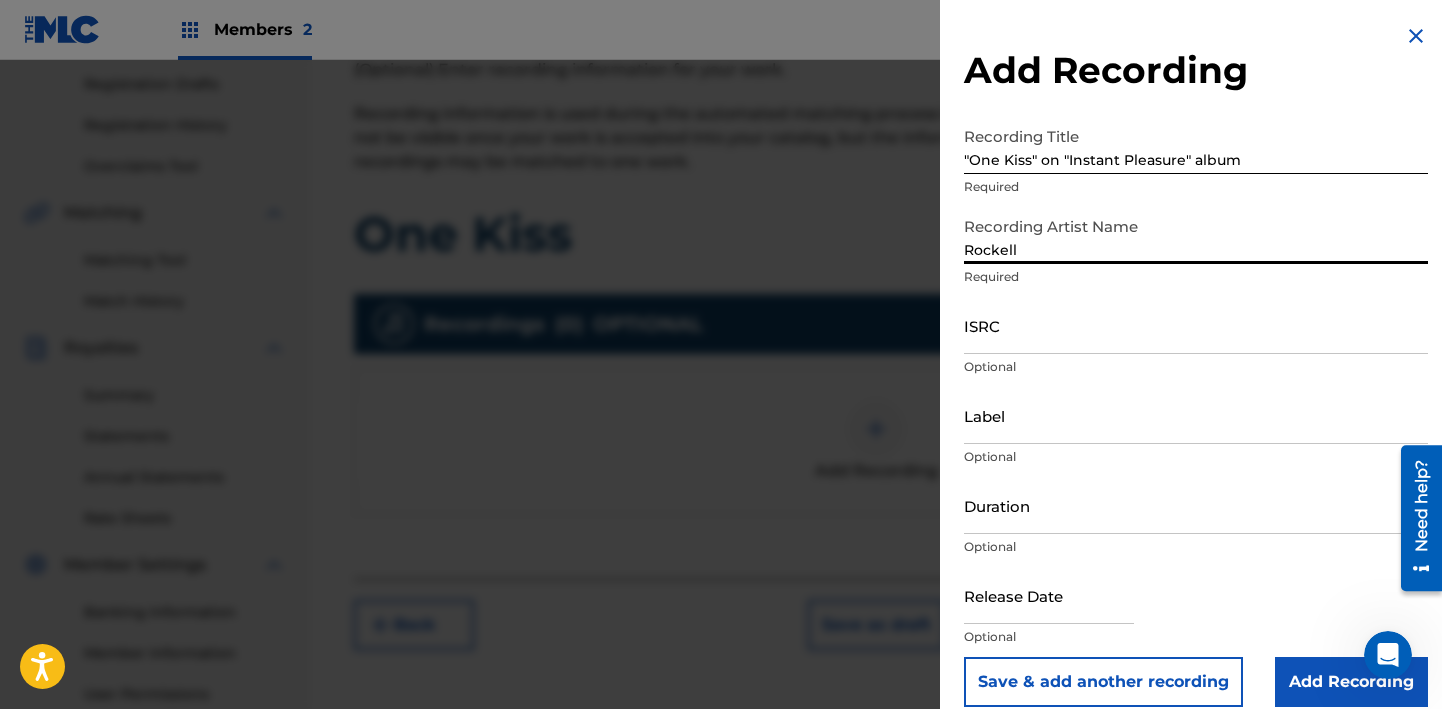type on "Rockell" 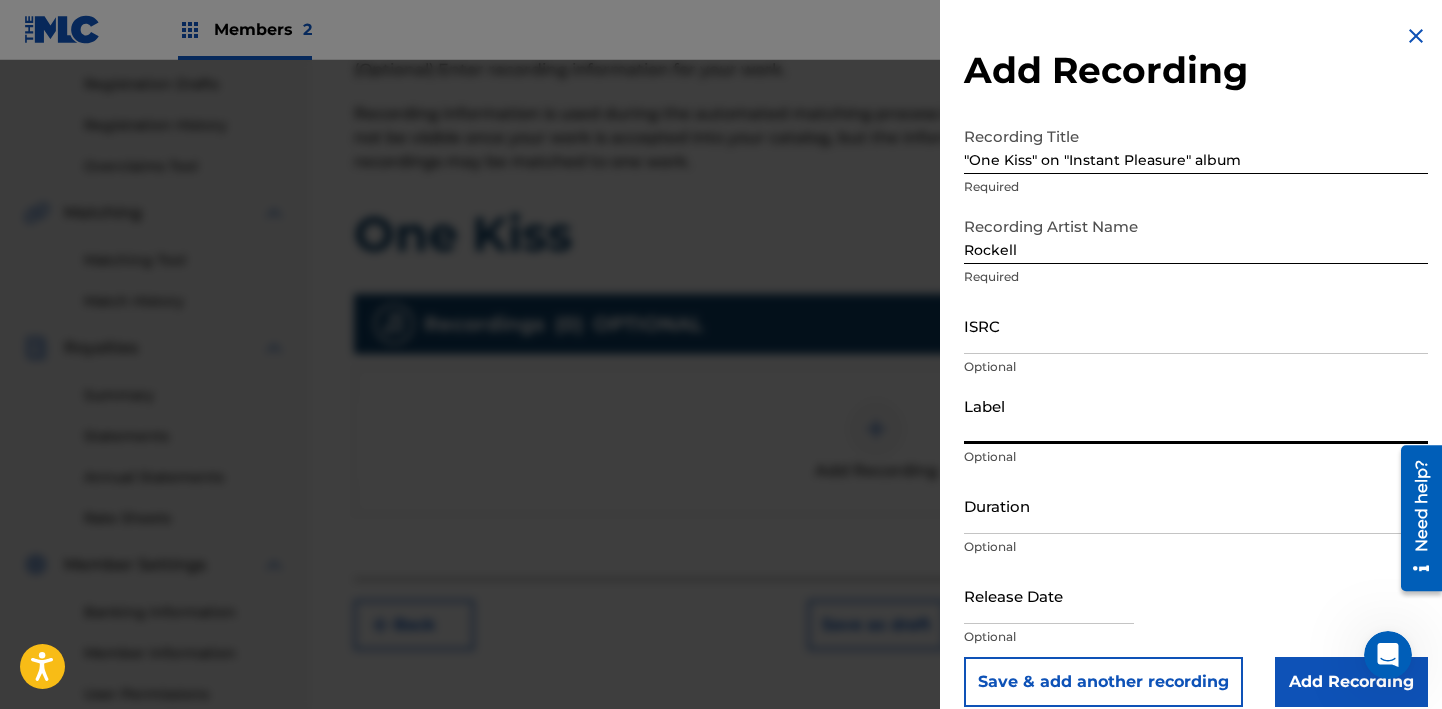 click on "Label" at bounding box center (1196, 415) 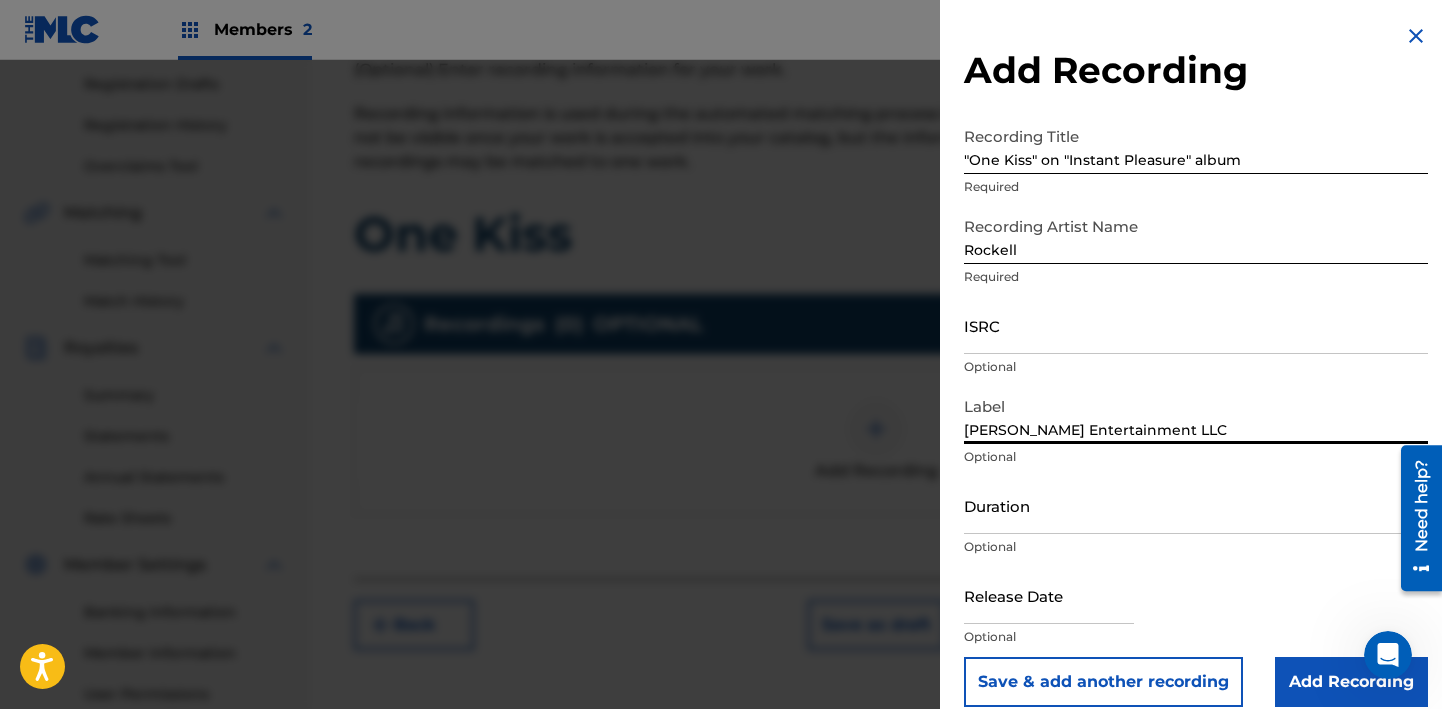 scroll, scrollTop: 22, scrollLeft: 0, axis: vertical 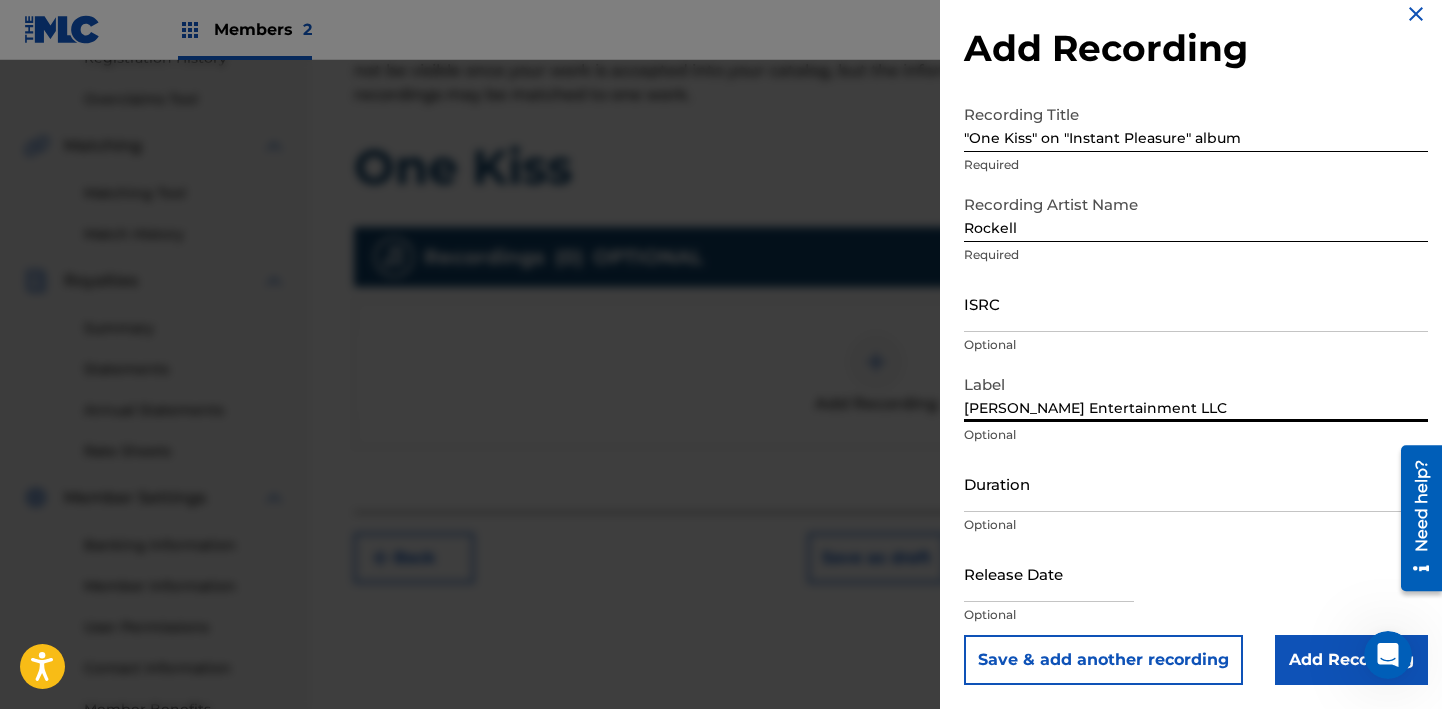 click at bounding box center (1049, 573) 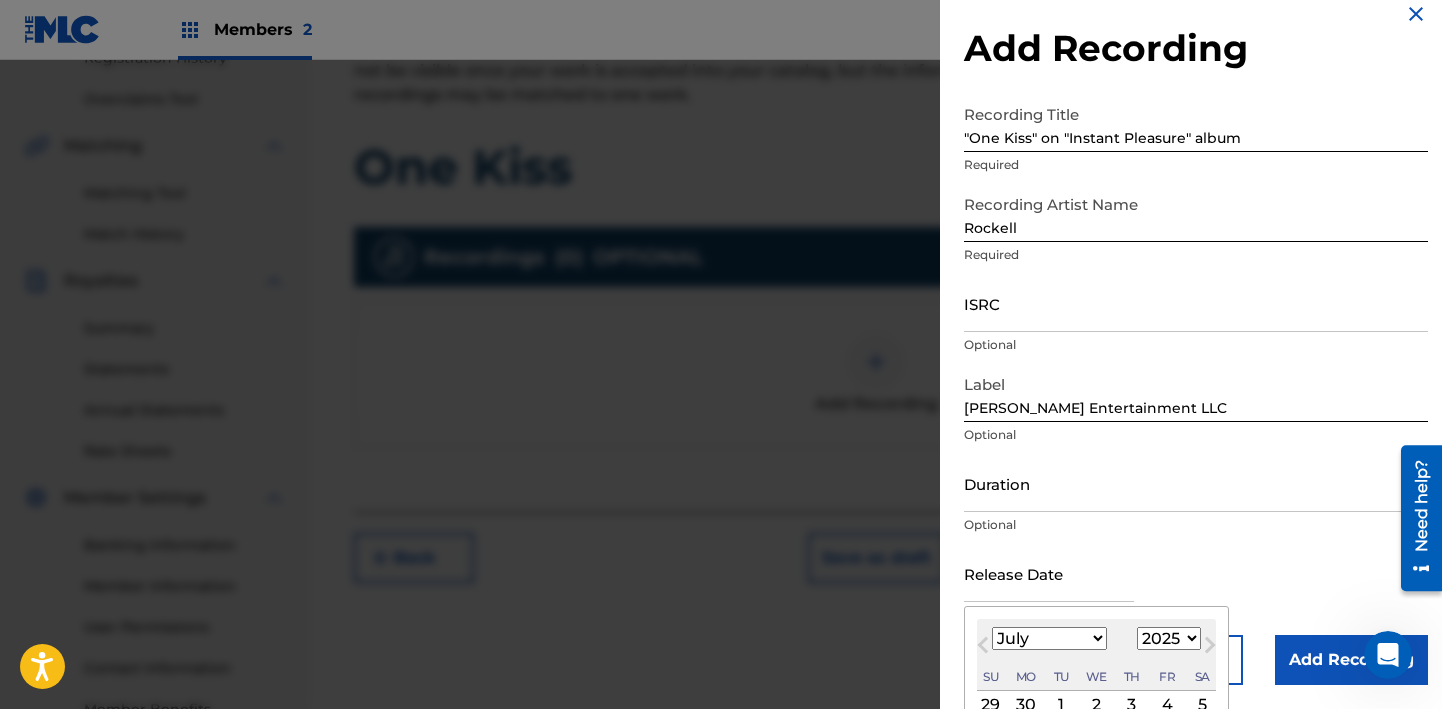 click on "1899 1900 1901 1902 1903 1904 1905 1906 1907 1908 1909 1910 1911 1912 1913 1914 1915 1916 1917 1918 1919 1920 1921 1922 1923 1924 1925 1926 1927 1928 1929 1930 1931 1932 1933 1934 1935 1936 1937 1938 1939 1940 1941 1942 1943 1944 1945 1946 1947 1948 1949 1950 1951 1952 1953 1954 1955 1956 1957 1958 1959 1960 1961 1962 1963 1964 1965 1966 1967 1968 1969 1970 1971 1972 1973 1974 1975 1976 1977 1978 1979 1980 1981 1982 1983 1984 1985 1986 1987 1988 1989 1990 1991 1992 1993 1994 1995 1996 1997 1998 1999 2000 2001 2002 2003 2004 2005 2006 2007 2008 2009 2010 2011 2012 2013 2014 2015 2016 2017 2018 2019 2020 2021 2022 2023 2024 2025 2026 2027 2028 2029 2030 2031 2032 2033 2034 2035 2036 2037 2038 2039 2040 2041 2042 2043 2044 2045 2046 2047 2048 2049 2050 2051 2052 2053 2054 2055 2056 2057 2058 2059 2060 2061 2062 2063 2064 2065 2066 2067 2068 2069 2070 2071 2072 2073 2074 2075 2076 2077 2078 2079 2080 2081 2082 2083 2084 2085 2086 2087 2088 2089 2090 2091 2092 2093 2094 2095 2096 2097 2098 2099 2100" at bounding box center [1169, 638] 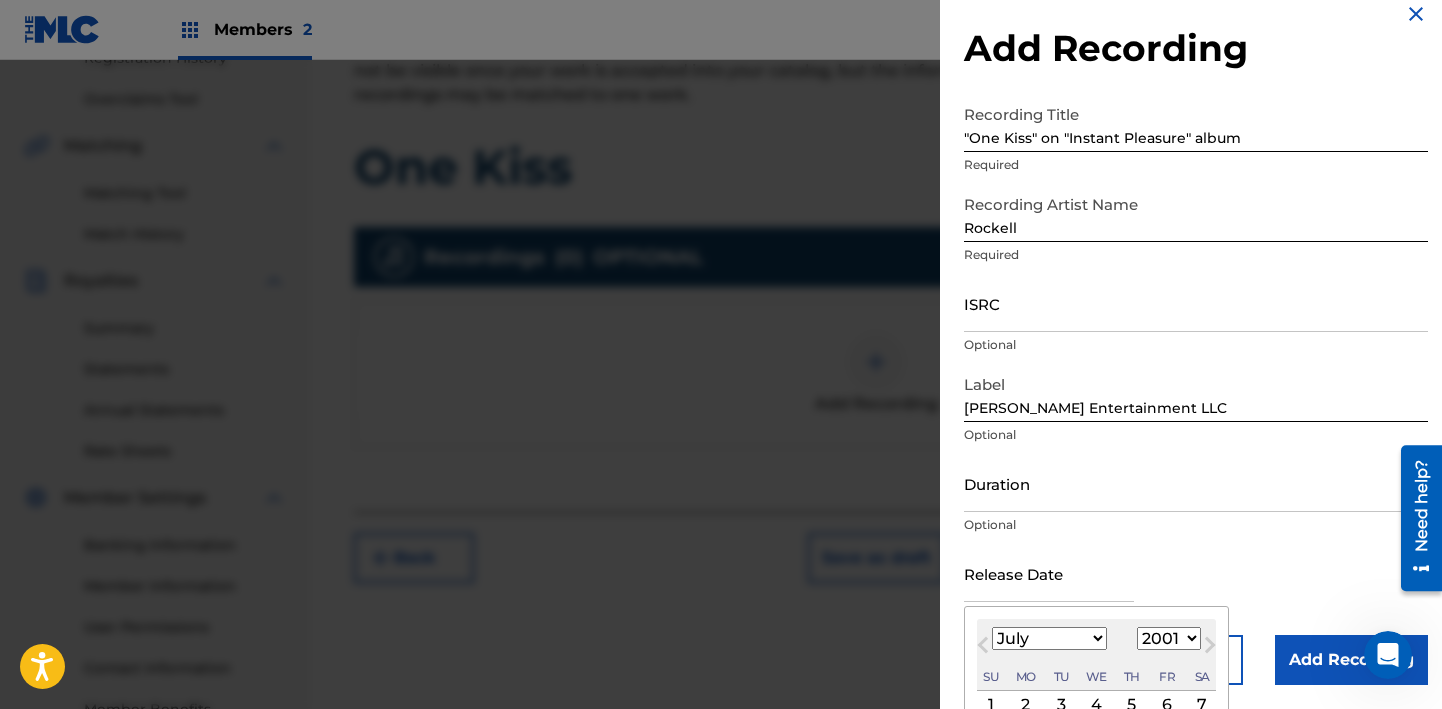 click on "1899 1900 1901 1902 1903 1904 1905 1906 1907 1908 1909 1910 1911 1912 1913 1914 1915 1916 1917 1918 1919 1920 1921 1922 1923 1924 1925 1926 1927 1928 1929 1930 1931 1932 1933 1934 1935 1936 1937 1938 1939 1940 1941 1942 1943 1944 1945 1946 1947 1948 1949 1950 1951 1952 1953 1954 1955 1956 1957 1958 1959 1960 1961 1962 1963 1964 1965 1966 1967 1968 1969 1970 1971 1972 1973 1974 1975 1976 1977 1978 1979 1980 1981 1982 1983 1984 1985 1986 1987 1988 1989 1990 1991 1992 1993 1994 1995 1996 1997 1998 1999 2000 2001 2002 2003 2004 2005 2006 2007 2008 2009 2010 2011 2012 2013 2014 2015 2016 2017 2018 2019 2020 2021 2022 2023 2024 2025 2026 2027 2028 2029 2030 2031 2032 2033 2034 2035 2036 2037 2038 2039 2040 2041 2042 2043 2044 2045 2046 2047 2048 2049 2050 2051 2052 2053 2054 2055 2056 2057 2058 2059 2060 2061 2062 2063 2064 2065 2066 2067 2068 2069 2070 2071 2072 2073 2074 2075 2076 2077 2078 2079 2080 2081 2082 2083 2084 2085 2086 2087 2088 2089 2090 2091 2092 2093 2094 2095 2096 2097 2098 2099 2100" at bounding box center (1169, 638) 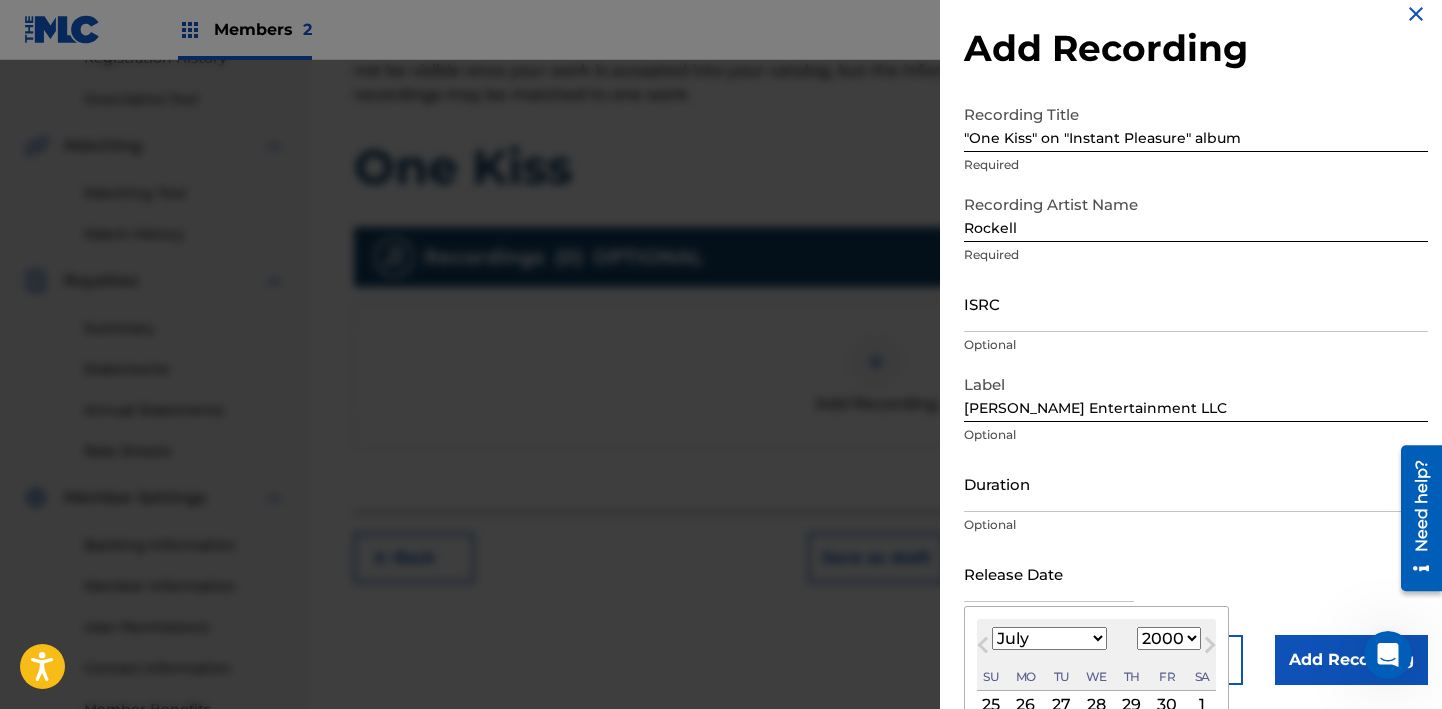 click on "January February March April May June July August September October November December" at bounding box center (1049, 638) 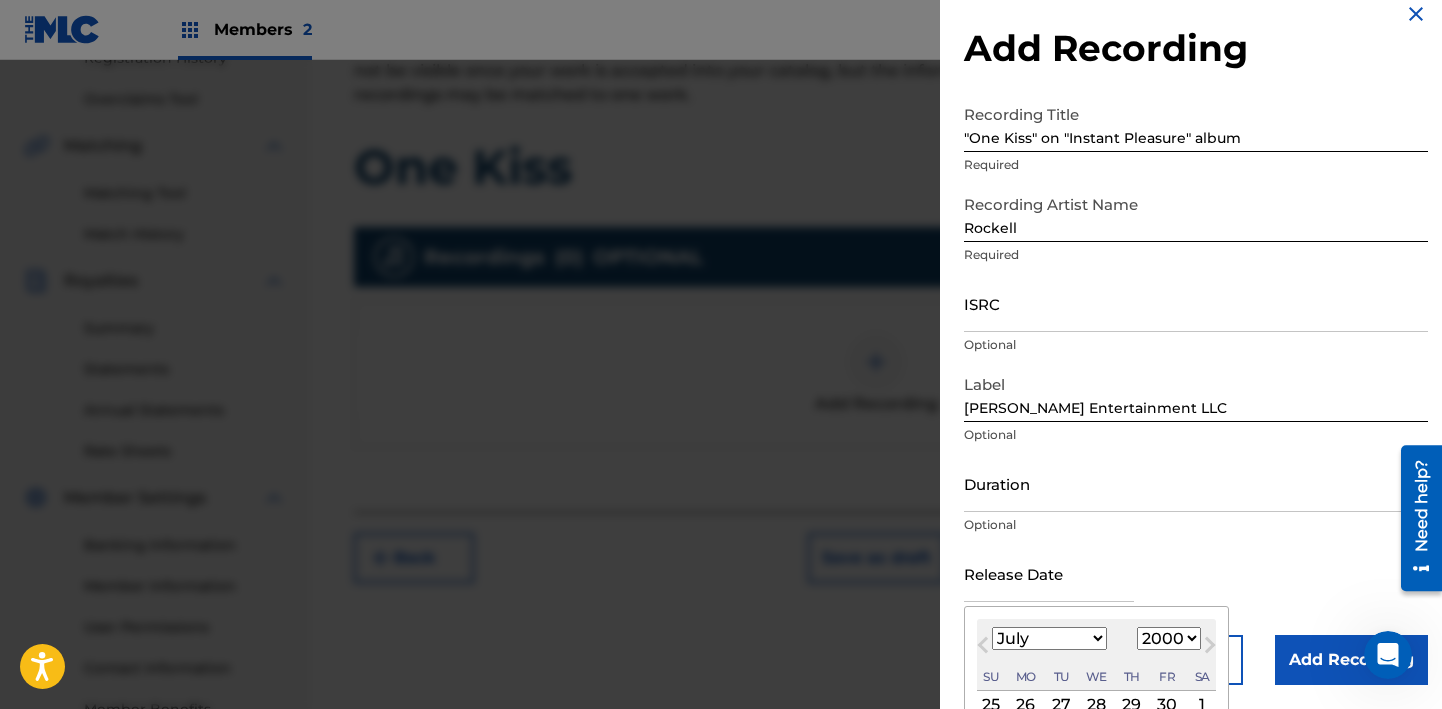 select on "9" 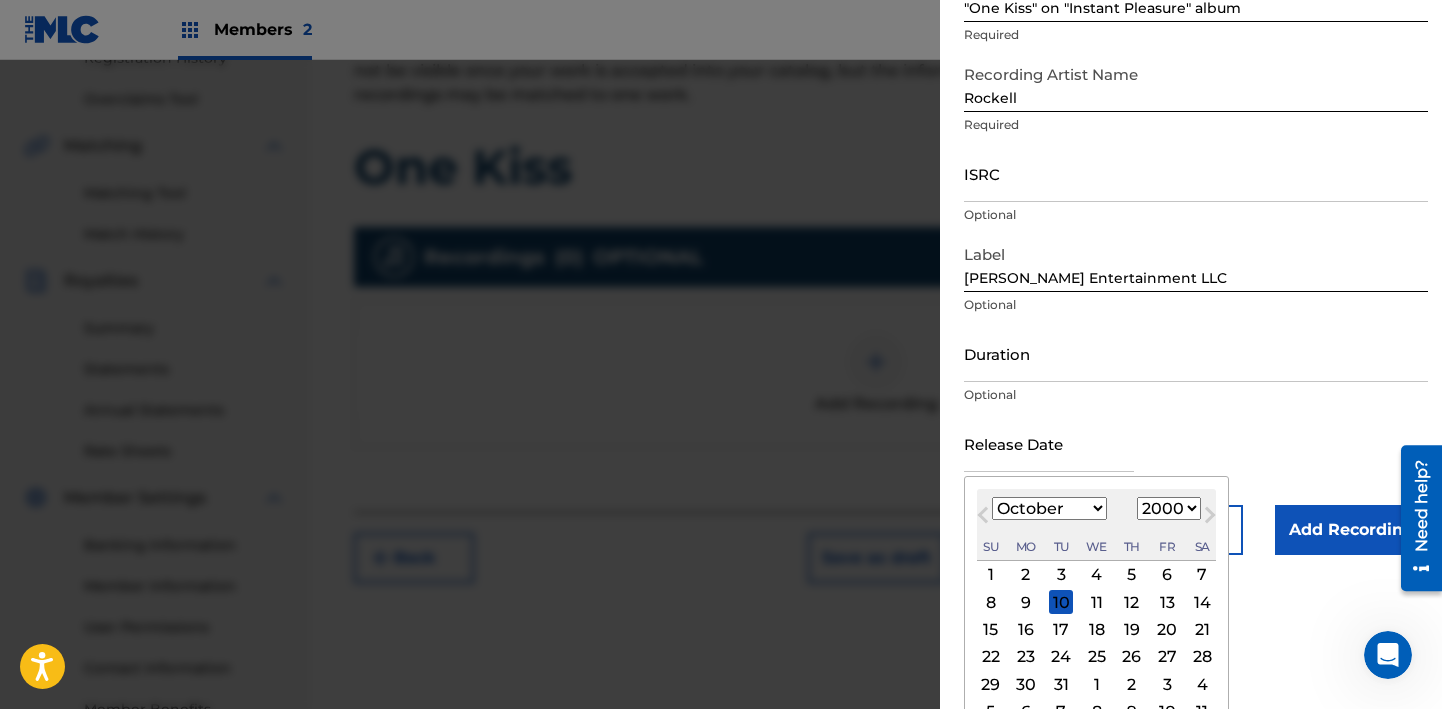 scroll, scrollTop: 155, scrollLeft: 0, axis: vertical 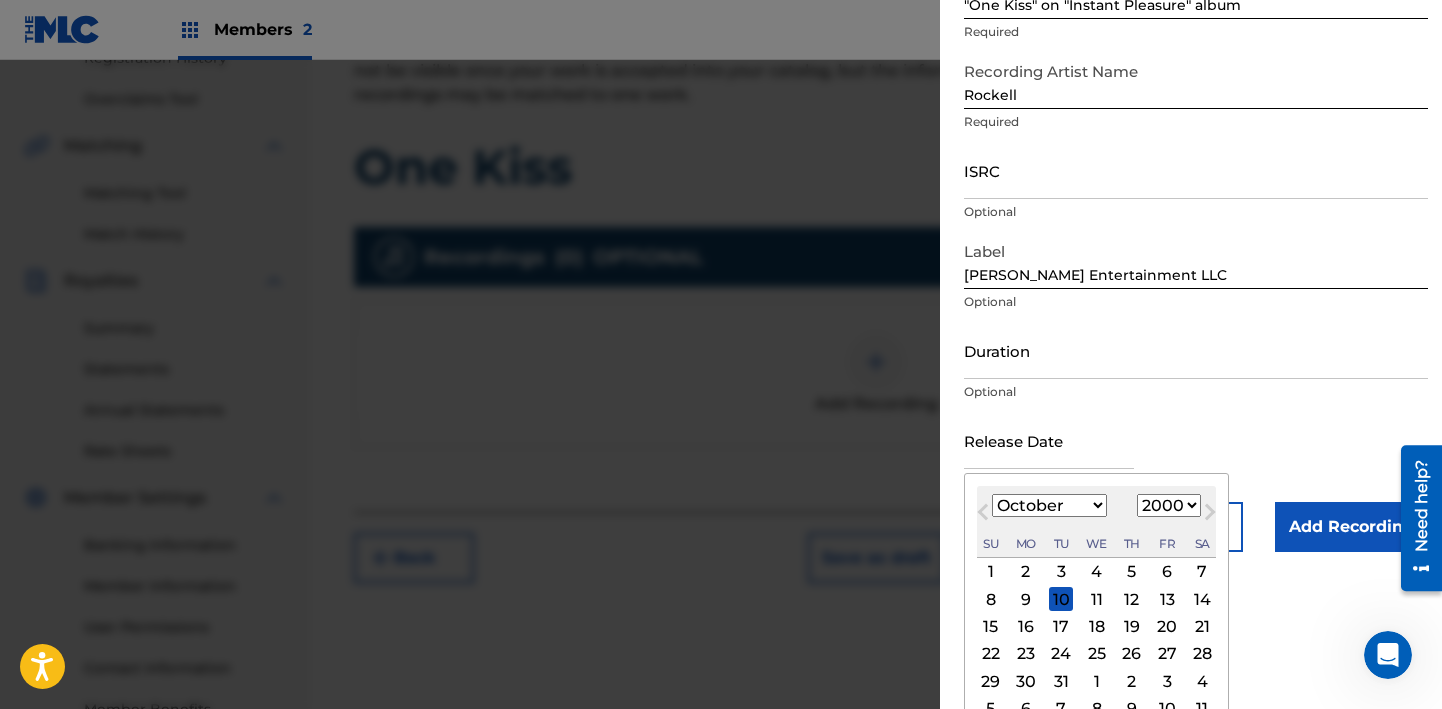 click on "10" at bounding box center (1061, 599) 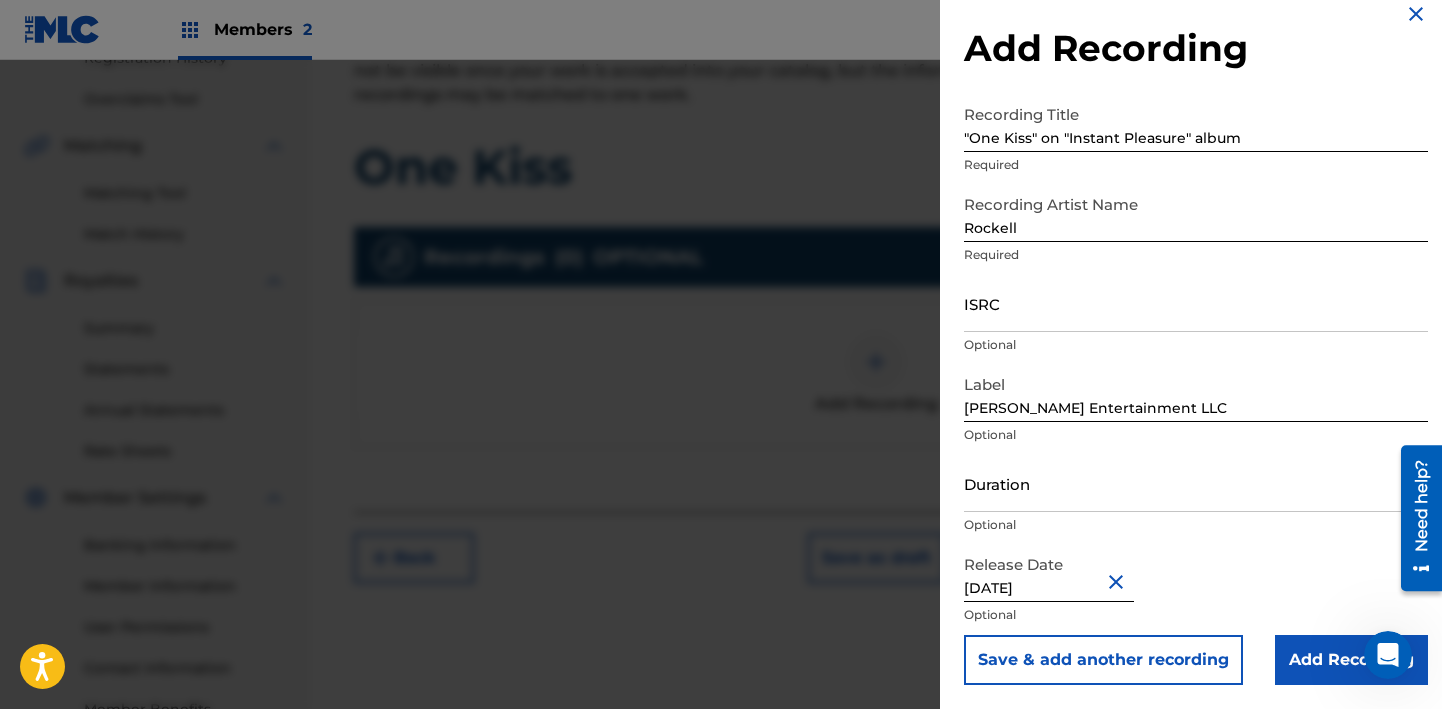 scroll, scrollTop: 22, scrollLeft: 0, axis: vertical 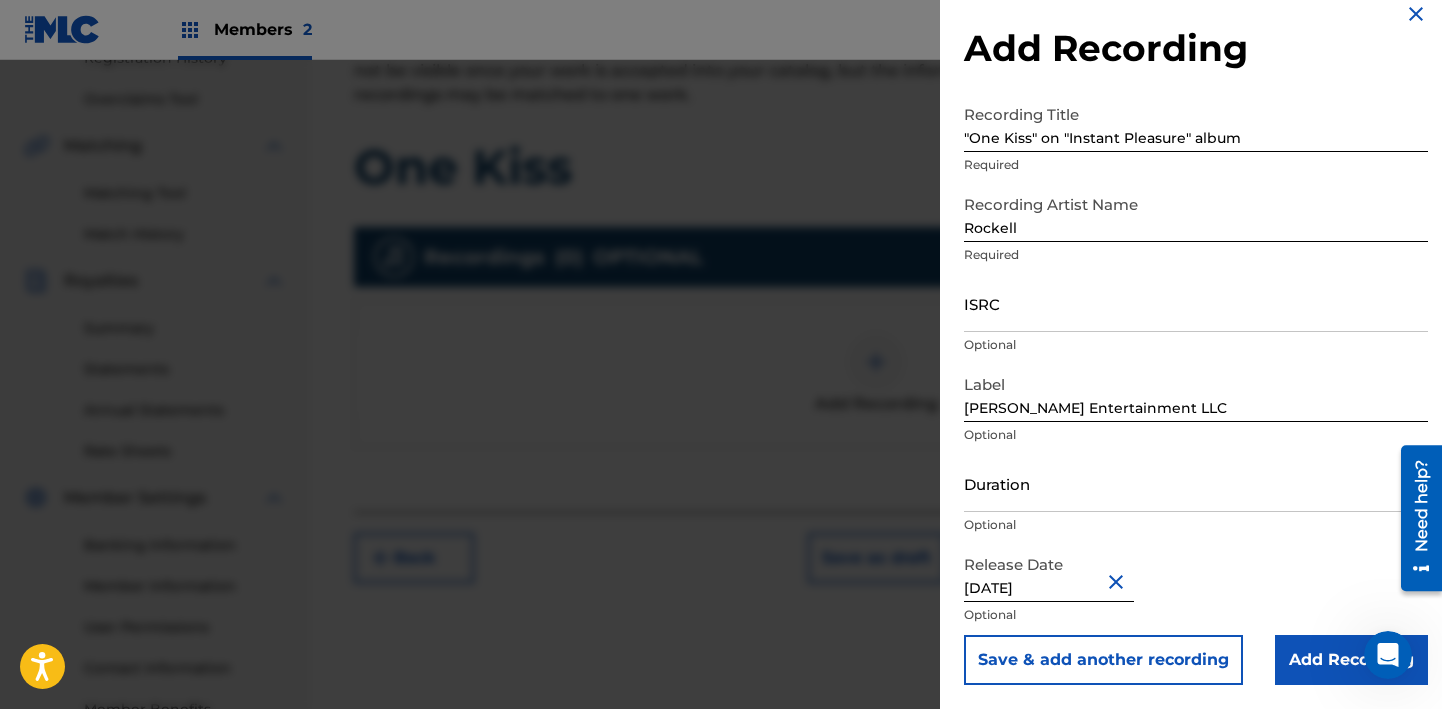 click on "Add Recording" at bounding box center (1351, 660) 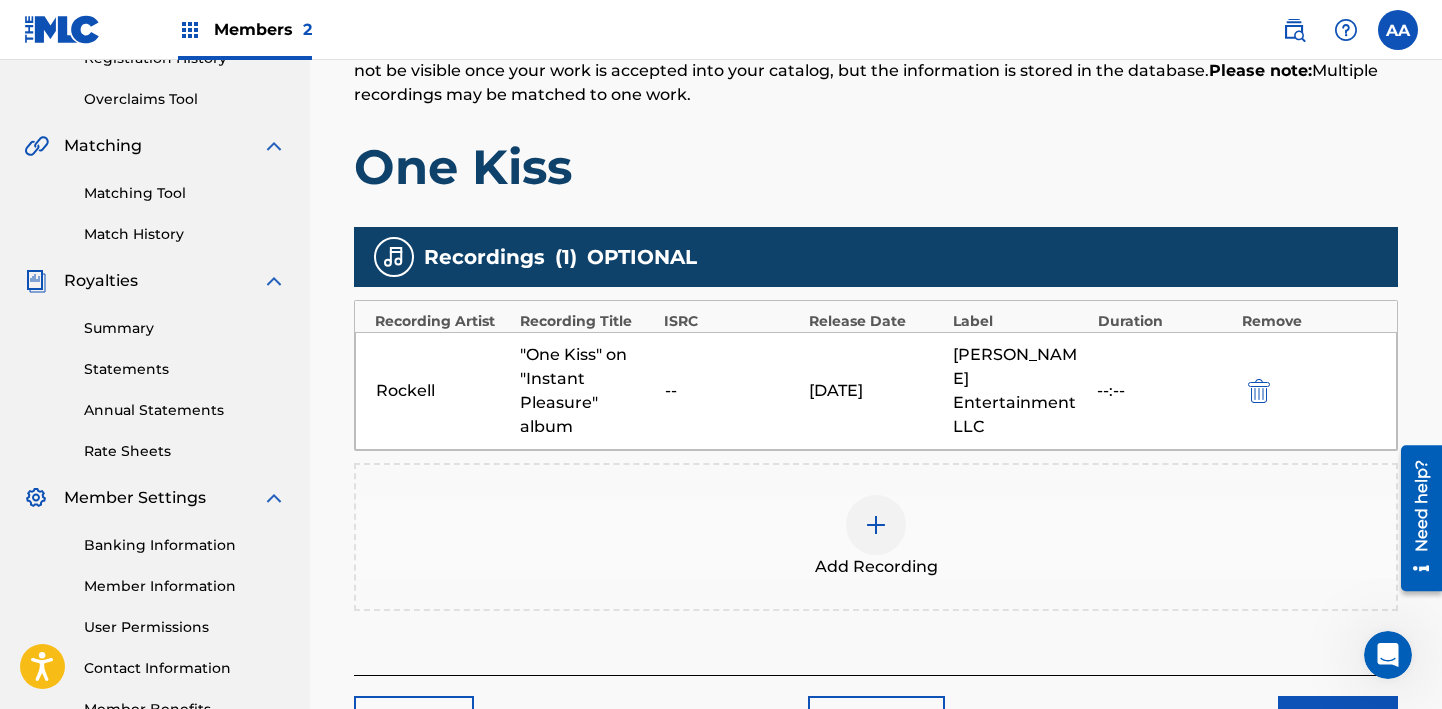 scroll, scrollTop: 531, scrollLeft: 0, axis: vertical 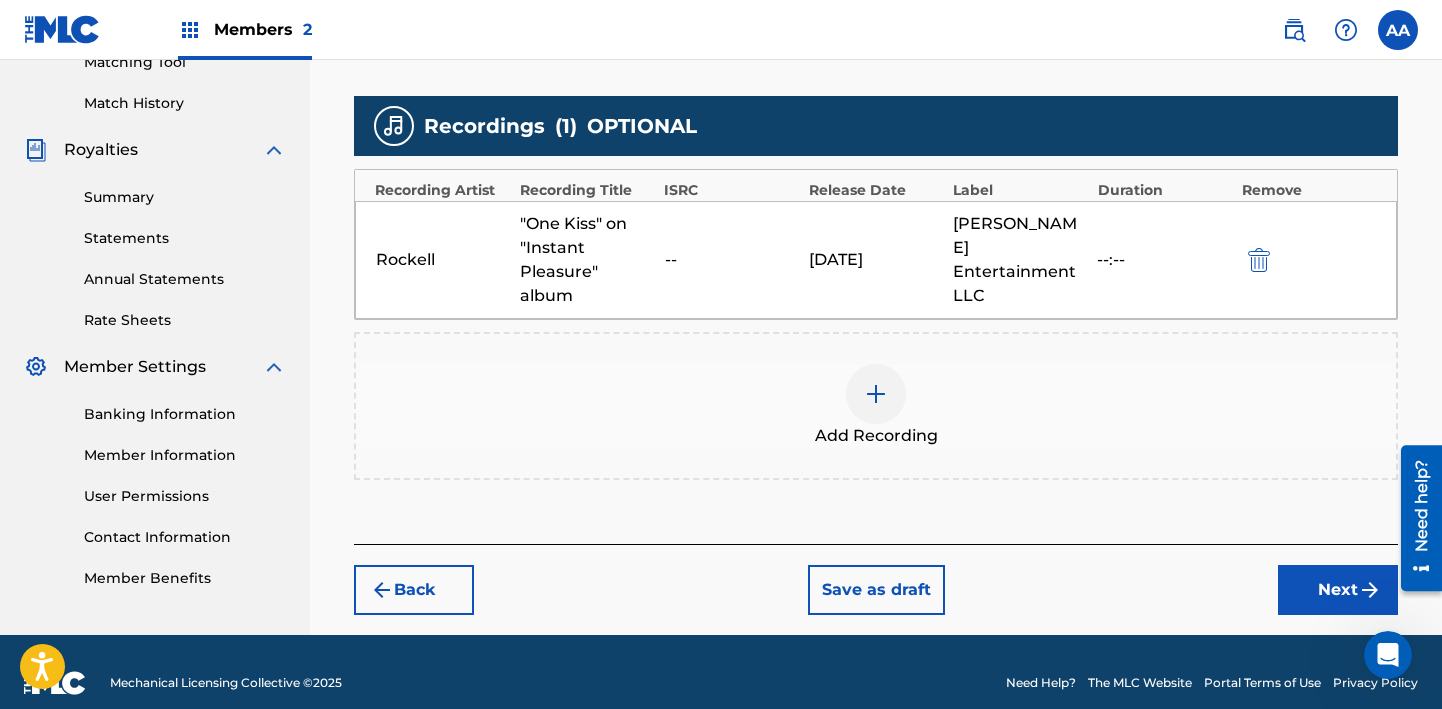 click on "Next" at bounding box center [1338, 590] 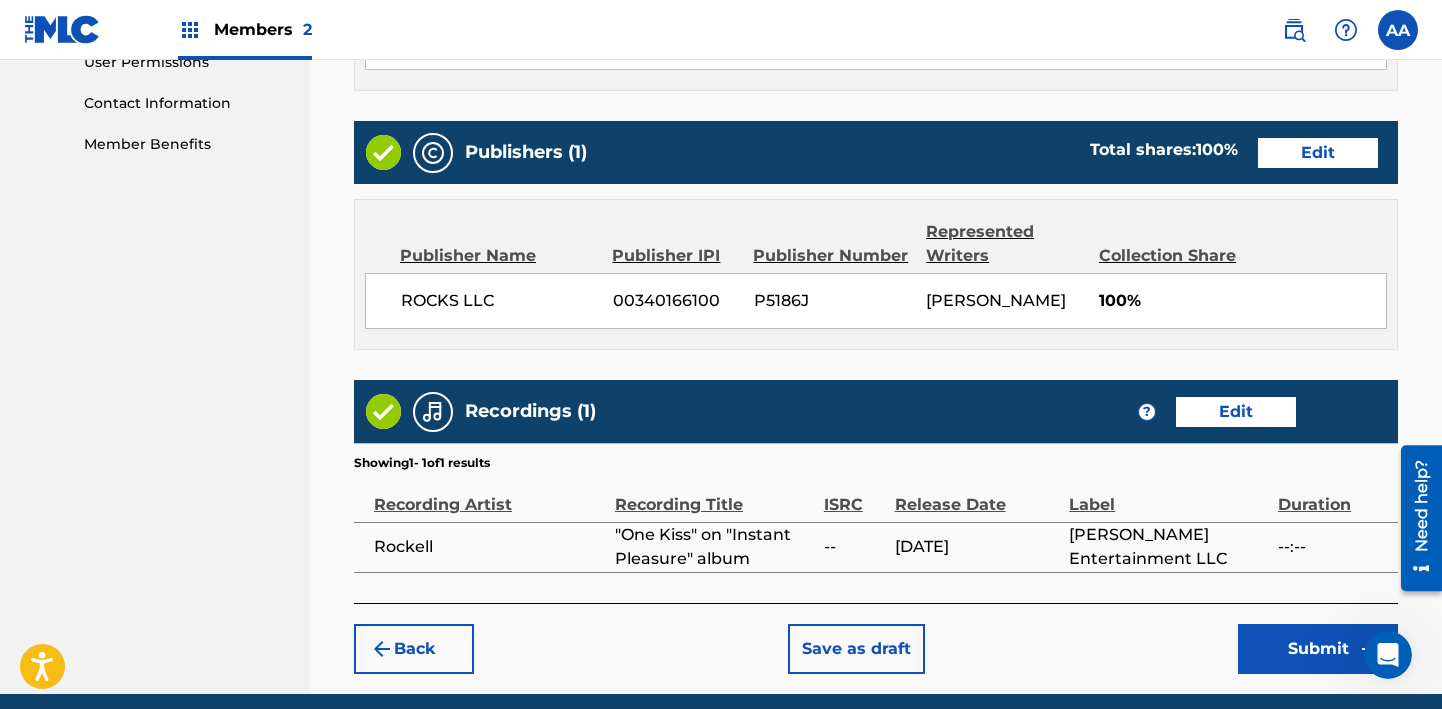 scroll, scrollTop: 1044, scrollLeft: 0, axis: vertical 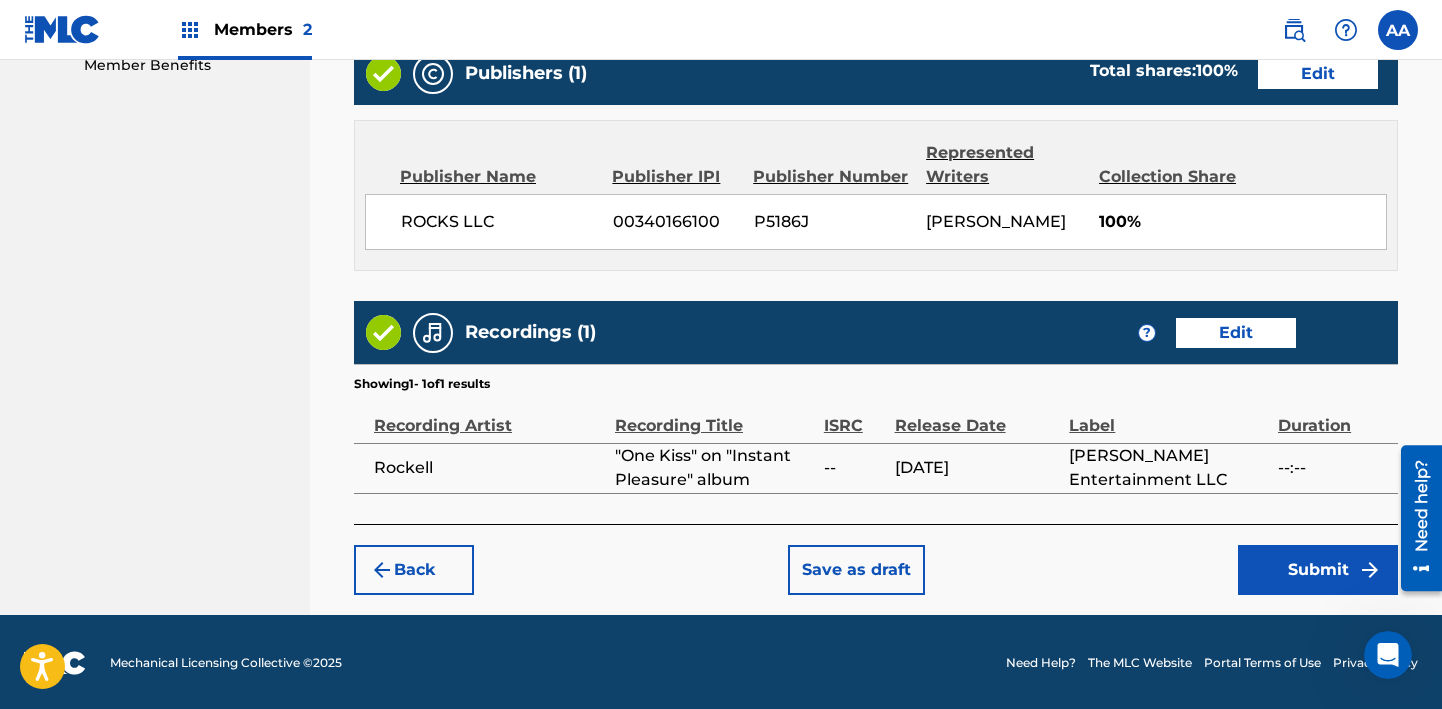 click on "Submit" at bounding box center (1318, 570) 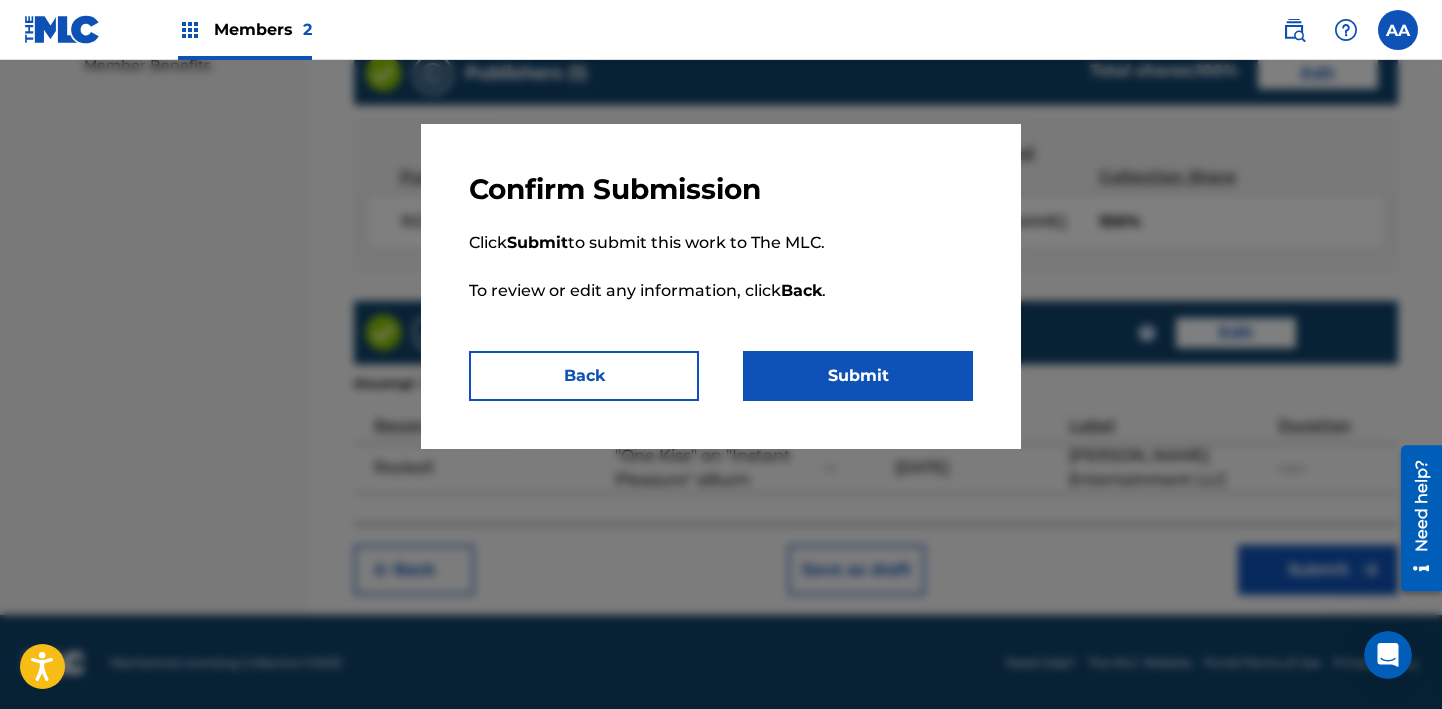 click on "Submit" at bounding box center [858, 376] 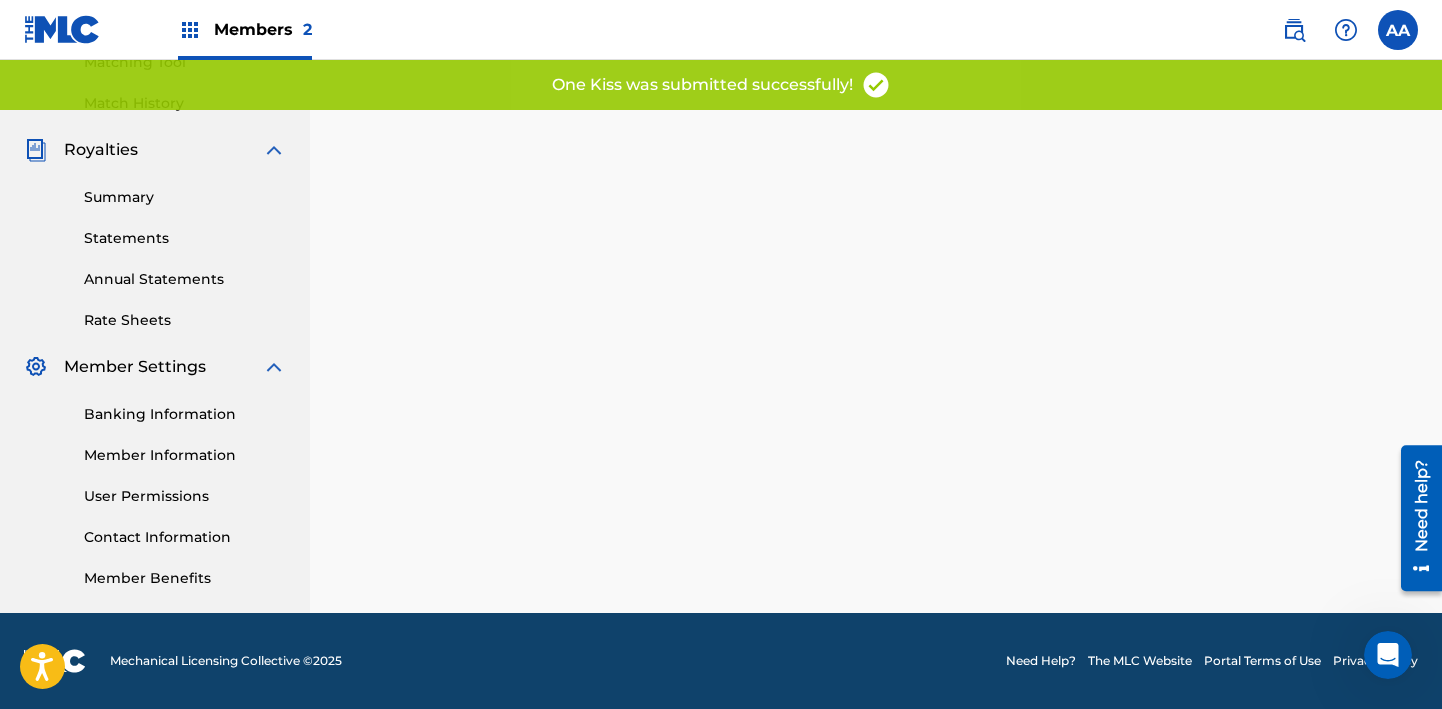 scroll, scrollTop: 0, scrollLeft: 0, axis: both 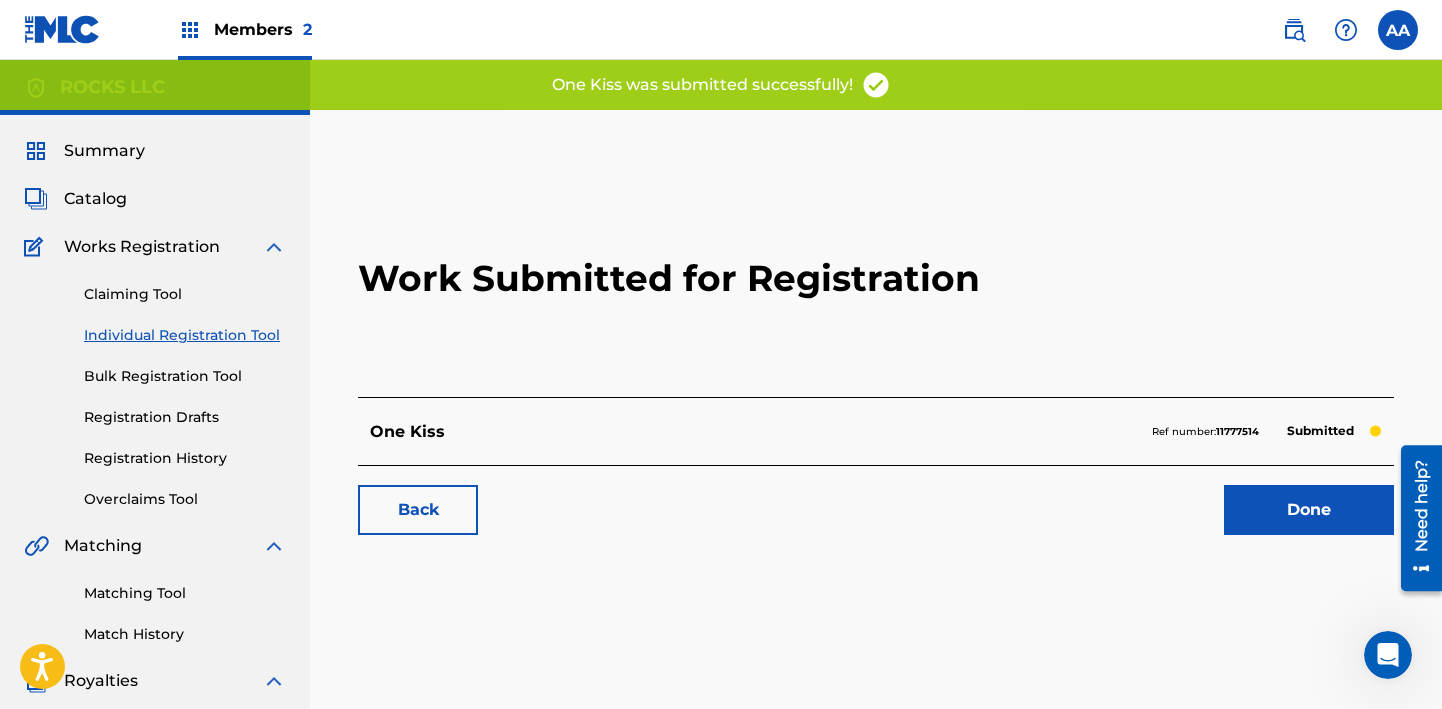 click on "Done" at bounding box center [1309, 510] 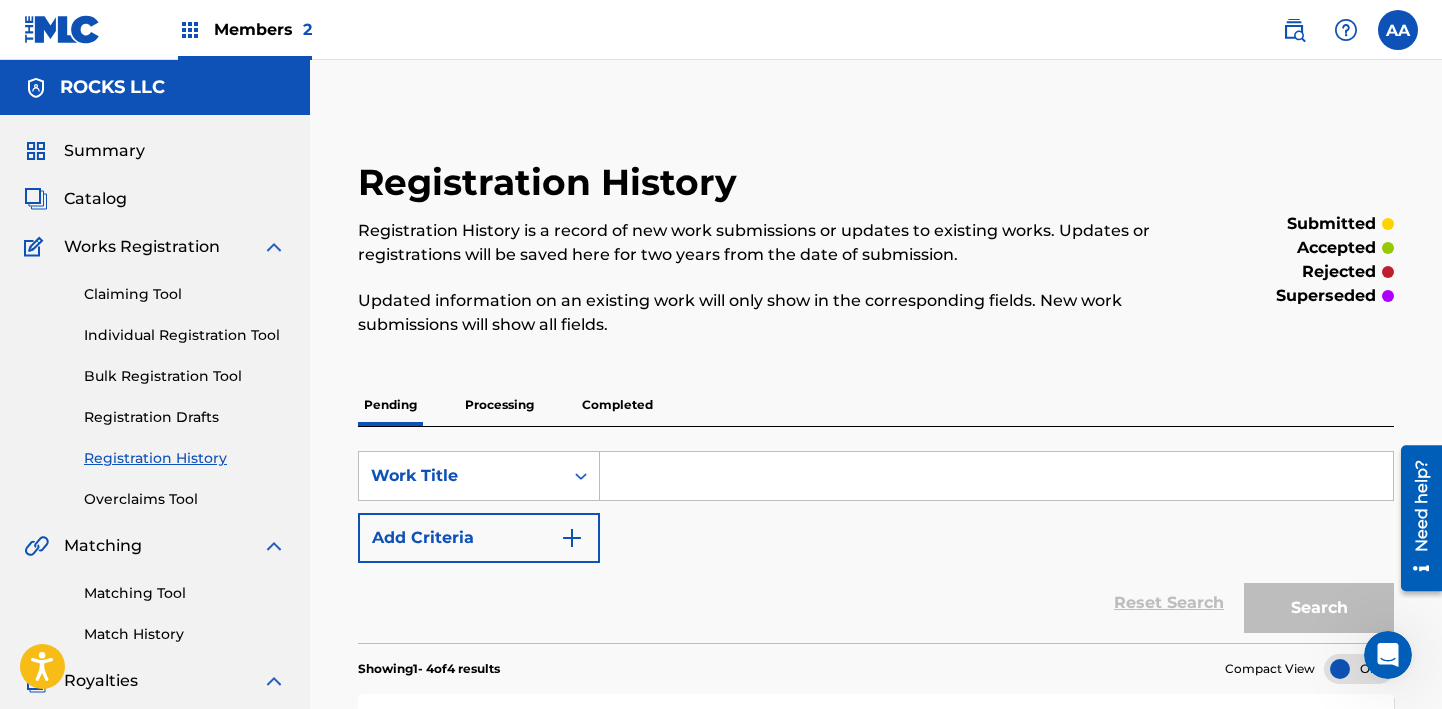click at bounding box center [996, 476] 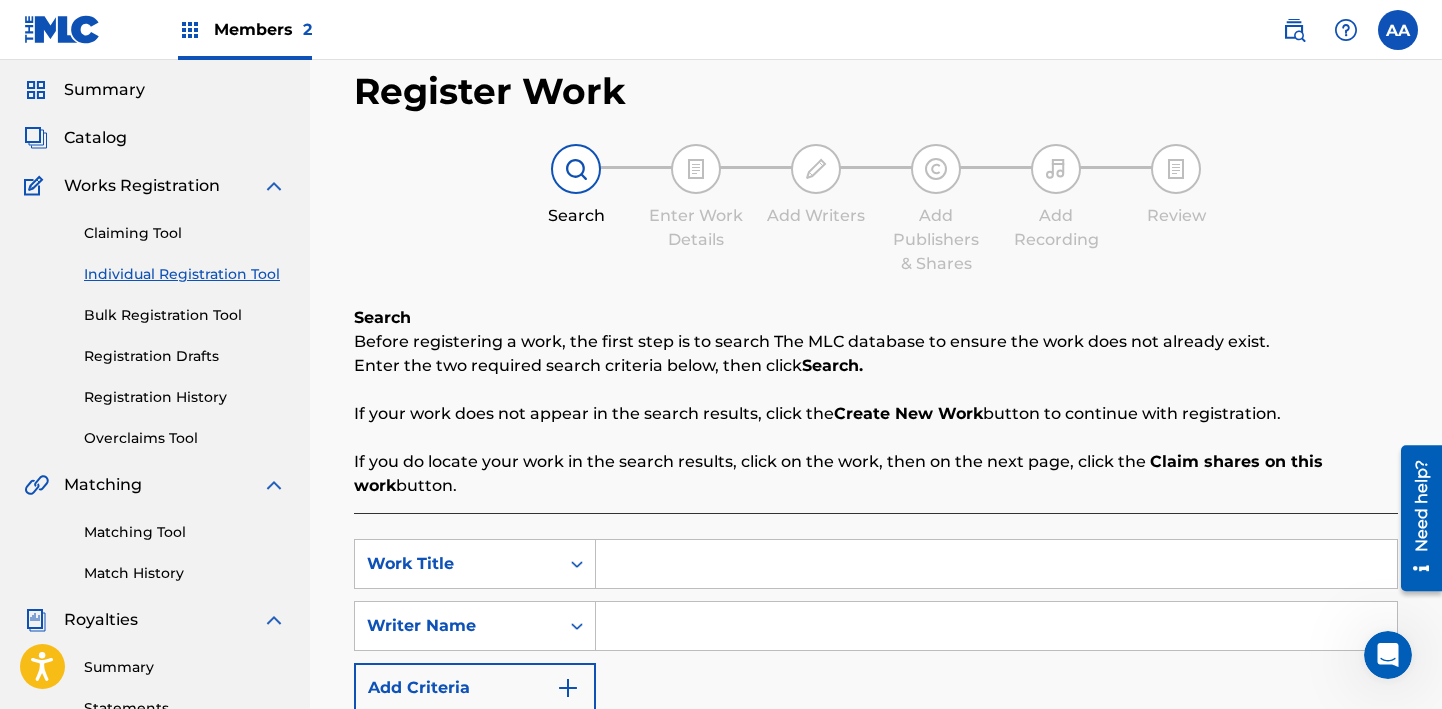 scroll, scrollTop: 64, scrollLeft: 0, axis: vertical 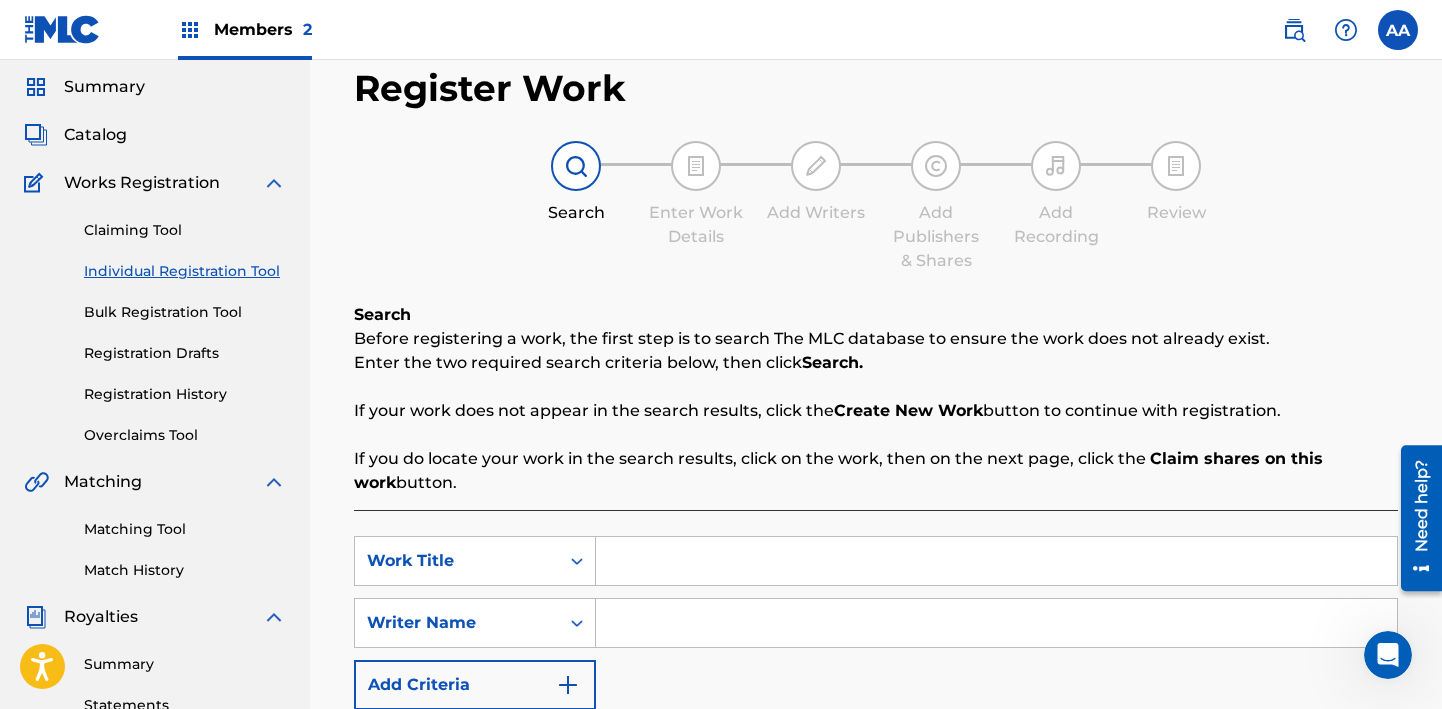 click at bounding box center (996, 561) 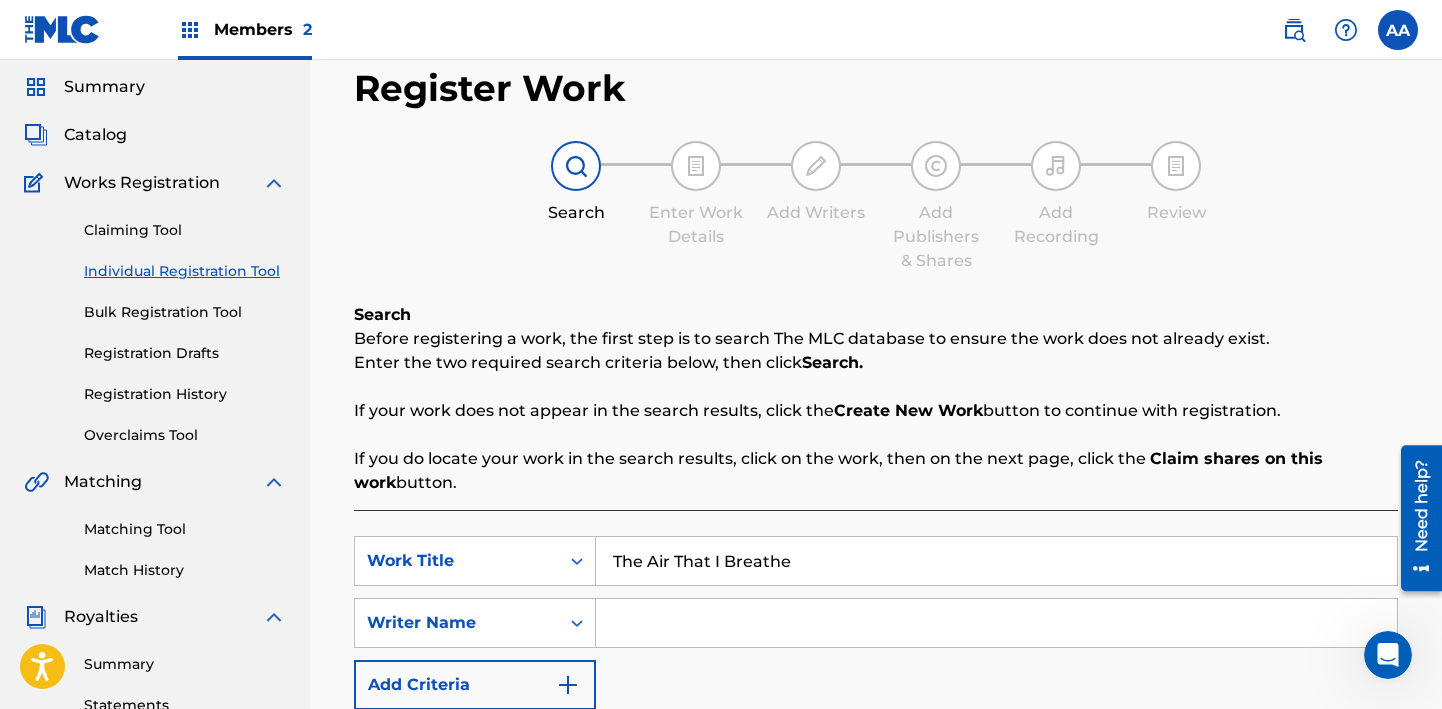 type on "The Air That I Breathe" 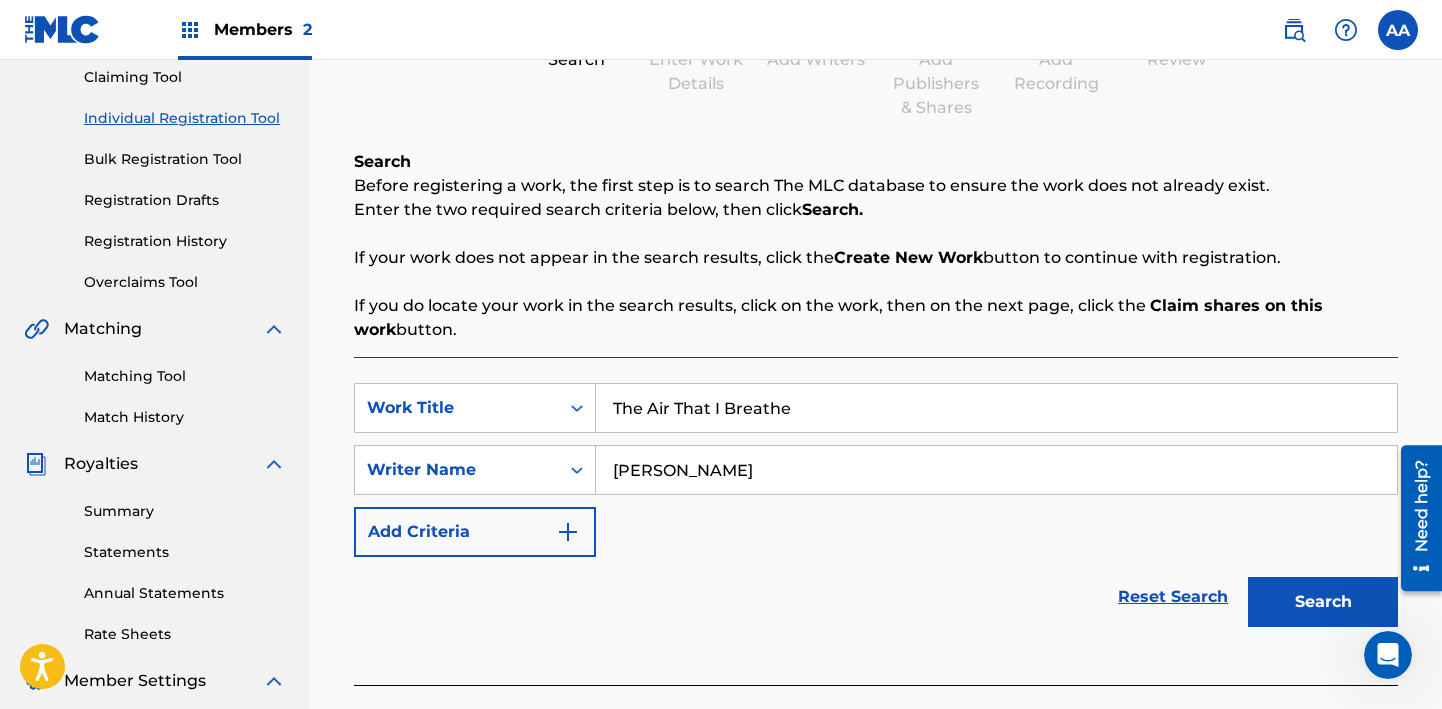 scroll, scrollTop: 233, scrollLeft: 0, axis: vertical 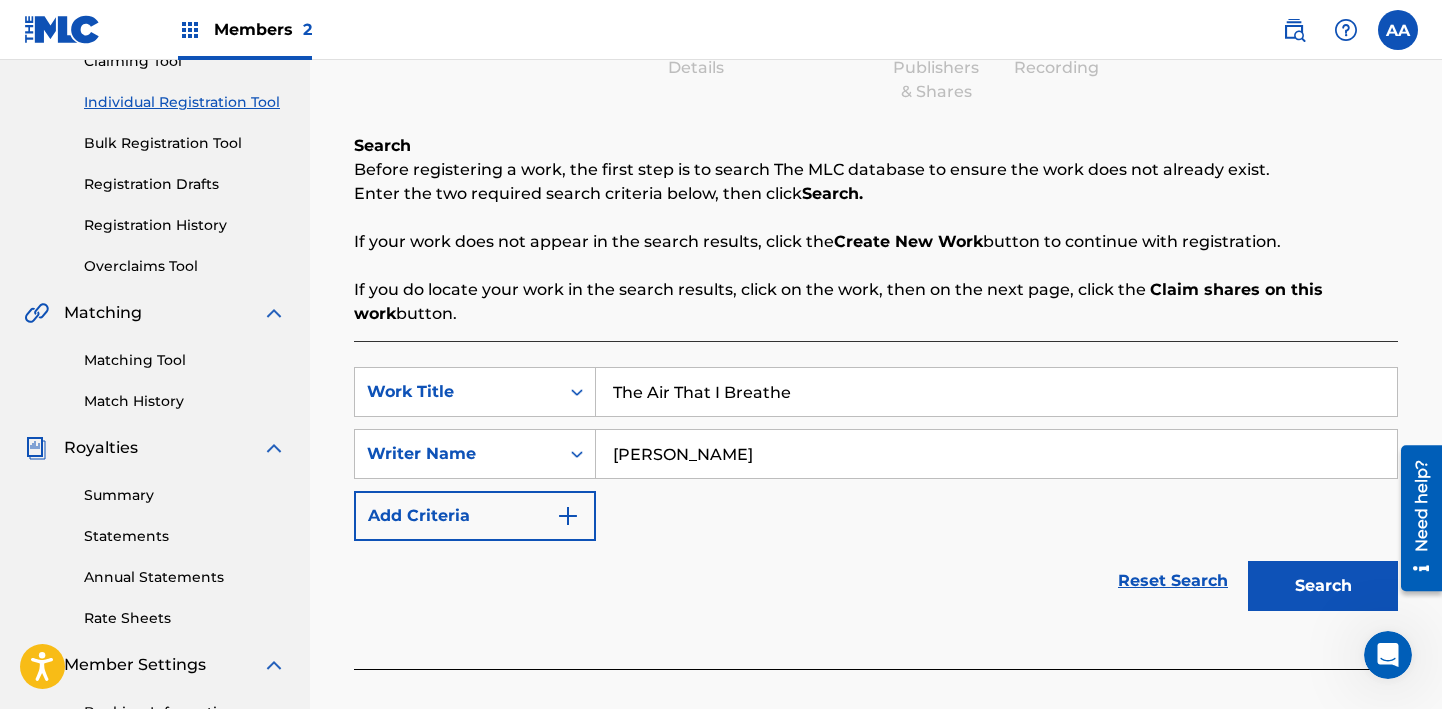 type on "[PERSON_NAME]" 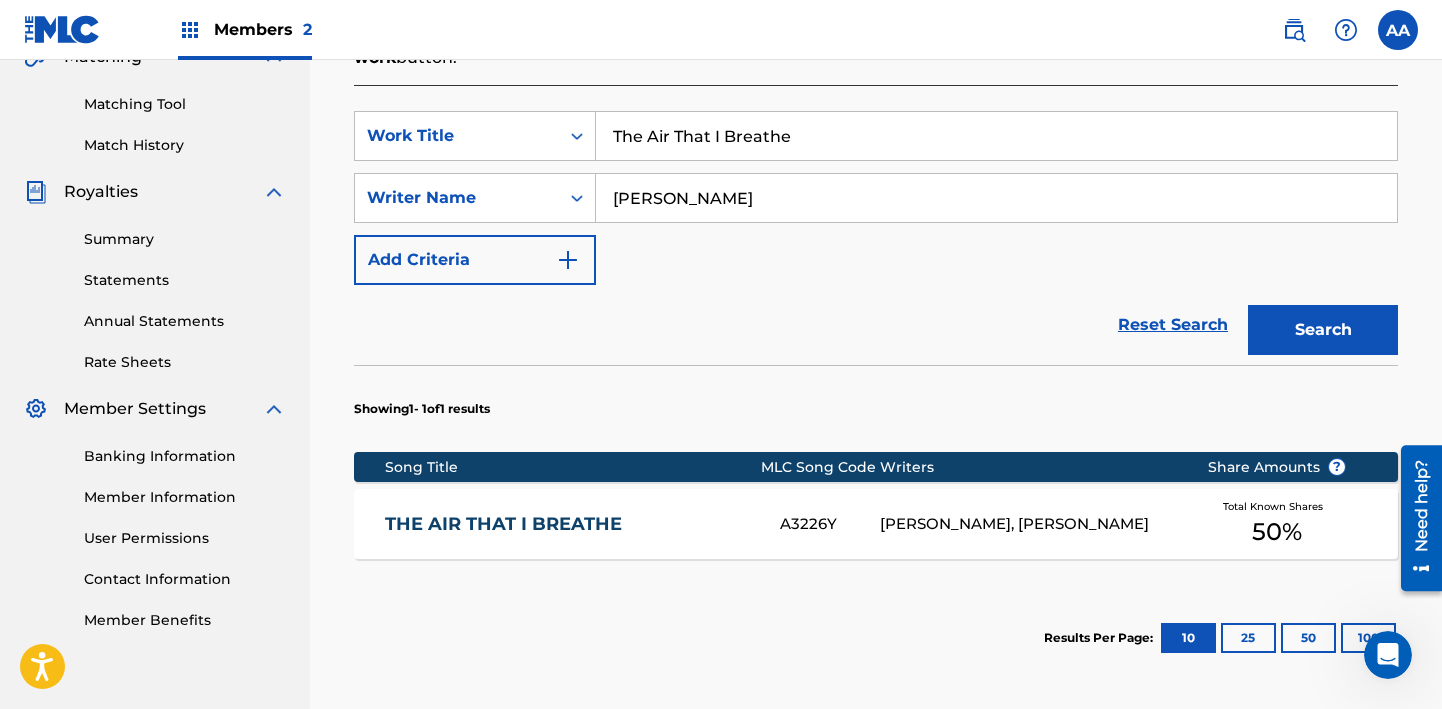 scroll, scrollTop: 510, scrollLeft: 0, axis: vertical 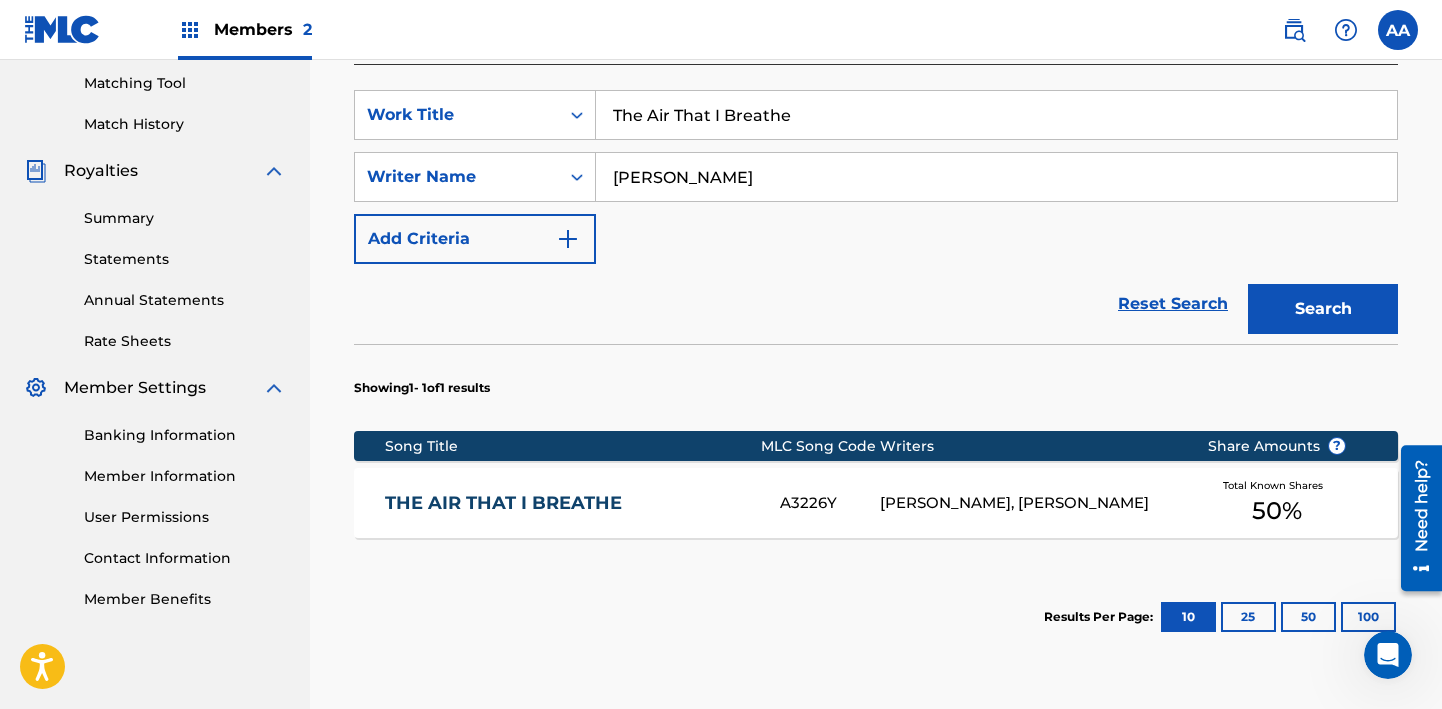 click on "THE AIR THAT I BREATHE" at bounding box center [569, 503] 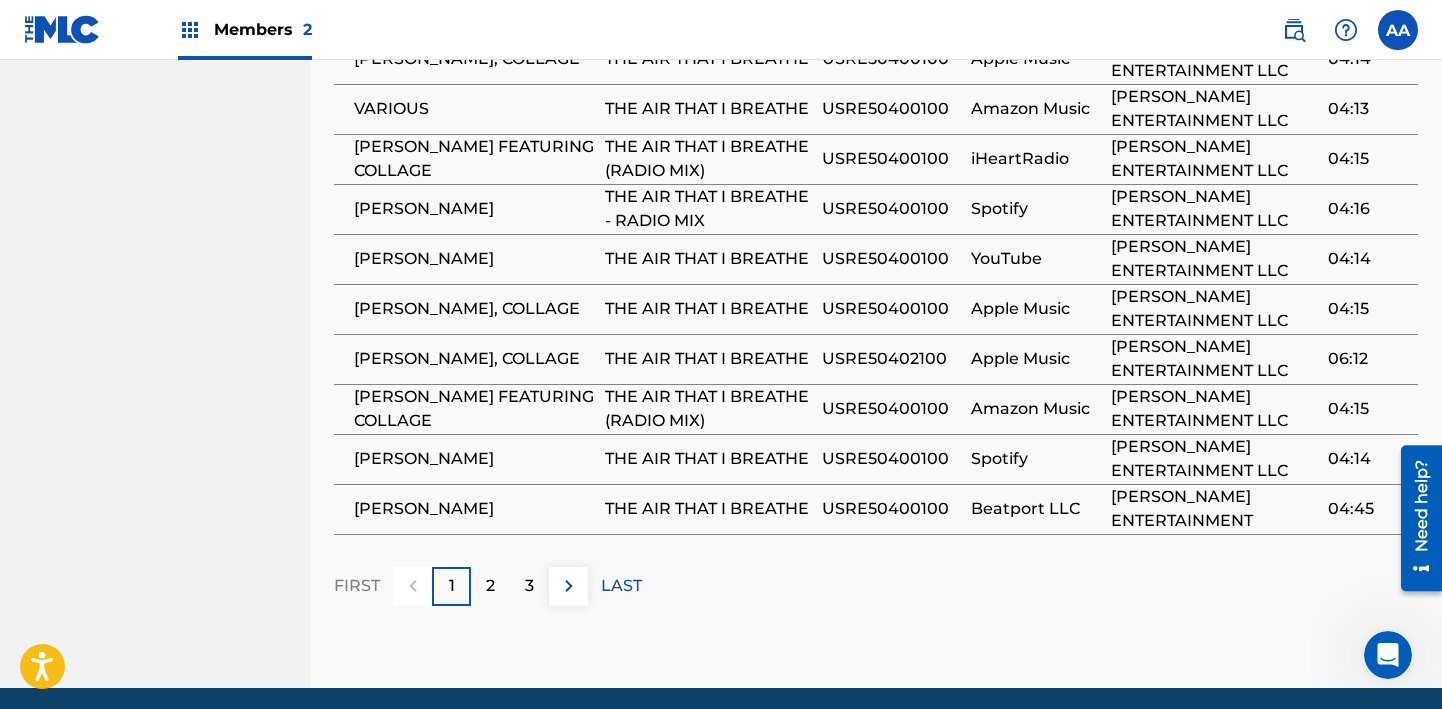 scroll, scrollTop: 1426, scrollLeft: 0, axis: vertical 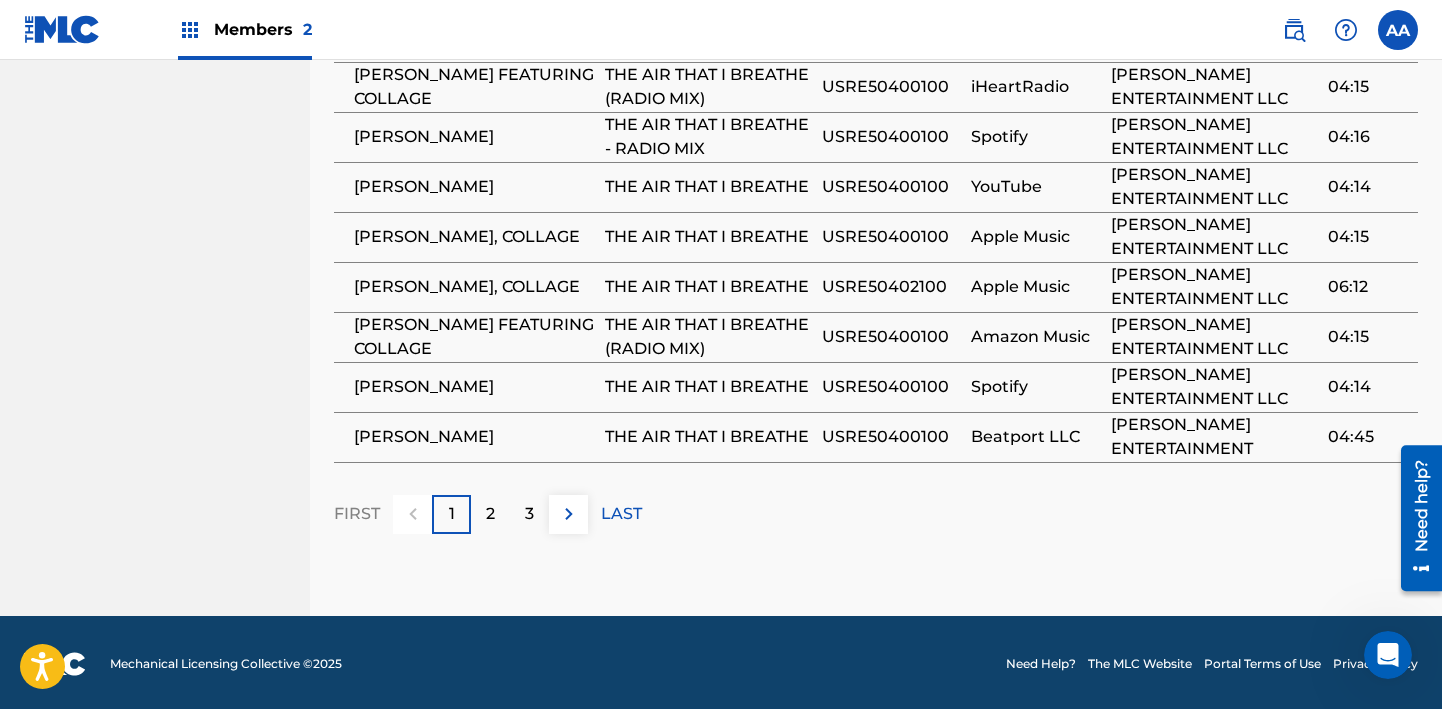 click on "2" at bounding box center (490, 514) 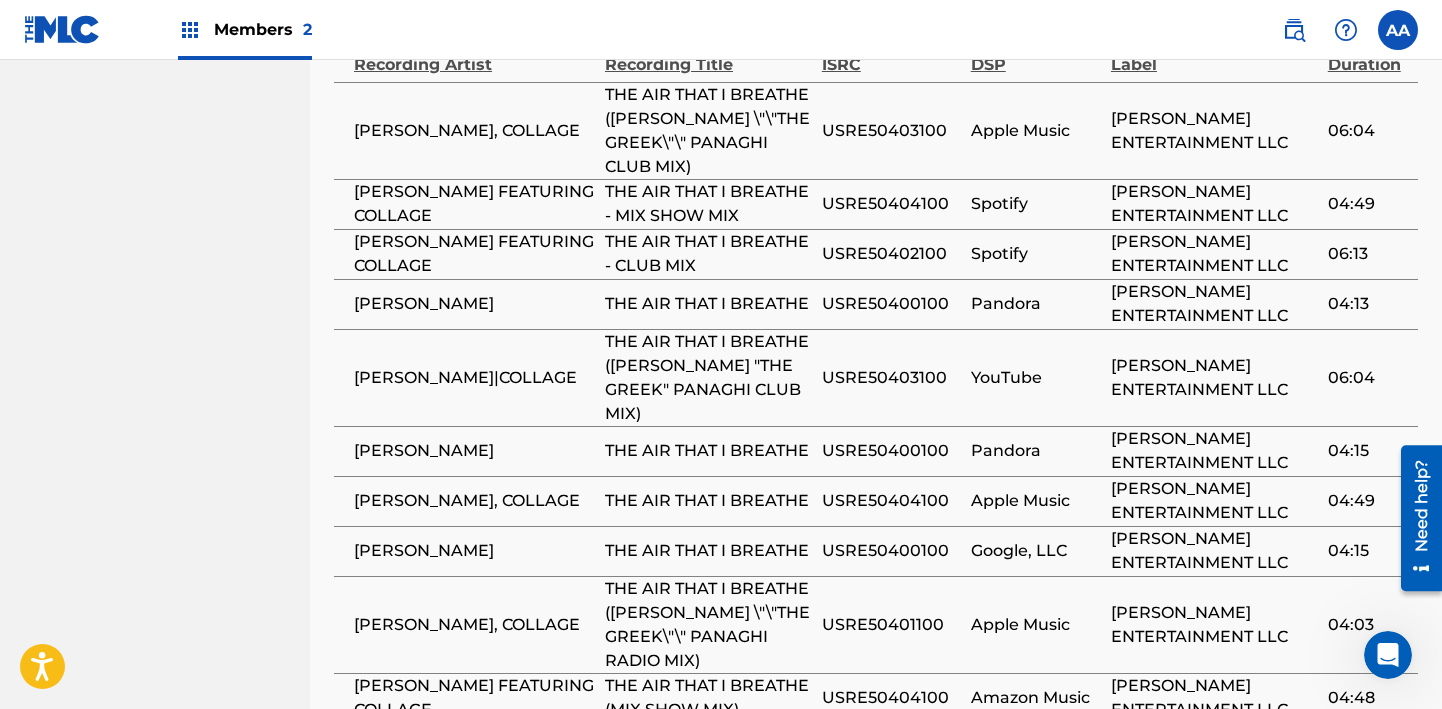 scroll, scrollTop: 1495, scrollLeft: 0, axis: vertical 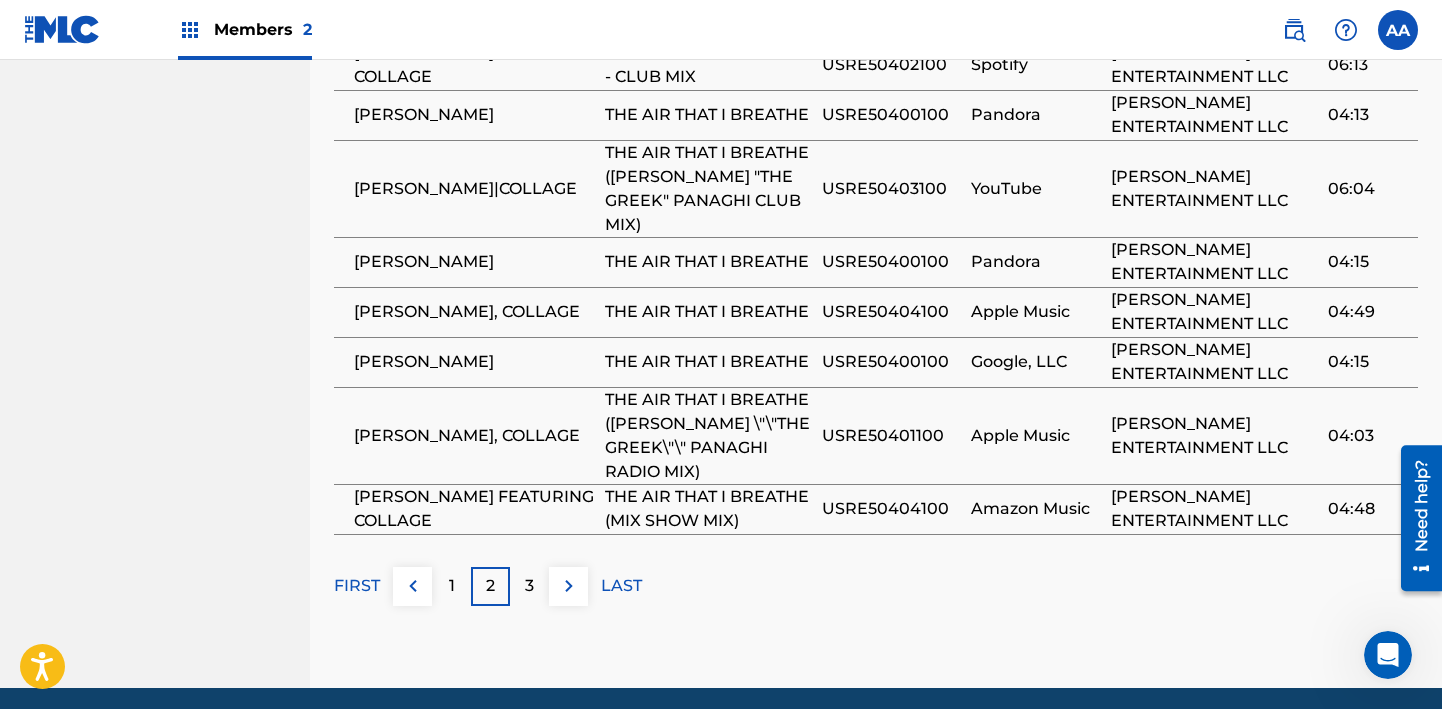 click on "3" at bounding box center (529, 586) 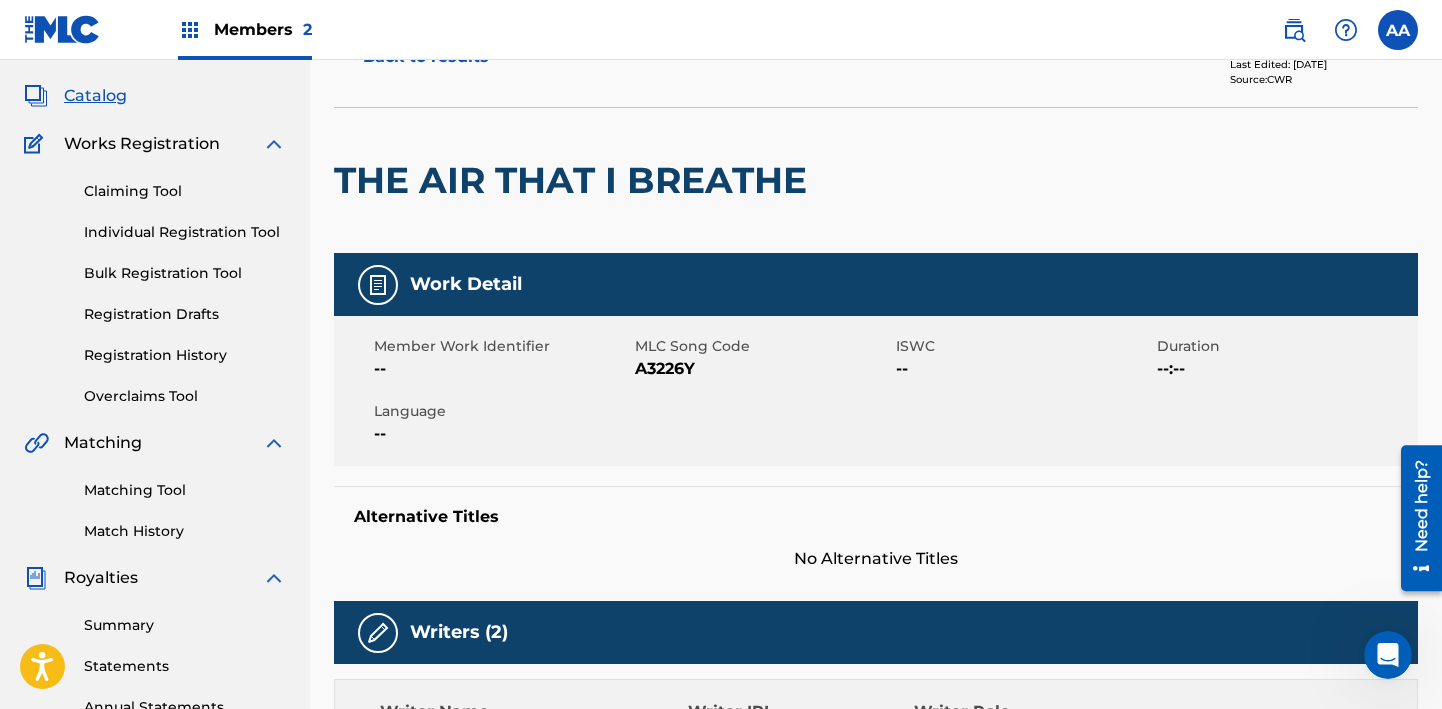 scroll, scrollTop: 0, scrollLeft: 0, axis: both 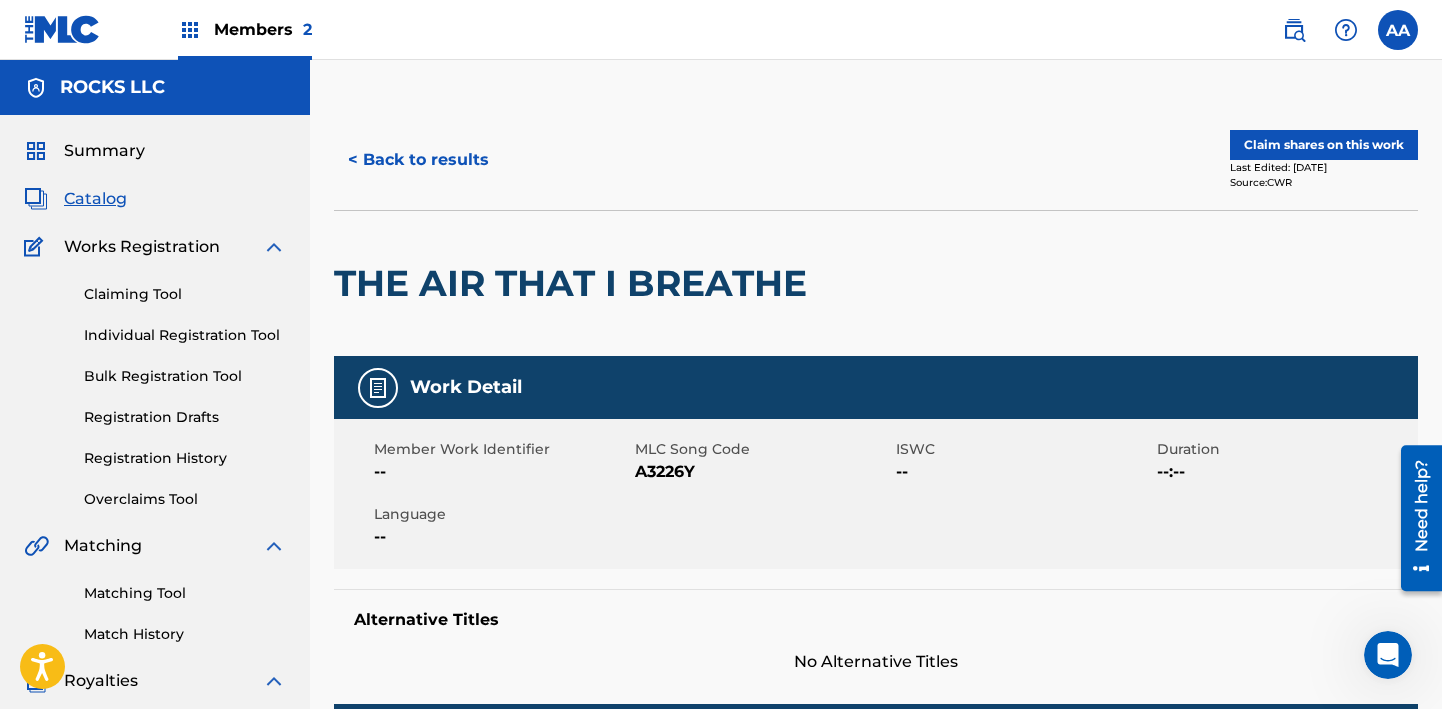 click on "Claim shares on this work" at bounding box center [1324, 145] 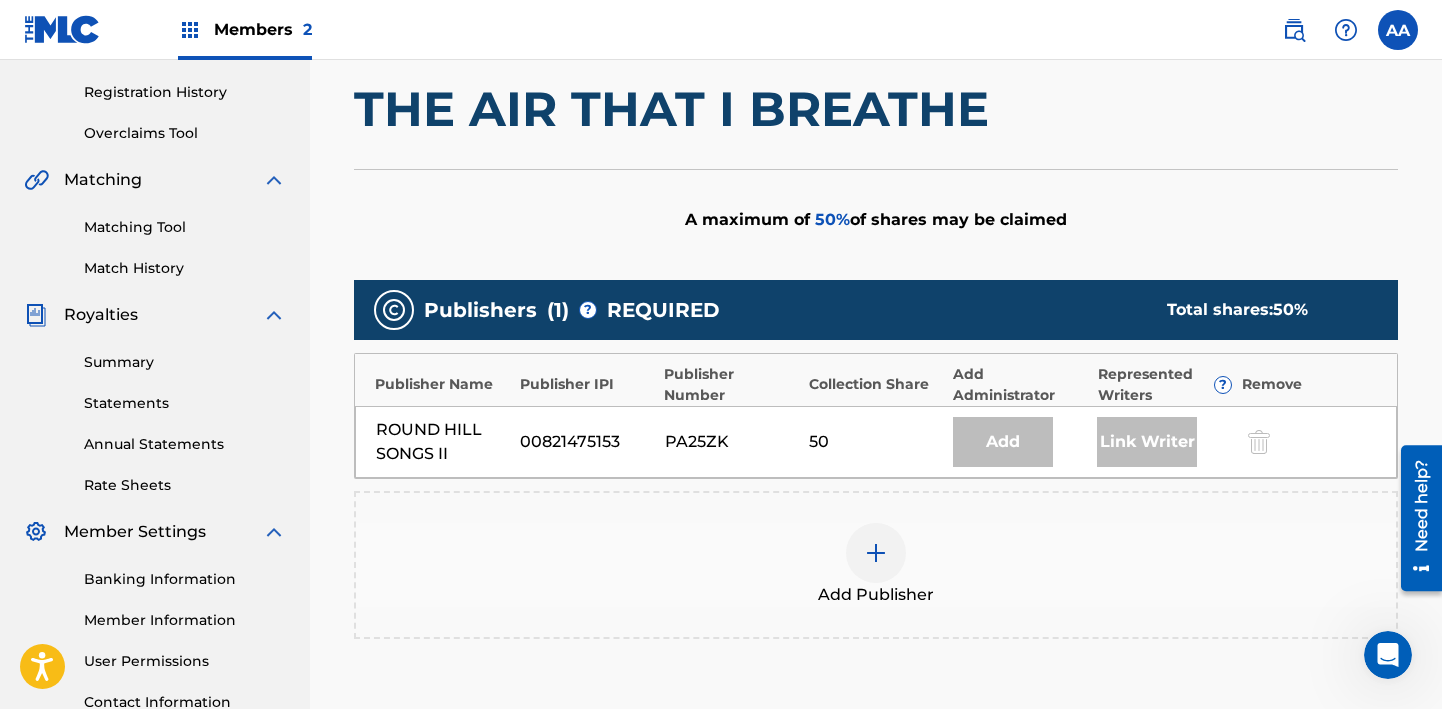 scroll, scrollTop: 365, scrollLeft: 0, axis: vertical 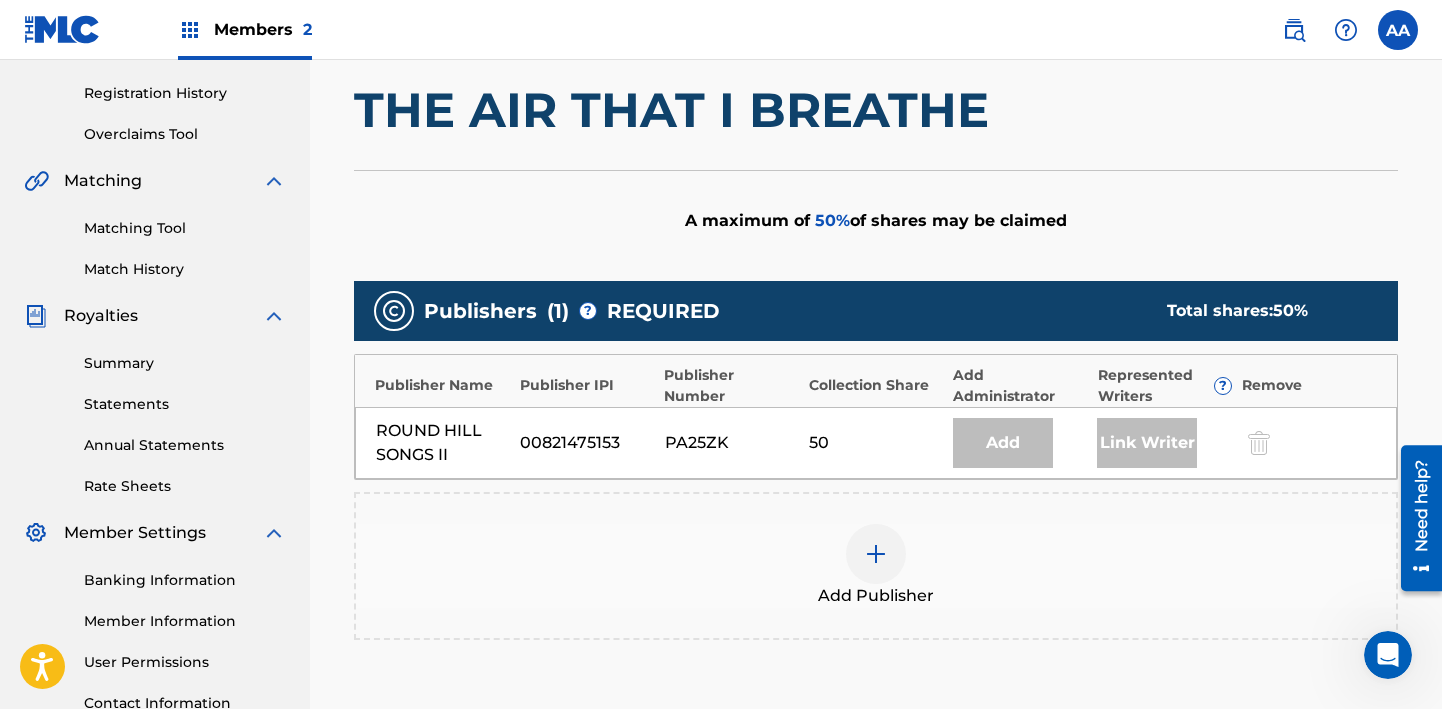 click at bounding box center [876, 554] 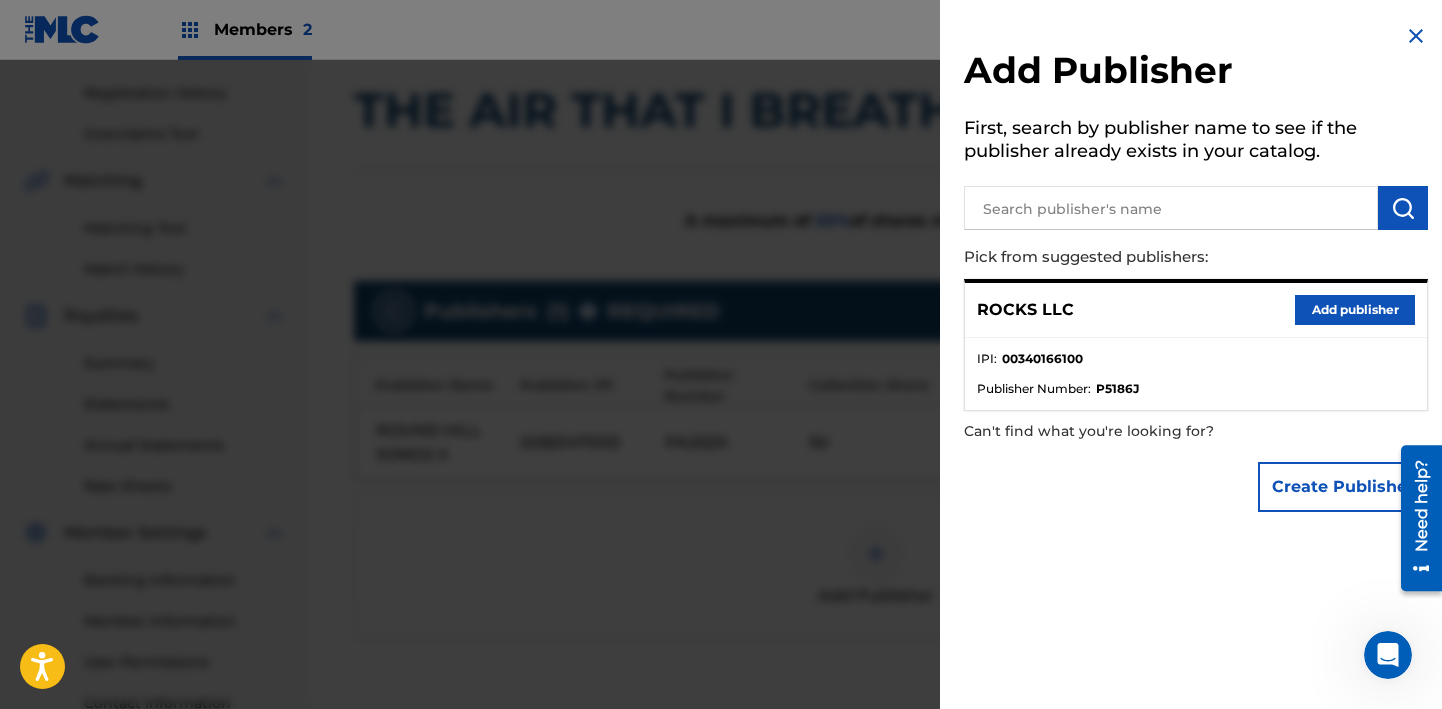 click at bounding box center [1171, 208] 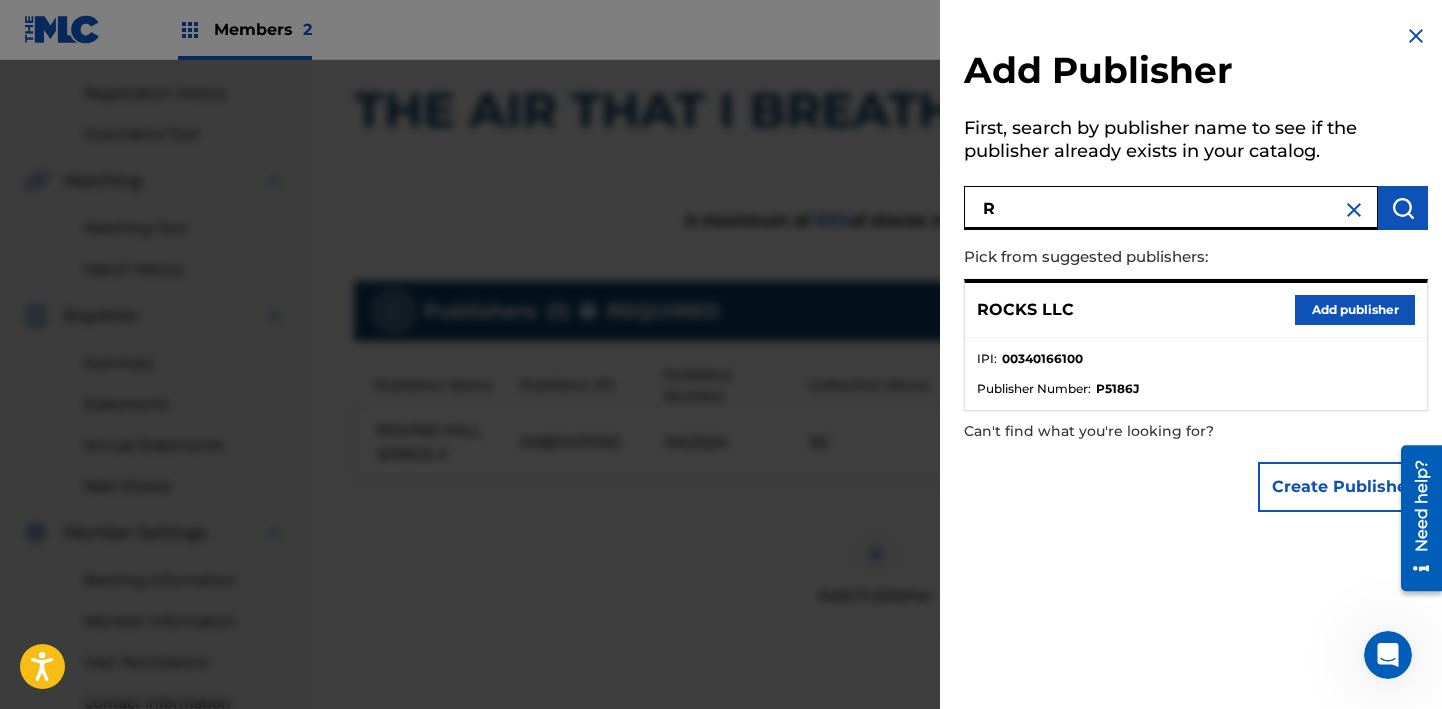 type on "R" 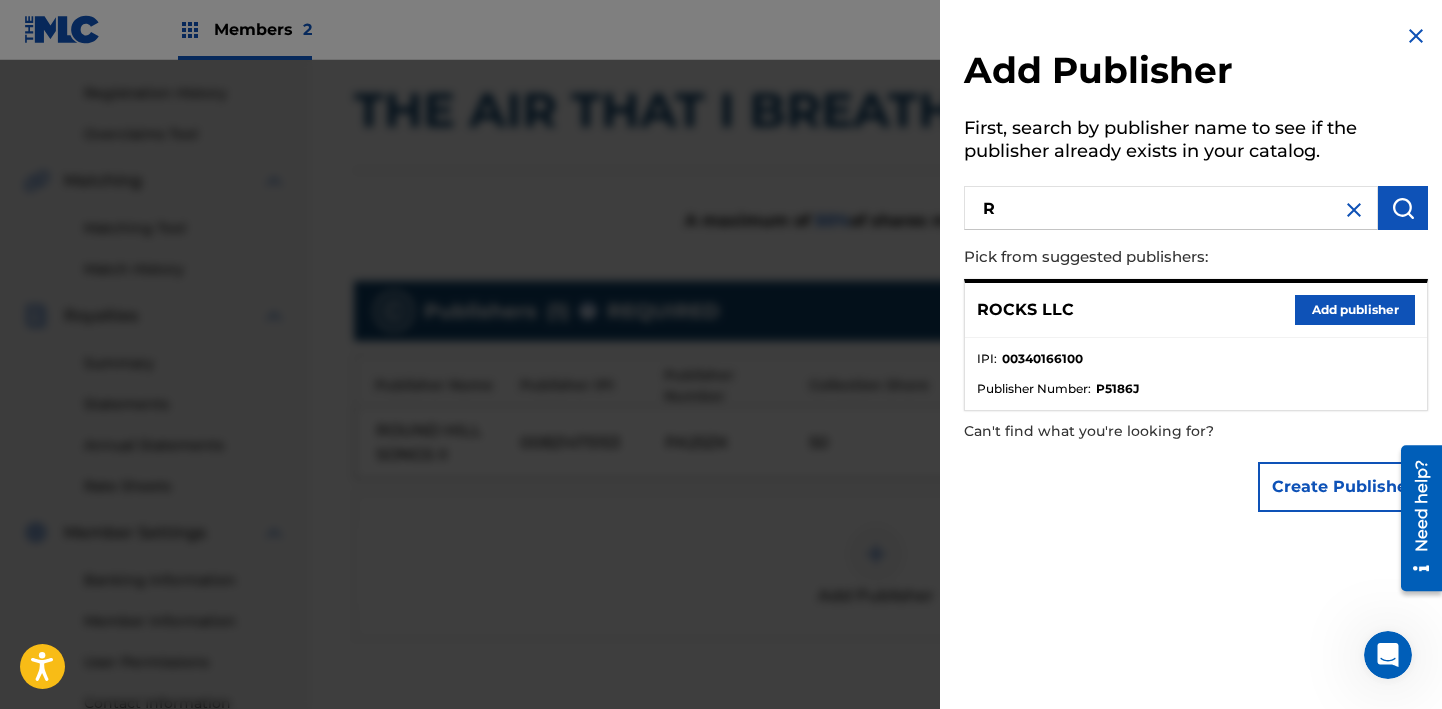 click on "ROCKS LLC" at bounding box center [1025, 310] 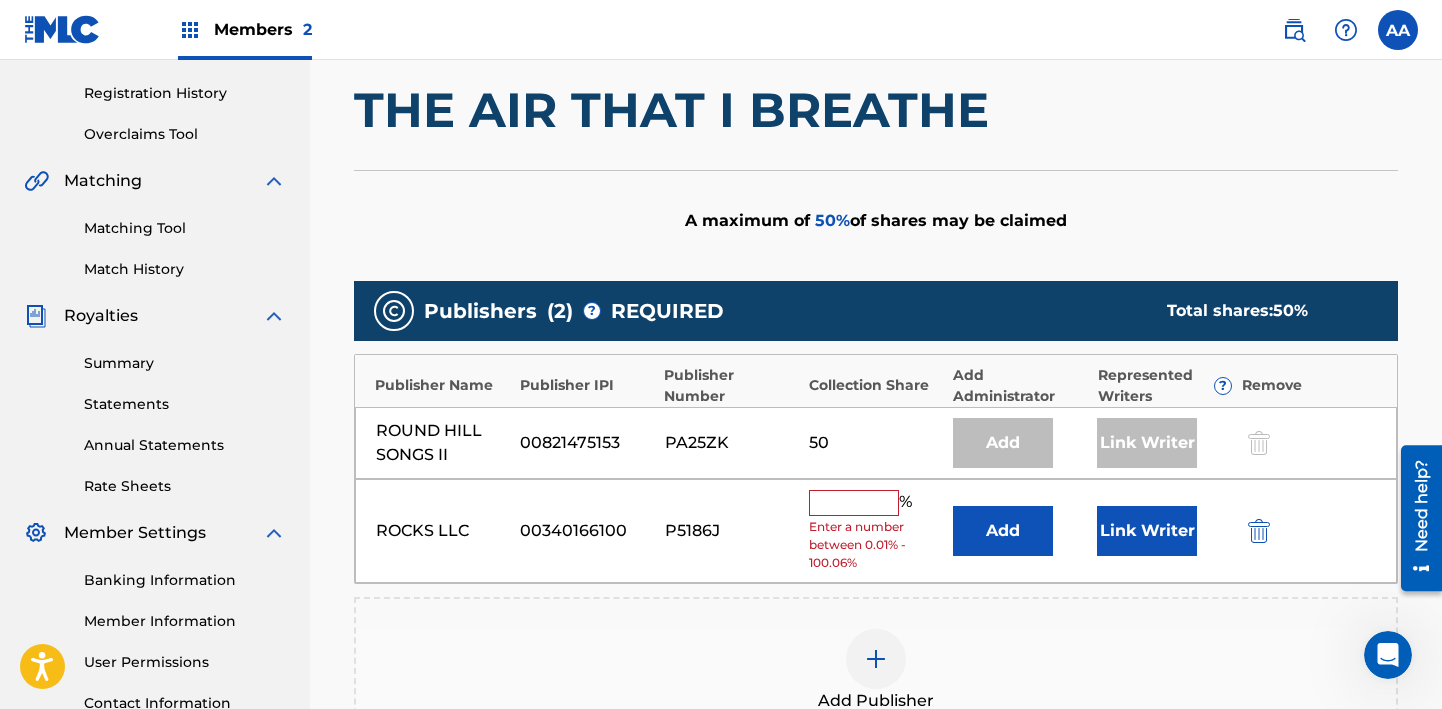 click at bounding box center (854, 503) 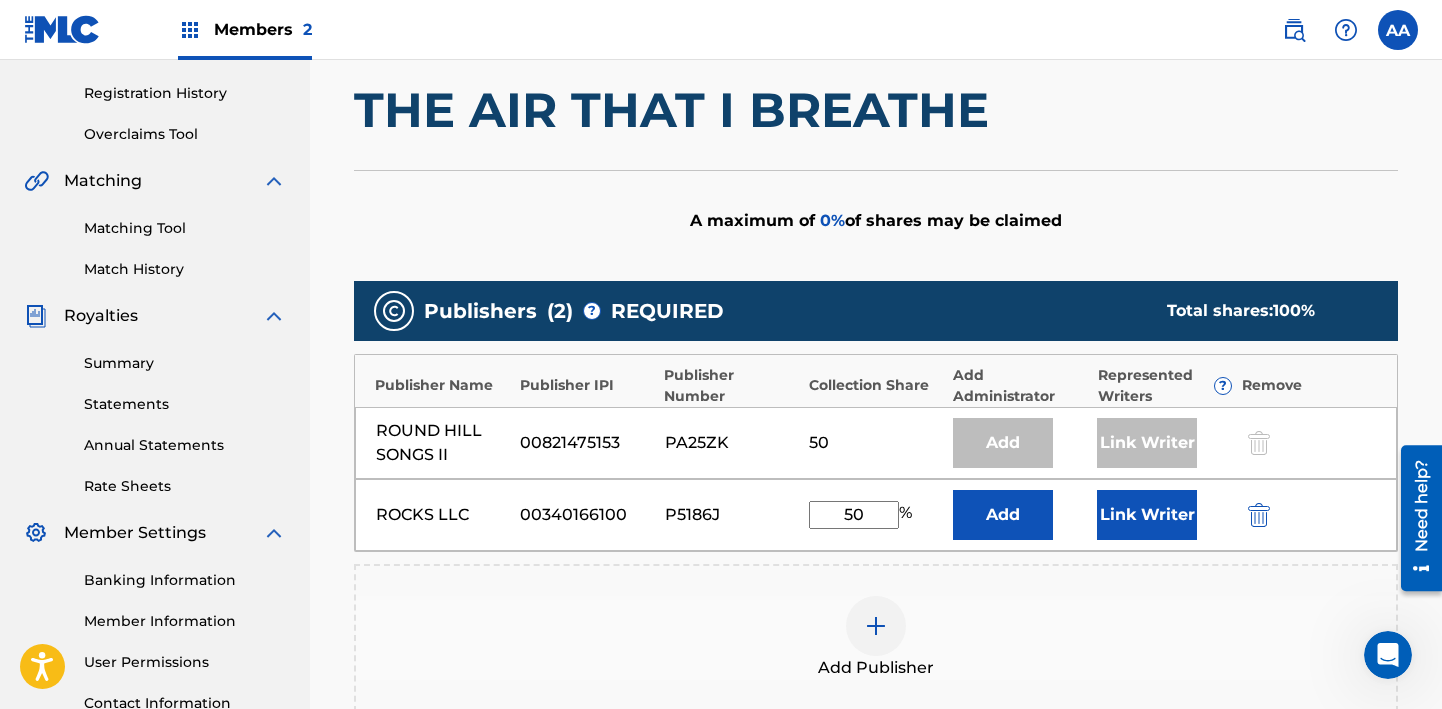 type on "50" 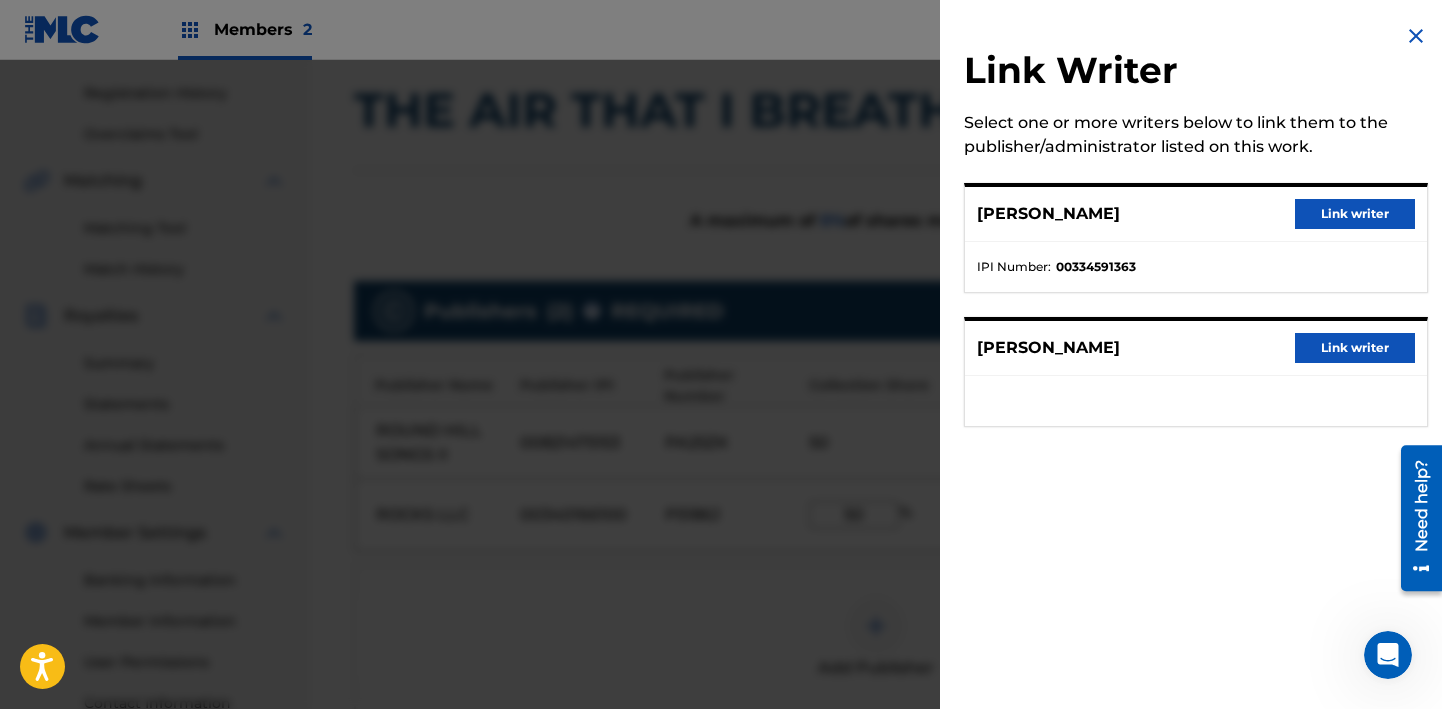 click on "Link writer" at bounding box center (1355, 214) 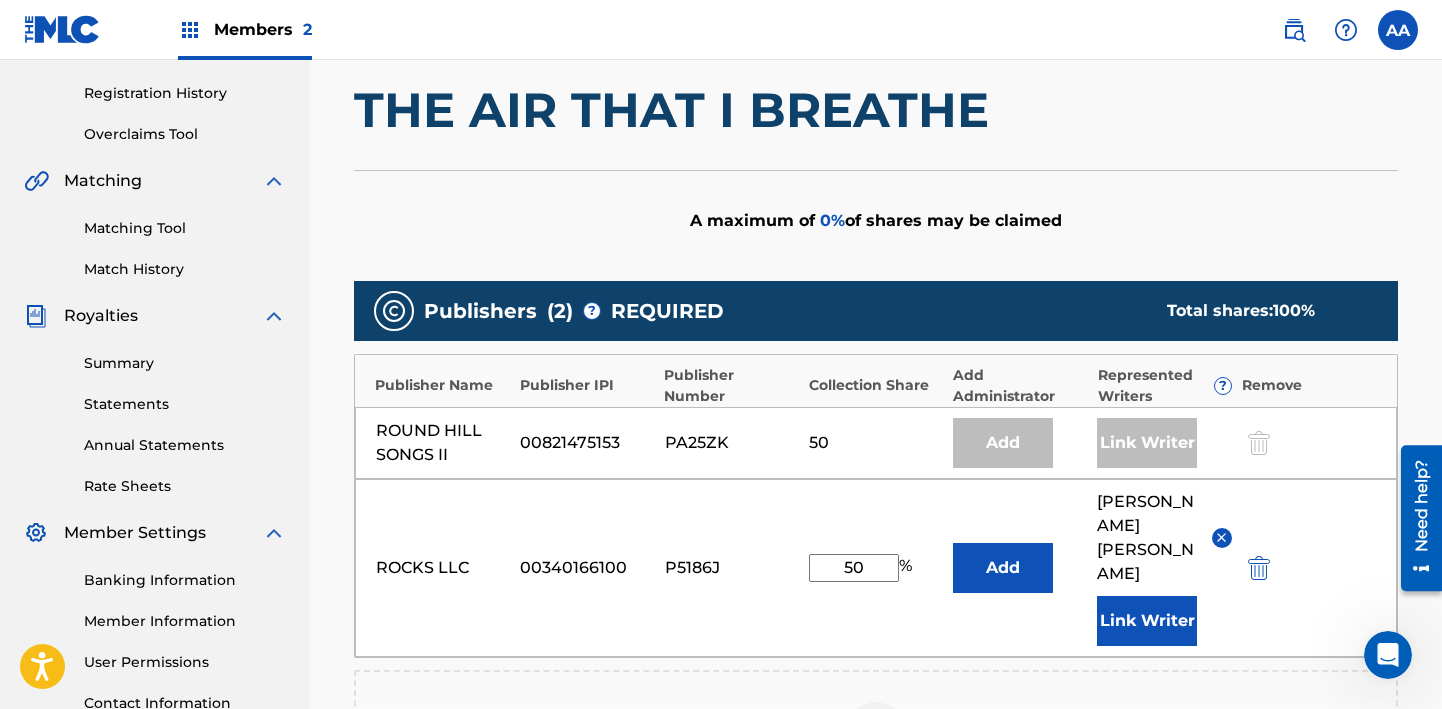 click at bounding box center [1259, 568] 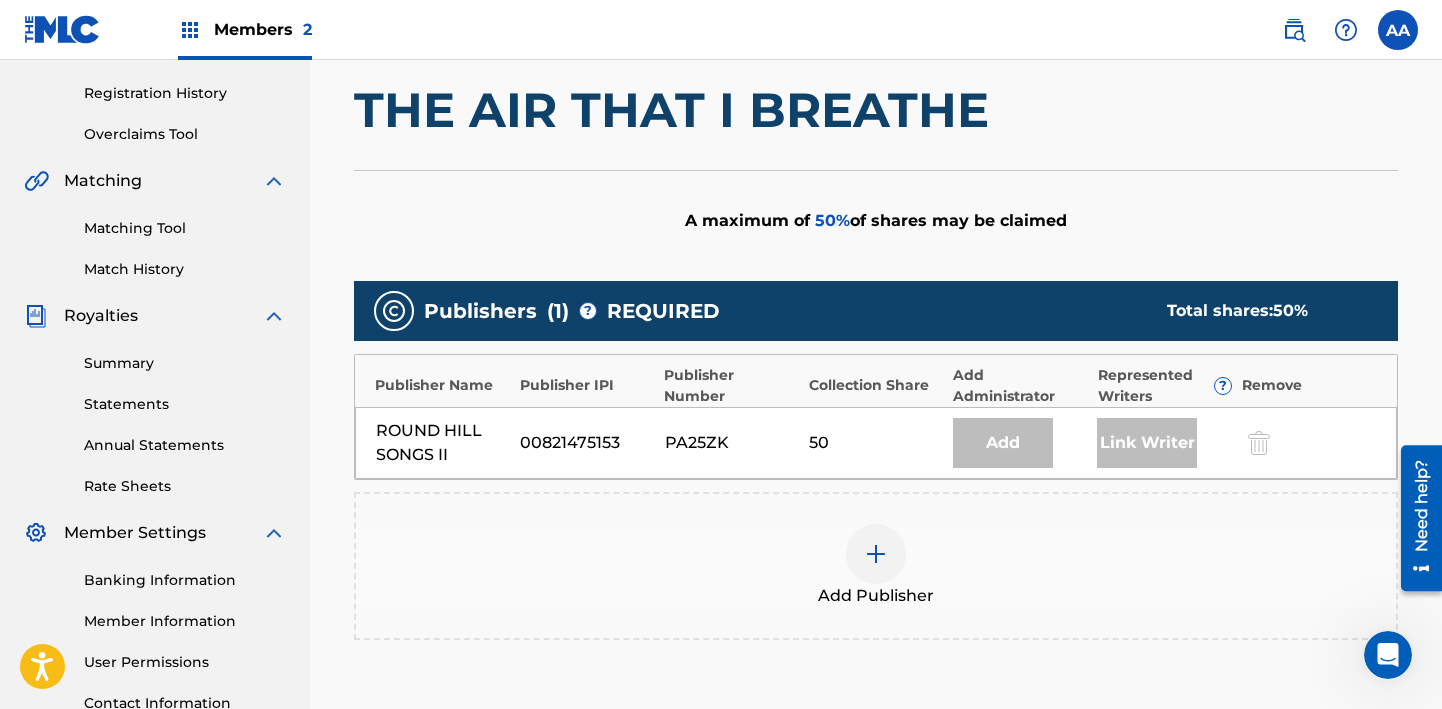 click at bounding box center [876, 554] 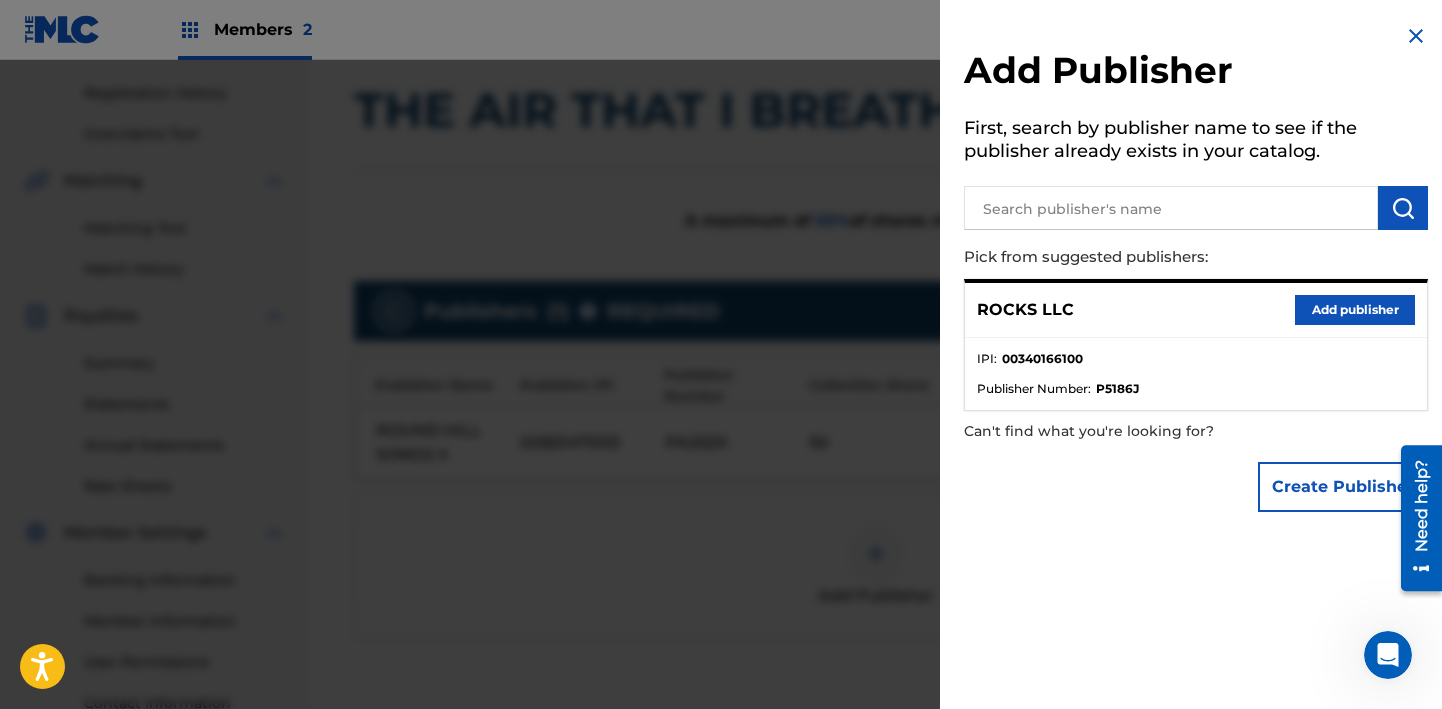 click on "ROCKS LLC Add publisher" at bounding box center [1196, 310] 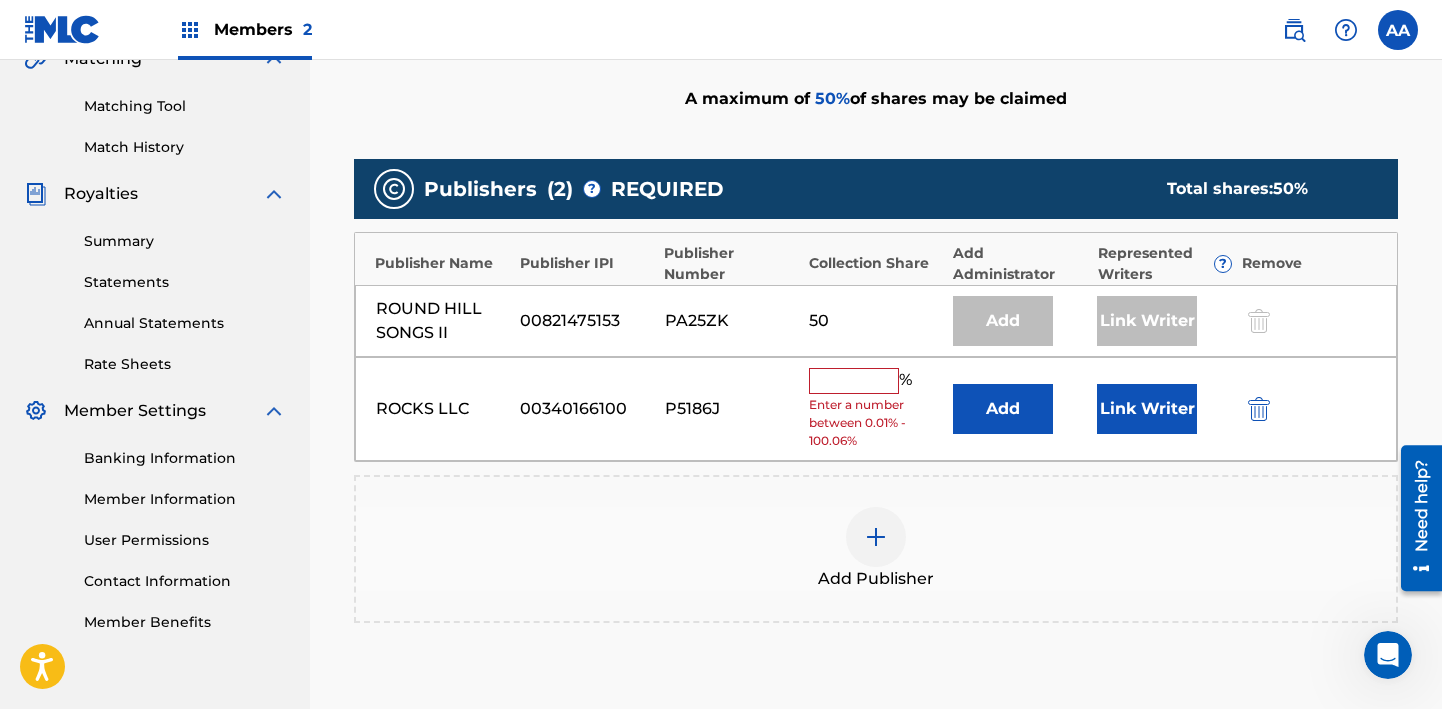 scroll, scrollTop: 491, scrollLeft: 0, axis: vertical 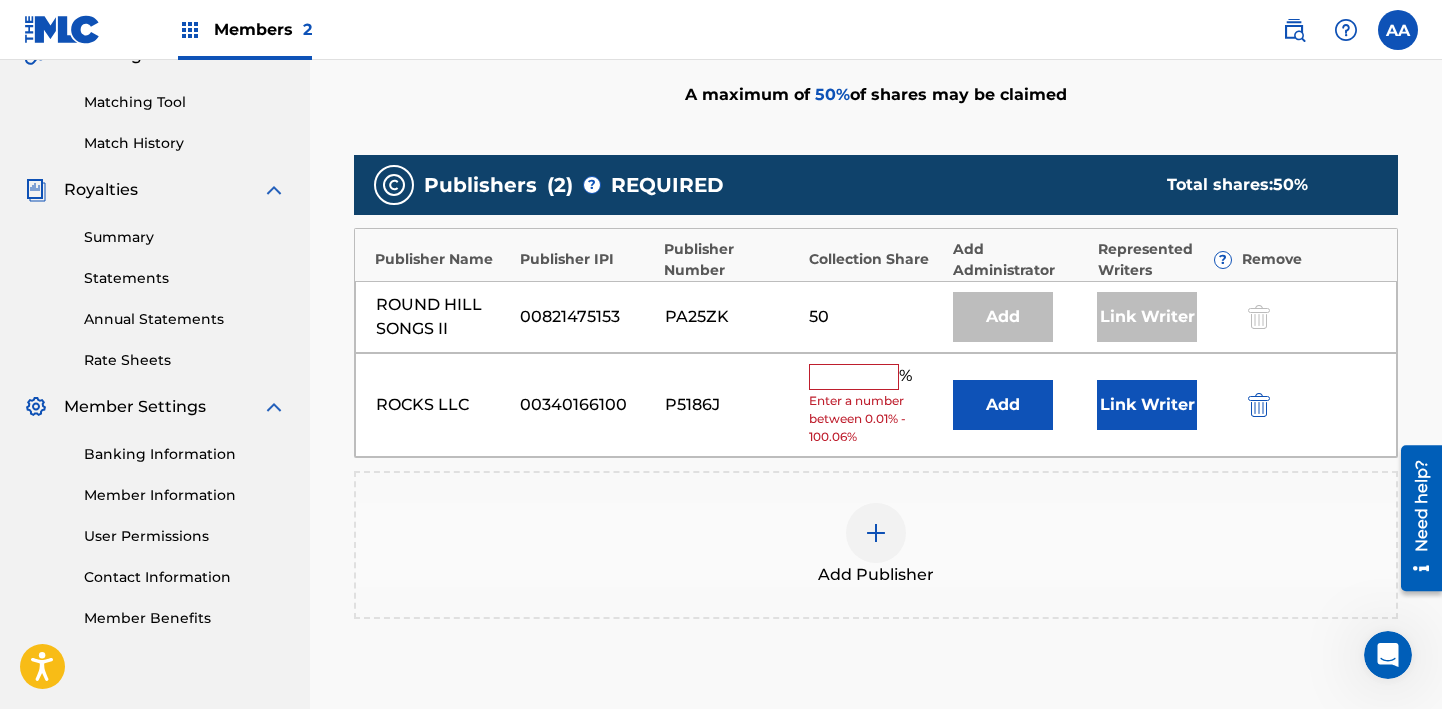click at bounding box center (854, 377) 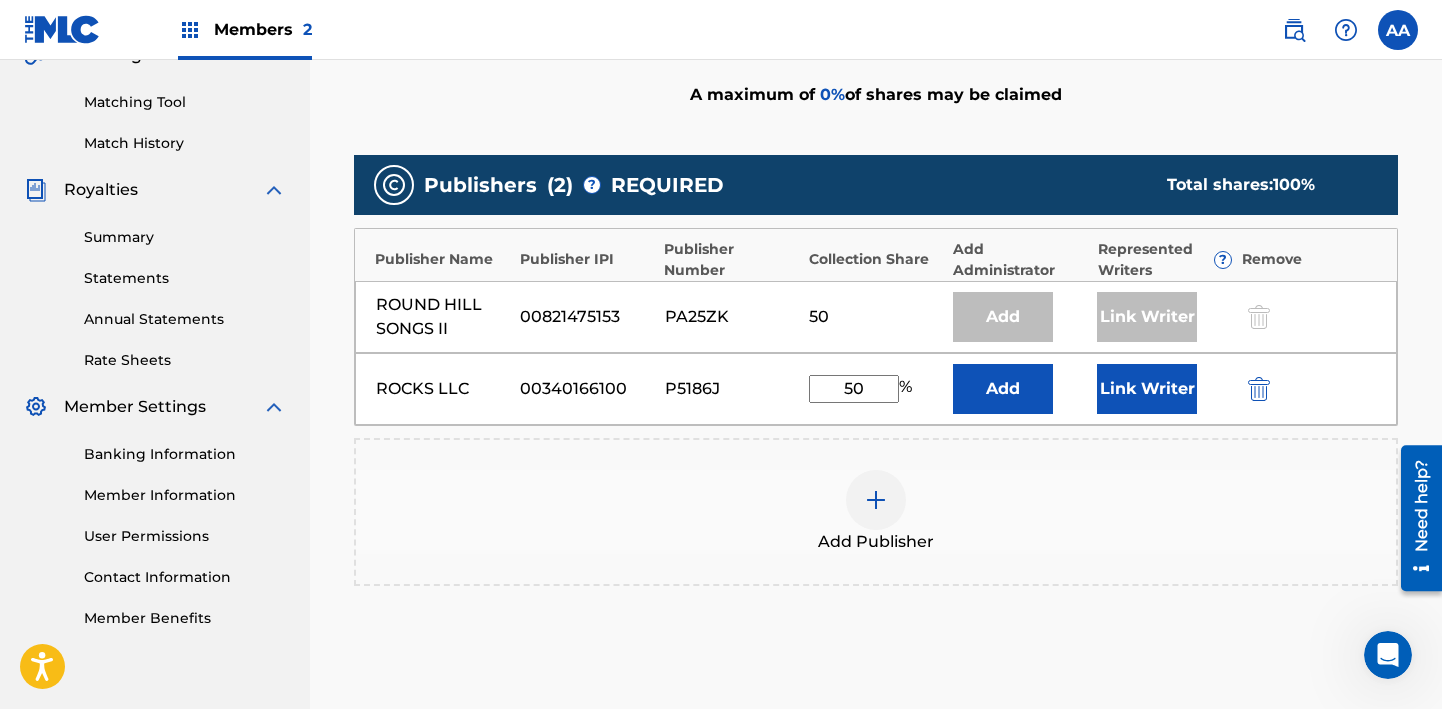 type on "50" 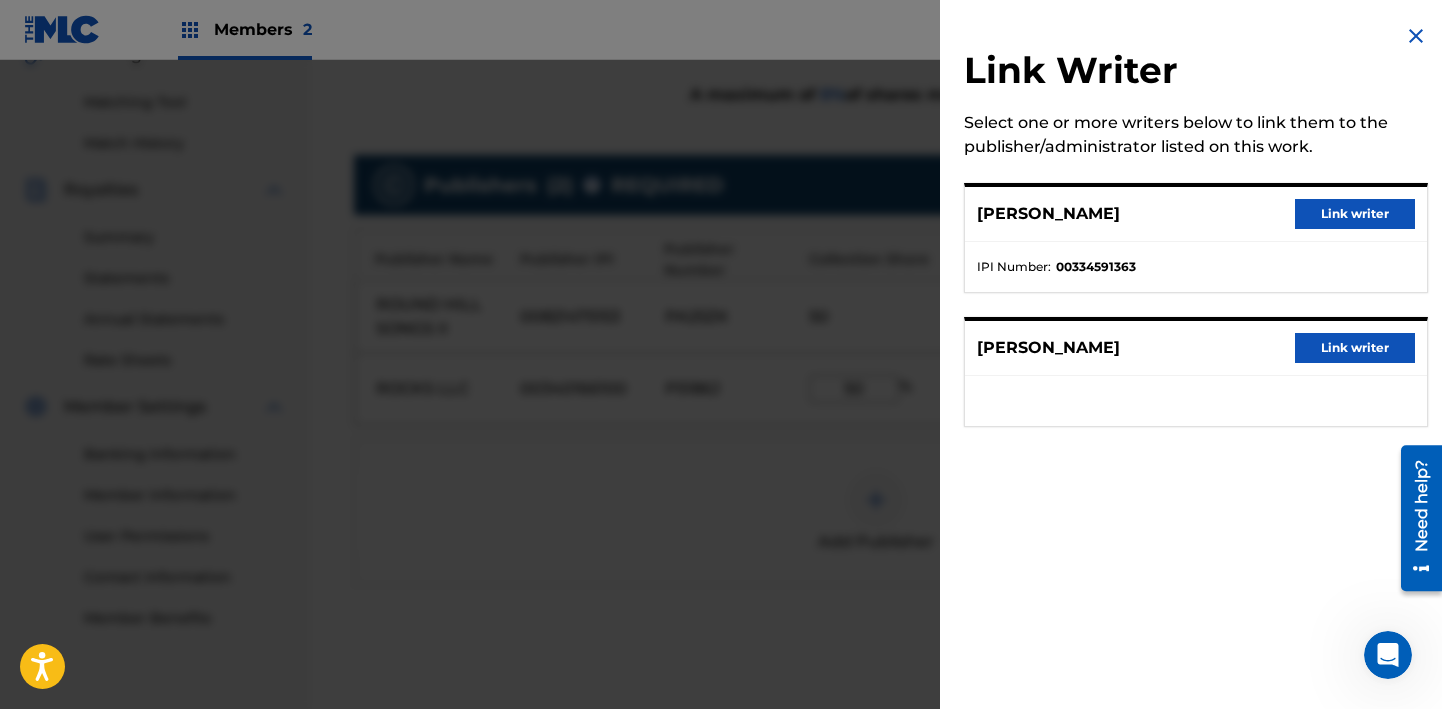 click on "Link writer" at bounding box center [1355, 348] 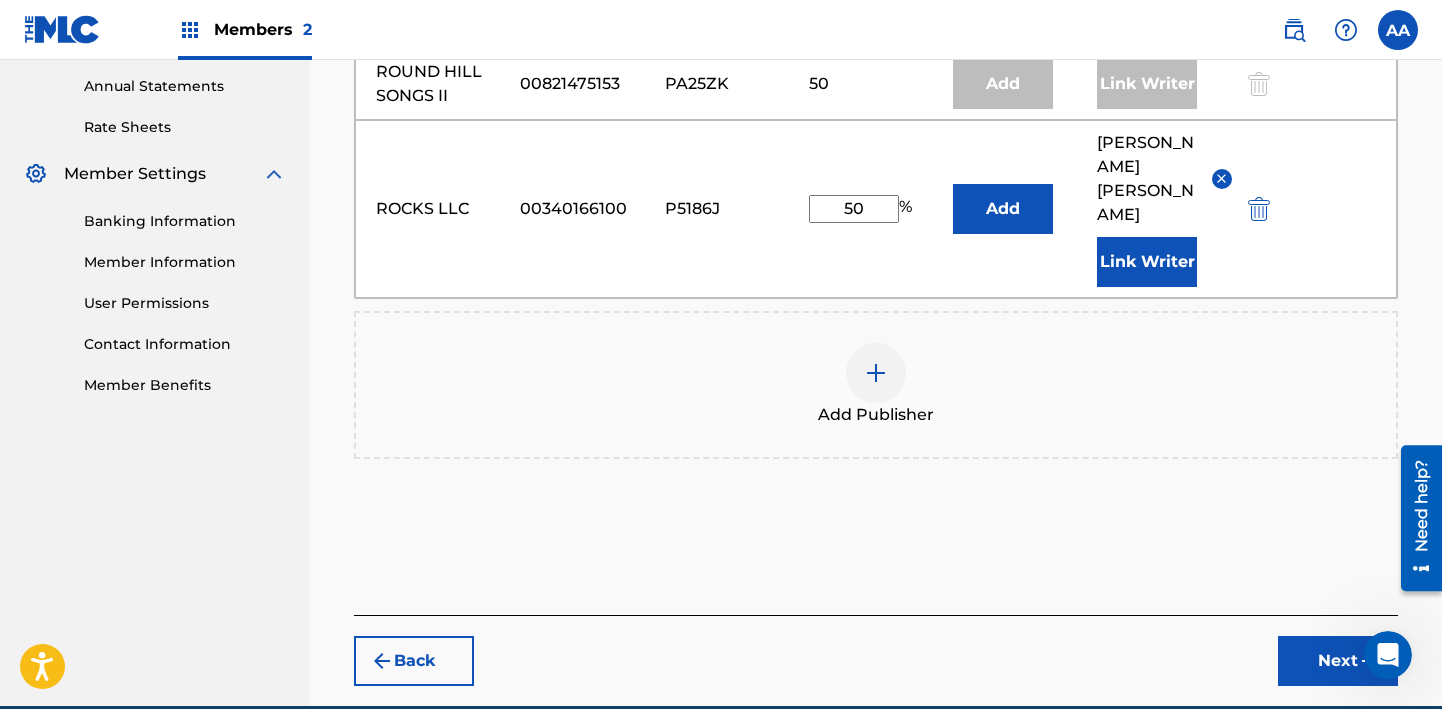 scroll, scrollTop: 735, scrollLeft: 0, axis: vertical 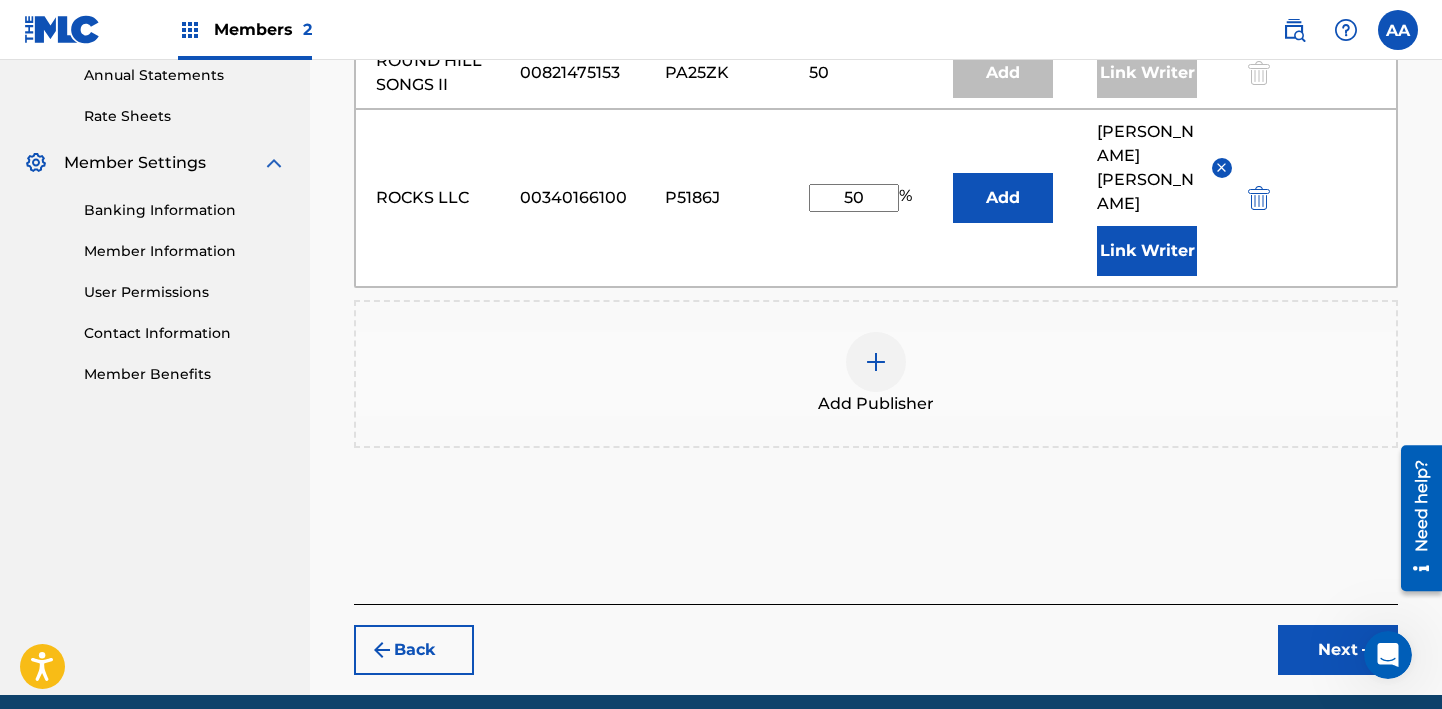 click on "Next" at bounding box center [1338, 650] 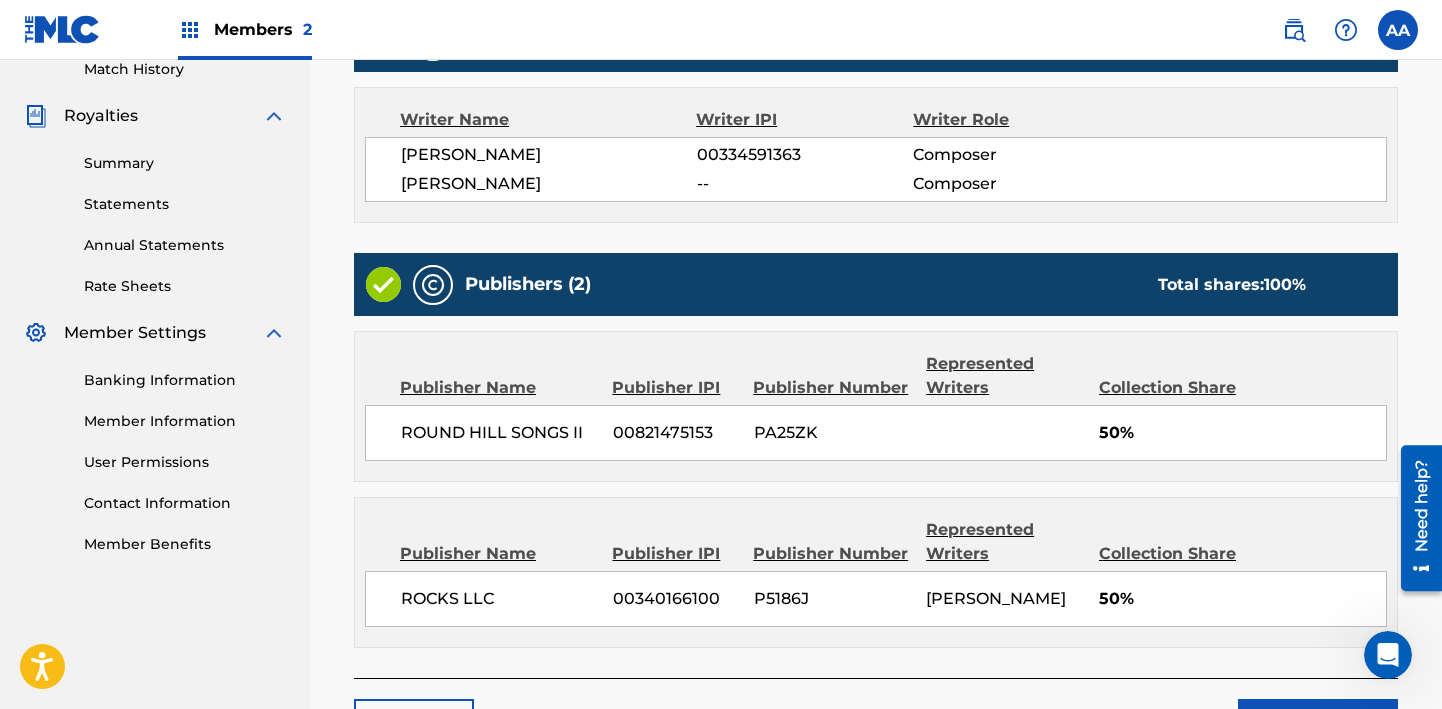scroll, scrollTop: 718, scrollLeft: 0, axis: vertical 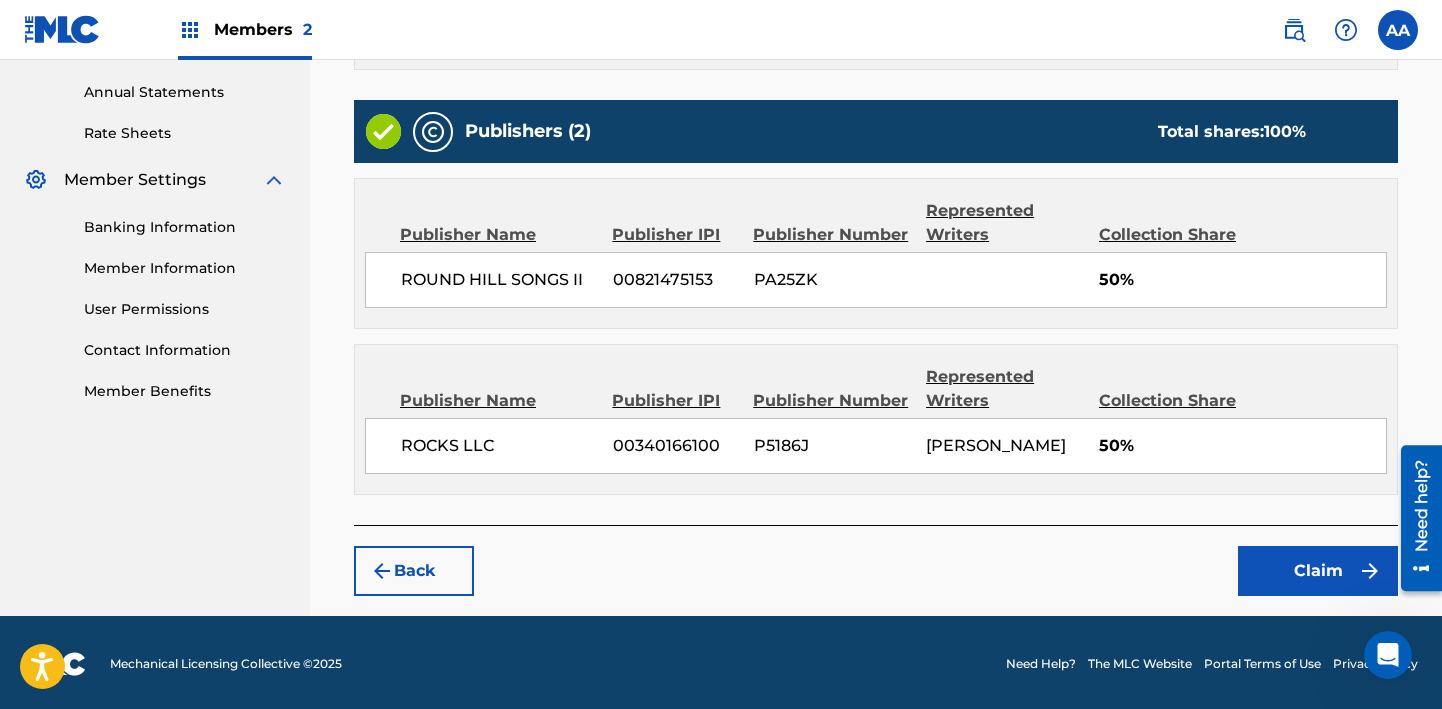 click on "Back" at bounding box center [414, 571] 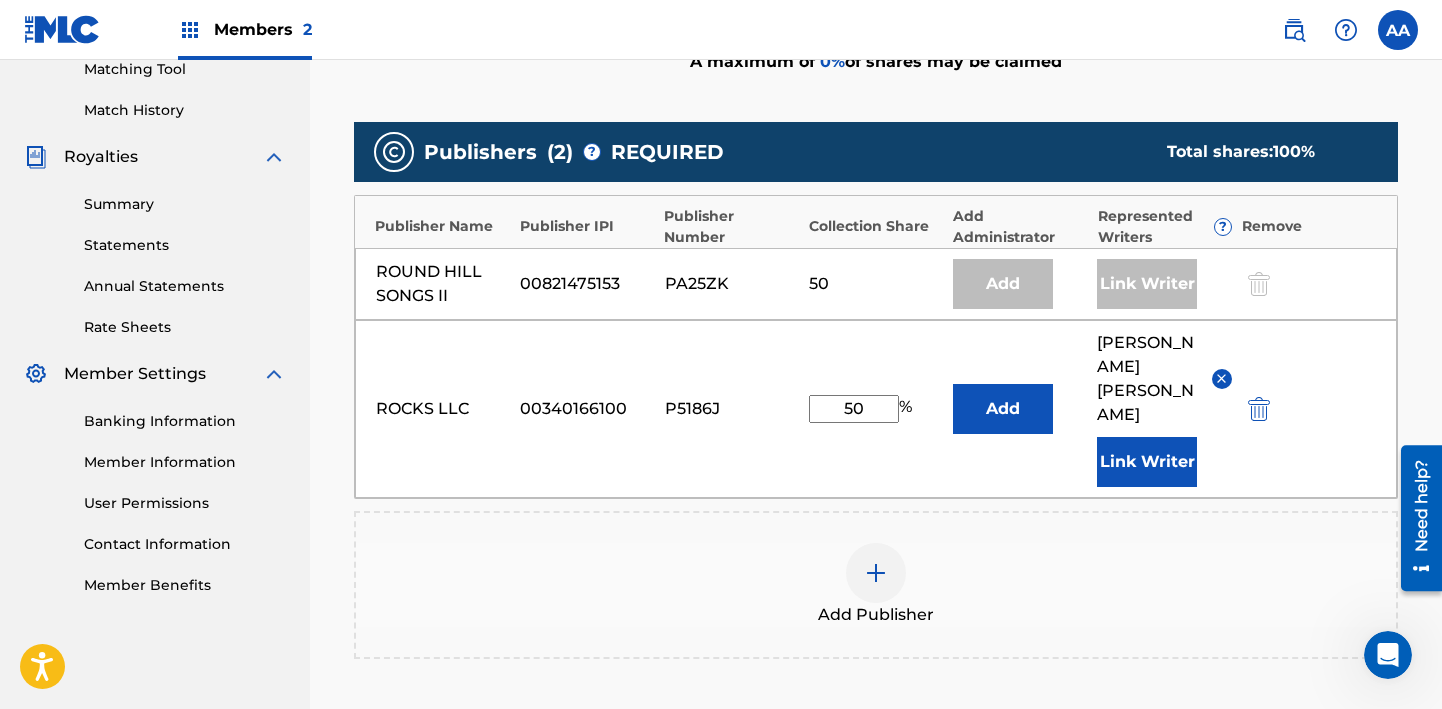 scroll, scrollTop: 525, scrollLeft: 0, axis: vertical 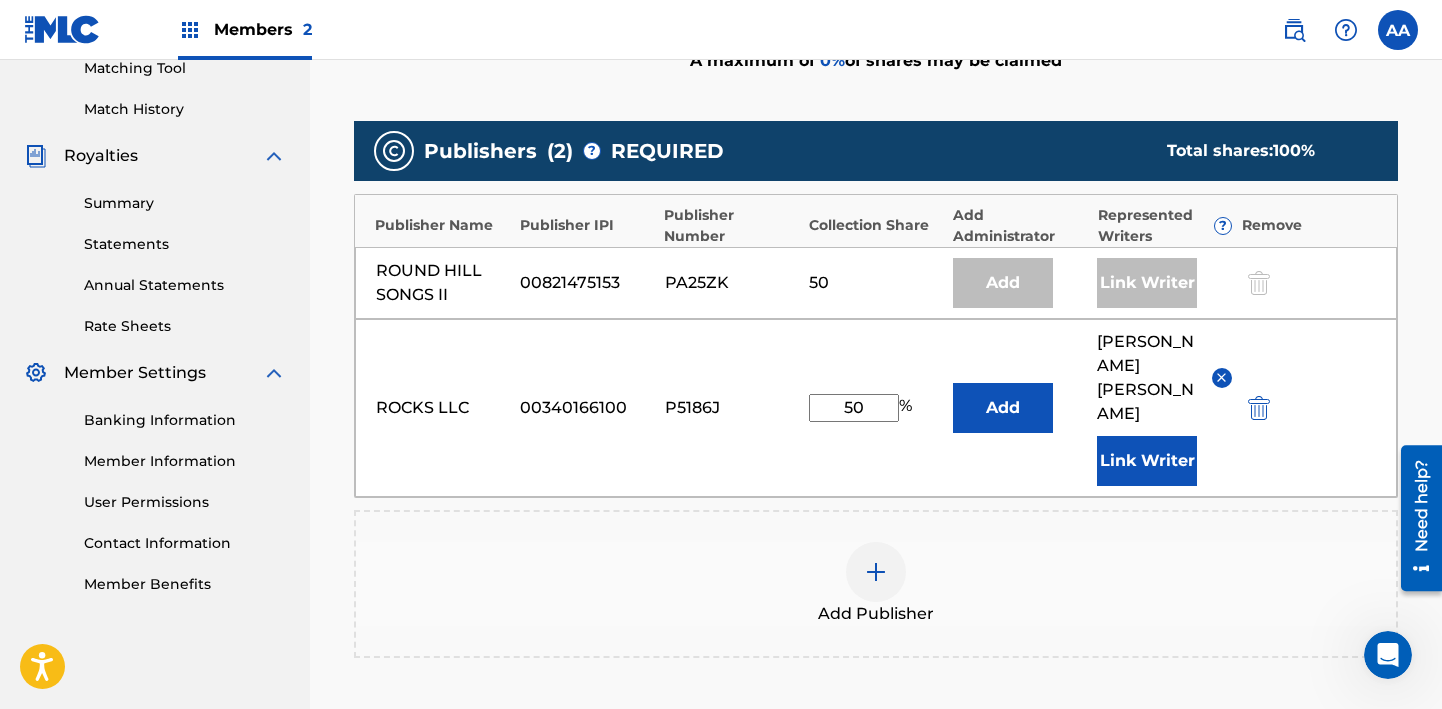 click on "Link Writer" at bounding box center (1147, 461) 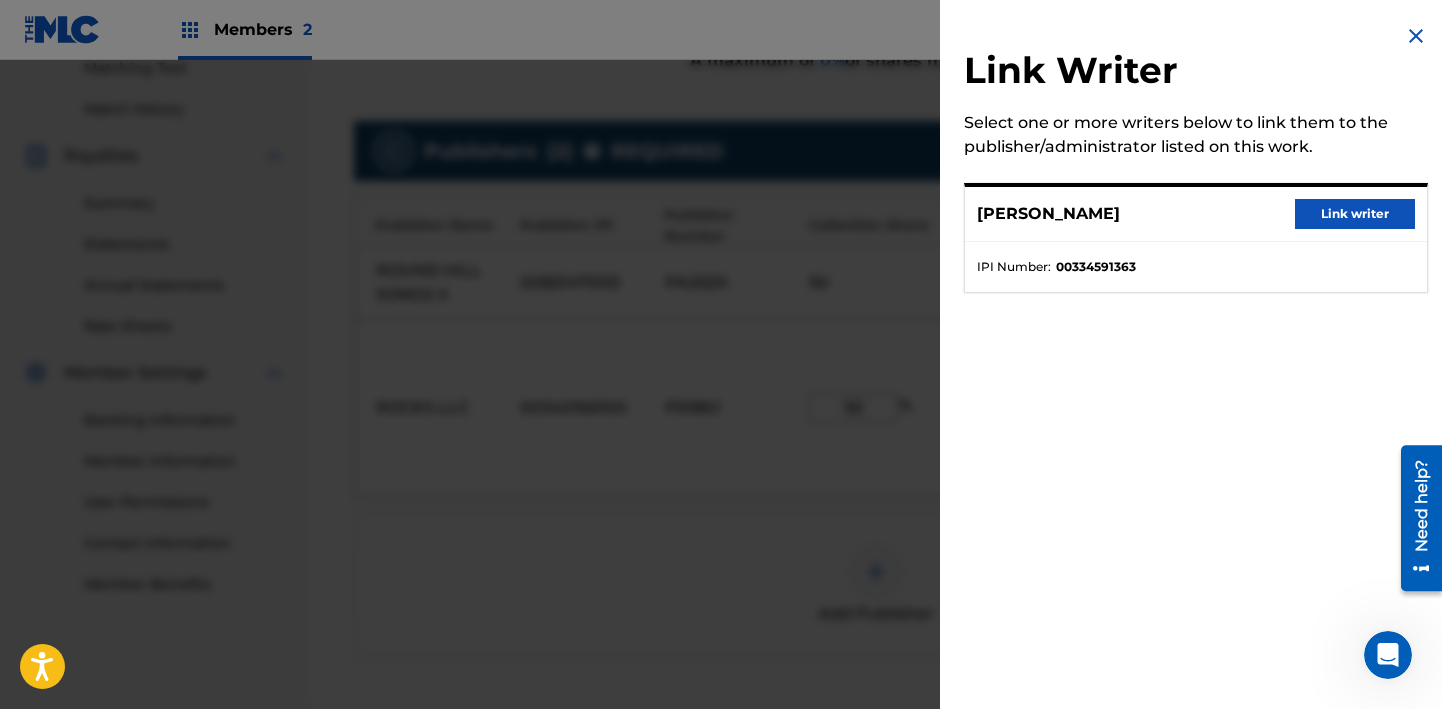 click on "Link writer" at bounding box center (1355, 214) 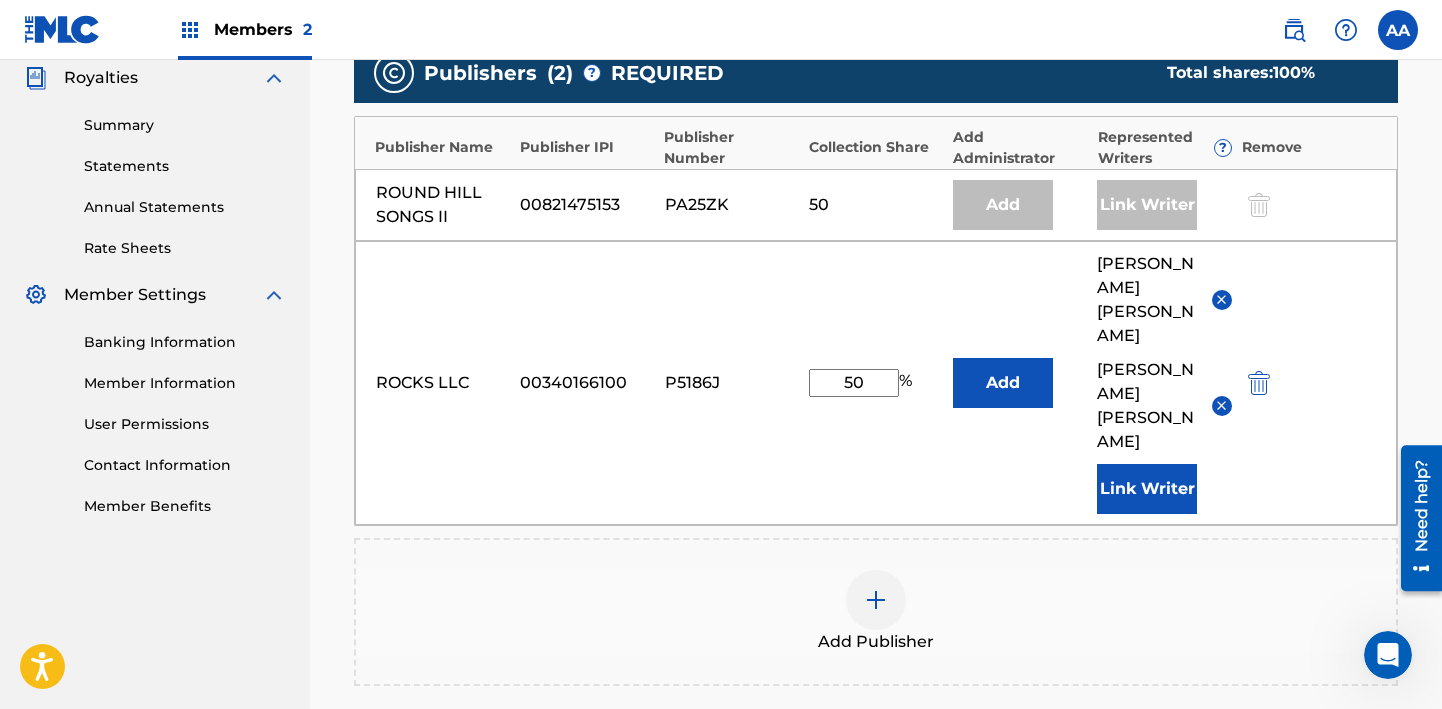 scroll, scrollTop: 612, scrollLeft: 0, axis: vertical 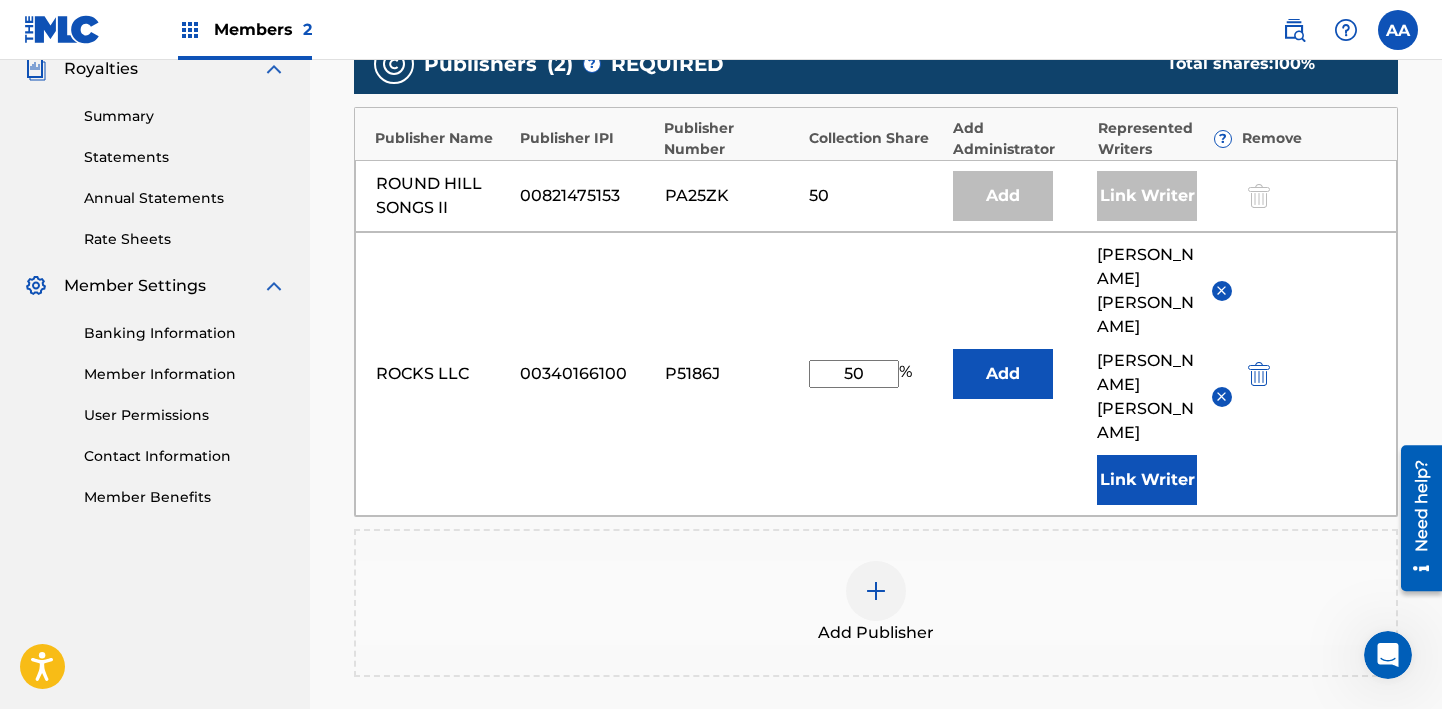 click on "50" at bounding box center [854, 374] 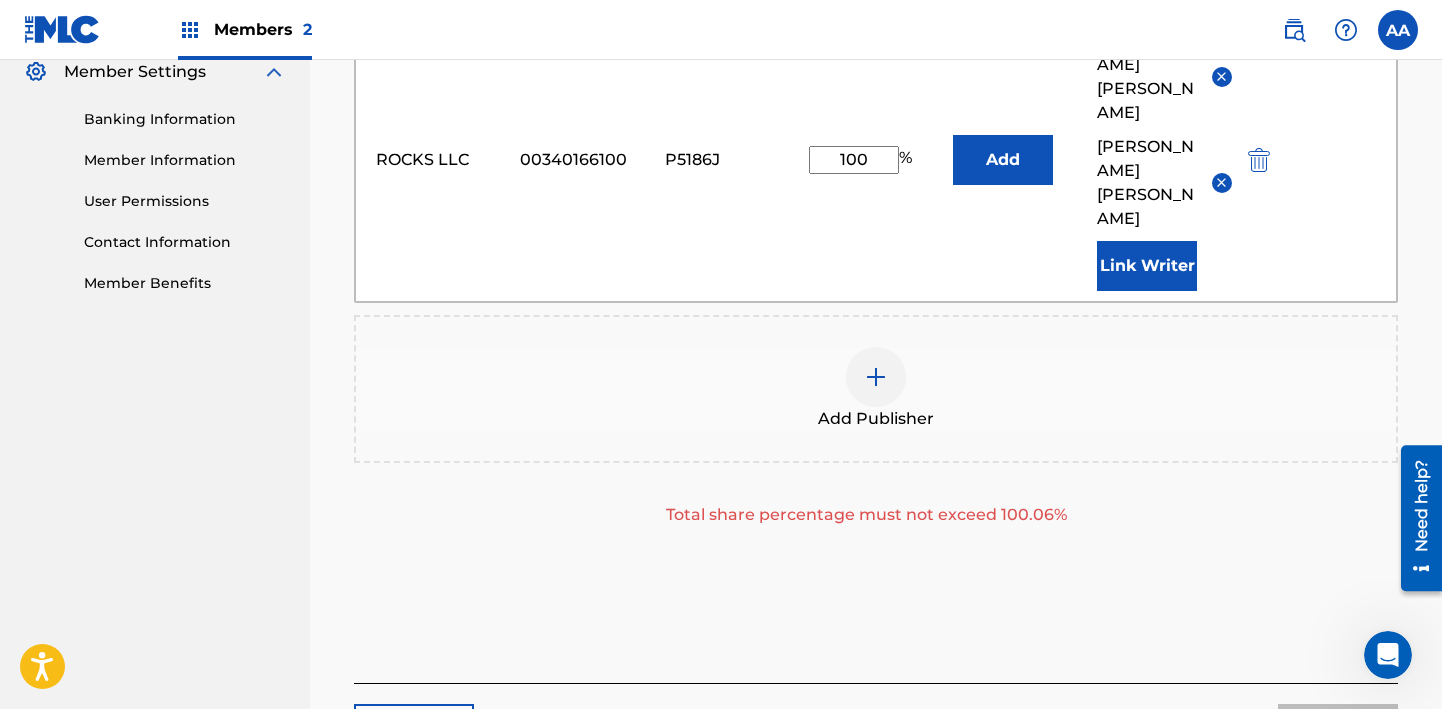 scroll, scrollTop: 691, scrollLeft: 0, axis: vertical 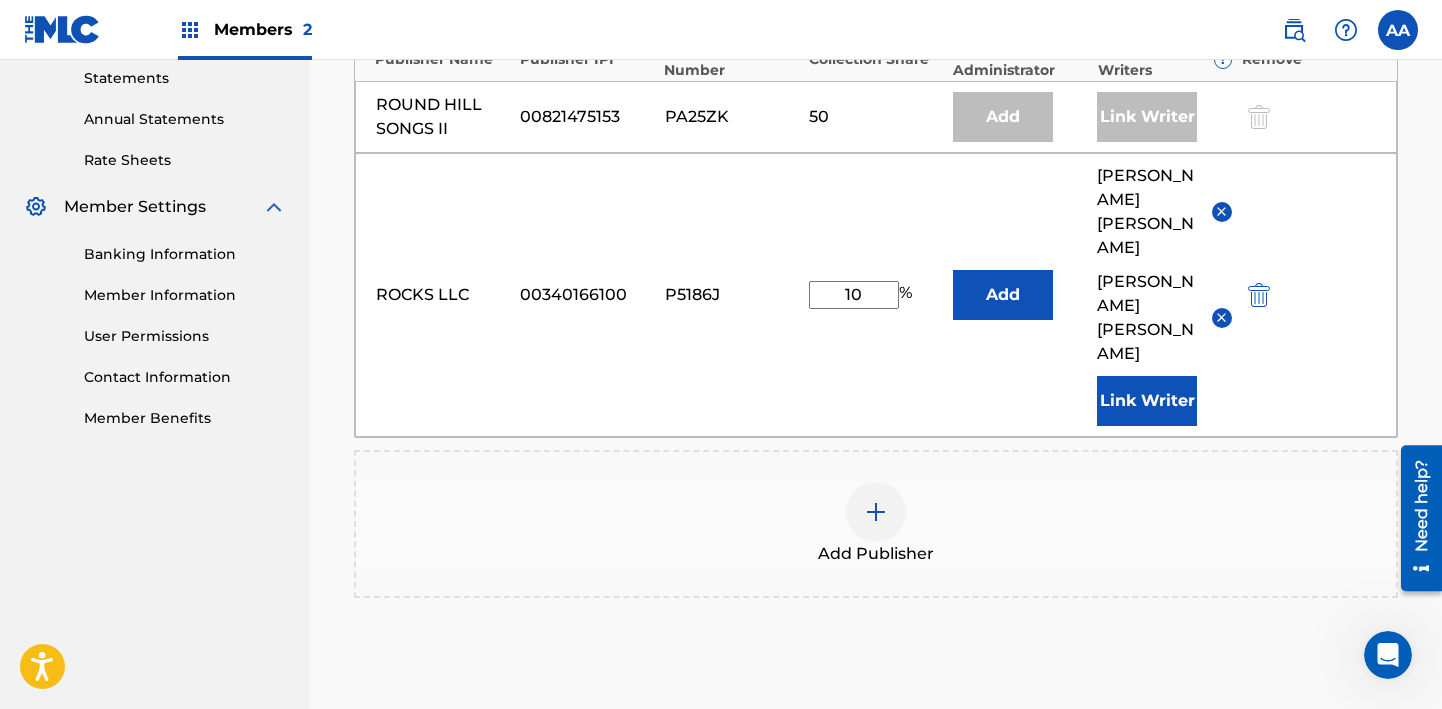 type on "1" 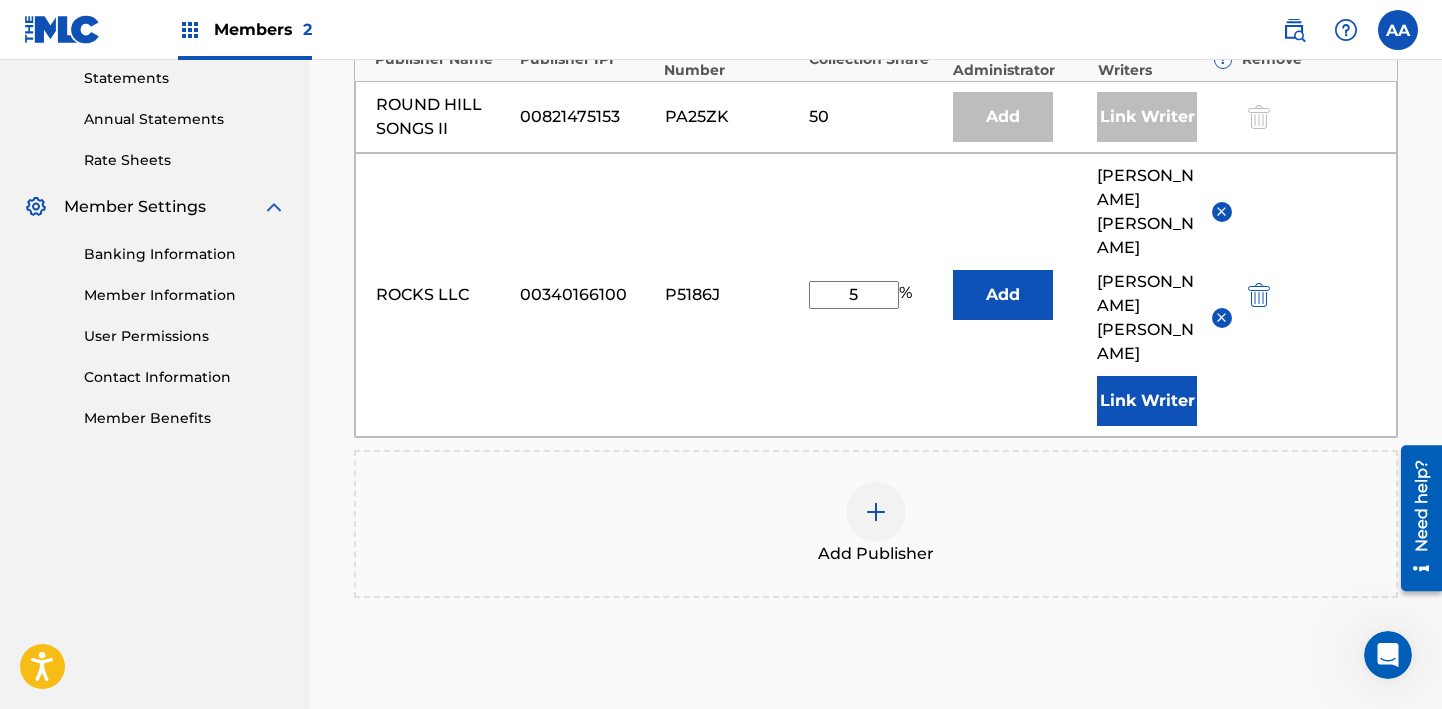 type on "50" 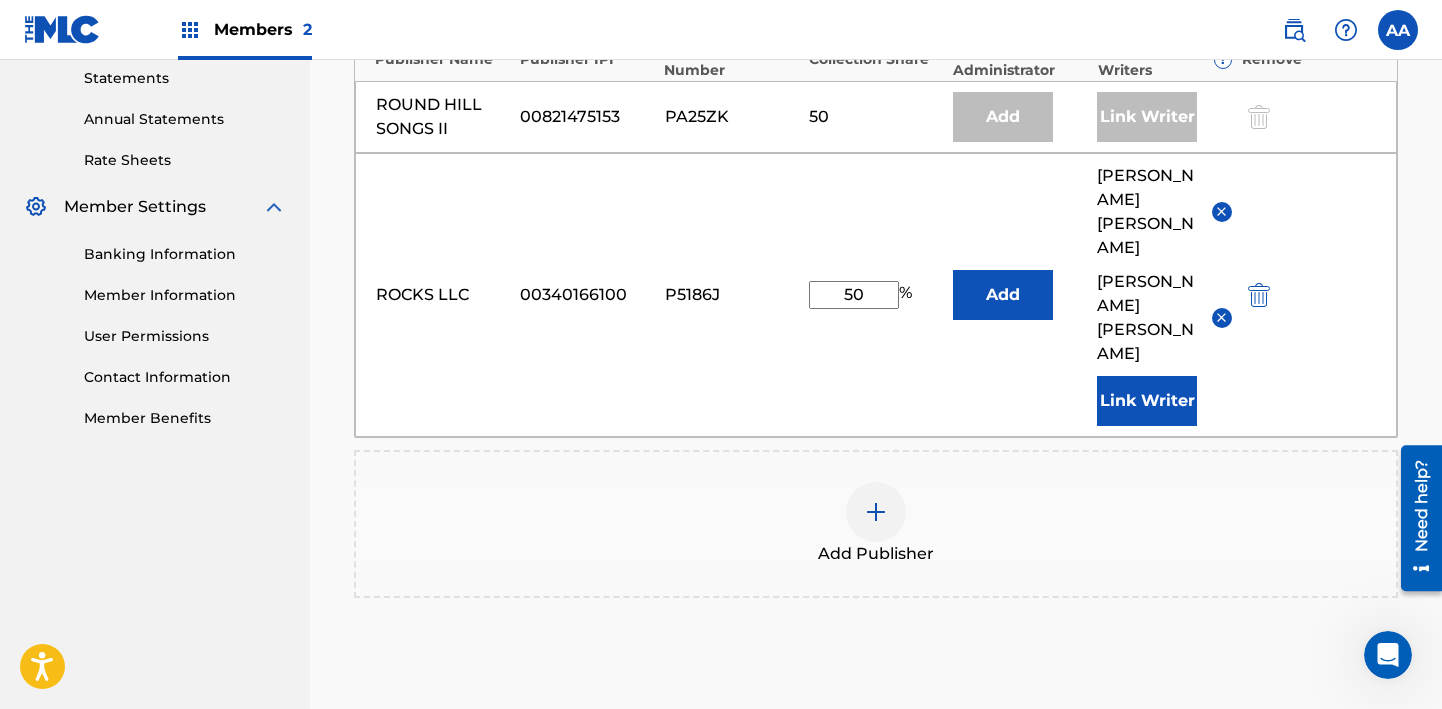 click on "Add Publishers & Shares Enter your publisher(s)/administrator(s). THE AIR THAT I BREATHE A maximum of   0 %  of shares may be claimed Publishers ( 2 ) ? REQUIRED Total shares:  100 % Publisher Name Publisher IPI Publisher Number Collection Share Add Administrator Represented Writers ? Remove ROUND HILL SONGS II 00821475153 PA25ZK 50 Add Link Writer ROCKS LLC 00340166100 P5186J 50 % Add [PERSON_NAME] [PERSON_NAME] Link Writer Add Publisher" at bounding box center (876, 215) 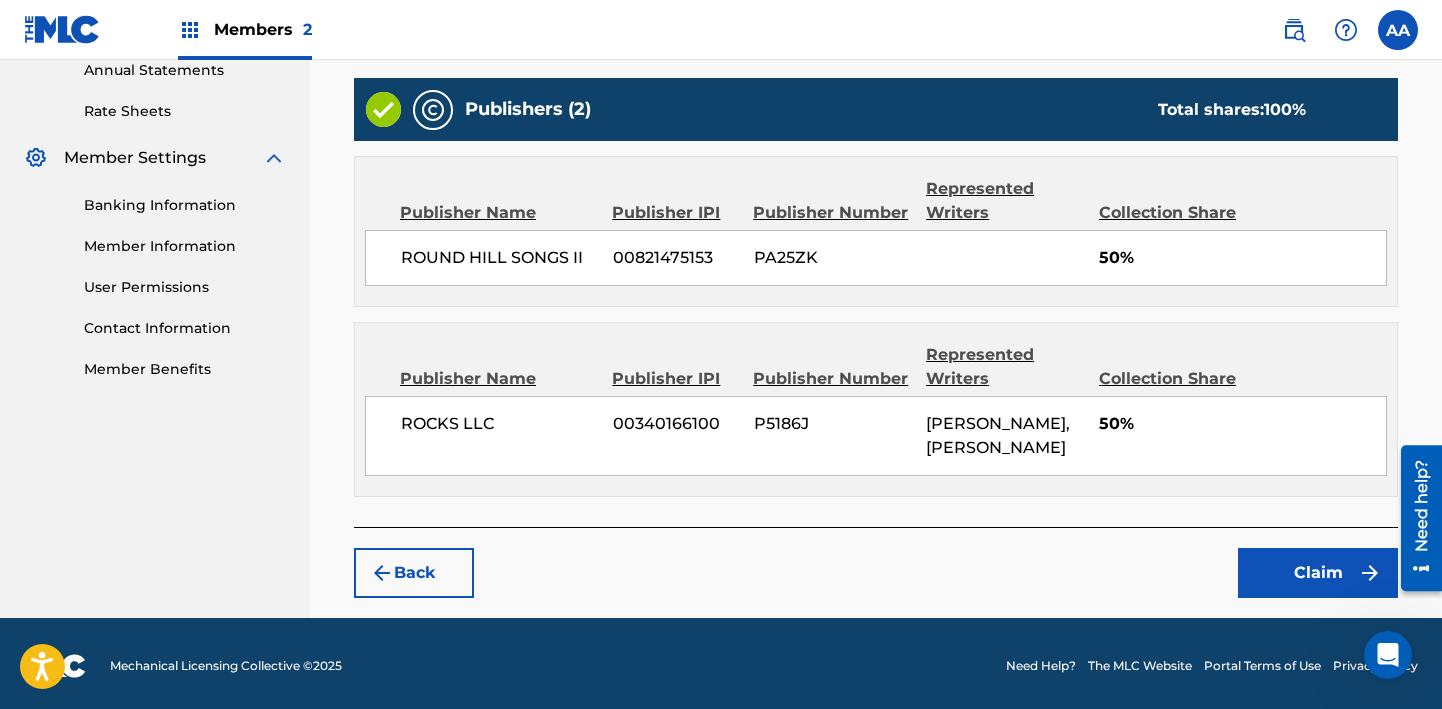 scroll, scrollTop: 742, scrollLeft: 0, axis: vertical 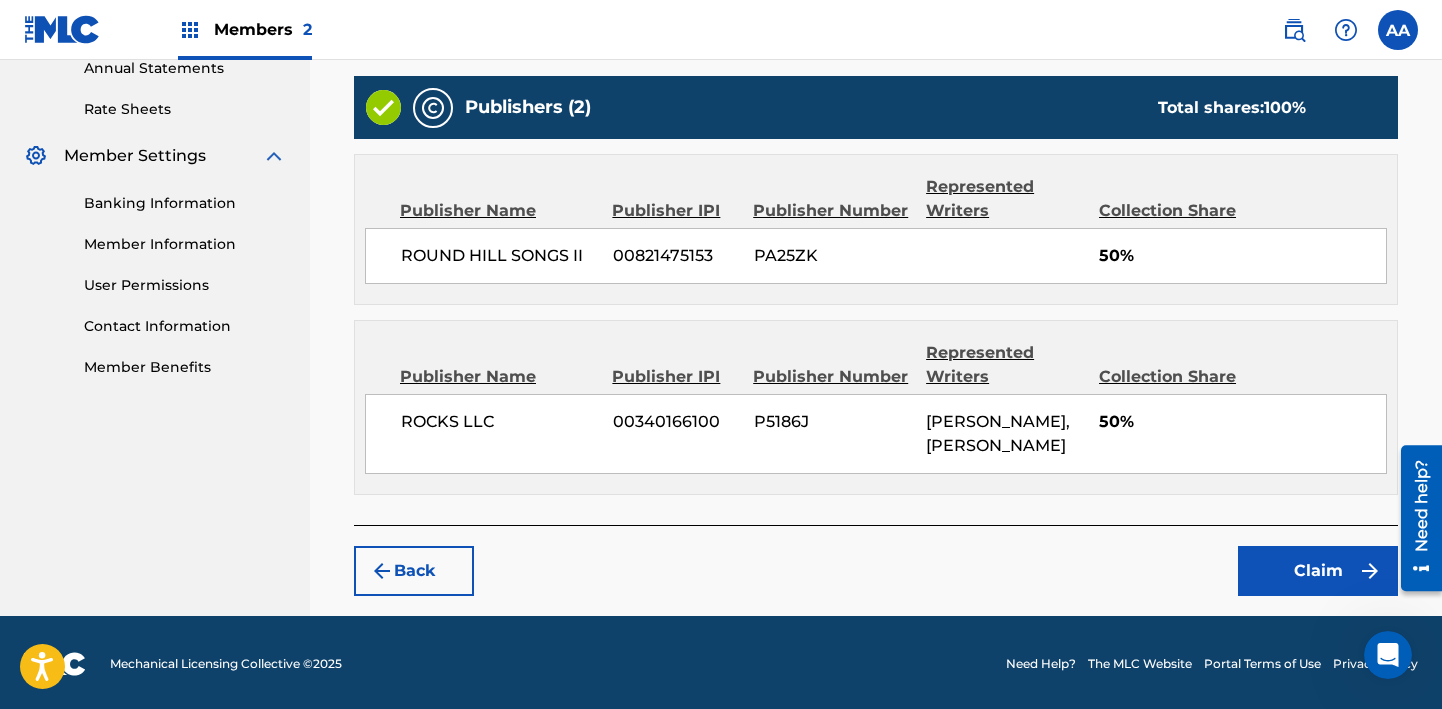 click on "Claim" at bounding box center (1318, 571) 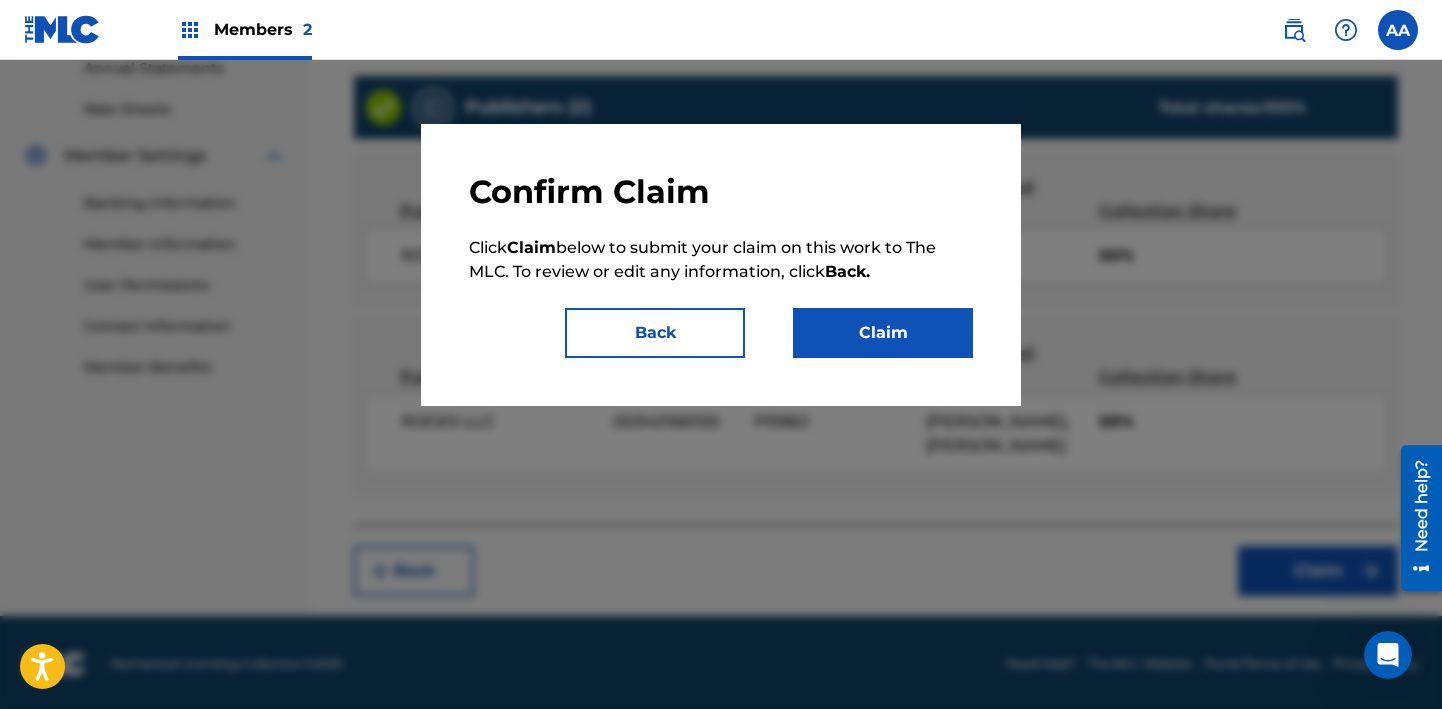 click on "Claim" at bounding box center (883, 333) 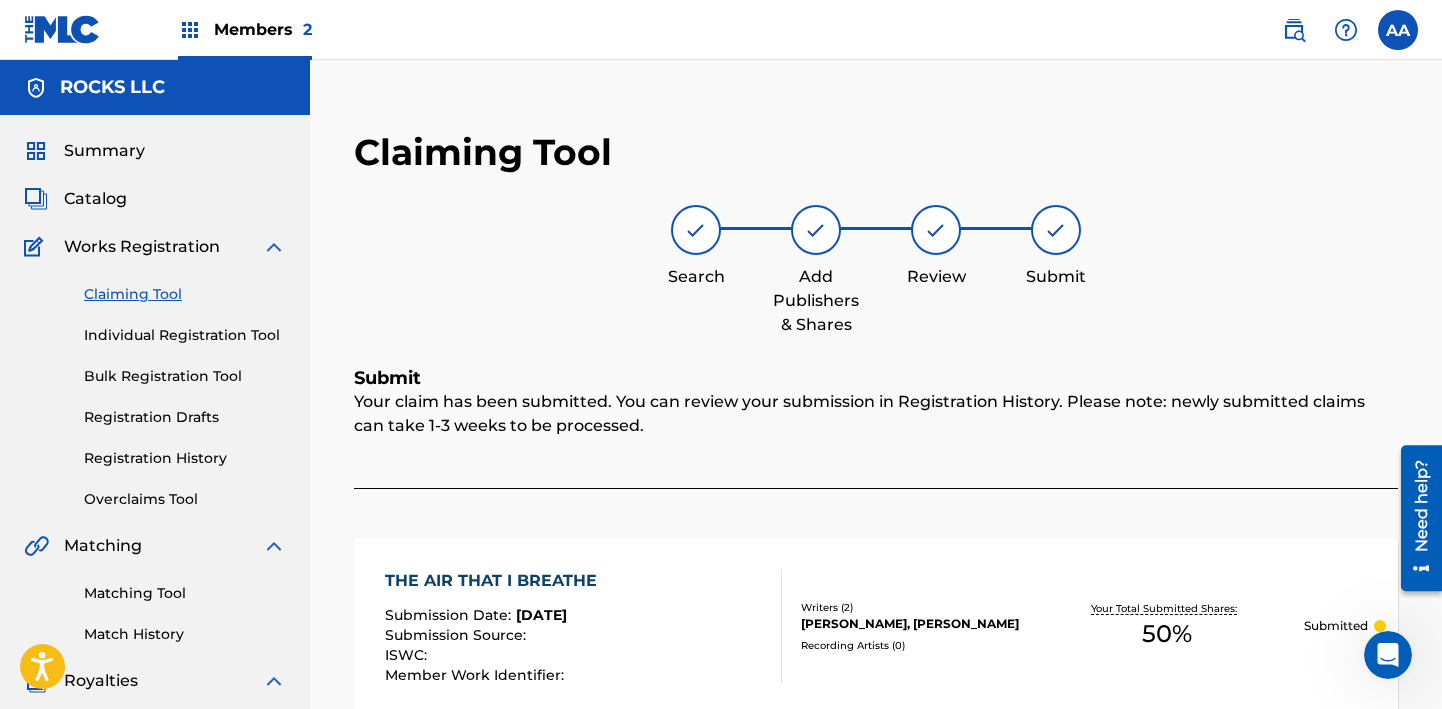 scroll, scrollTop: 7, scrollLeft: 0, axis: vertical 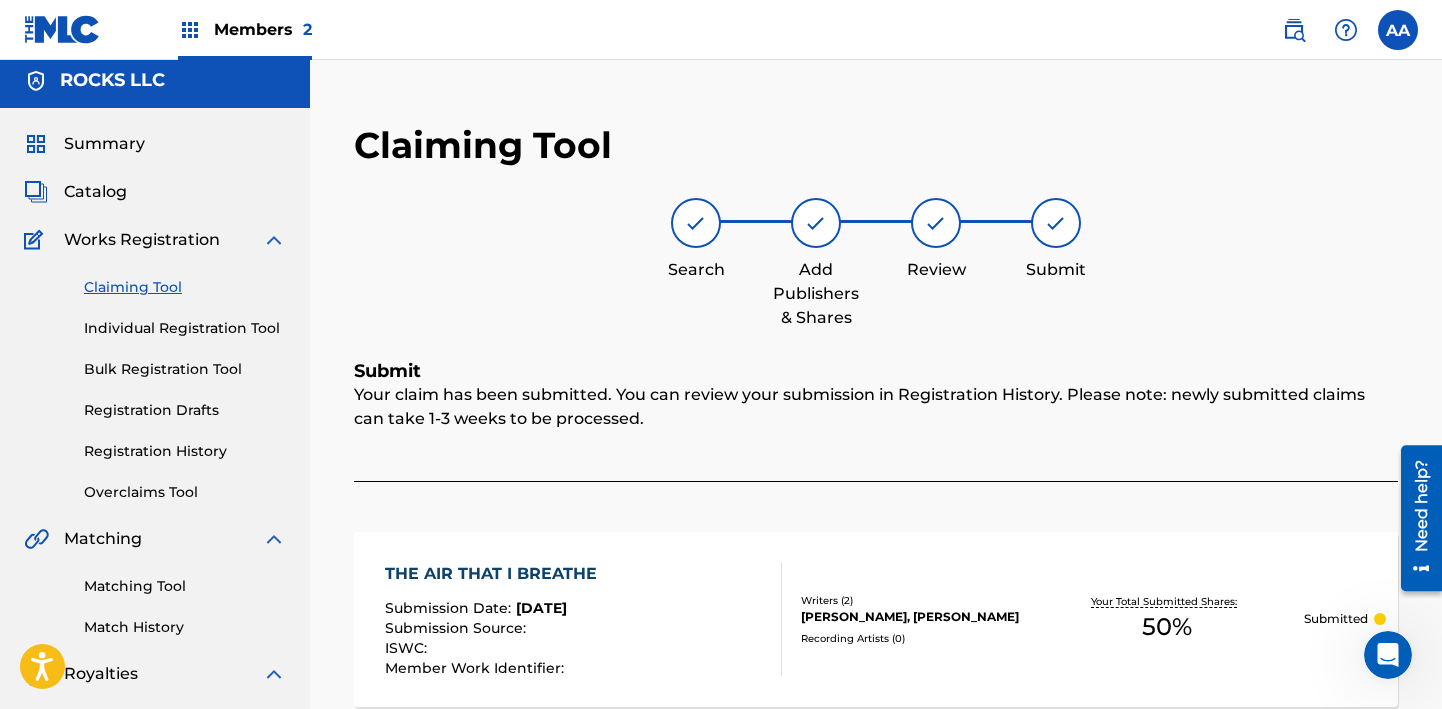 click on "Claiming Tool Individual Registration Tool Bulk Registration Tool Registration Drafts Registration History Overclaims Tool" at bounding box center [155, 377] 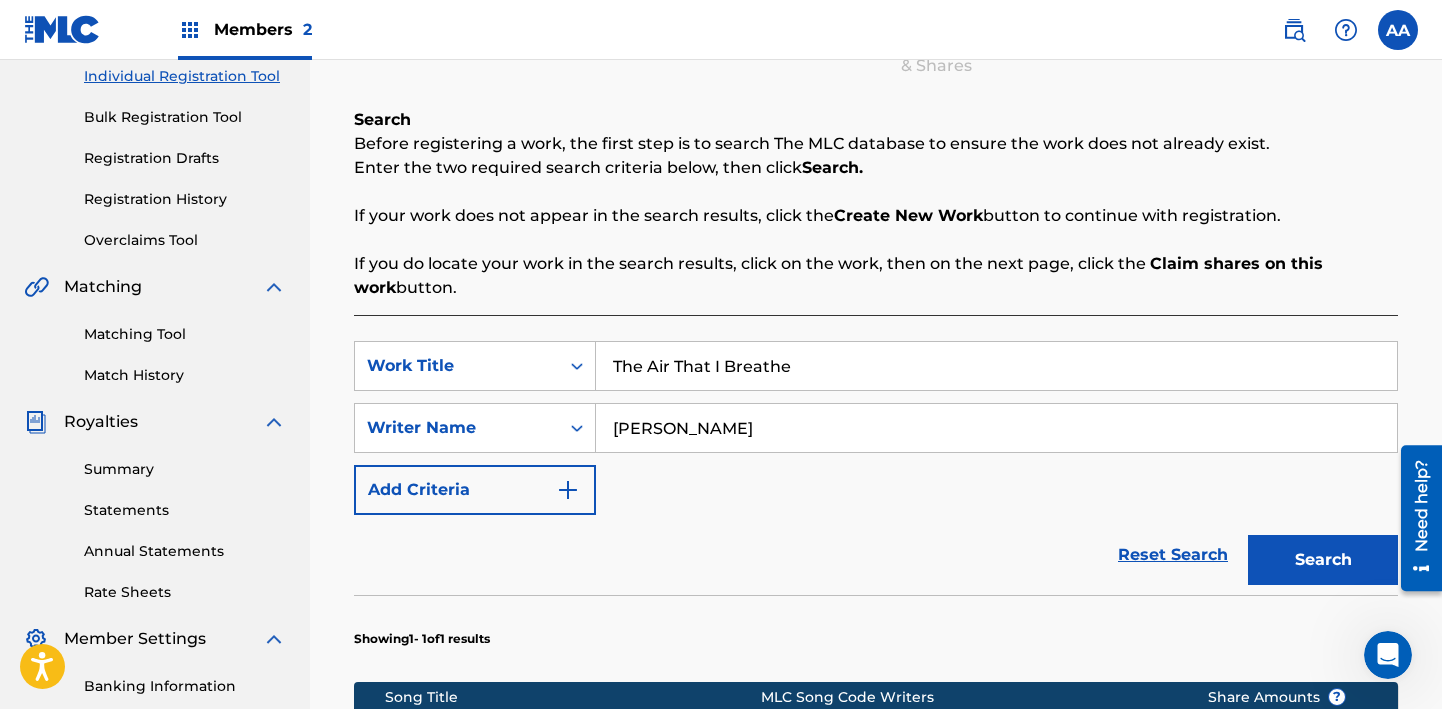 scroll, scrollTop: 284, scrollLeft: 0, axis: vertical 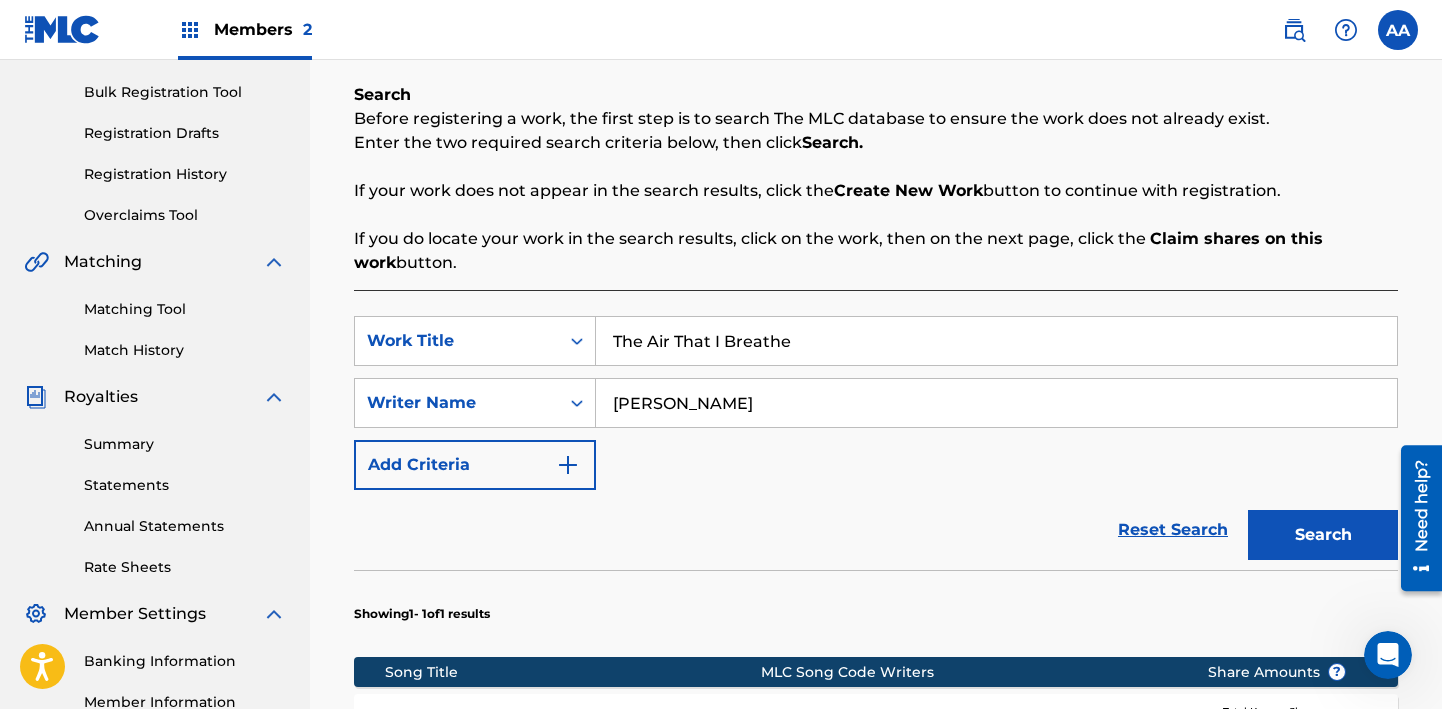 drag, startPoint x: 827, startPoint y: 344, endPoint x: 602, endPoint y: 343, distance: 225.00223 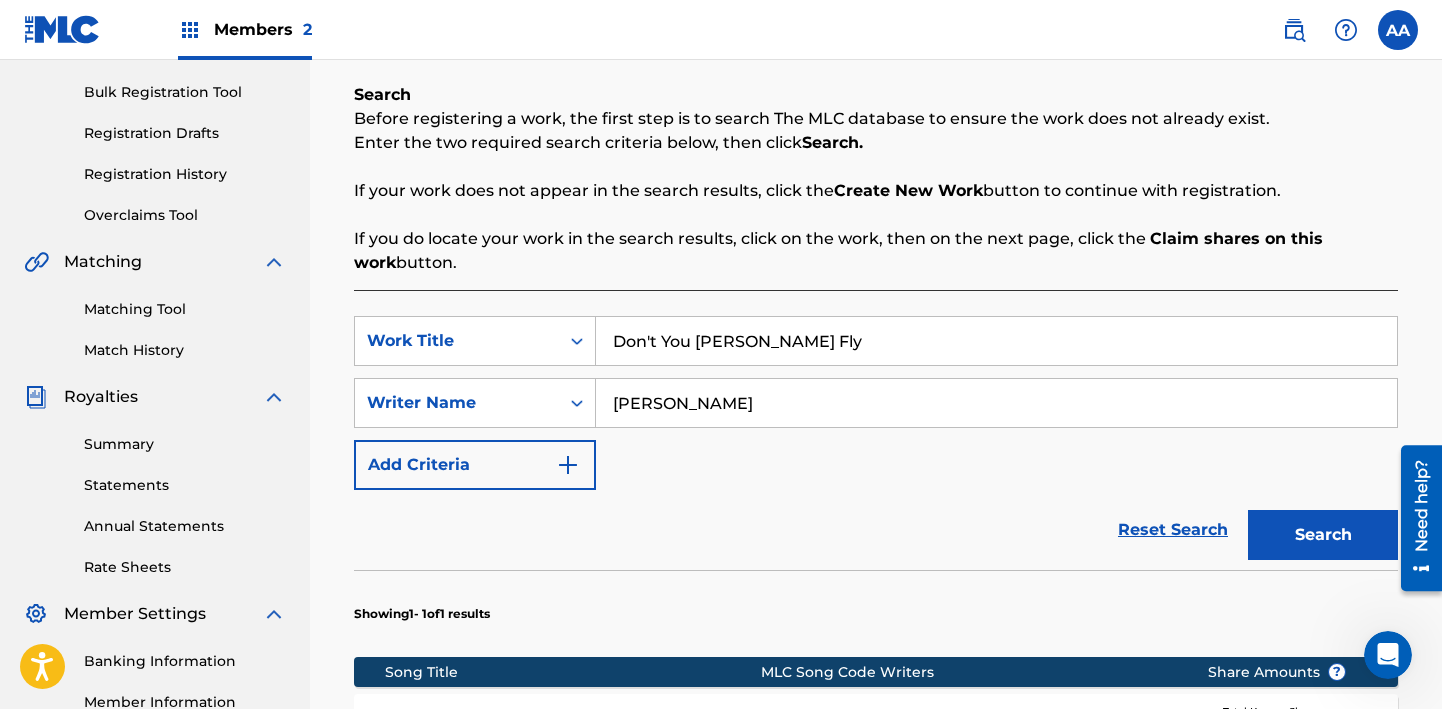 type on "Don't You [PERSON_NAME] Fly" 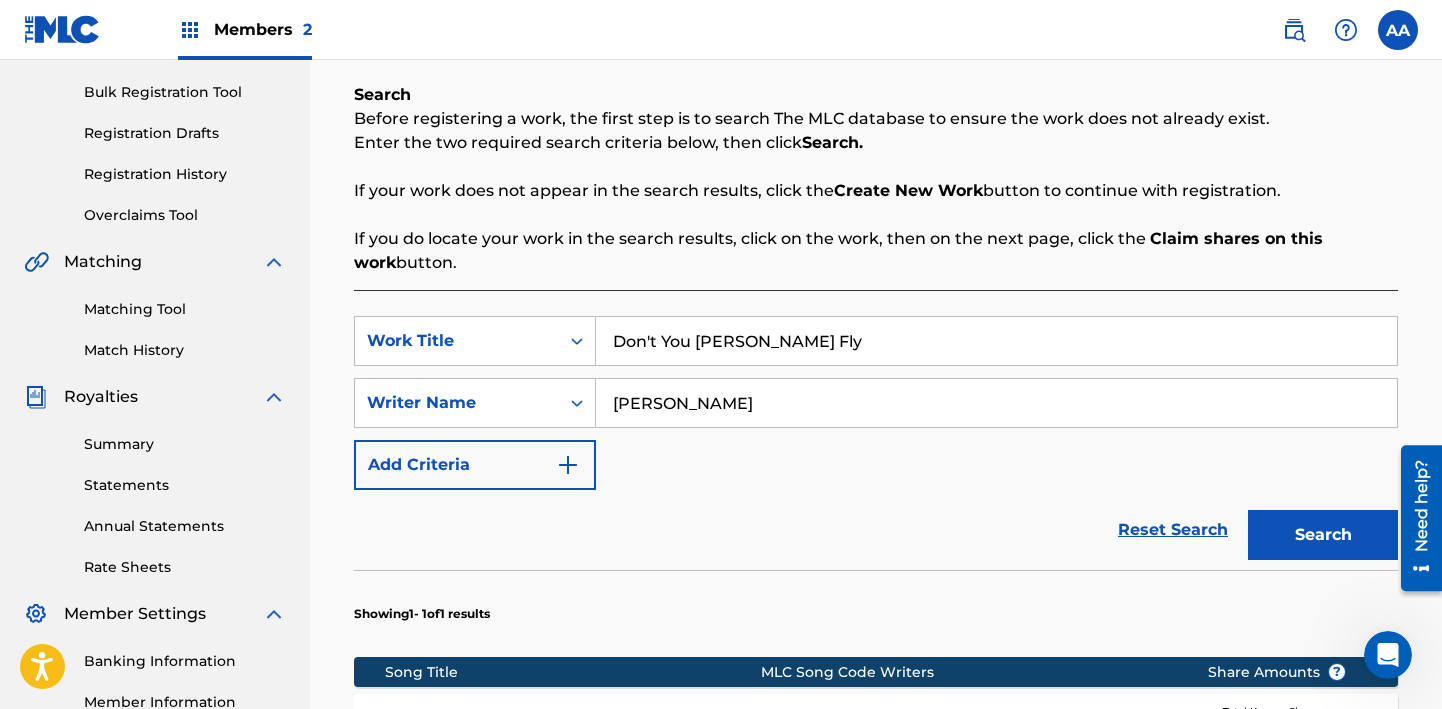drag, startPoint x: 713, startPoint y: 408, endPoint x: 616, endPoint y: 399, distance: 97.41663 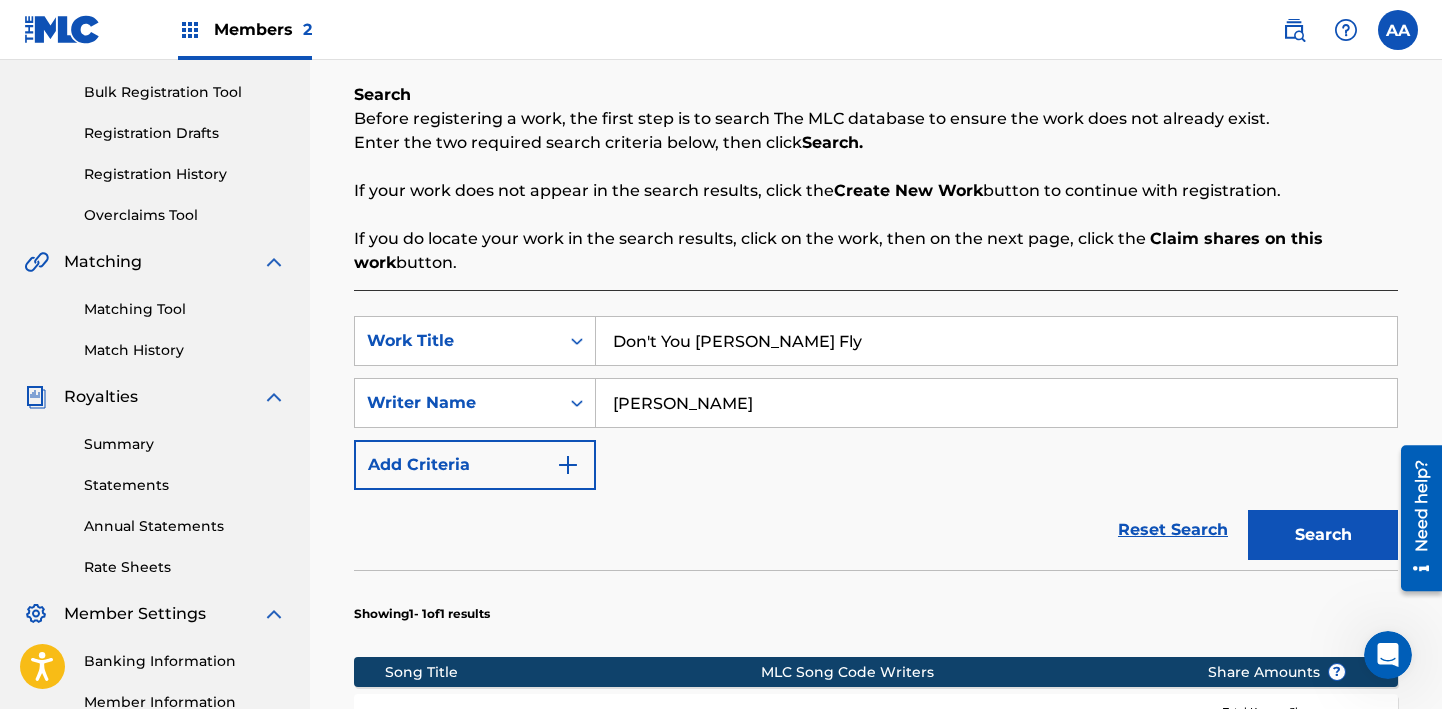 type on "[PERSON_NAME]" 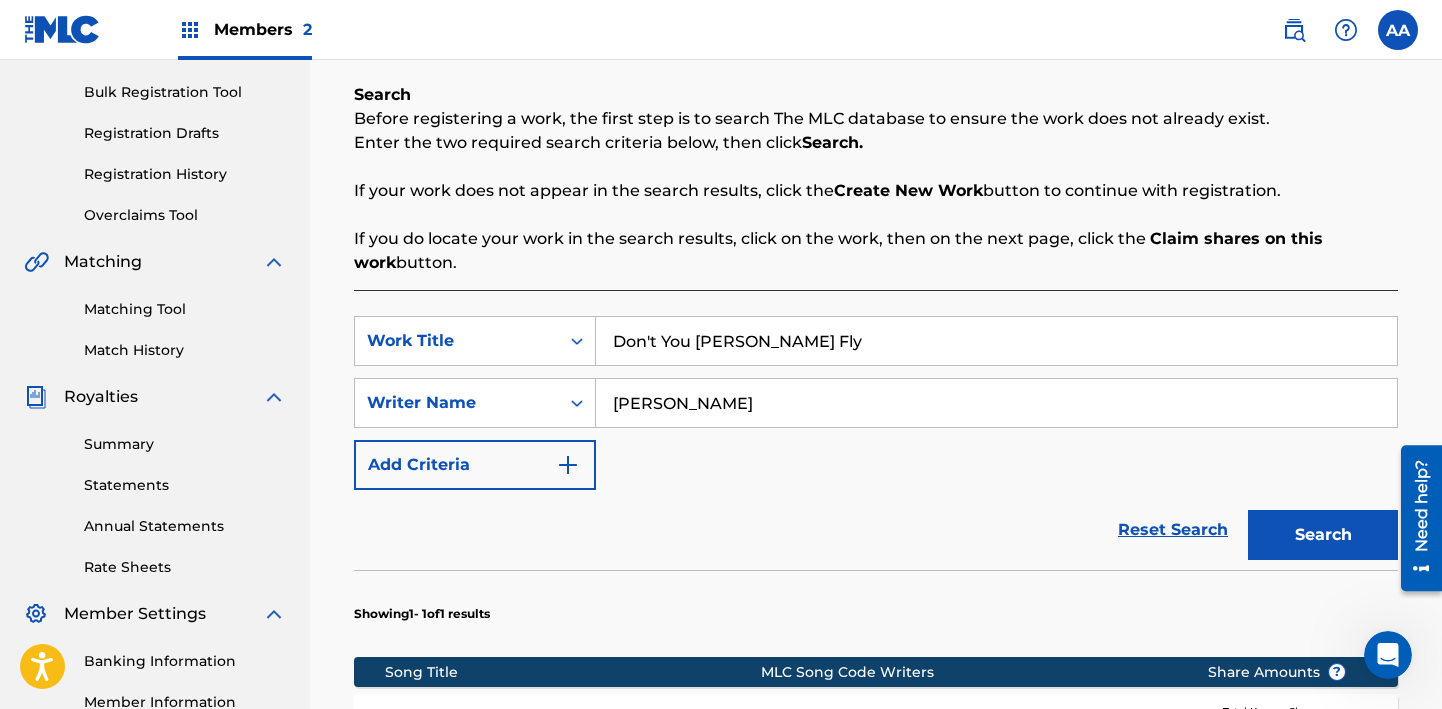 click on "Search" at bounding box center [1323, 535] 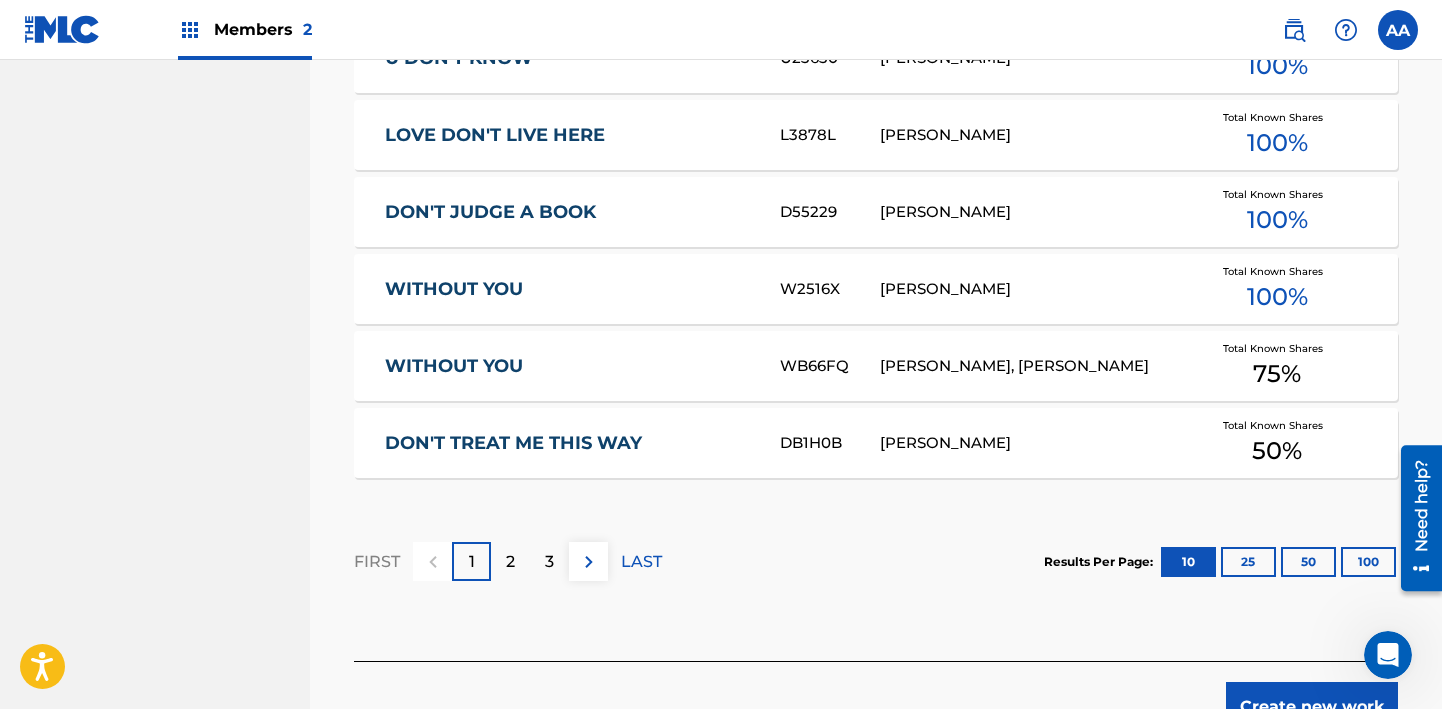 scroll, scrollTop: 1293, scrollLeft: 0, axis: vertical 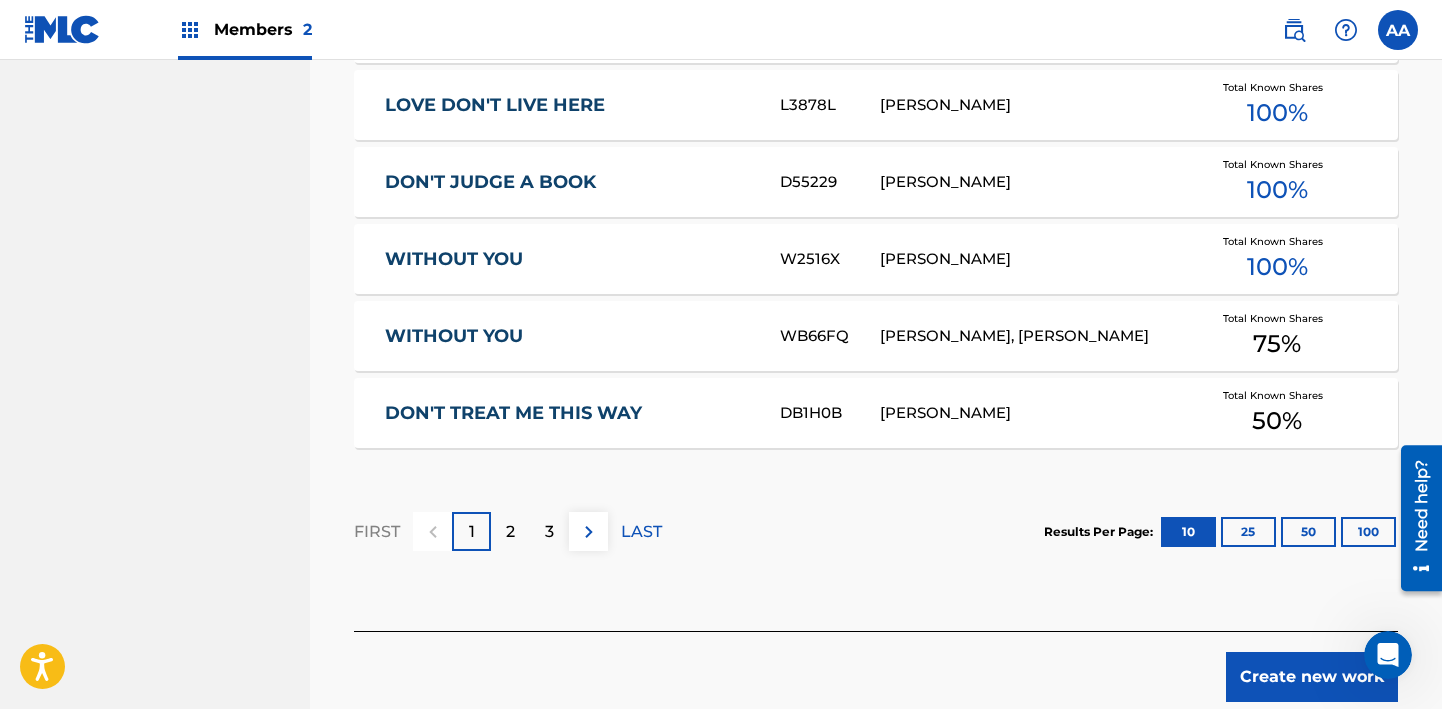 click on "2" at bounding box center [510, 532] 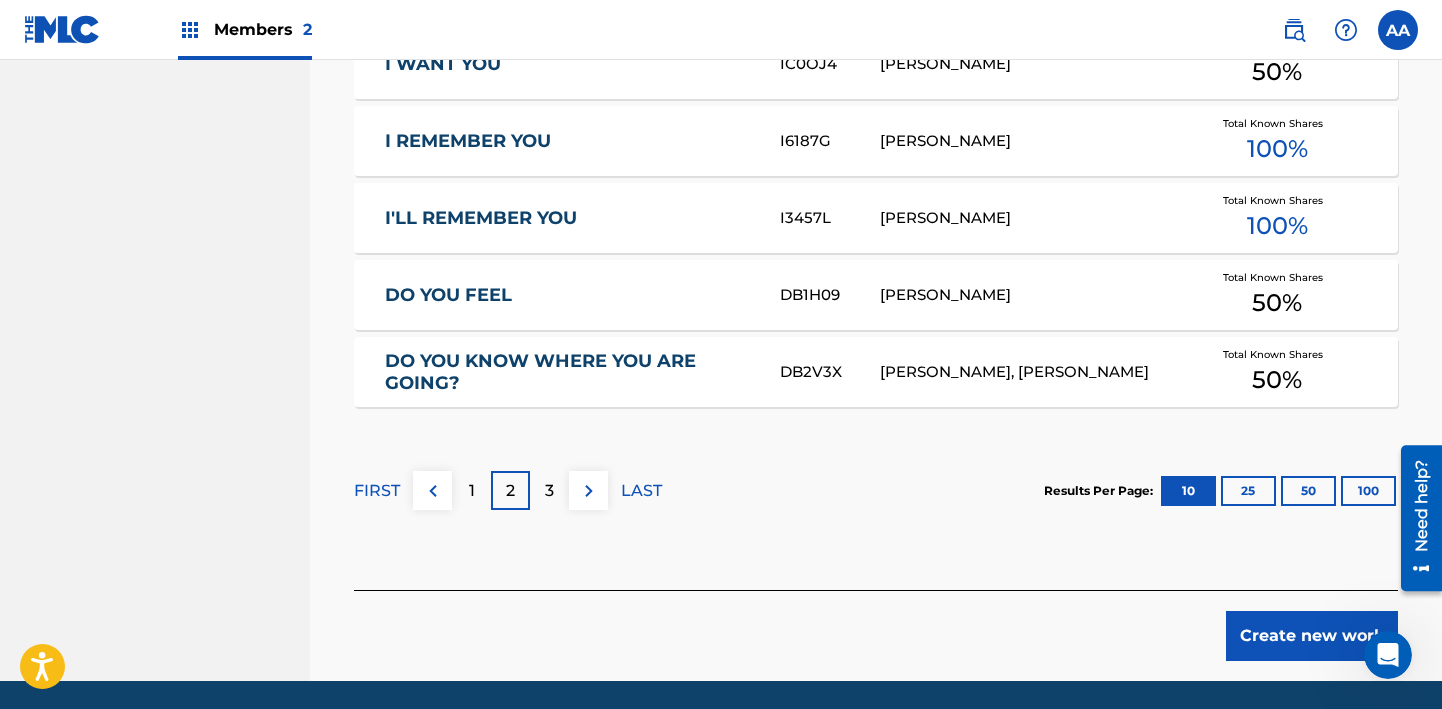 scroll, scrollTop: 1338, scrollLeft: 0, axis: vertical 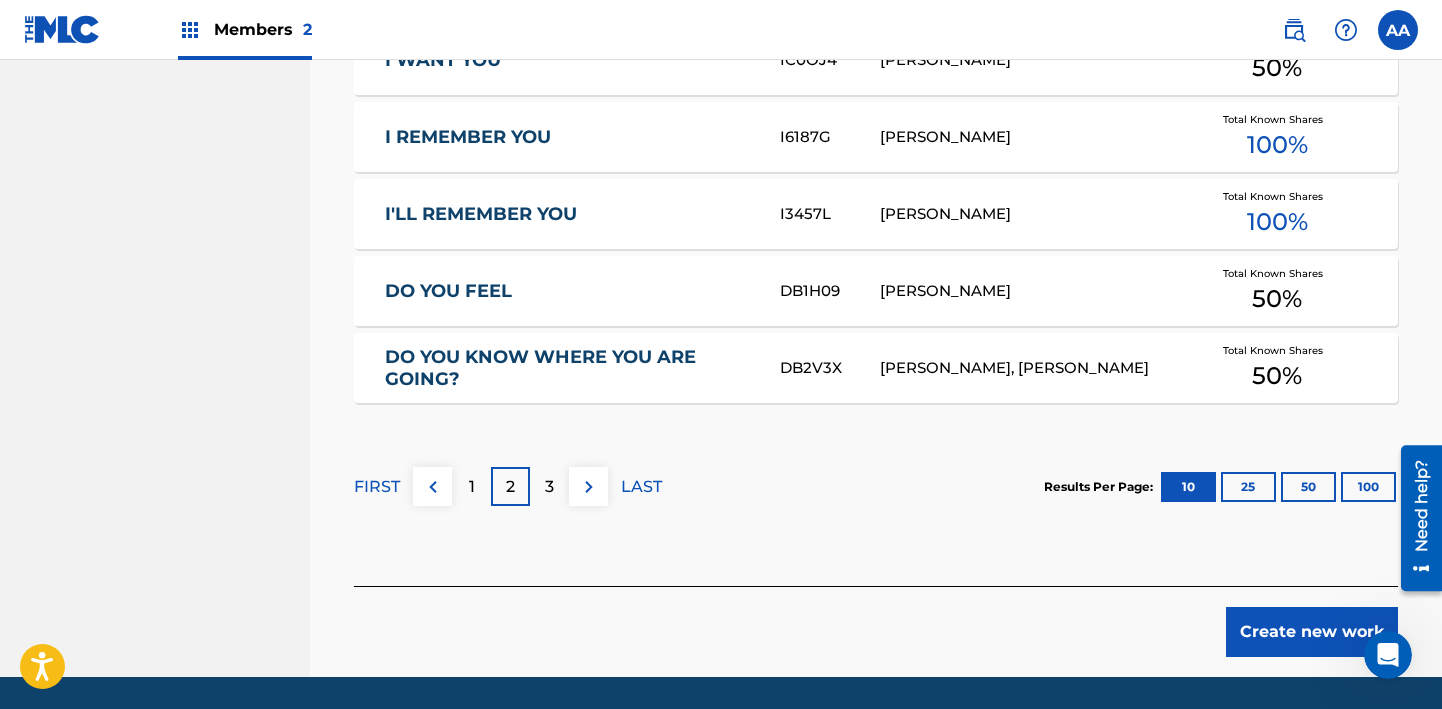 click on "3" at bounding box center (549, 487) 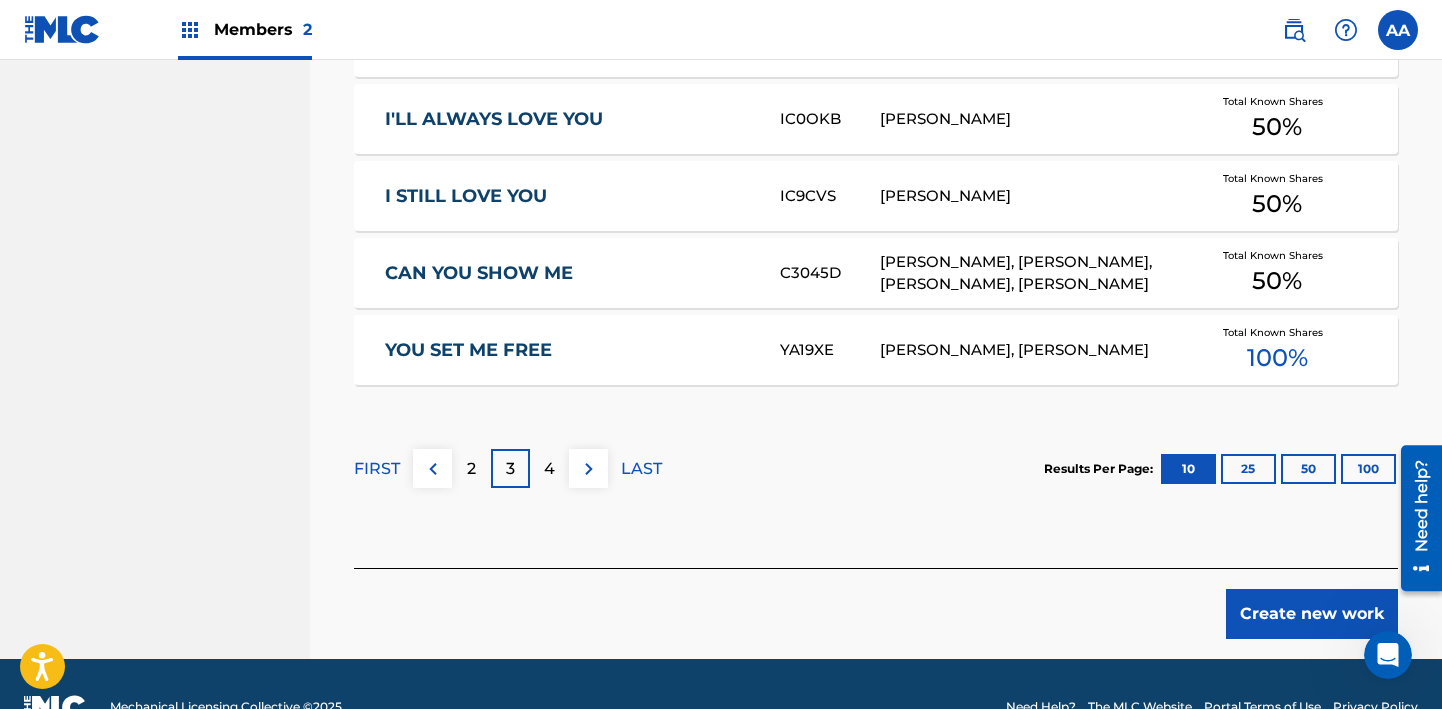 scroll, scrollTop: 1371, scrollLeft: 0, axis: vertical 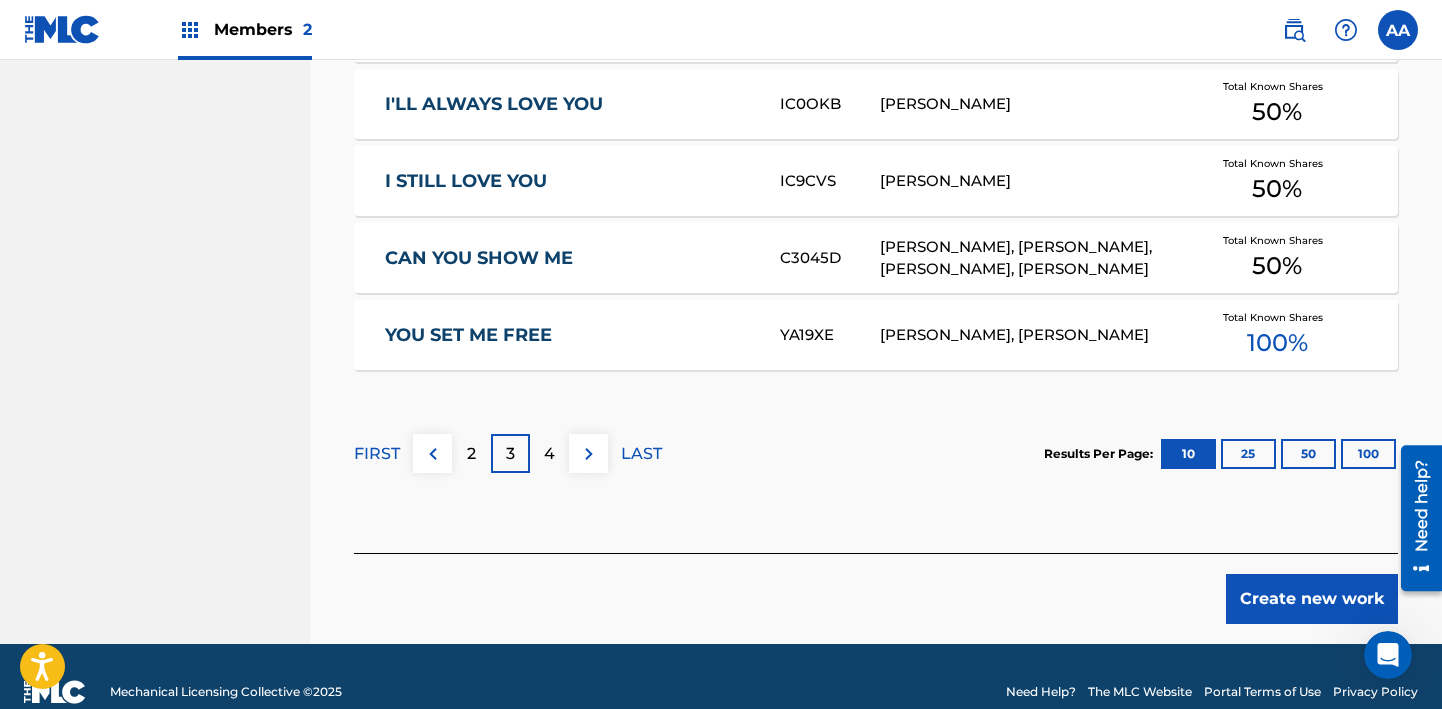 click on "4" at bounding box center (549, 454) 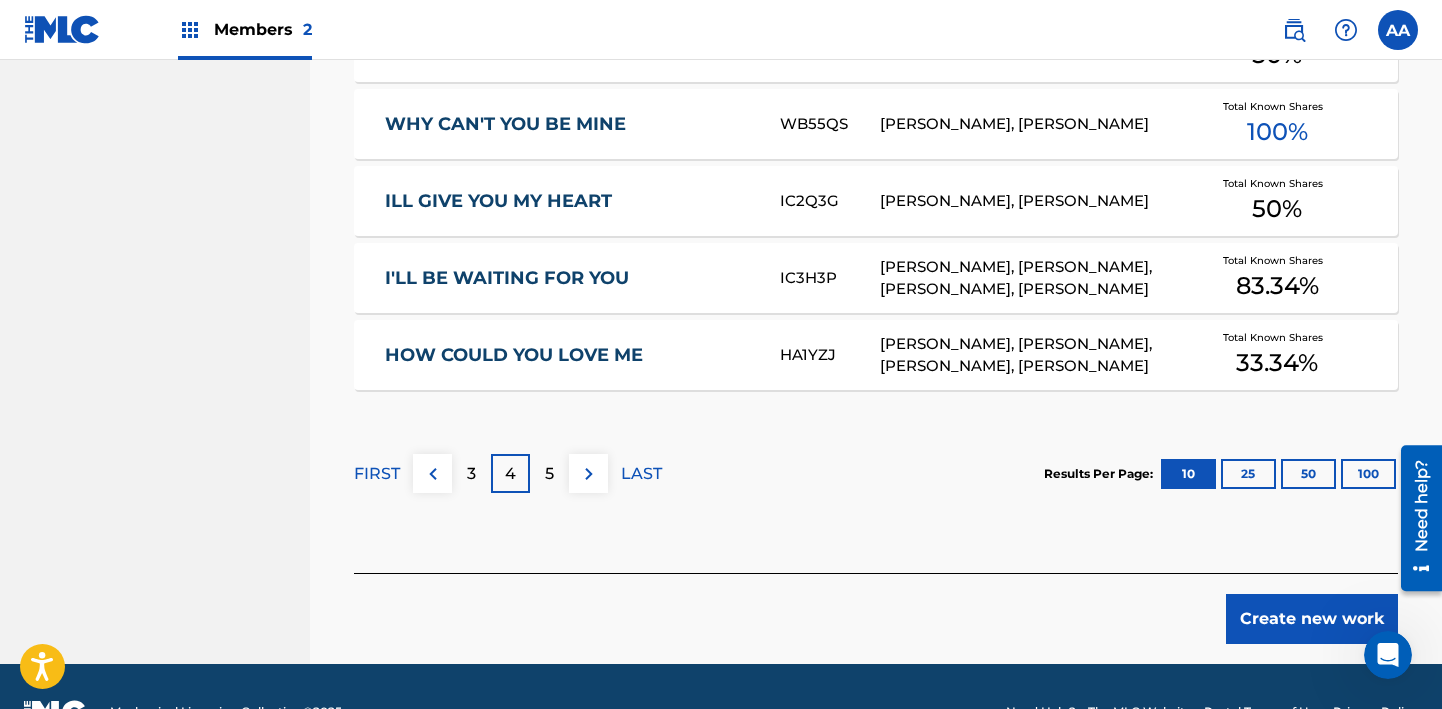 click on "5" at bounding box center (549, 473) 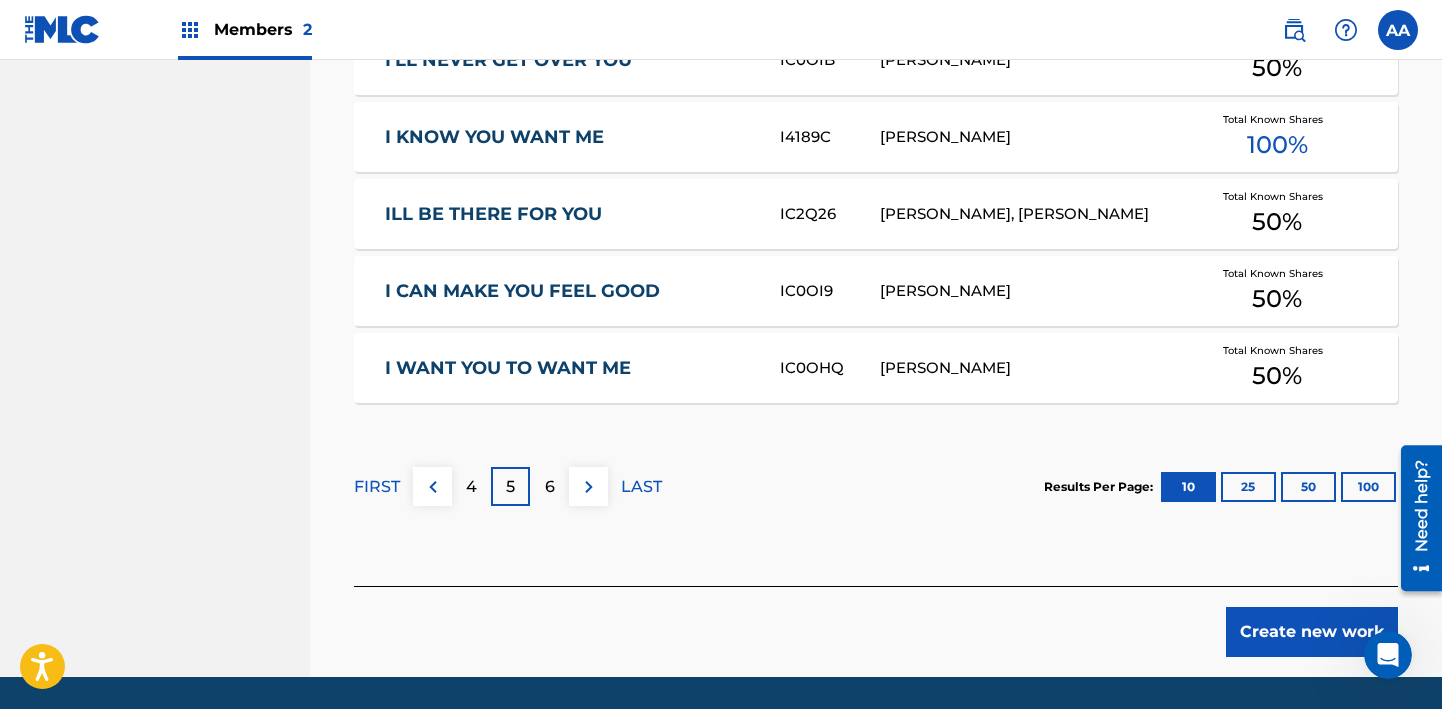 scroll, scrollTop: 1341, scrollLeft: 0, axis: vertical 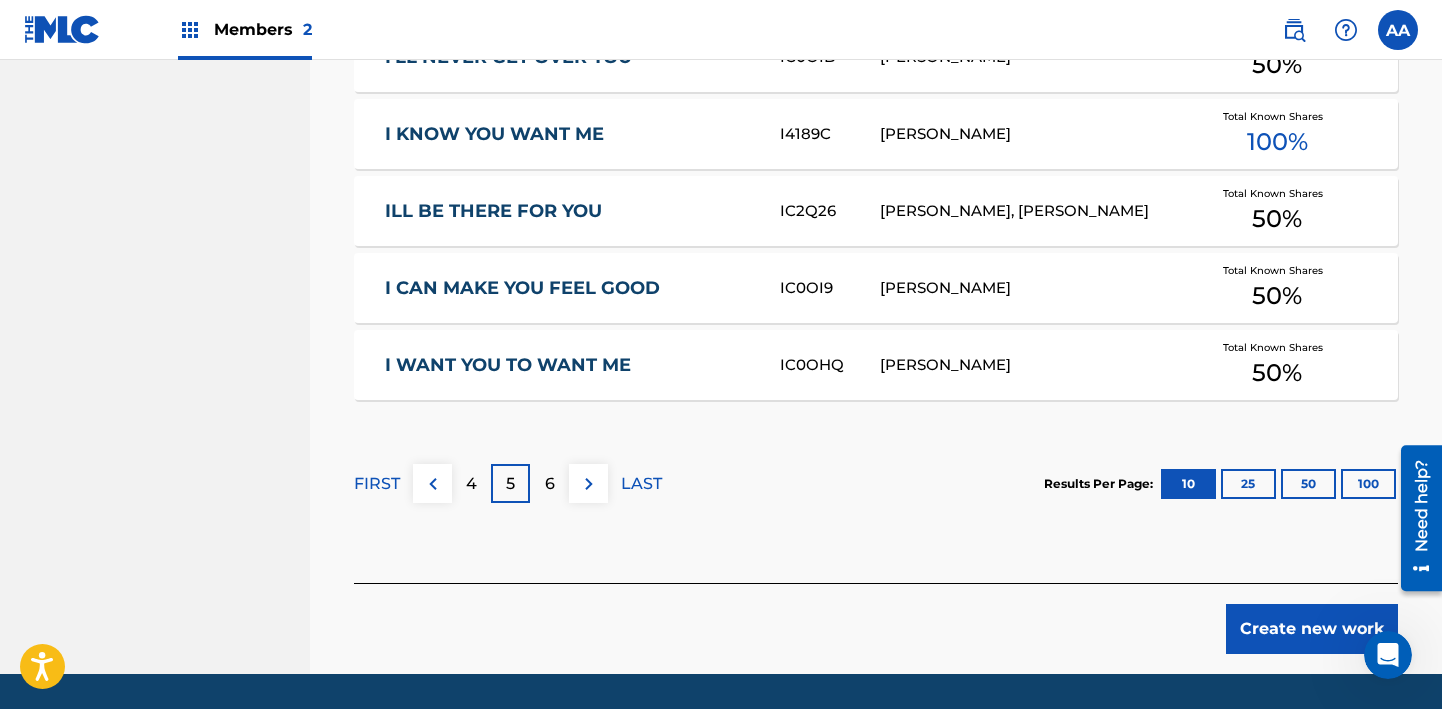 click on "6" at bounding box center [550, 484] 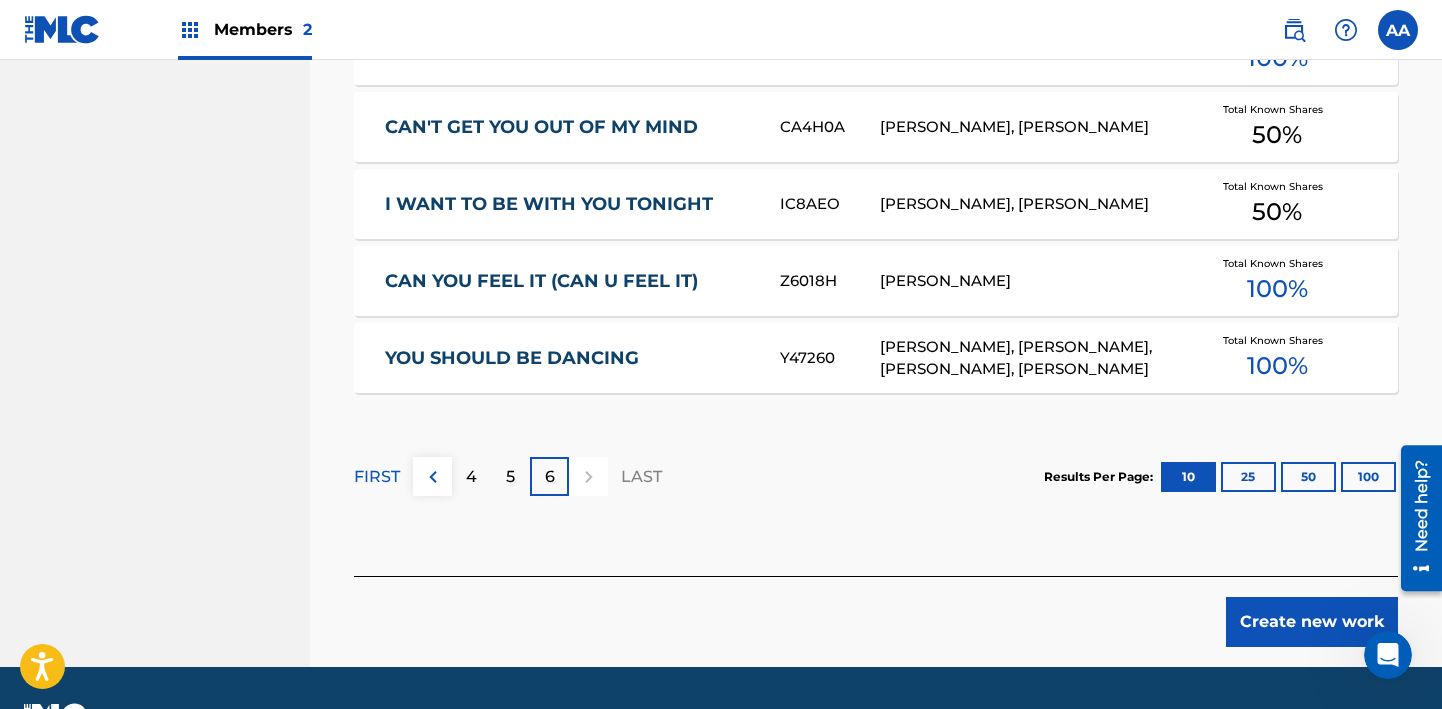 scroll, scrollTop: 0, scrollLeft: 0, axis: both 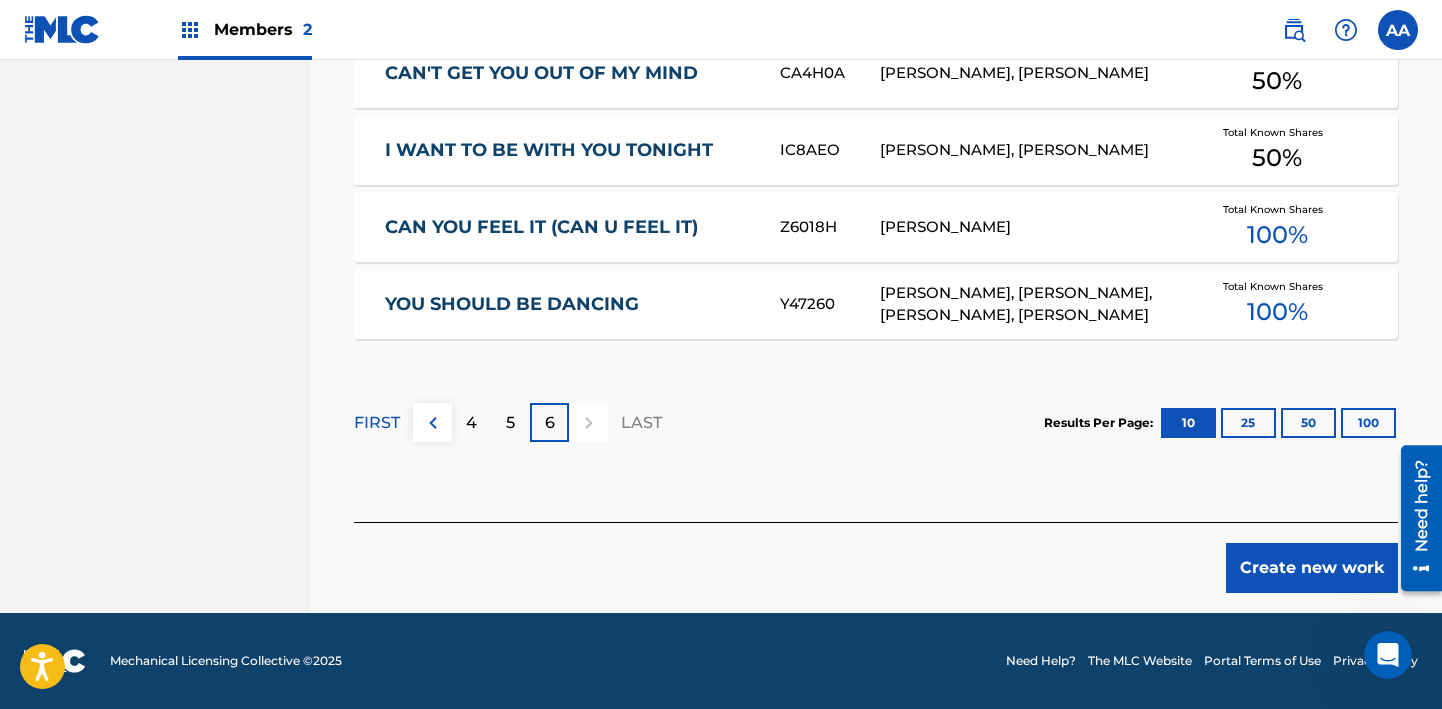 click on "Create new work" at bounding box center [1312, 568] 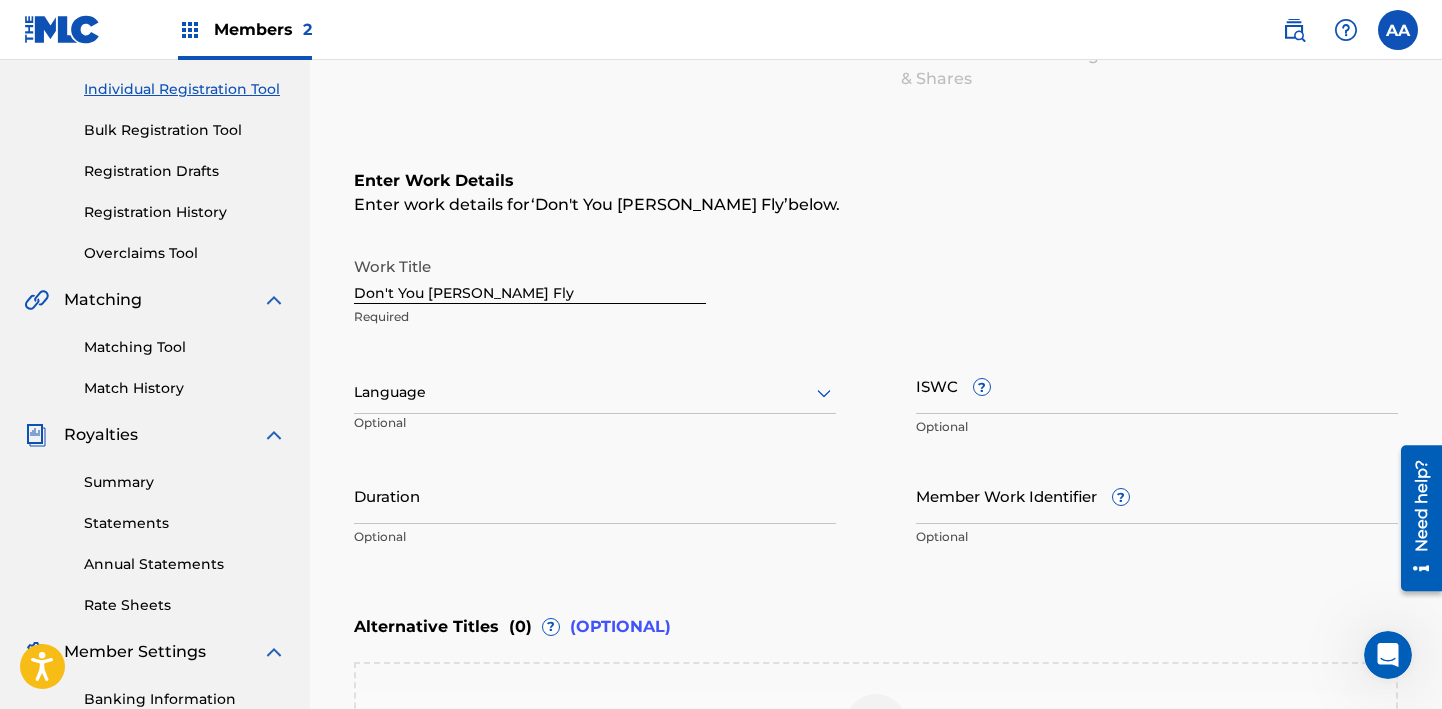scroll, scrollTop: 247, scrollLeft: 0, axis: vertical 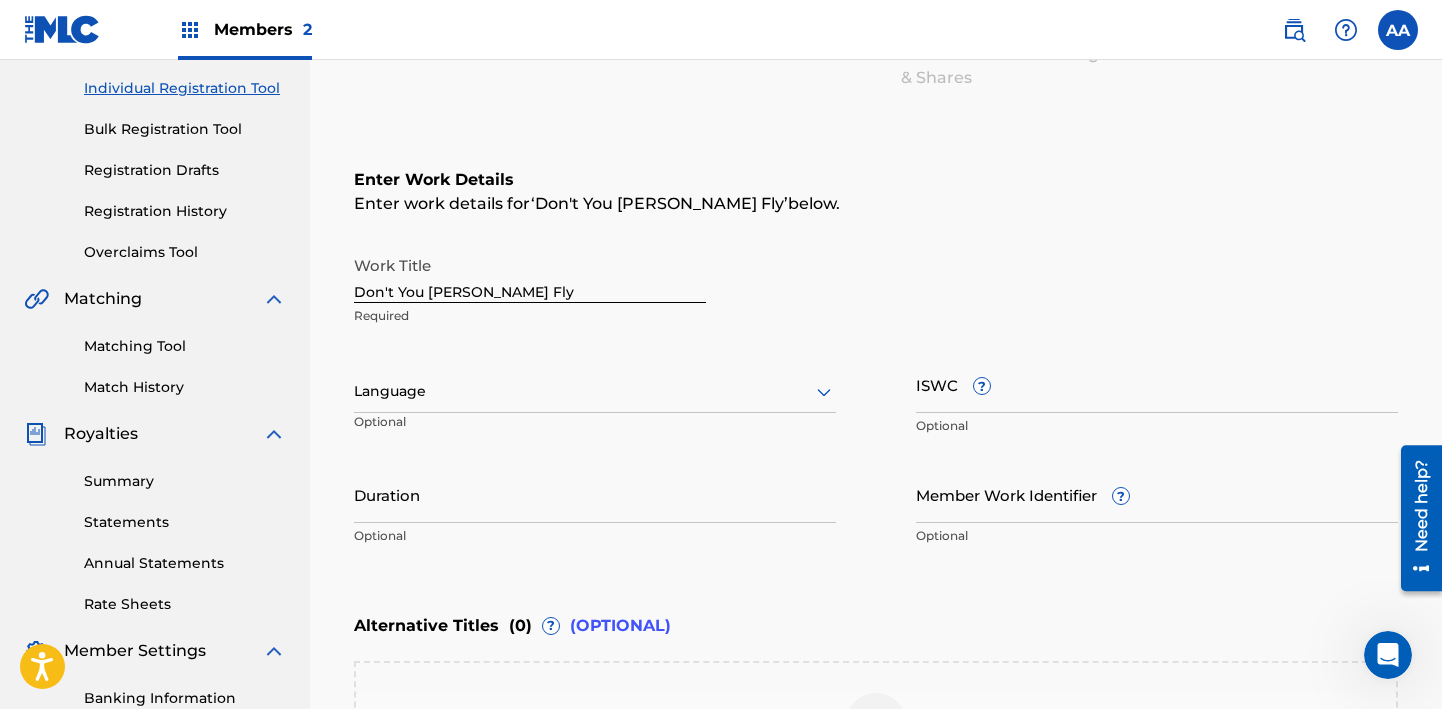 click on "Don't You [PERSON_NAME] Fly" at bounding box center [530, 274] 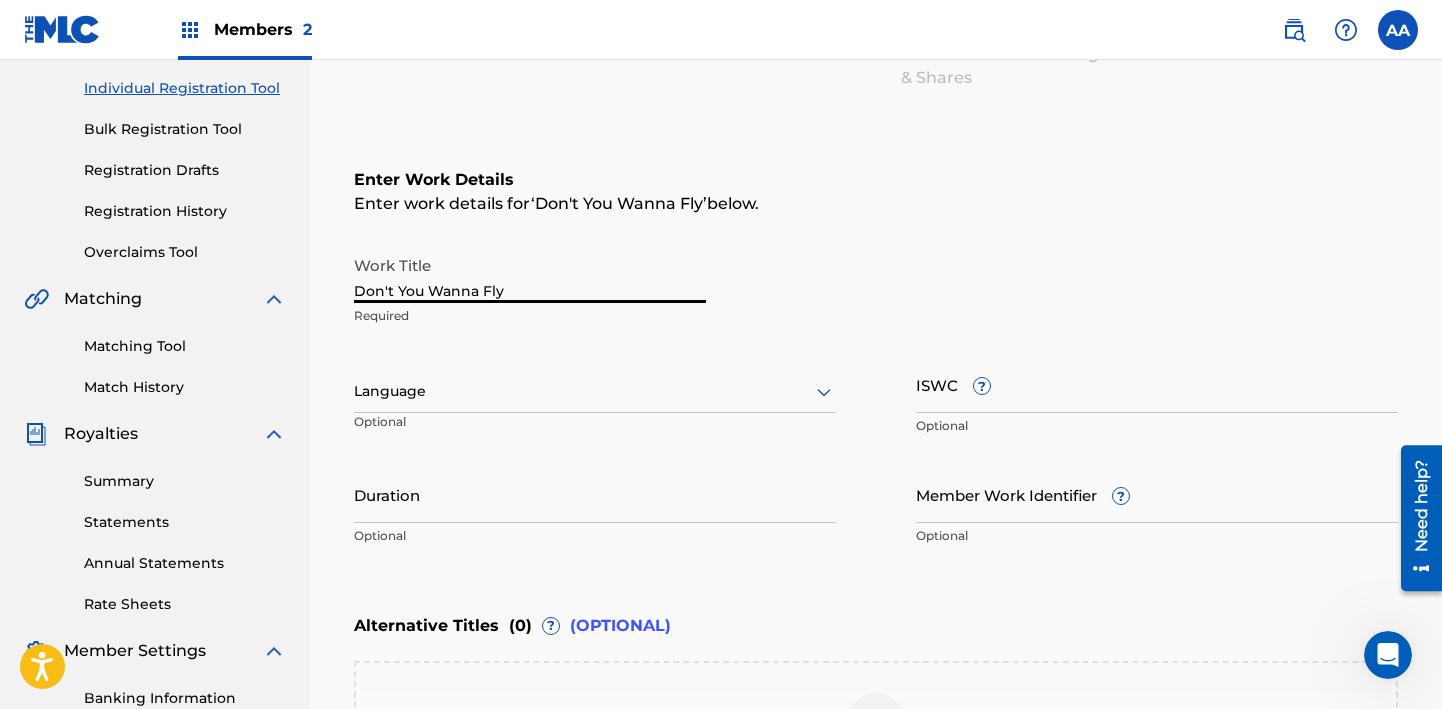type on "Don't You Wanna Fly" 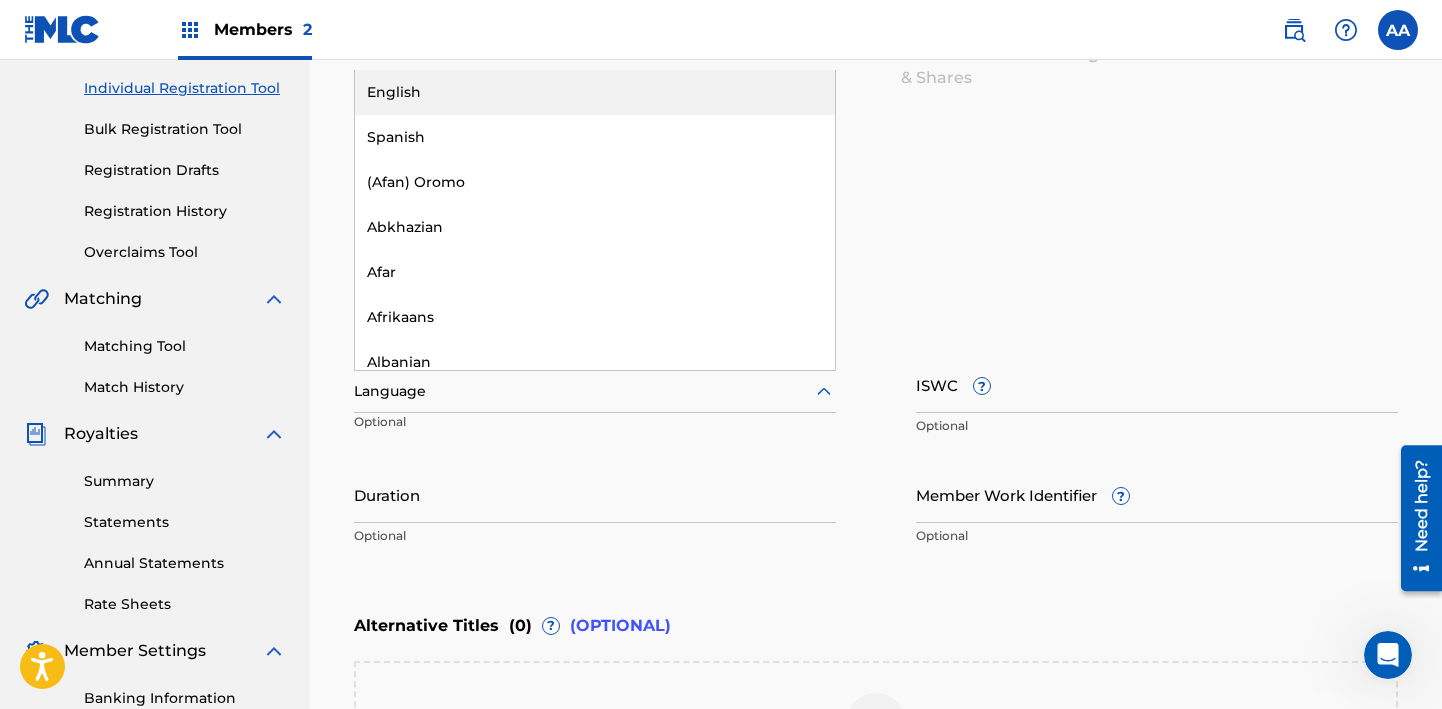 click 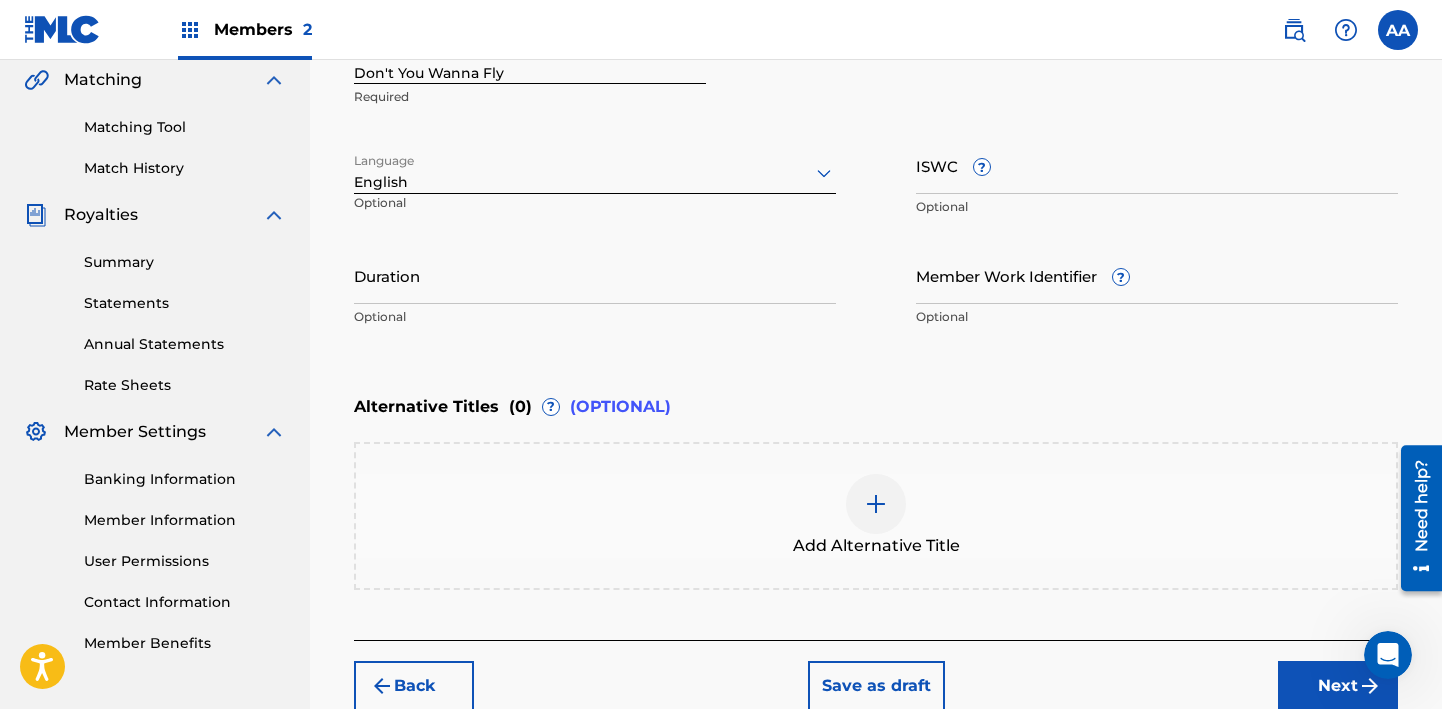 scroll, scrollTop: 583, scrollLeft: 0, axis: vertical 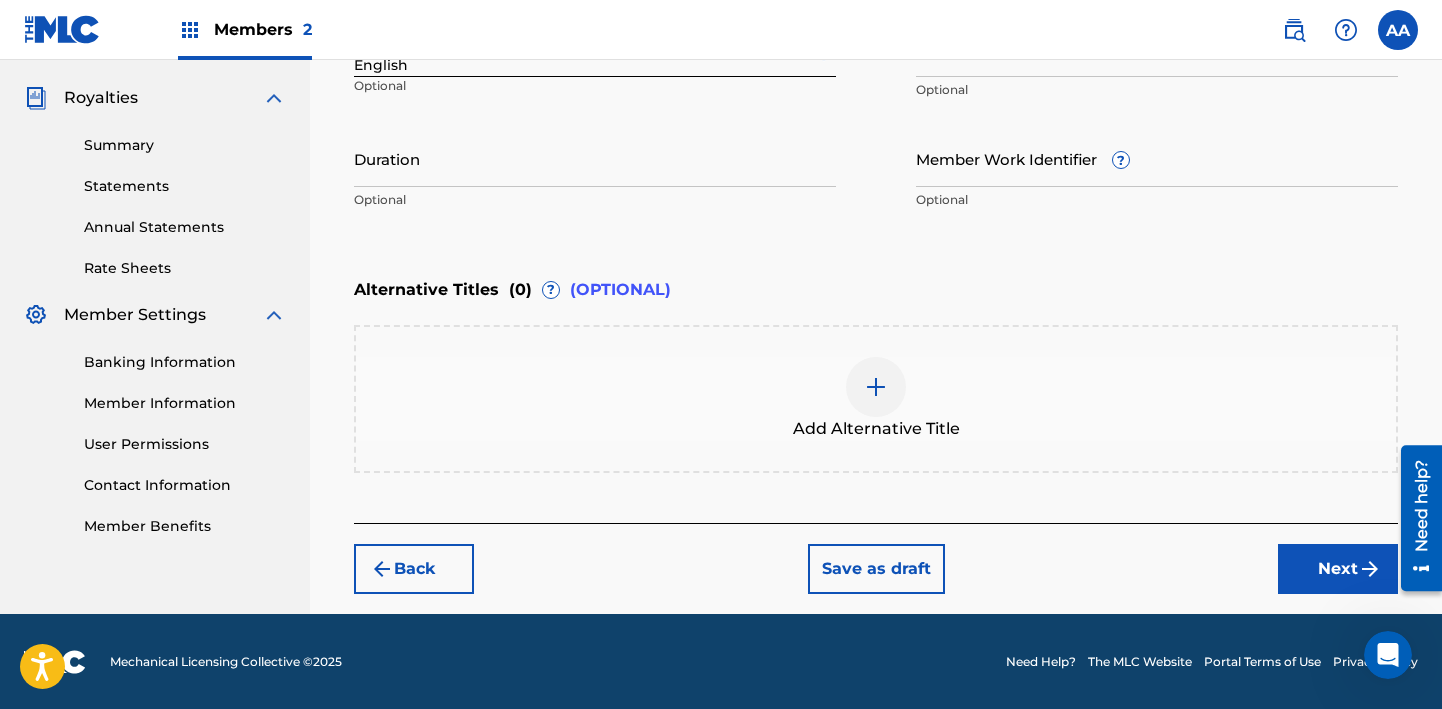click on "Next" at bounding box center (1338, 569) 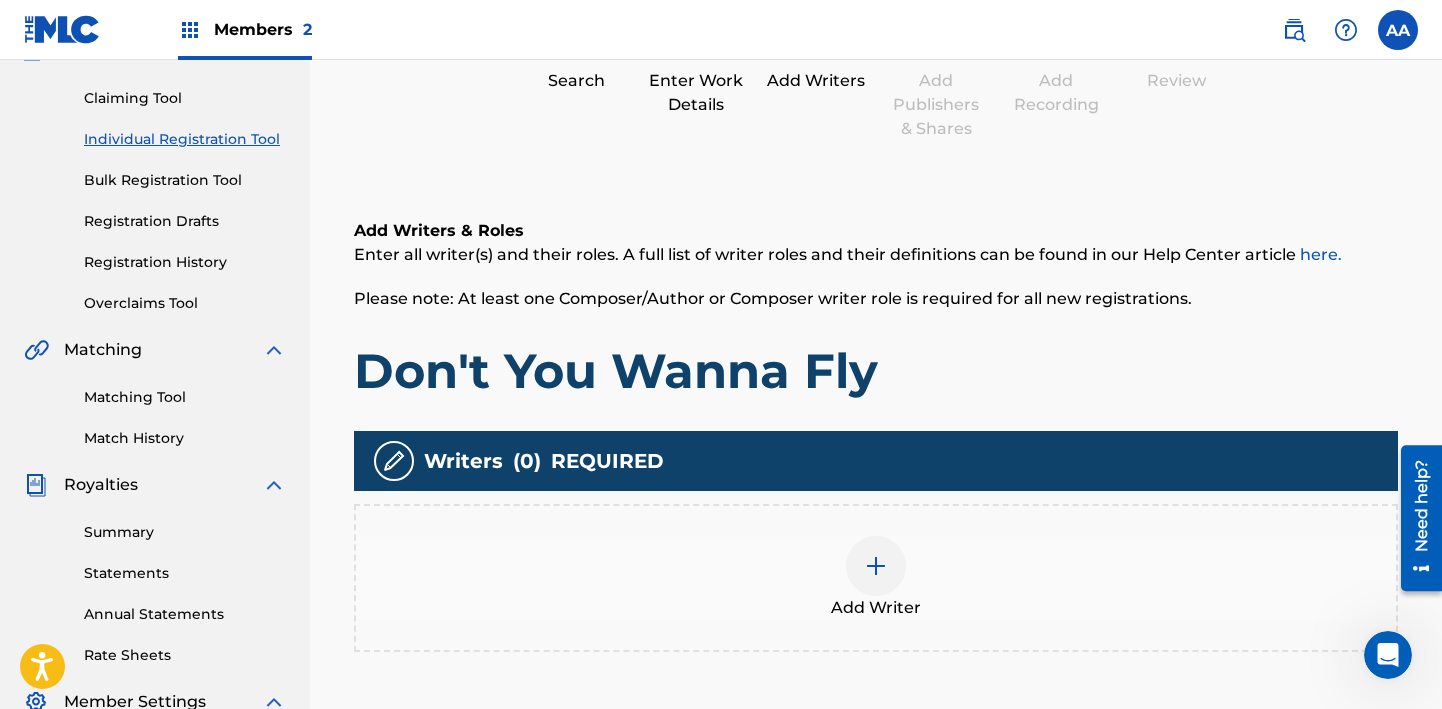 scroll, scrollTop: 345, scrollLeft: 0, axis: vertical 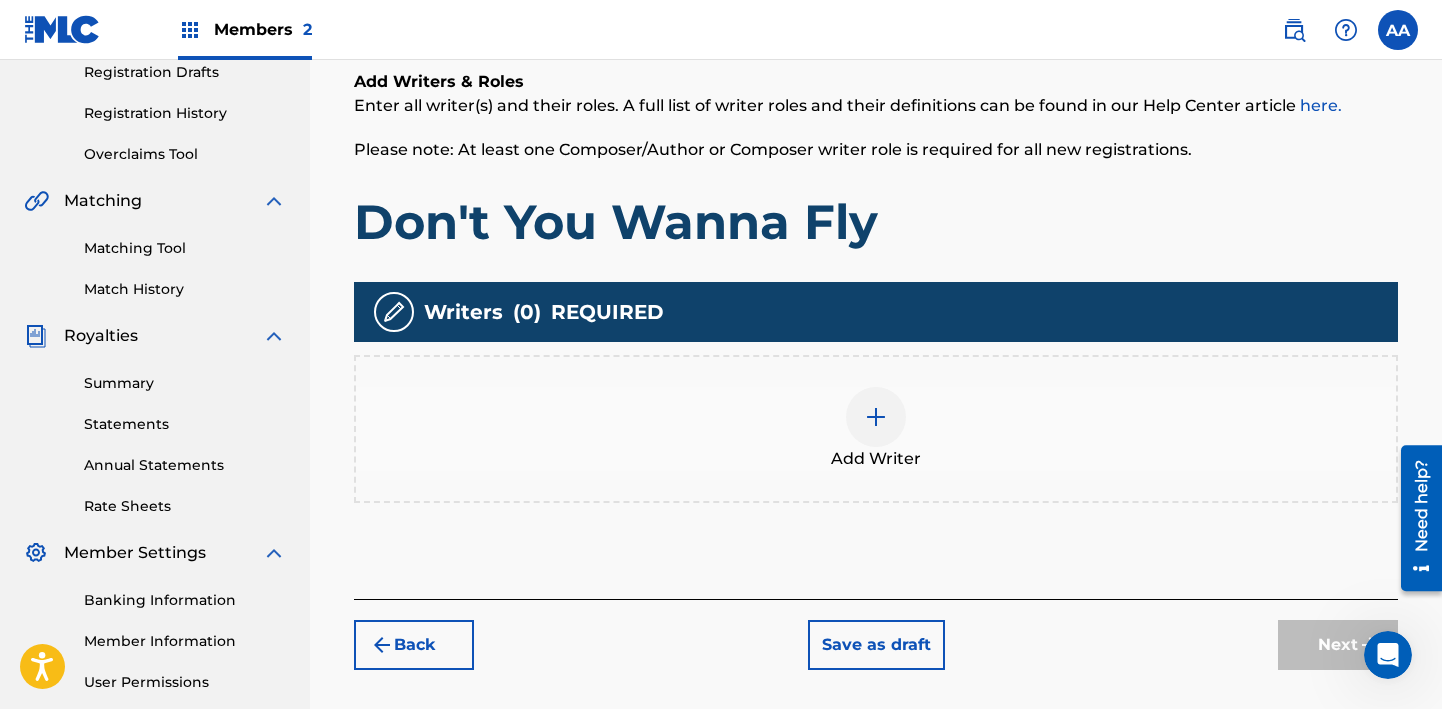 click at bounding box center [876, 417] 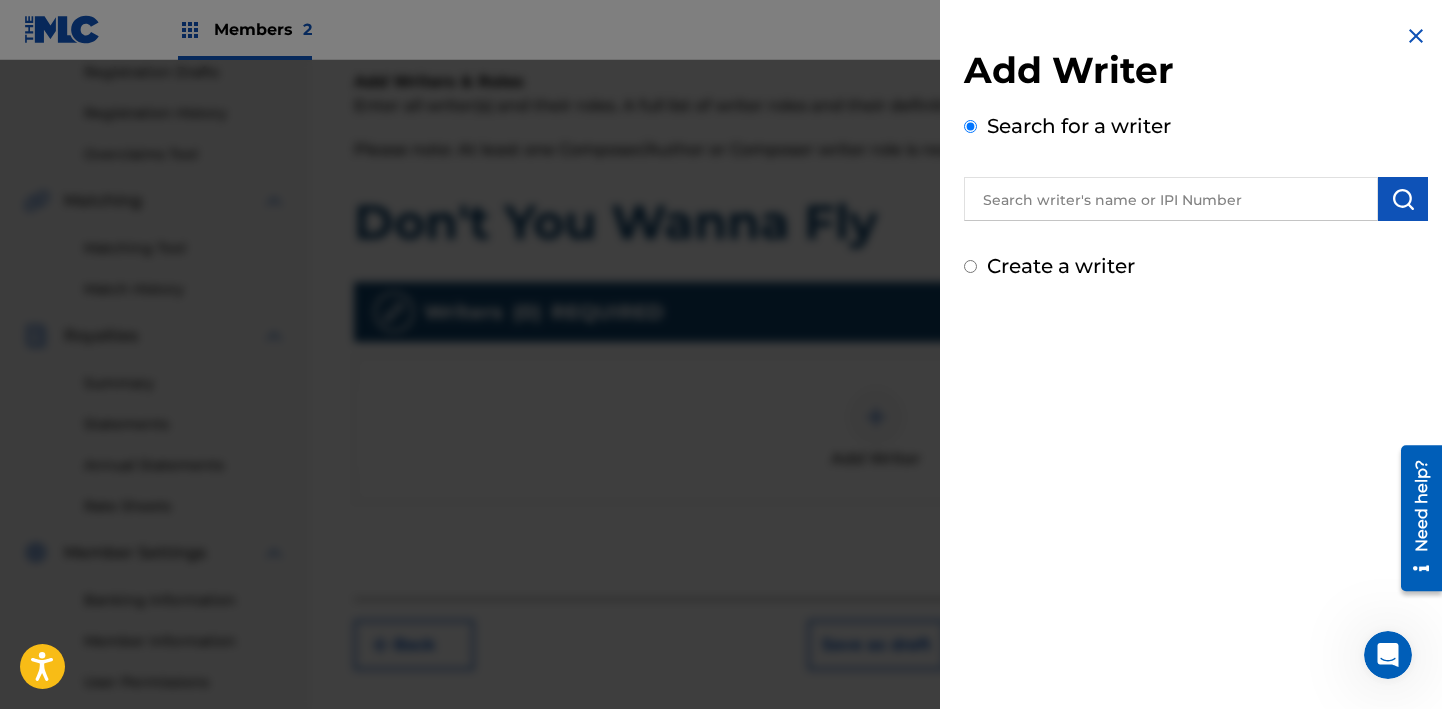 click at bounding box center [1171, 199] 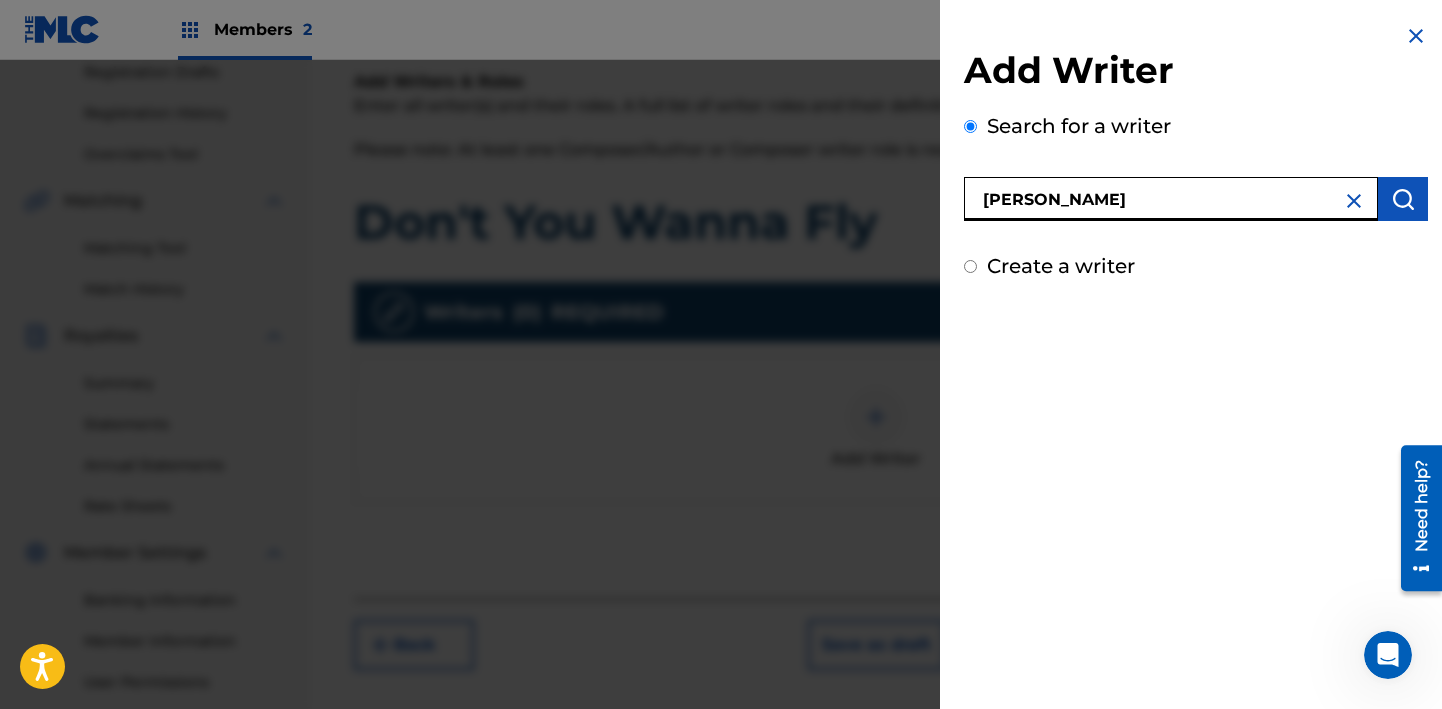 type on "[PERSON_NAME]" 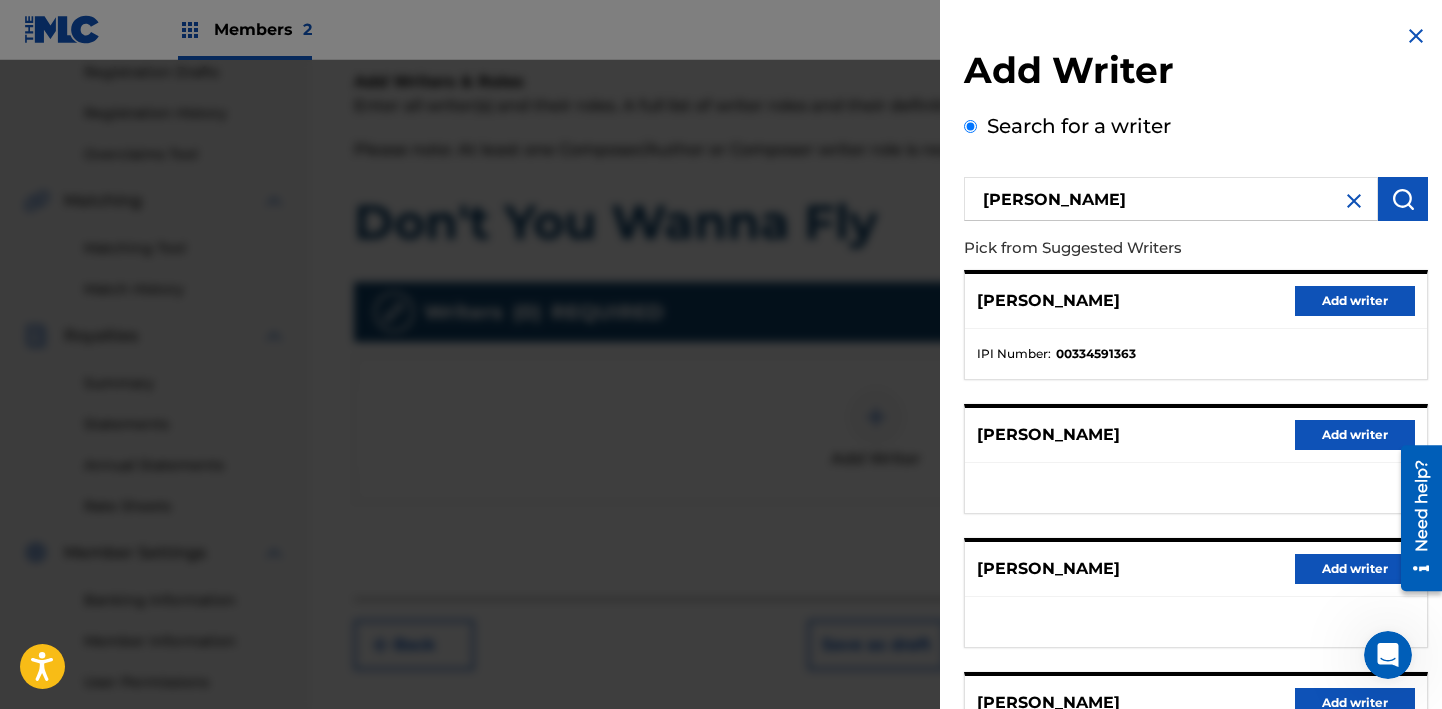 click on "Add writer" at bounding box center (1355, 301) 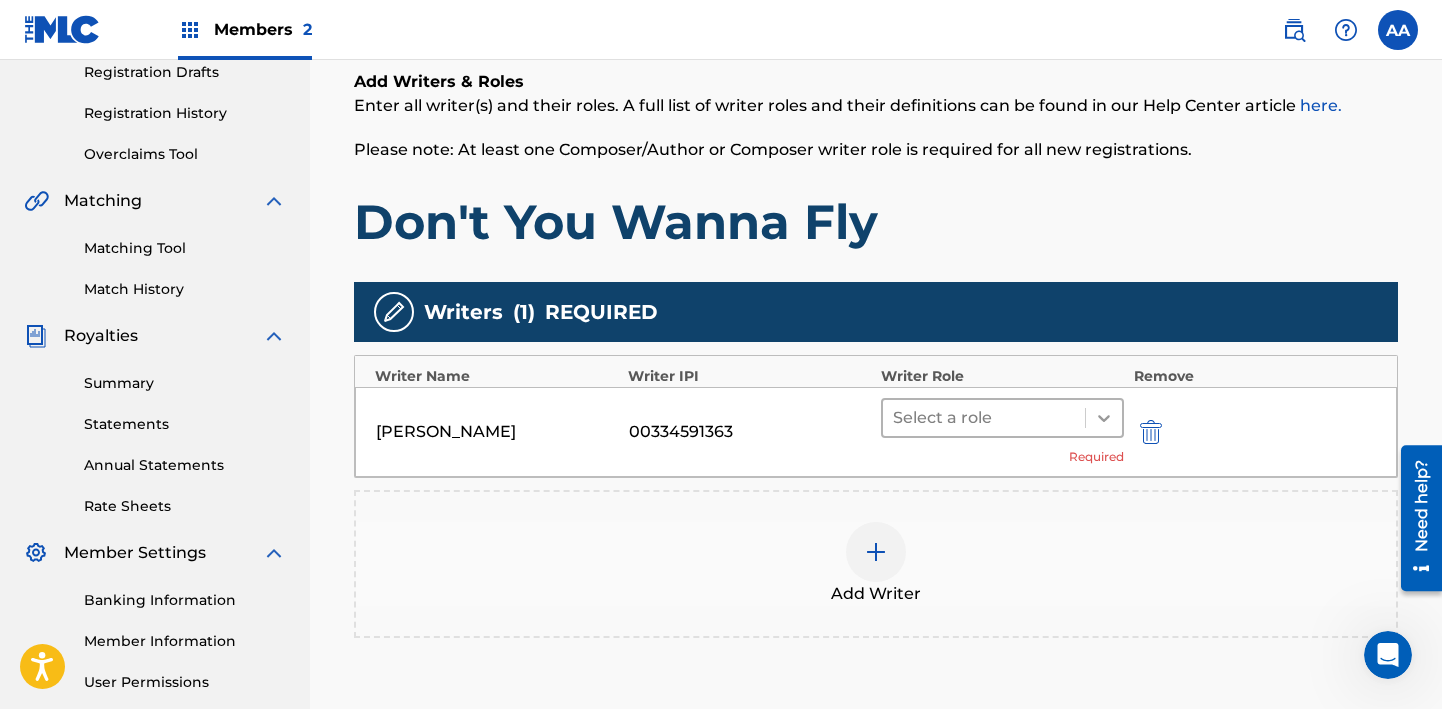 click at bounding box center (1104, 418) 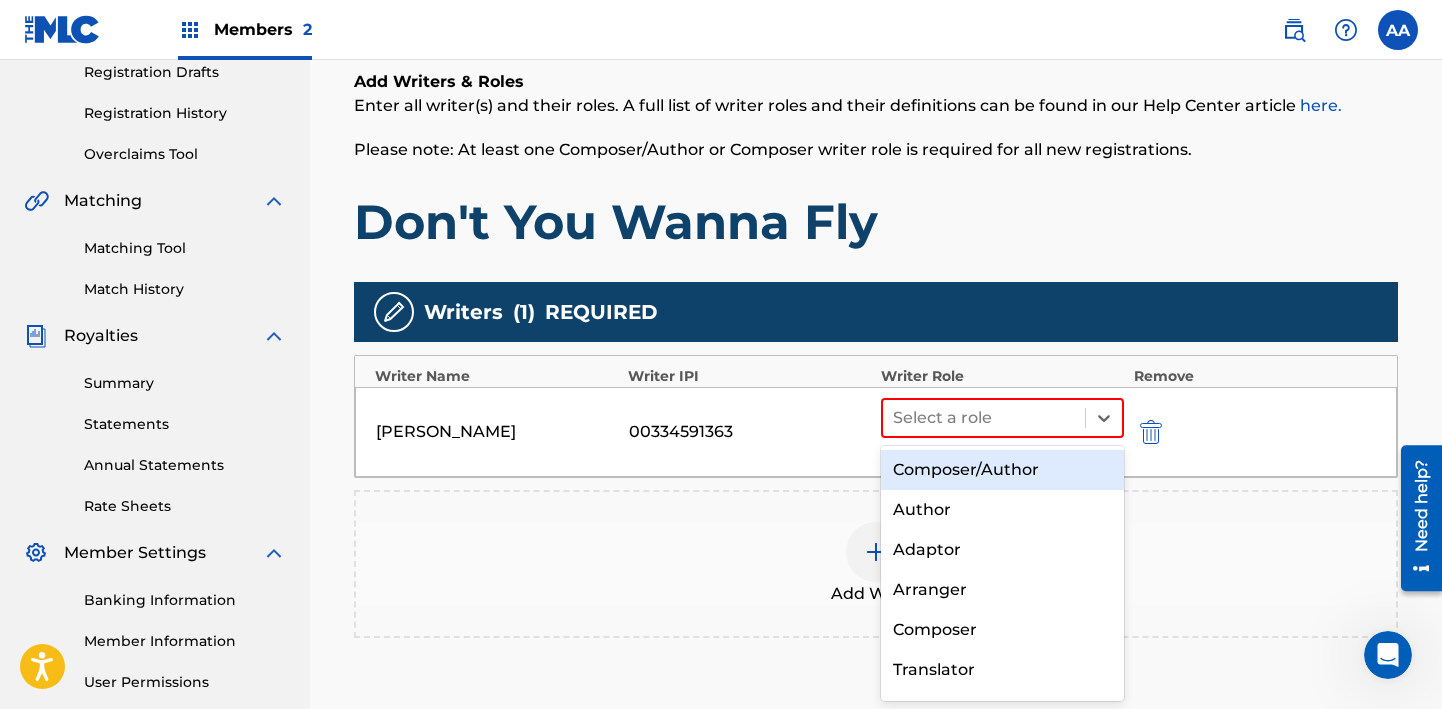 click on "Composer/Author" at bounding box center (1002, 470) 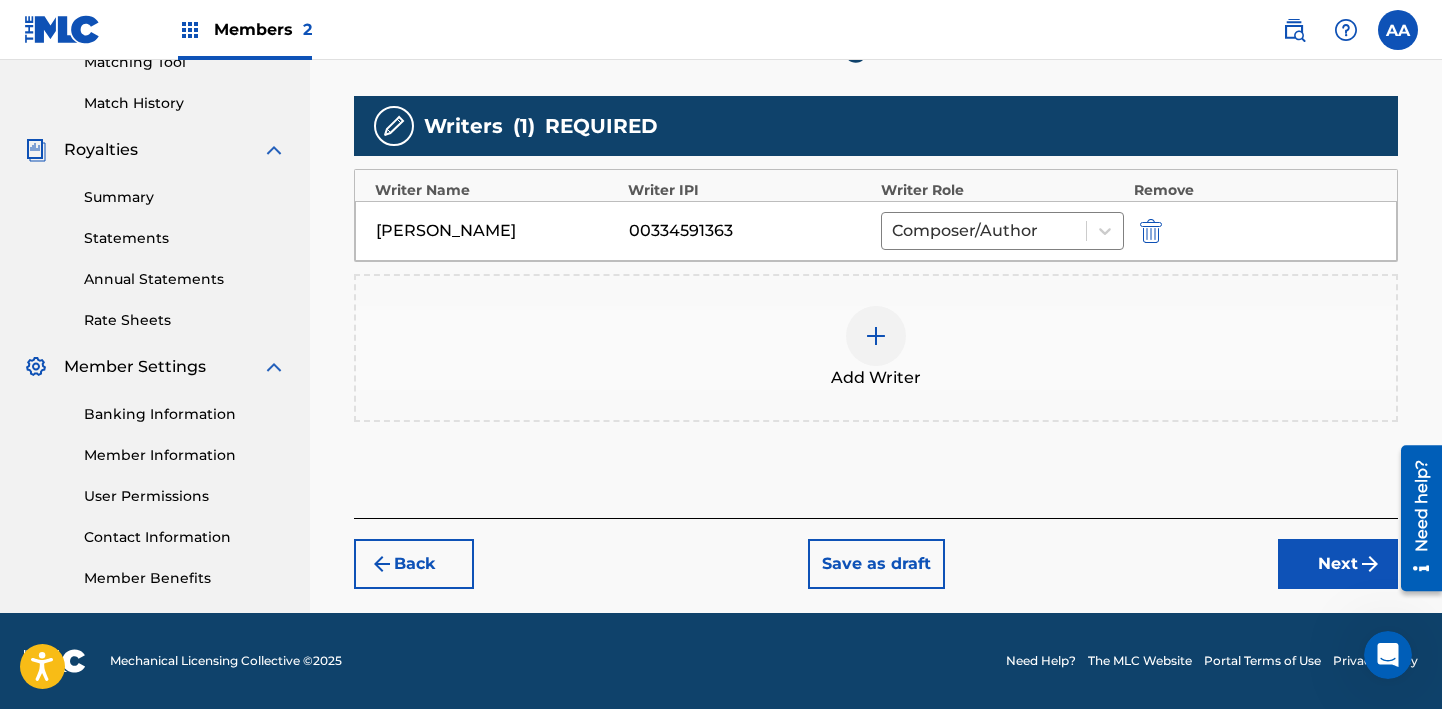 click on "Next" at bounding box center (1338, 564) 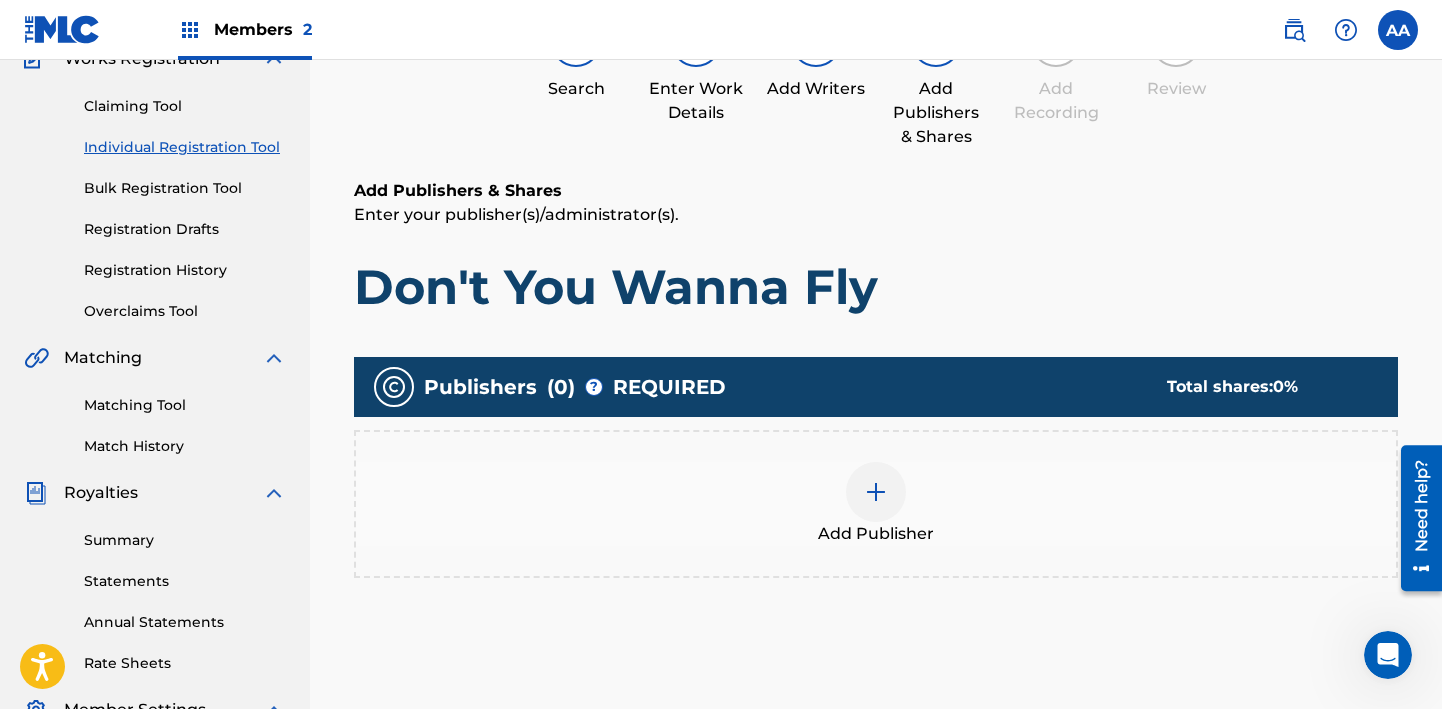 scroll, scrollTop: 90, scrollLeft: 0, axis: vertical 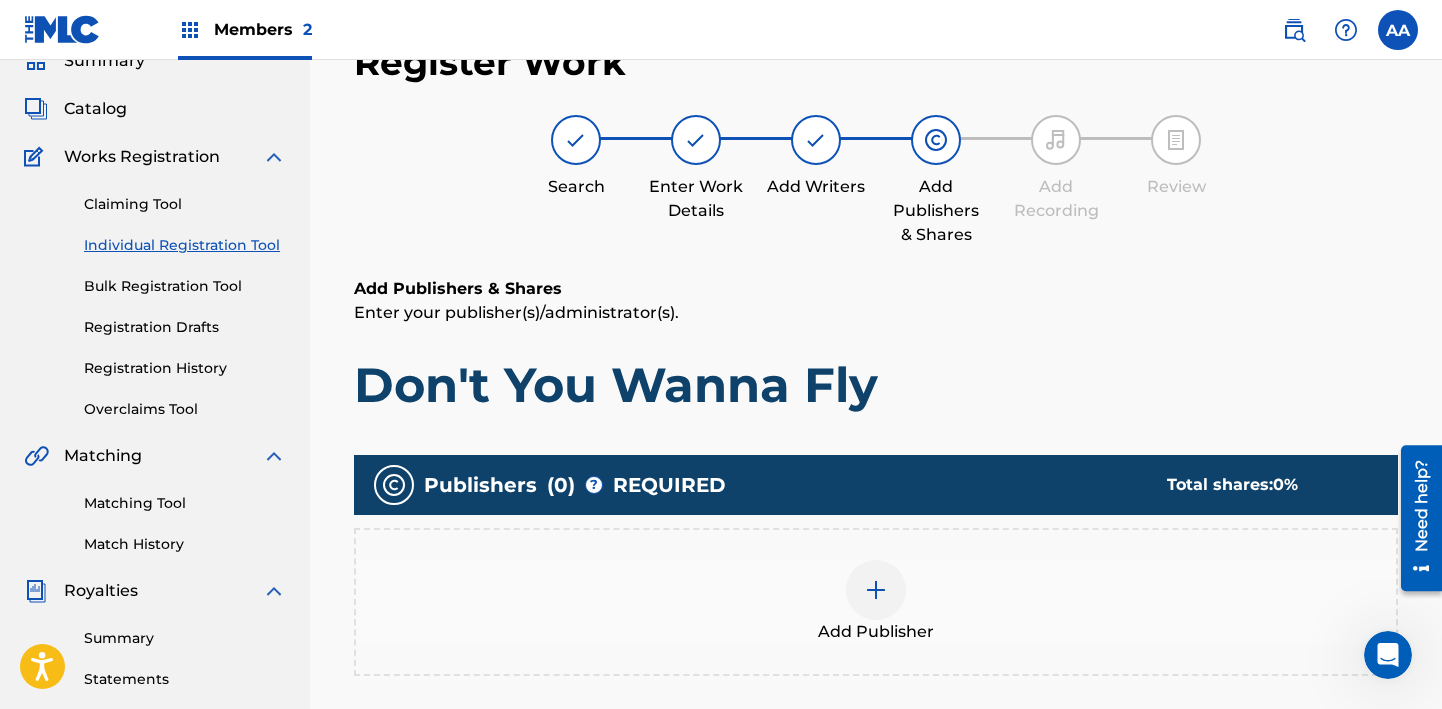 click at bounding box center (876, 590) 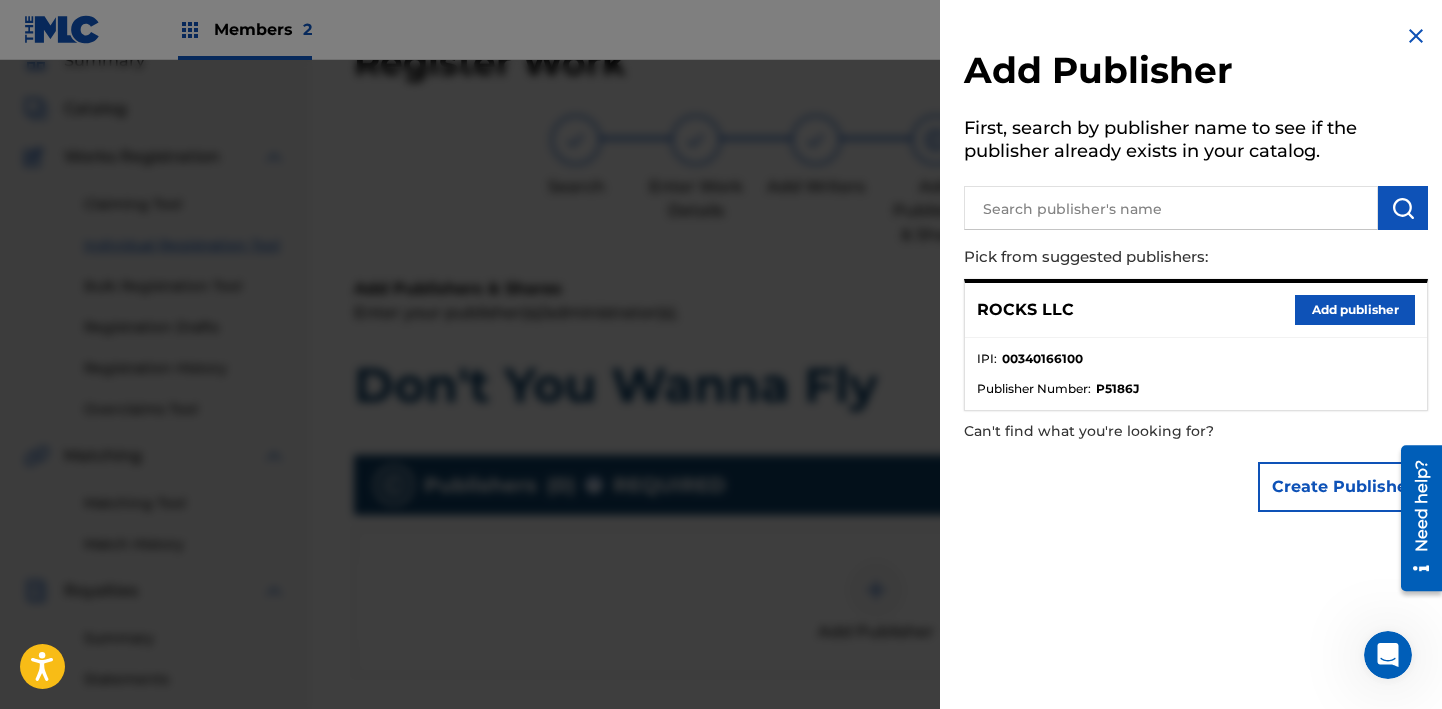 click at bounding box center [1171, 208] 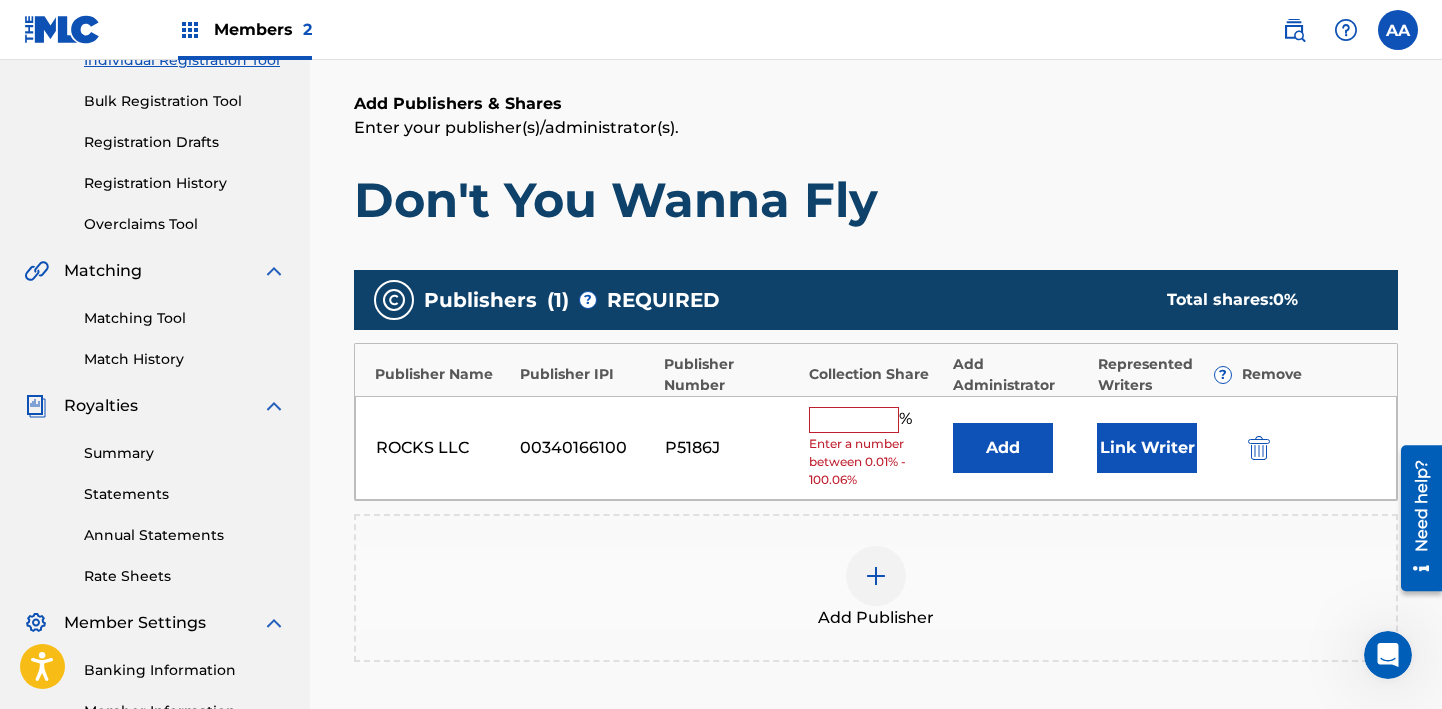 scroll, scrollTop: 334, scrollLeft: 0, axis: vertical 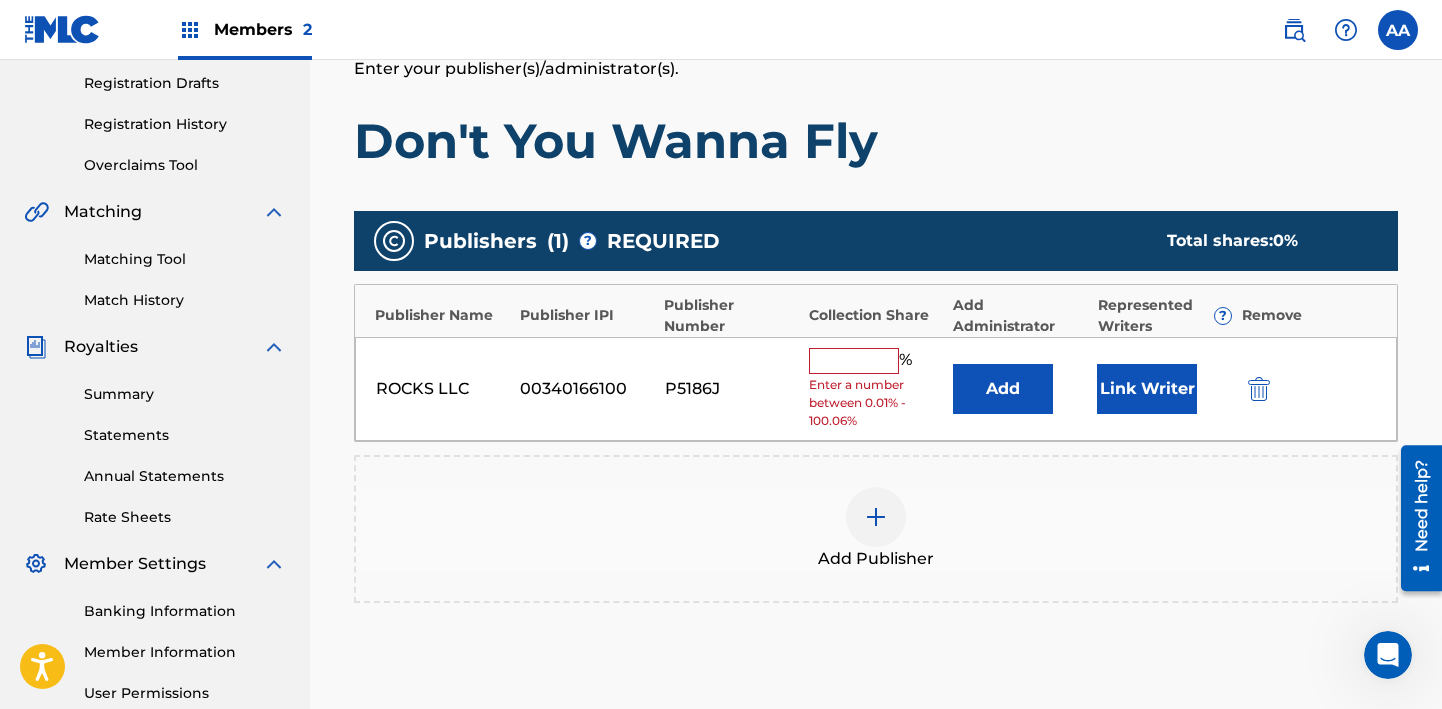 click at bounding box center [854, 361] 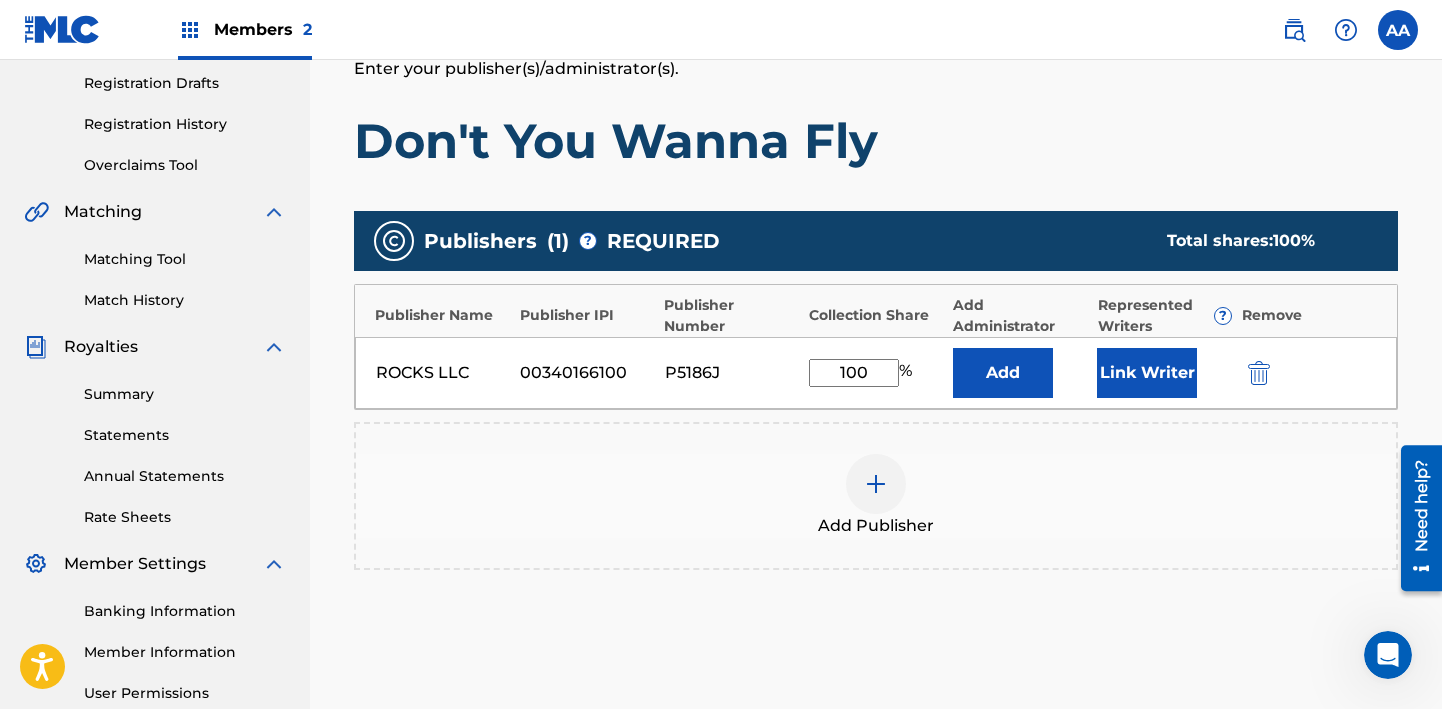 type on "100" 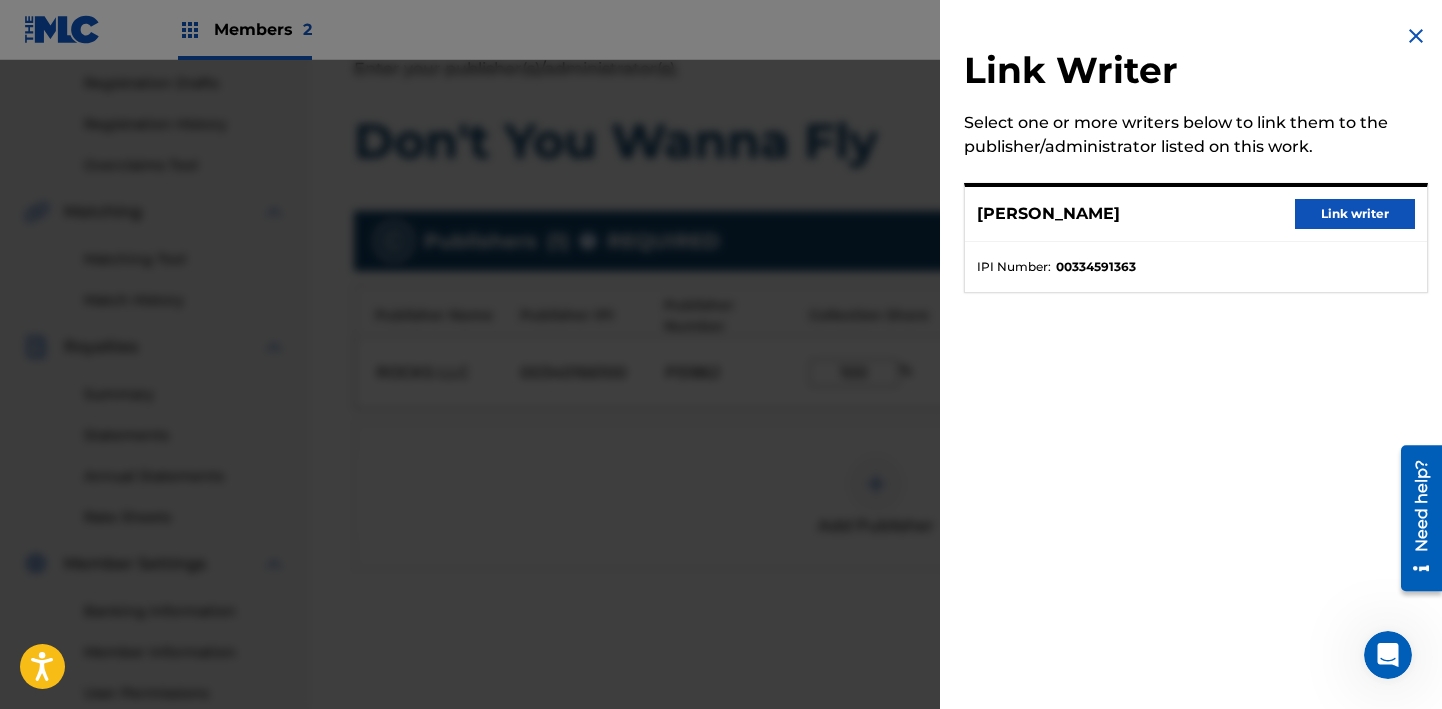 click on "Link writer" at bounding box center (1355, 214) 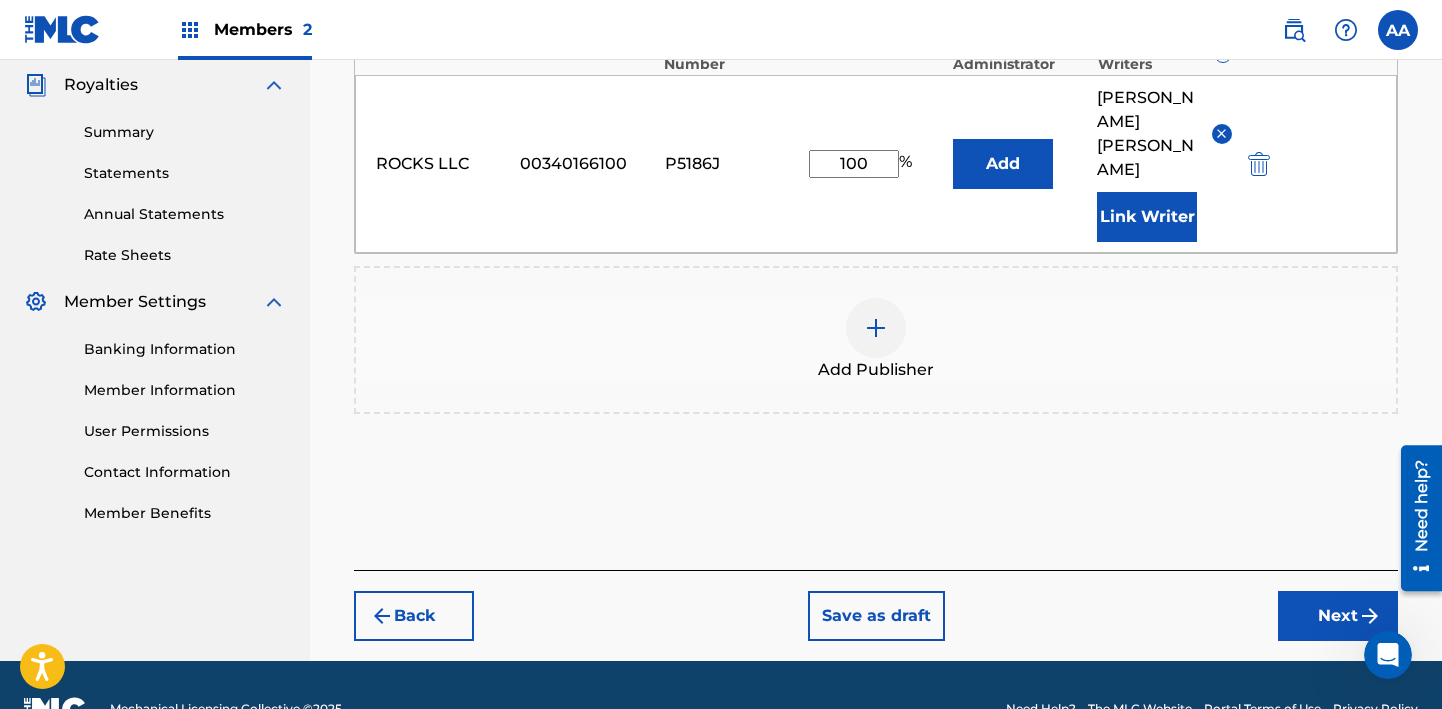click on "Next" at bounding box center (1338, 616) 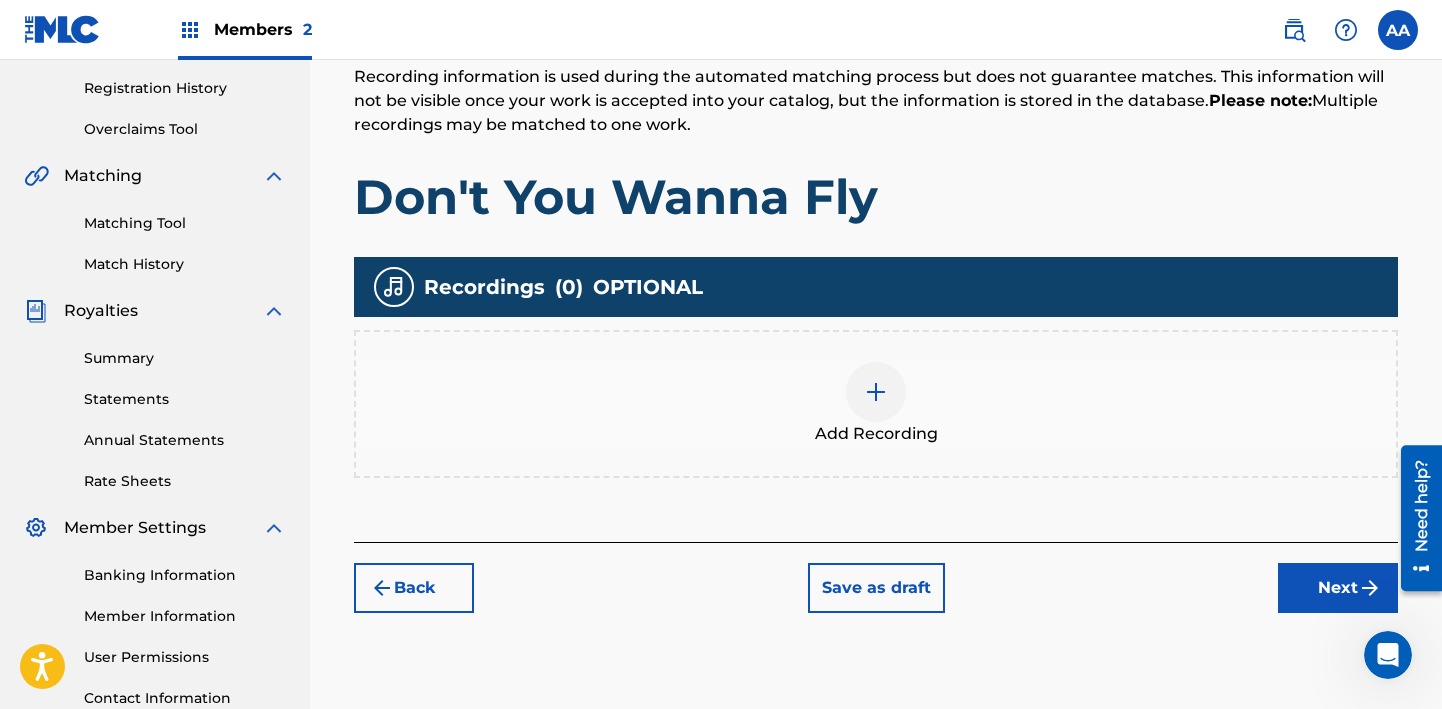 scroll, scrollTop: 412, scrollLeft: 0, axis: vertical 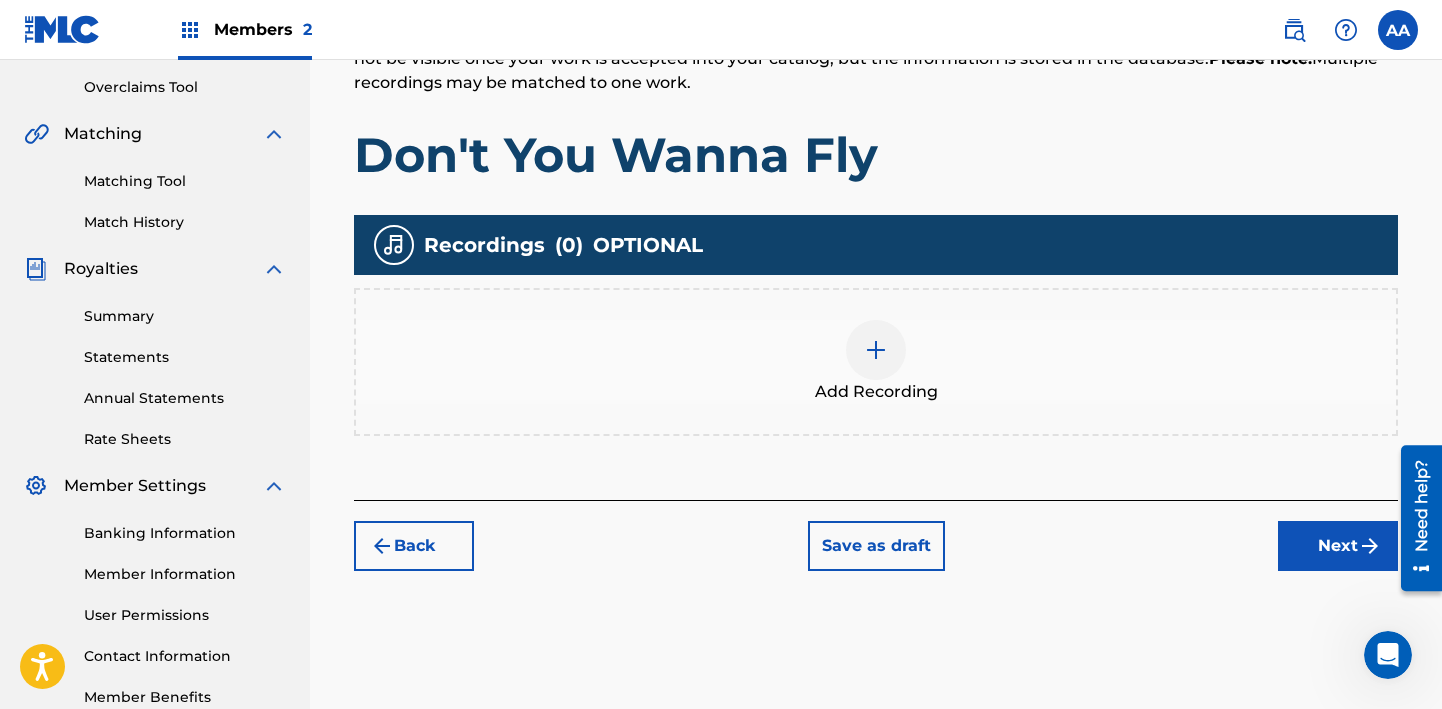 click at bounding box center [876, 350] 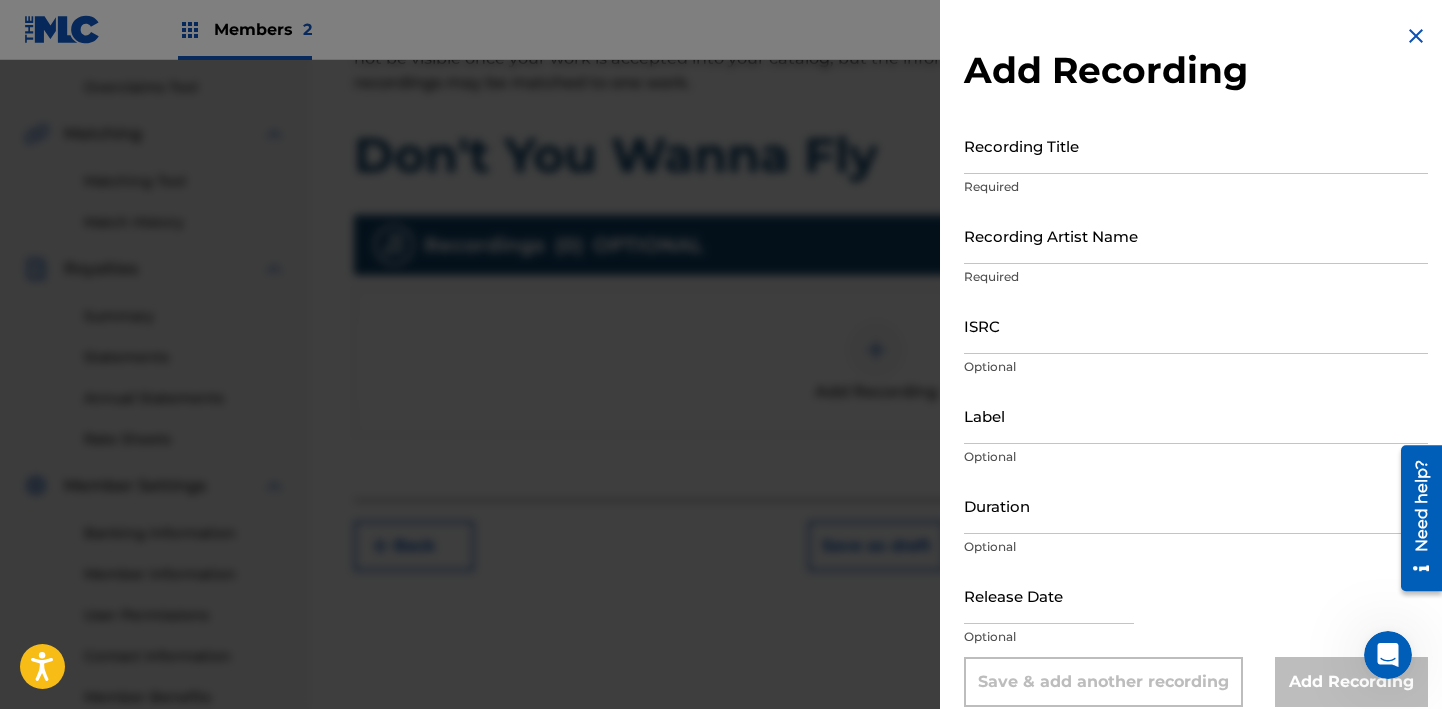 click on "Recording Title" at bounding box center [1196, 145] 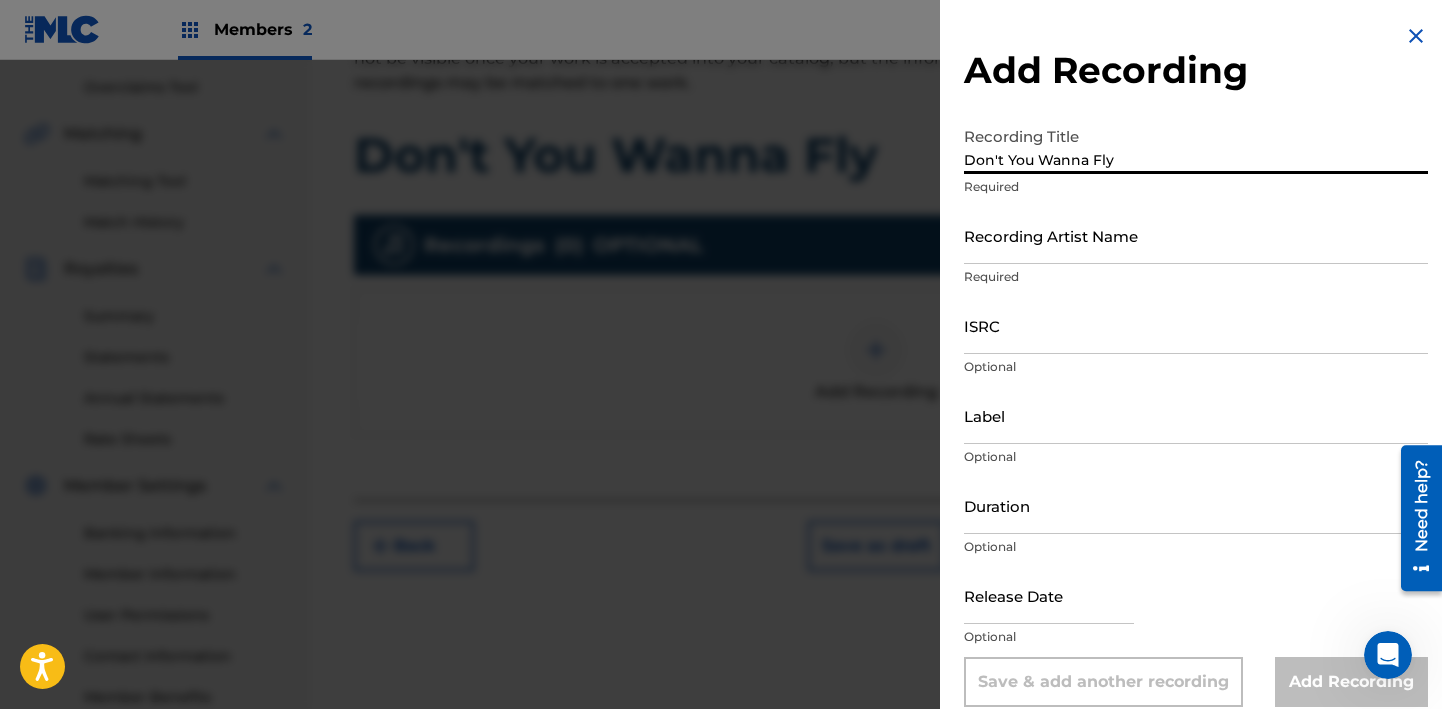 type on "Don't You Wanna Fly" 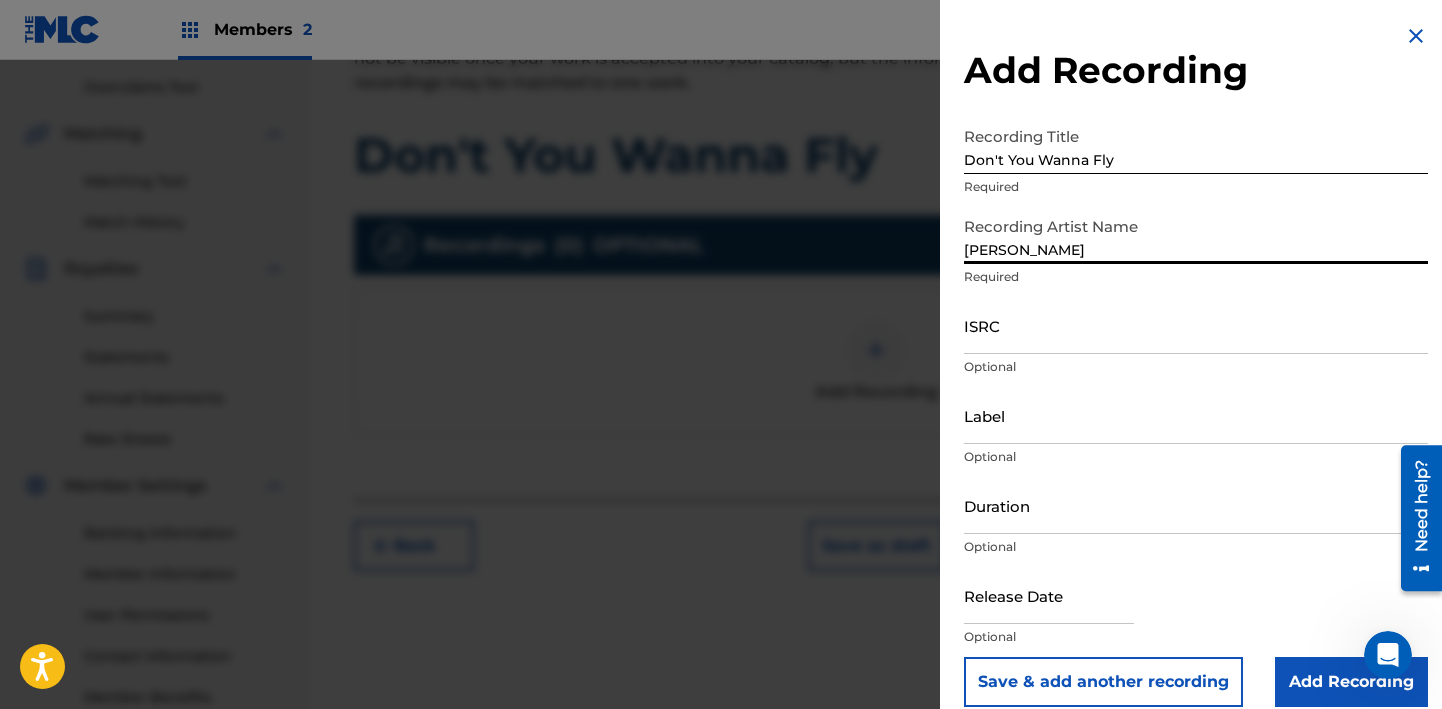 type on "[PERSON_NAME]" 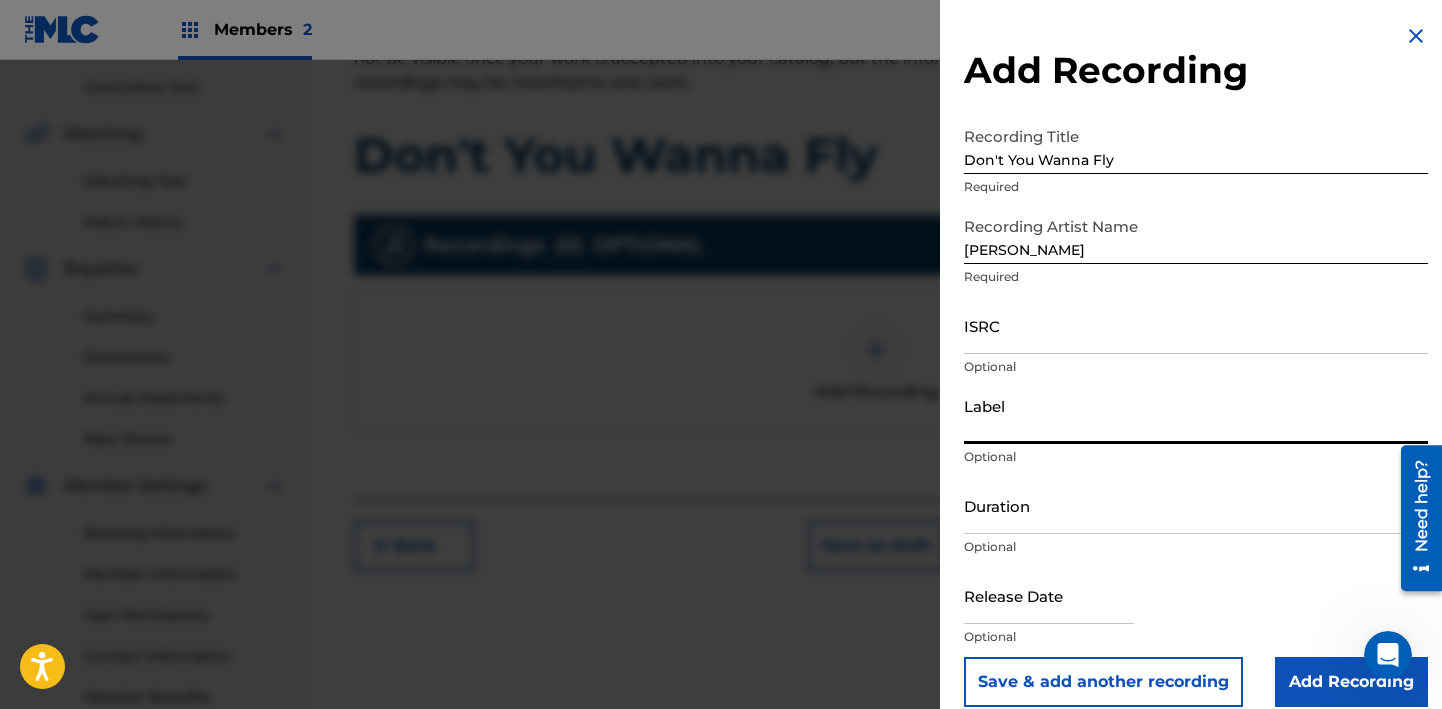 click on "Label" at bounding box center [1196, 415] 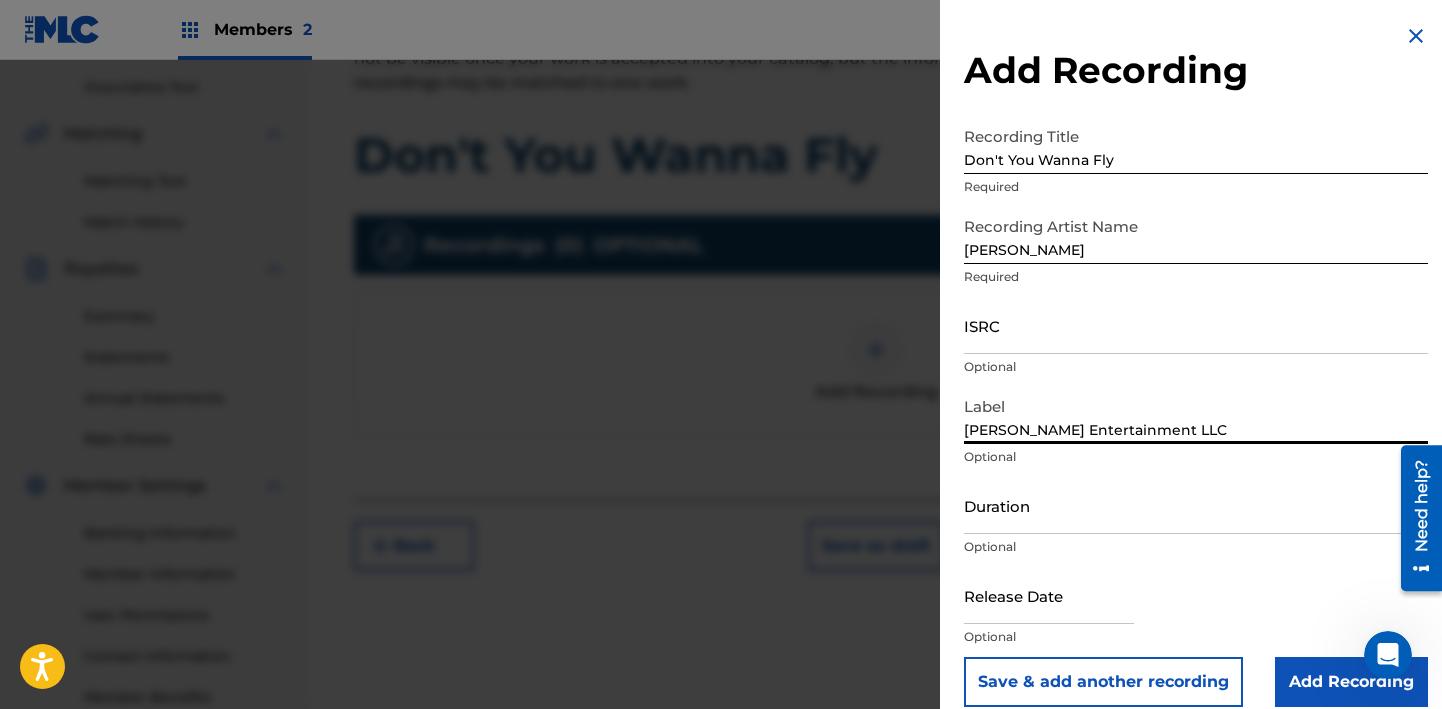scroll, scrollTop: 22, scrollLeft: 0, axis: vertical 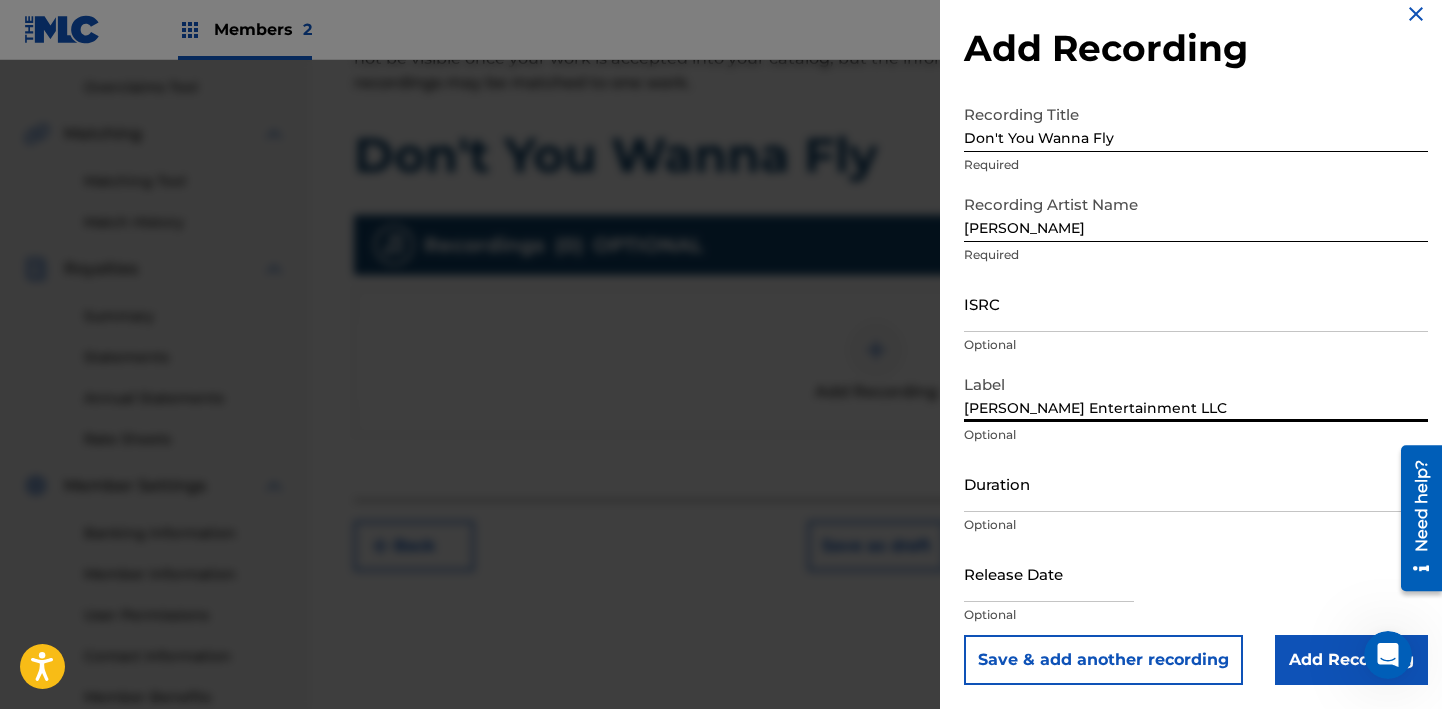 select on "6" 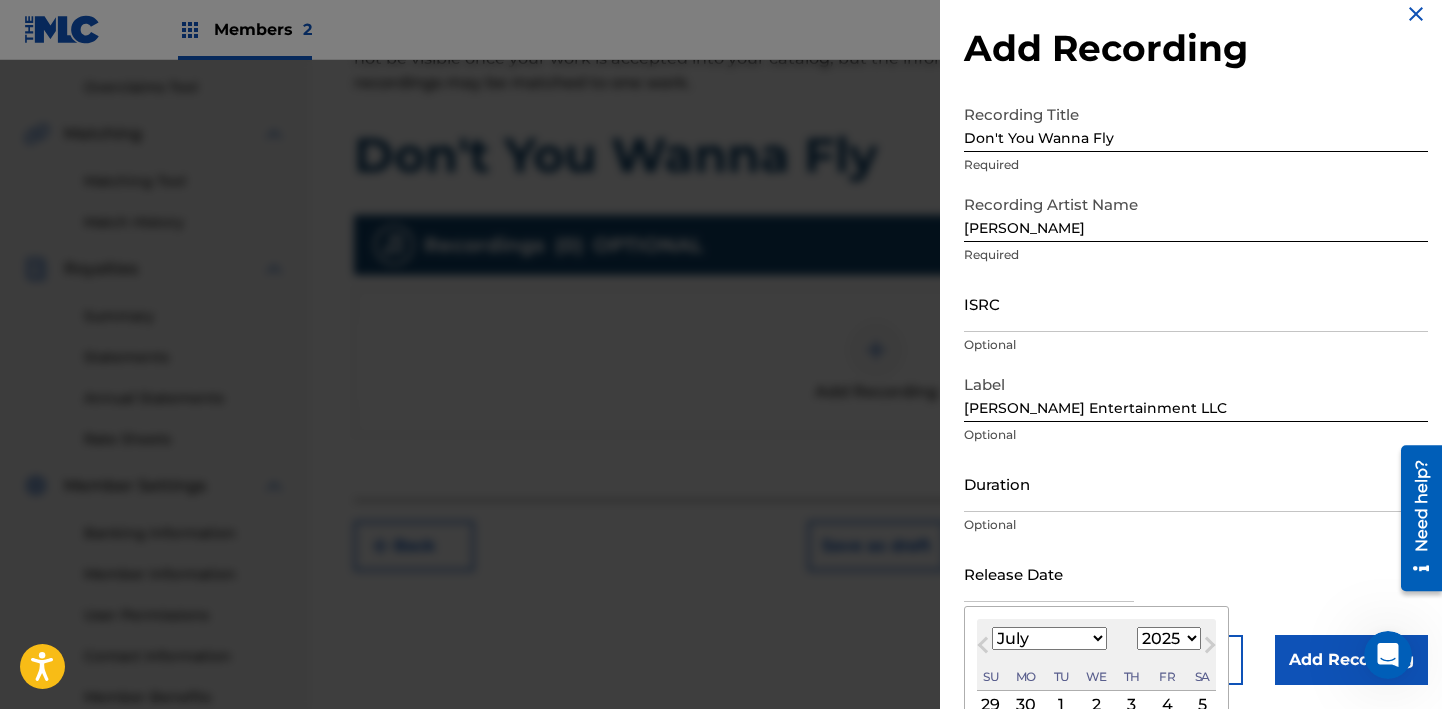 click at bounding box center (1049, 573) 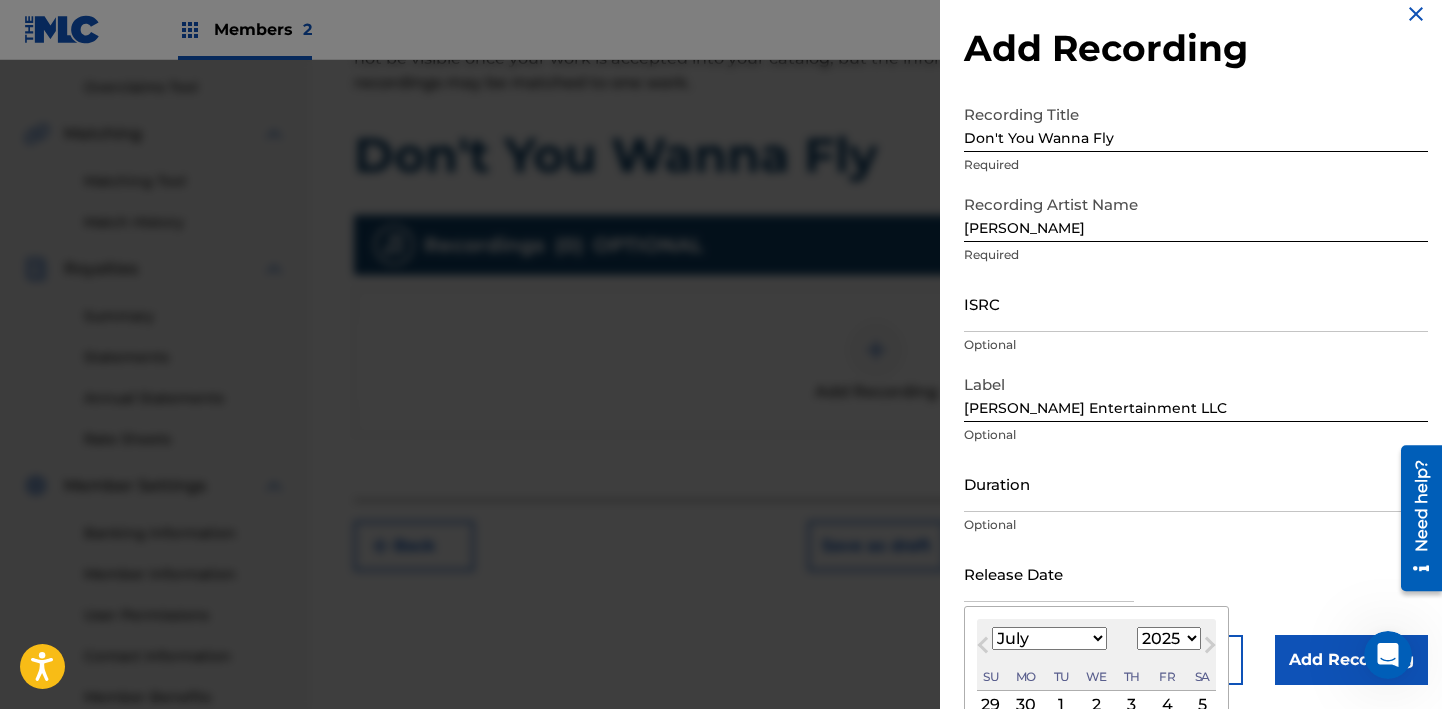 click on "Next Month" at bounding box center (1210, 649) 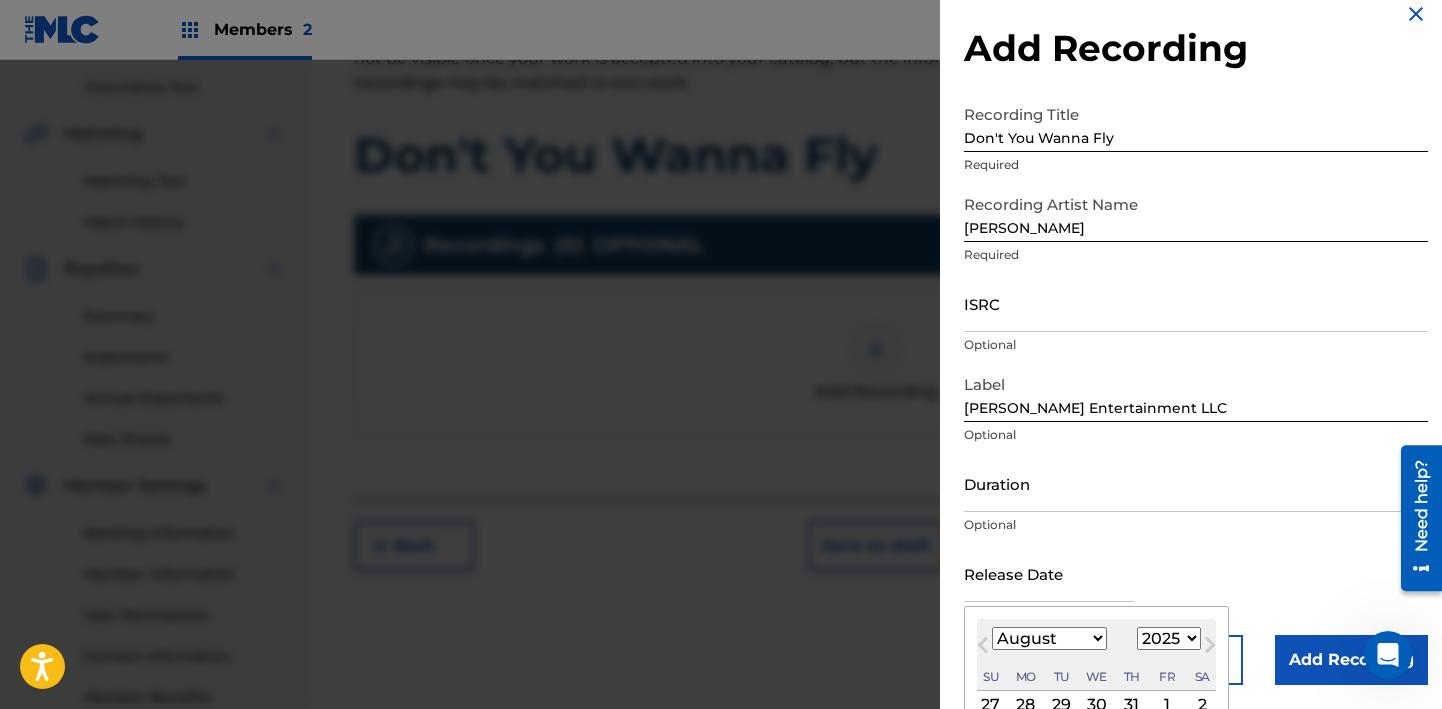 click on "1899 1900 1901 1902 1903 1904 1905 1906 1907 1908 1909 1910 1911 1912 1913 1914 1915 1916 1917 1918 1919 1920 1921 1922 1923 1924 1925 1926 1927 1928 1929 1930 1931 1932 1933 1934 1935 1936 1937 1938 1939 1940 1941 1942 1943 1944 1945 1946 1947 1948 1949 1950 1951 1952 1953 1954 1955 1956 1957 1958 1959 1960 1961 1962 1963 1964 1965 1966 1967 1968 1969 1970 1971 1972 1973 1974 1975 1976 1977 1978 1979 1980 1981 1982 1983 1984 1985 1986 1987 1988 1989 1990 1991 1992 1993 1994 1995 1996 1997 1998 1999 2000 2001 2002 2003 2004 2005 2006 2007 2008 2009 2010 2011 2012 2013 2014 2015 2016 2017 2018 2019 2020 2021 2022 2023 2024 2025 2026 2027 2028 2029 2030 2031 2032 2033 2034 2035 2036 2037 2038 2039 2040 2041 2042 2043 2044 2045 2046 2047 2048 2049 2050 2051 2052 2053 2054 2055 2056 2057 2058 2059 2060 2061 2062 2063 2064 2065 2066 2067 2068 2069 2070 2071 2072 2073 2074 2075 2076 2077 2078 2079 2080 2081 2082 2083 2084 2085 2086 2087 2088 2089 2090 2091 2092 2093 2094 2095 2096 2097 2098 2099 2100" at bounding box center (1169, 638) 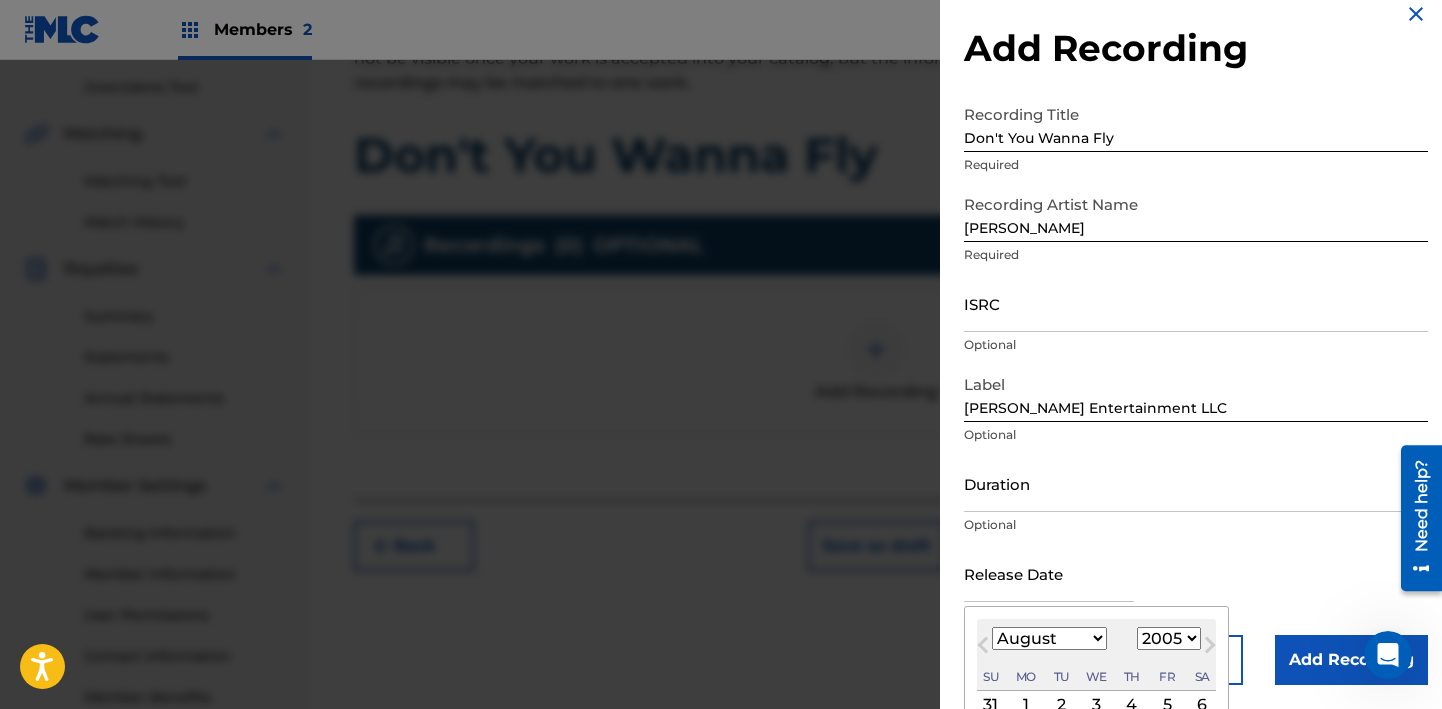click on "January February March April May June July August September October November December" at bounding box center (1049, 638) 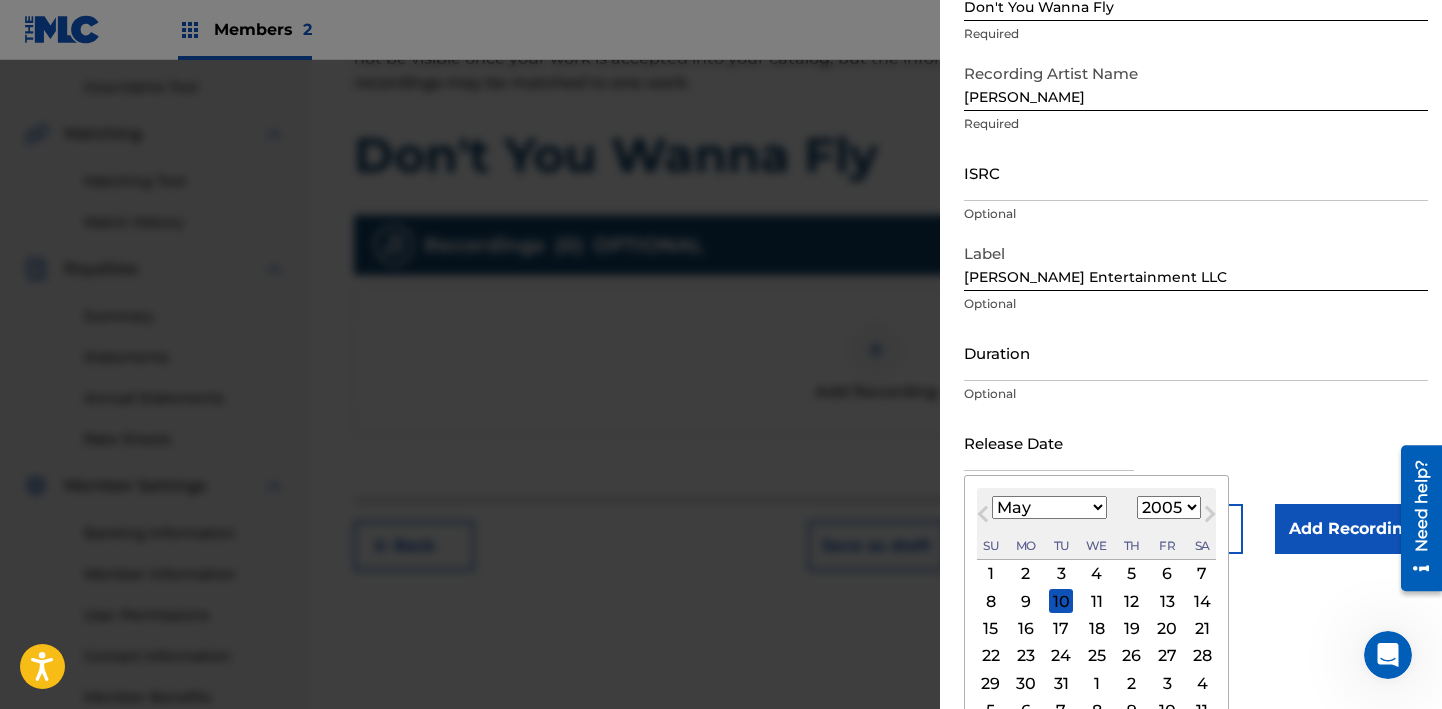 click on "3" at bounding box center (1061, 574) 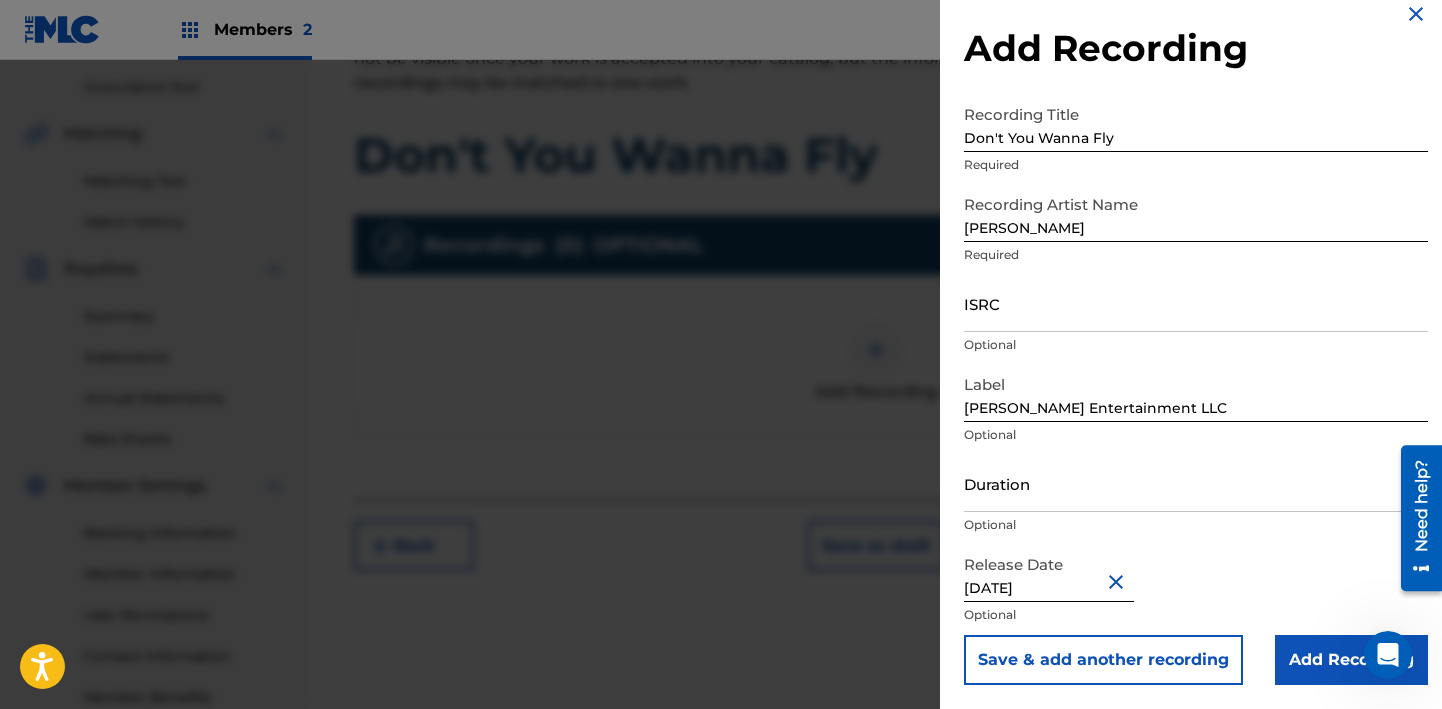 scroll, scrollTop: 22, scrollLeft: 0, axis: vertical 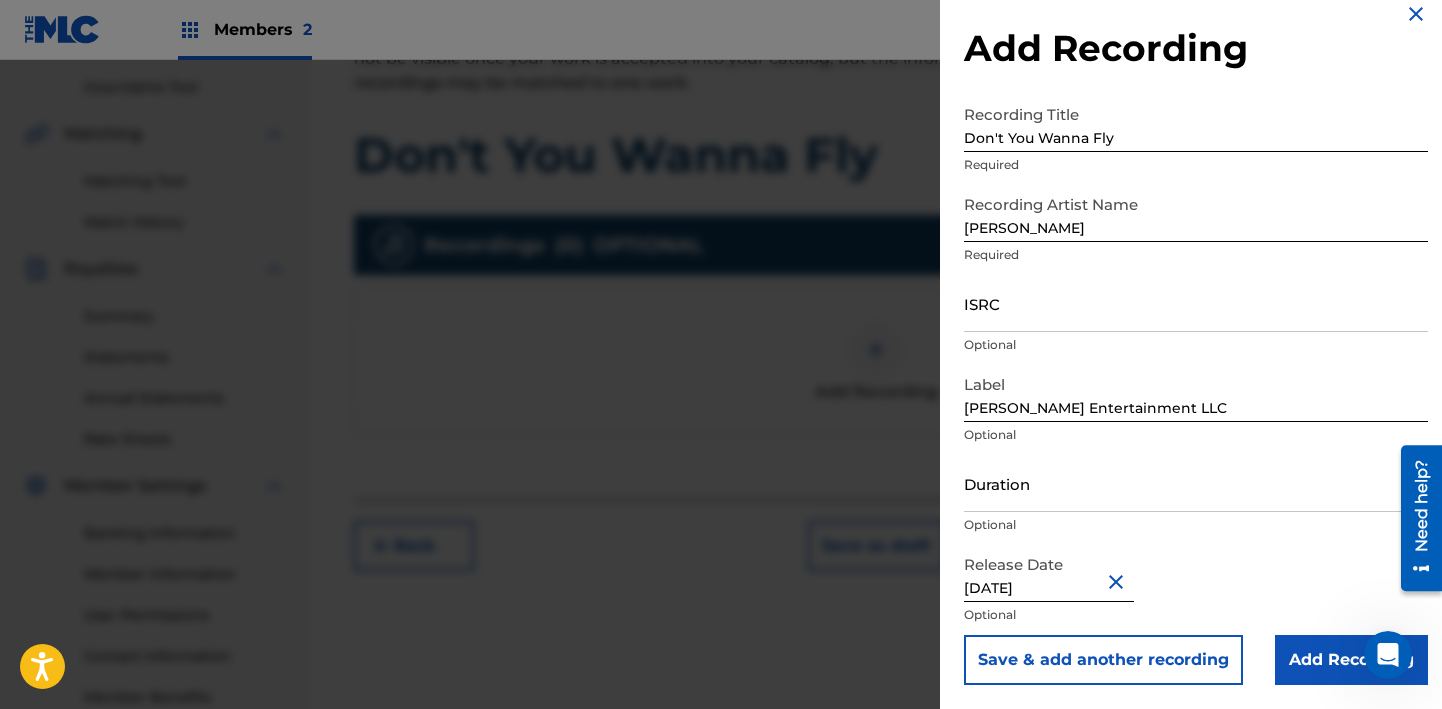 click on "Add Recording" at bounding box center (1351, 660) 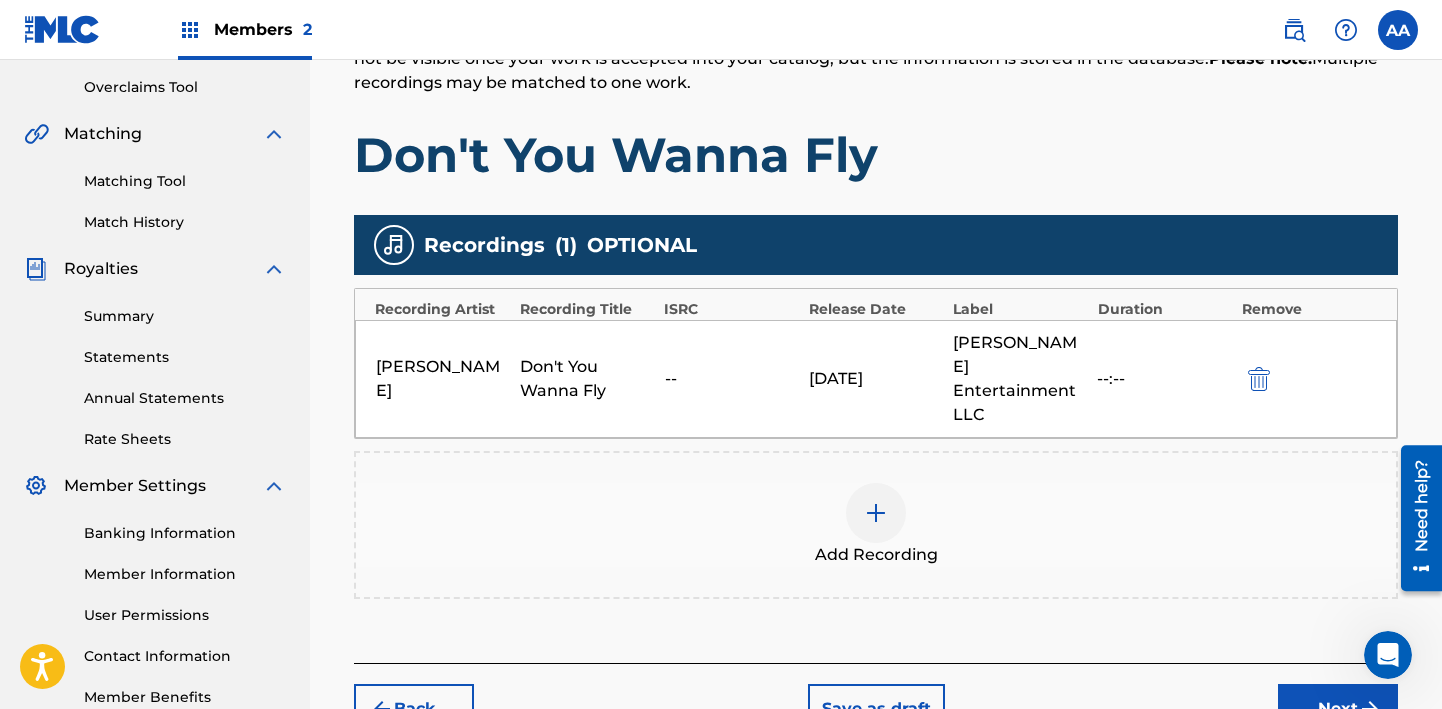 scroll, scrollTop: 531, scrollLeft: 0, axis: vertical 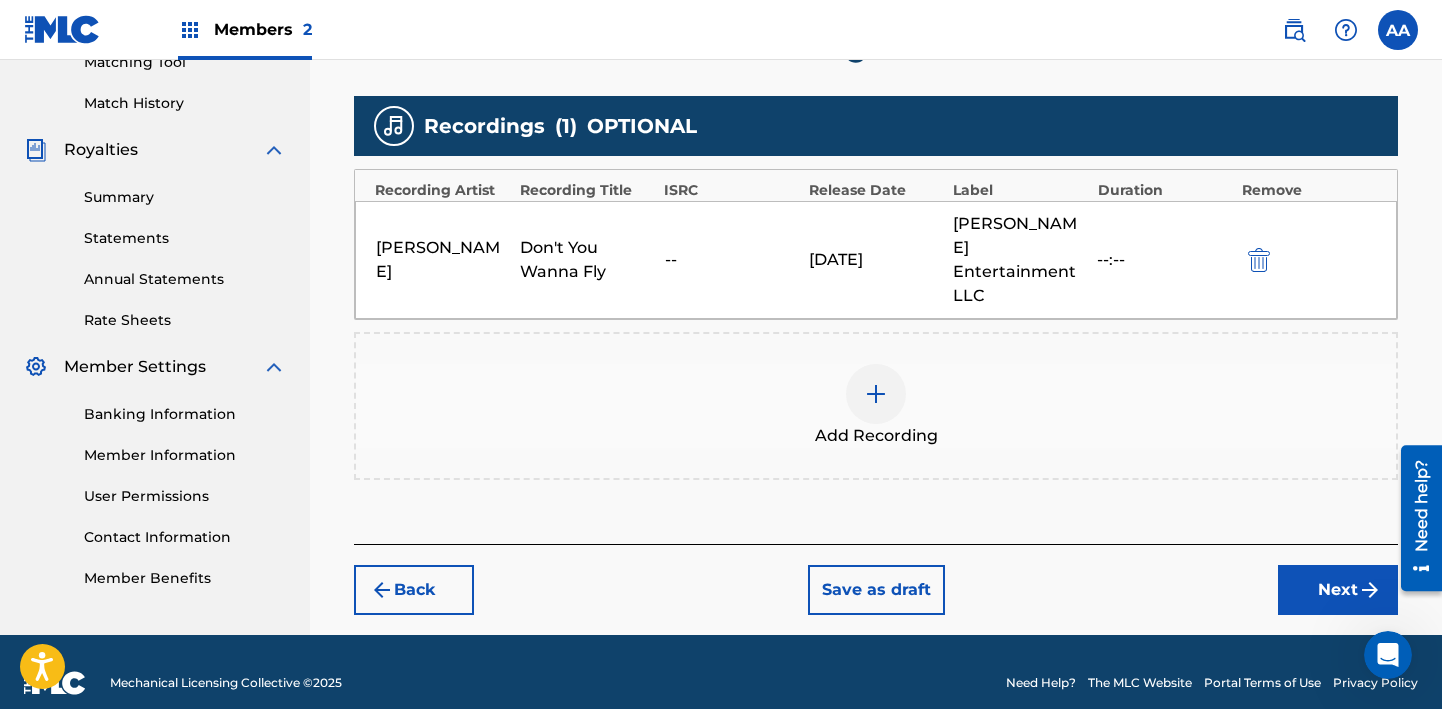 click on "Next" at bounding box center [1338, 590] 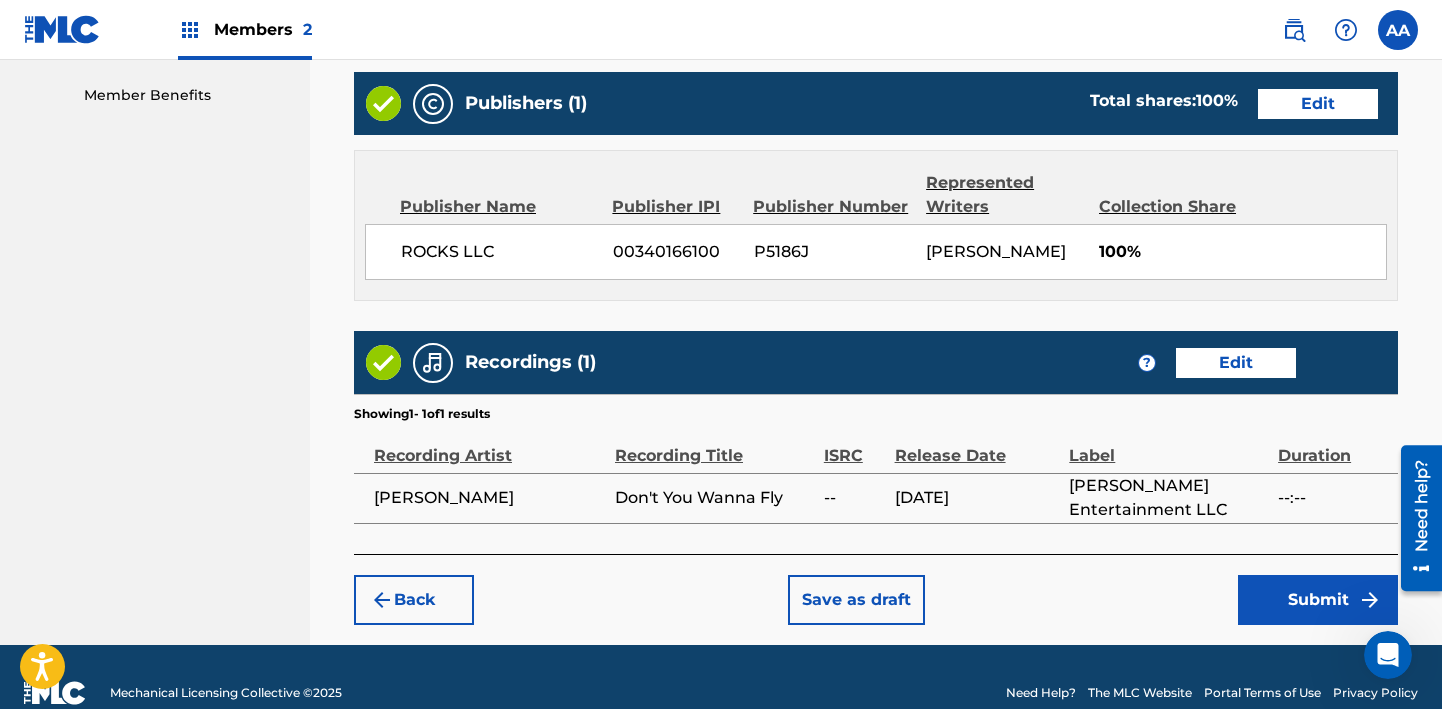 scroll, scrollTop: 1044, scrollLeft: 0, axis: vertical 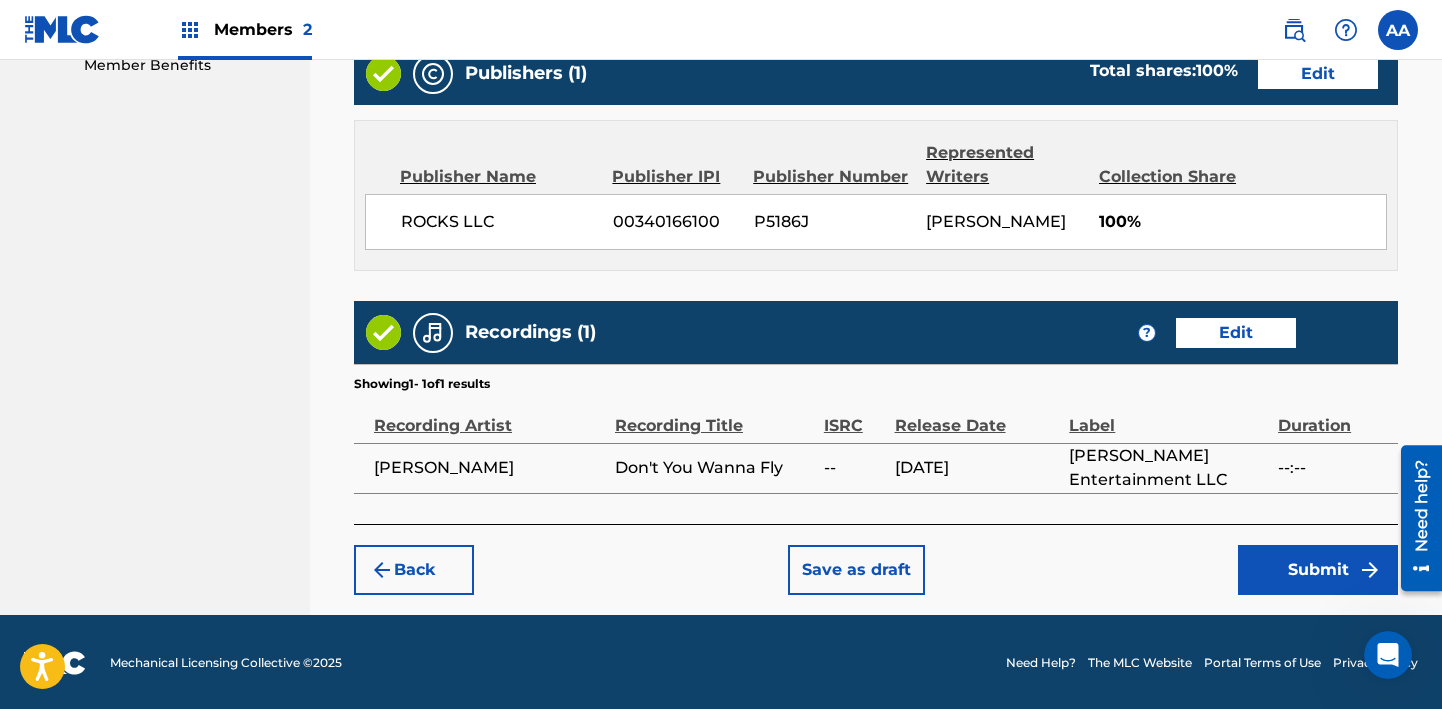 click on "Submit" at bounding box center [1318, 570] 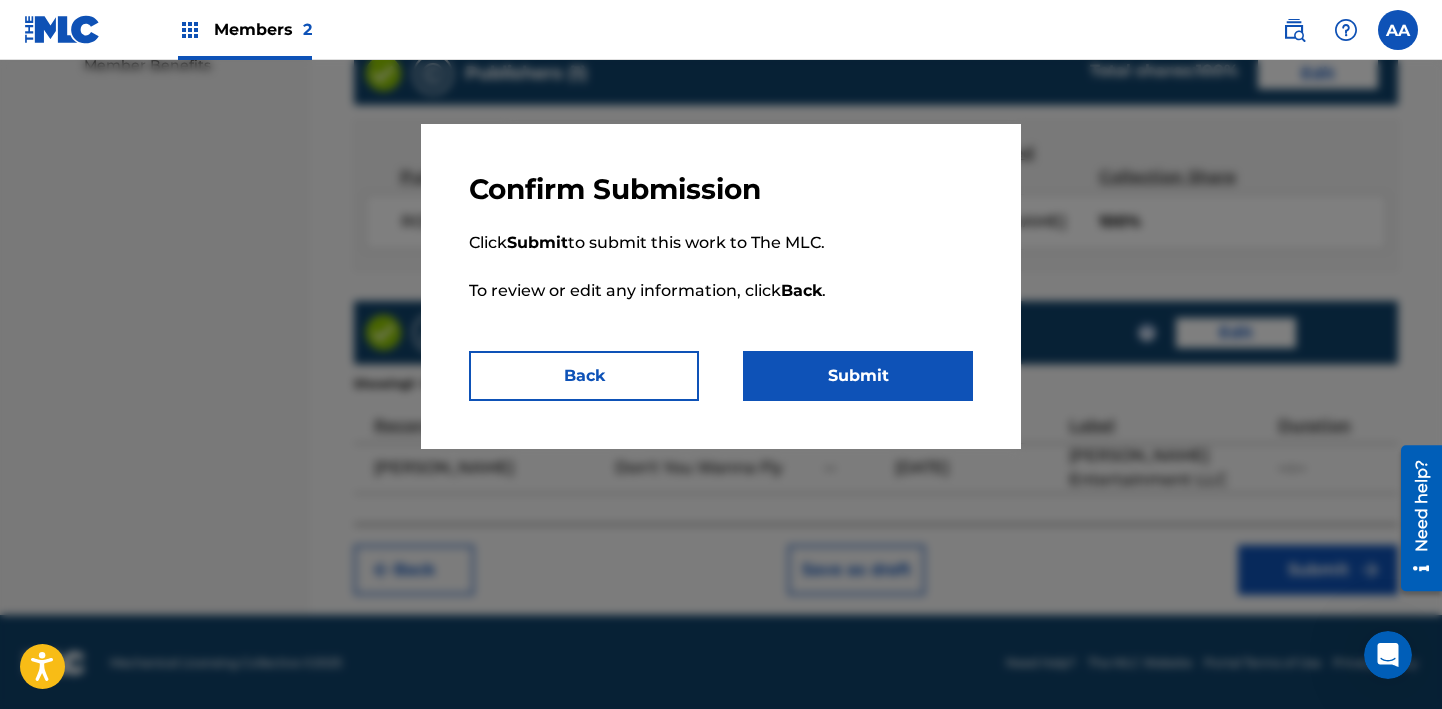 click on "Submit" at bounding box center (858, 376) 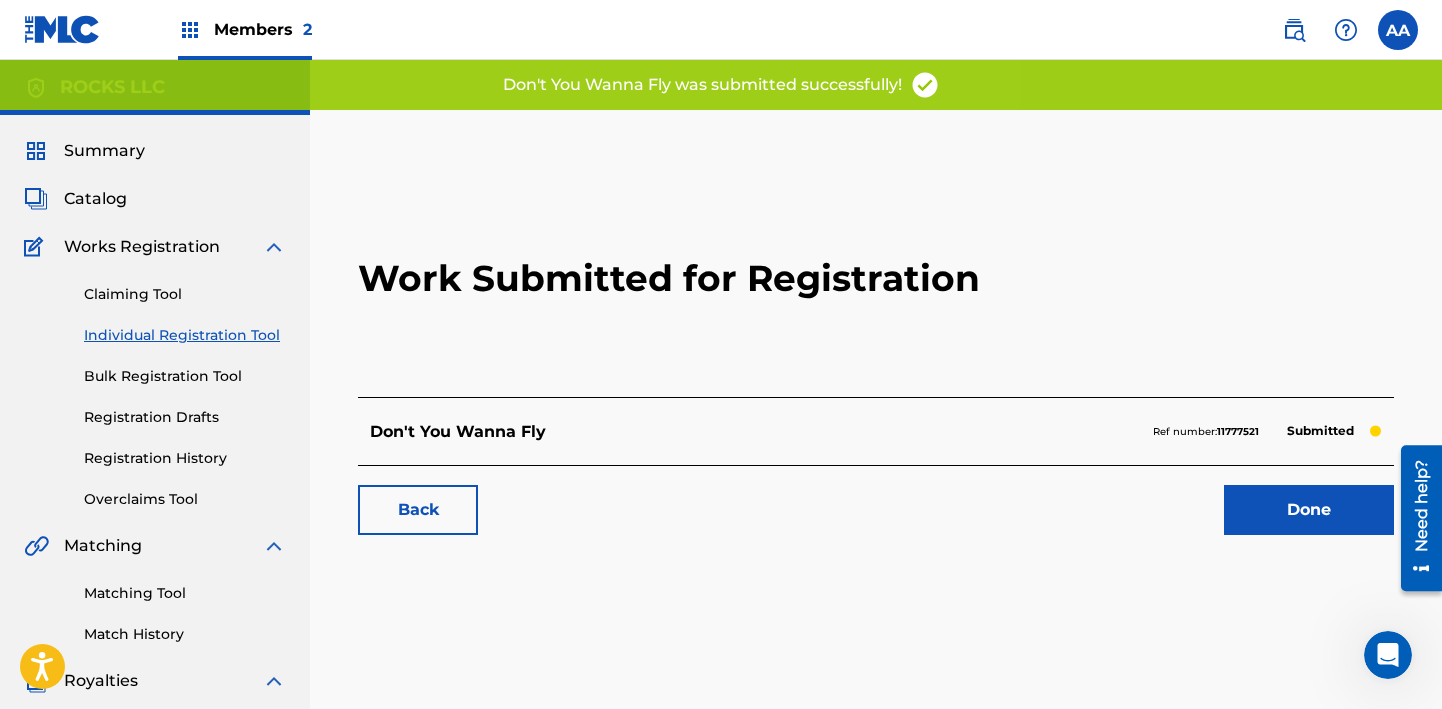 click on "Done" at bounding box center [1309, 510] 